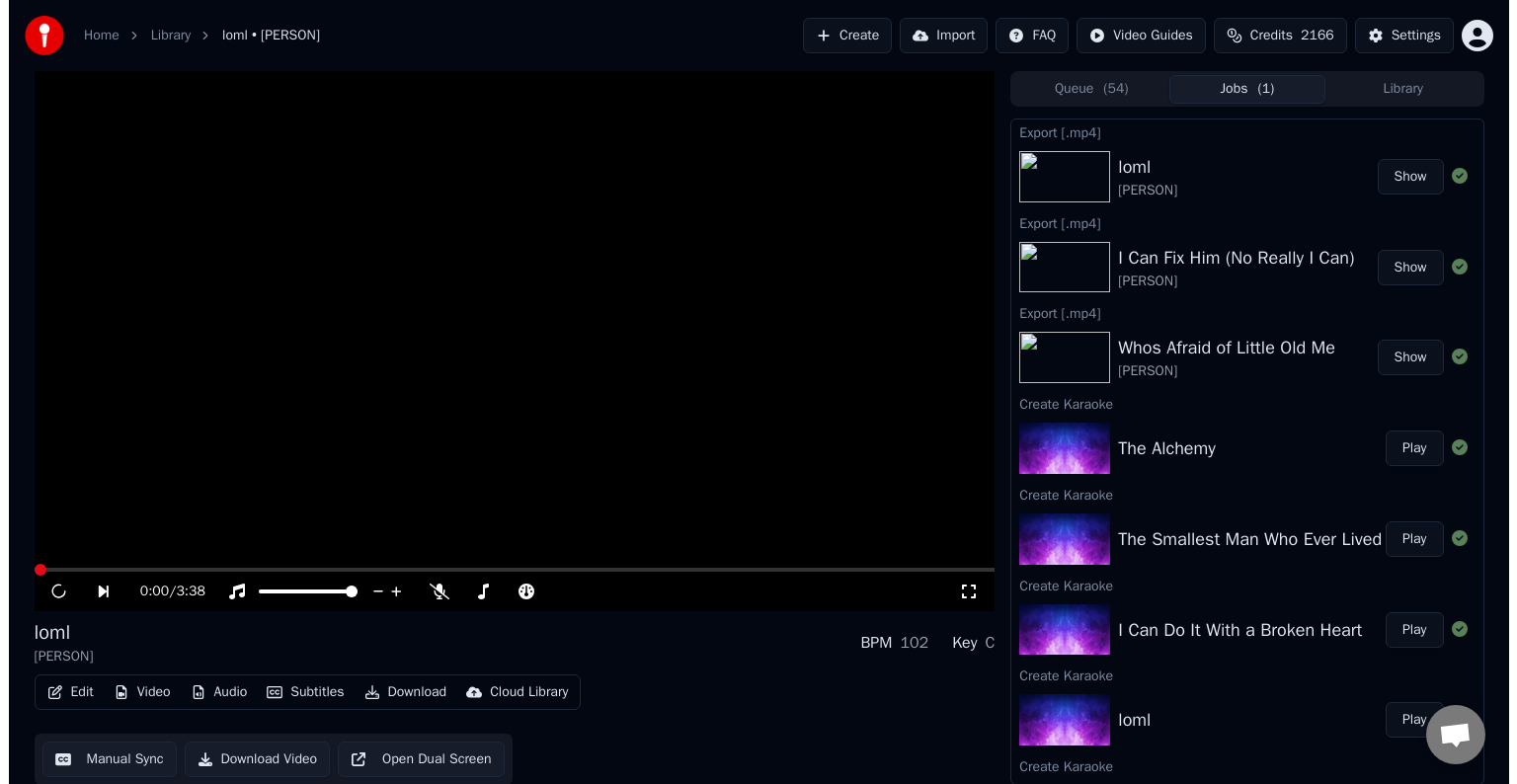 scroll, scrollTop: 0, scrollLeft: 0, axis: both 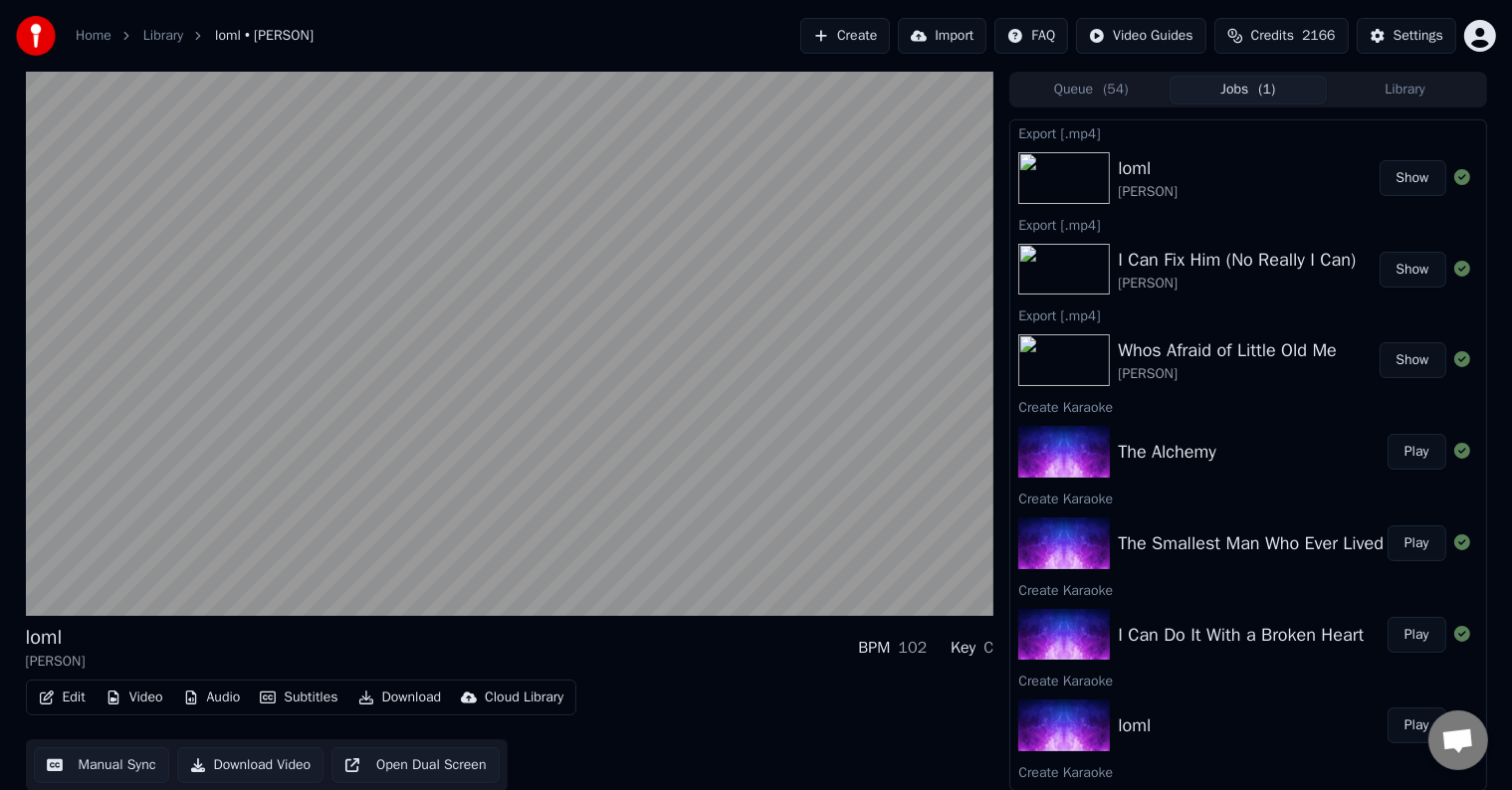 click on "Play" at bounding box center (1416, 635) 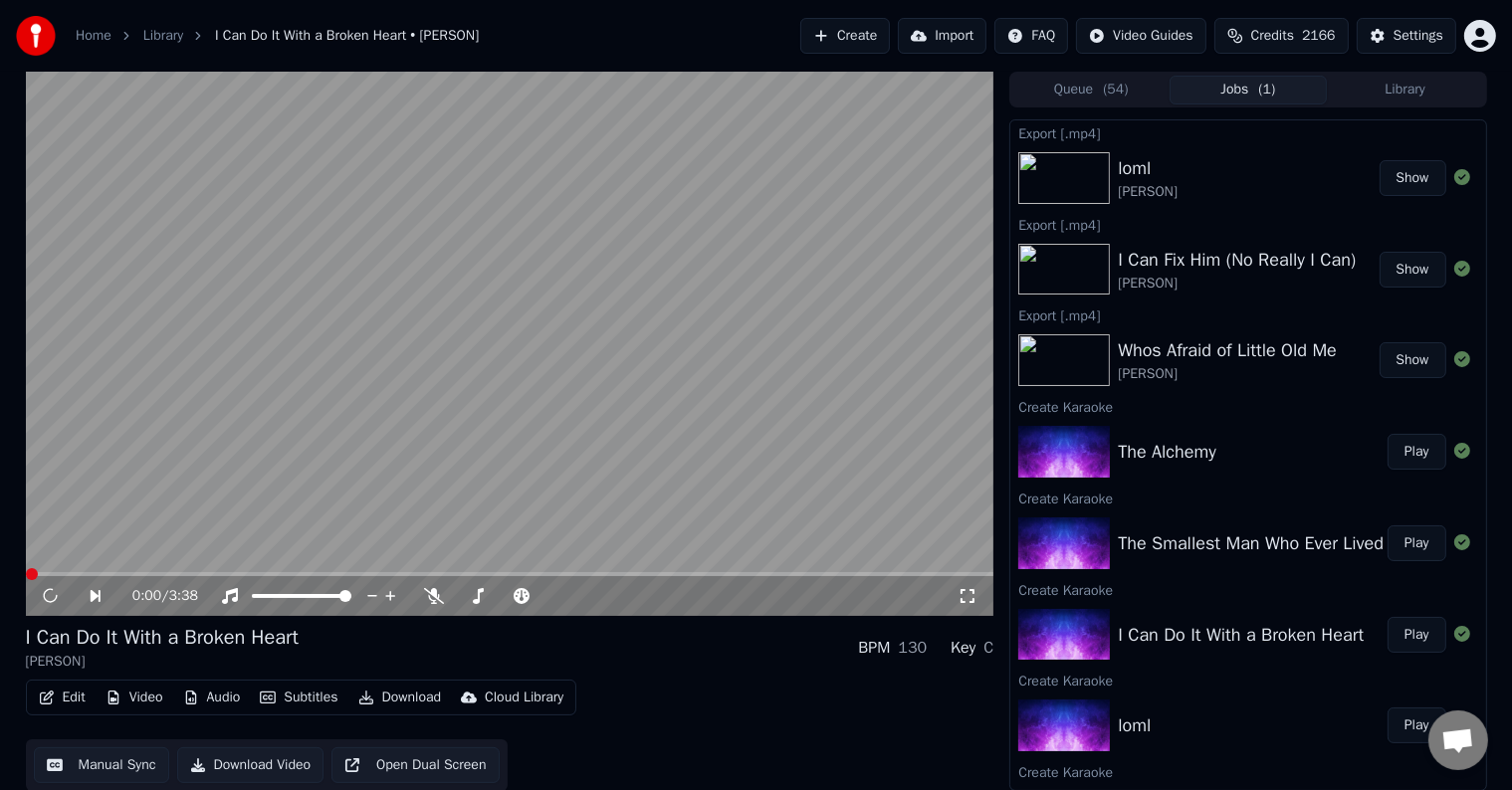 click on "Edit" at bounding box center [62, 697] 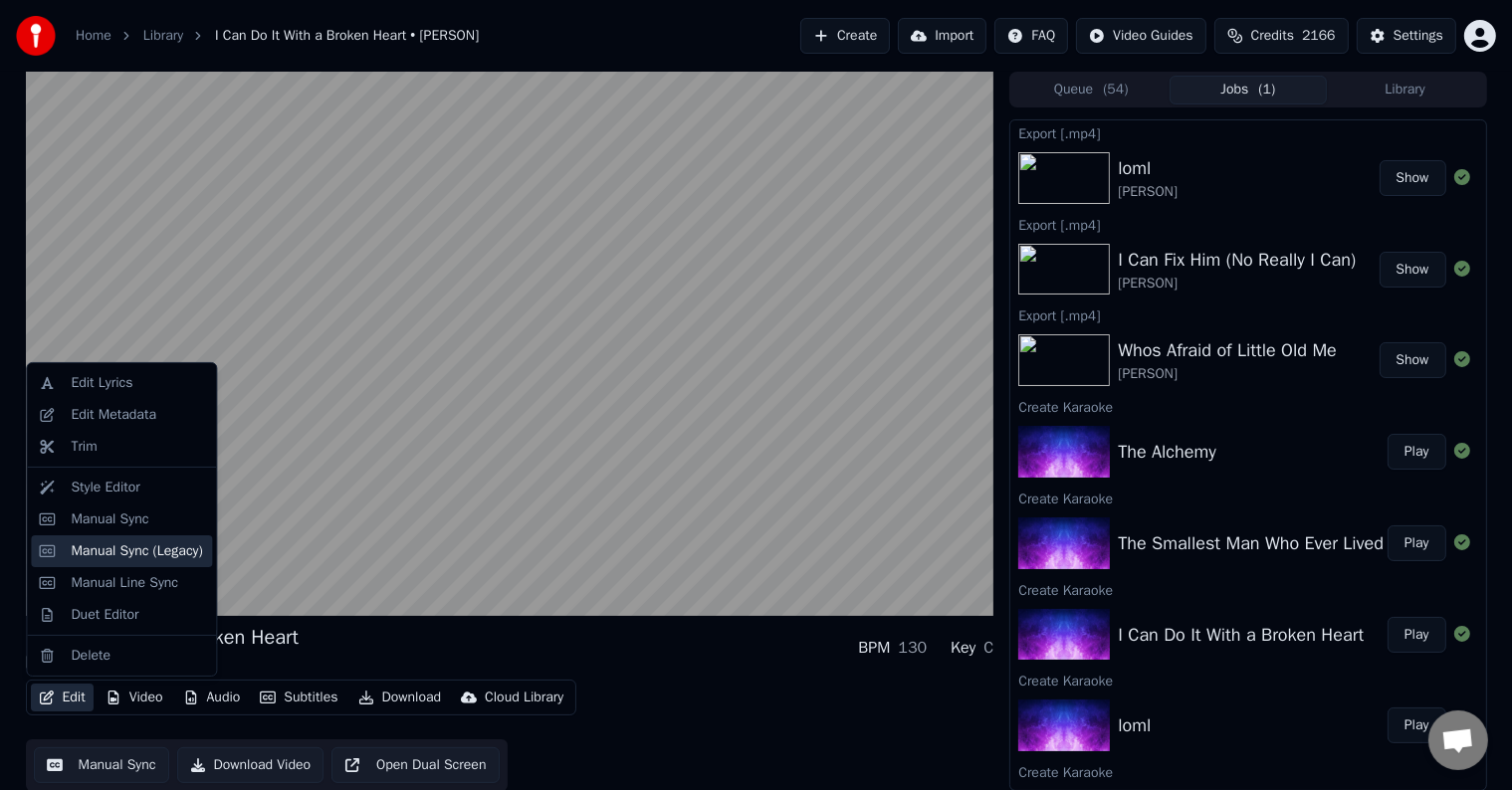 click on "Manual Sync (Legacy)" at bounding box center [136, 551] 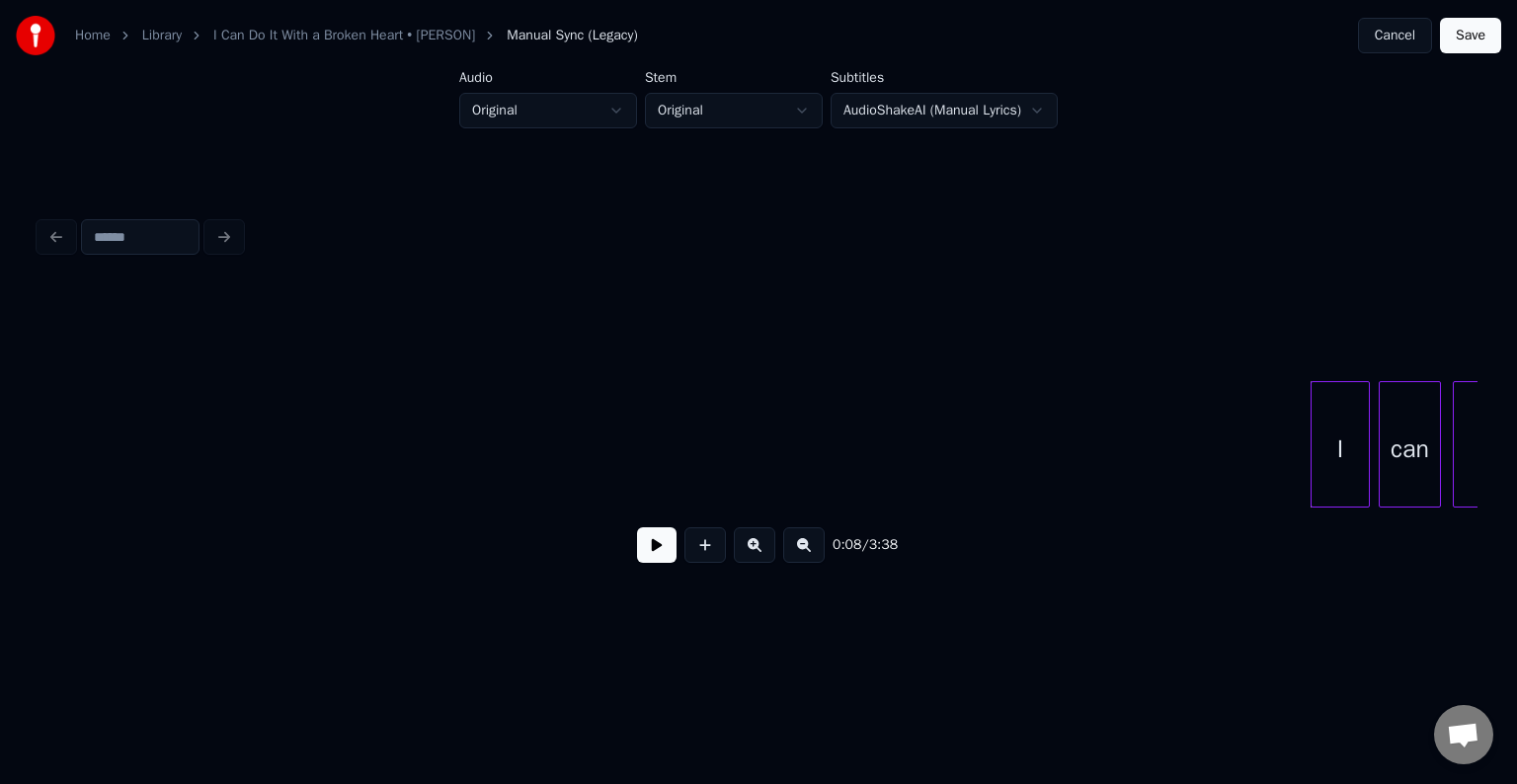 click at bounding box center [657, 545] 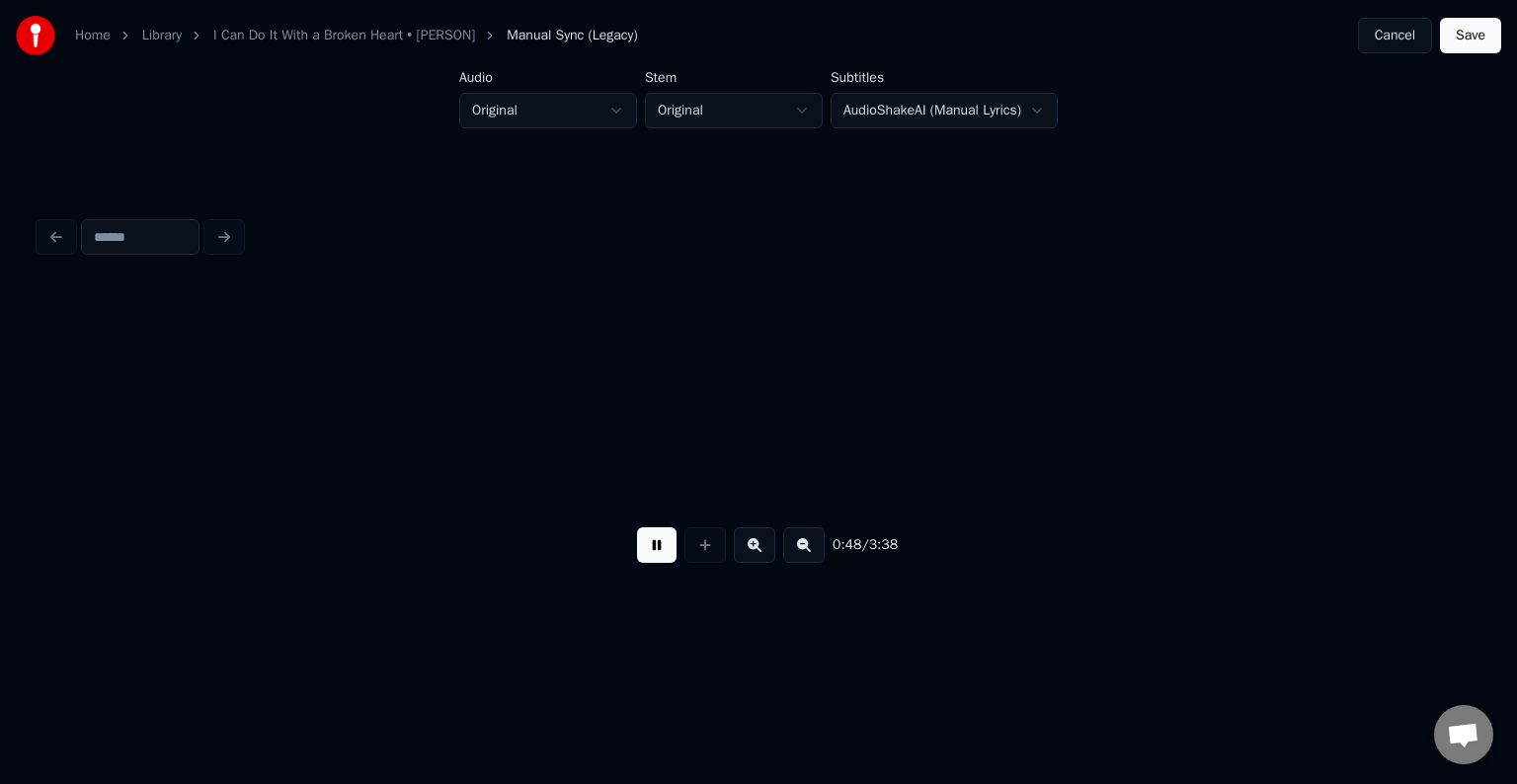 scroll, scrollTop: 0, scrollLeft: 7218, axis: horizontal 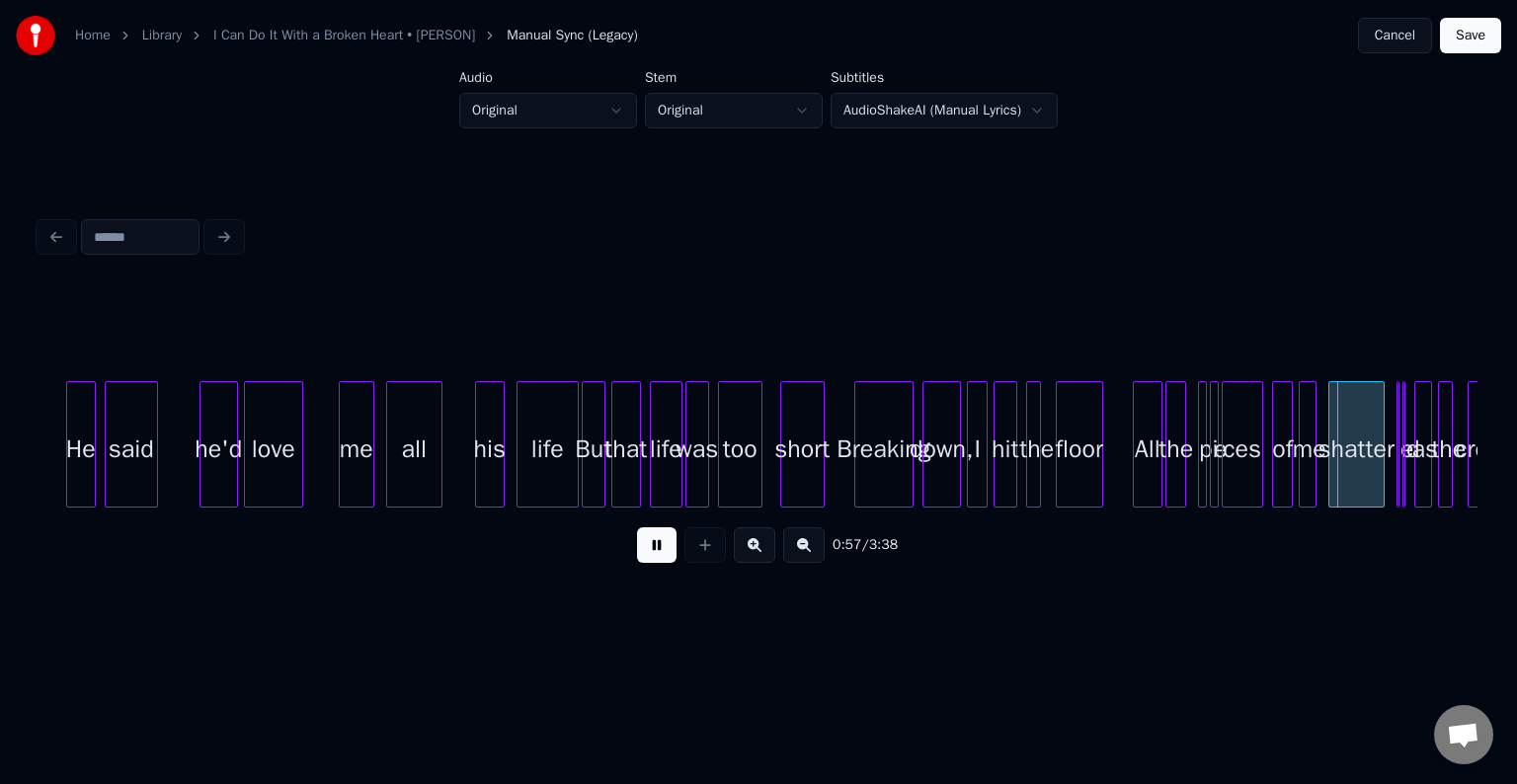 type 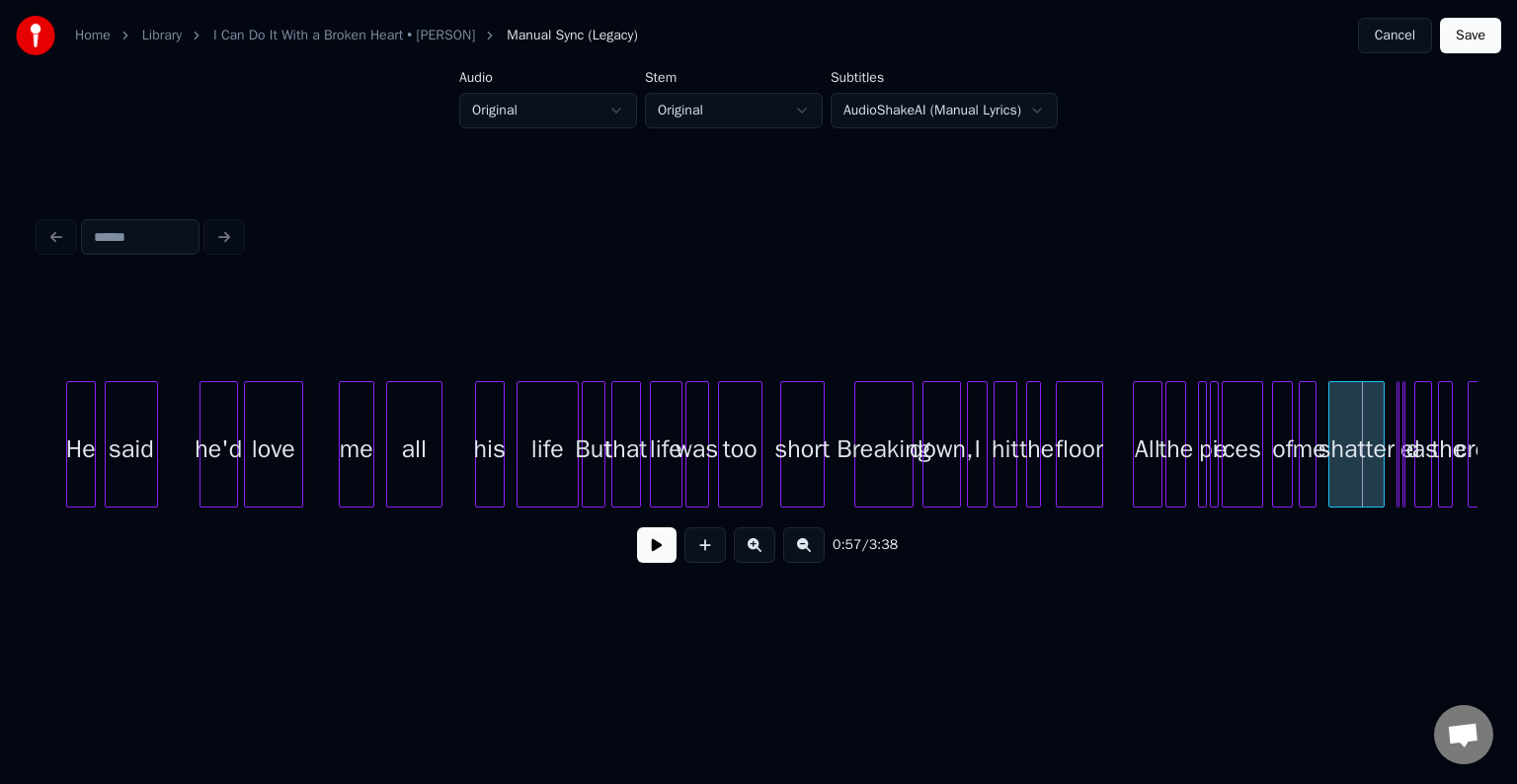 click on "е" at bounding box center (1221, 449) 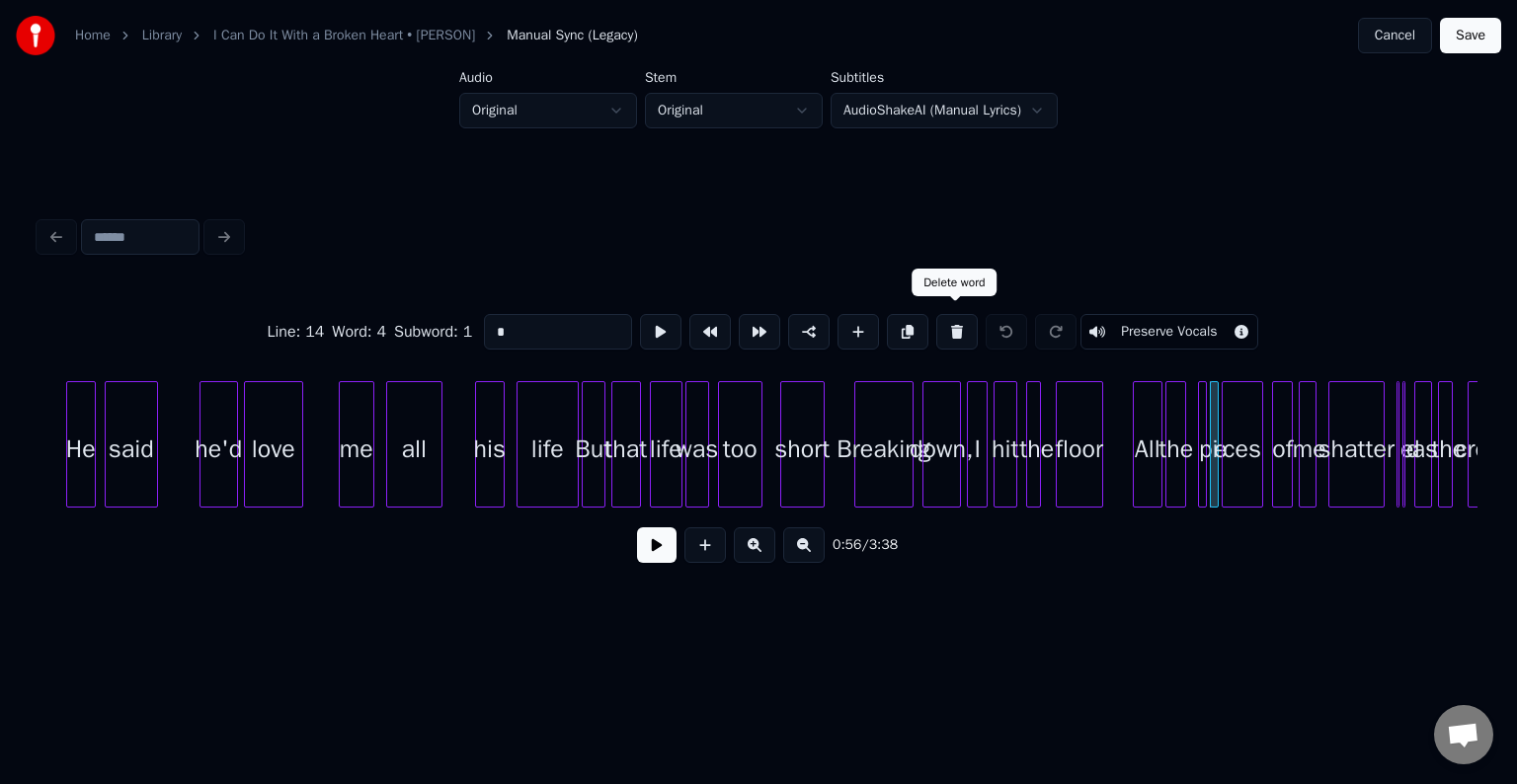 click at bounding box center [957, 332] 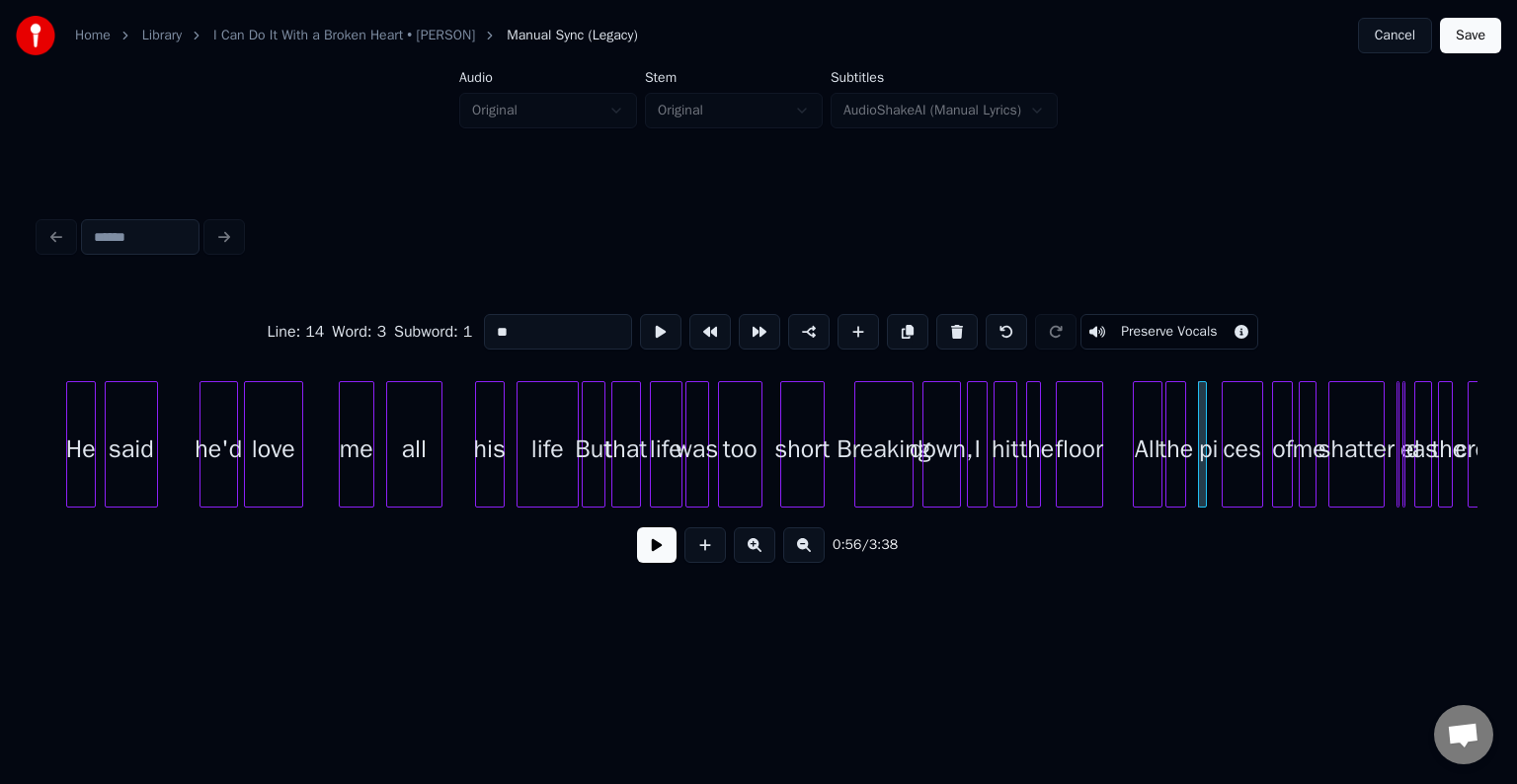 click at bounding box center [957, 332] 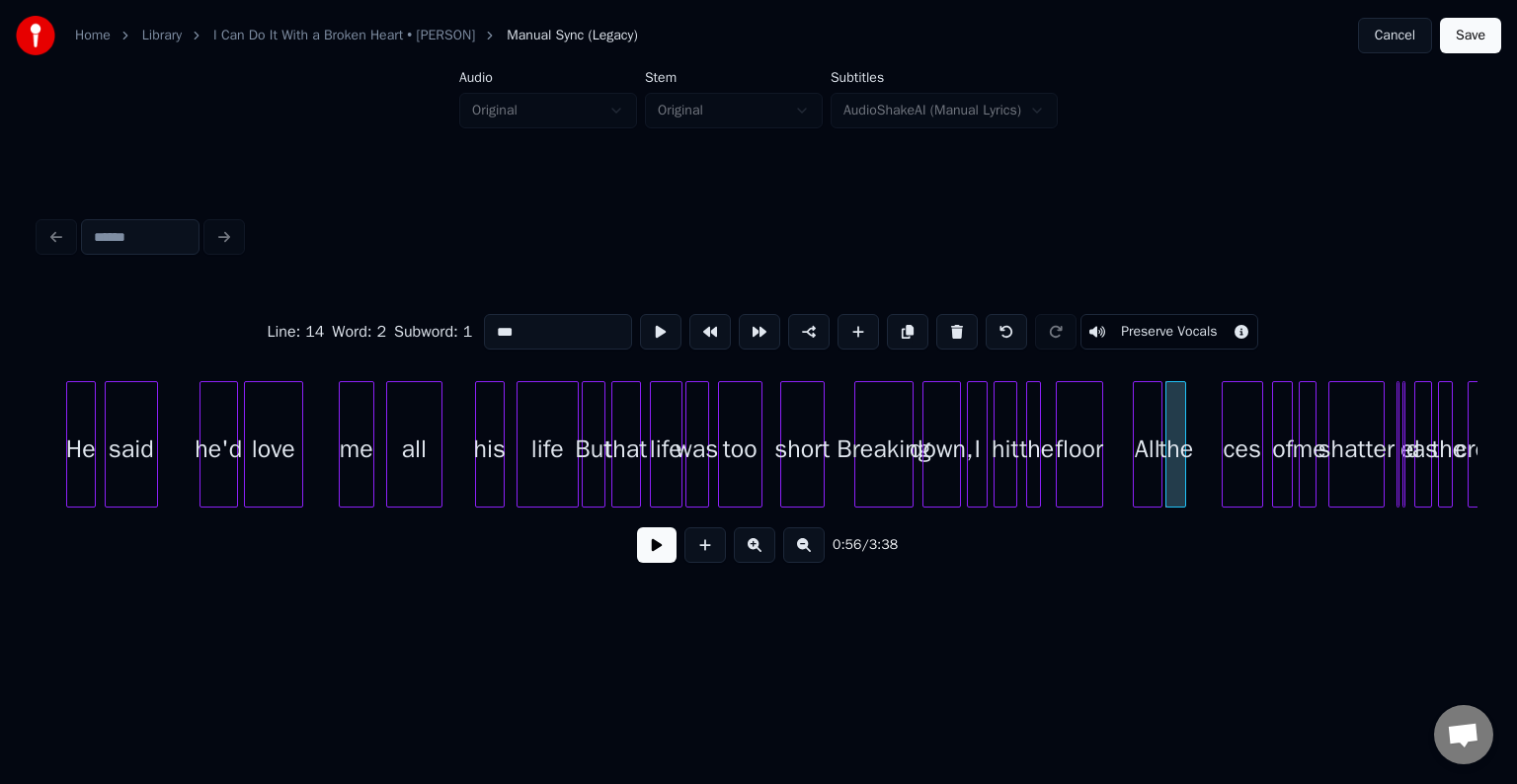 click on "ces" at bounding box center (1242, 449) 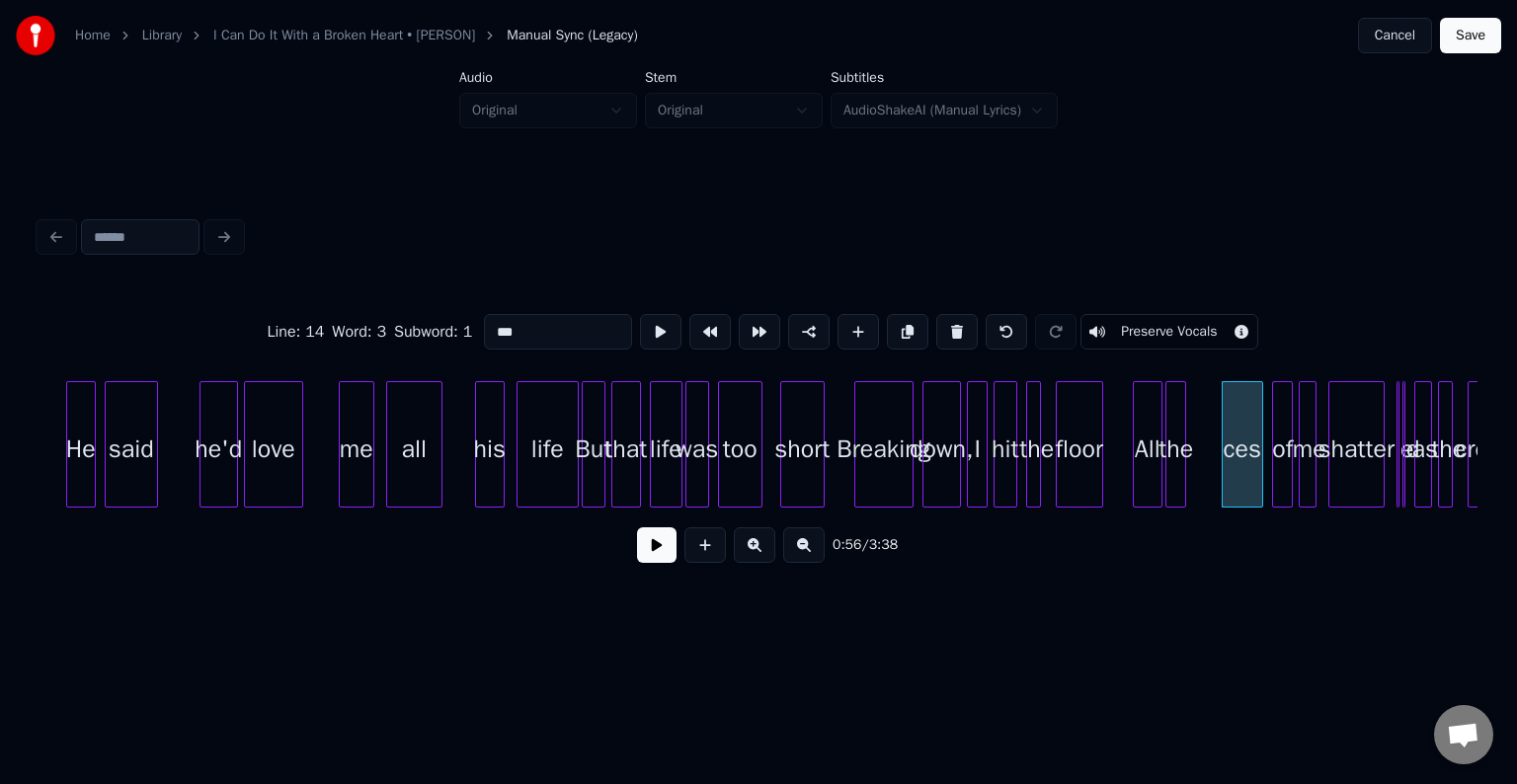 click on "***" at bounding box center [558, 332] 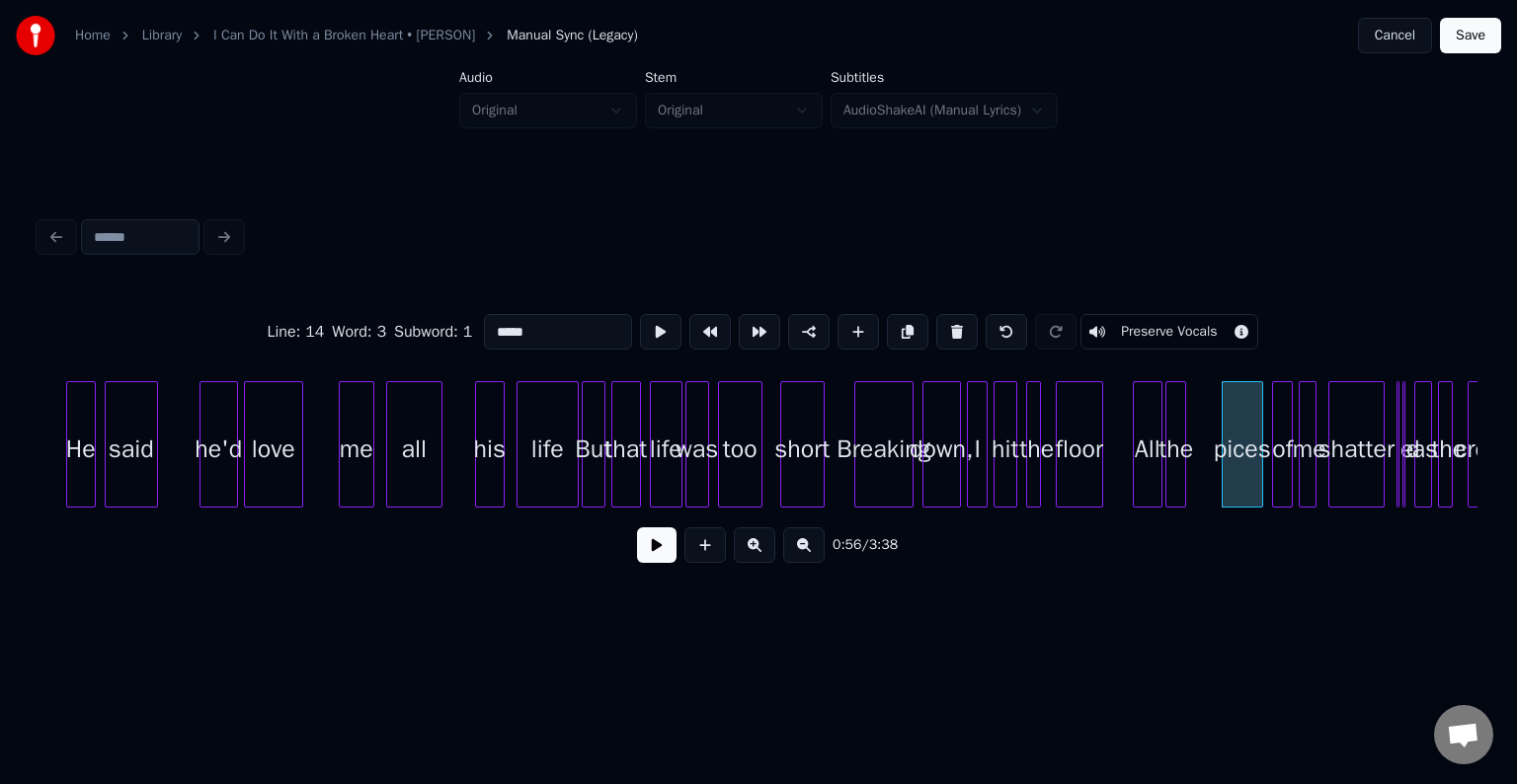 type on "******" 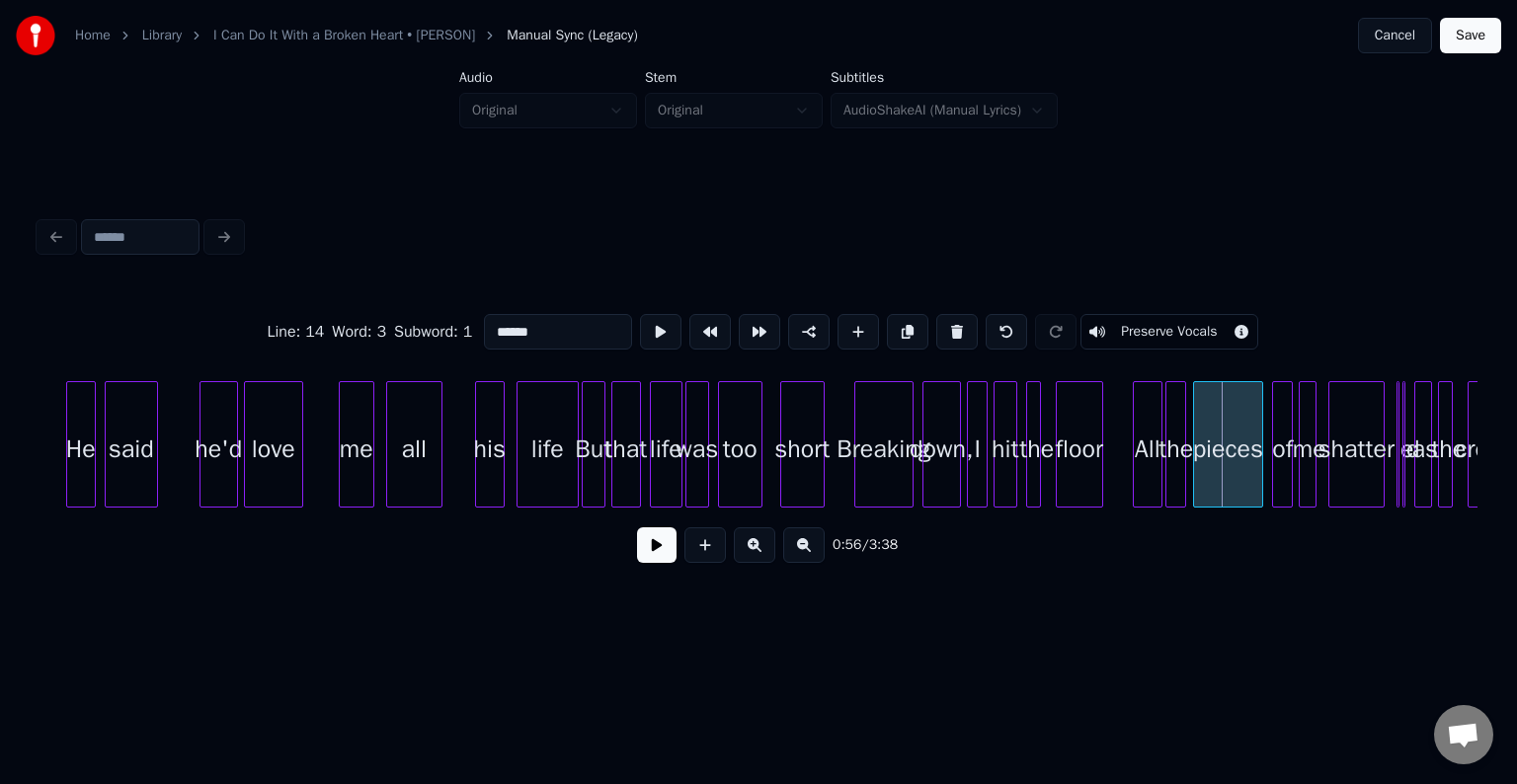 click at bounding box center [1197, 444] 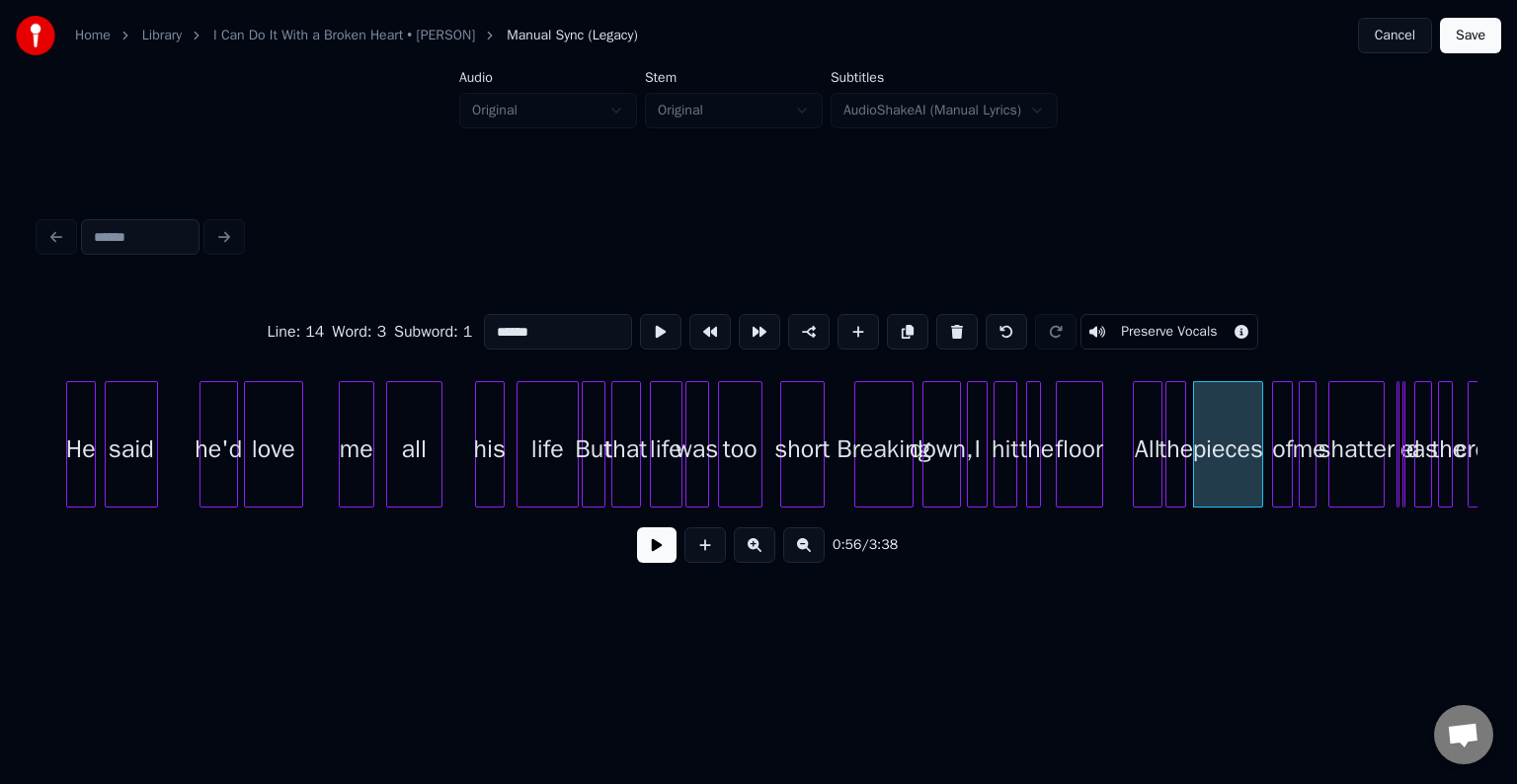 click at bounding box center (657, 545) 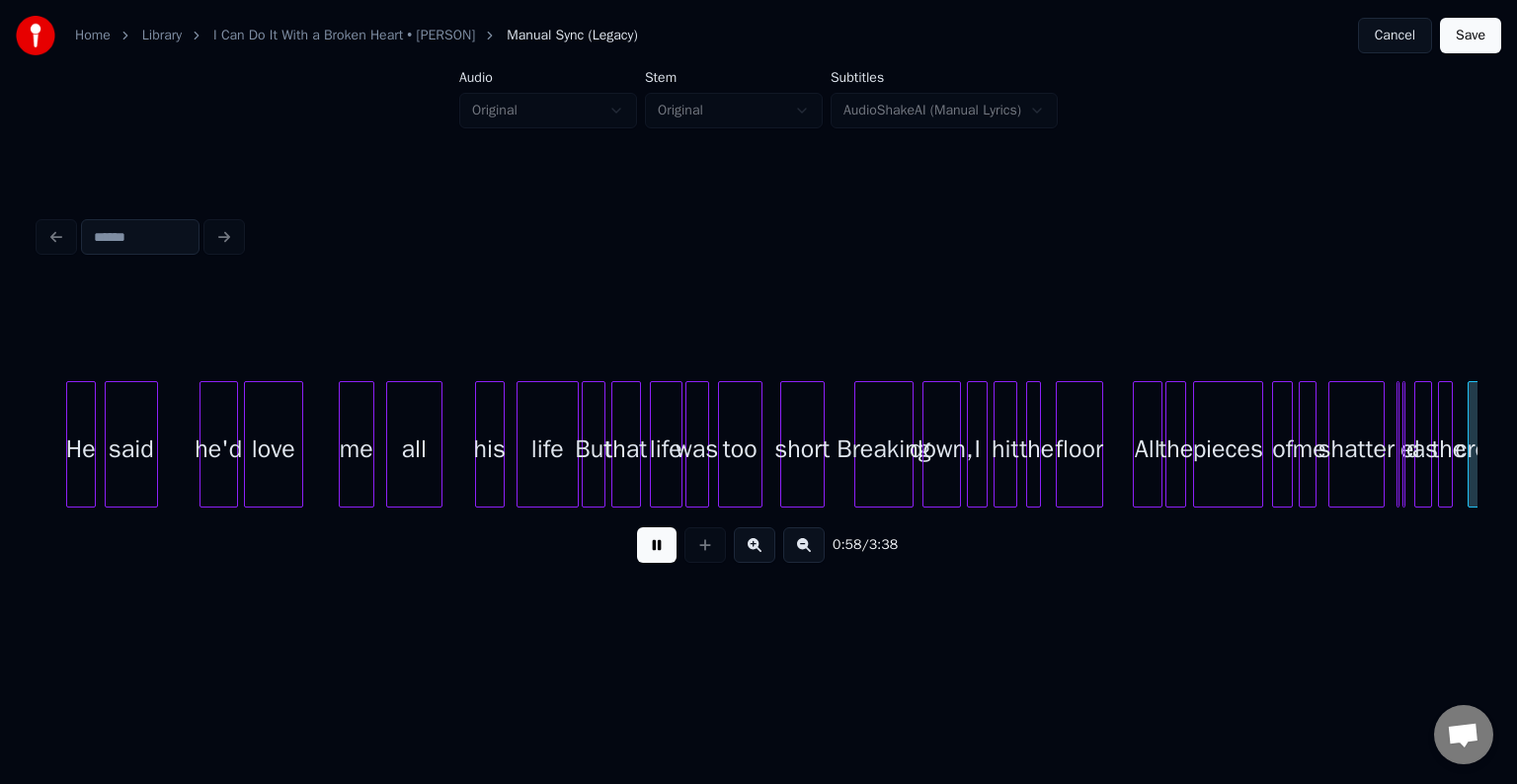 click at bounding box center [657, 545] 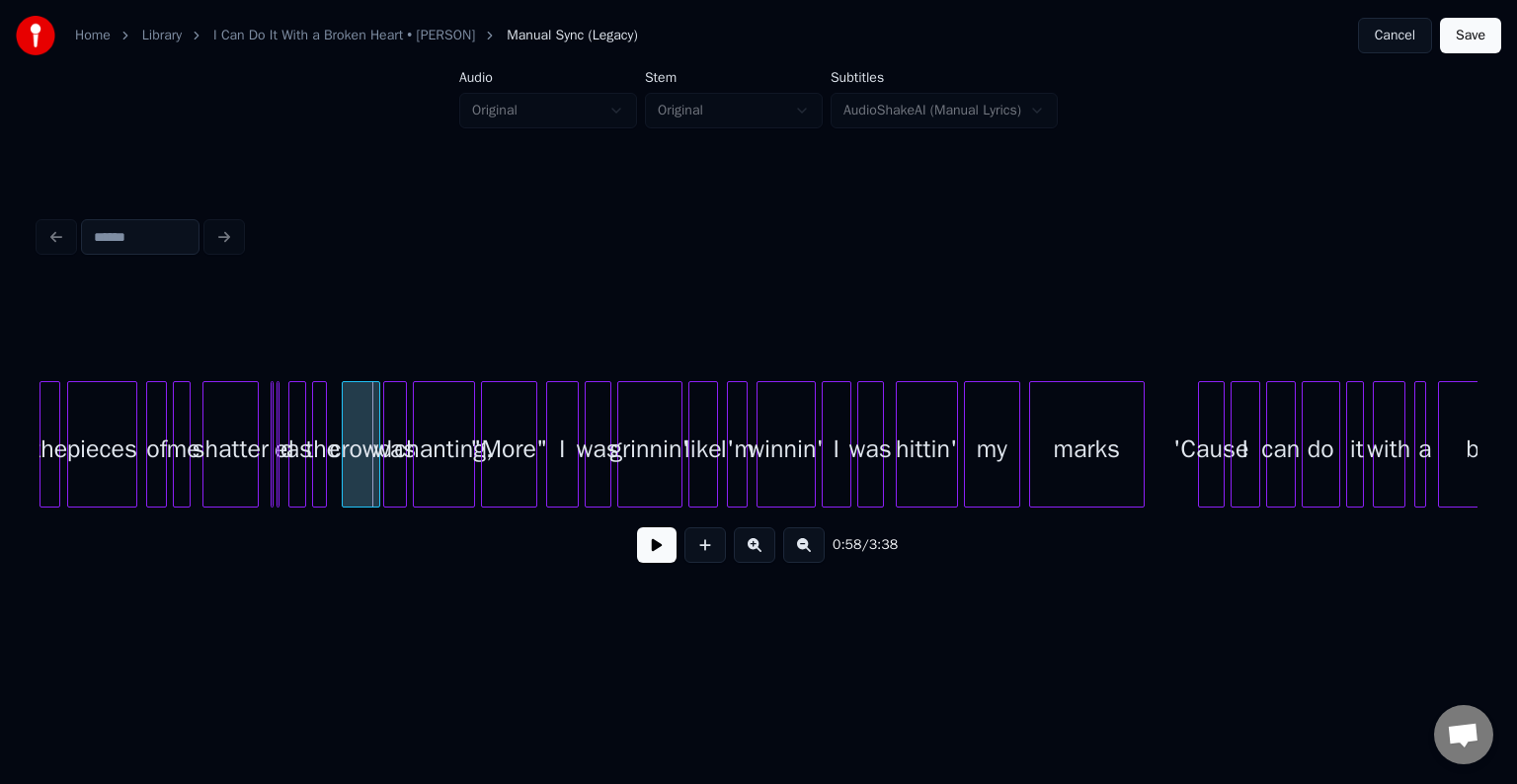 scroll, scrollTop: 0, scrollLeft: 8340, axis: horizontal 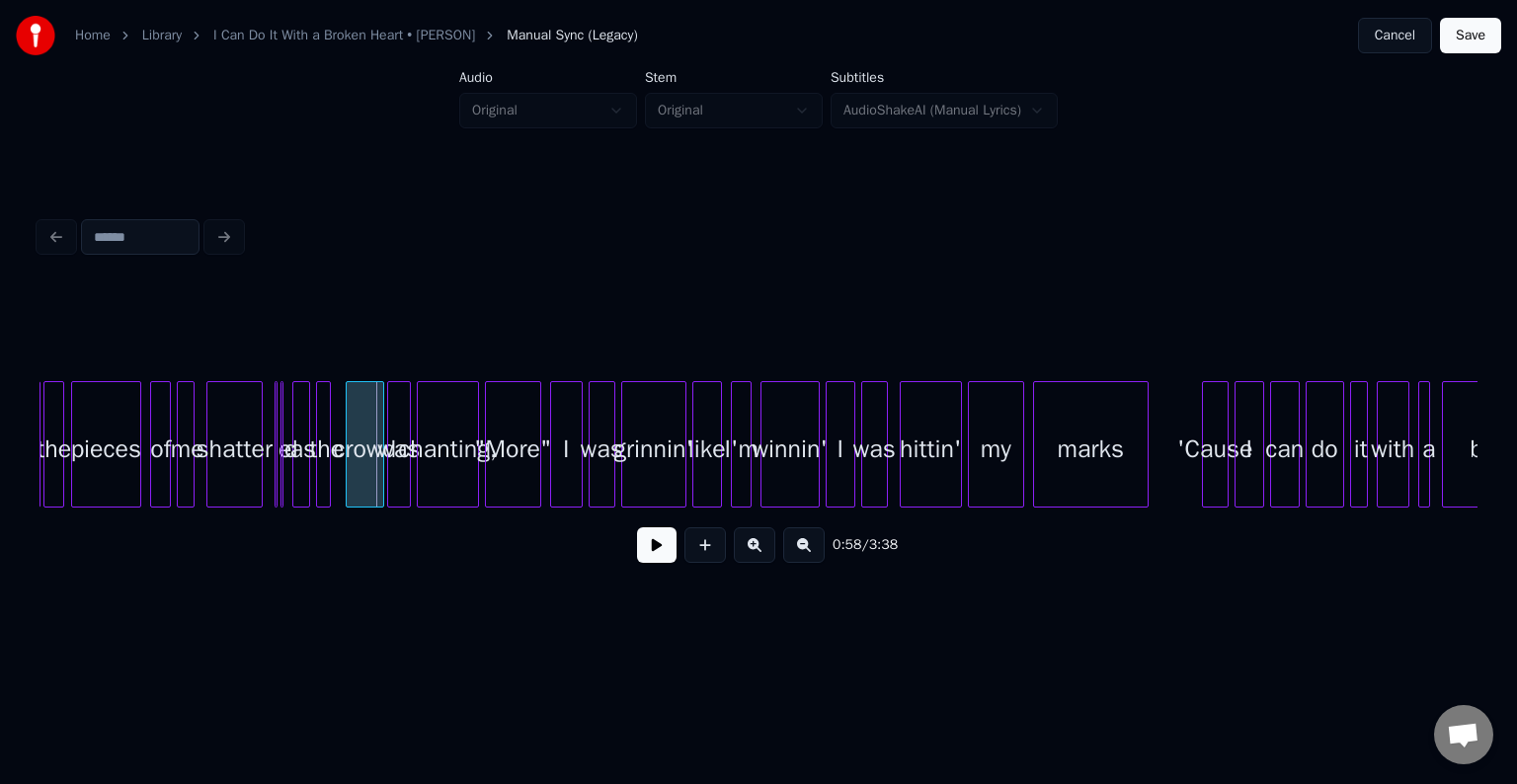 click at bounding box center (279, 444) 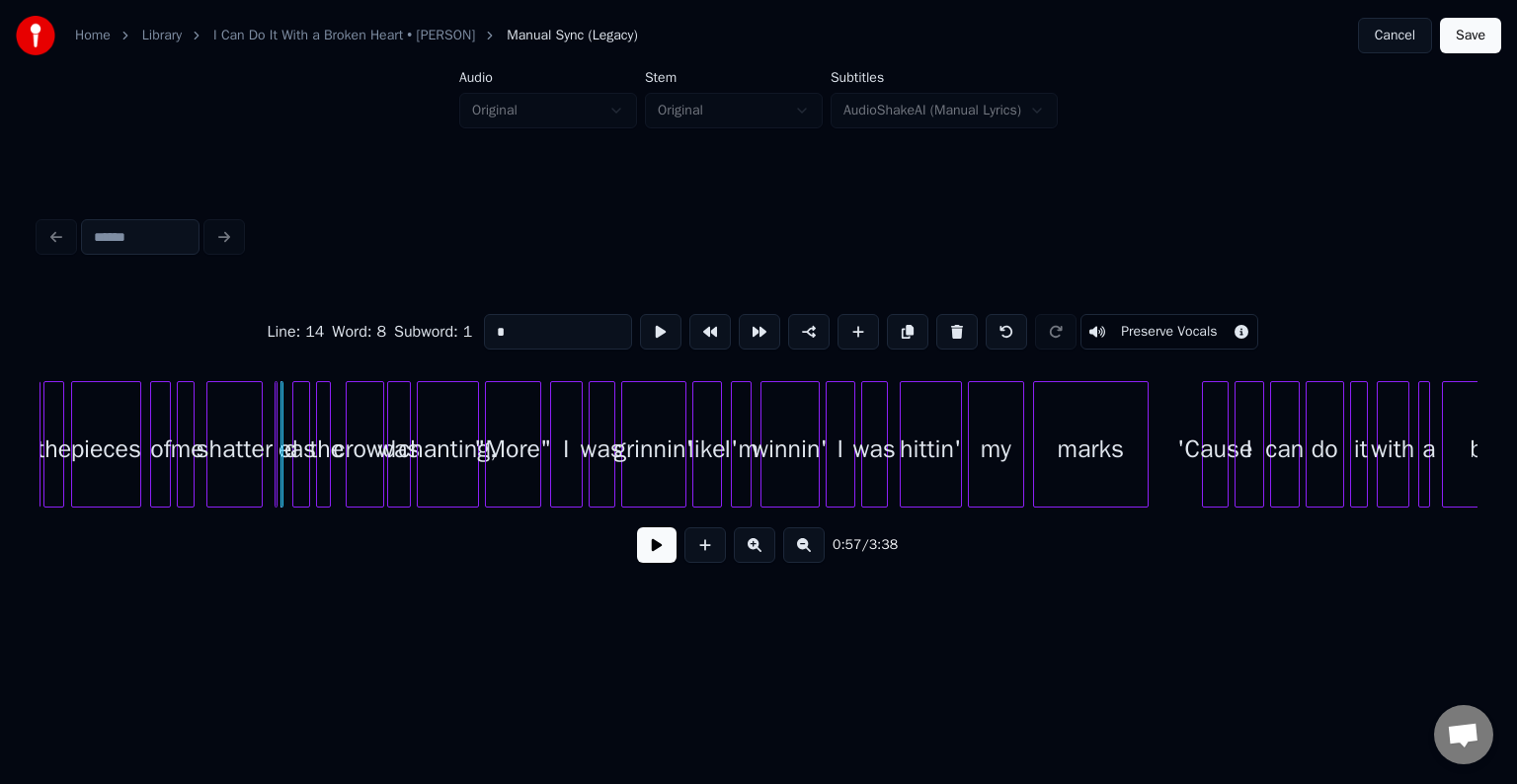 click at bounding box center [279, 444] 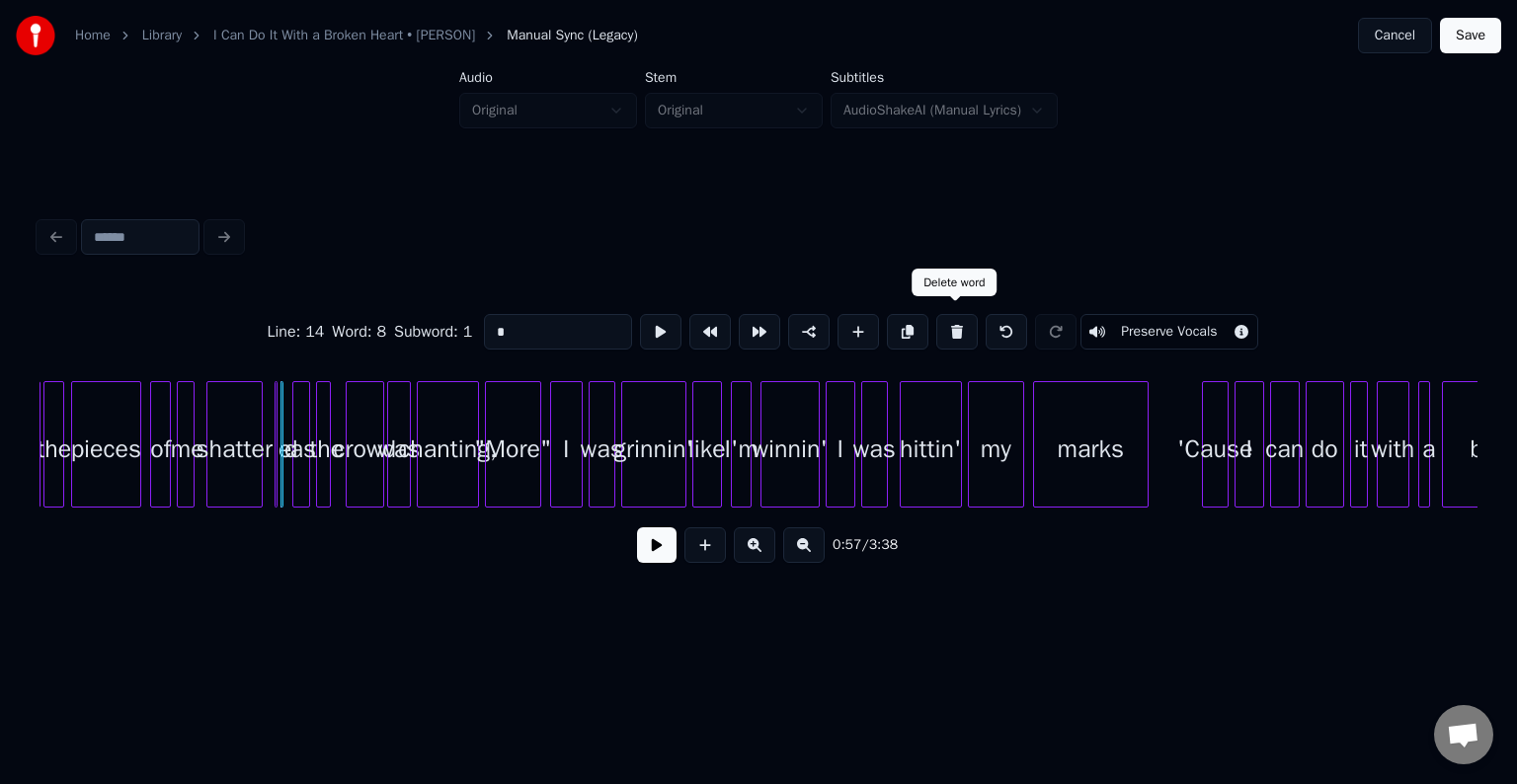 click at bounding box center [957, 332] 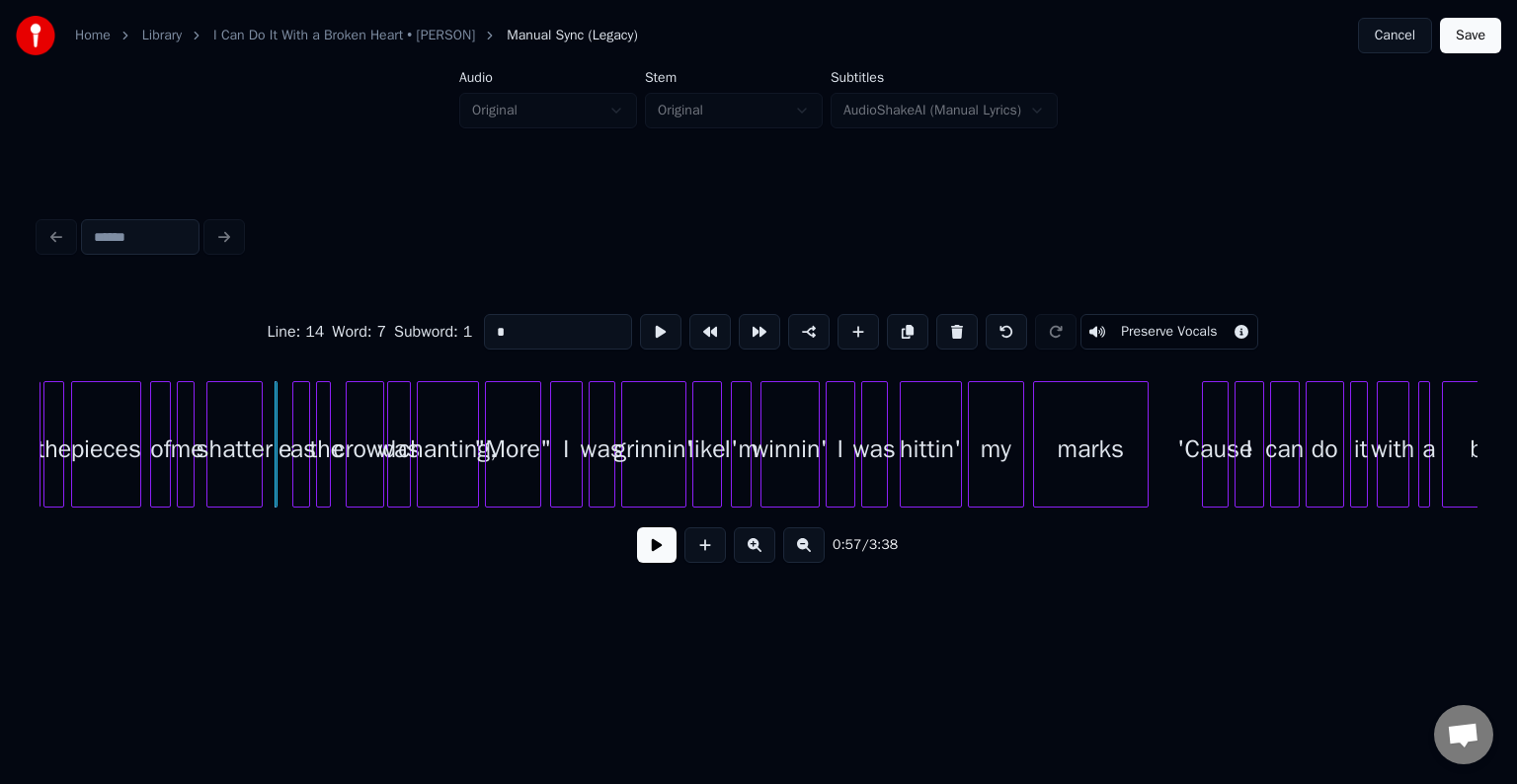 click at bounding box center (957, 332) 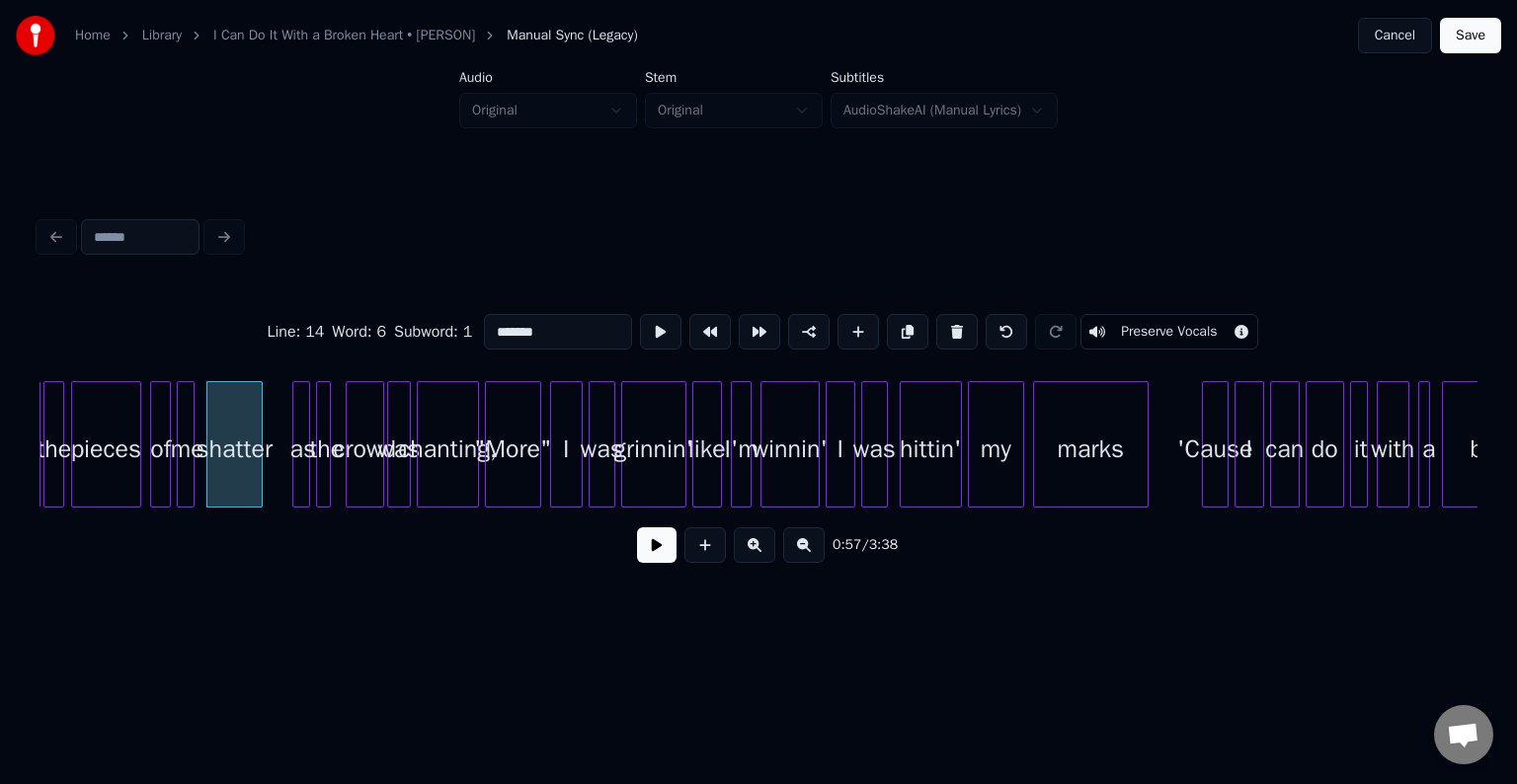 click on "*******" at bounding box center (558, 332) 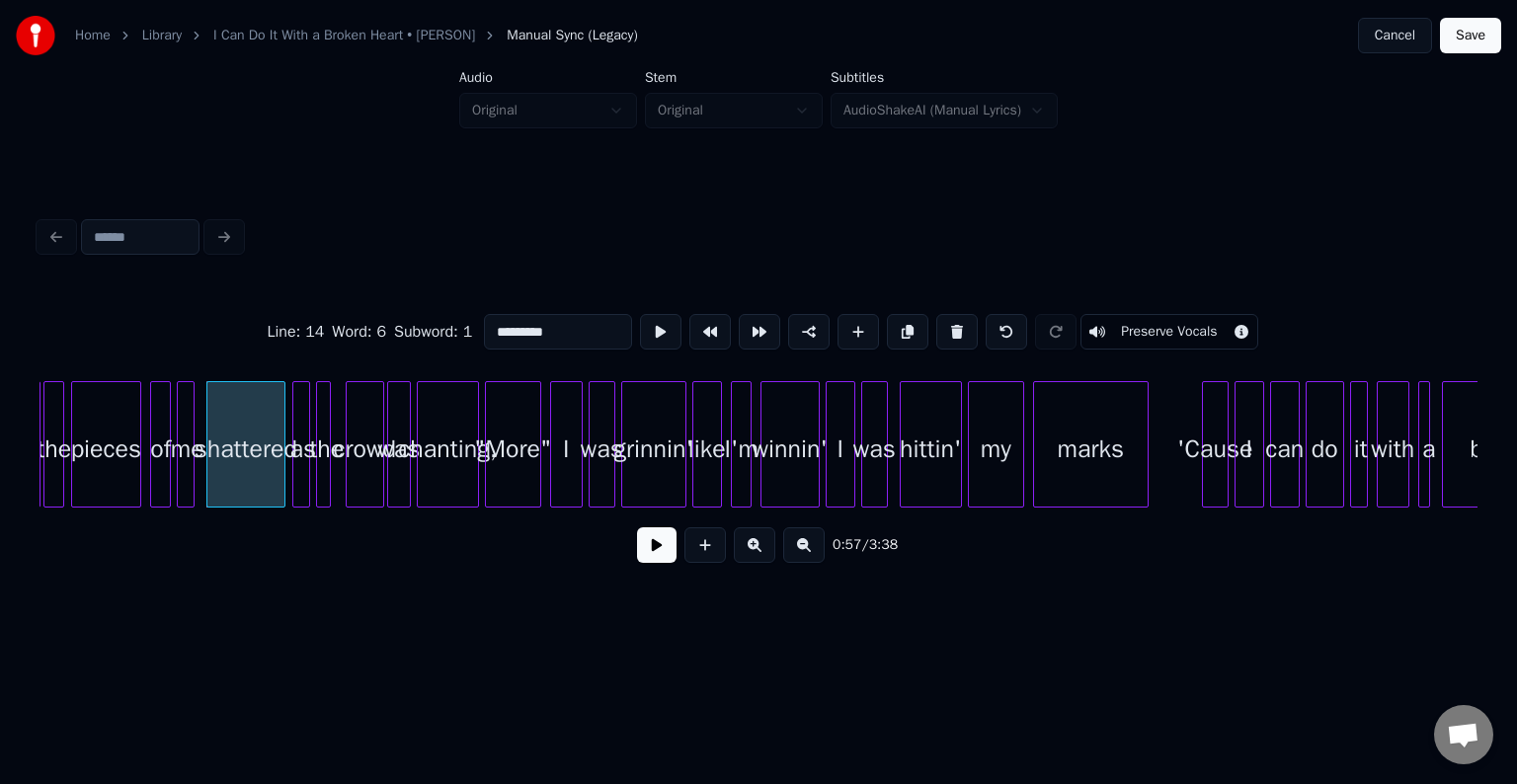 click at bounding box center (281, 444) 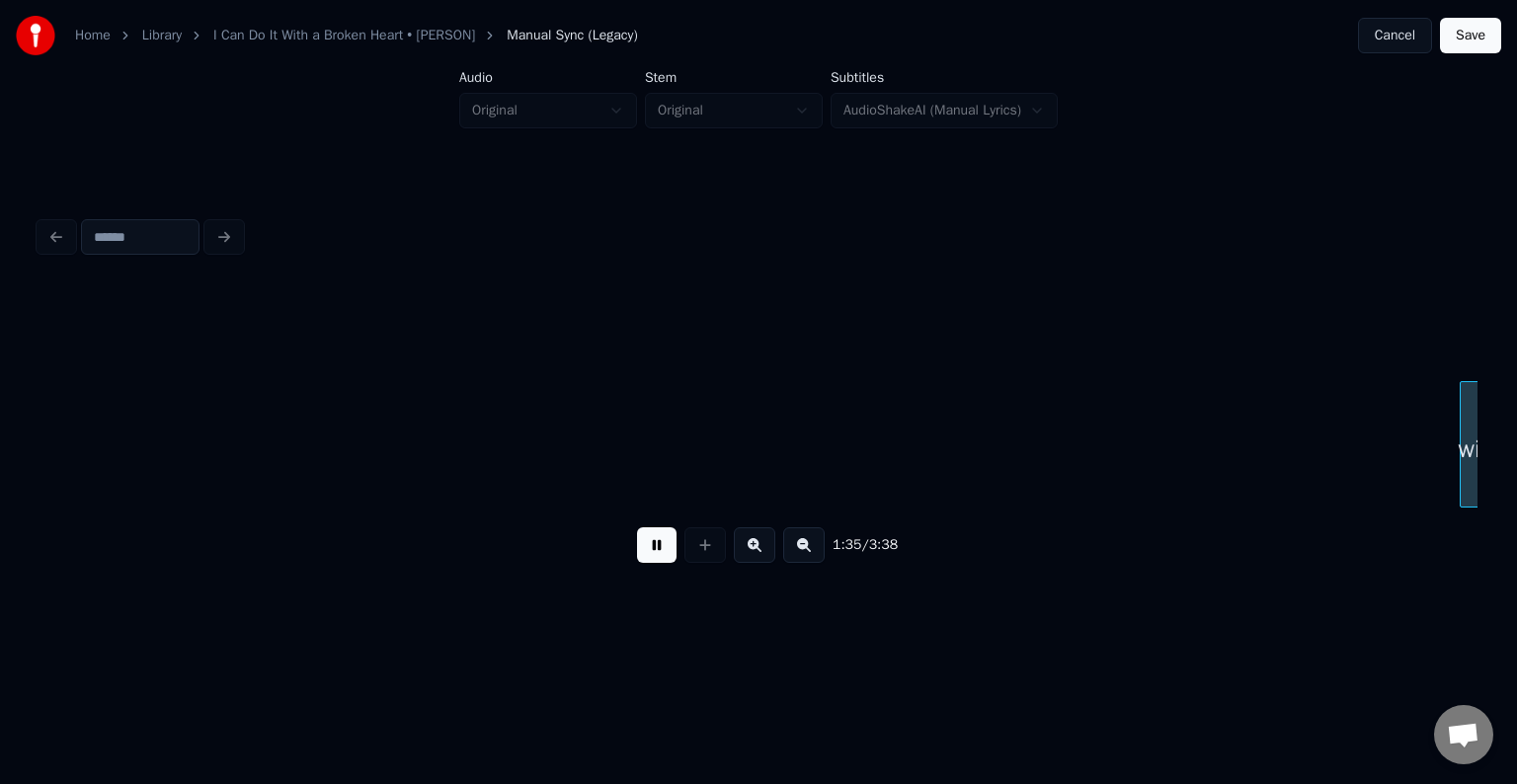 scroll, scrollTop: 0, scrollLeft: 14103, axis: horizontal 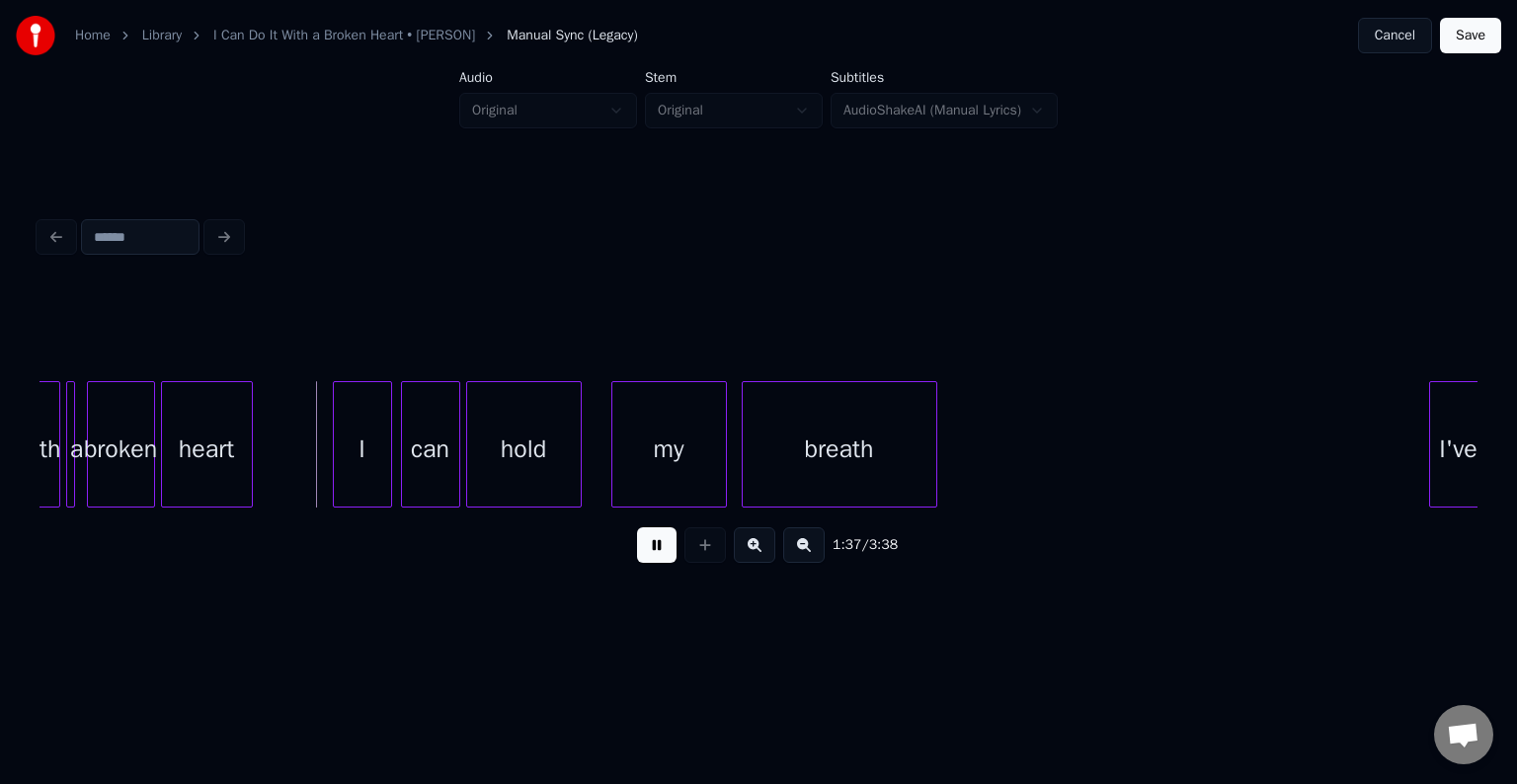 click at bounding box center (657, 545) 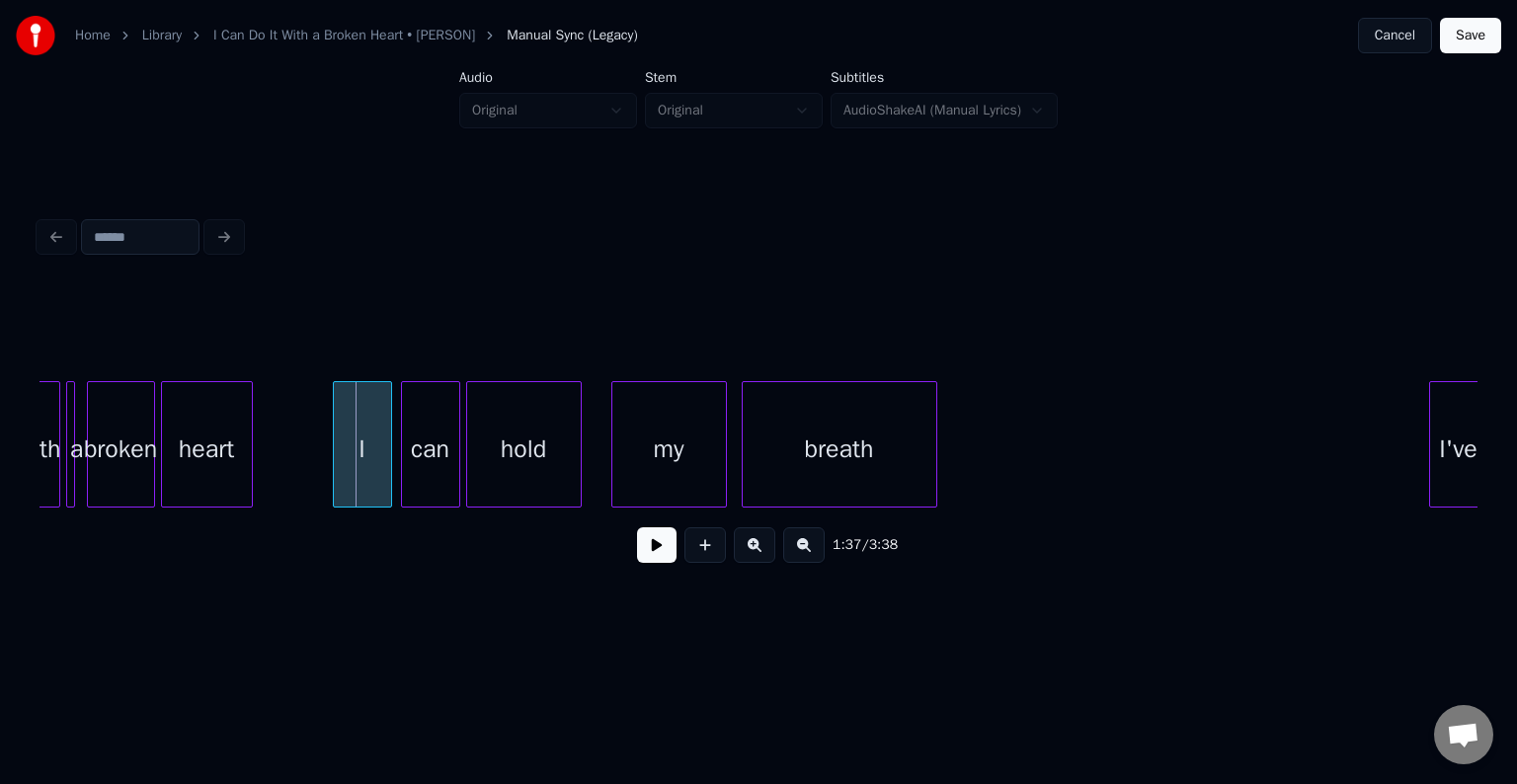 click on "with" at bounding box center (40, 449) 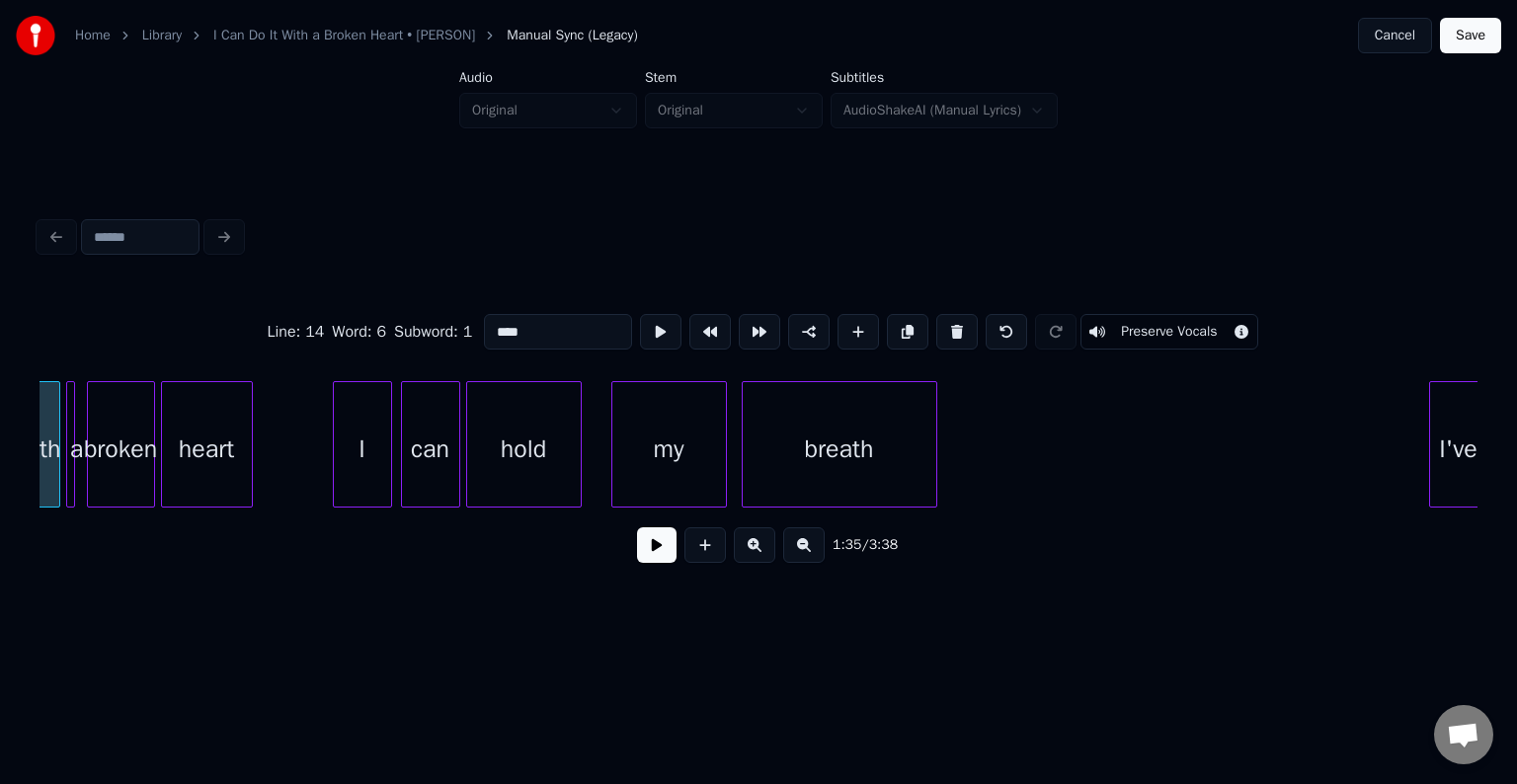 scroll, scrollTop: 0, scrollLeft: 14082, axis: horizontal 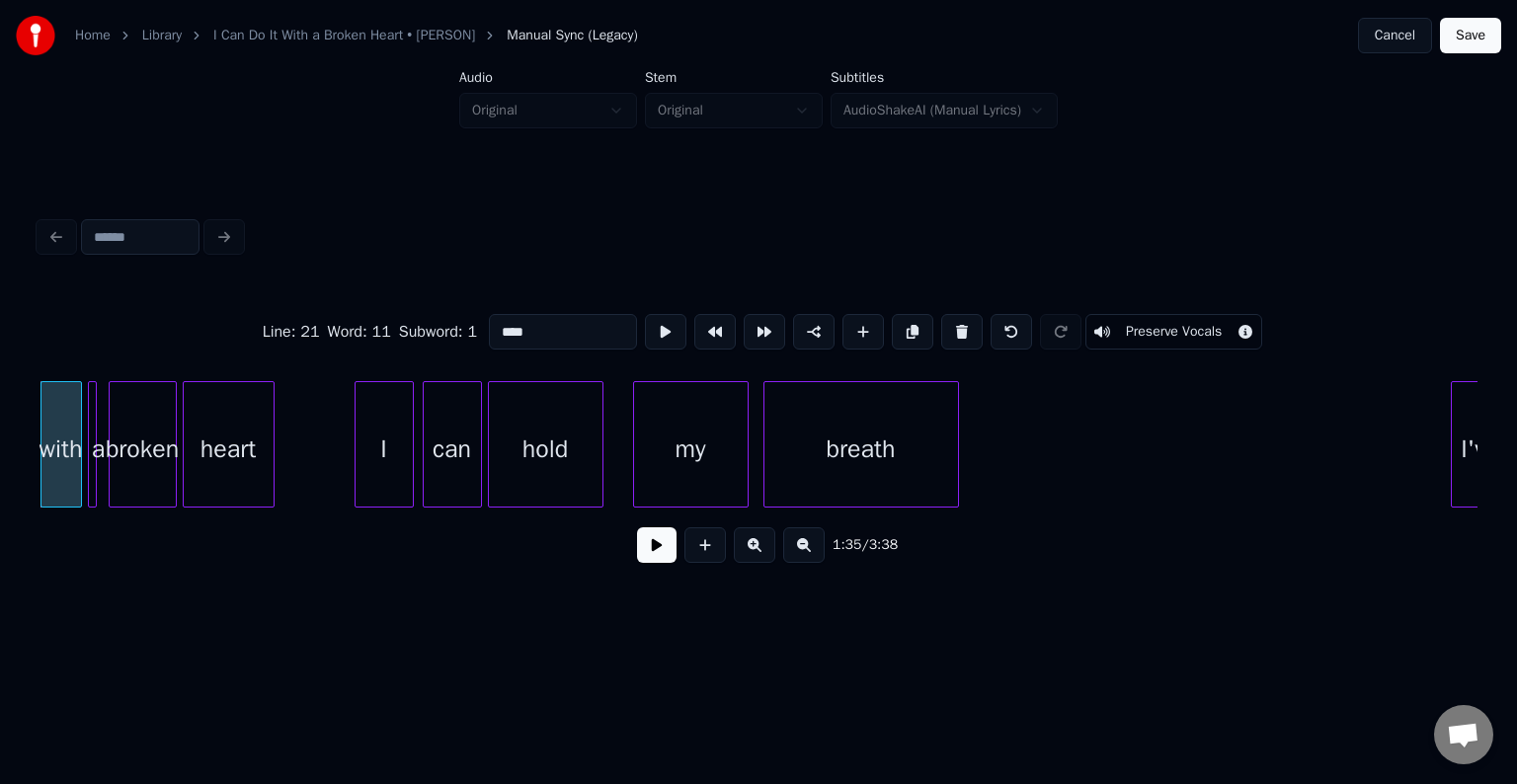 click at bounding box center [93, 444] 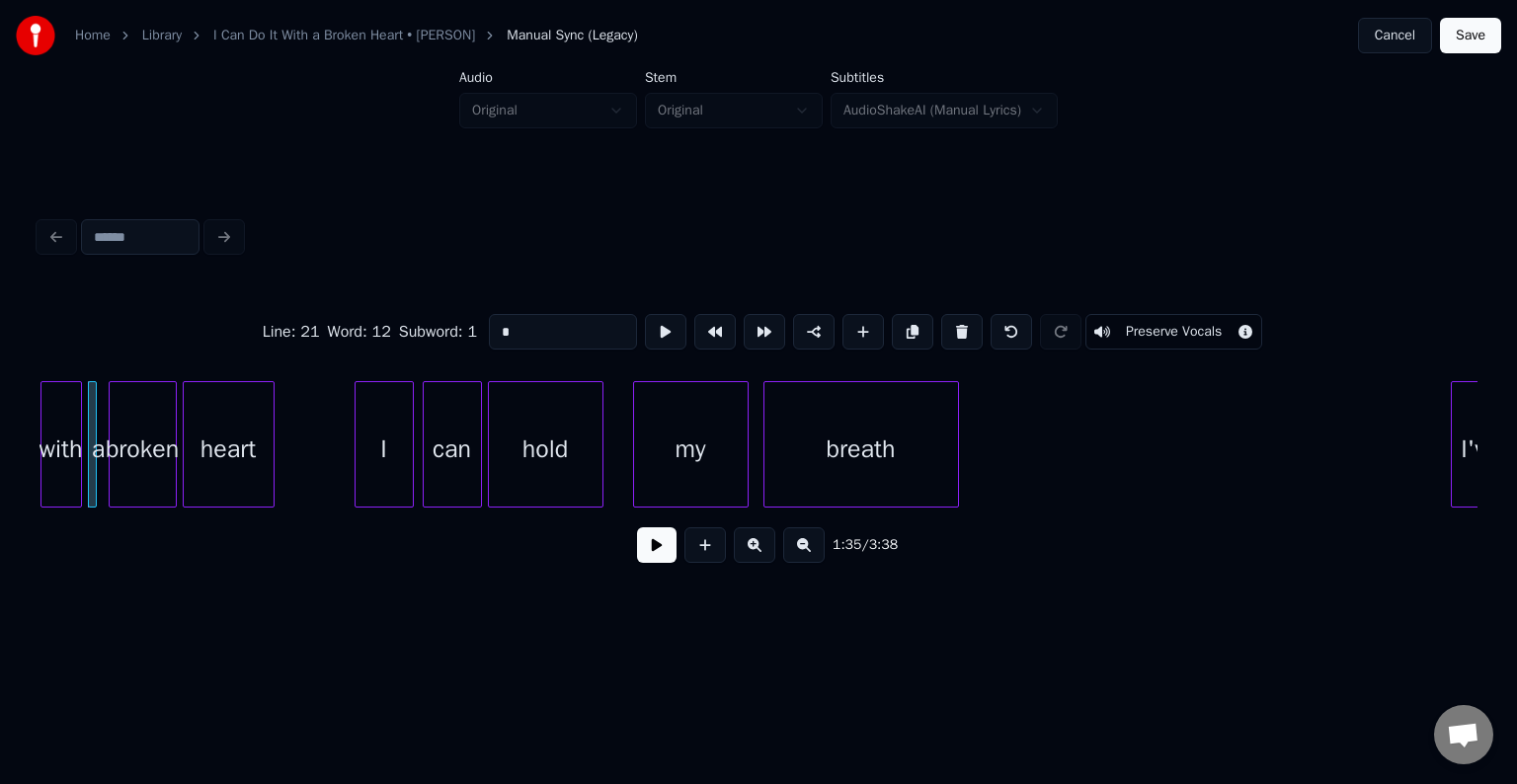 click at bounding box center (657, 545) 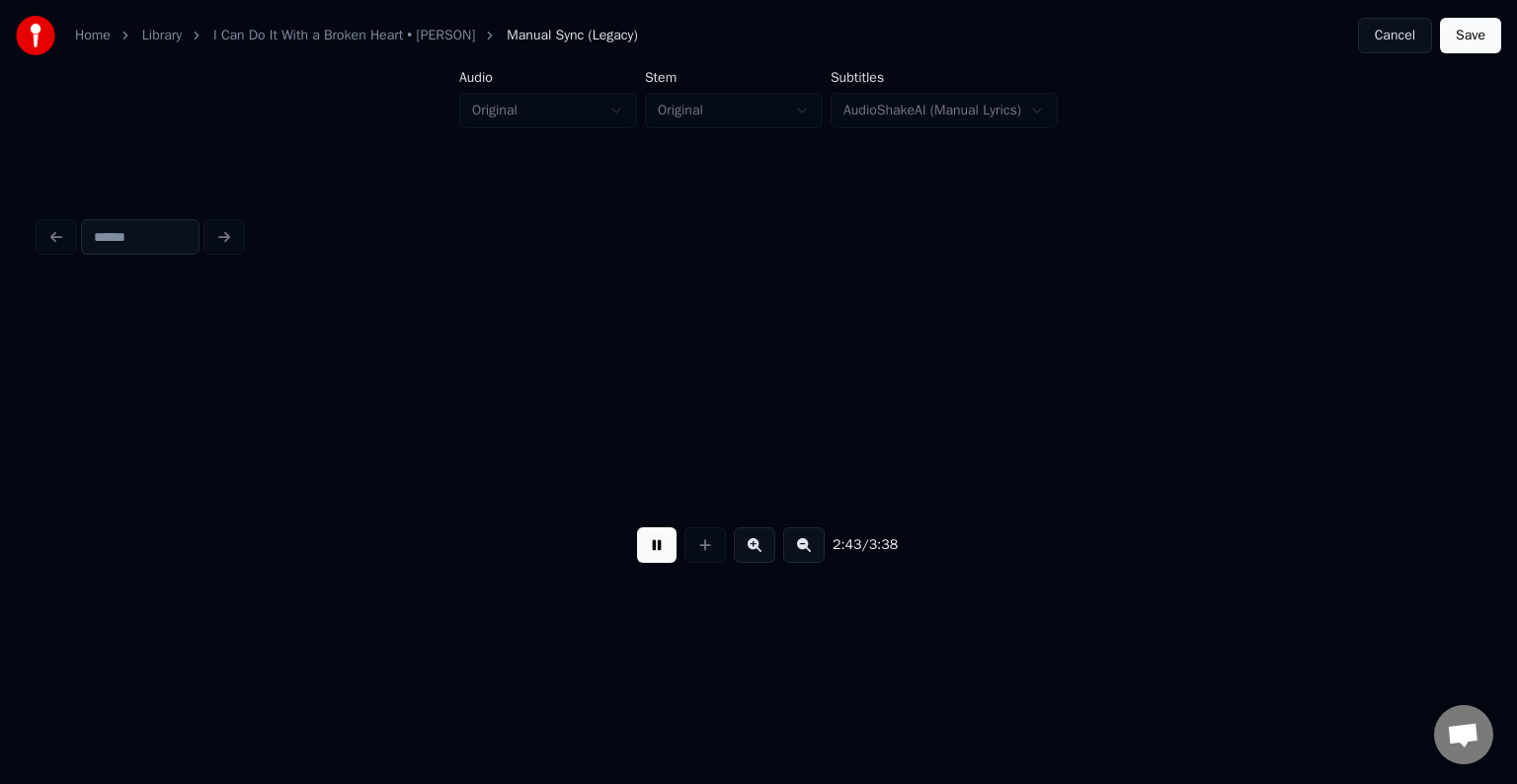 scroll, scrollTop: 0, scrollLeft: 24173, axis: horizontal 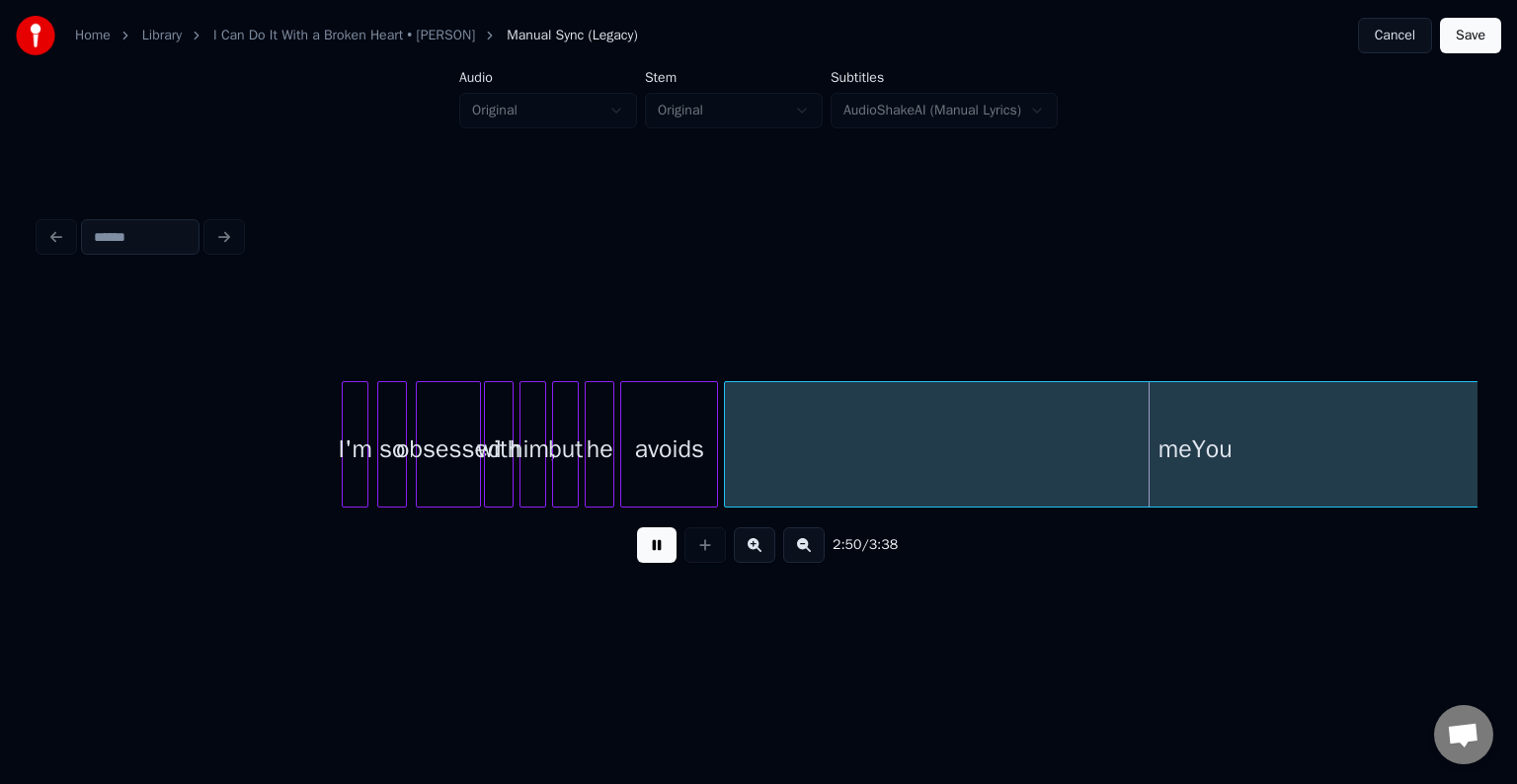 click at bounding box center [657, 545] 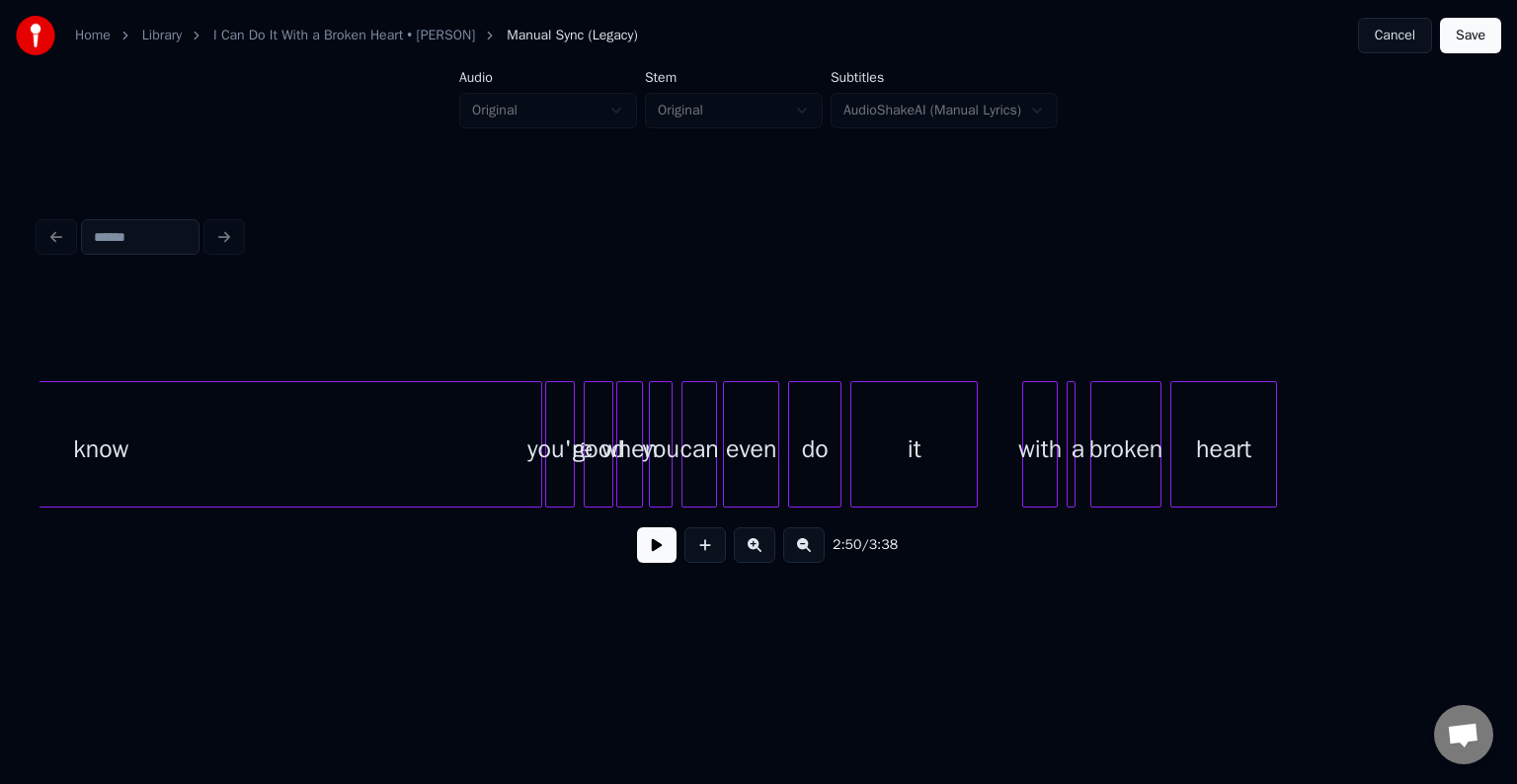 scroll, scrollTop: 0, scrollLeft: 26210, axis: horizontal 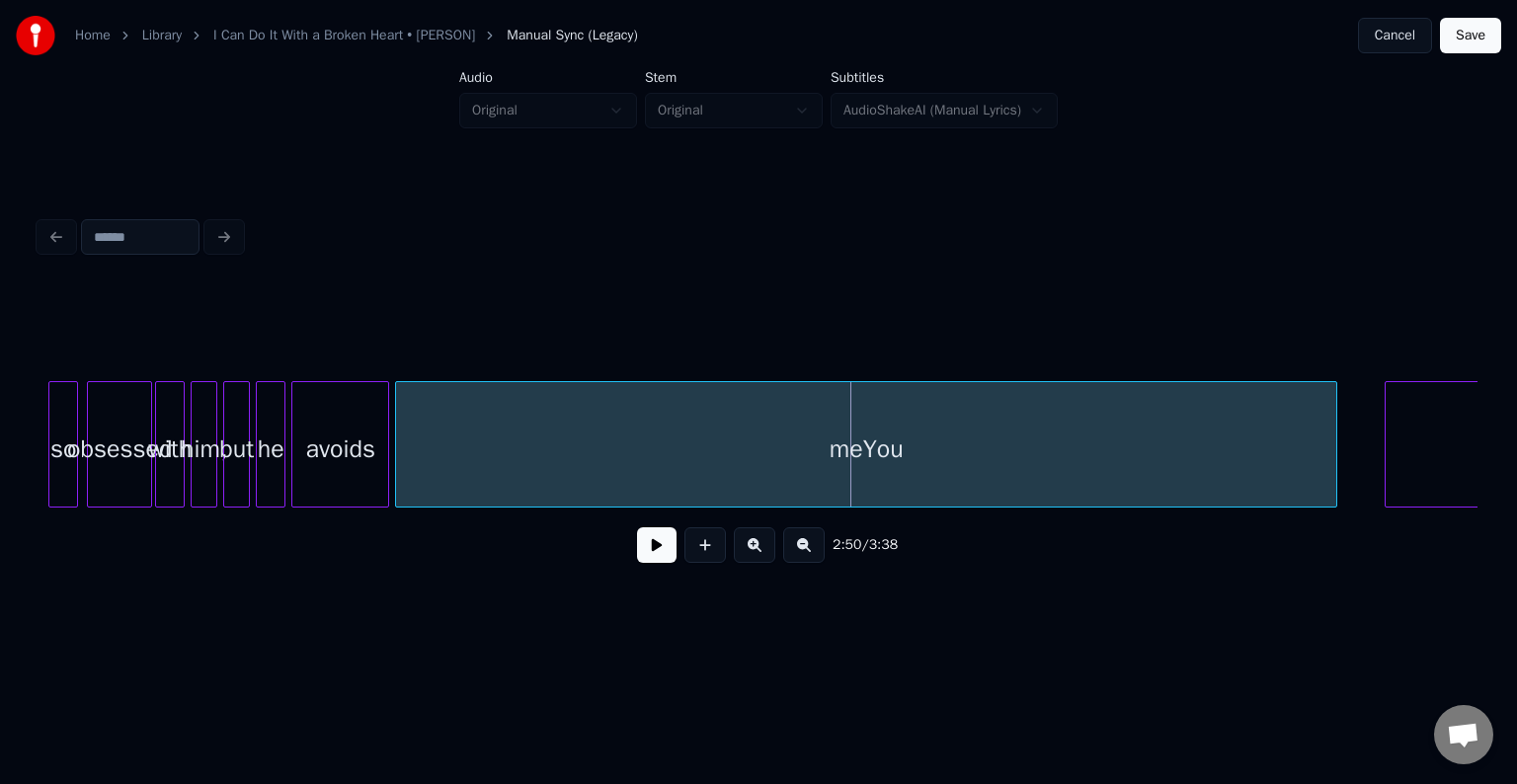 click at bounding box center [657, 545] 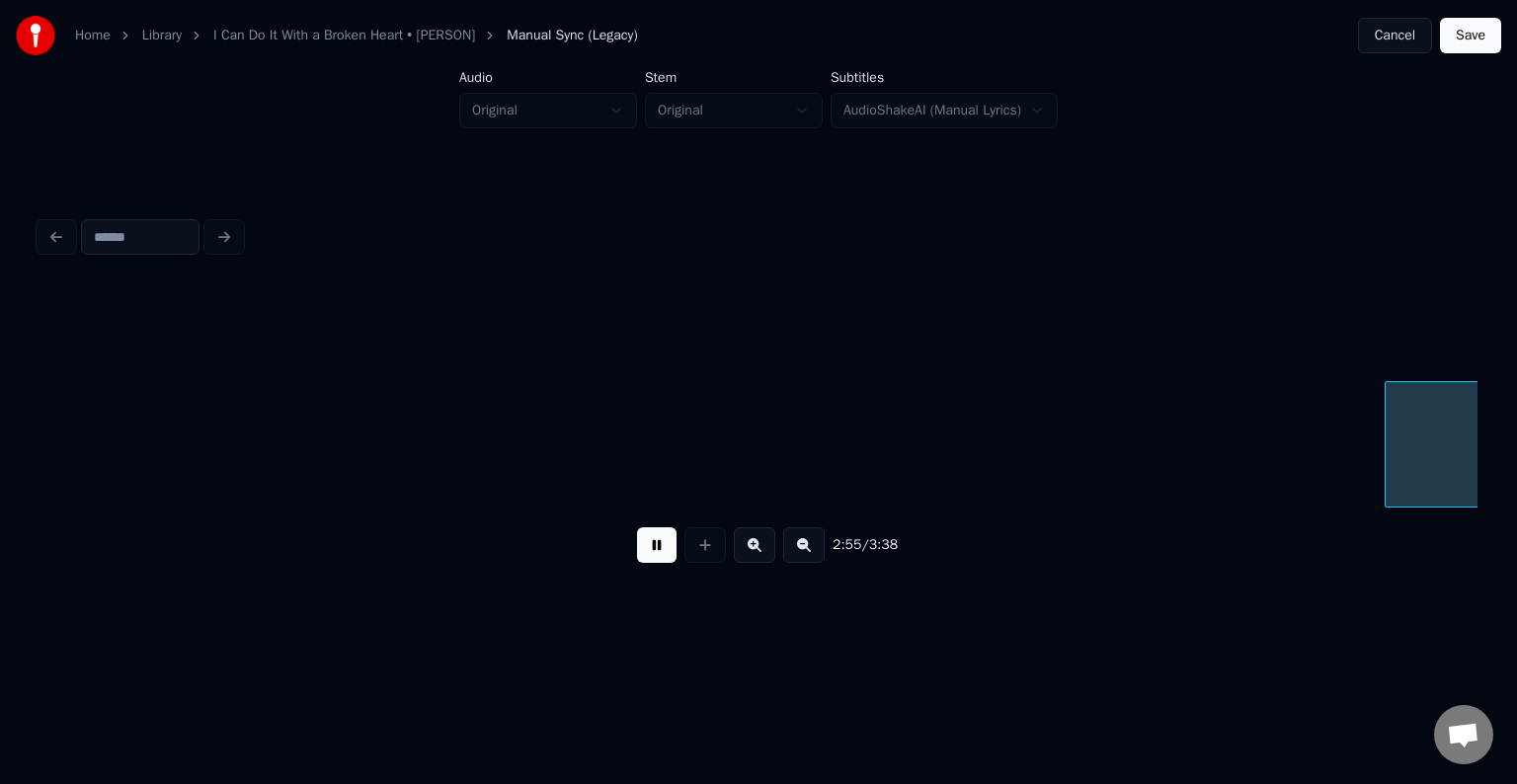 scroll, scrollTop: 0, scrollLeft: 25940, axis: horizontal 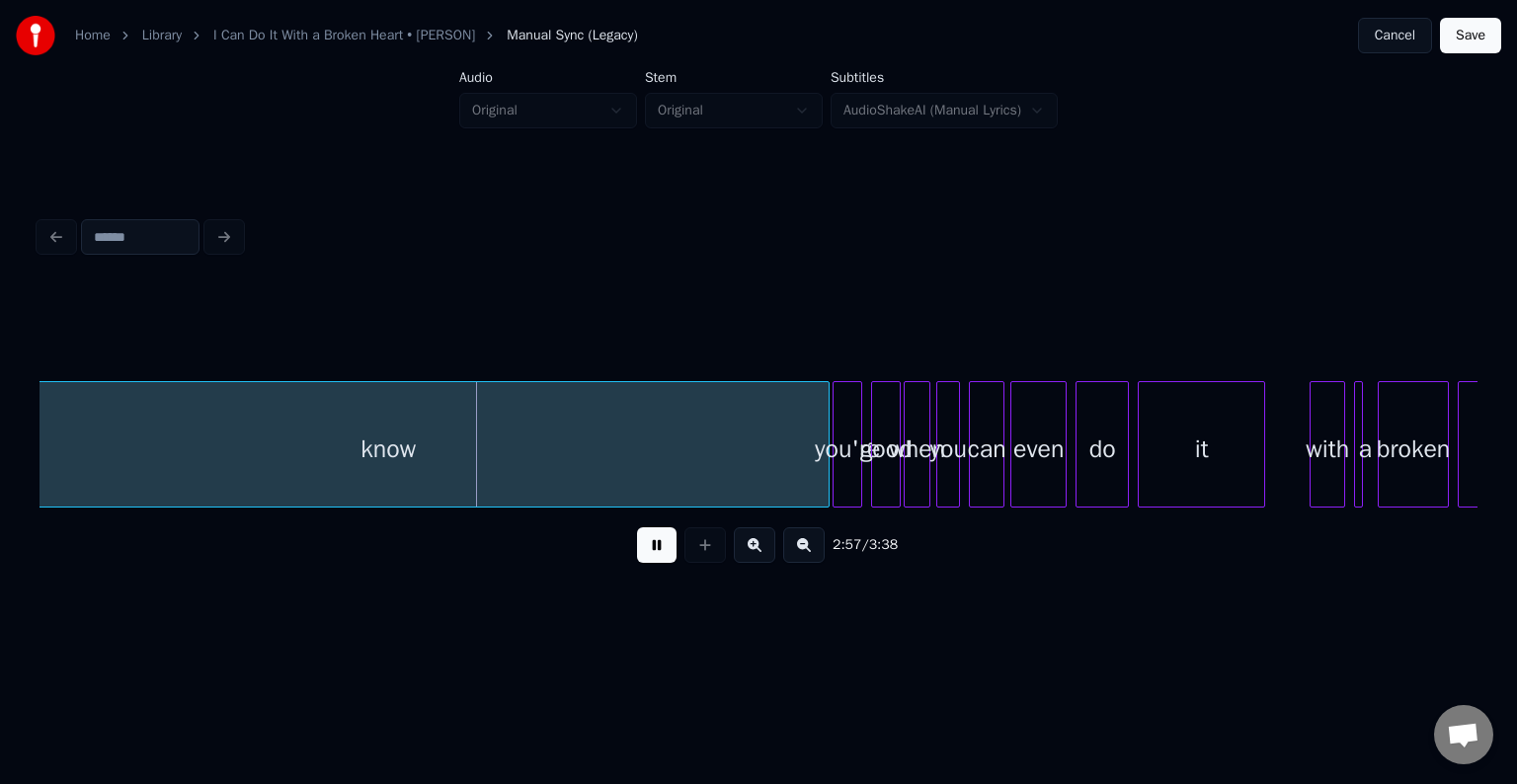 click at bounding box center [657, 545] 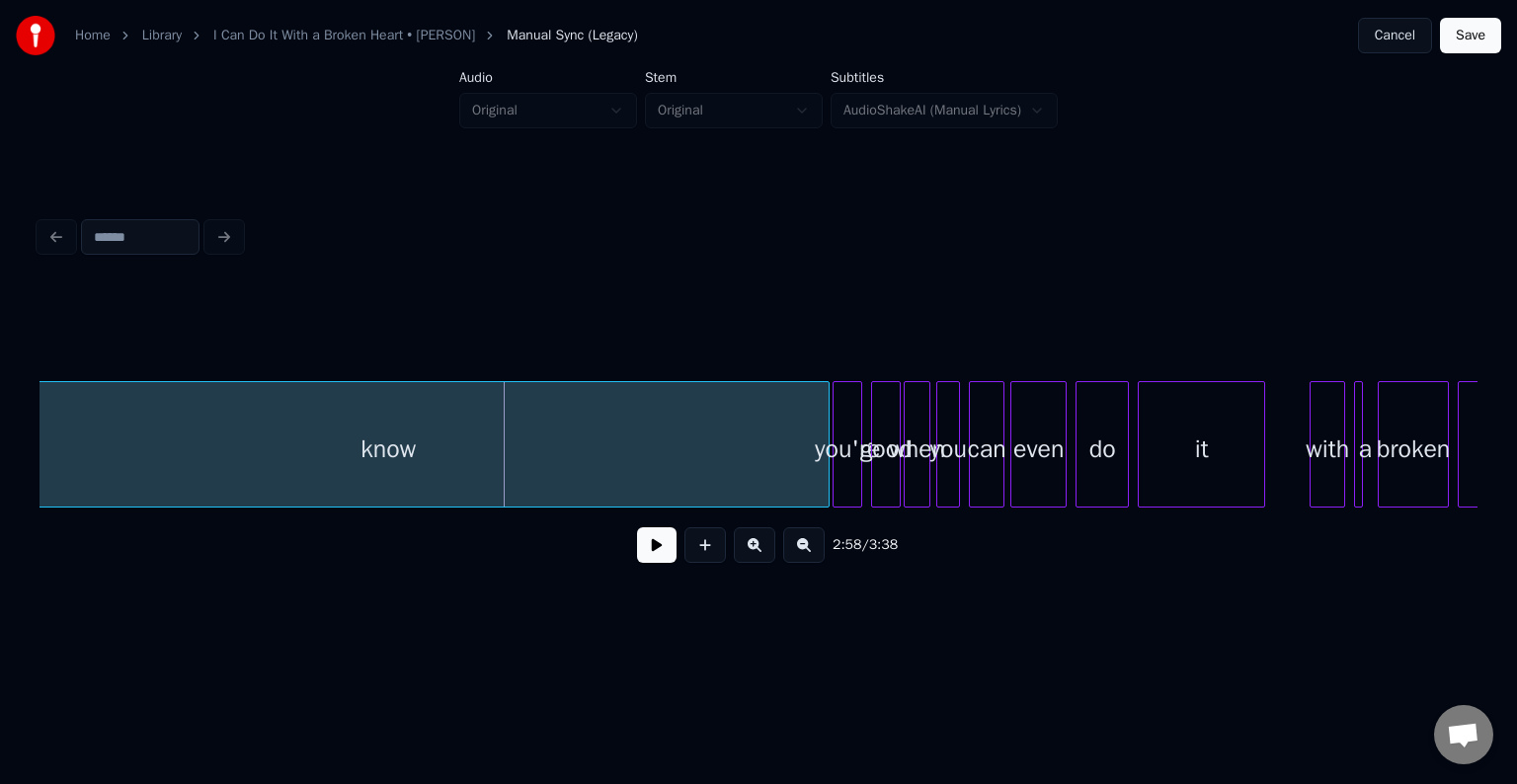 click on "Cancel" at bounding box center [1395, 36] 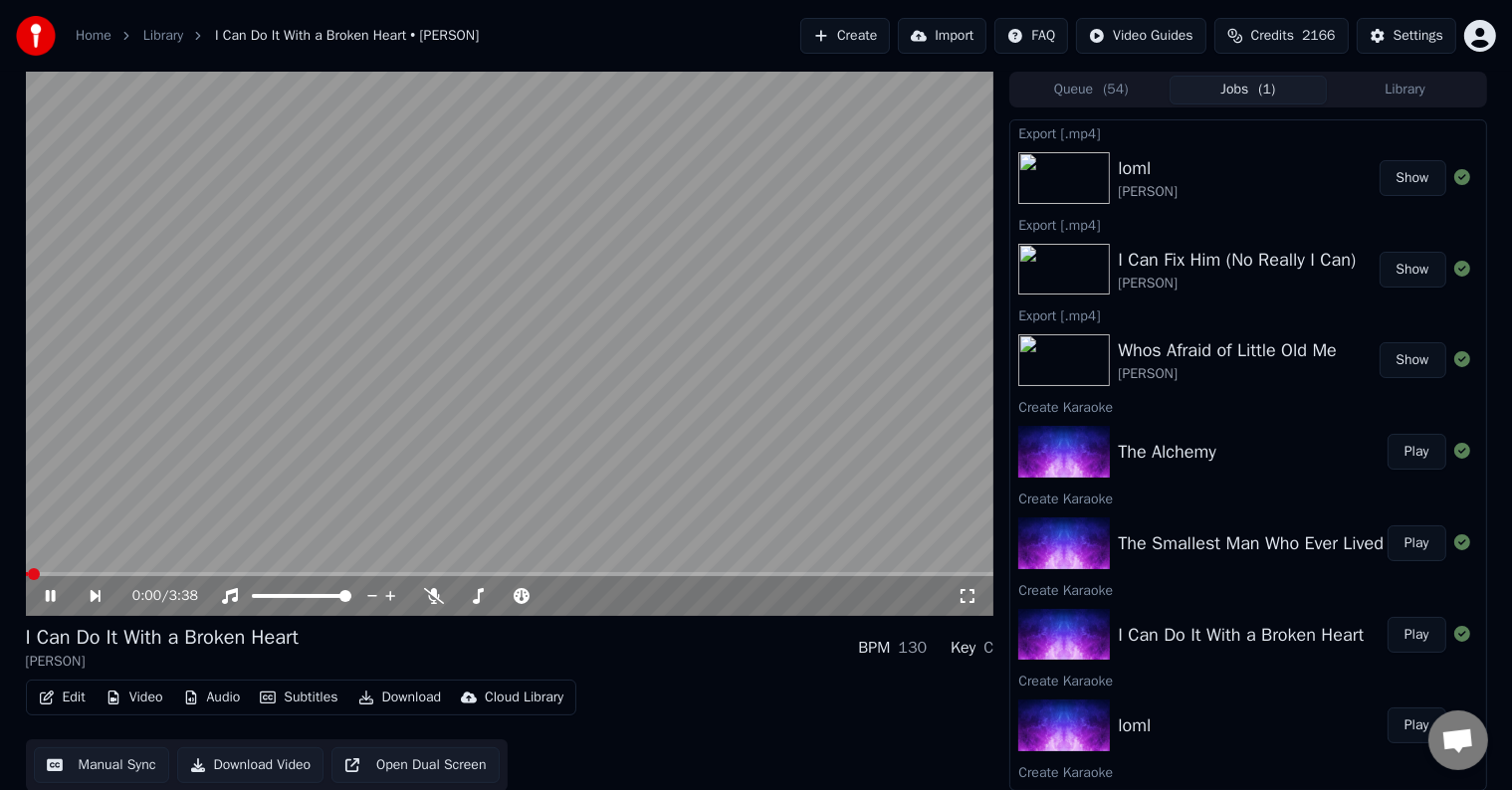 click on "Edit" at bounding box center (62, 697) 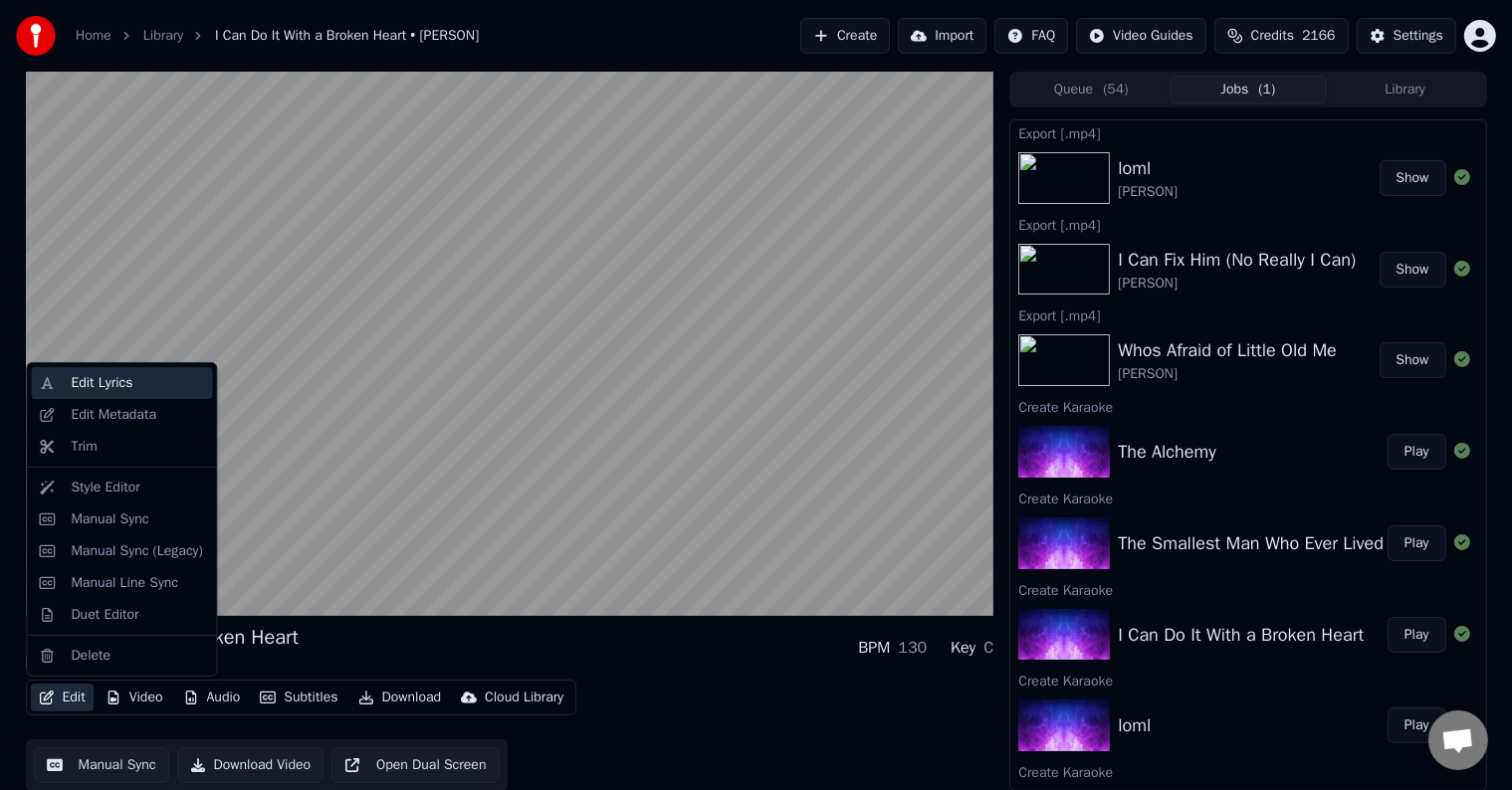 click on "Edit Lyrics" at bounding box center (121, 383) 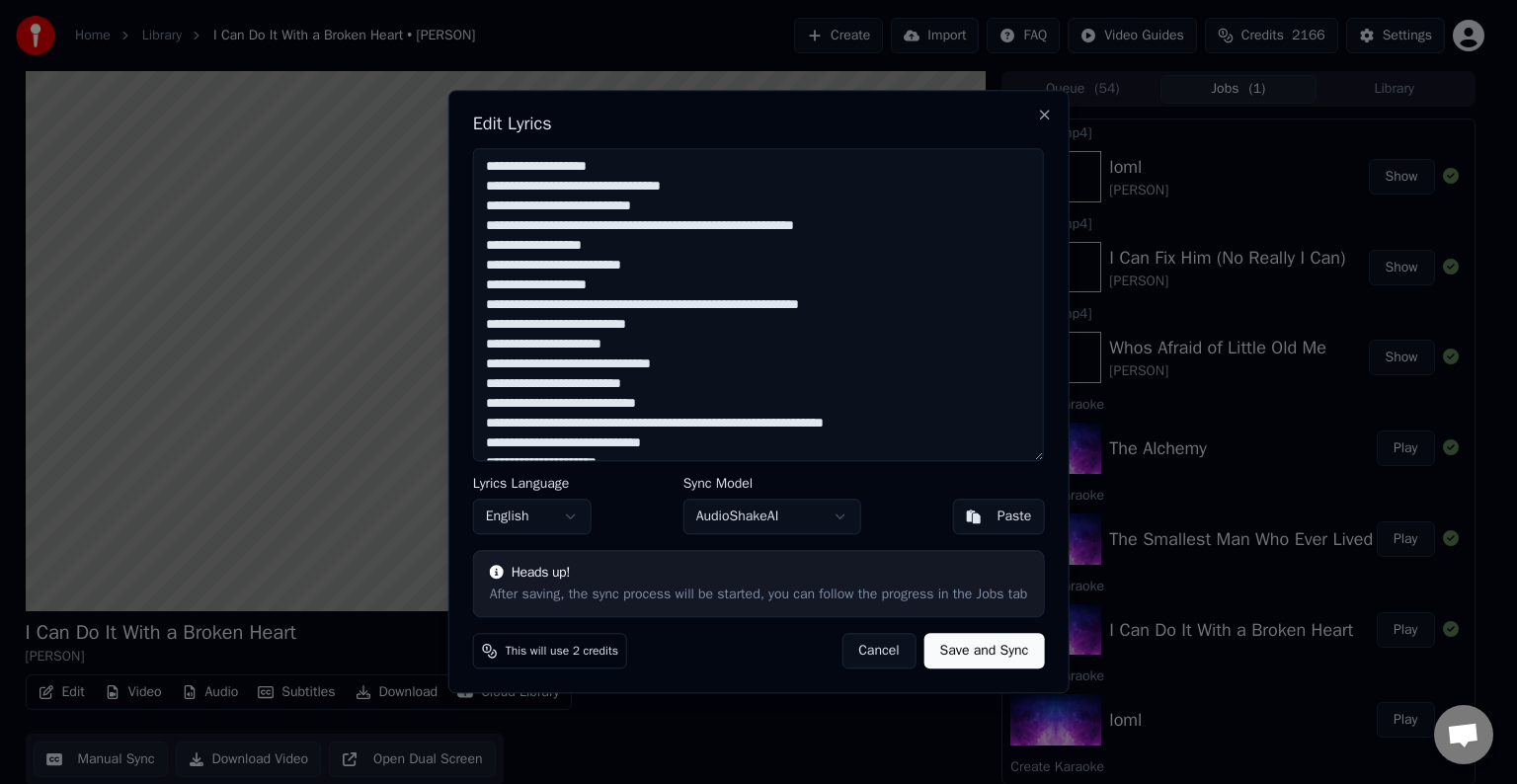 click at bounding box center [758, 304] 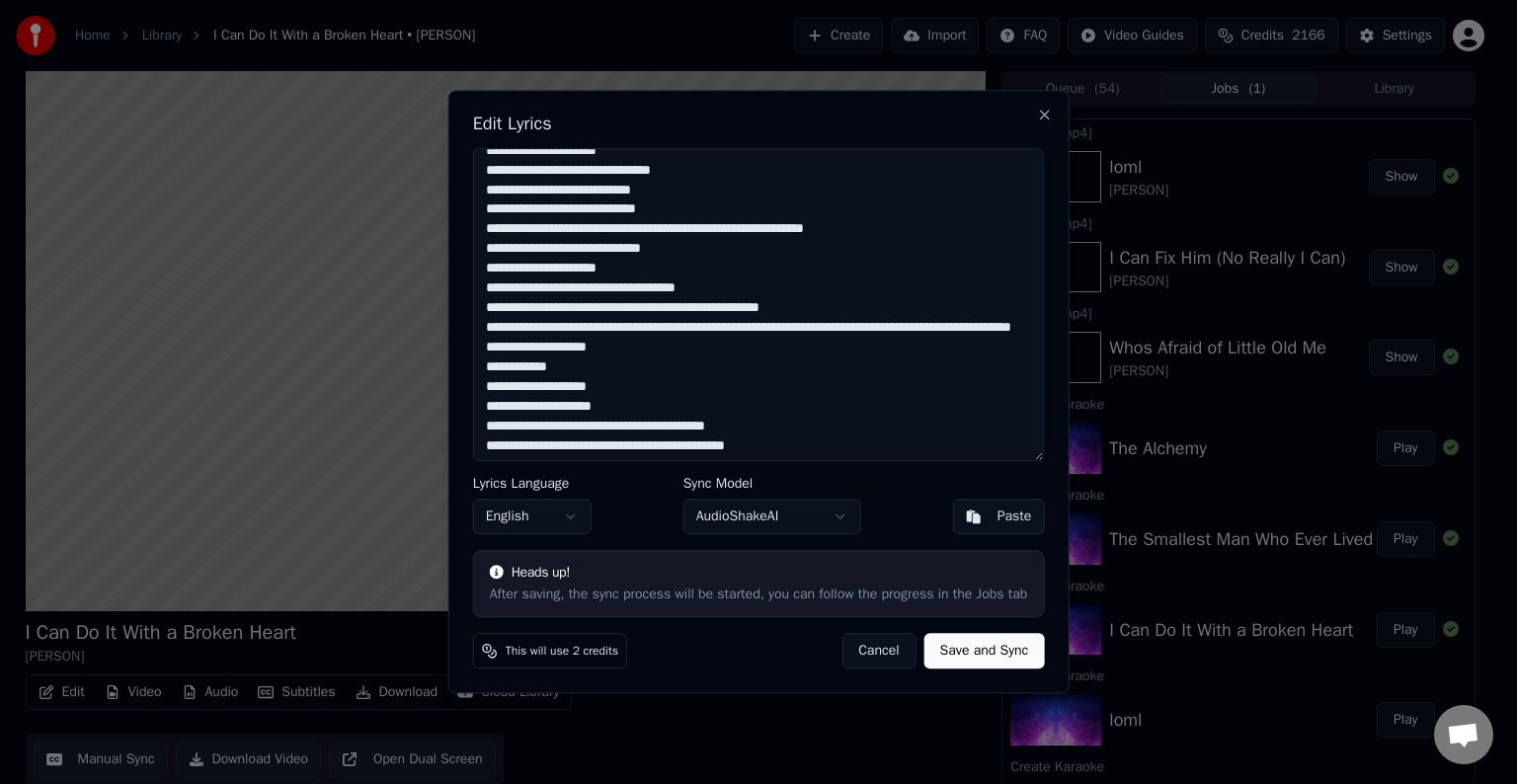 scroll, scrollTop: 651, scrollLeft: 0, axis: vertical 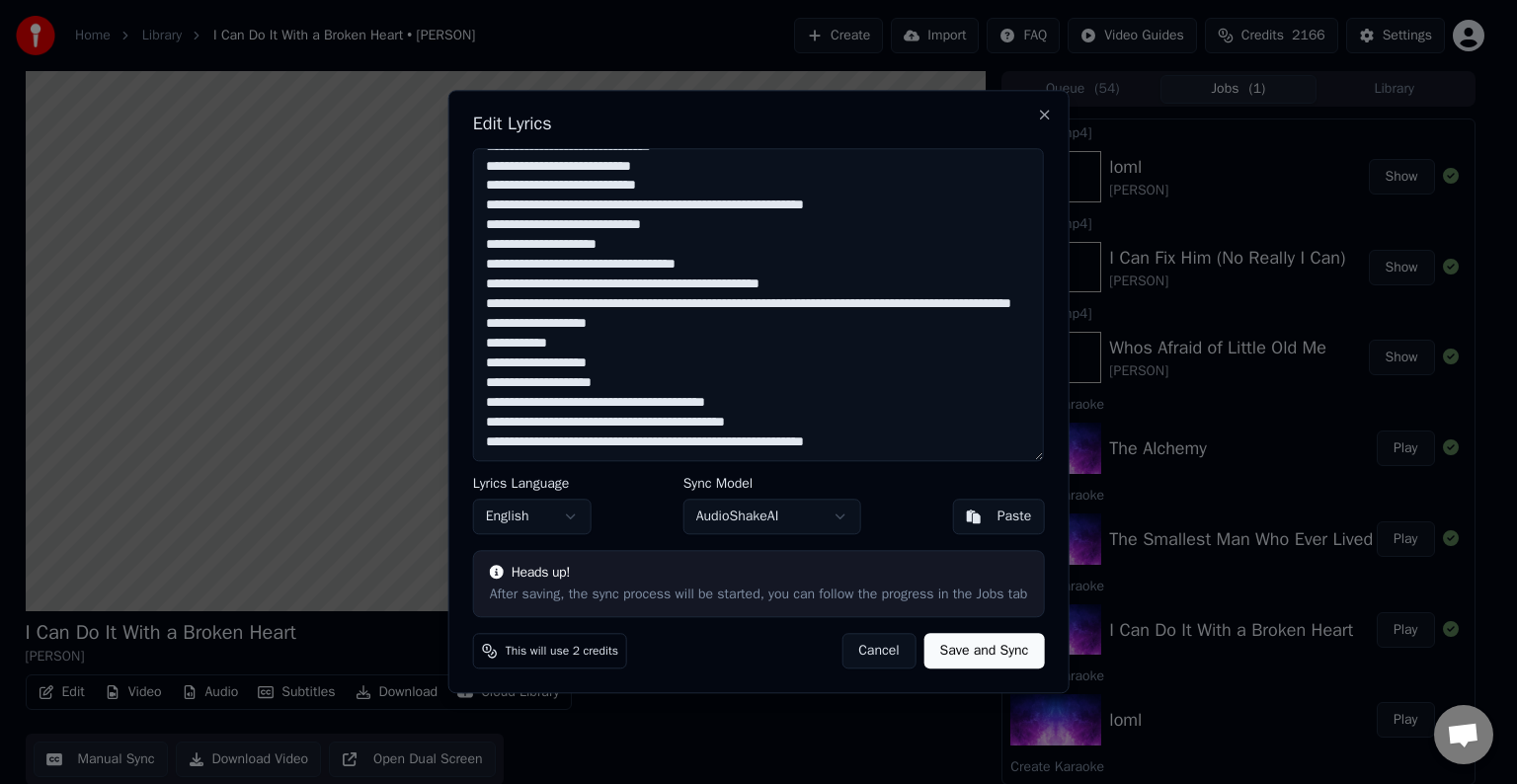 click at bounding box center [758, 304] 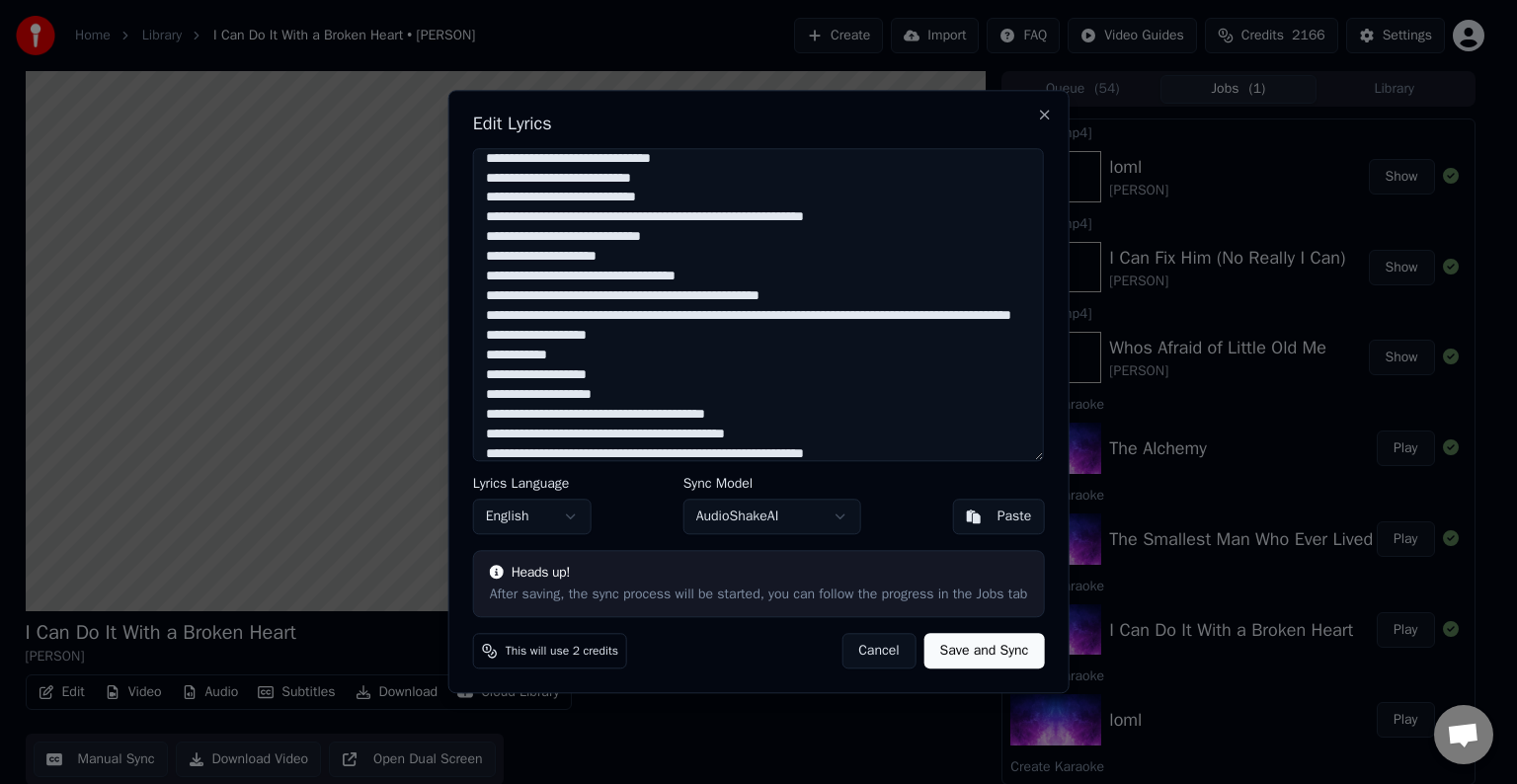 scroll, scrollTop: 651, scrollLeft: 0, axis: vertical 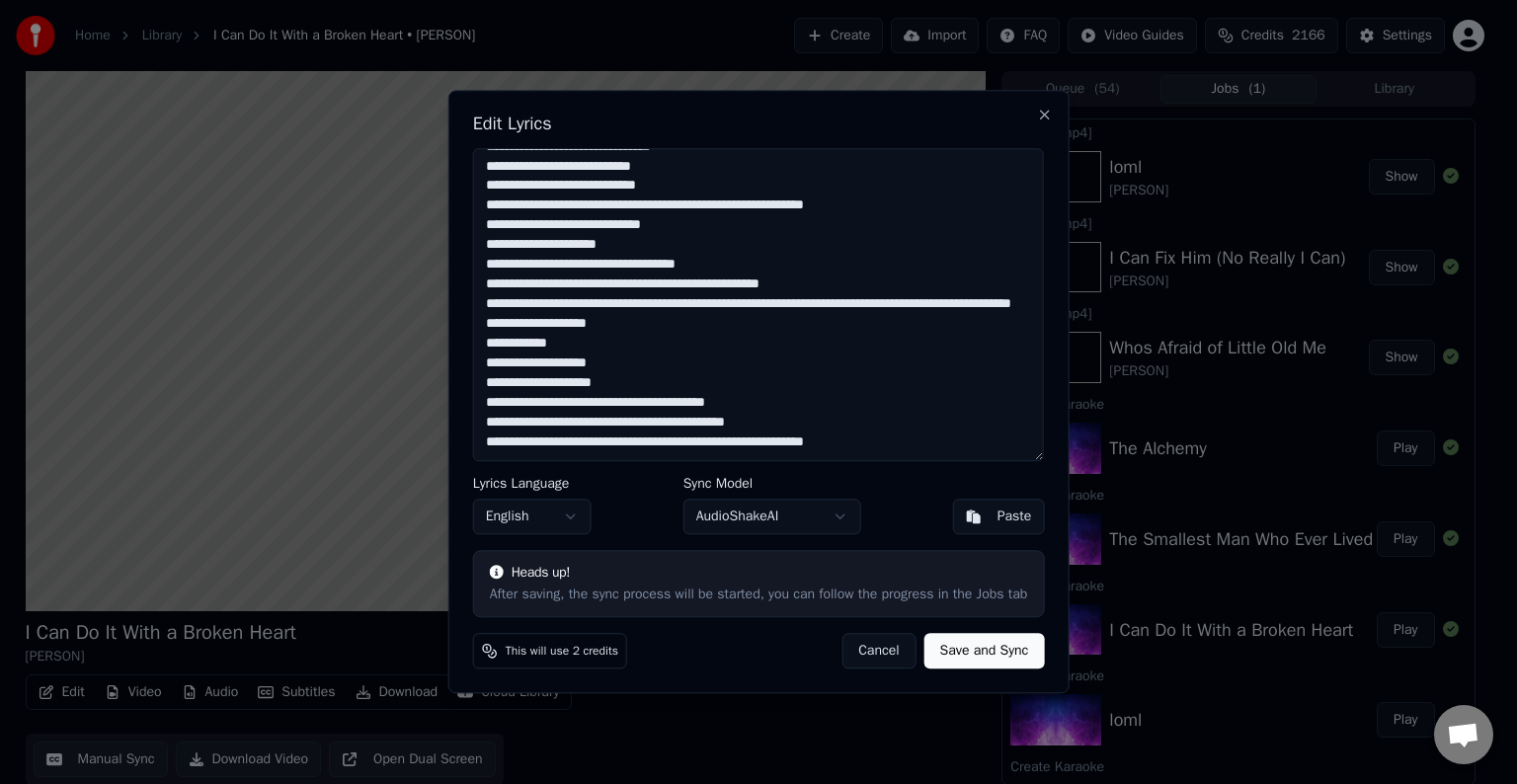 click at bounding box center (758, 304) 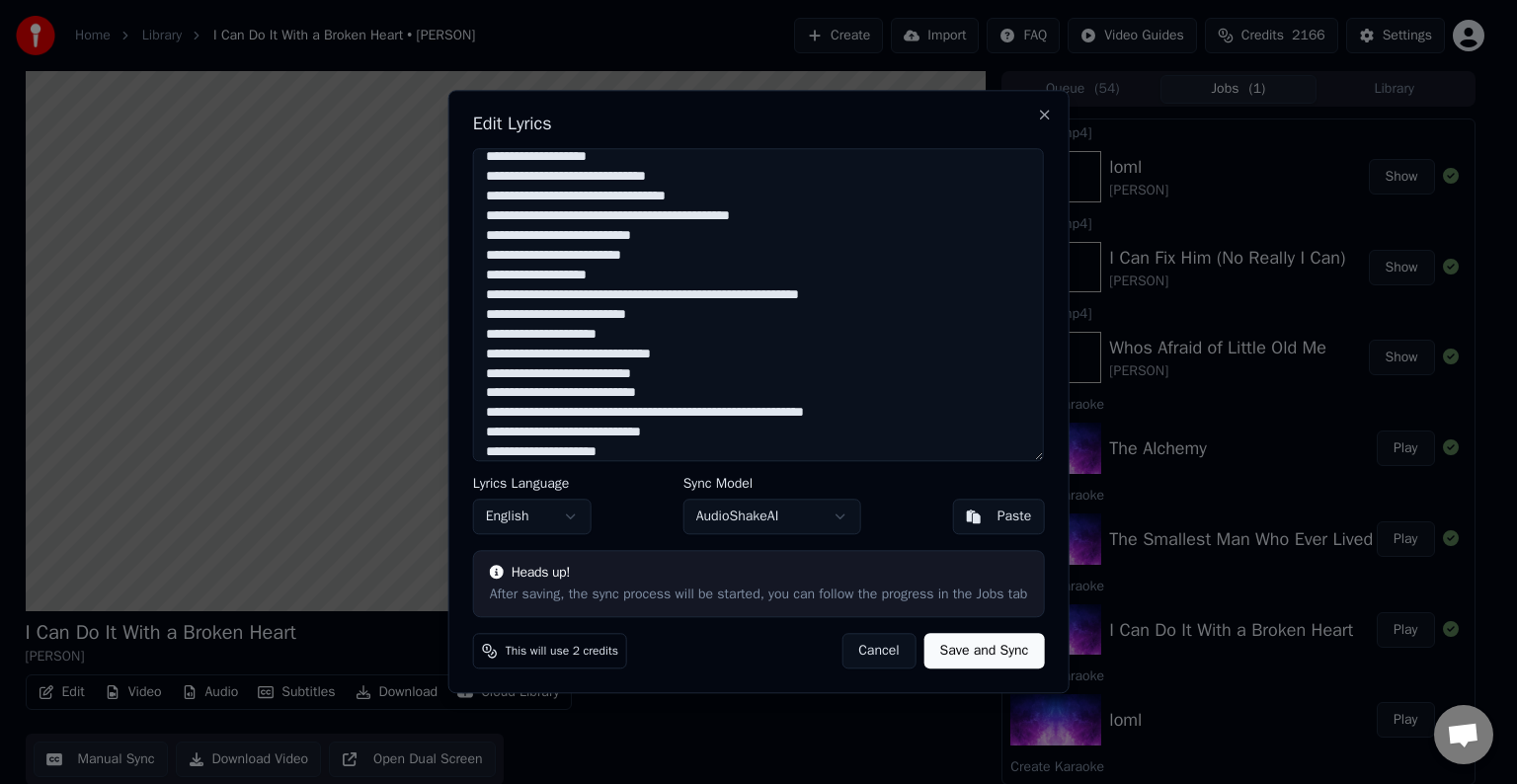 scroll, scrollTop: 420, scrollLeft: 0, axis: vertical 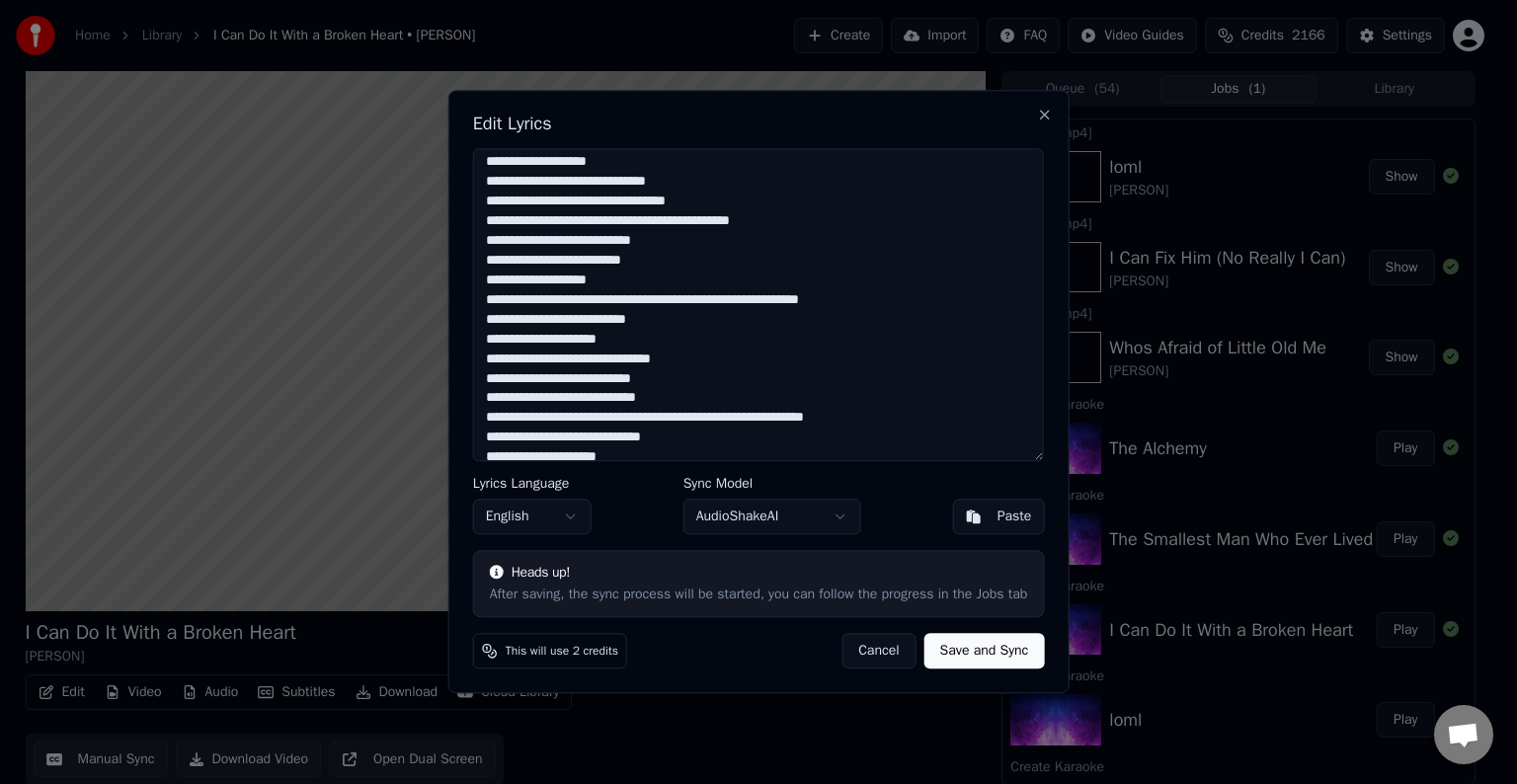 click at bounding box center (758, 304) 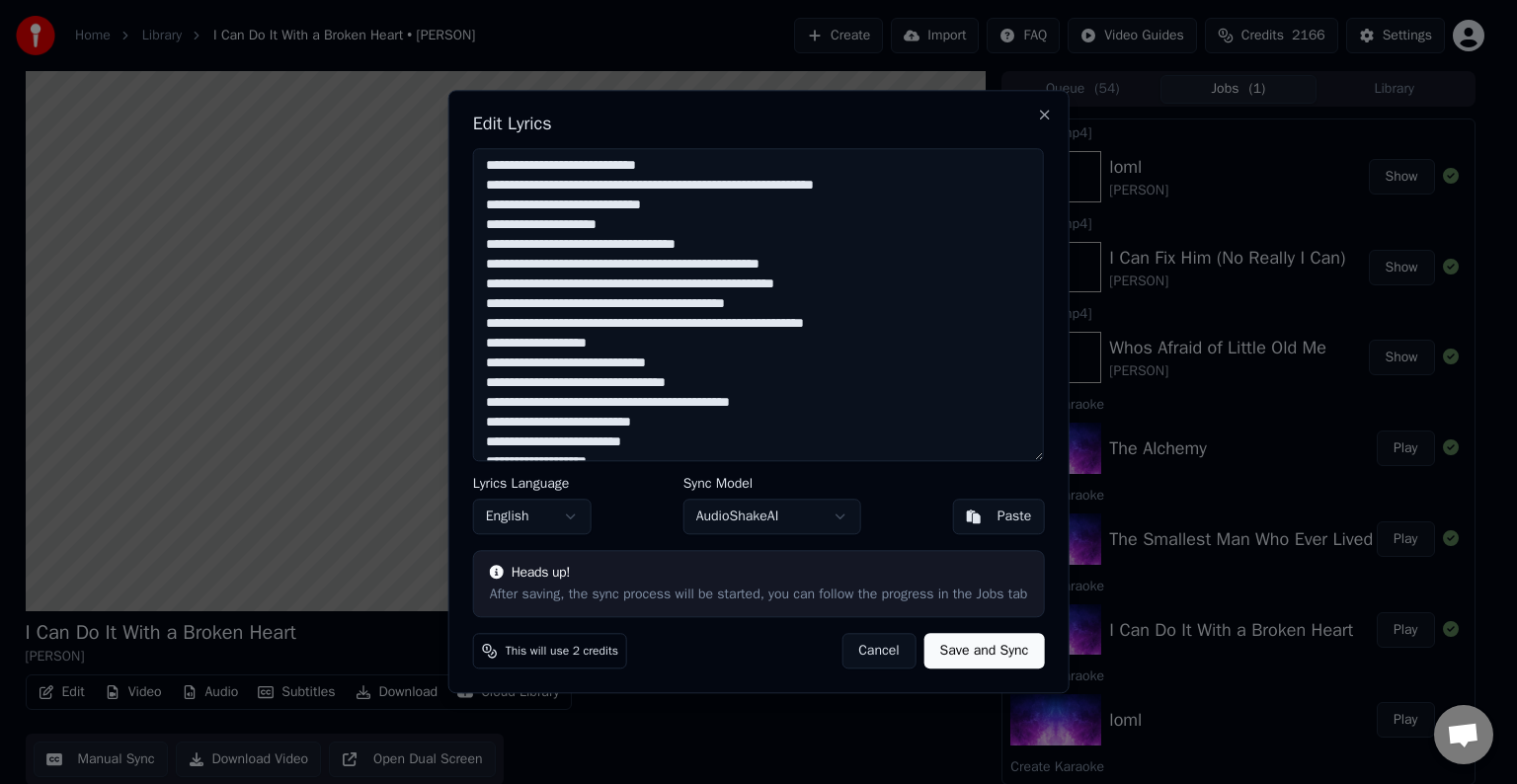 scroll, scrollTop: 222, scrollLeft: 0, axis: vertical 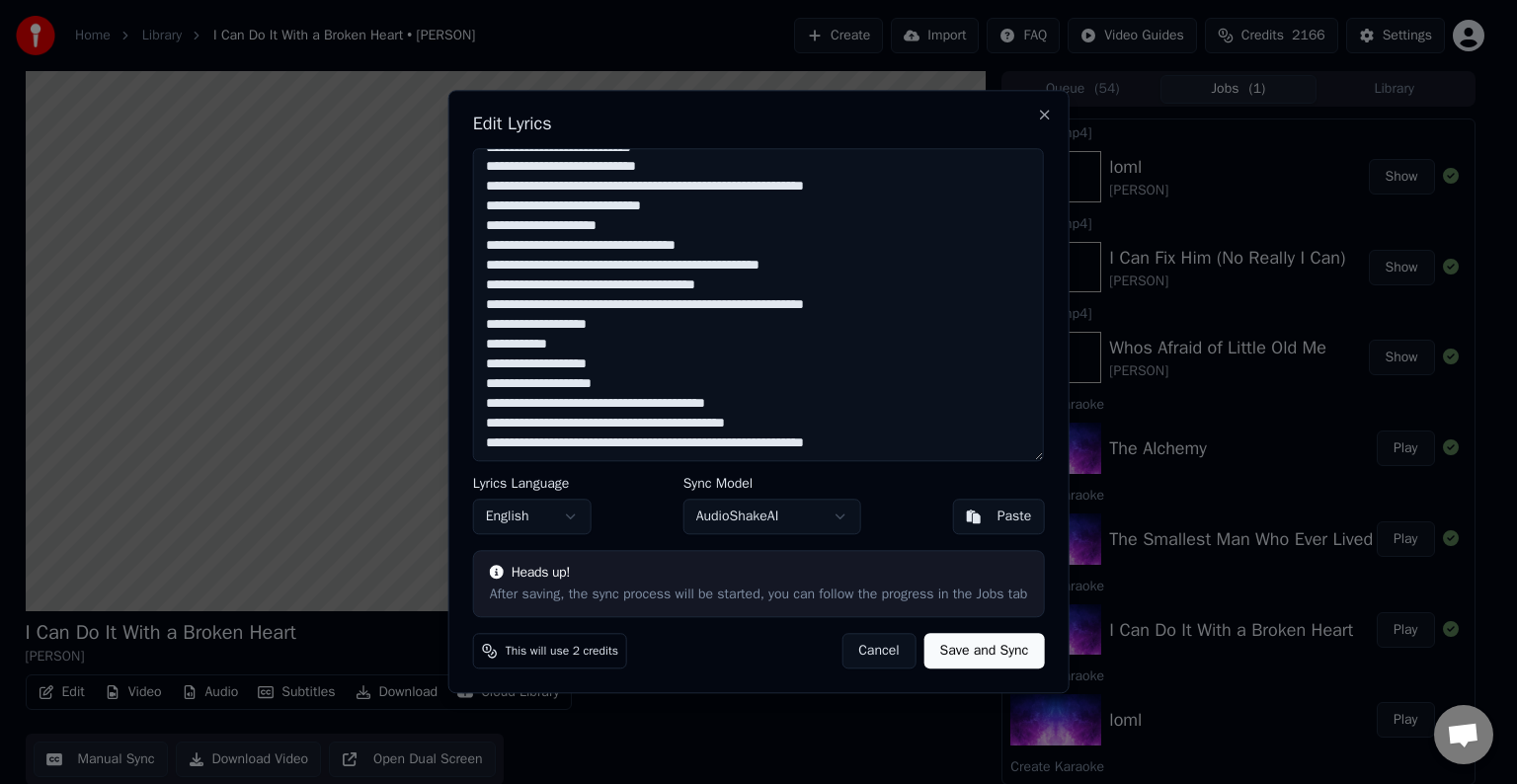 click at bounding box center [758, 304] 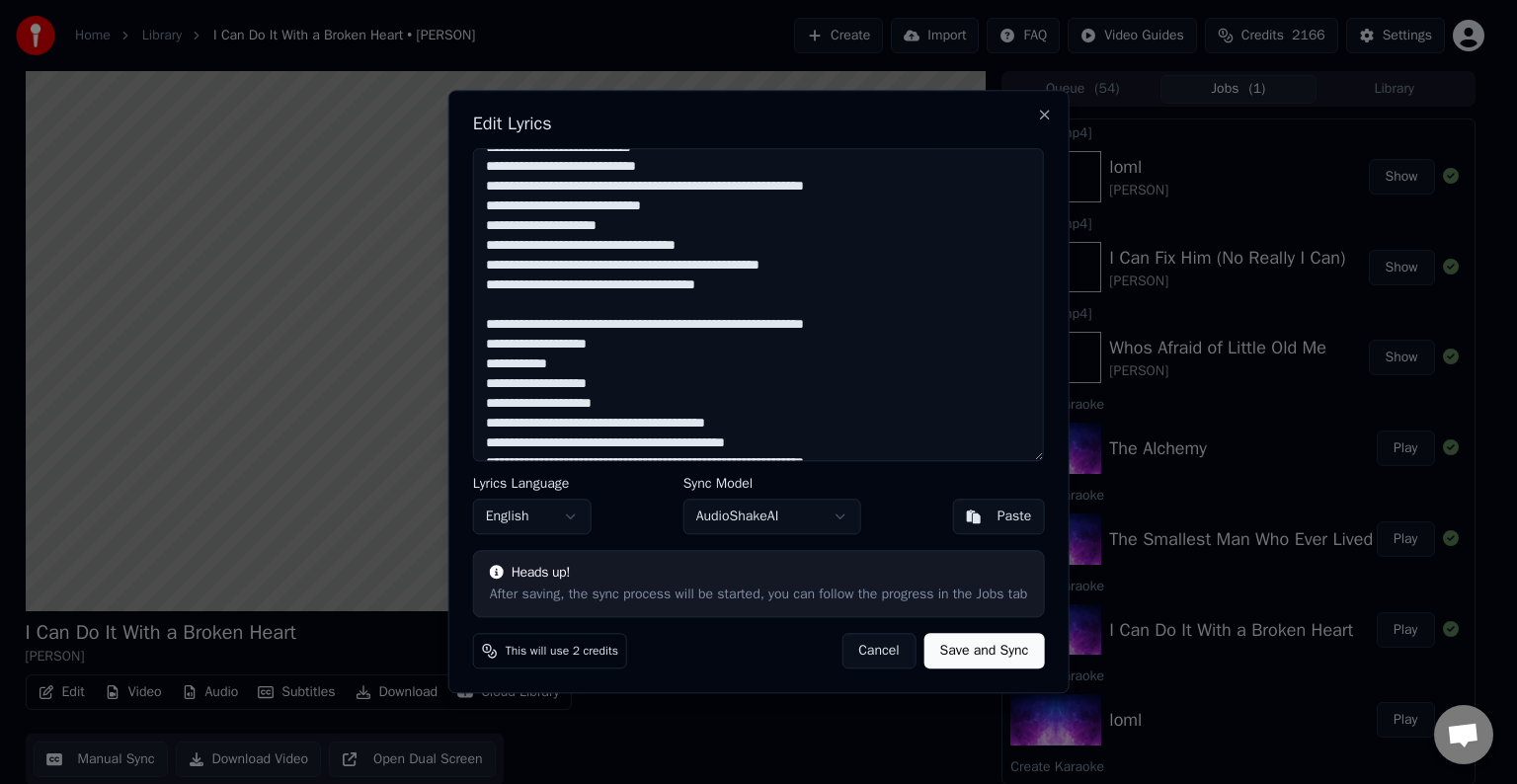 paste on "**********" 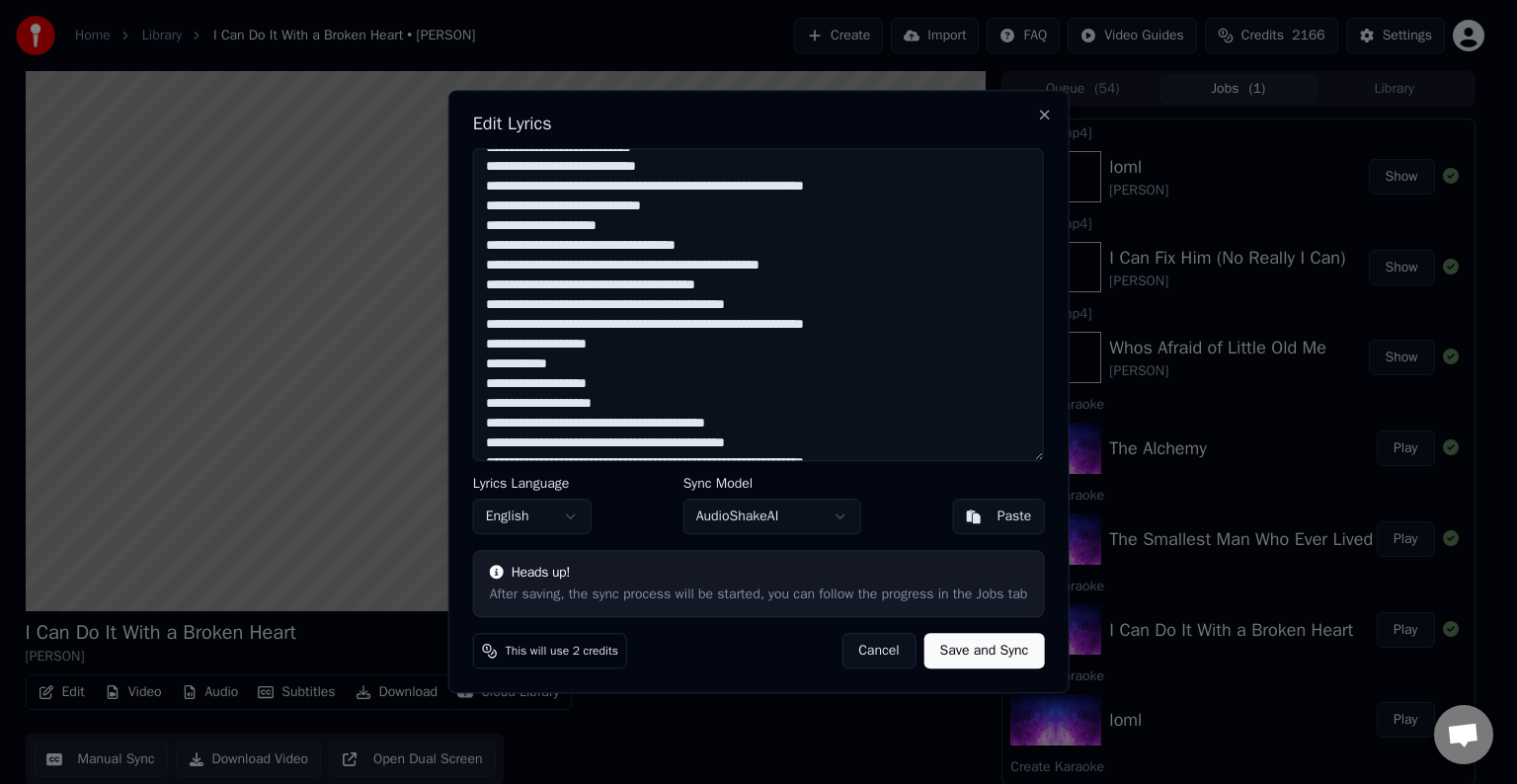 type on "**********" 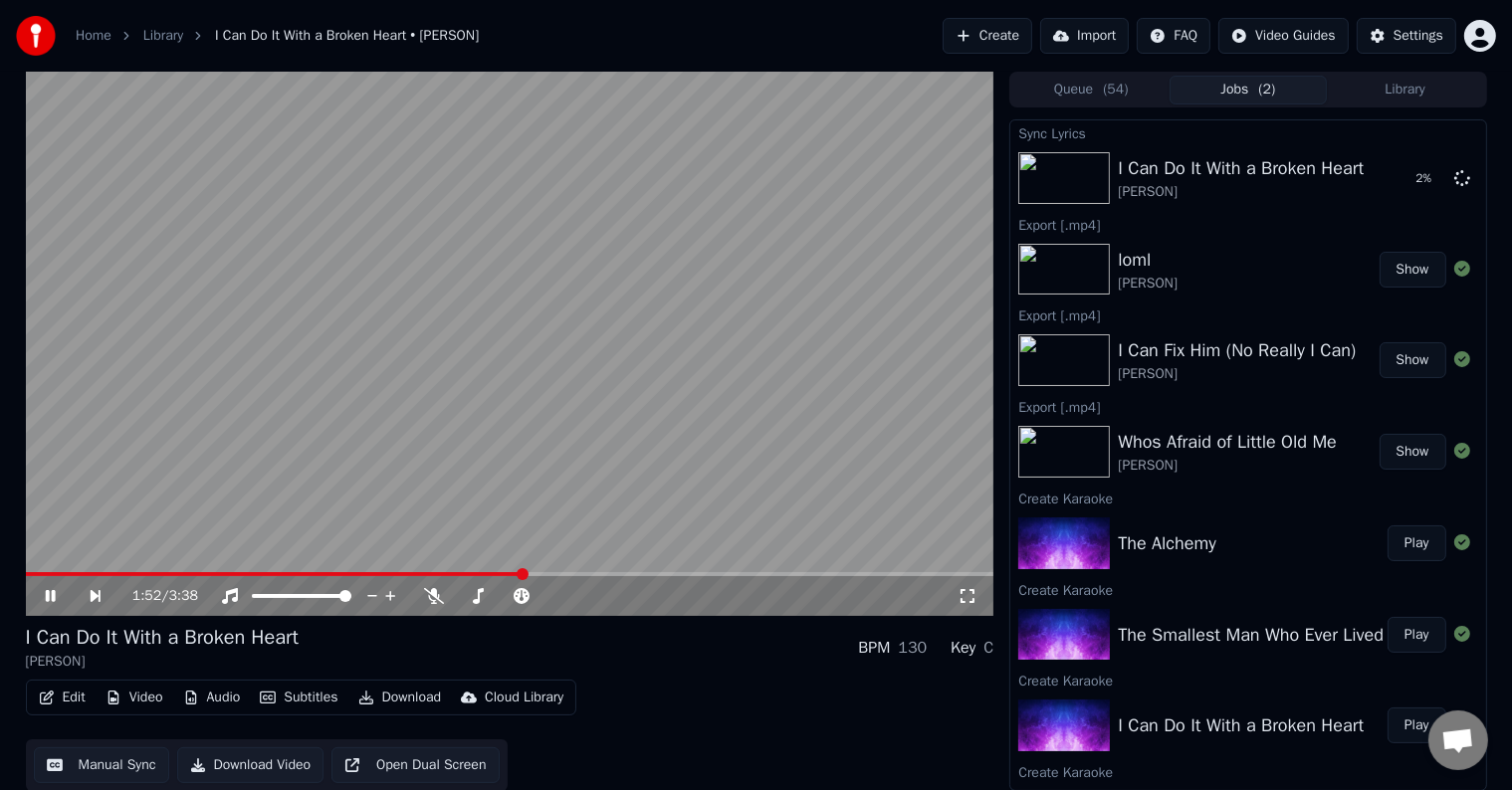 click on "1:52  /  3:38" at bounding box center [510, 596] 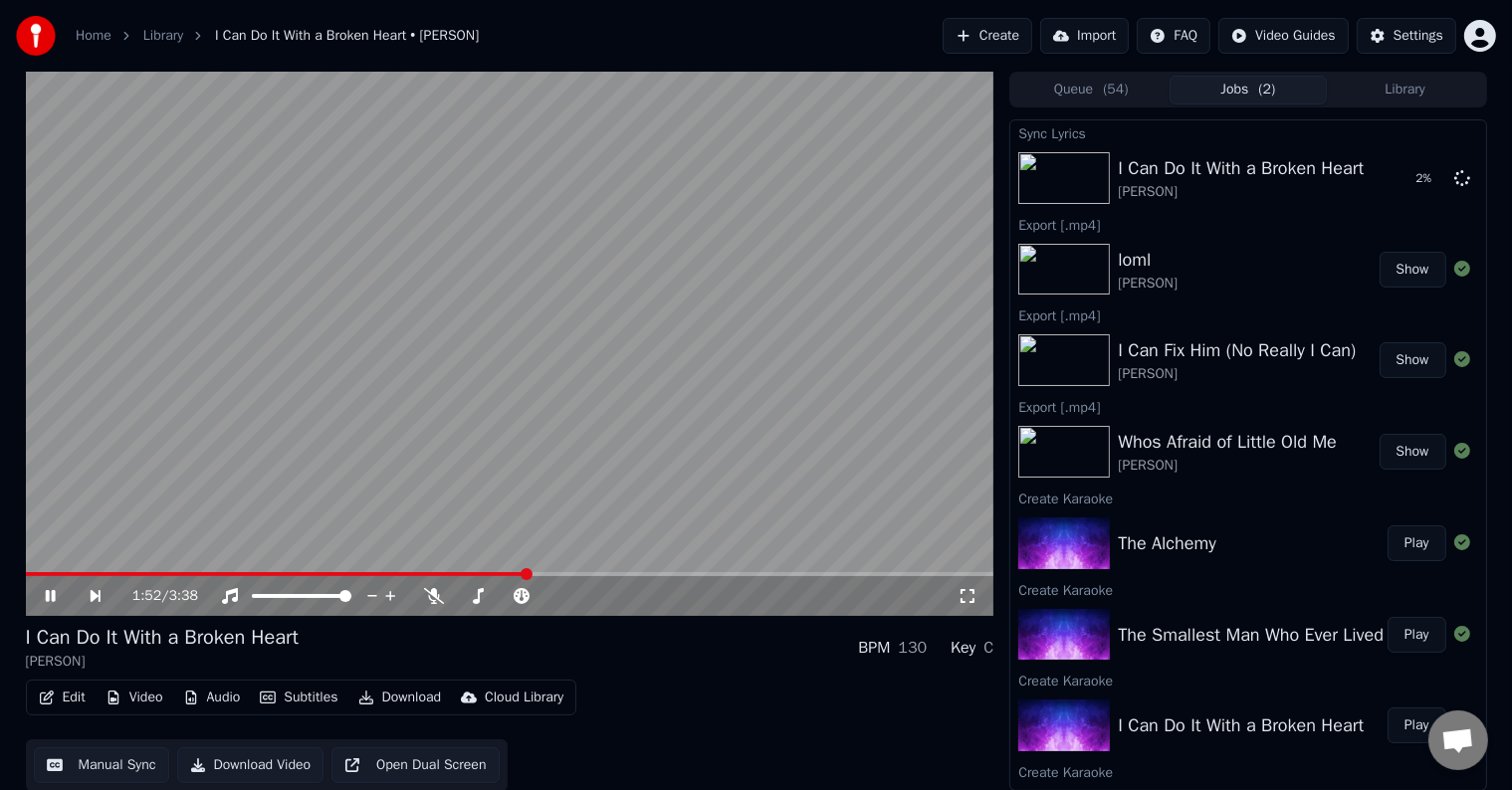 click 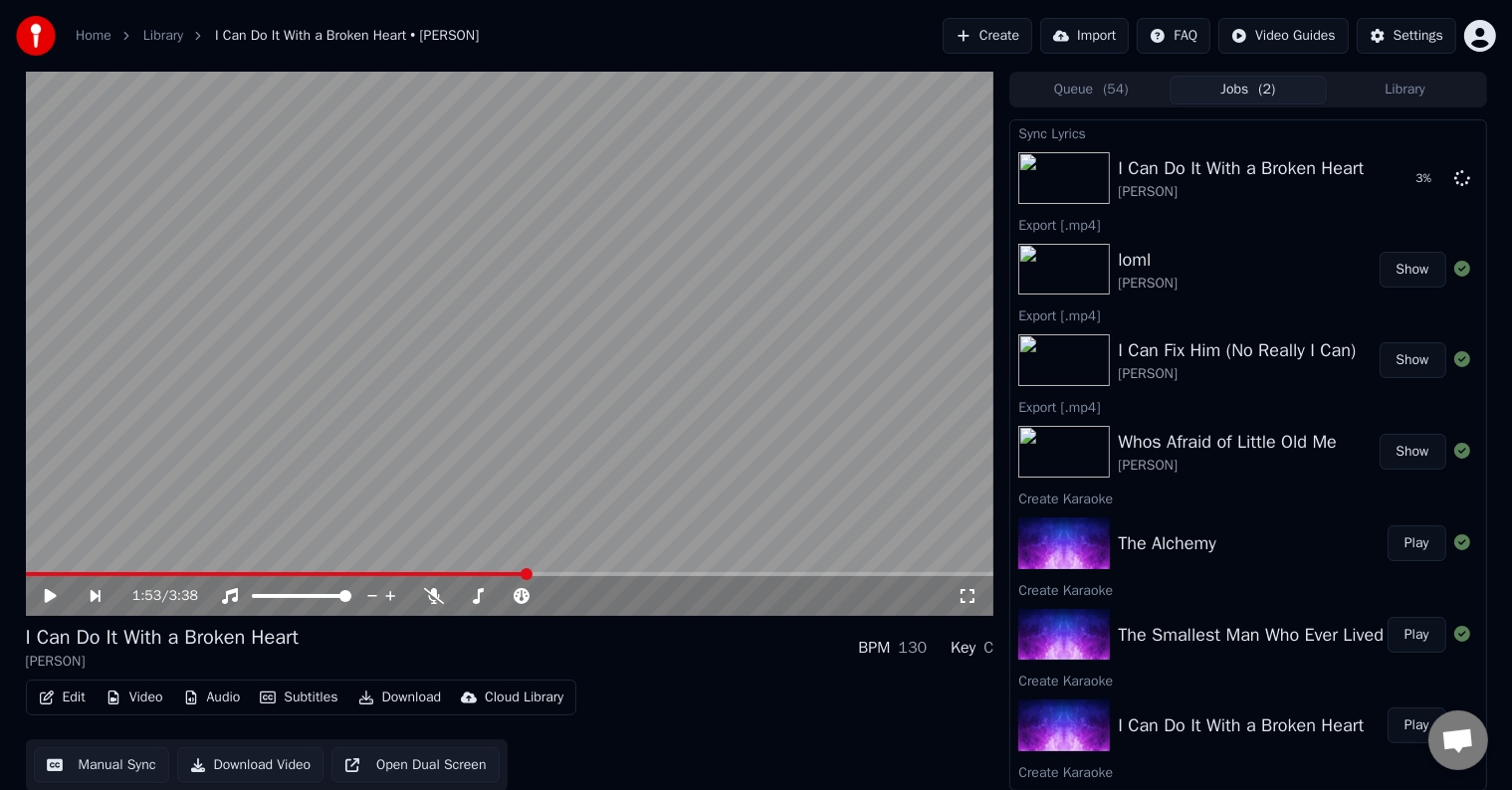 click on "Play" at bounding box center (1416, 635) 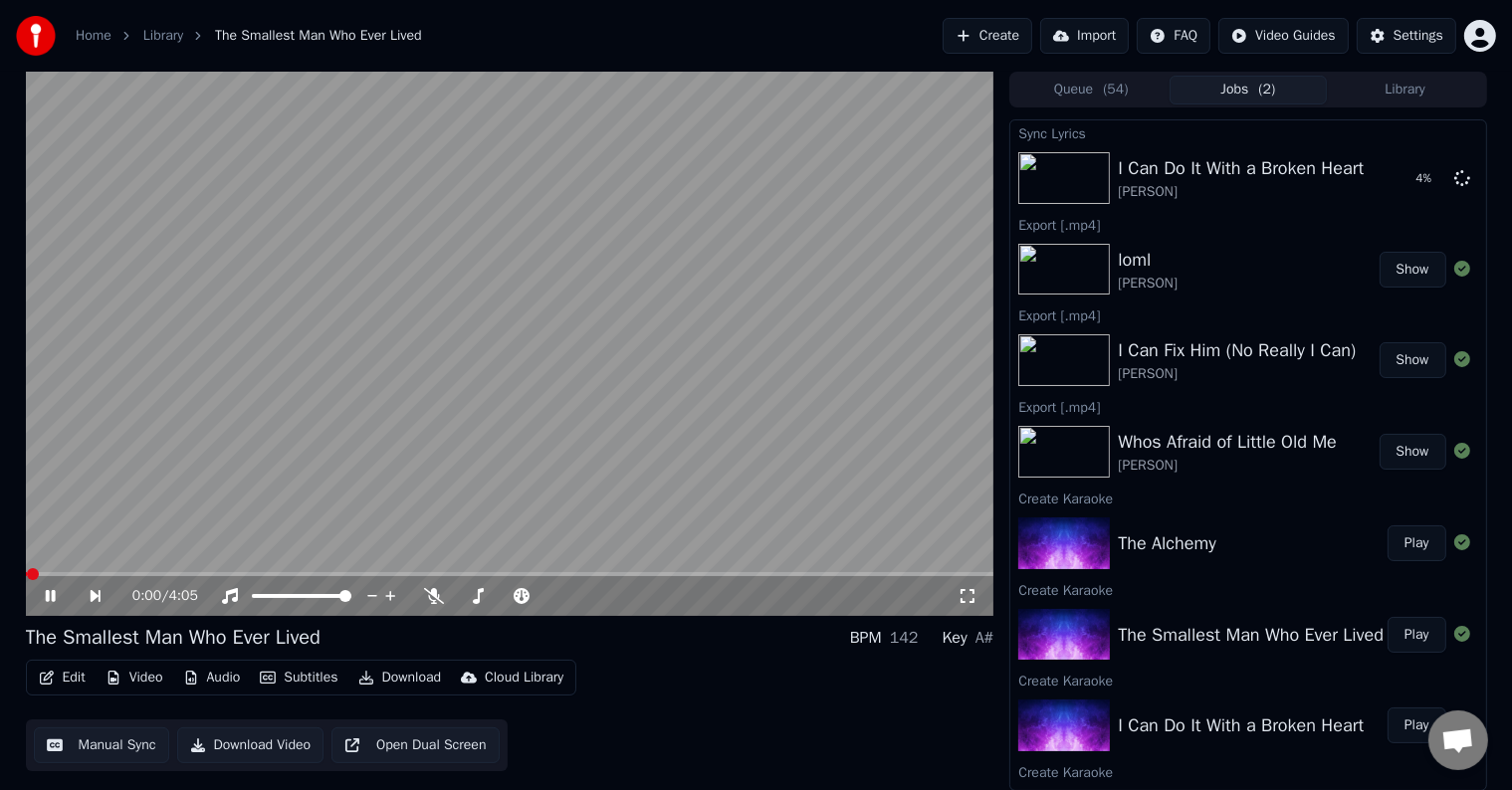click 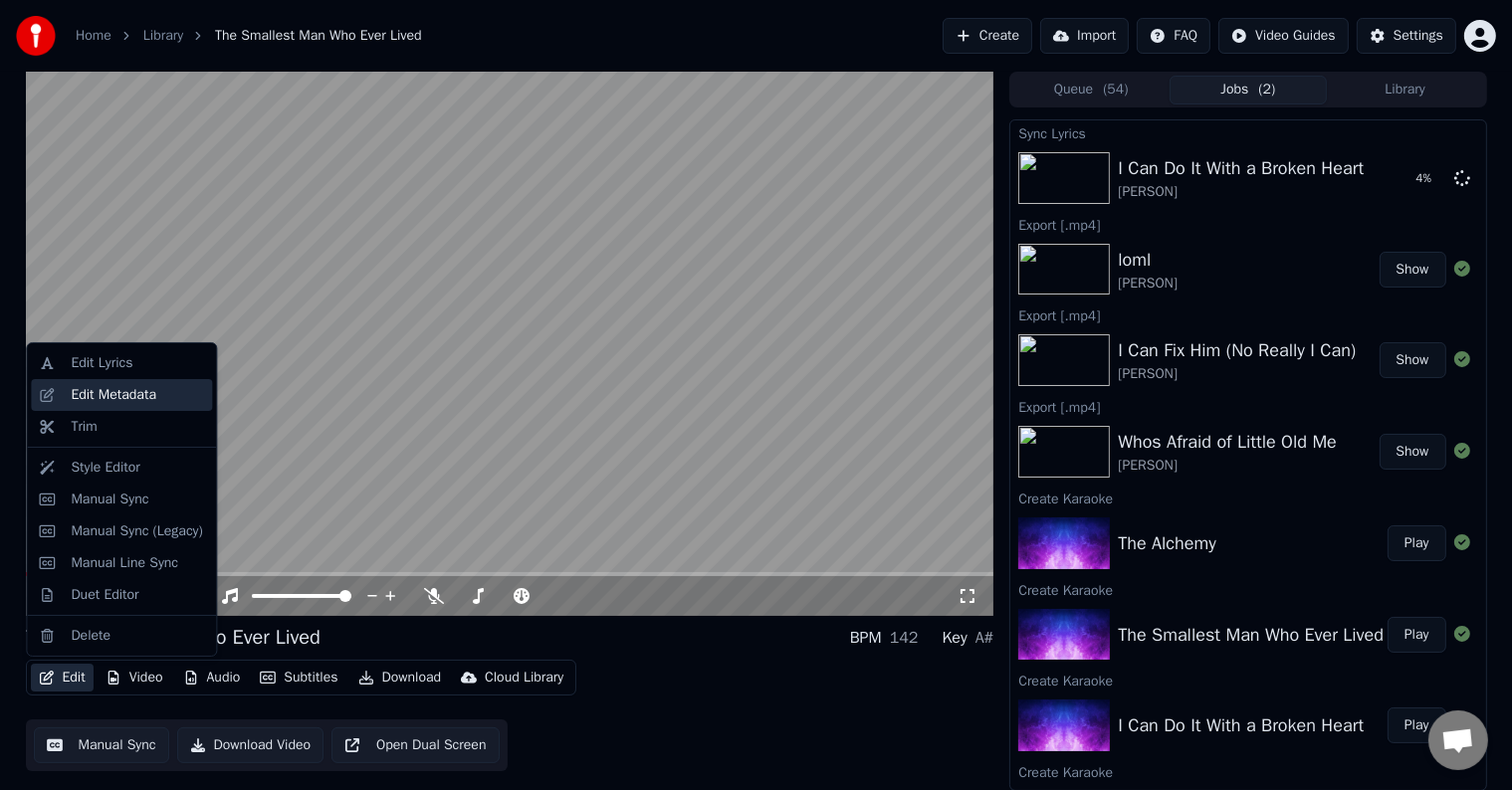click on "Edit Metadata" at bounding box center [113, 395] 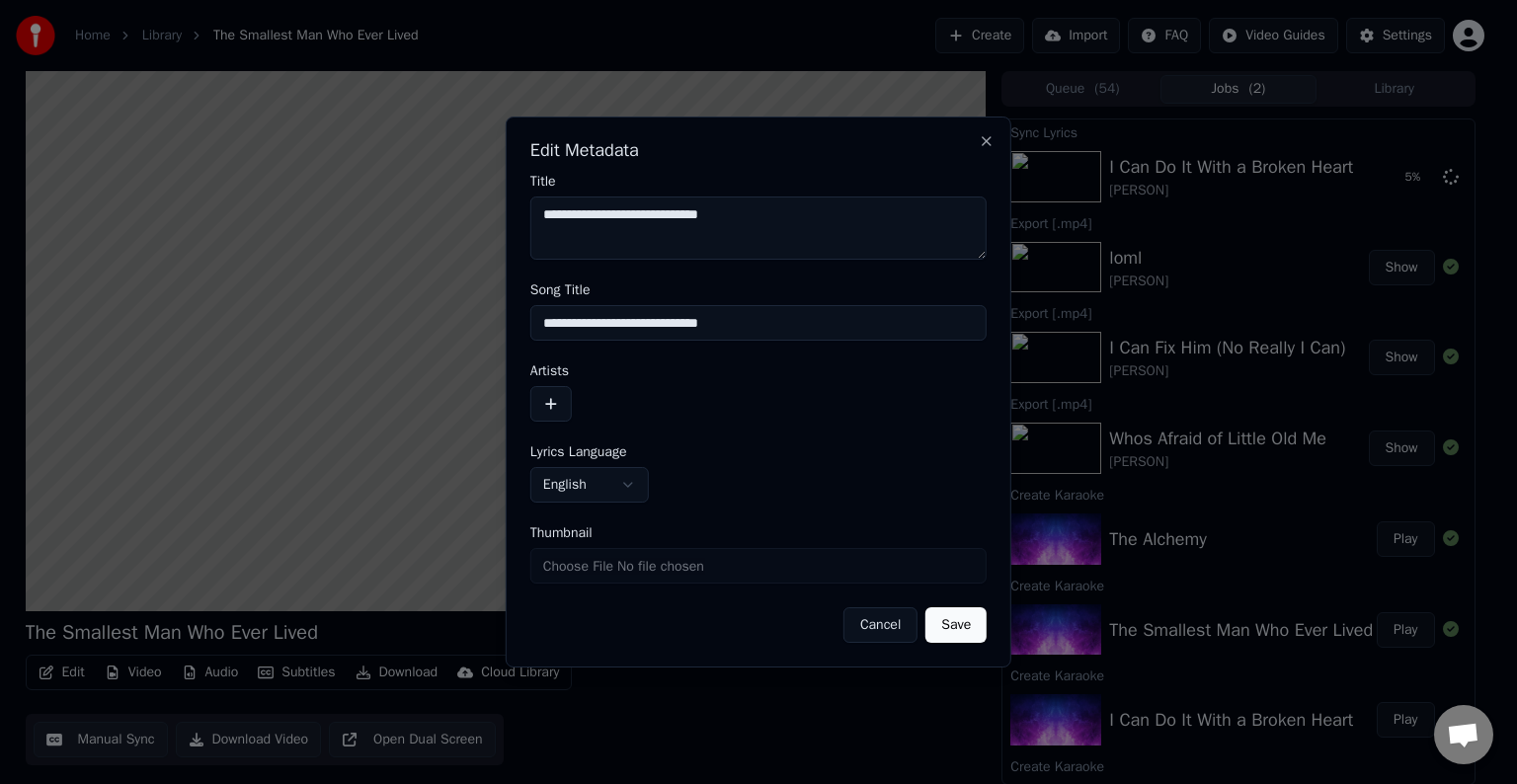 click at bounding box center (551, 404) 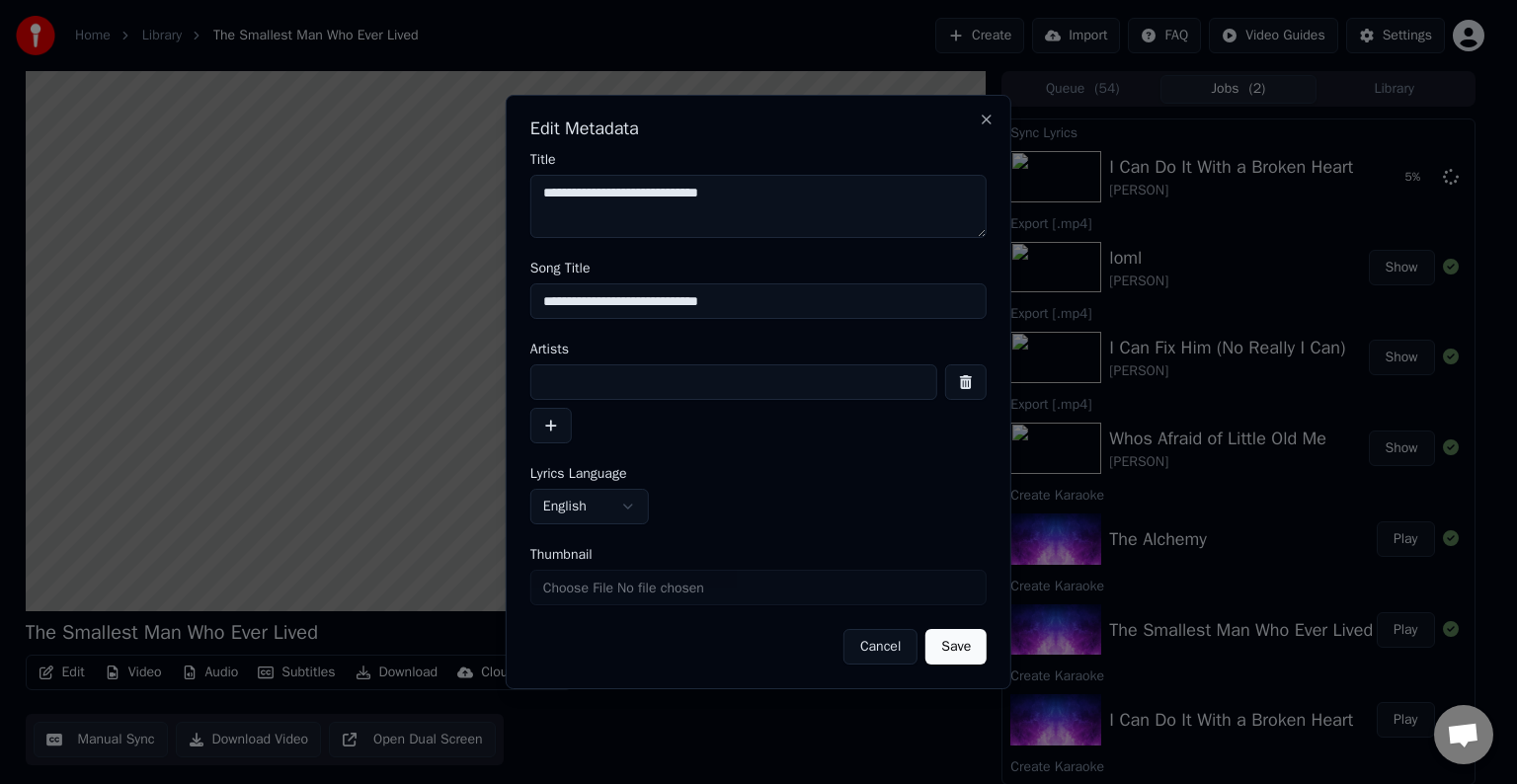 click at bounding box center (734, 382) 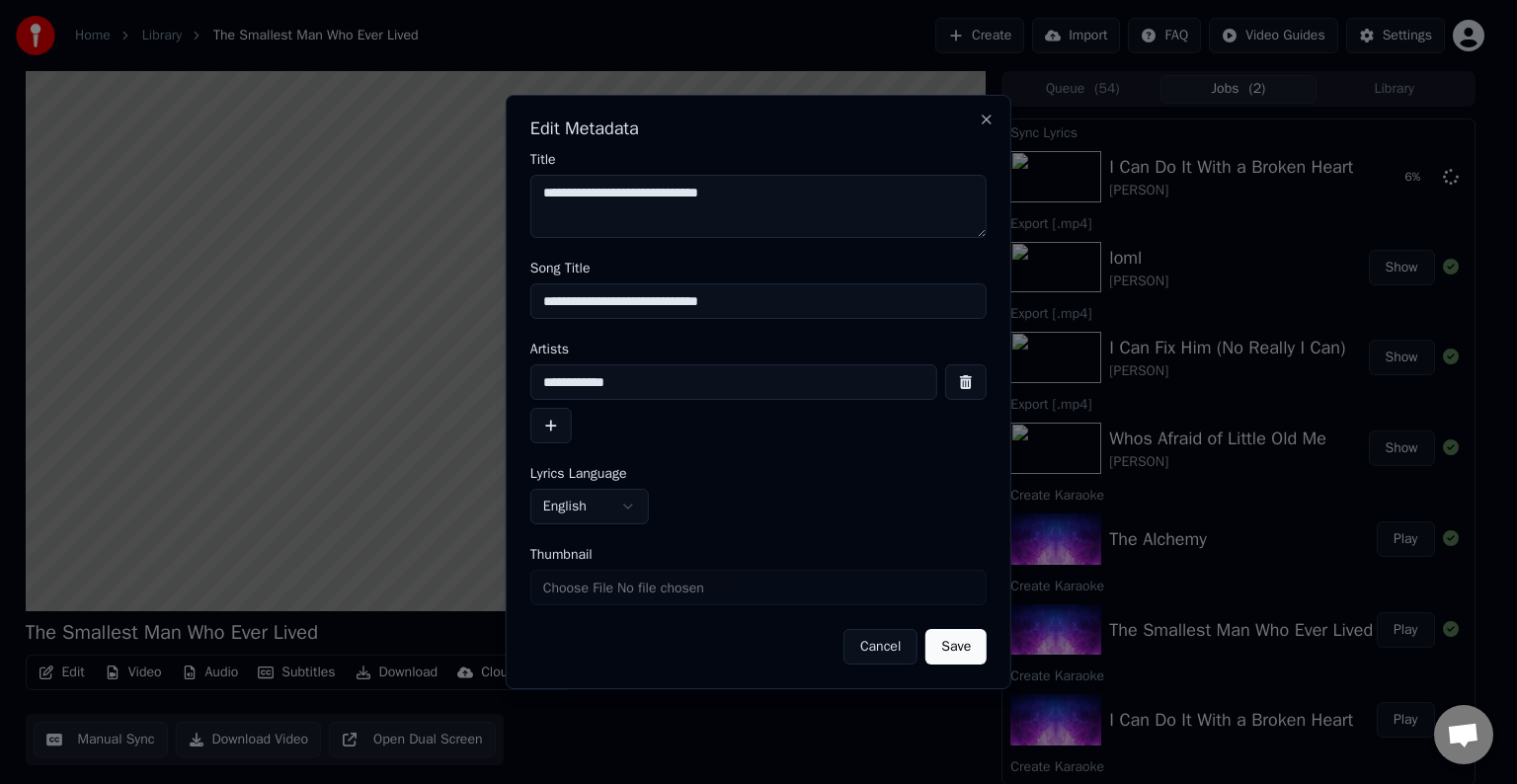 type on "**********" 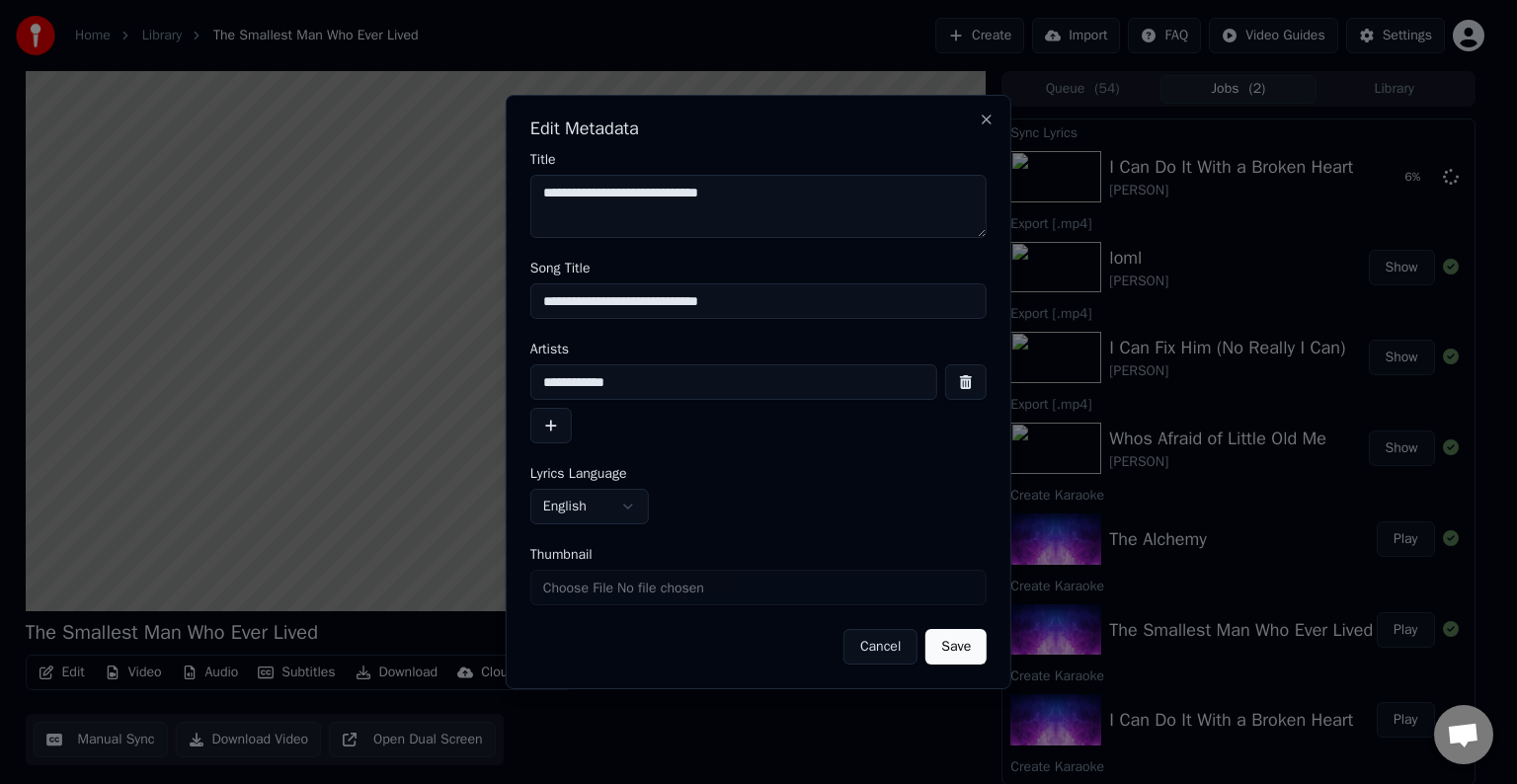 click on "Save" at bounding box center [956, 647] 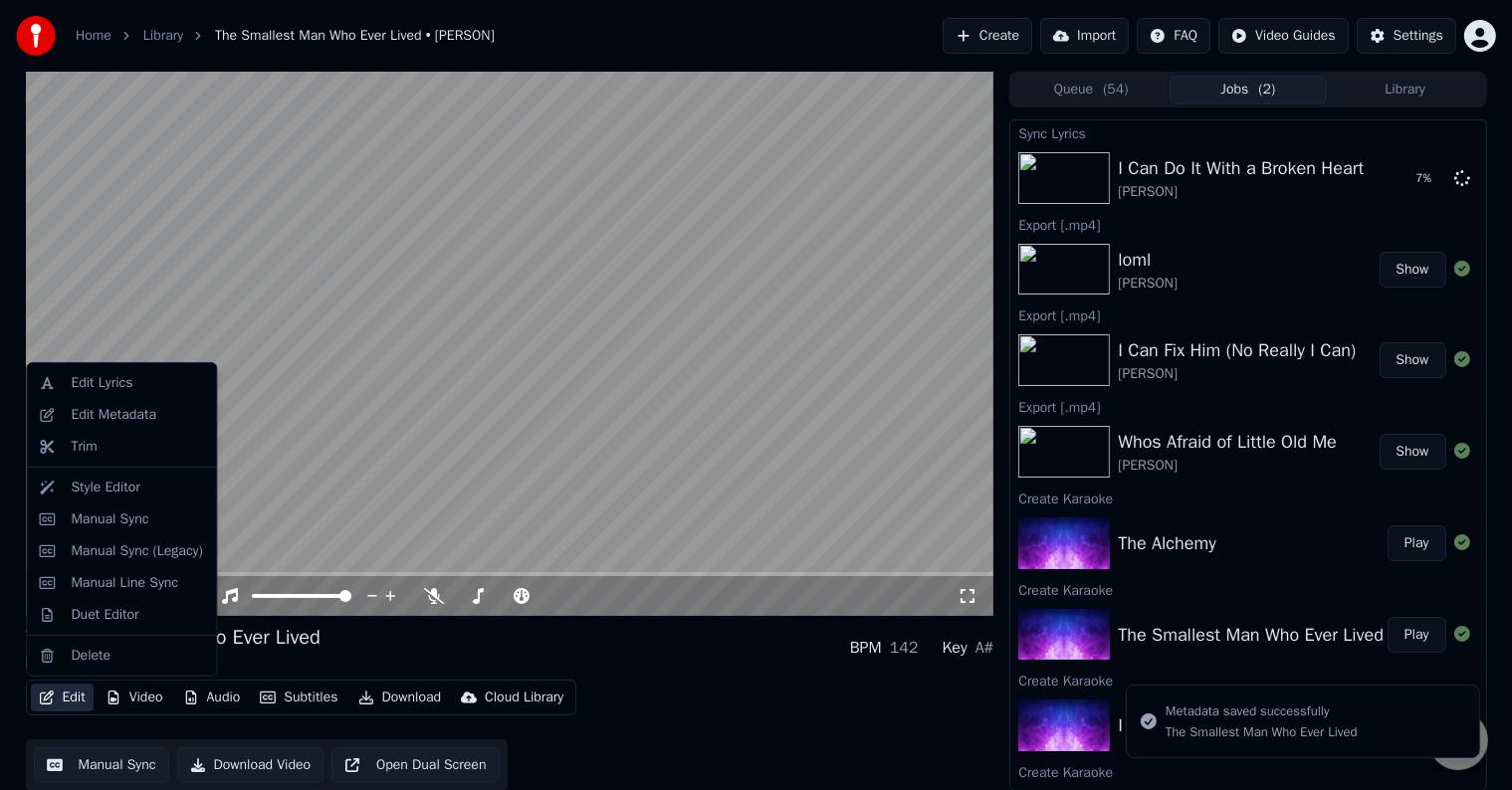 click on "Edit" at bounding box center (62, 697) 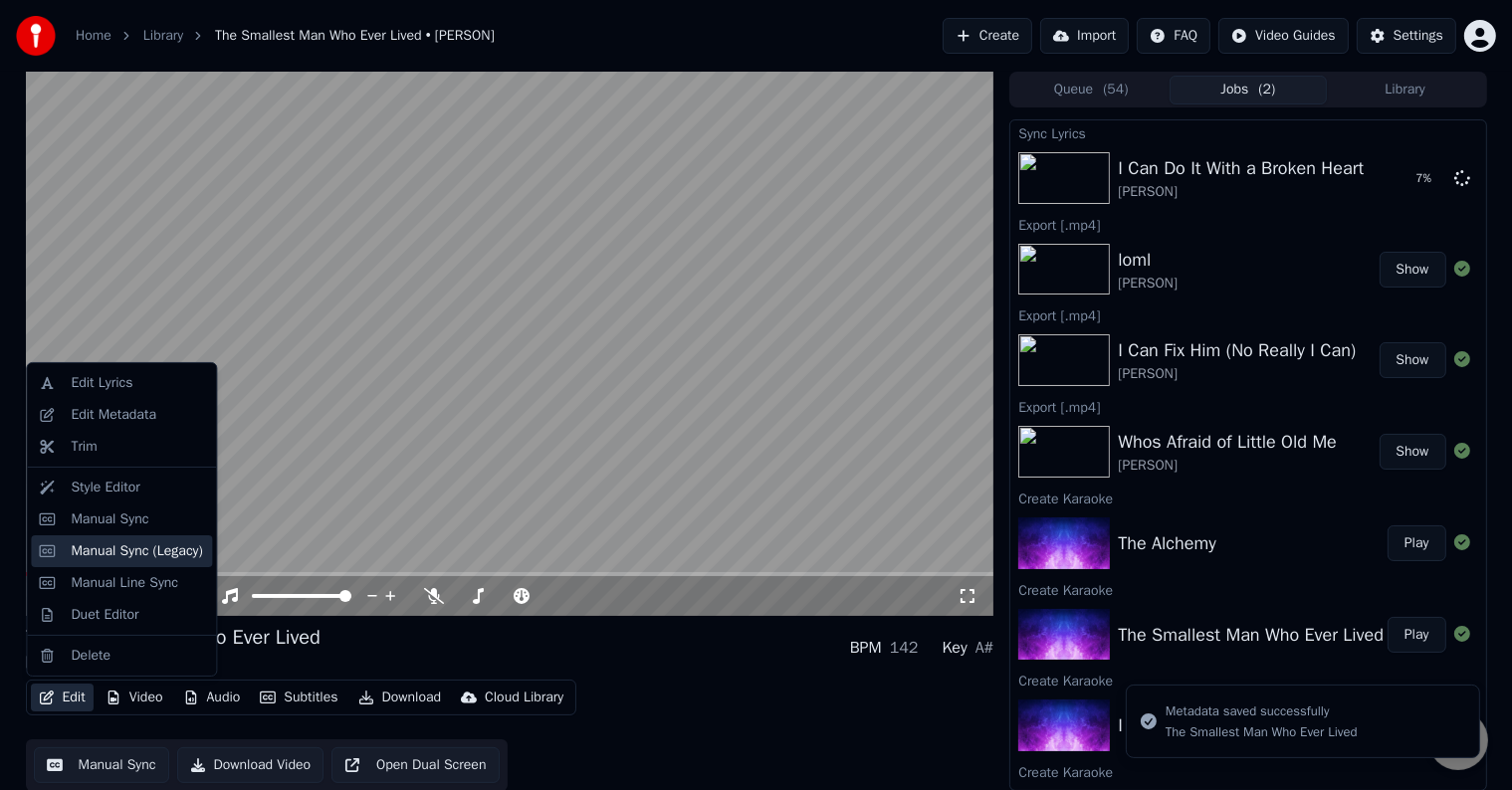 click on "Manual Sync (Legacy)" at bounding box center (136, 551) 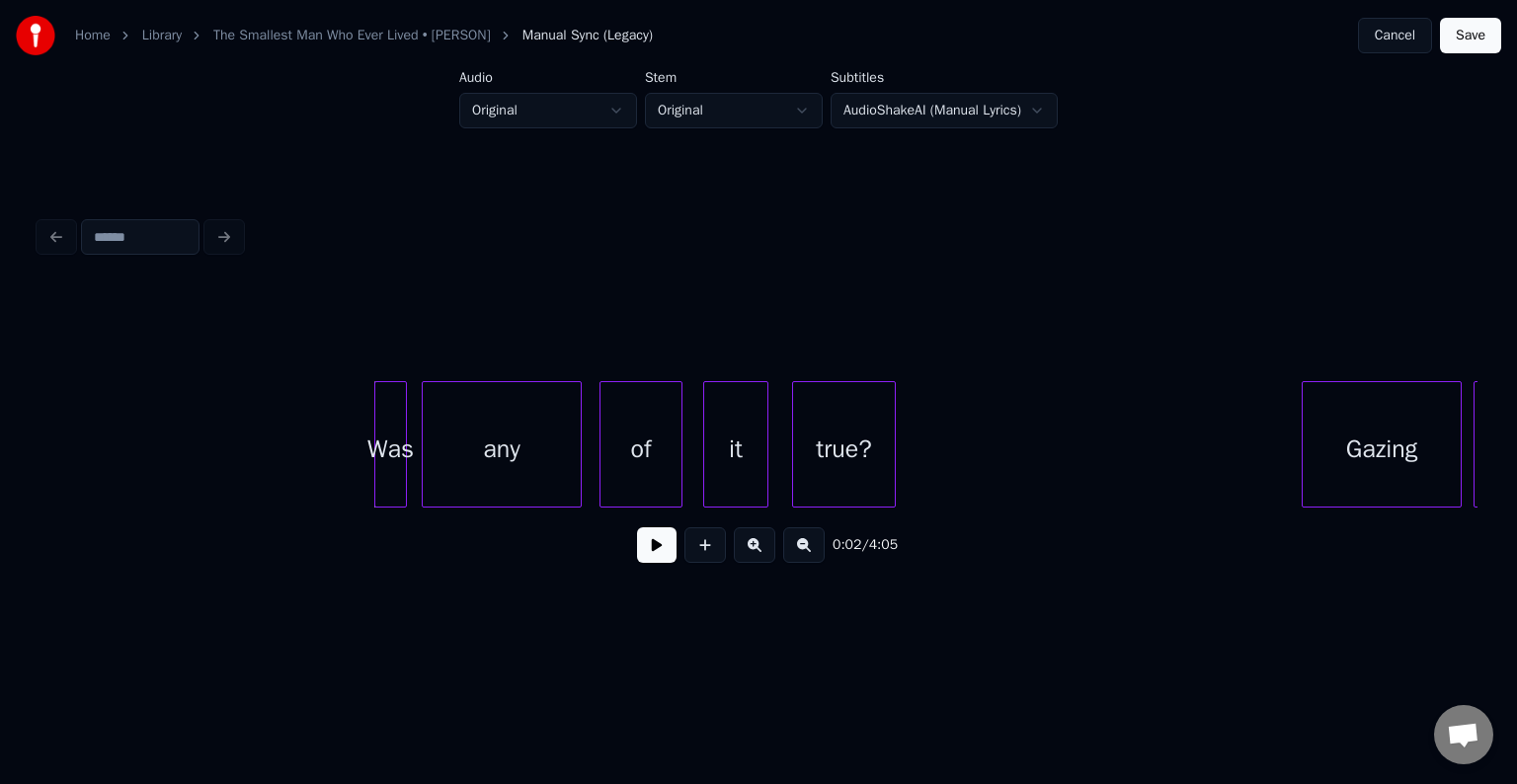 click at bounding box center (657, 545) 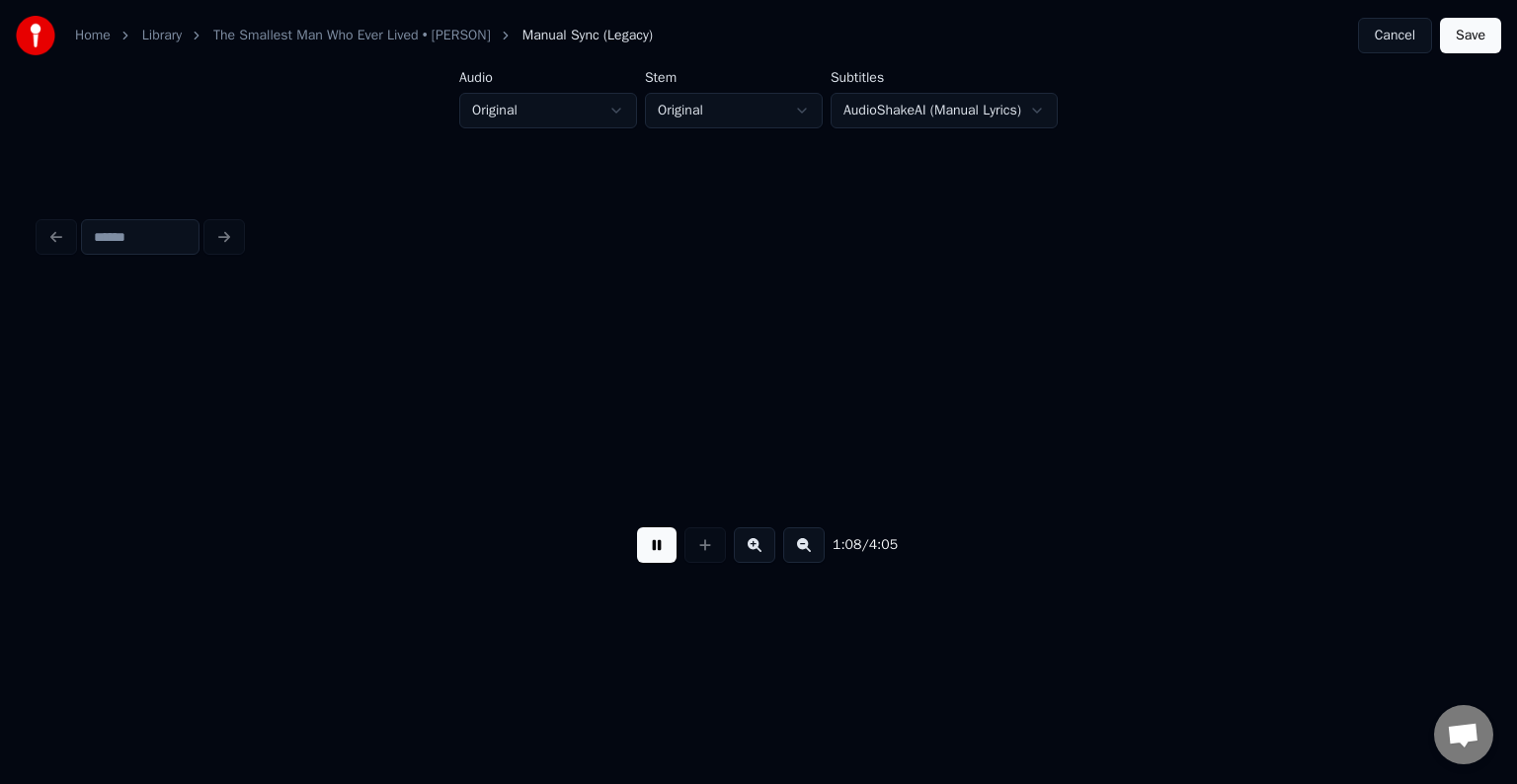 scroll, scrollTop: 0, scrollLeft: 10094, axis: horizontal 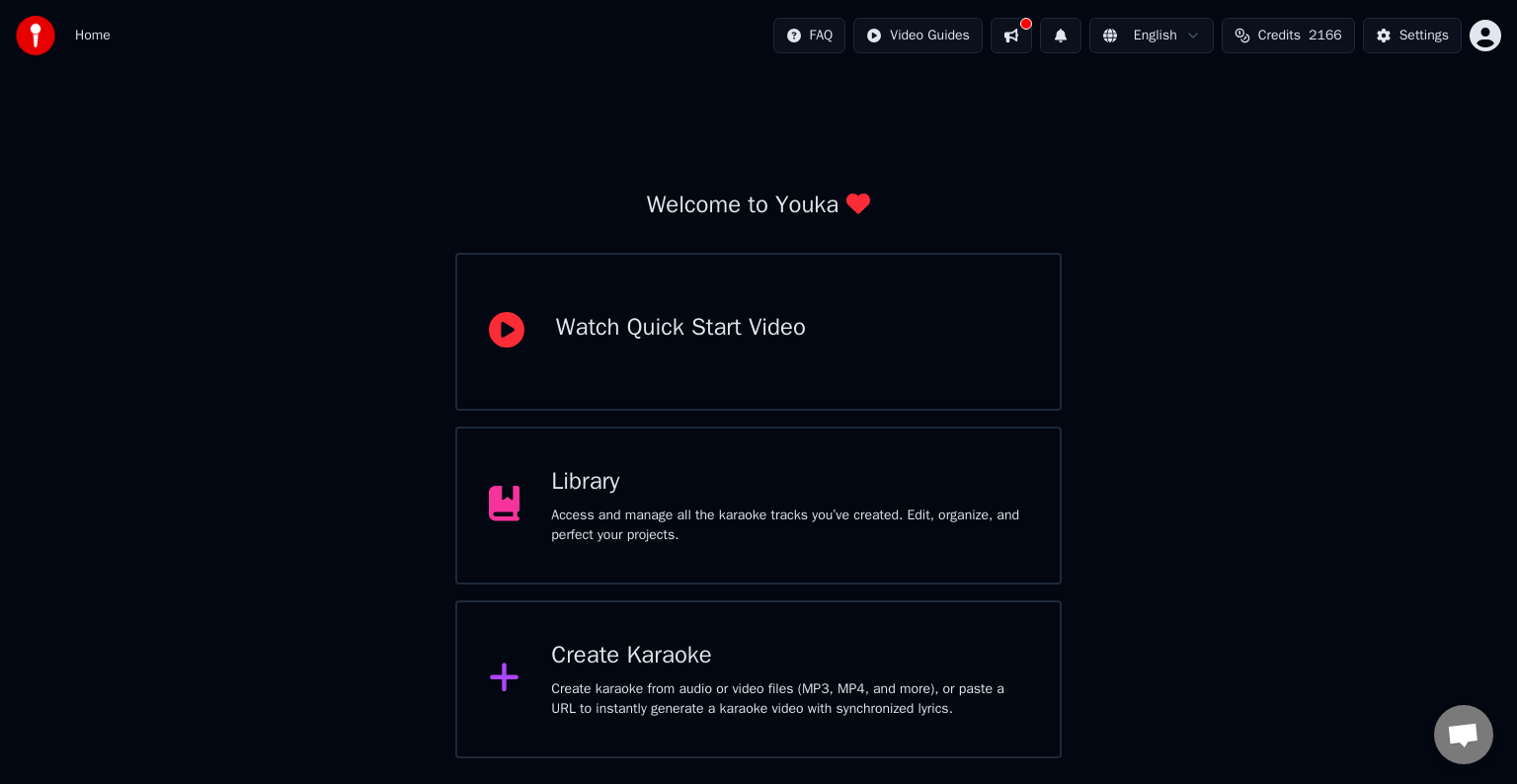 click on "Library" at bounding box center [789, 482] 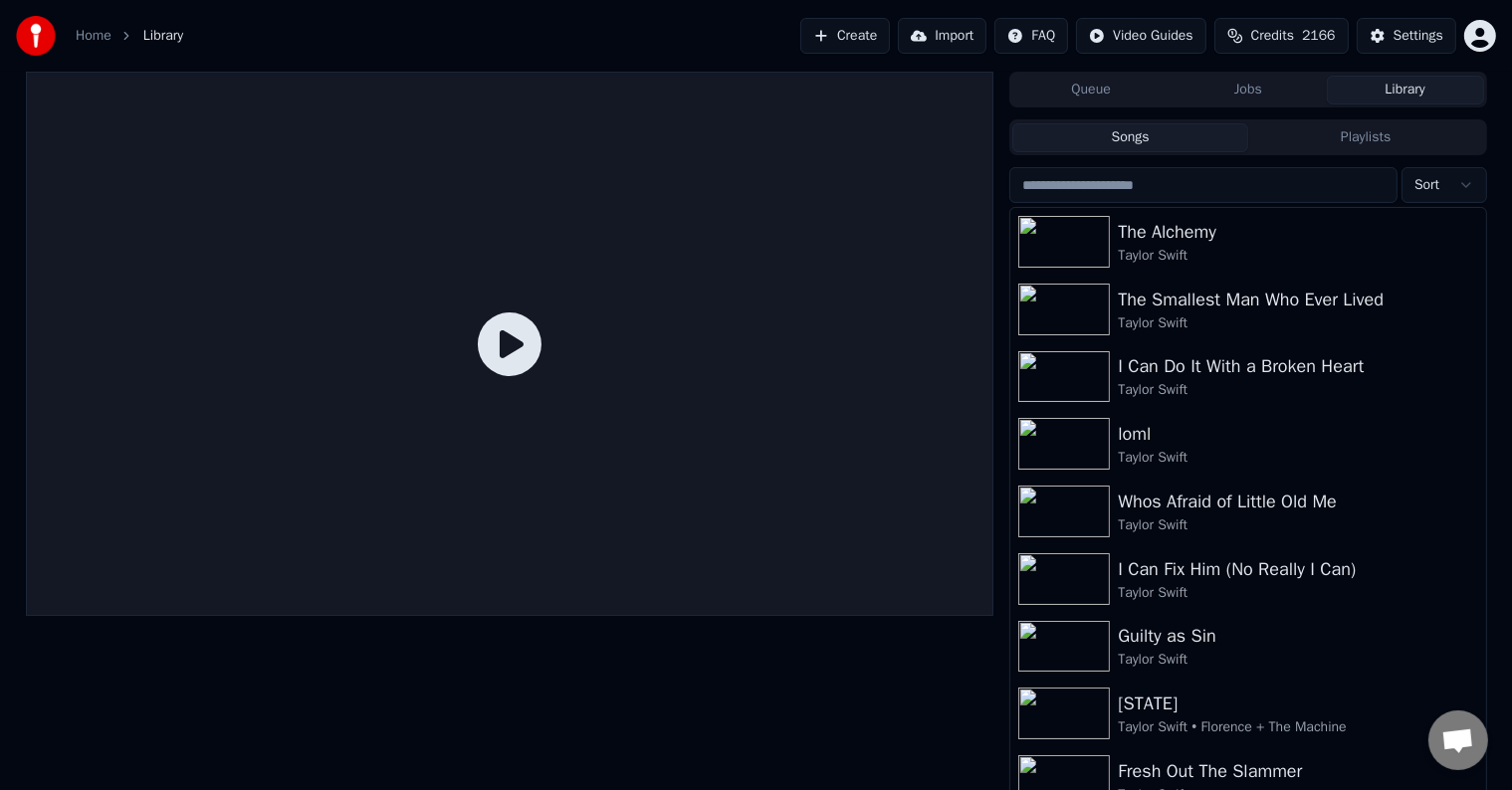 click on "Home" at bounding box center (94, 36) 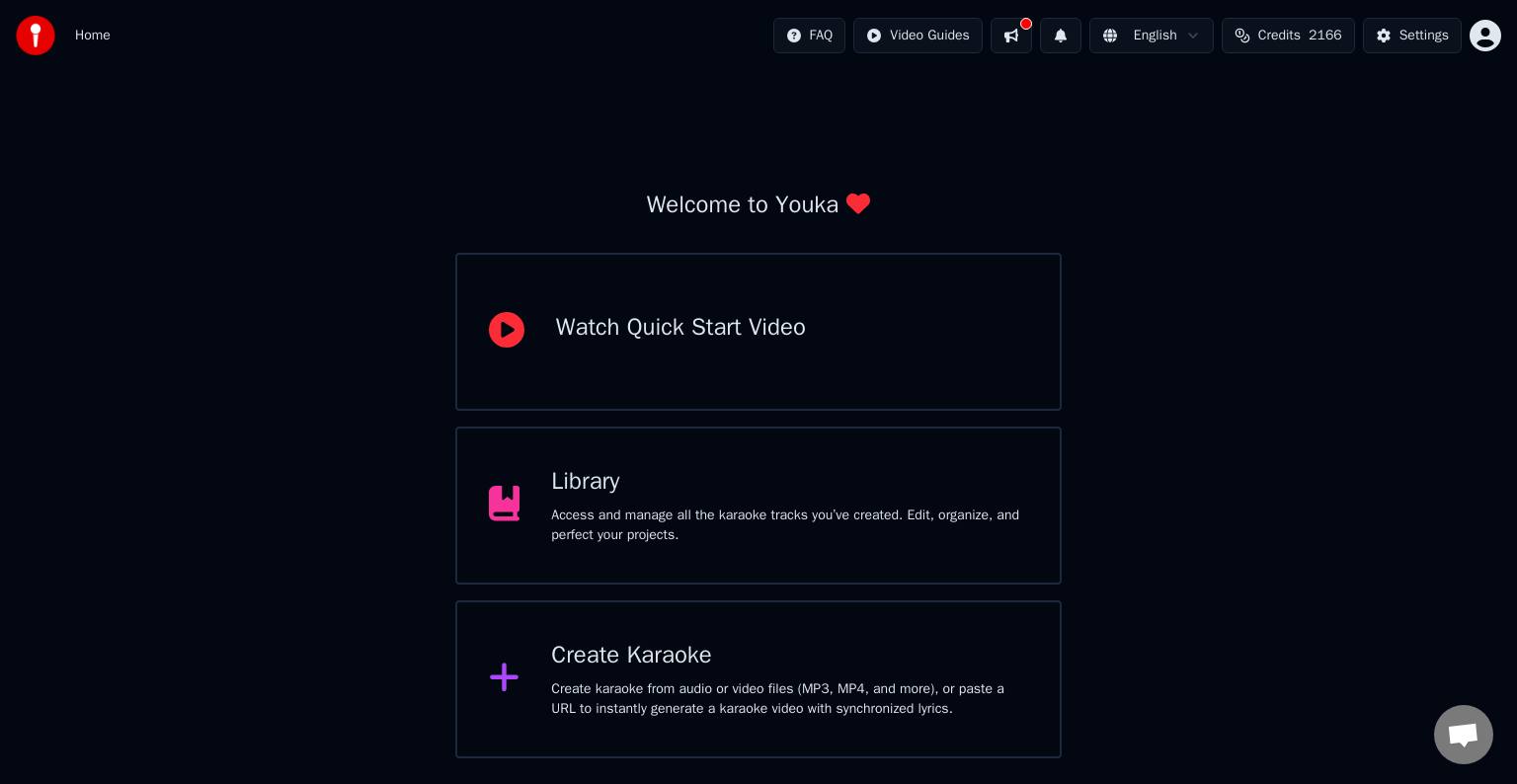 click at bounding box center [1011, 36] 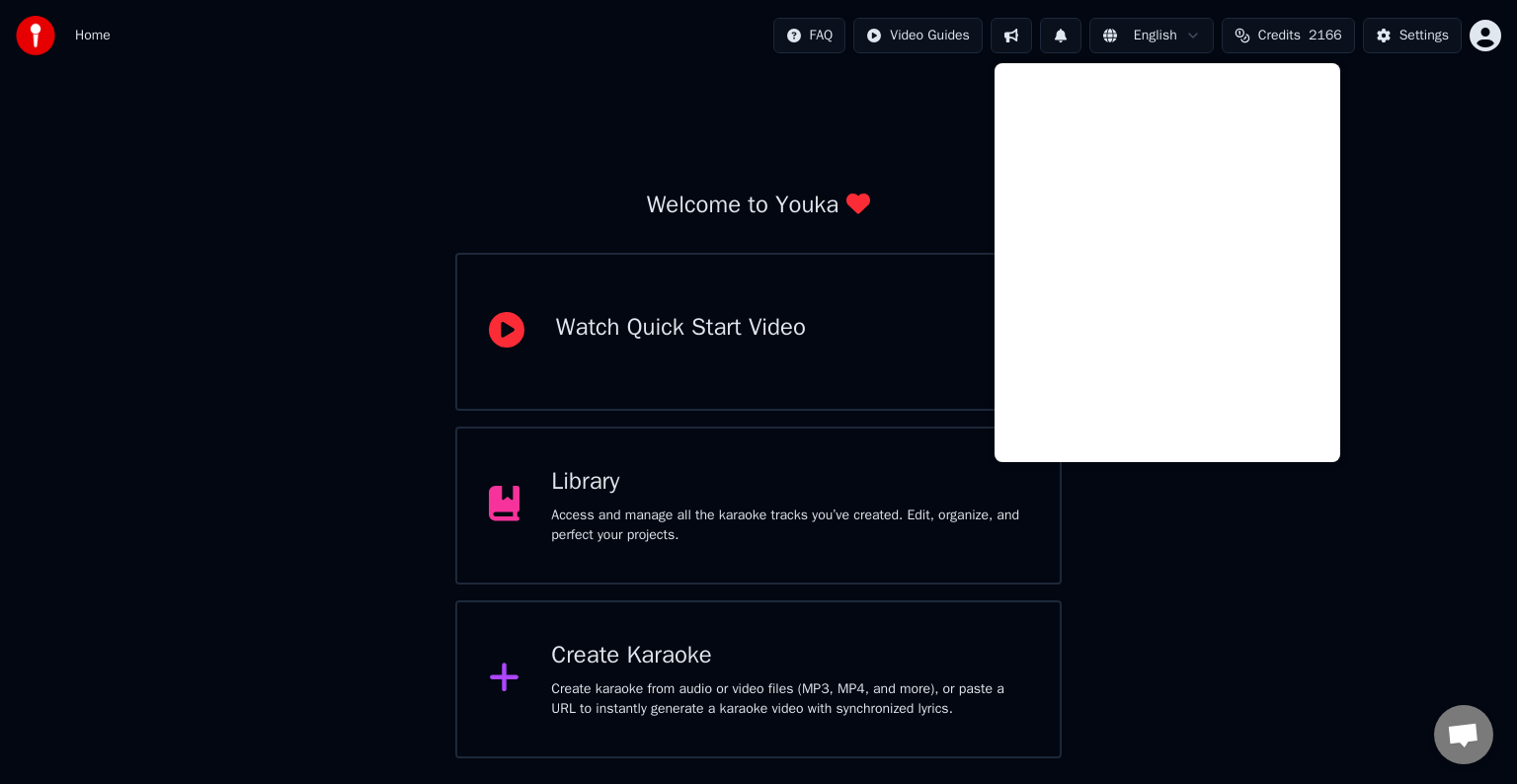 click on "Welcome to Youka Watch Quick Start Video Library Access and manage all the karaoke tracks you’ve created. Edit, organize, and perfect your projects. Create Karaoke Create karaoke from audio or video files (MP3, MP4, and more), or paste a URL to instantly generate a karaoke video with synchronized lyrics." at bounding box center [758, 415] 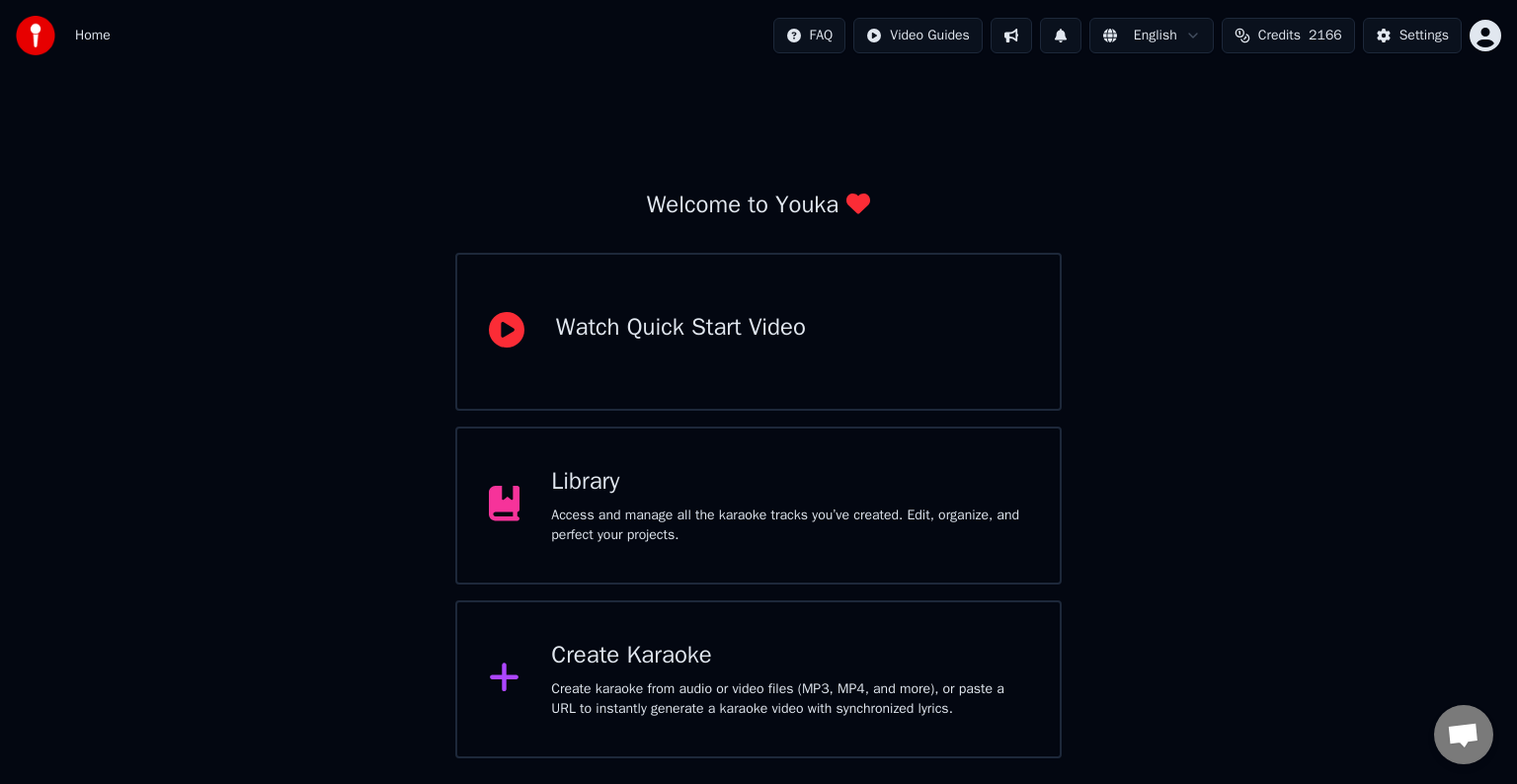 click on "Library" at bounding box center (789, 482) 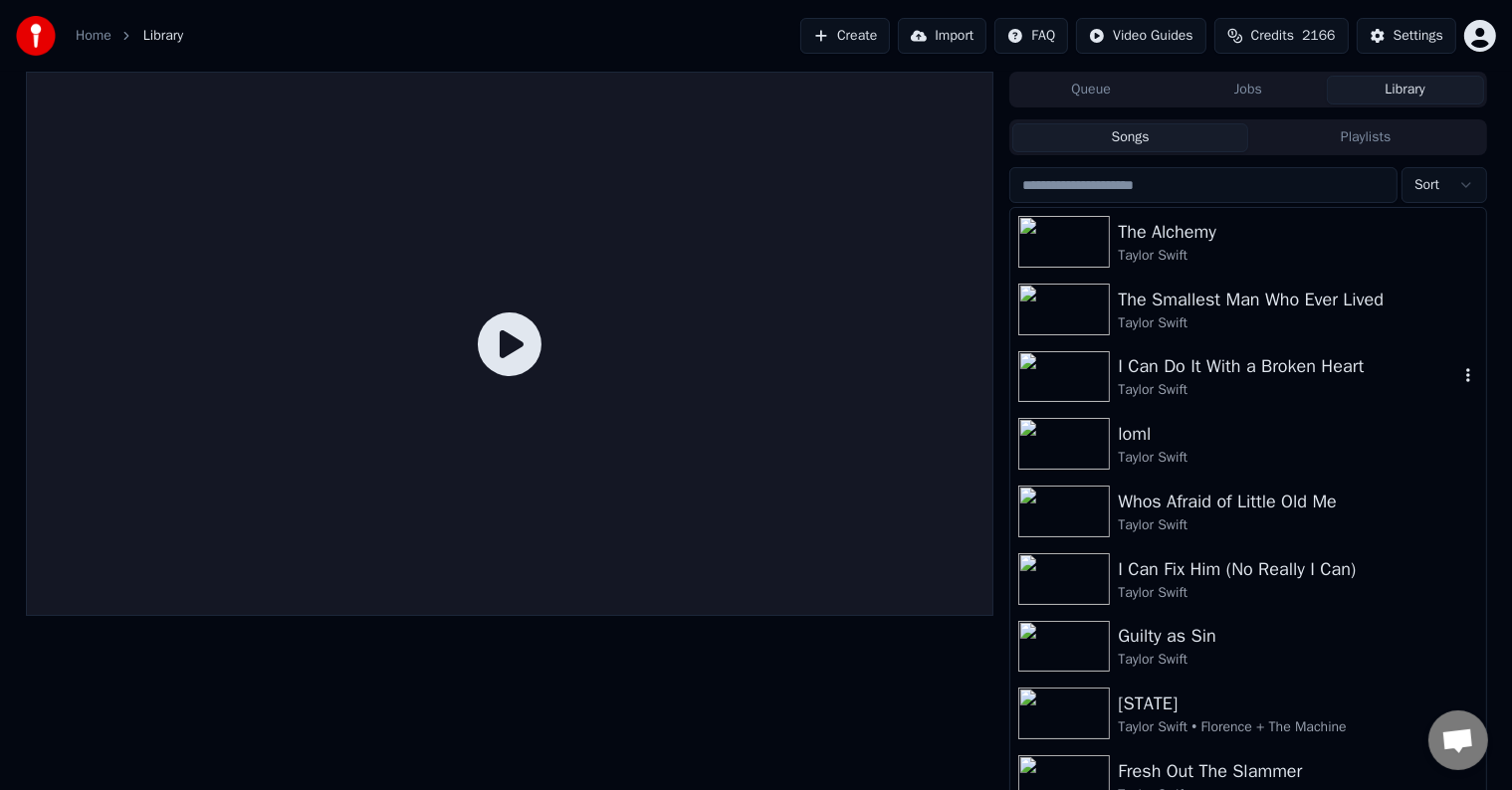 click on "I Can Do It With a Broken Heart" at bounding box center (1287, 366) 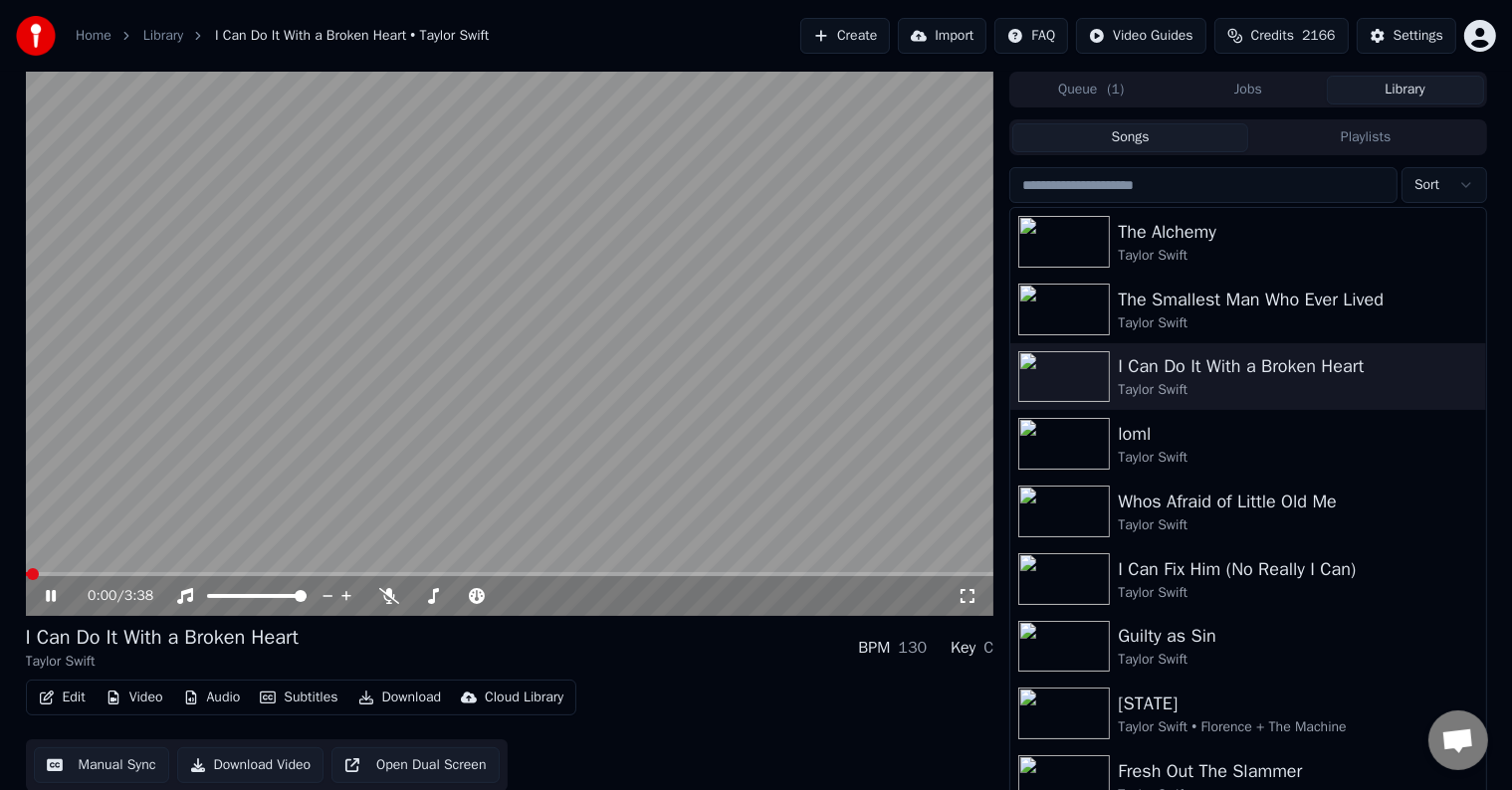 click on "Edit" at bounding box center (62, 697) 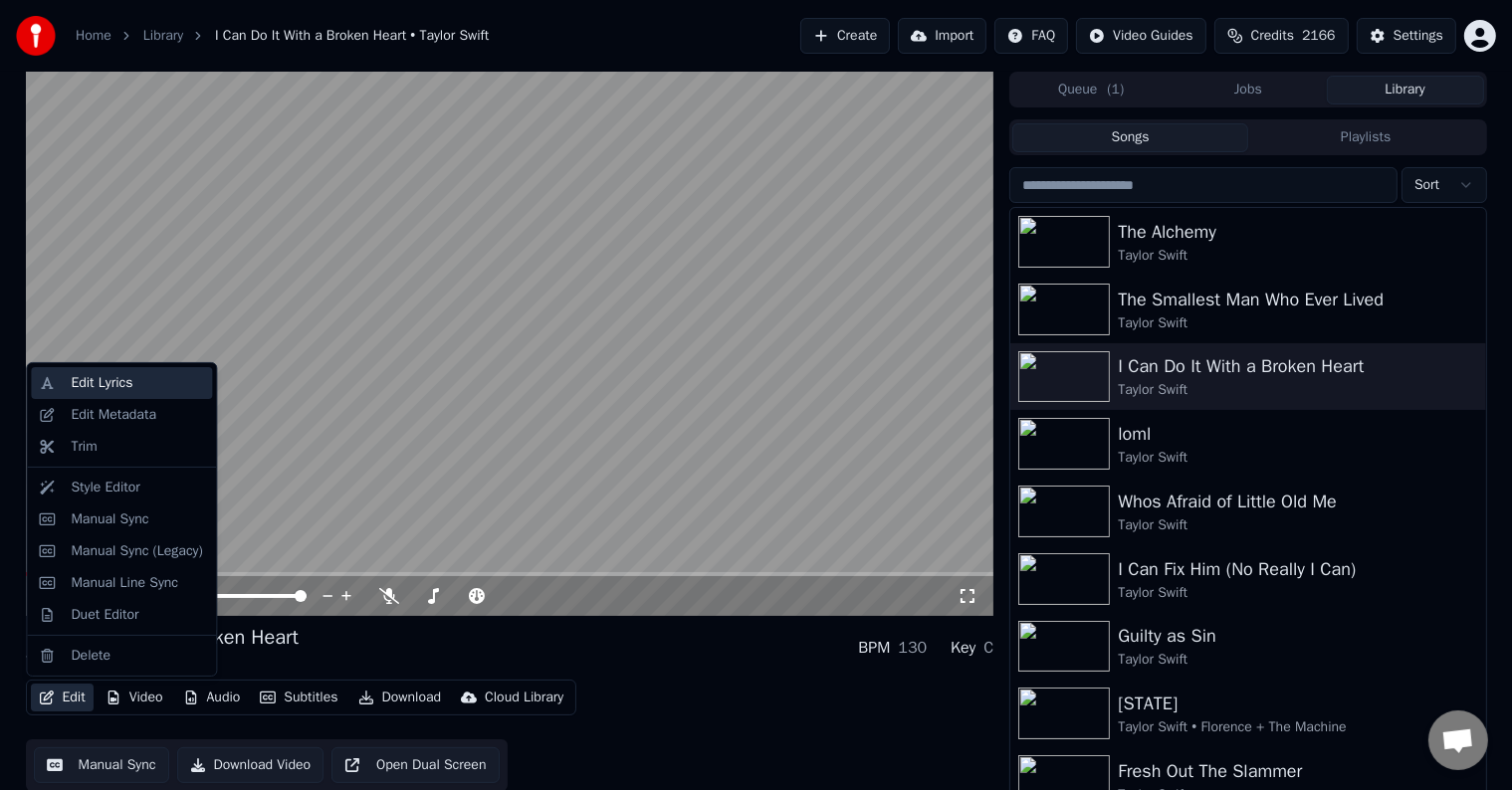 click on "Edit Lyrics" at bounding box center [102, 383] 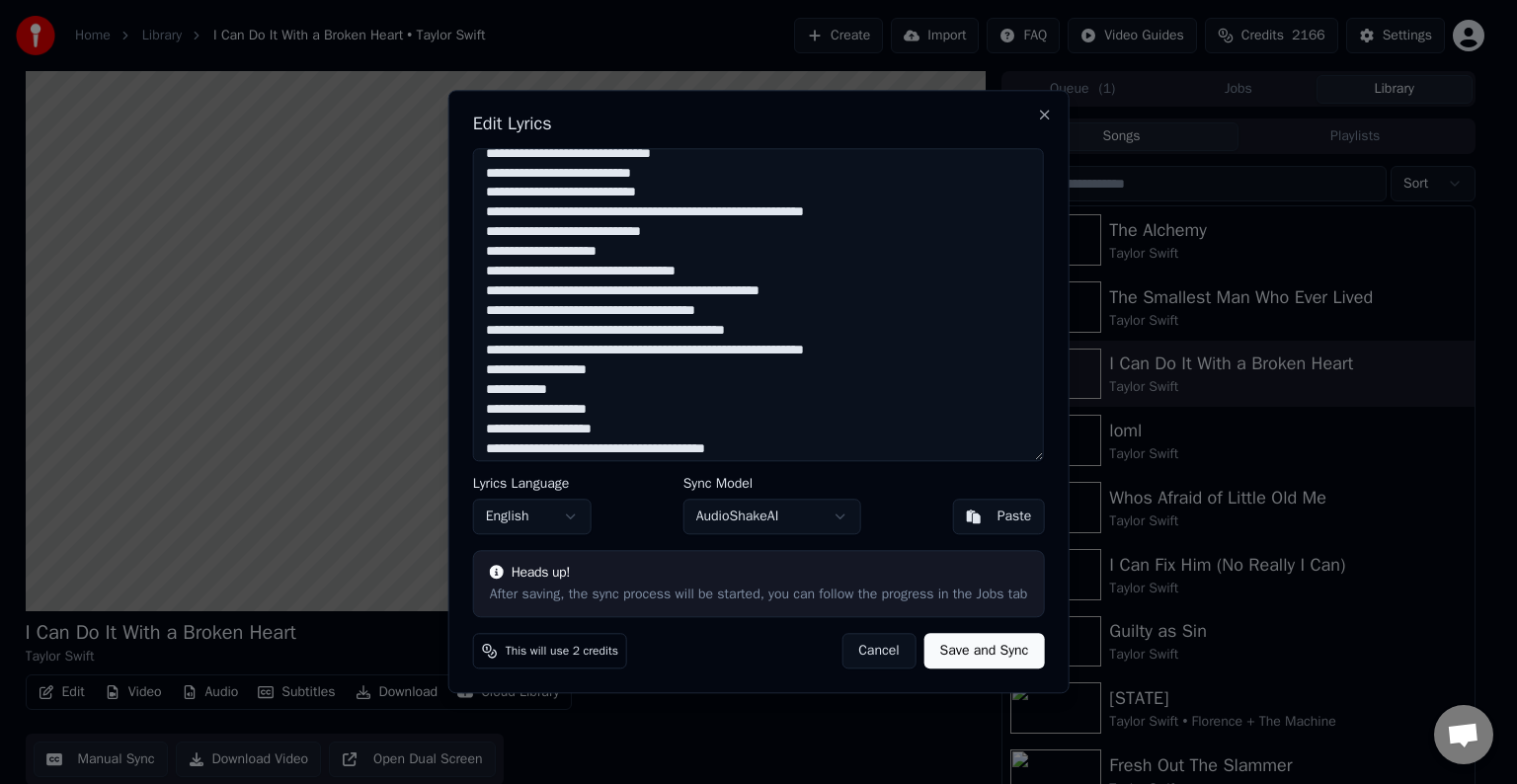 scroll, scrollTop: 670, scrollLeft: 0, axis: vertical 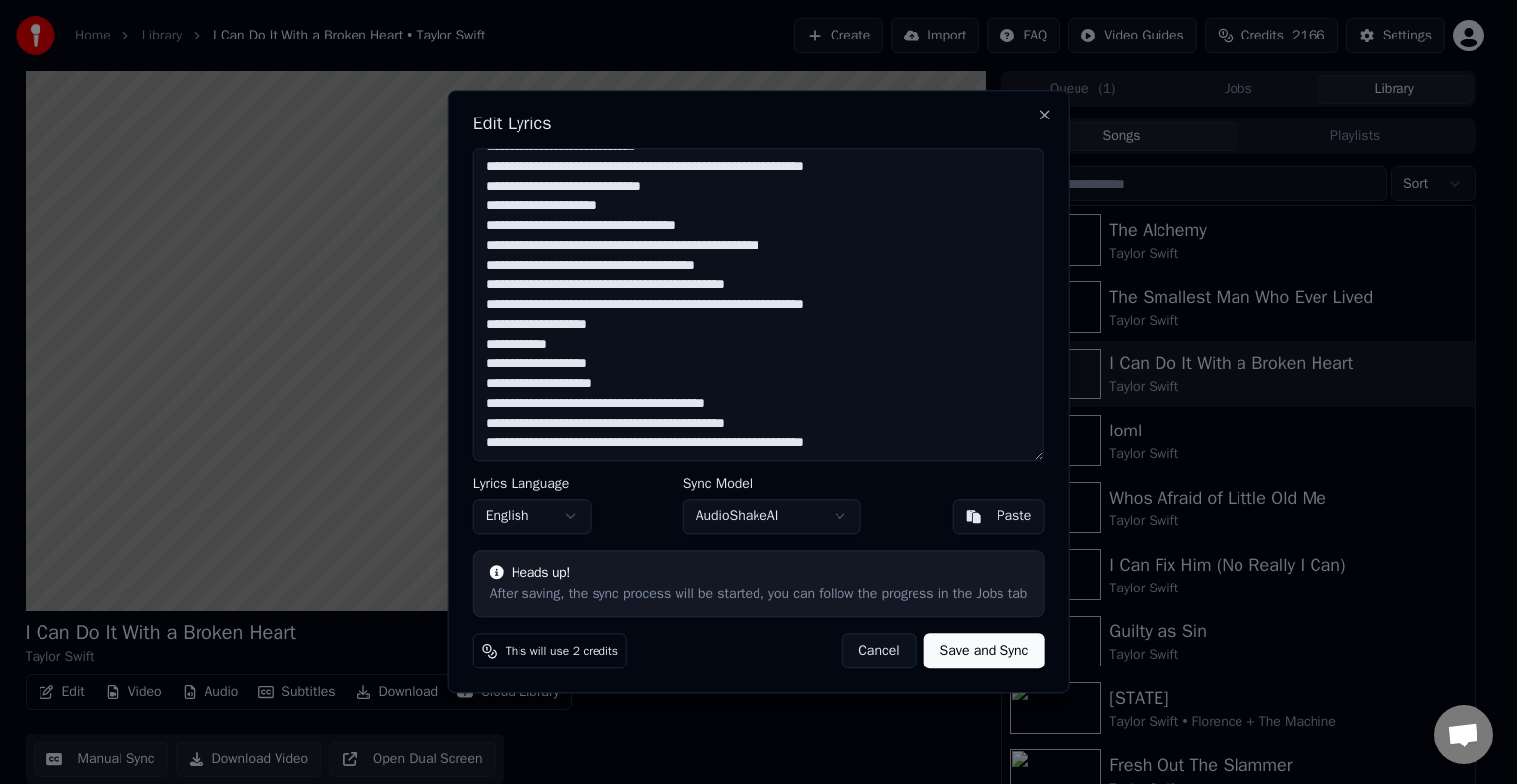 click on "Cancel" at bounding box center (878, 652) 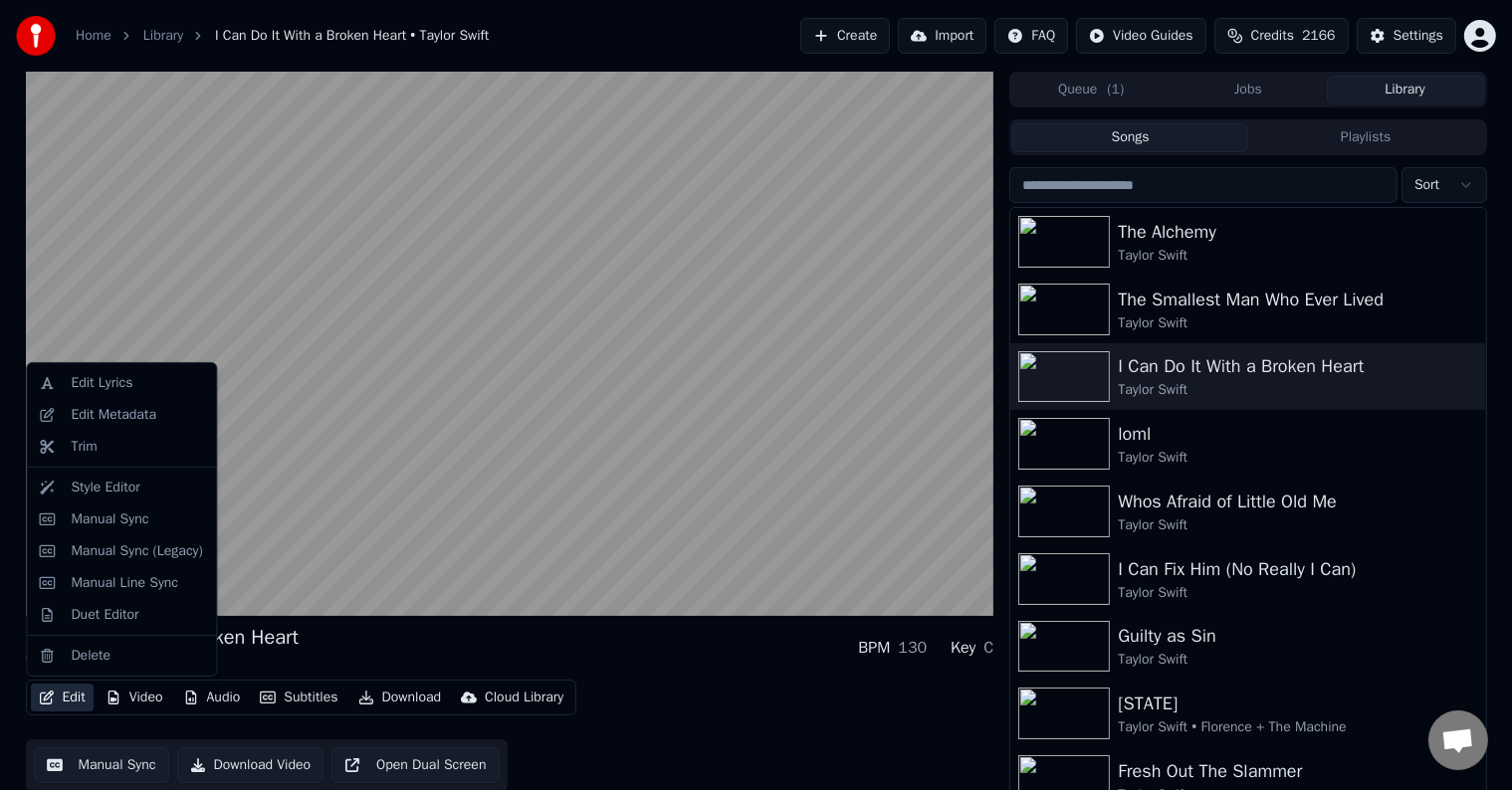 click on "Edit" at bounding box center (62, 697) 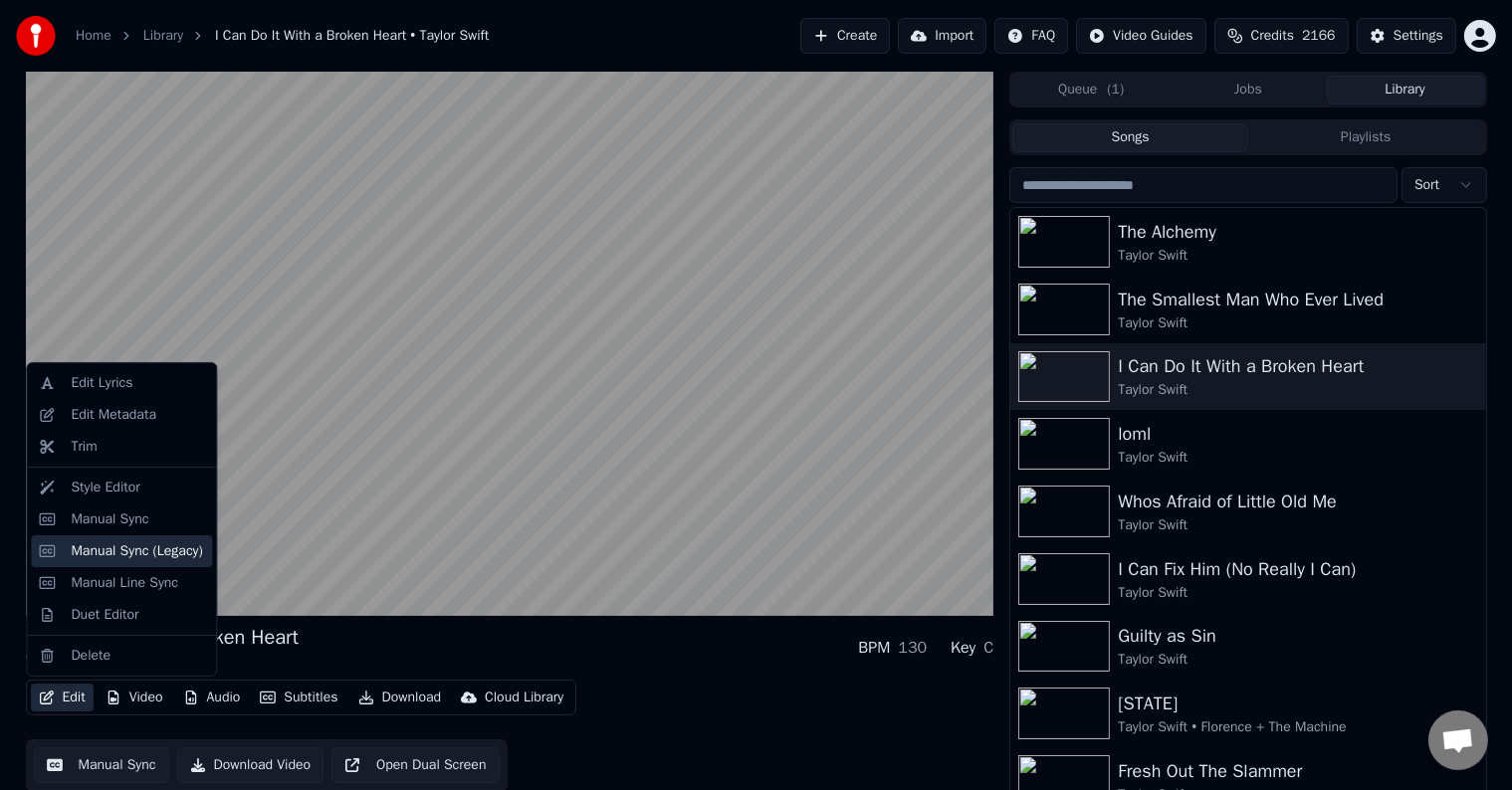 click on "Manual Sync (Legacy)" at bounding box center (136, 551) 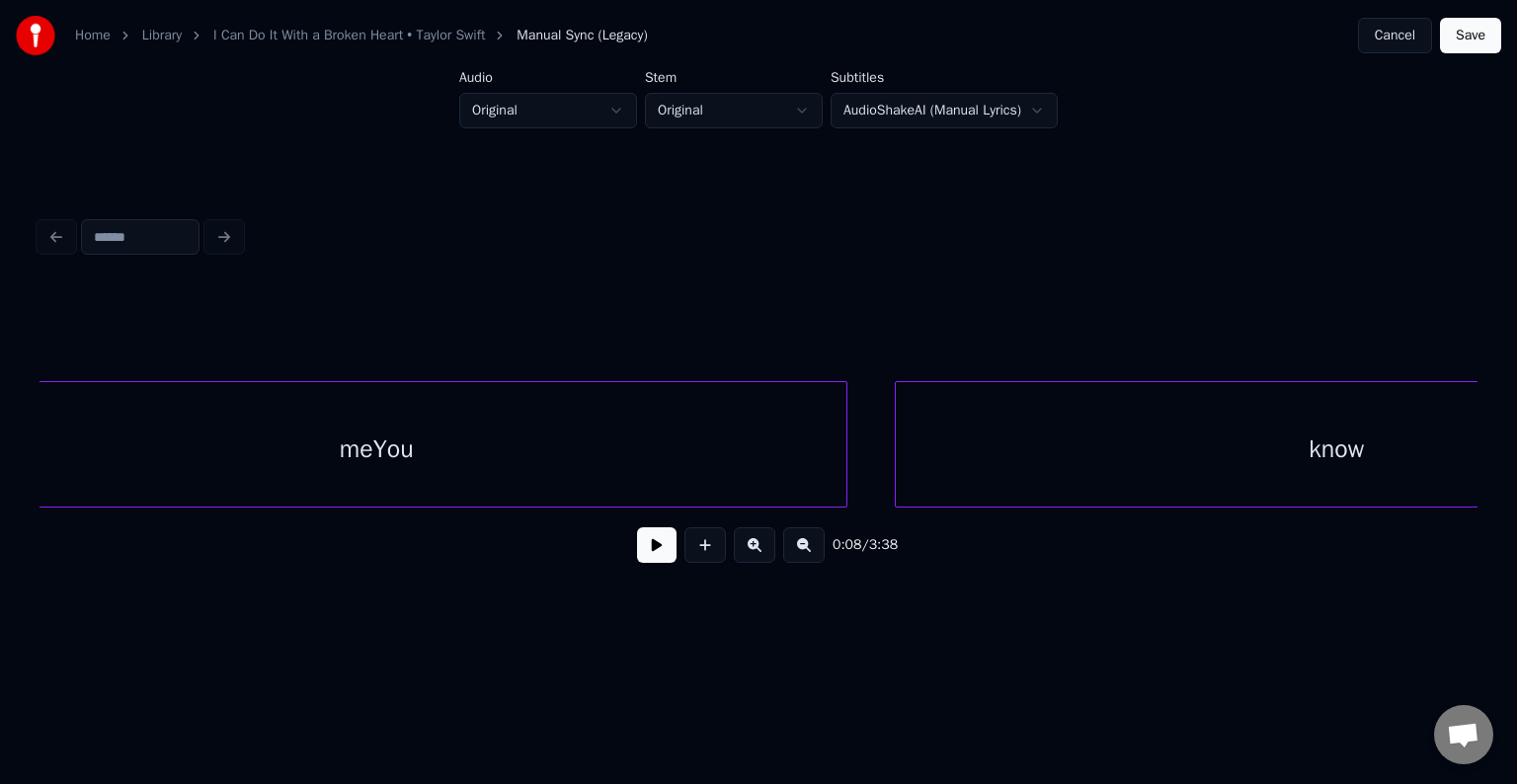 scroll, scrollTop: 0, scrollLeft: 25519, axis: horizontal 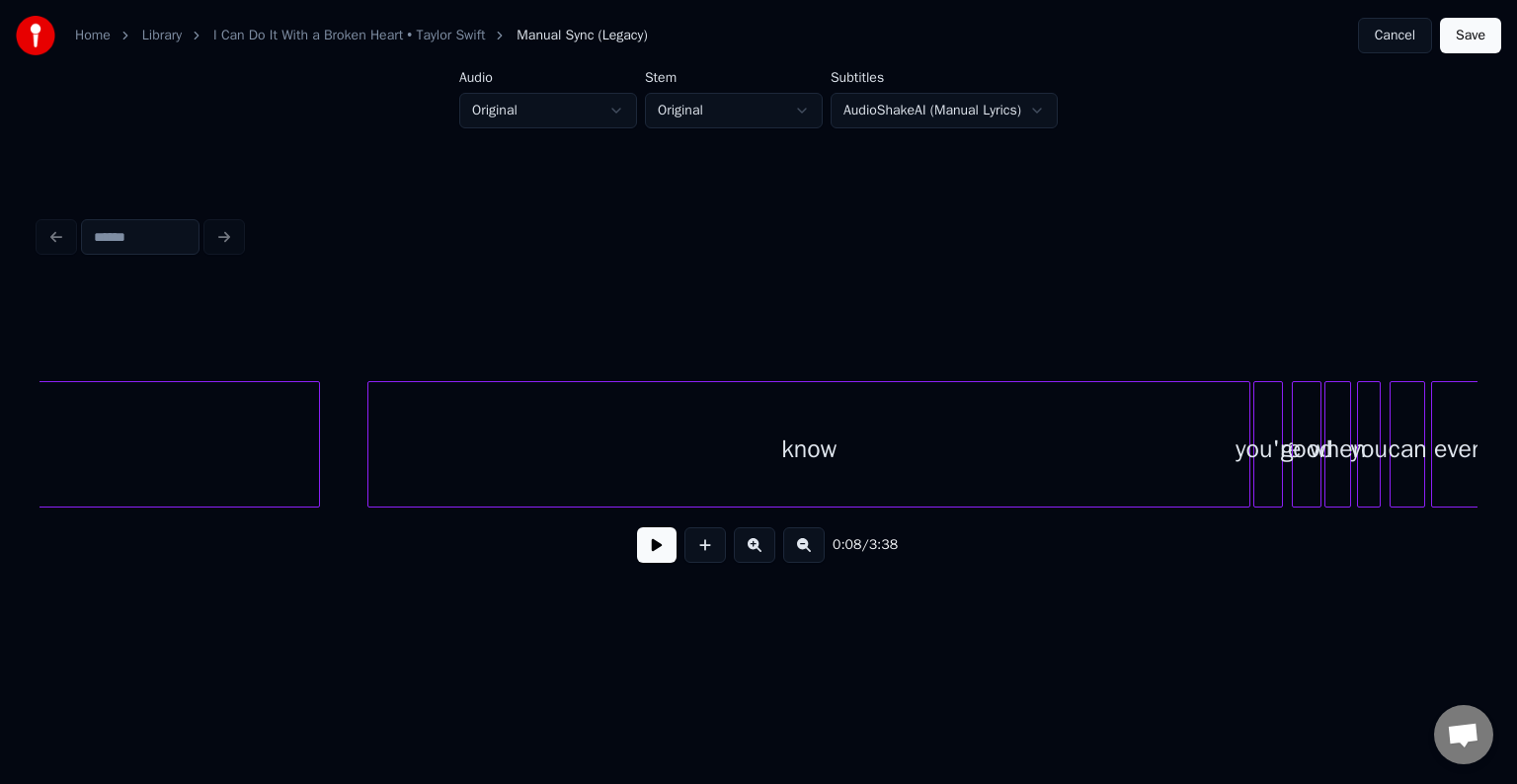 click on "Cancel" at bounding box center [1395, 36] 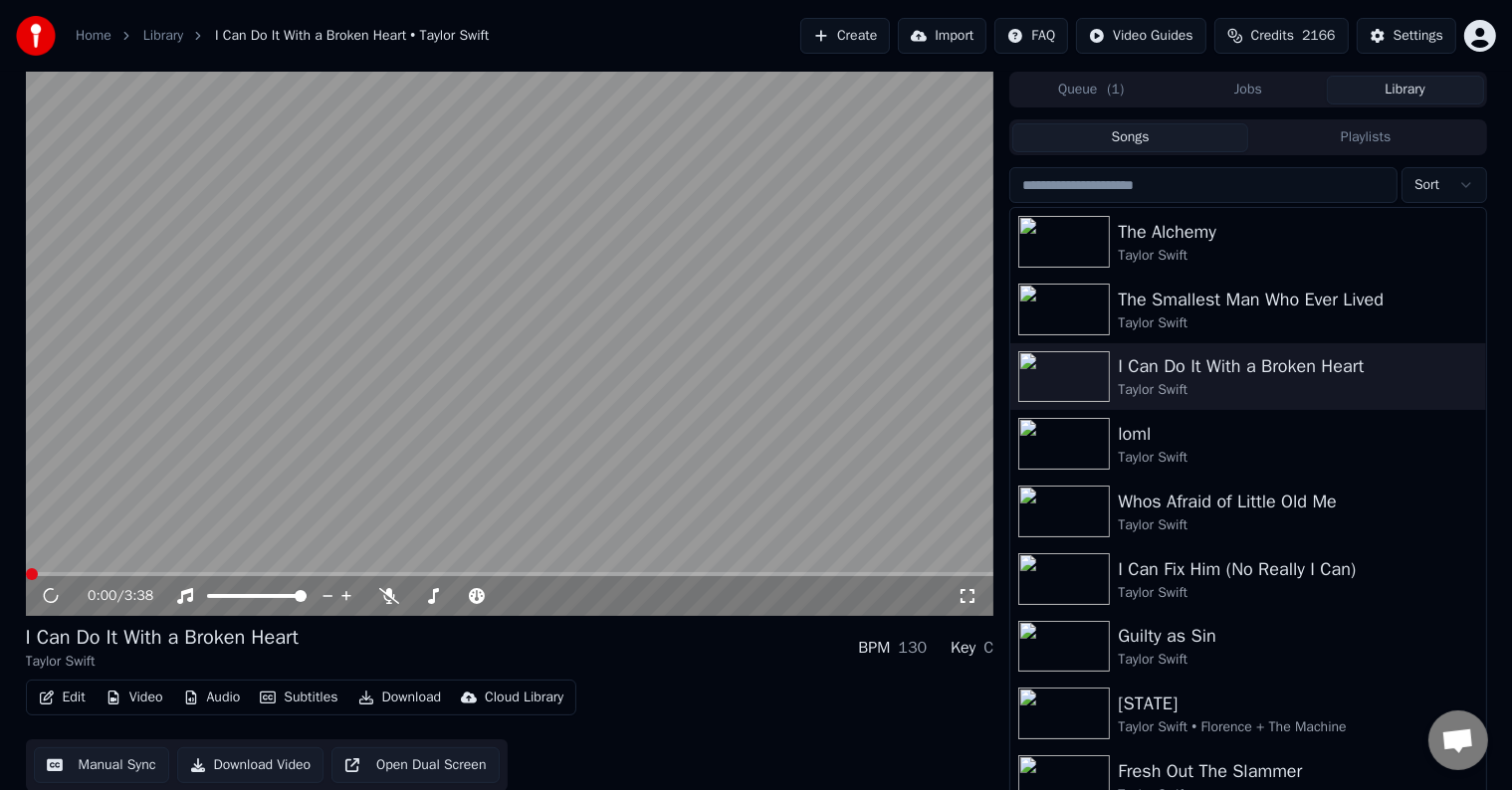 click on "I Can Do It With a Broken Heart Taylor Swift BPM 130 Key C Edit Video Audio Subtitles Download Cloud Library Manual Sync Download Video Open Dual Screen" at bounding box center [510, 707] 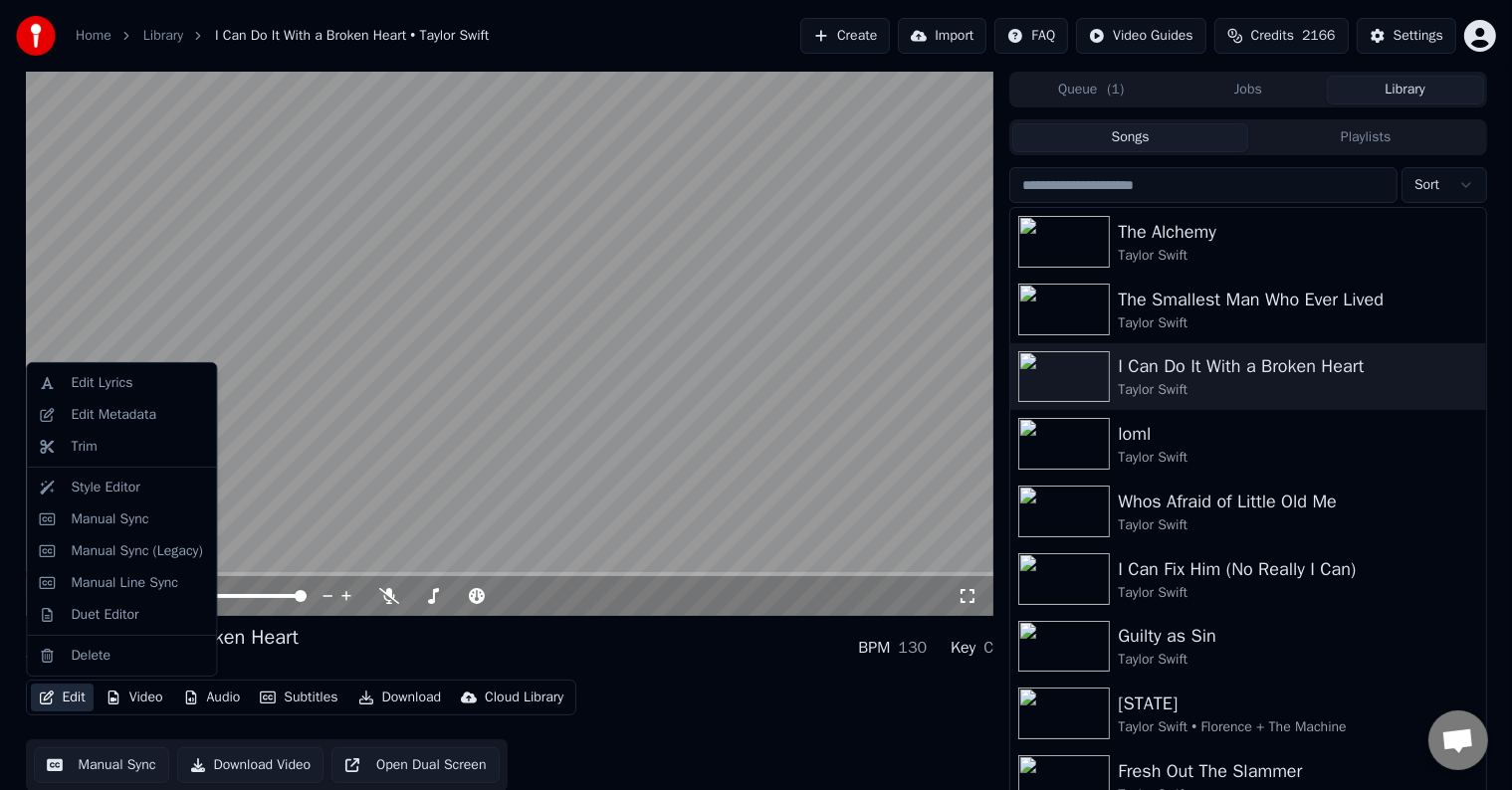 click on "Edit" at bounding box center (62, 697) 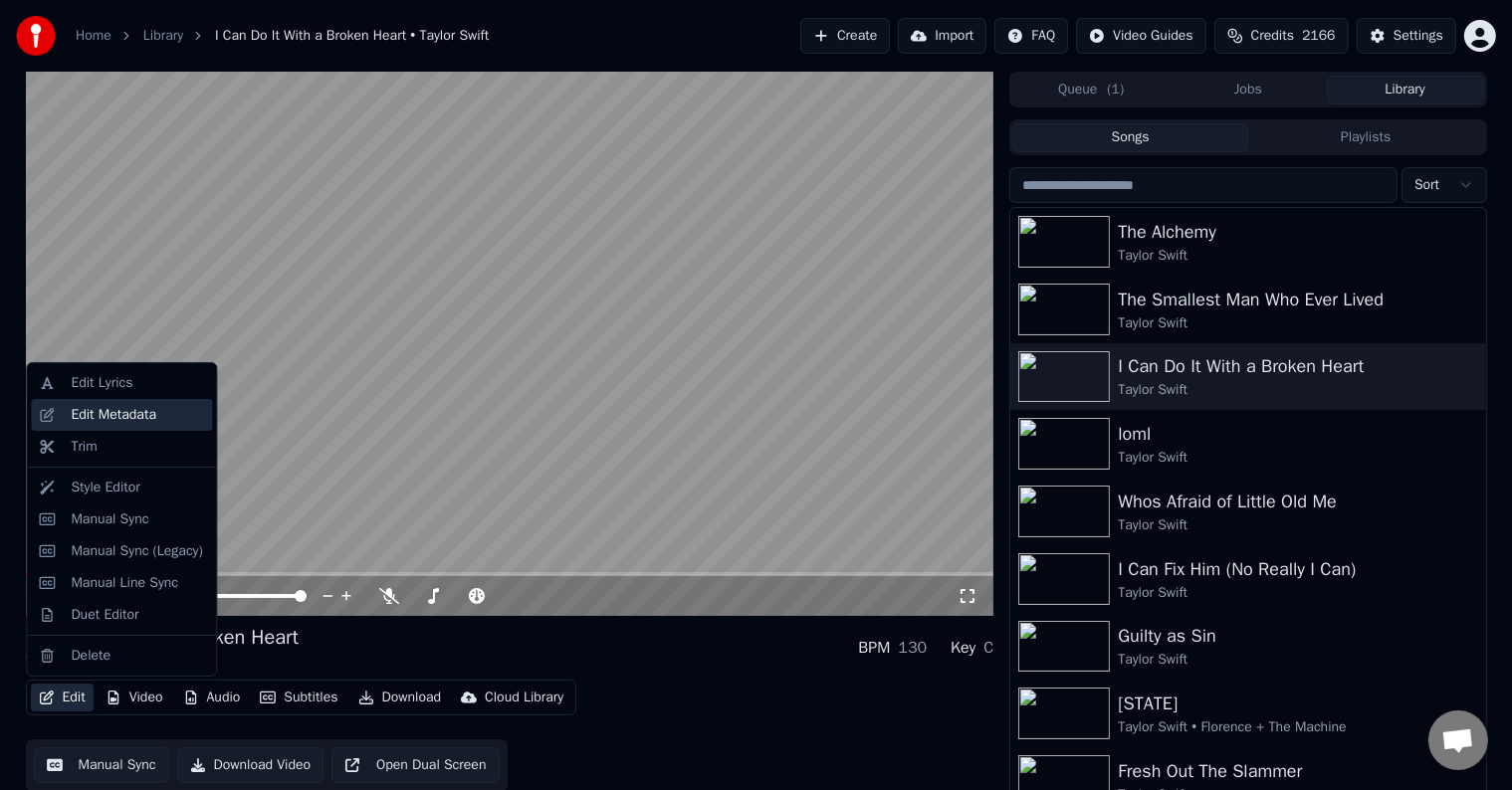 click on "Edit Metadata" at bounding box center (113, 415) 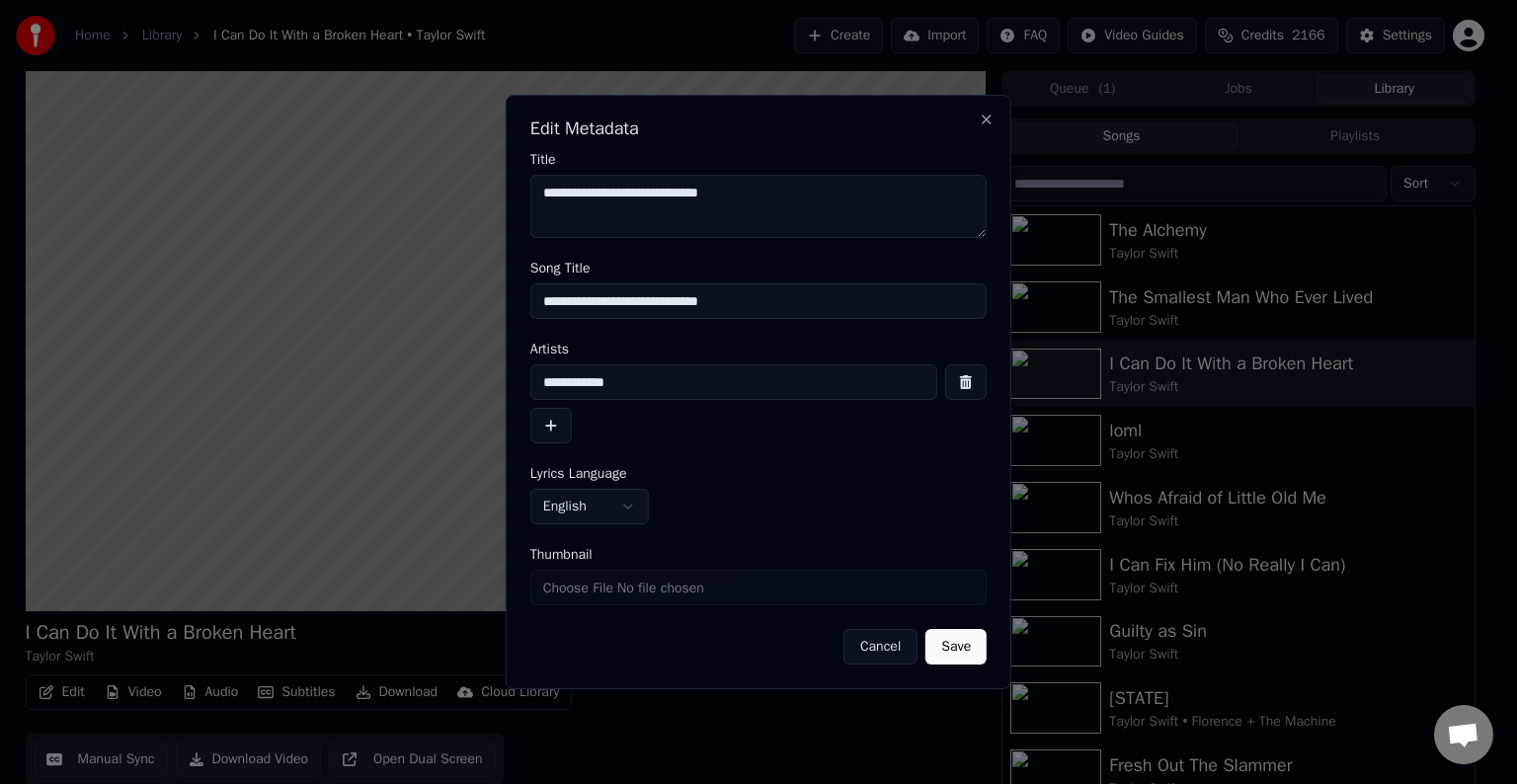 click on "Cancel" at bounding box center (880, 647) 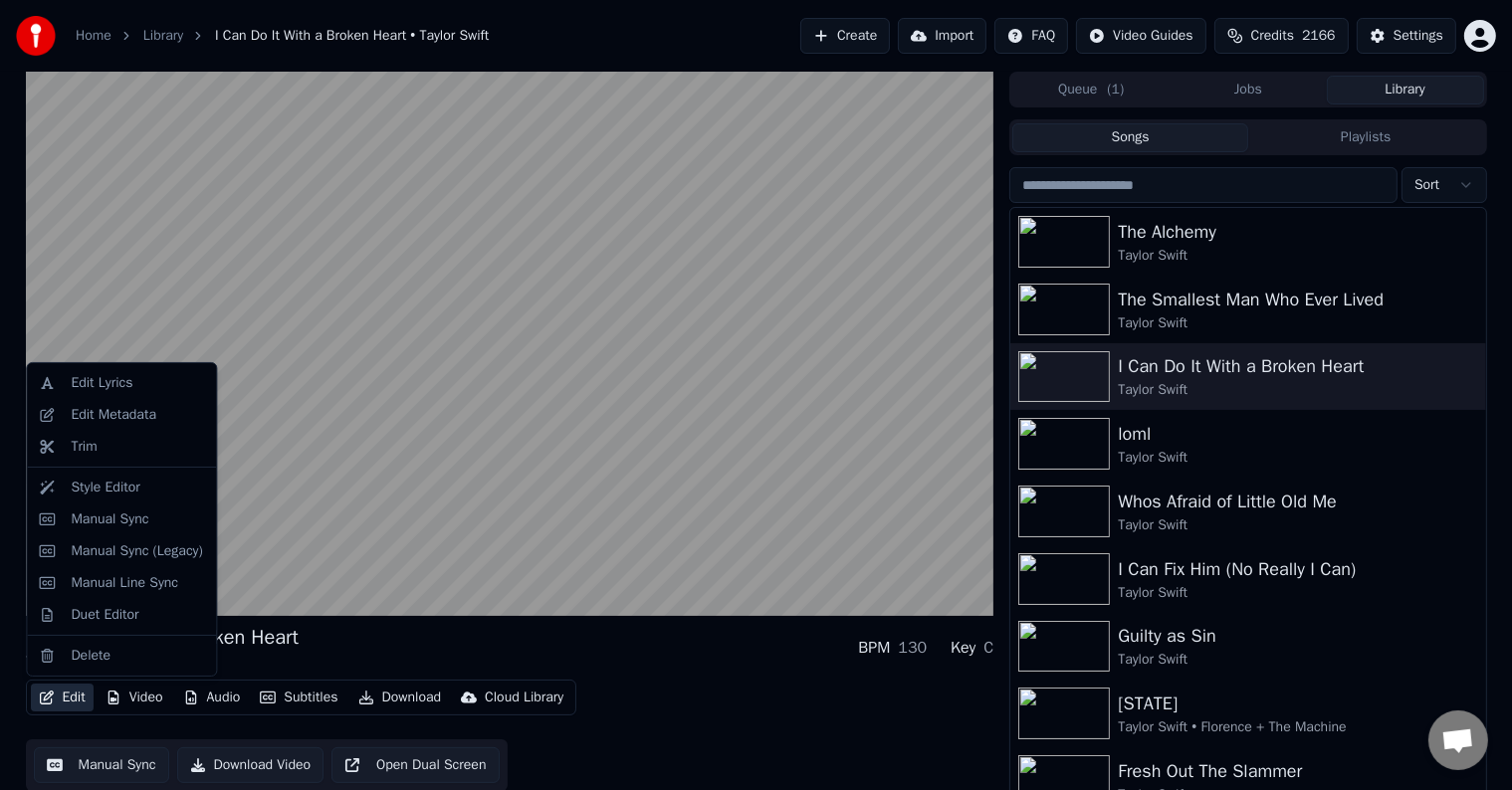 click 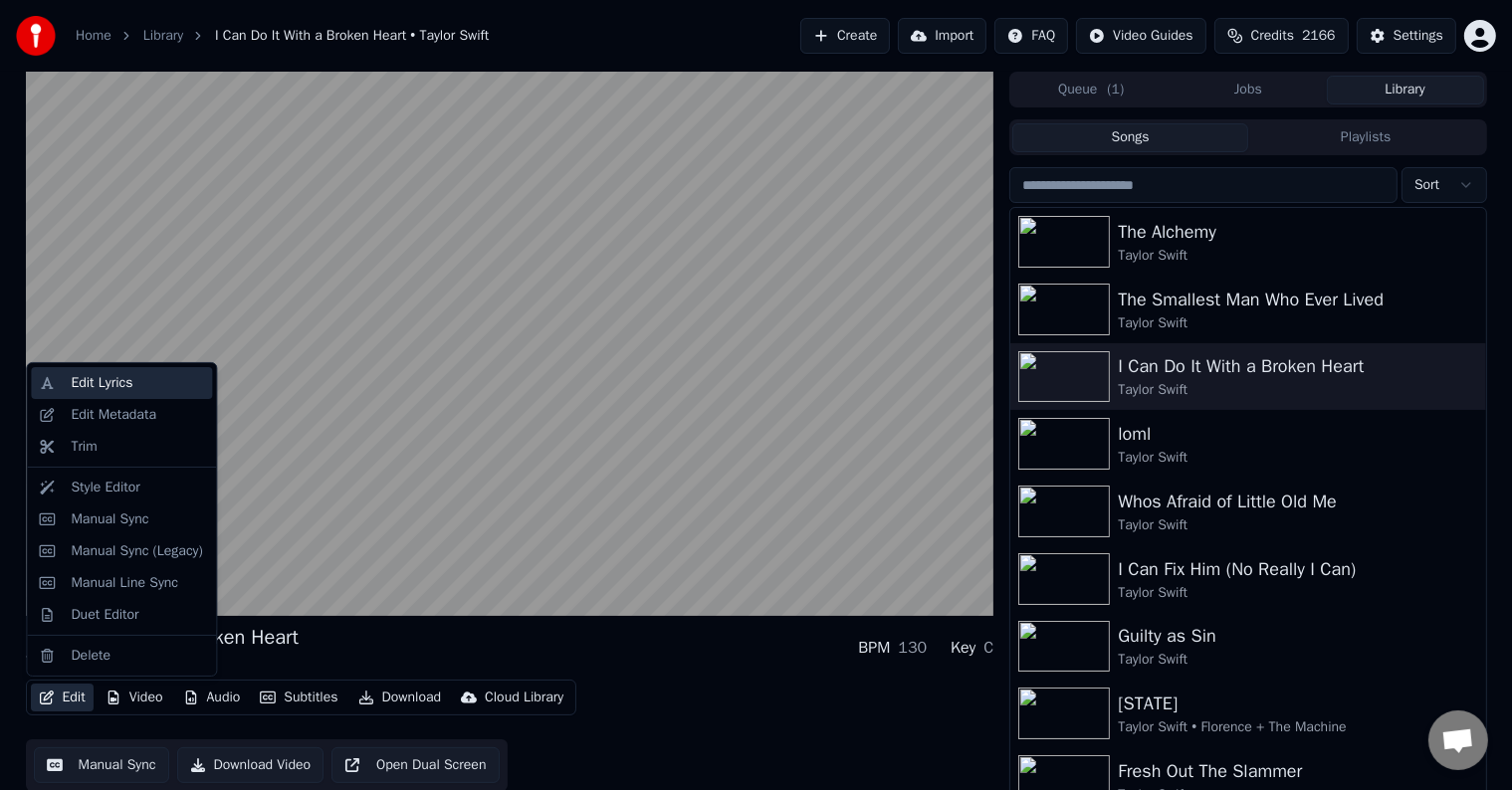 click on "Edit Lyrics" at bounding box center (102, 383) 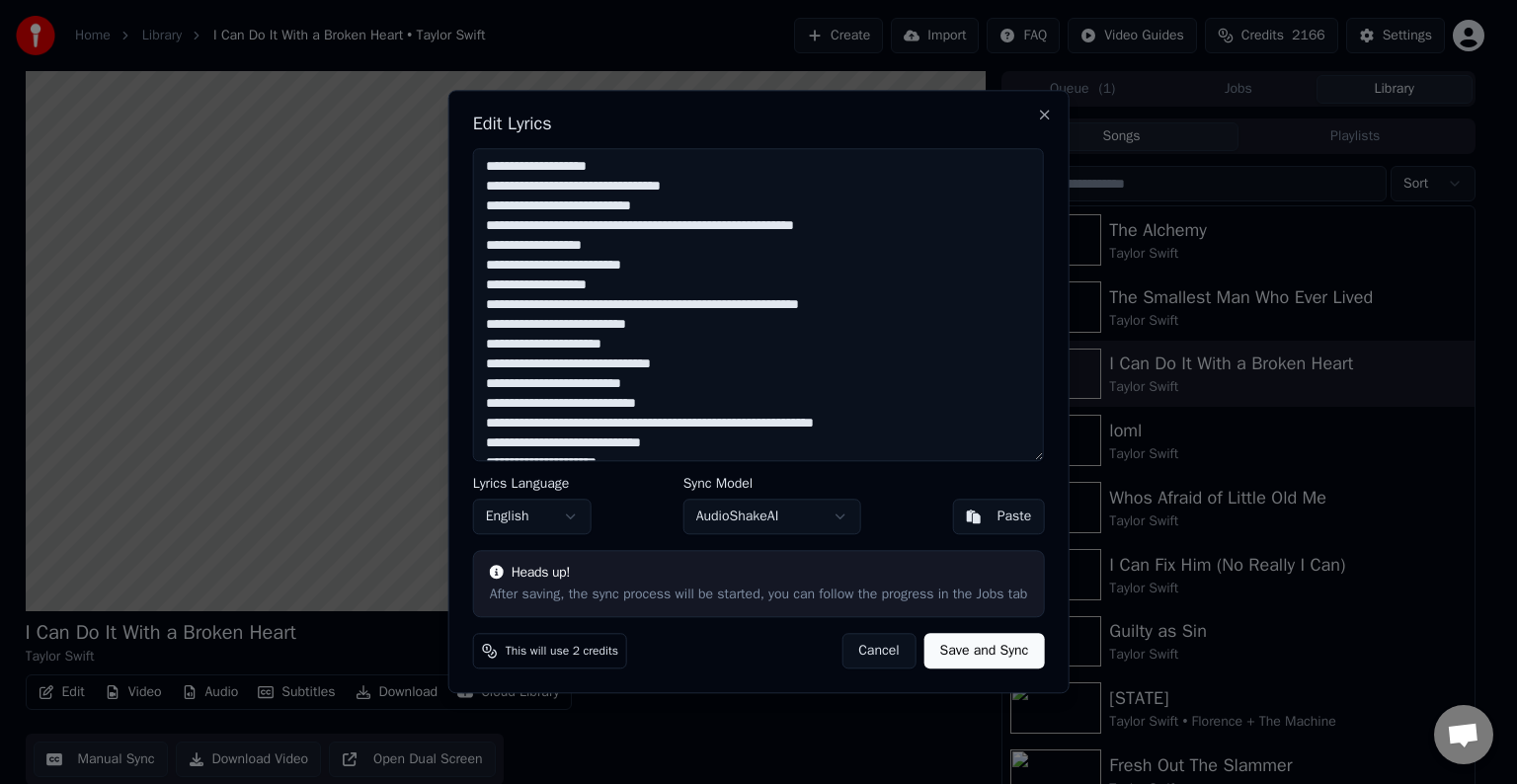 drag, startPoint x: 665, startPoint y: 419, endPoint x: 678, endPoint y: 407, distance: 17.691806 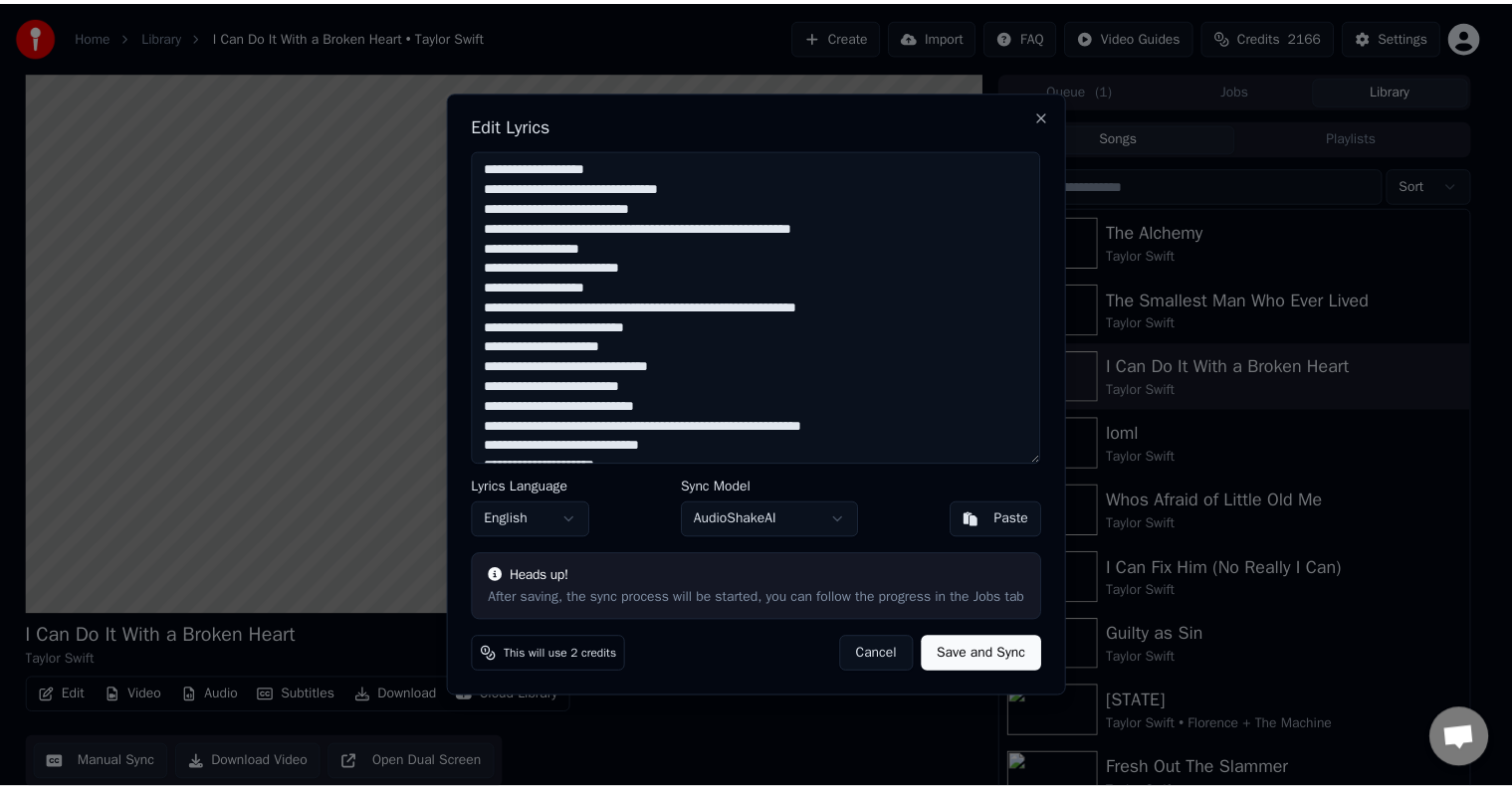 scroll, scrollTop: 0, scrollLeft: 0, axis: both 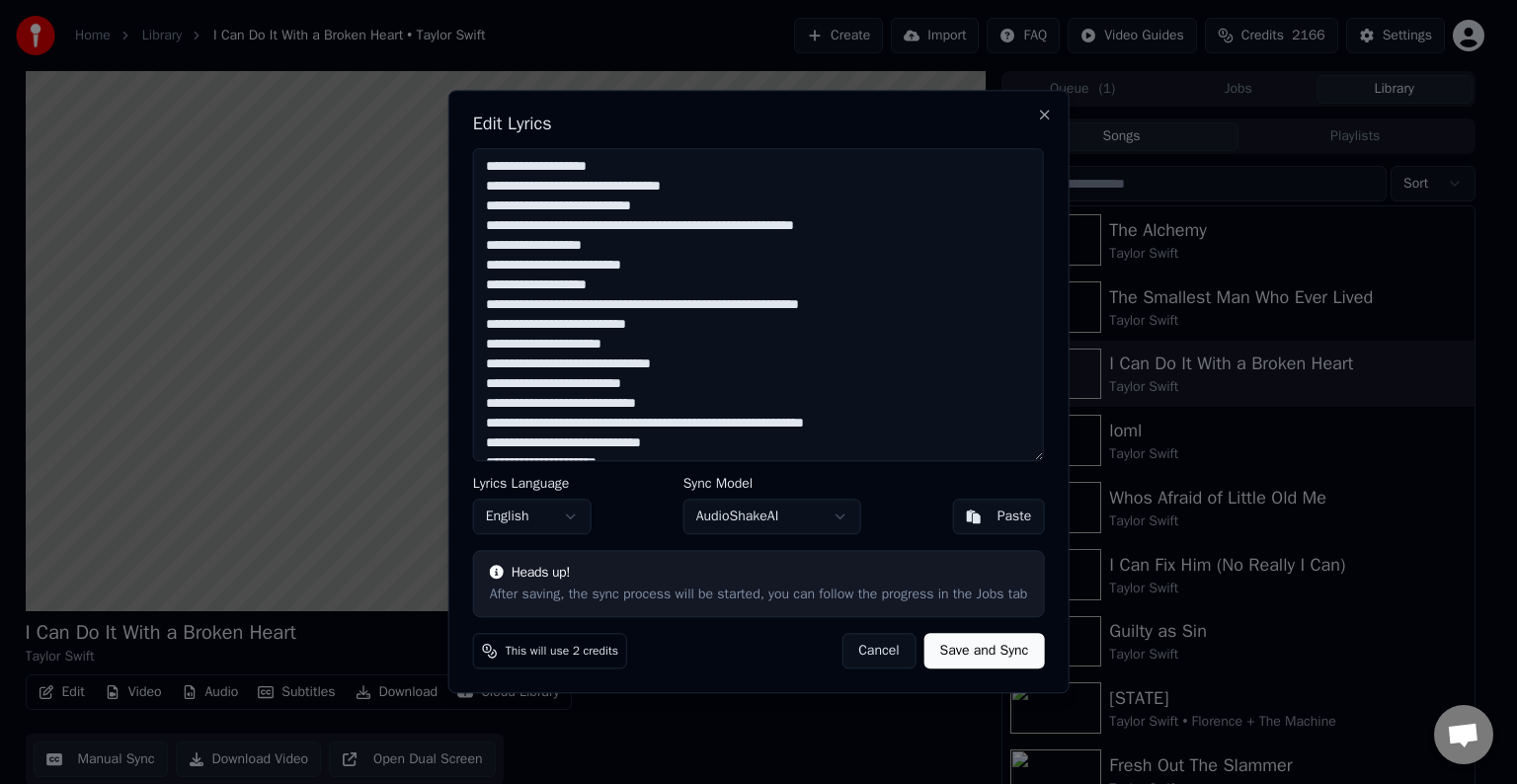 type on "**********" 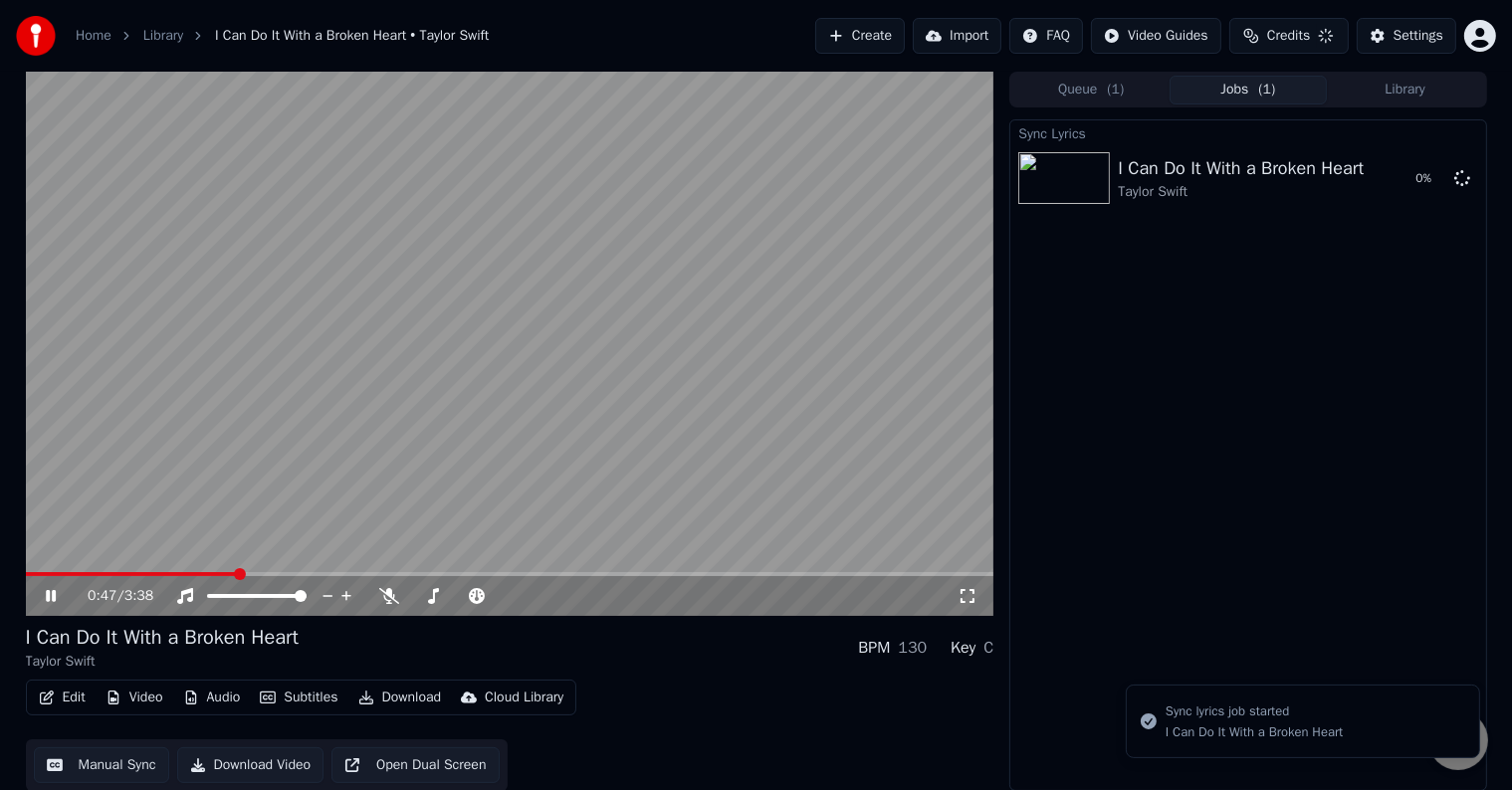 click 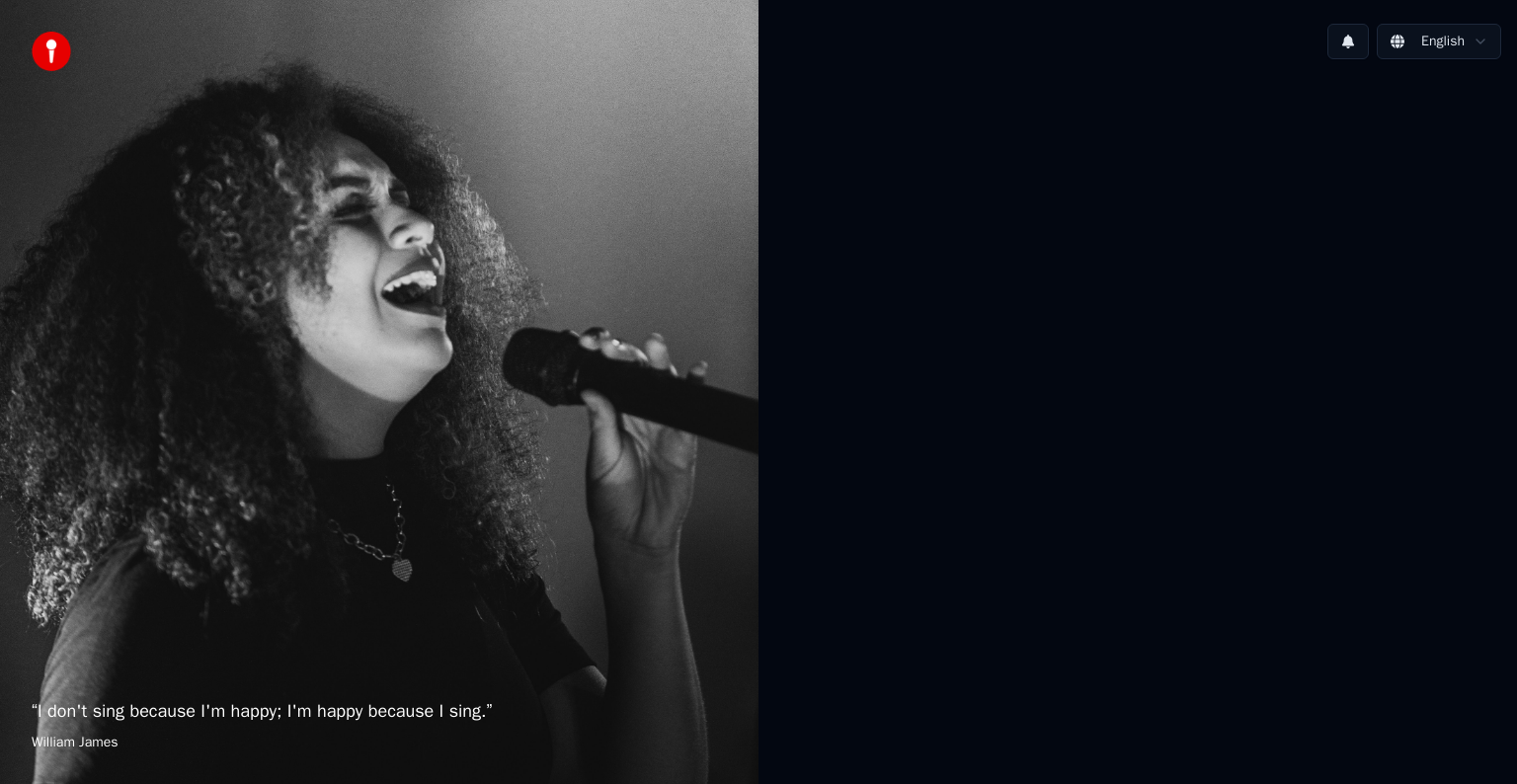 scroll, scrollTop: 0, scrollLeft: 0, axis: both 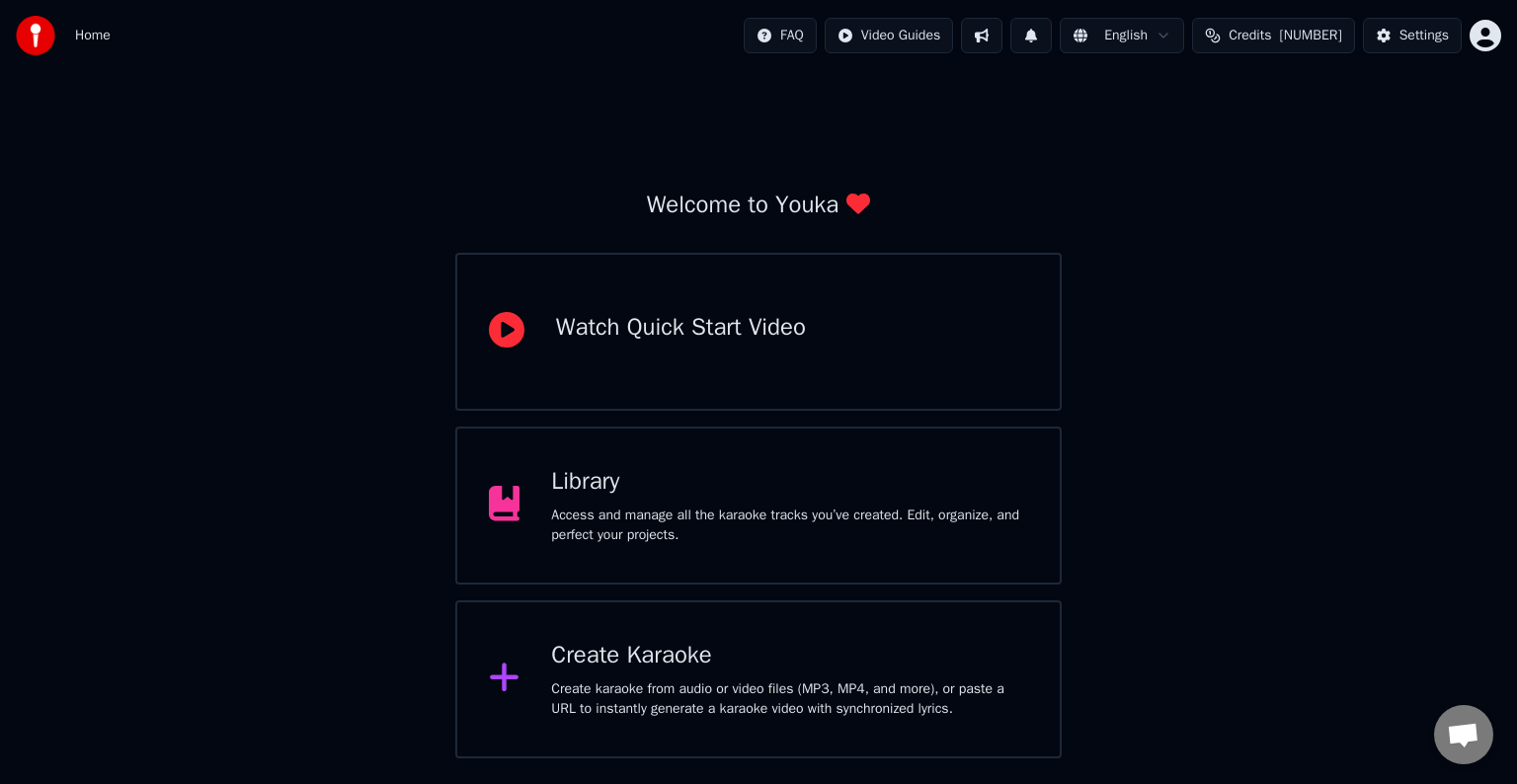 click on "Access and manage all the karaoke tracks you’ve created. Edit, organize, and perfect your projects." at bounding box center (789, 525) 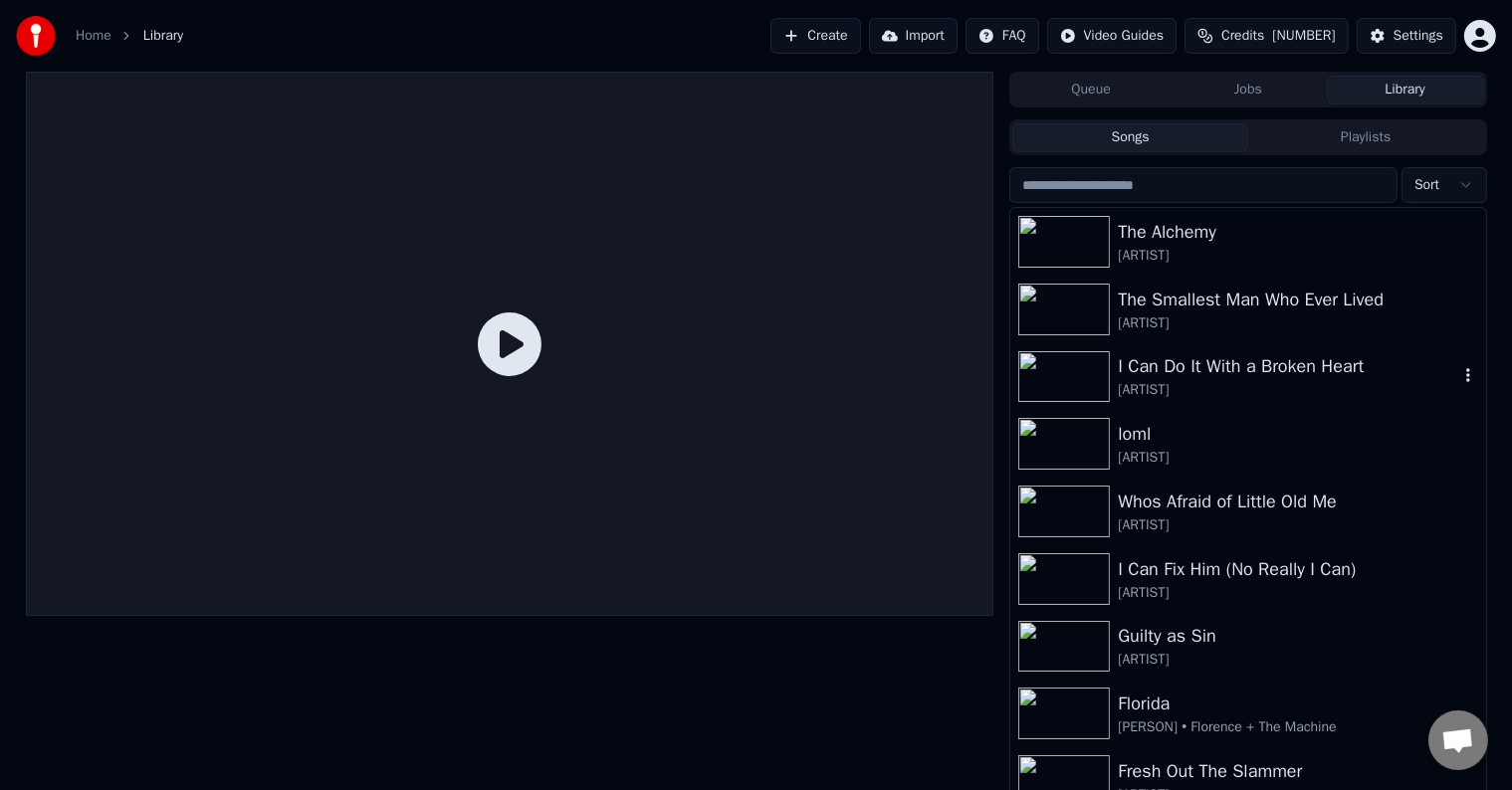 click on "I Can Do It With a Broken Heart" at bounding box center (1287, 366) 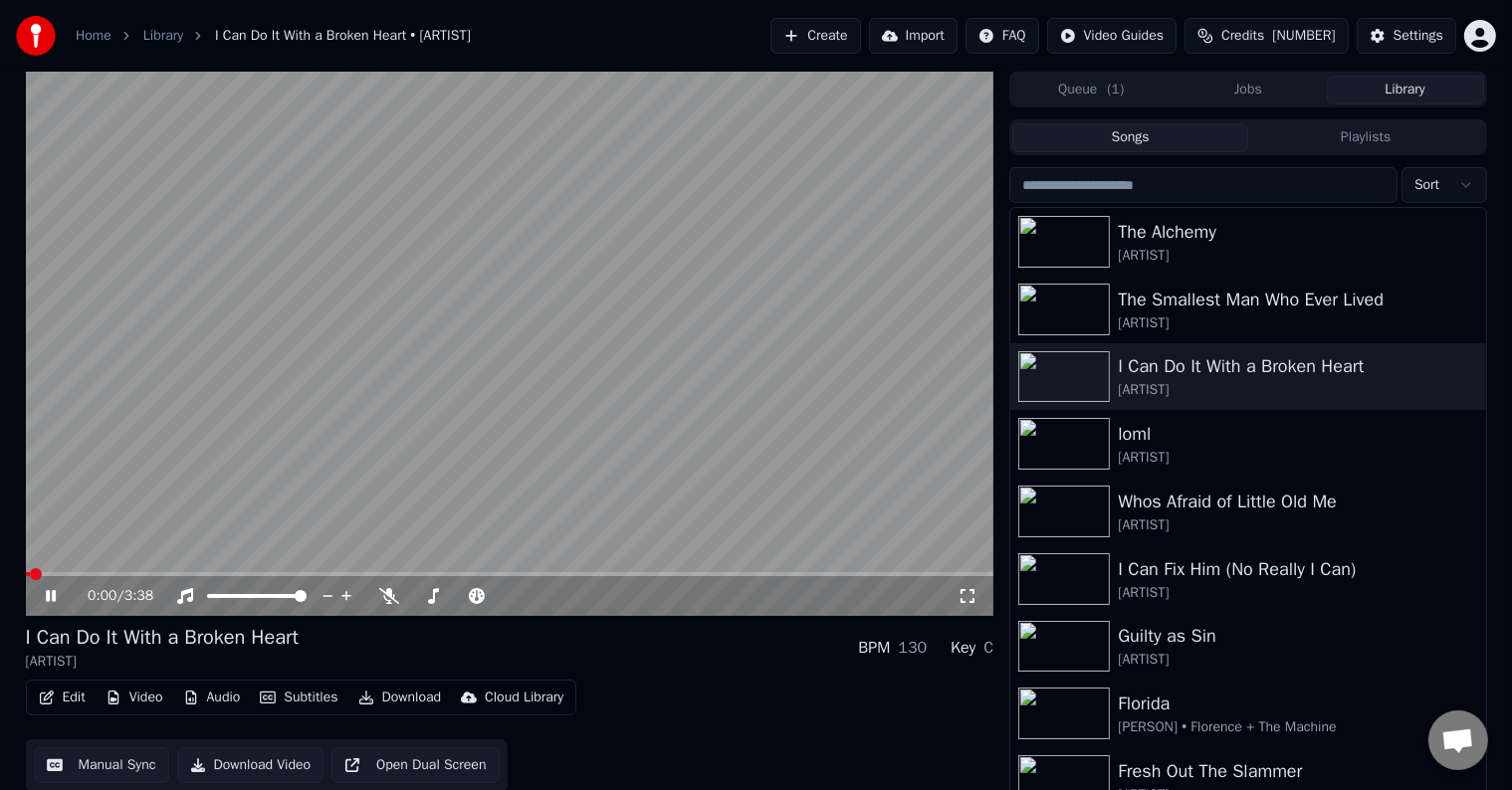 click 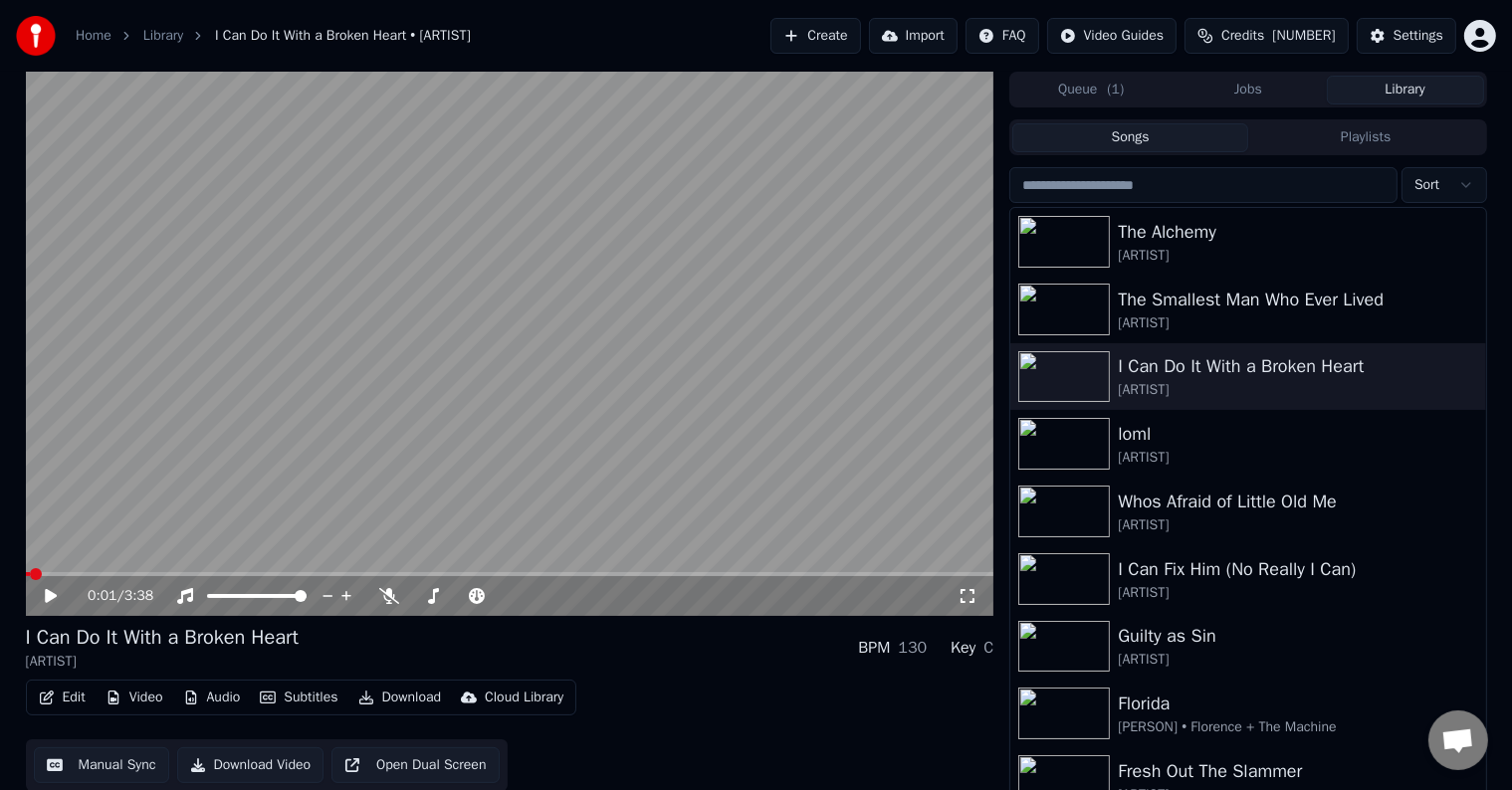 click on "Edit" at bounding box center (62, 697) 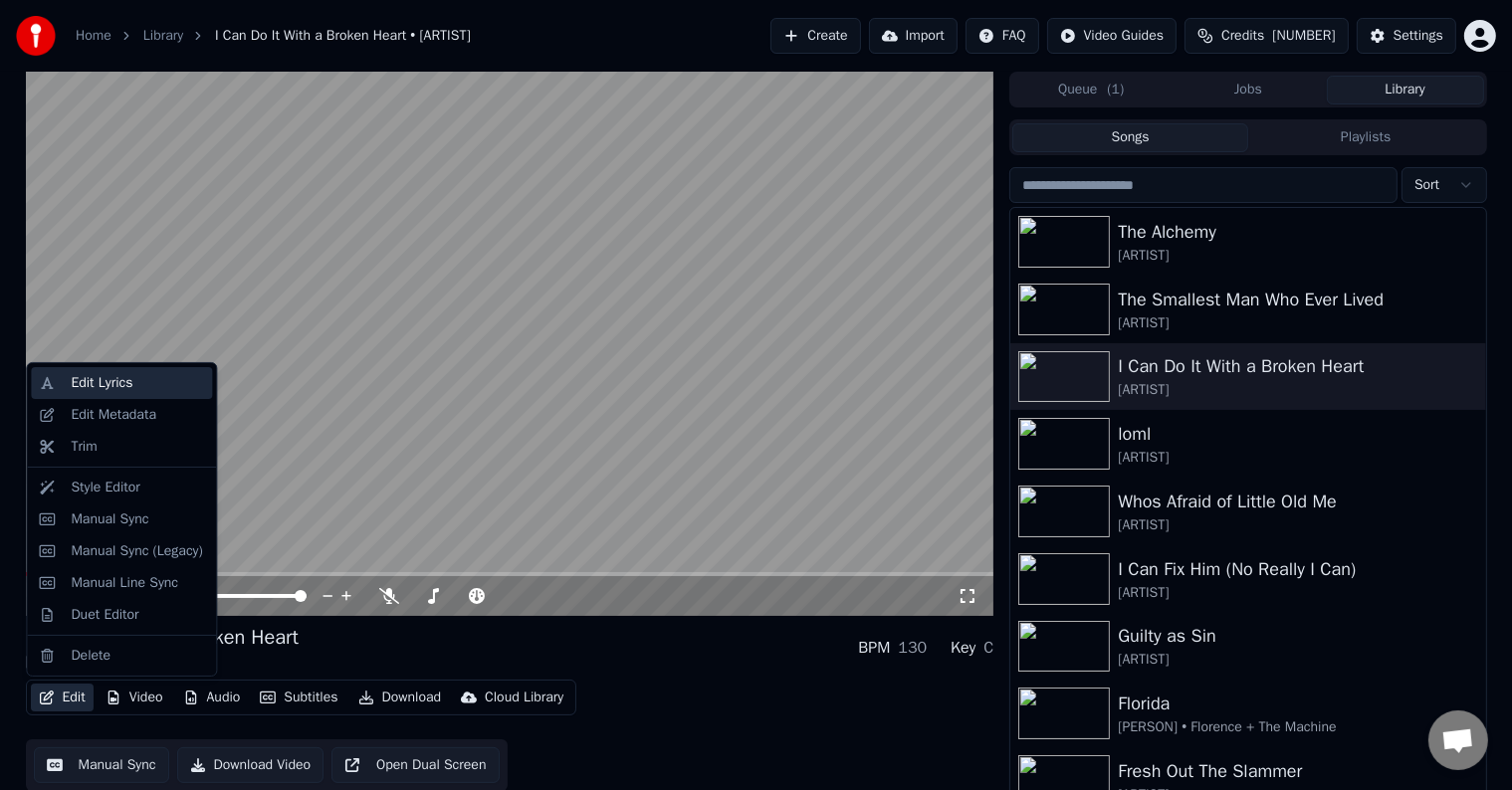 click on "Edit Lyrics" at bounding box center (102, 383) 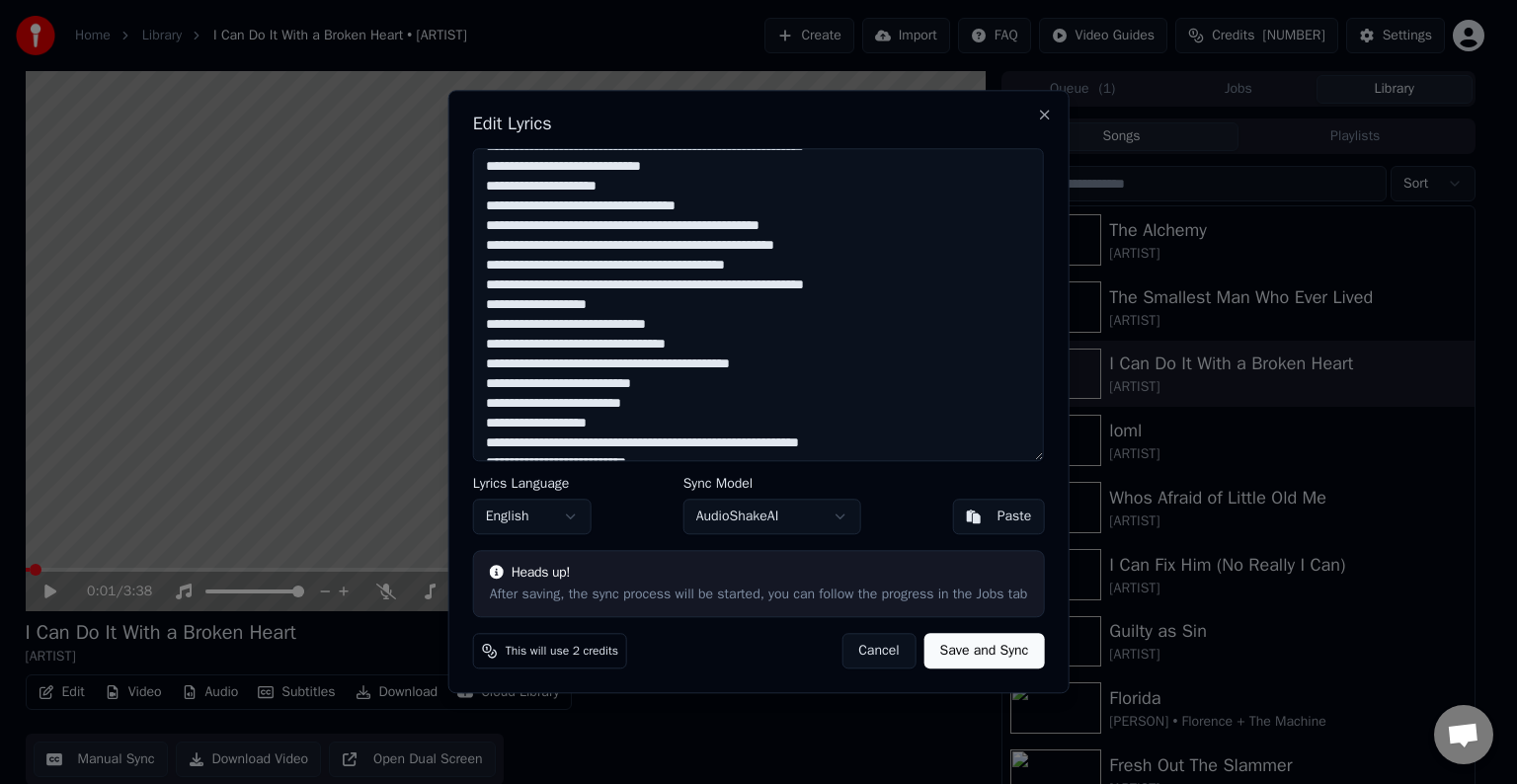 scroll, scrollTop: 0, scrollLeft: 0, axis: both 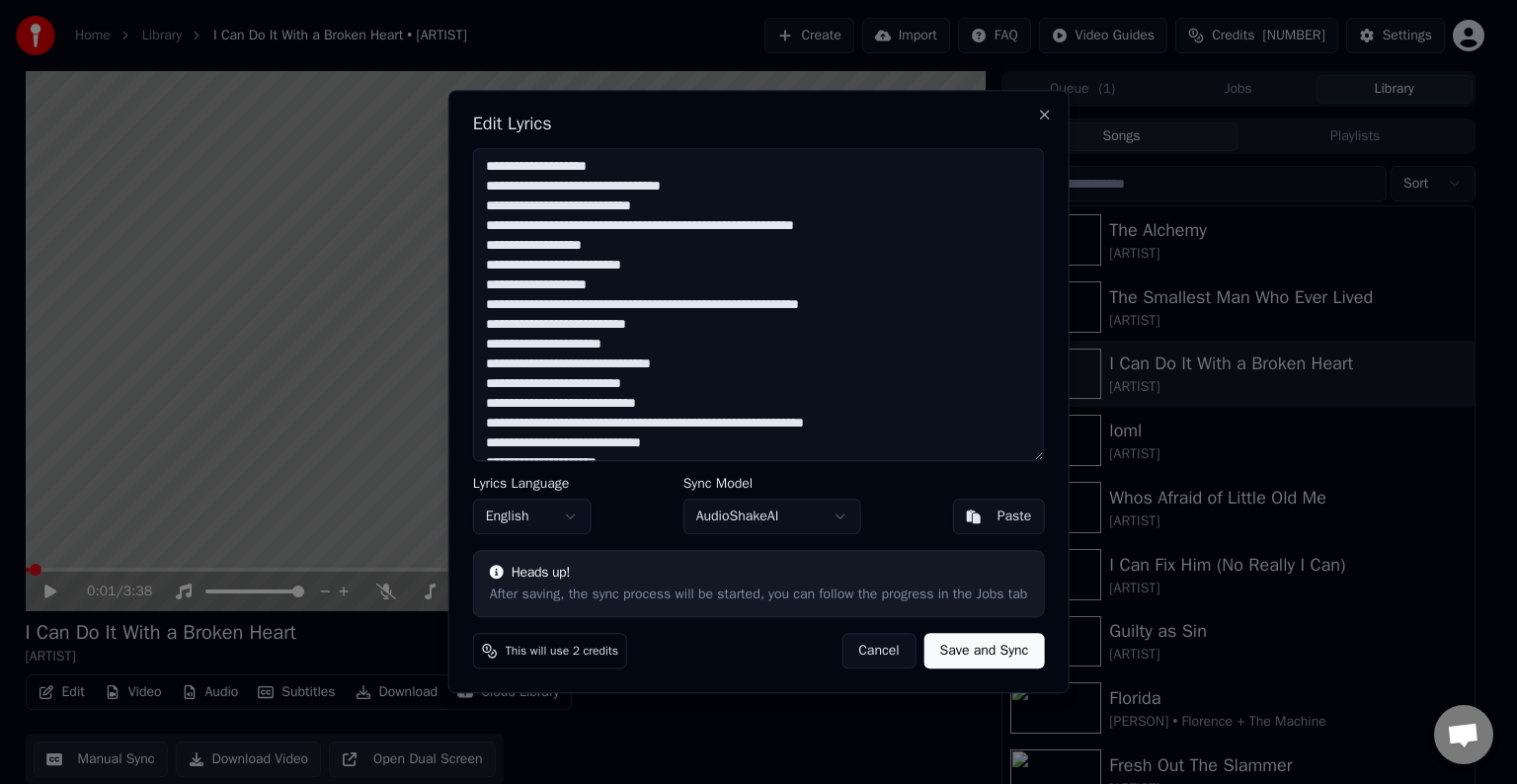 click on "Save and Sync" at bounding box center [985, 652] 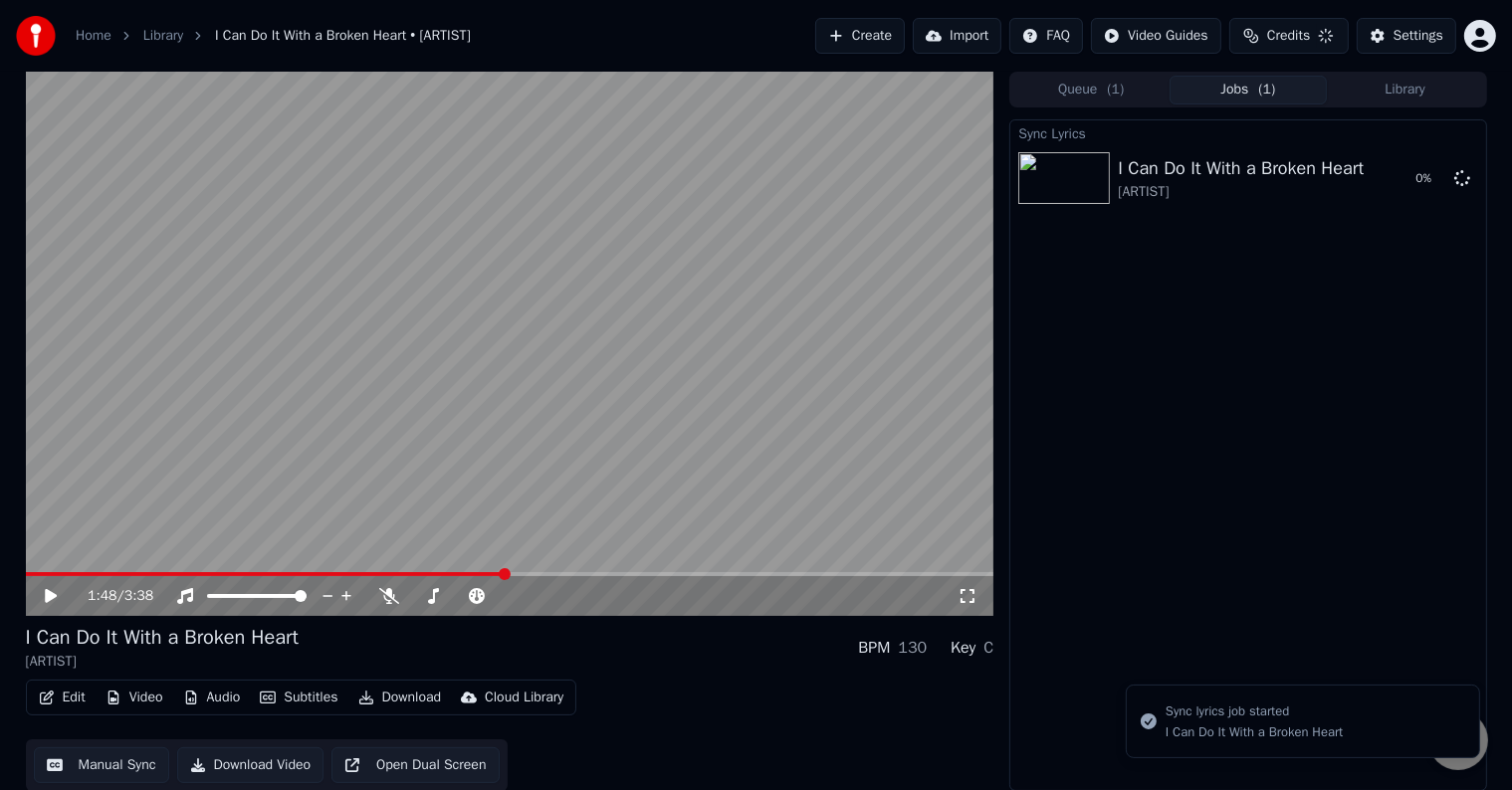 click at bounding box center (510, 574) 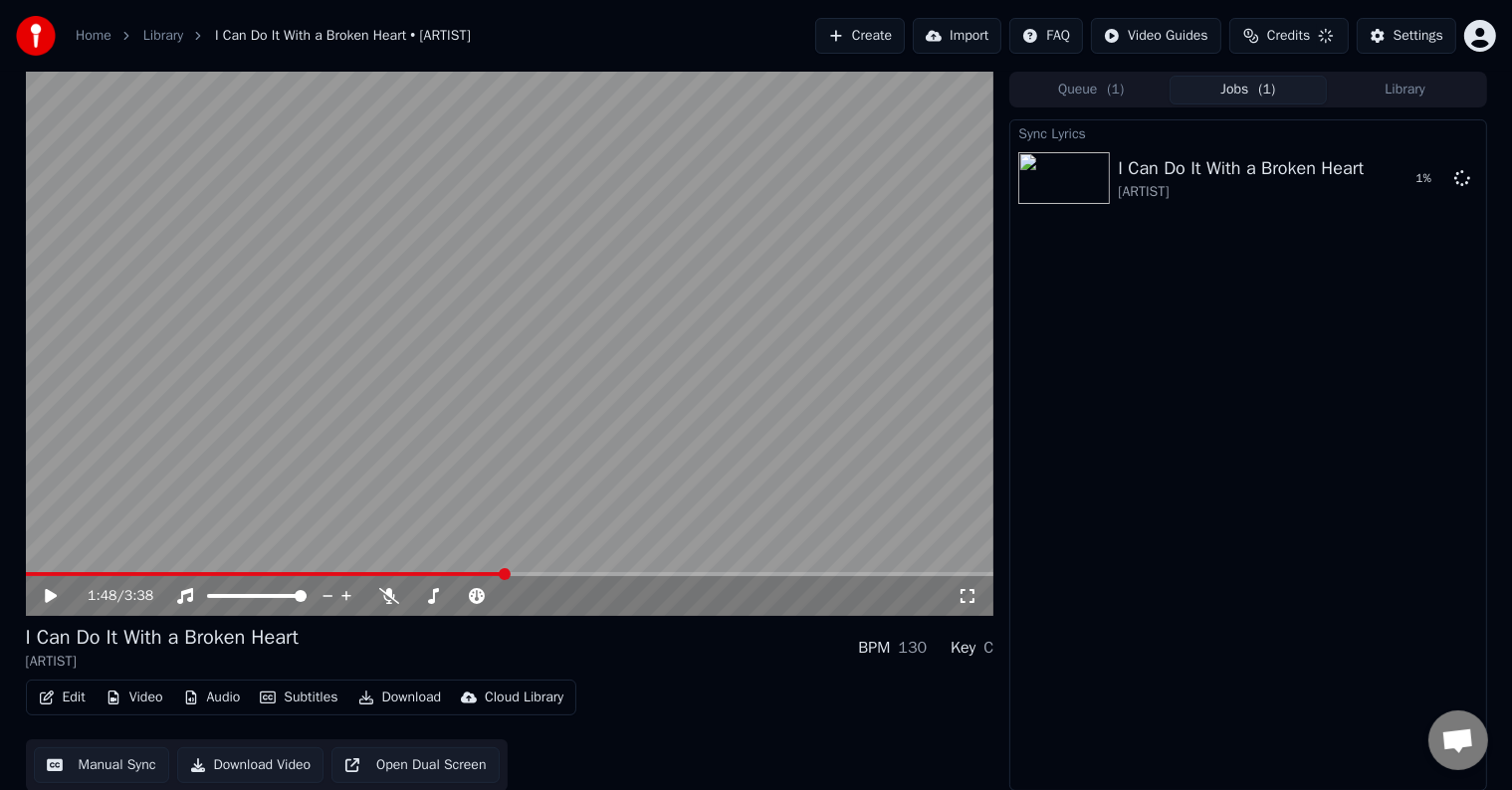 click at bounding box center (510, 343) 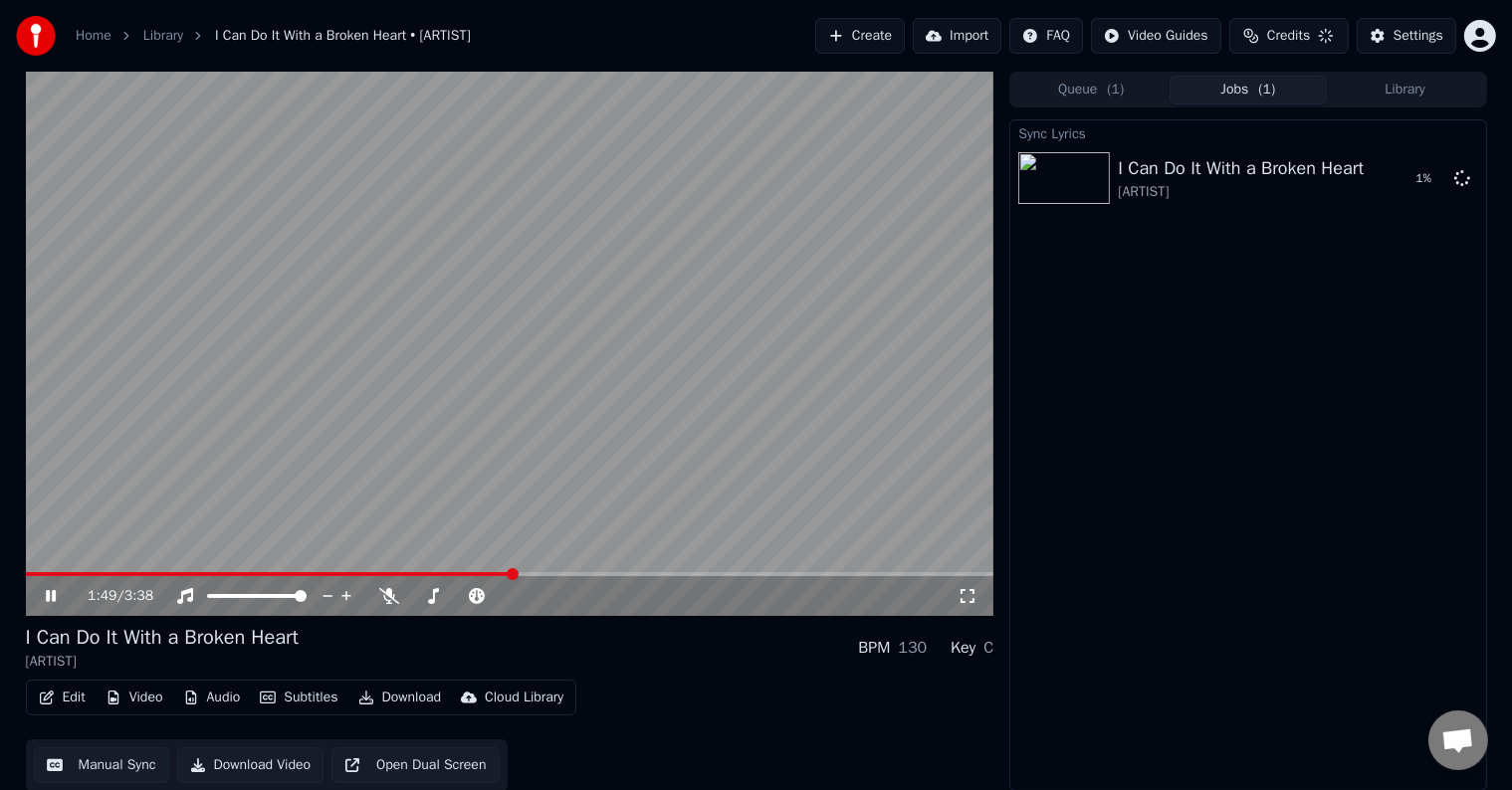 click at bounding box center [510, 574] 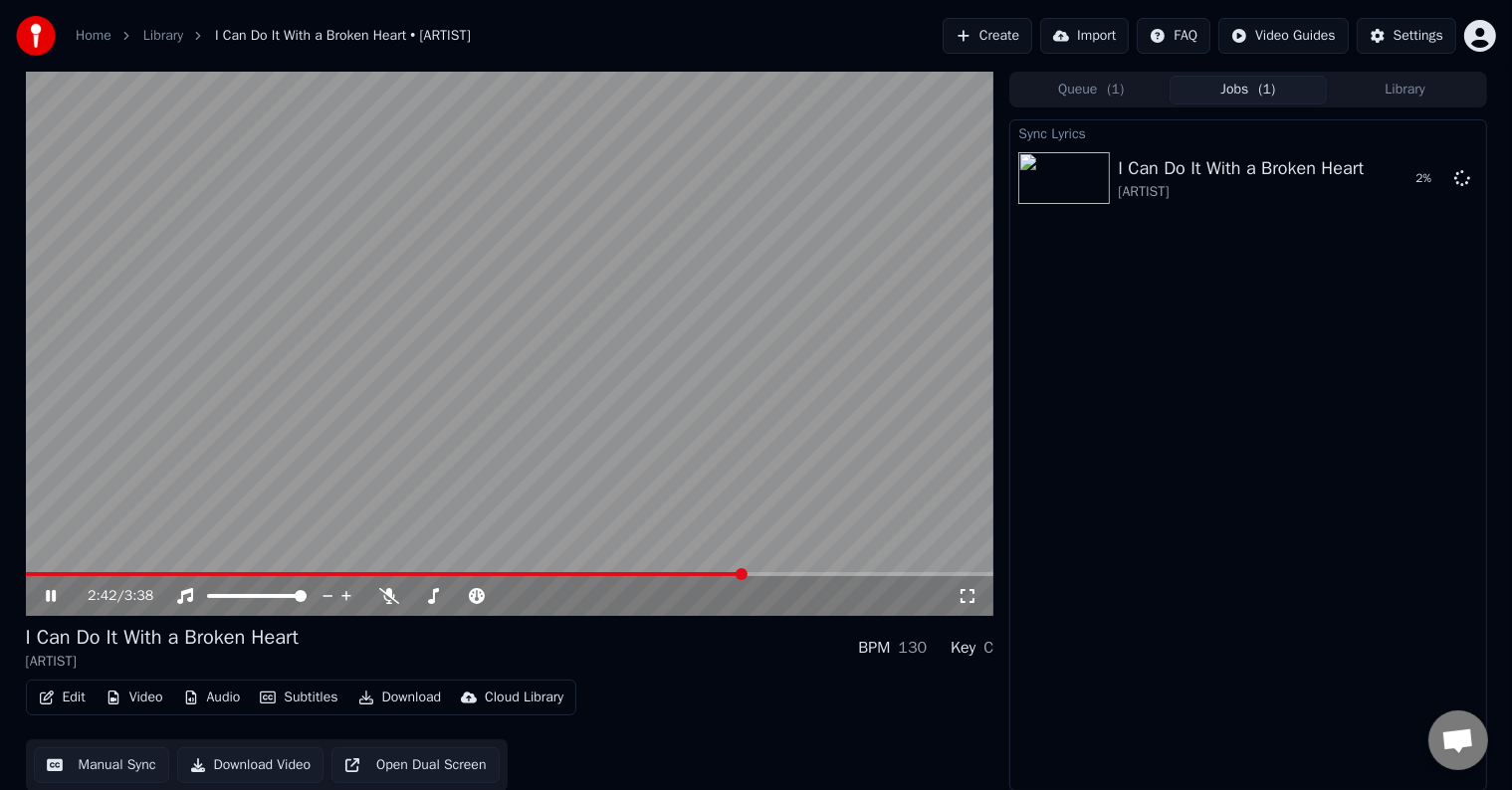 click at bounding box center [510, 574] 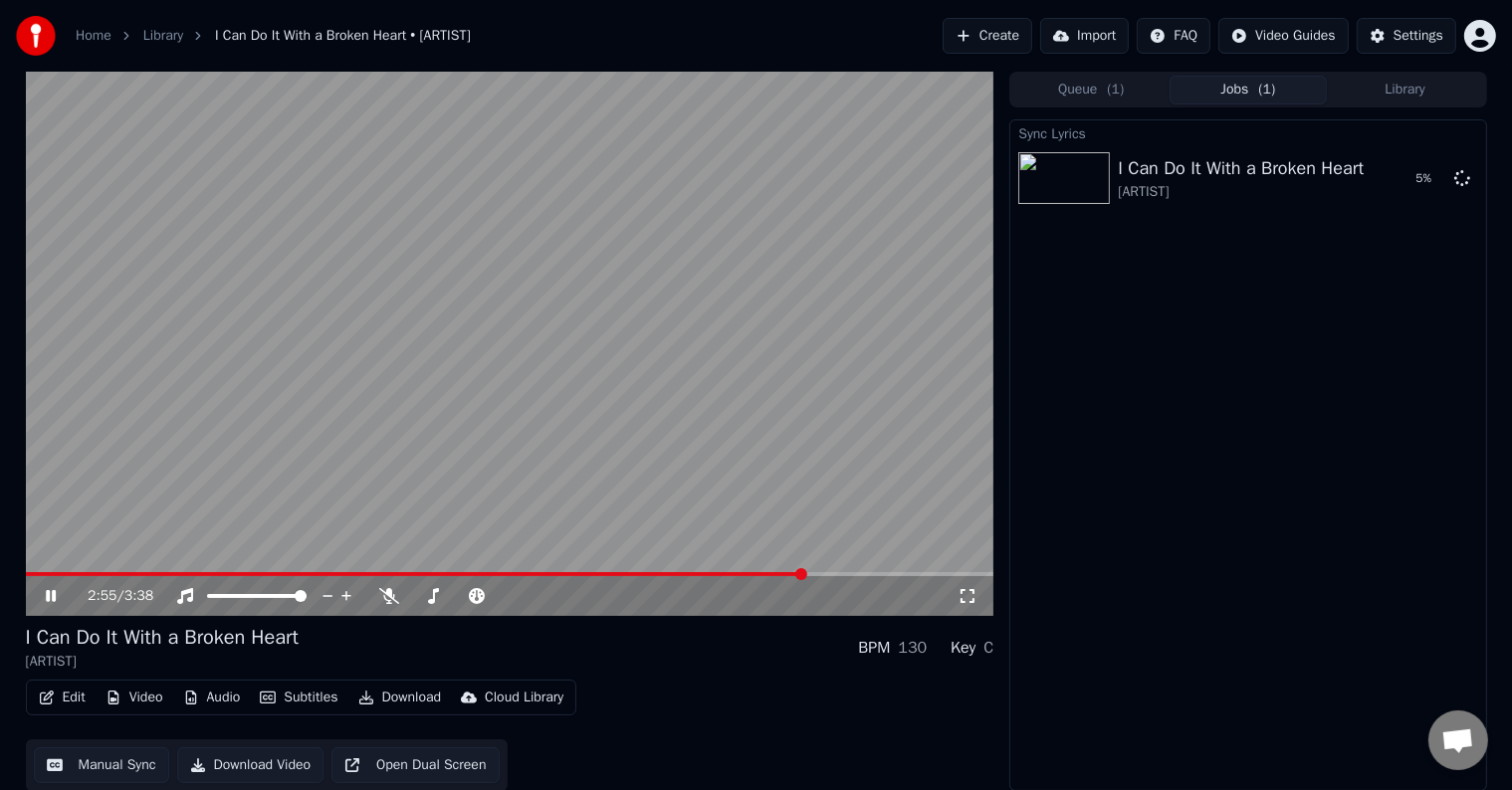 click 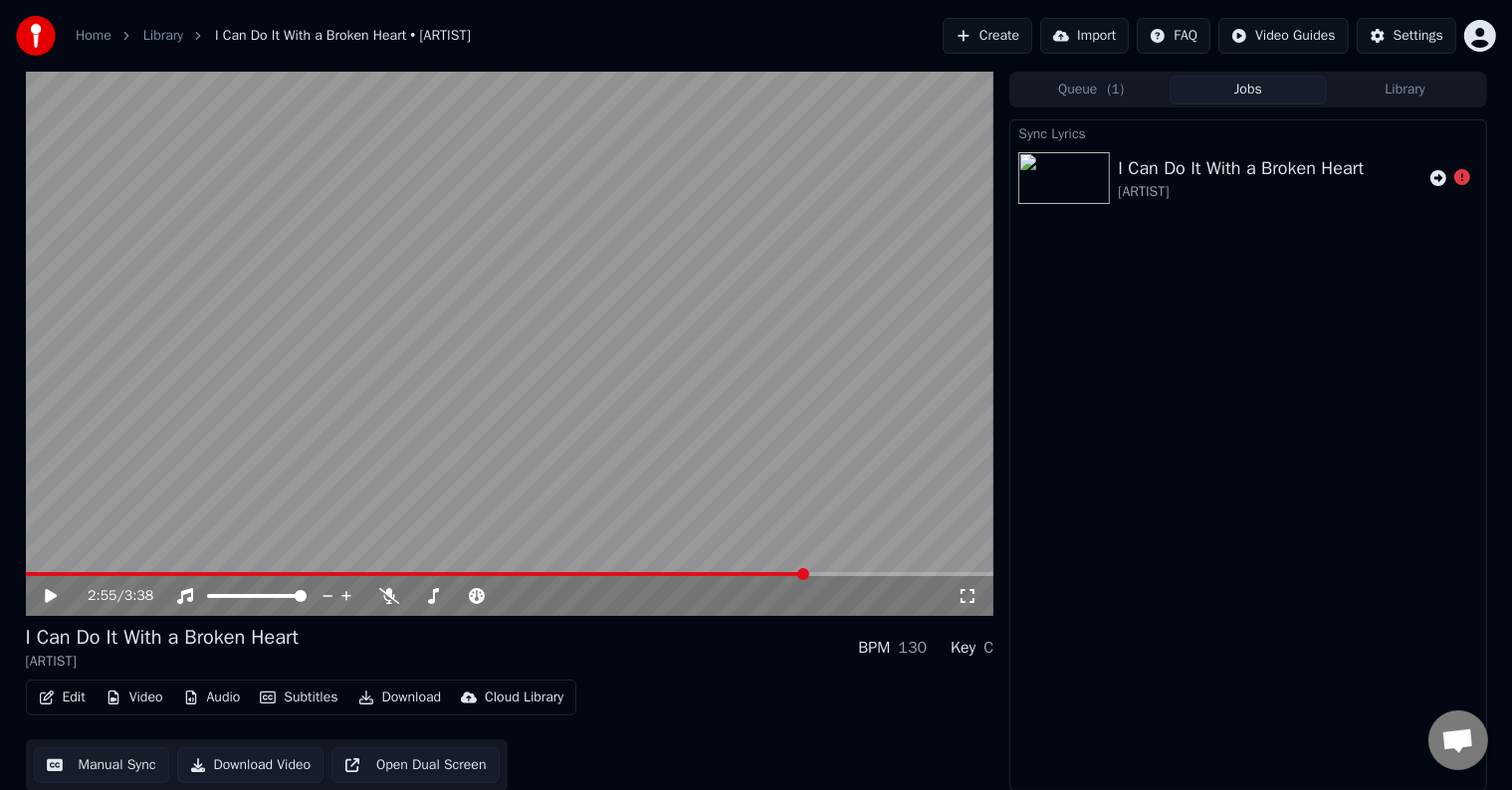 click on "Edit" at bounding box center (62, 697) 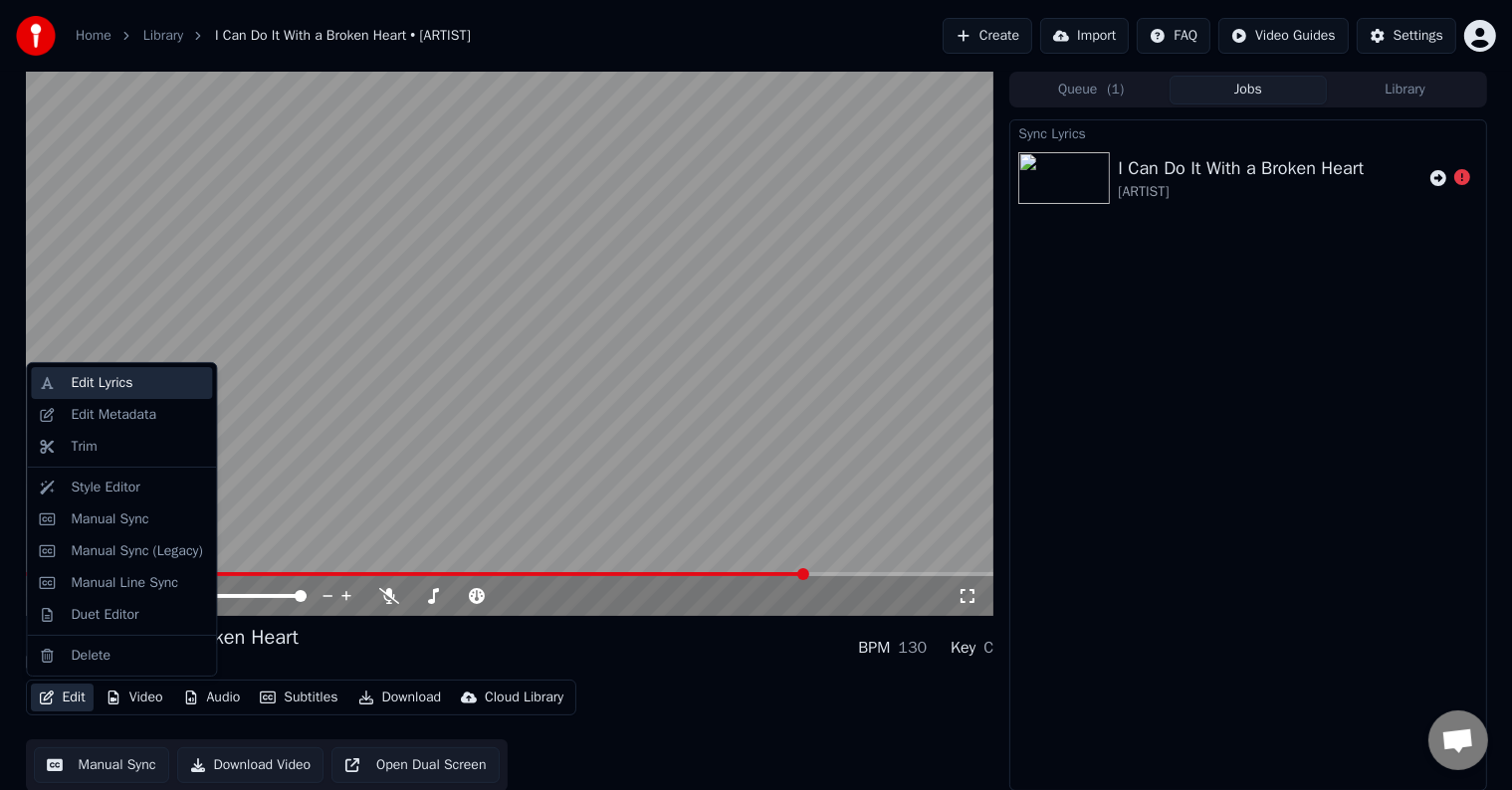 click on "Edit Lyrics" at bounding box center (102, 383) 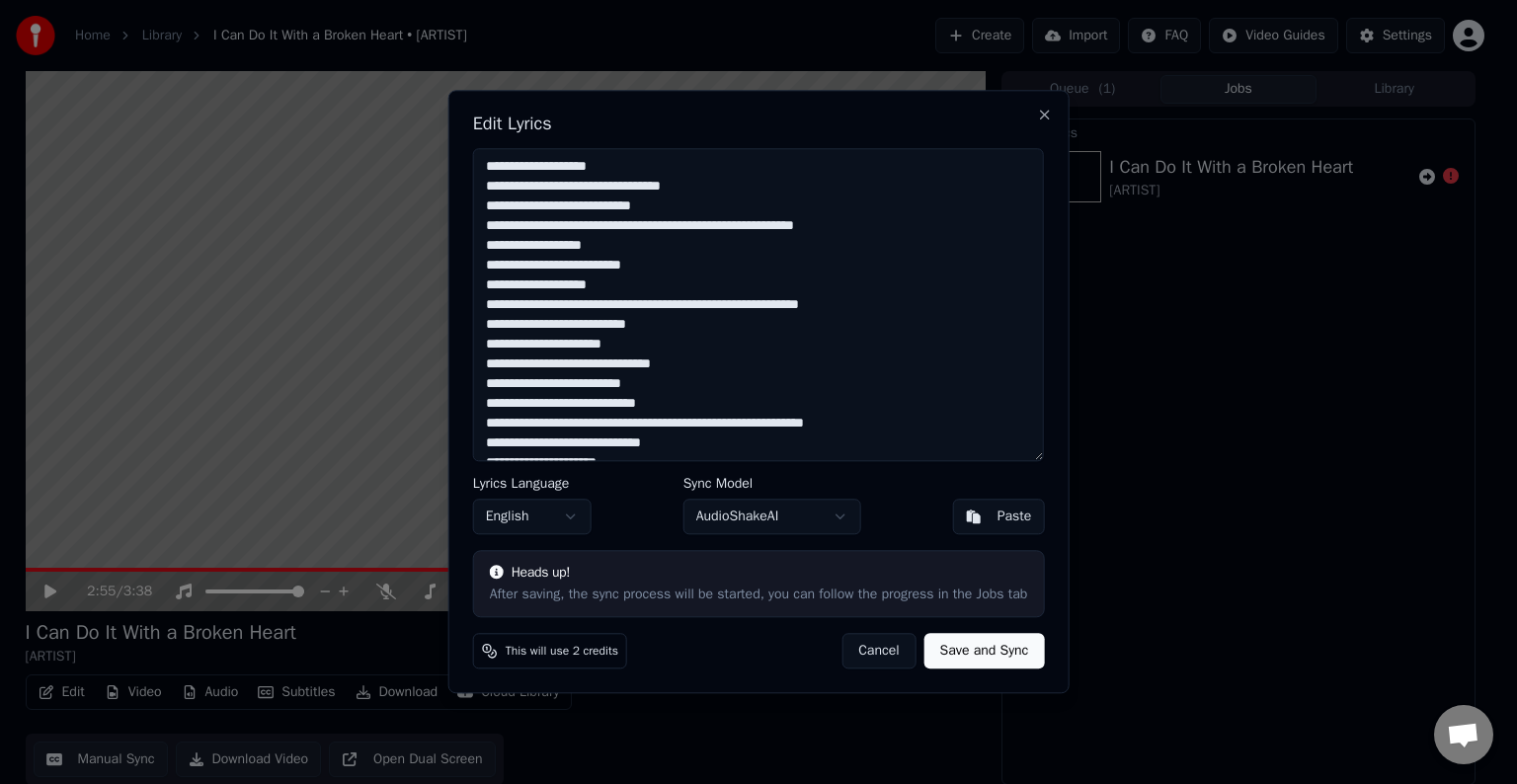 click on "Cancel" at bounding box center [878, 652] 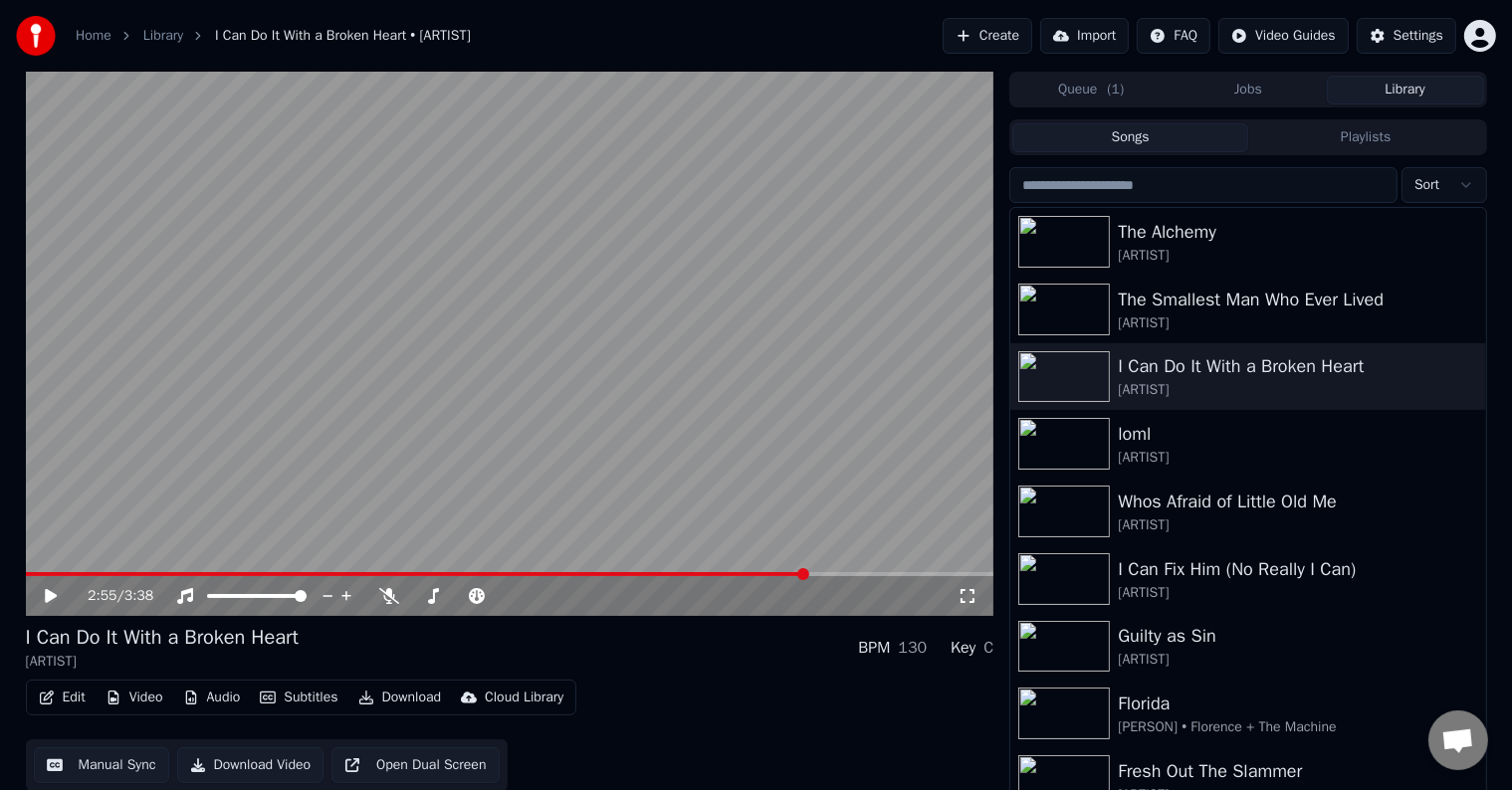 click on "Library" at bounding box center [1405, 90] 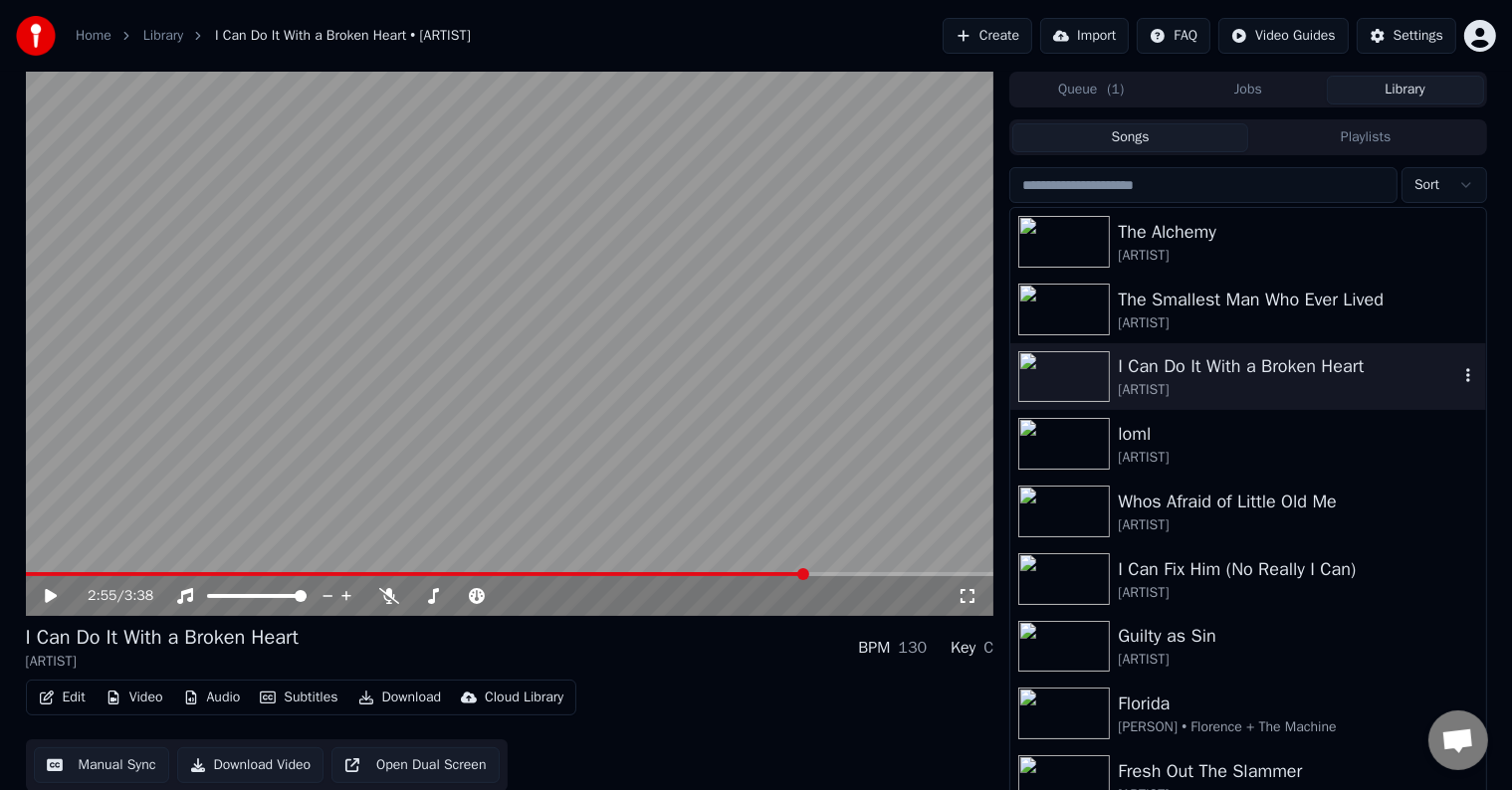 click 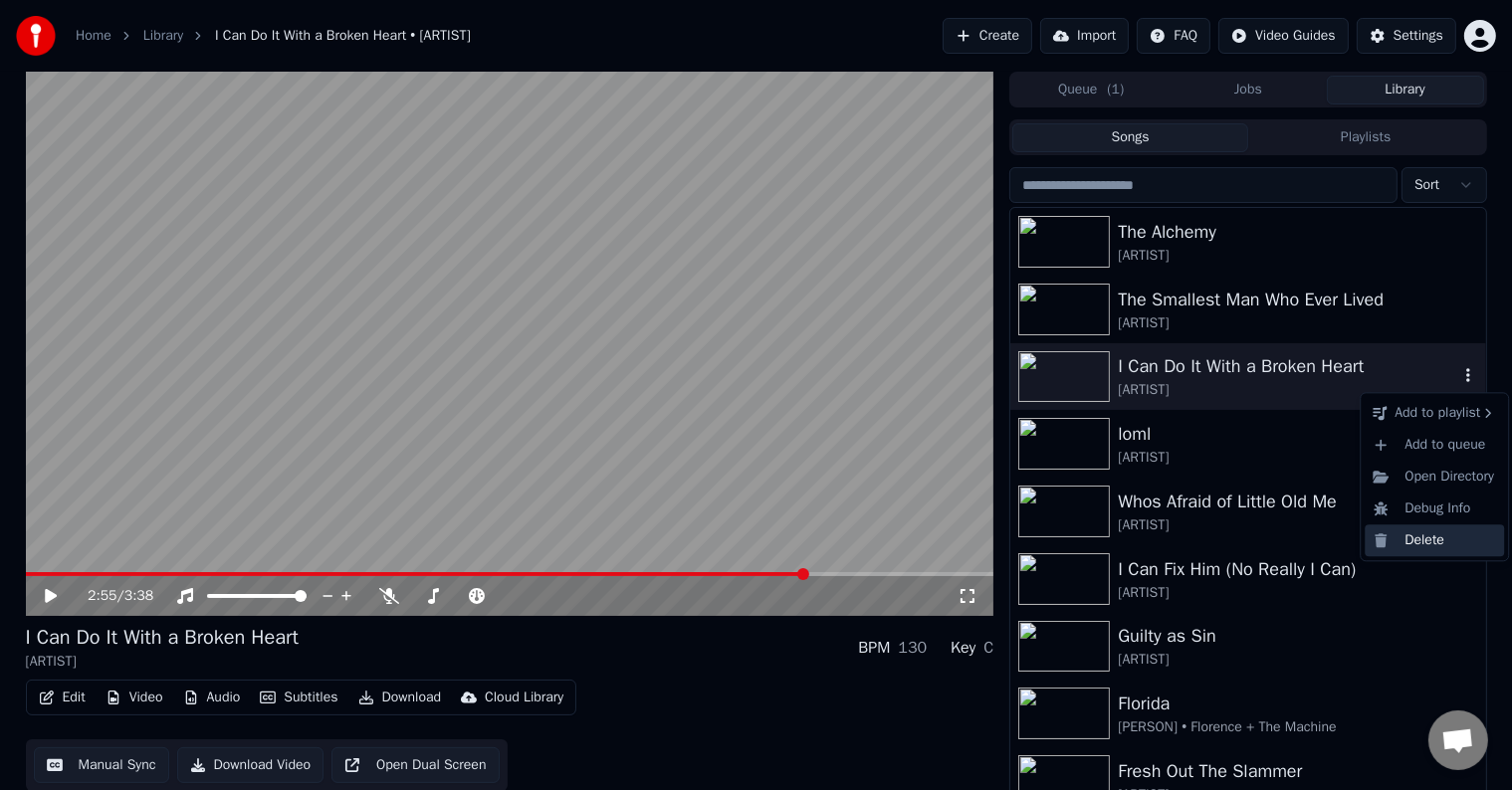 click on "Delete" at bounding box center (1434, 540) 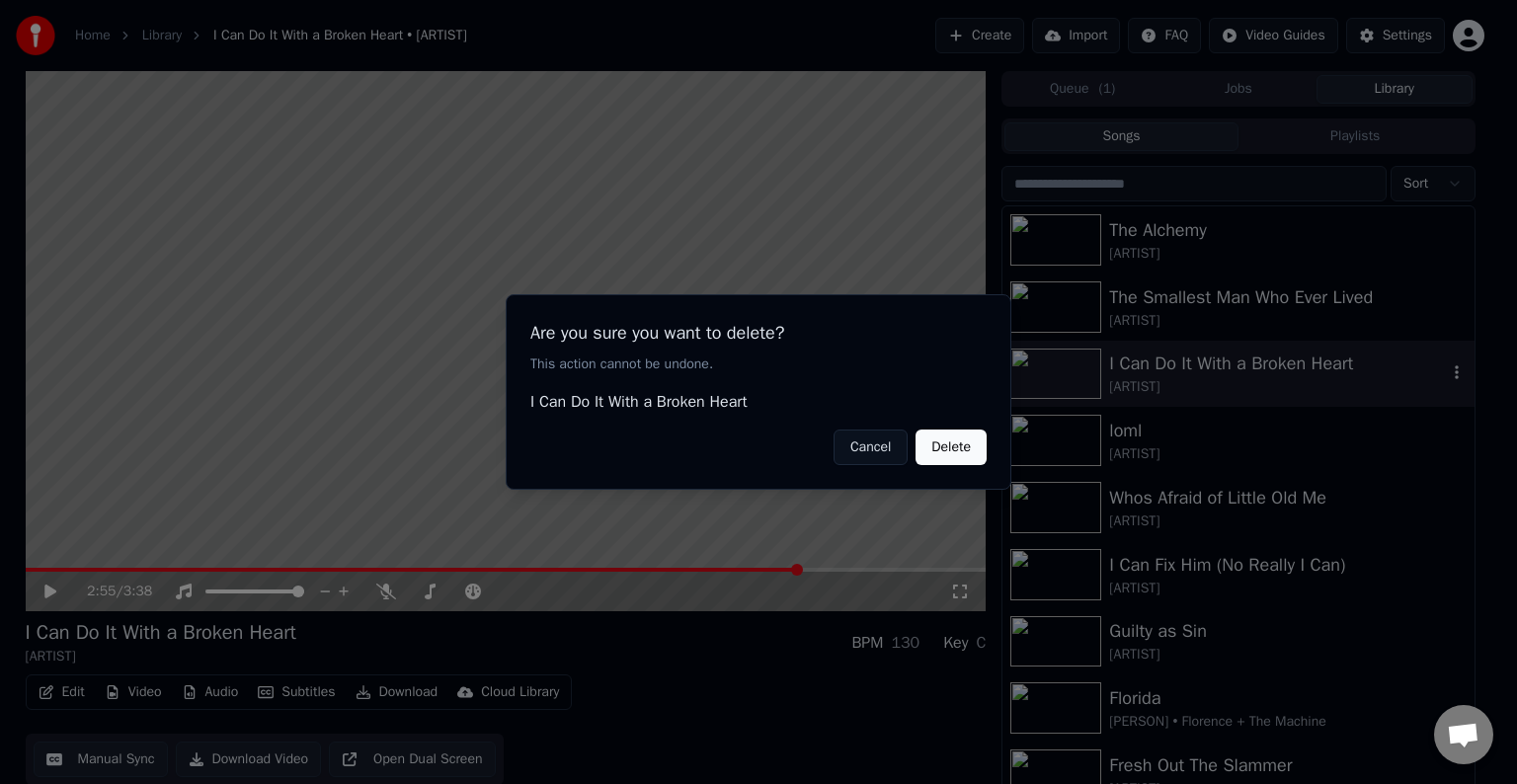 click on "Delete" at bounding box center [951, 447] 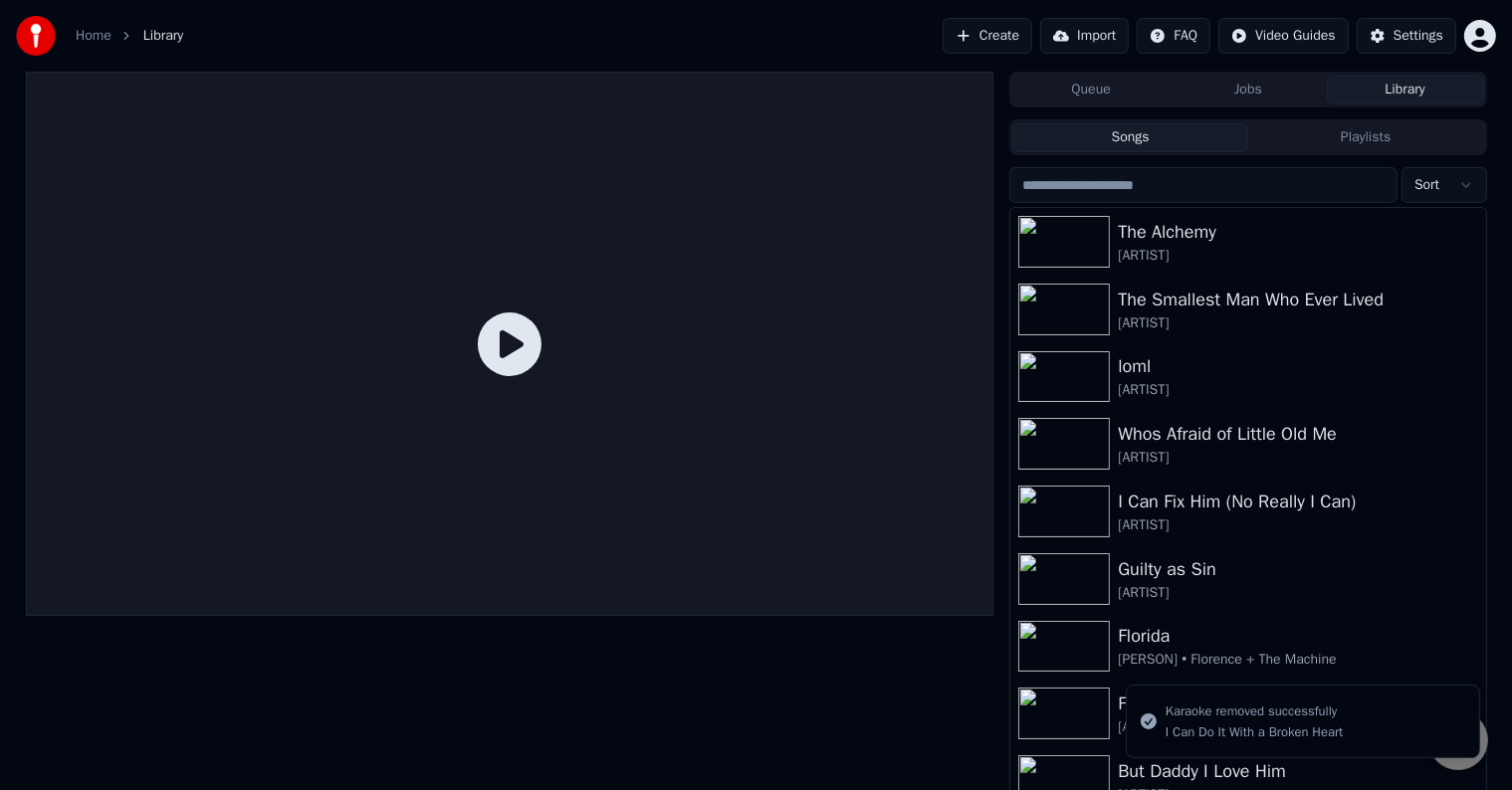 click on "Create" at bounding box center [987, 36] 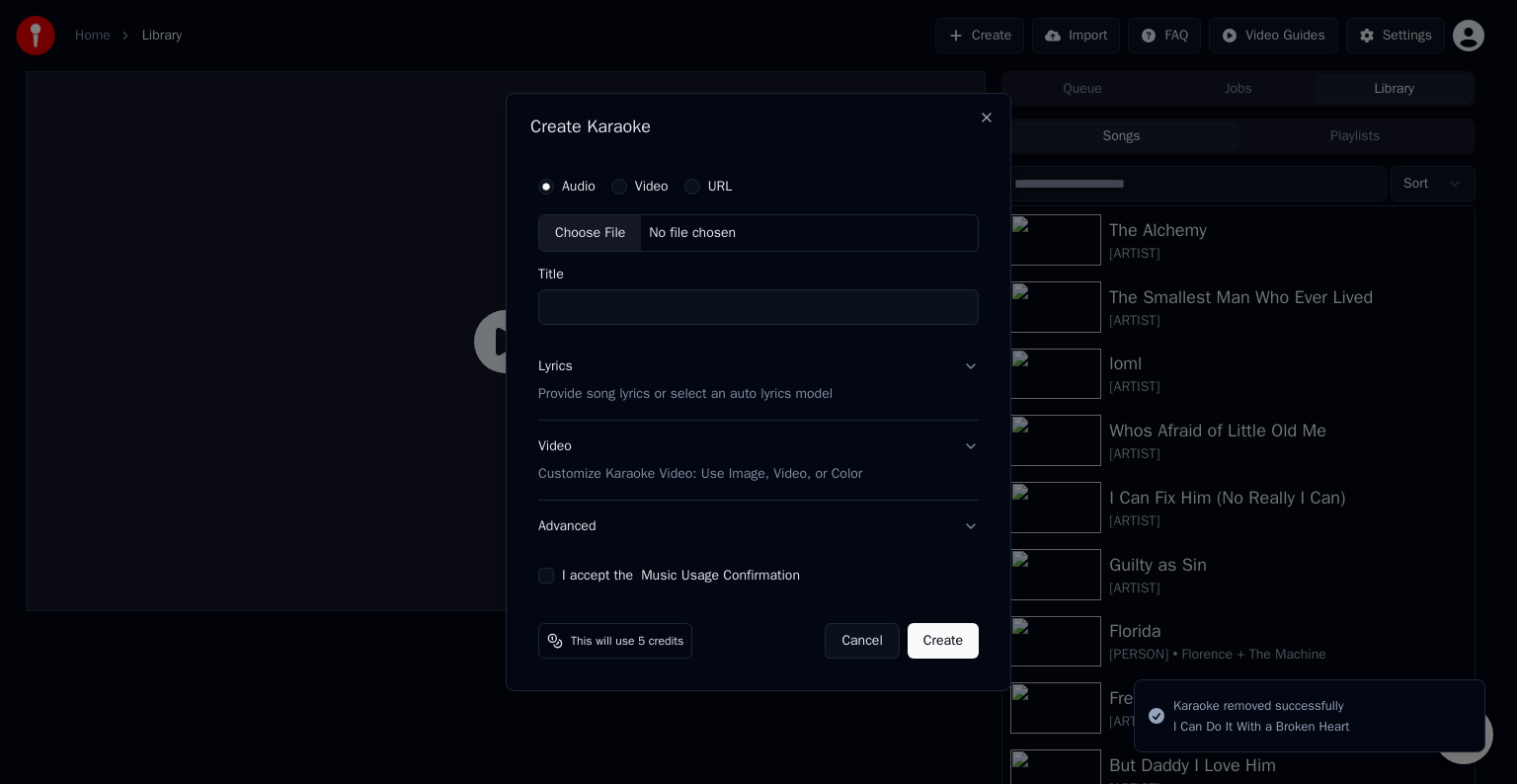click on "Choose File" at bounding box center (590, 233) 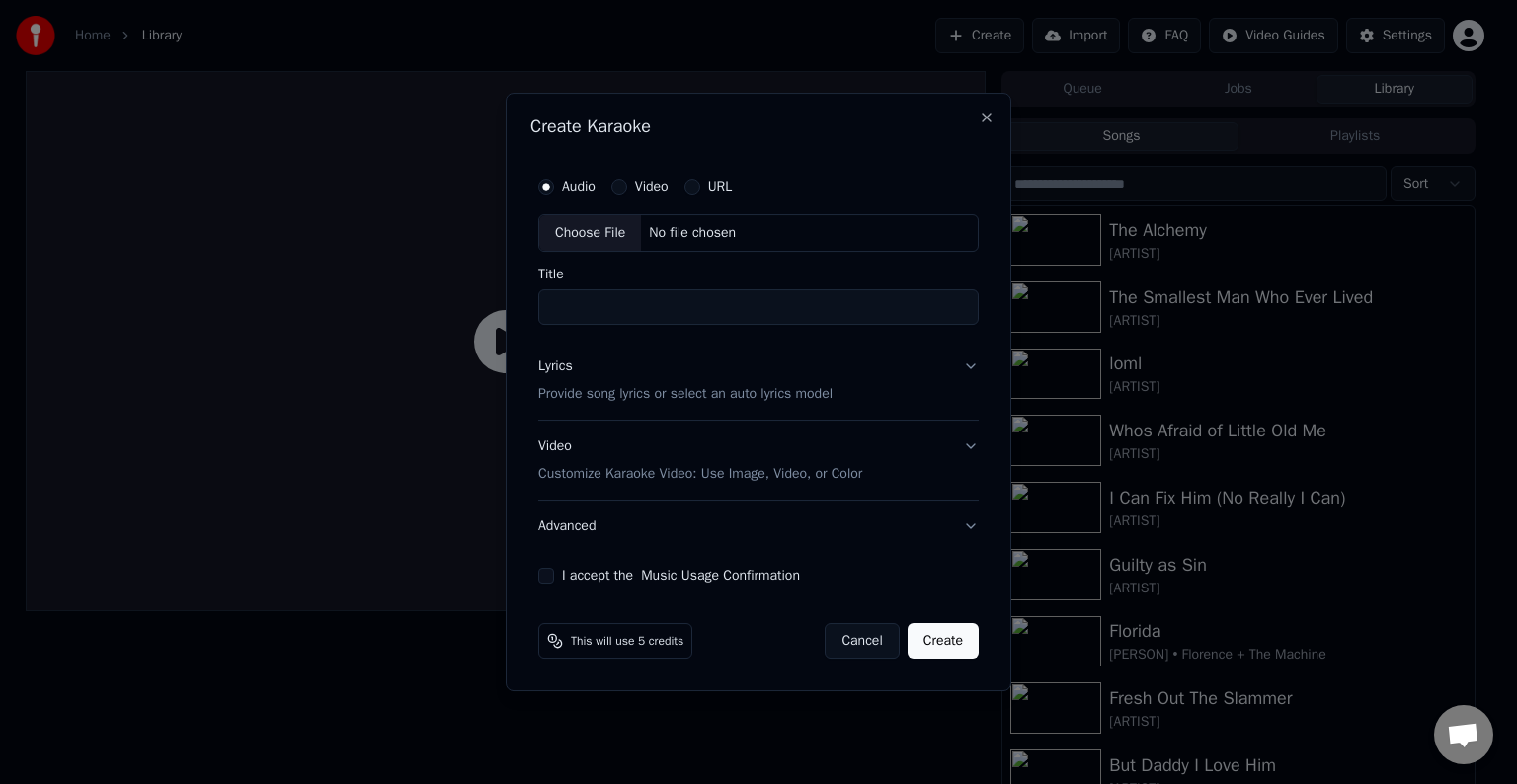 click on "Lyrics Provide song lyrics or select an auto lyrics model" at bounding box center [758, 380] 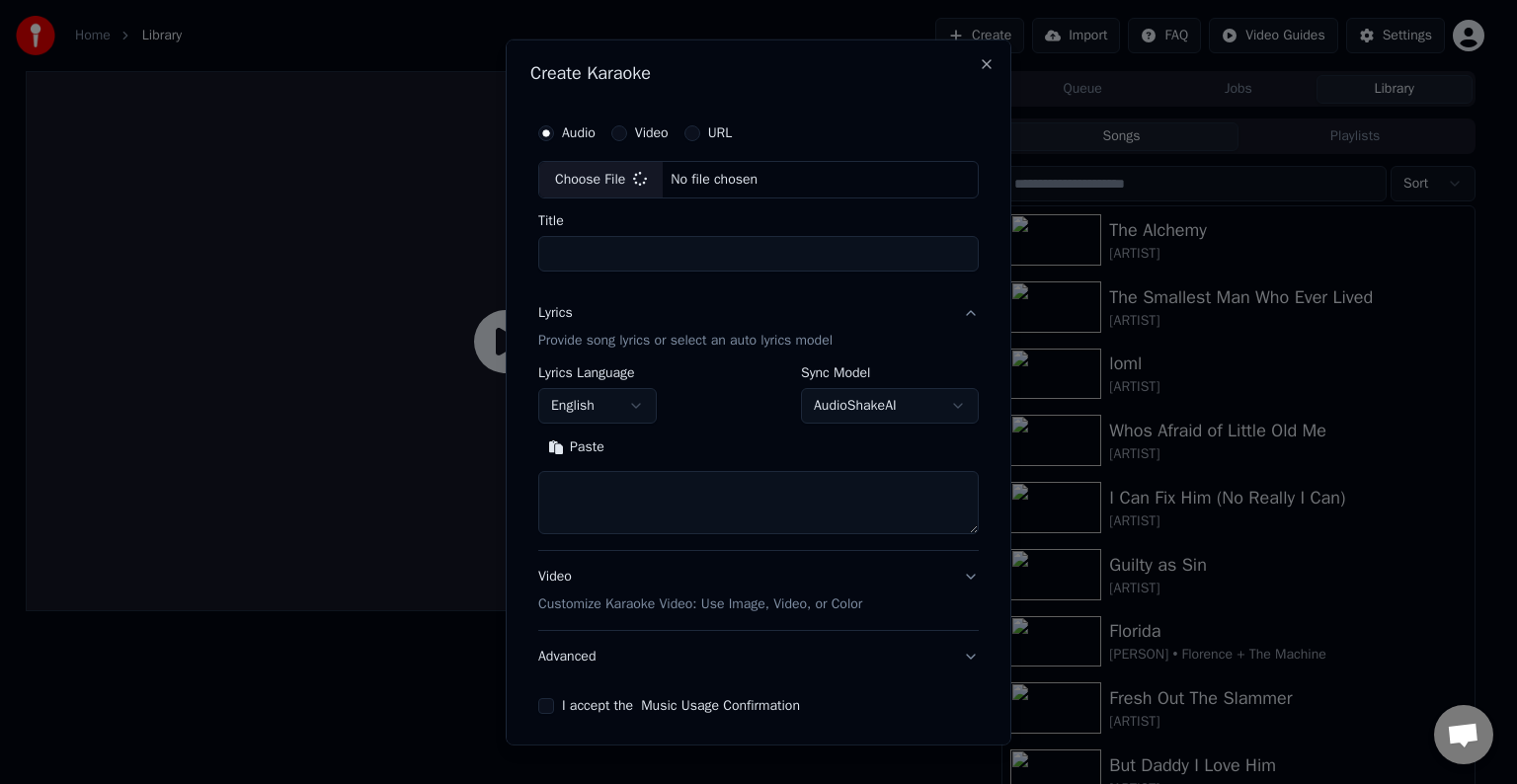 type on "**********" 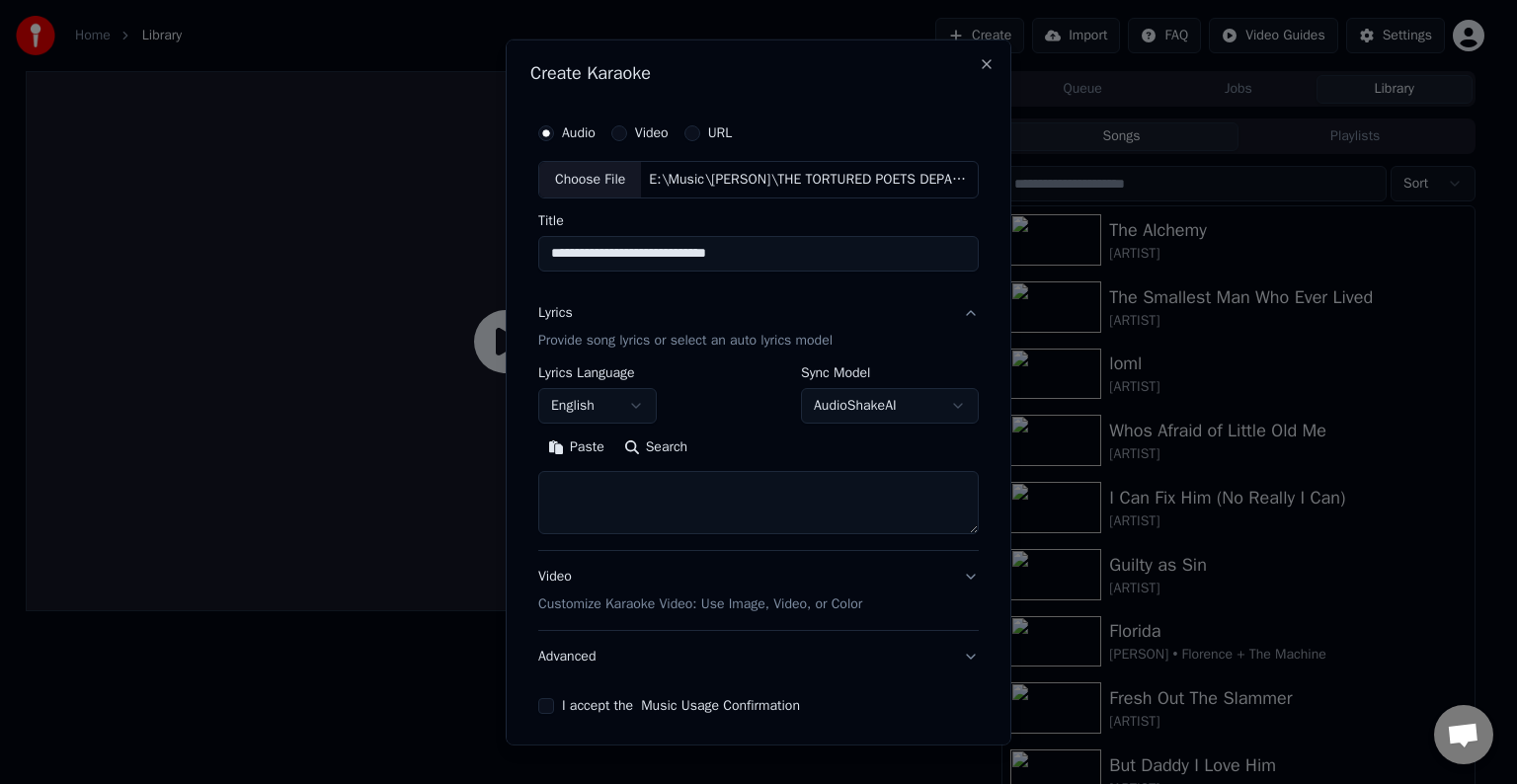 click at bounding box center [758, 503] 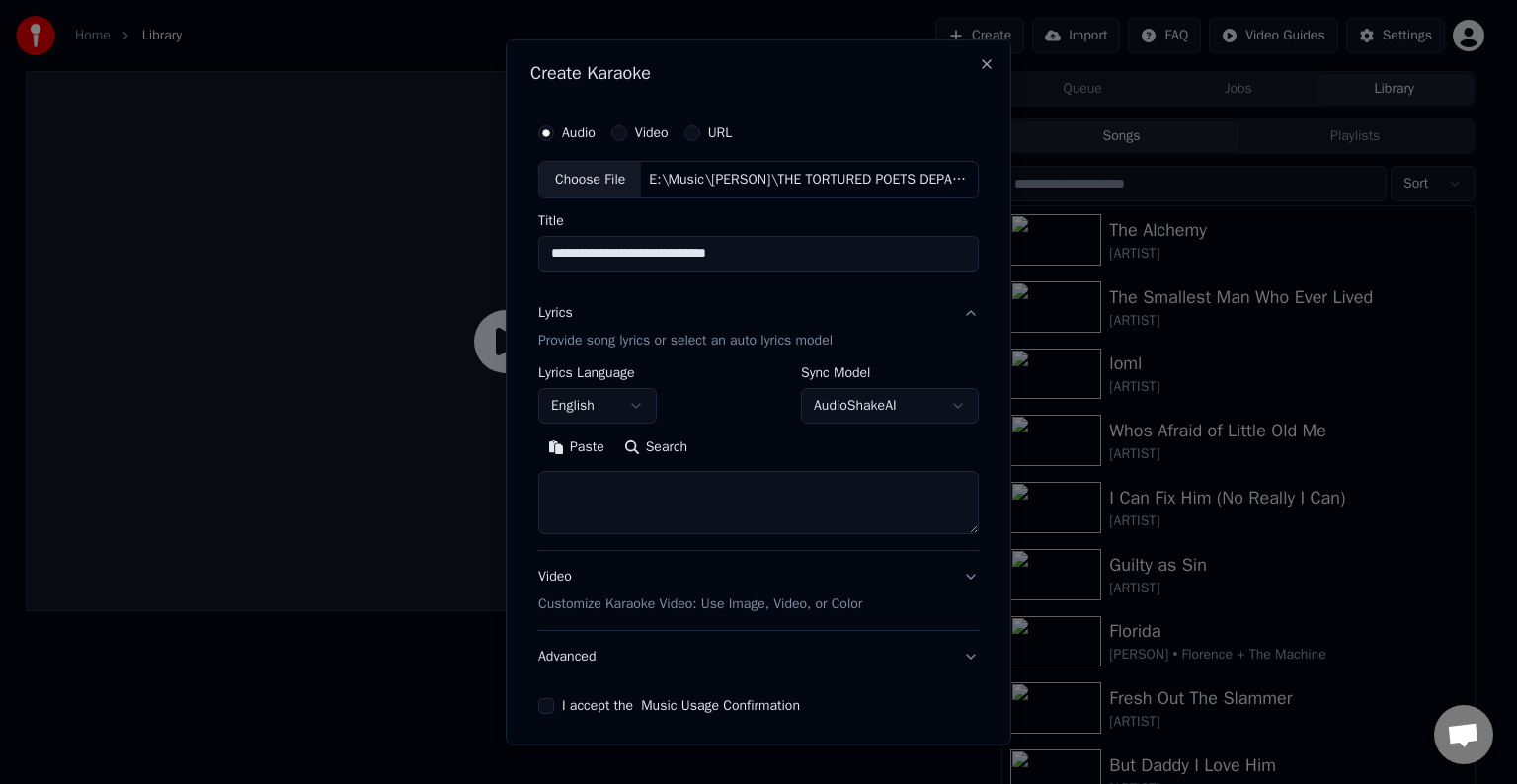 paste on "**********" 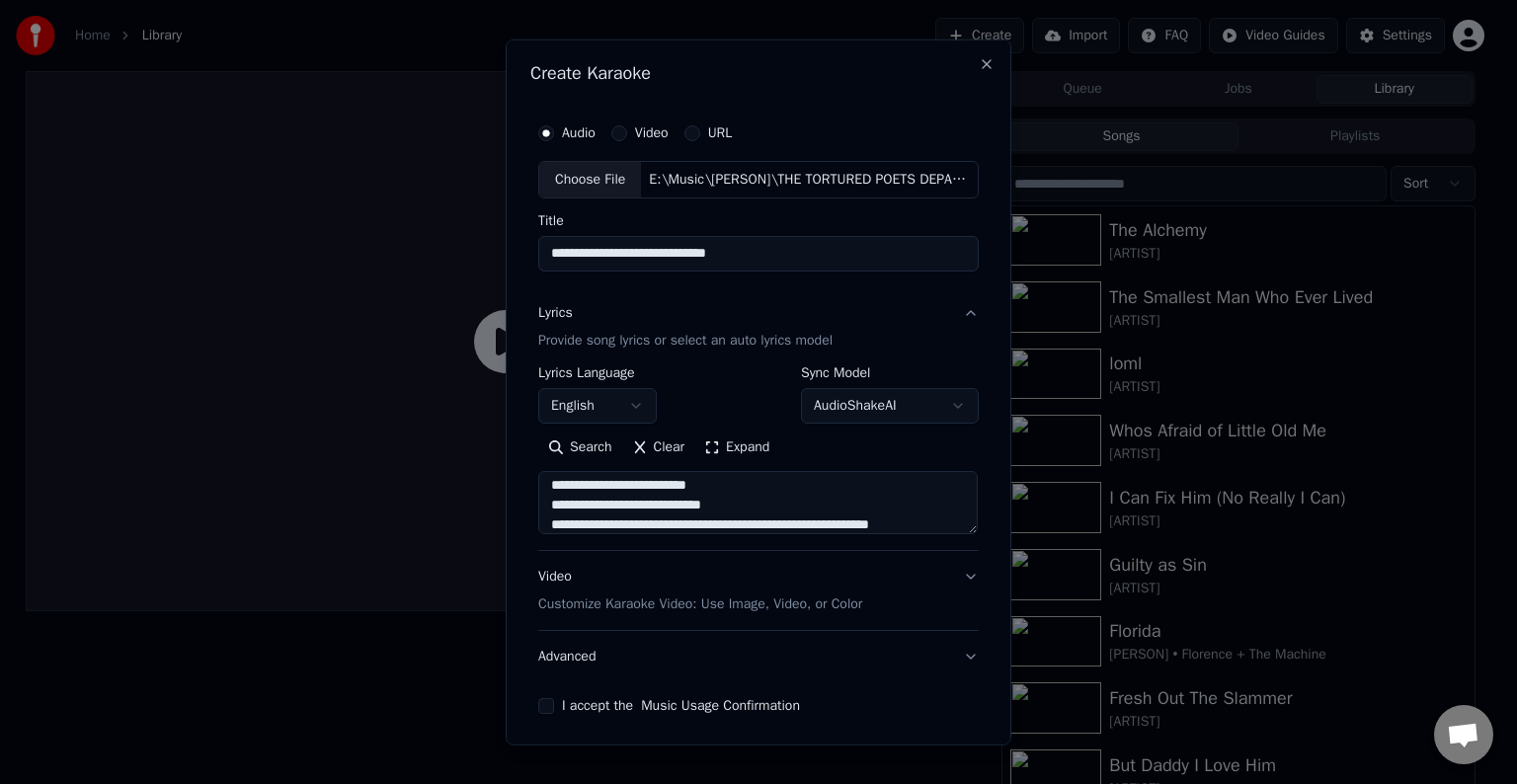 scroll, scrollTop: 0, scrollLeft: 0, axis: both 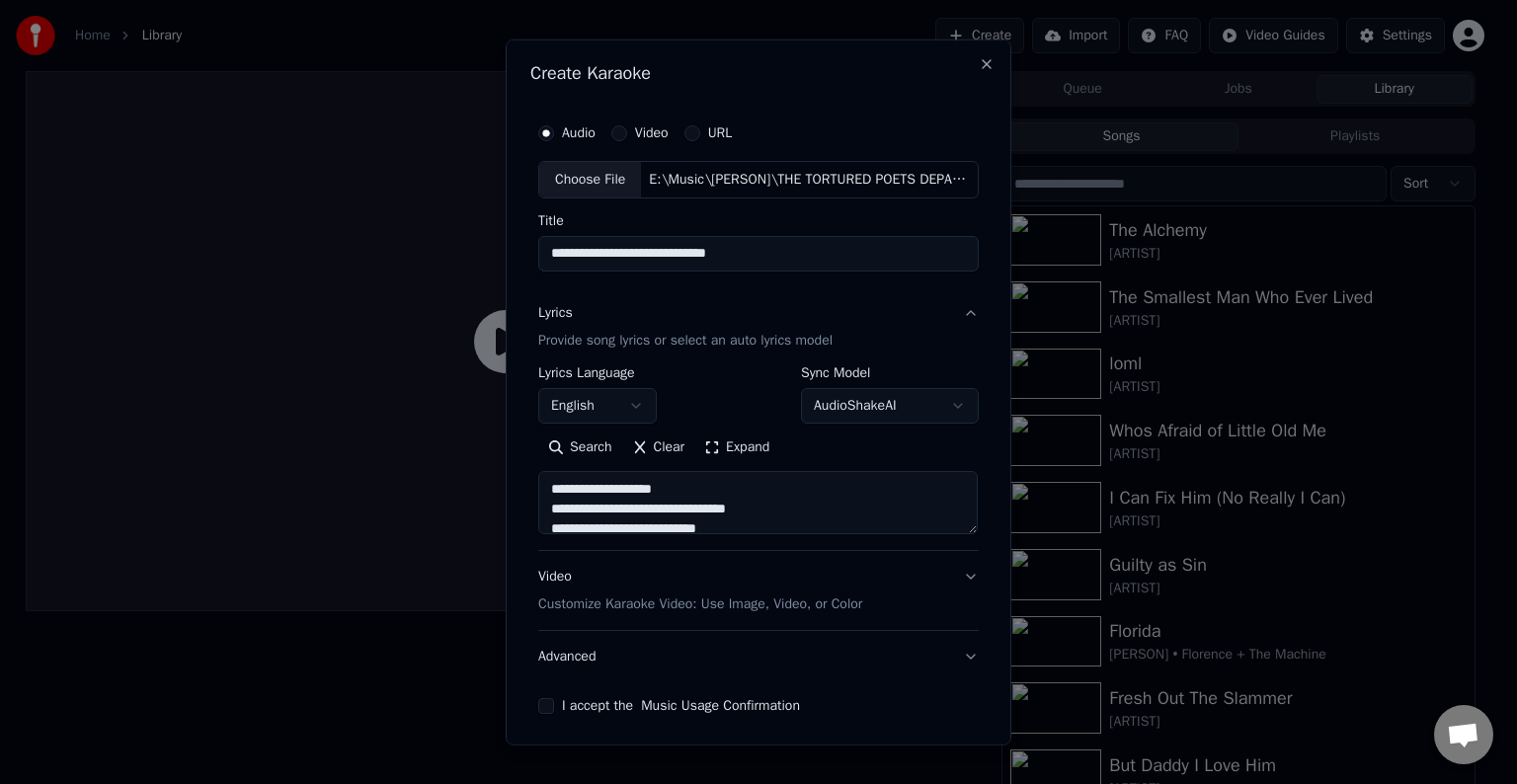 type on "**********" 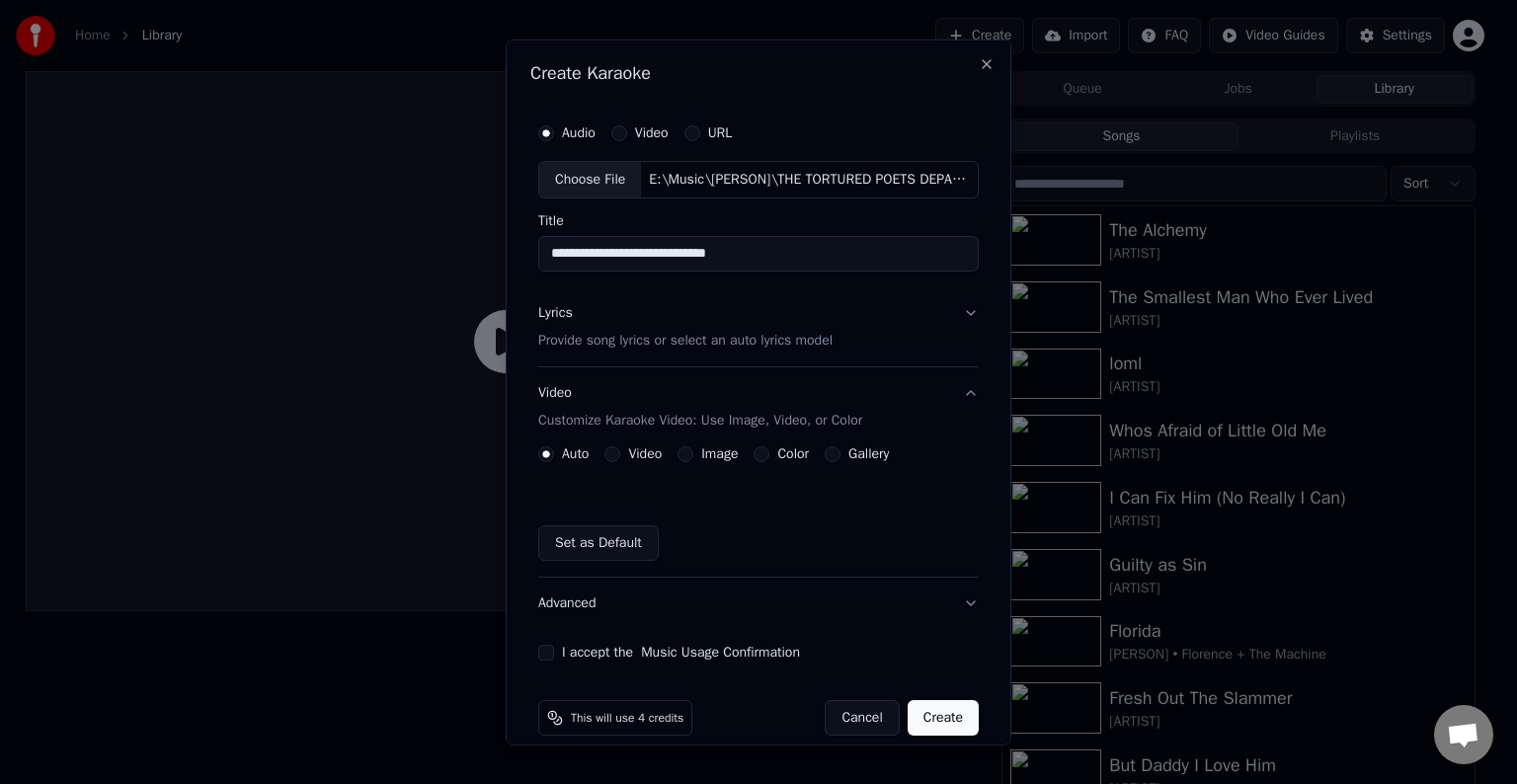 click on "Advanced" at bounding box center (758, 603) 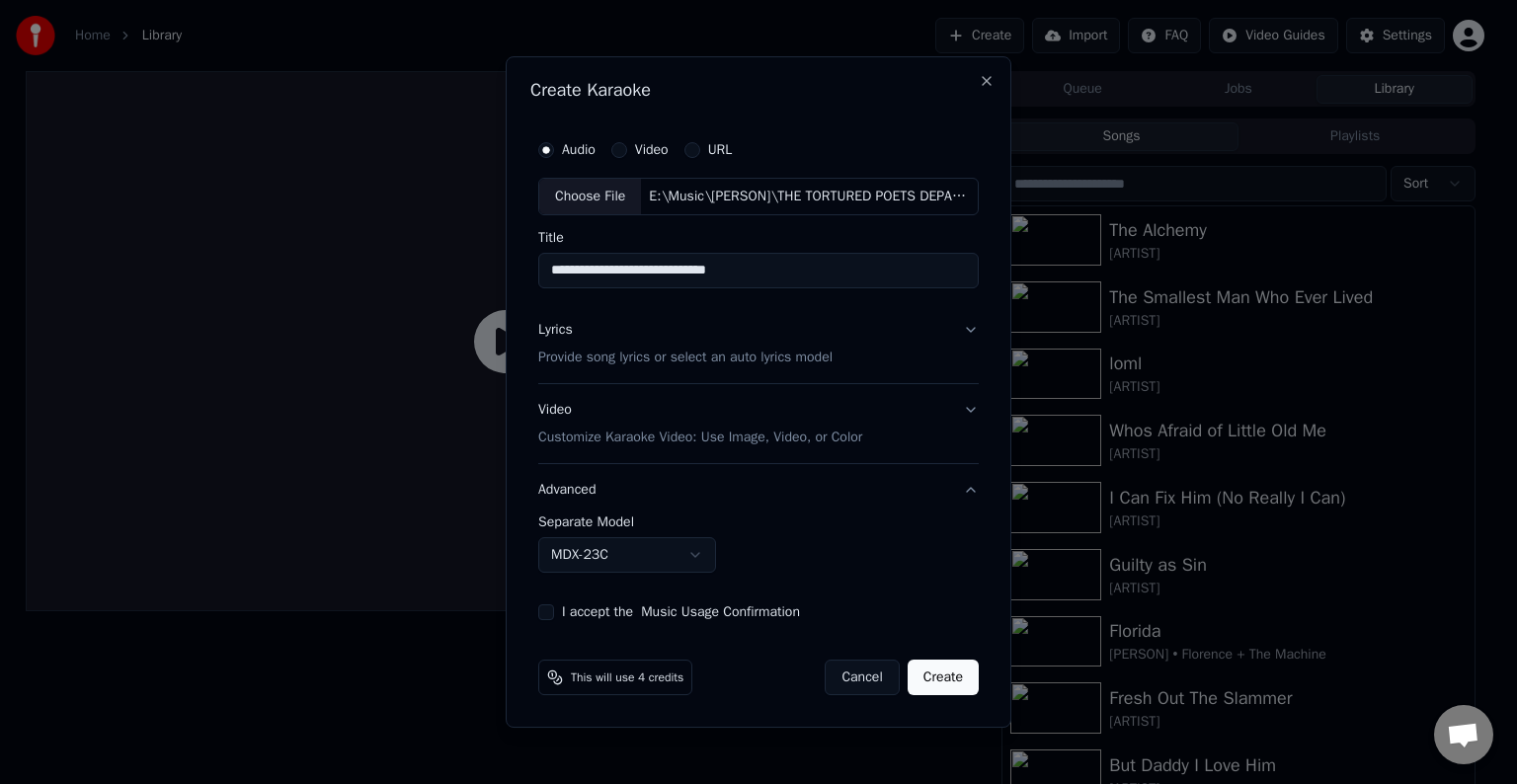 click on "**********" at bounding box center [750, 392] 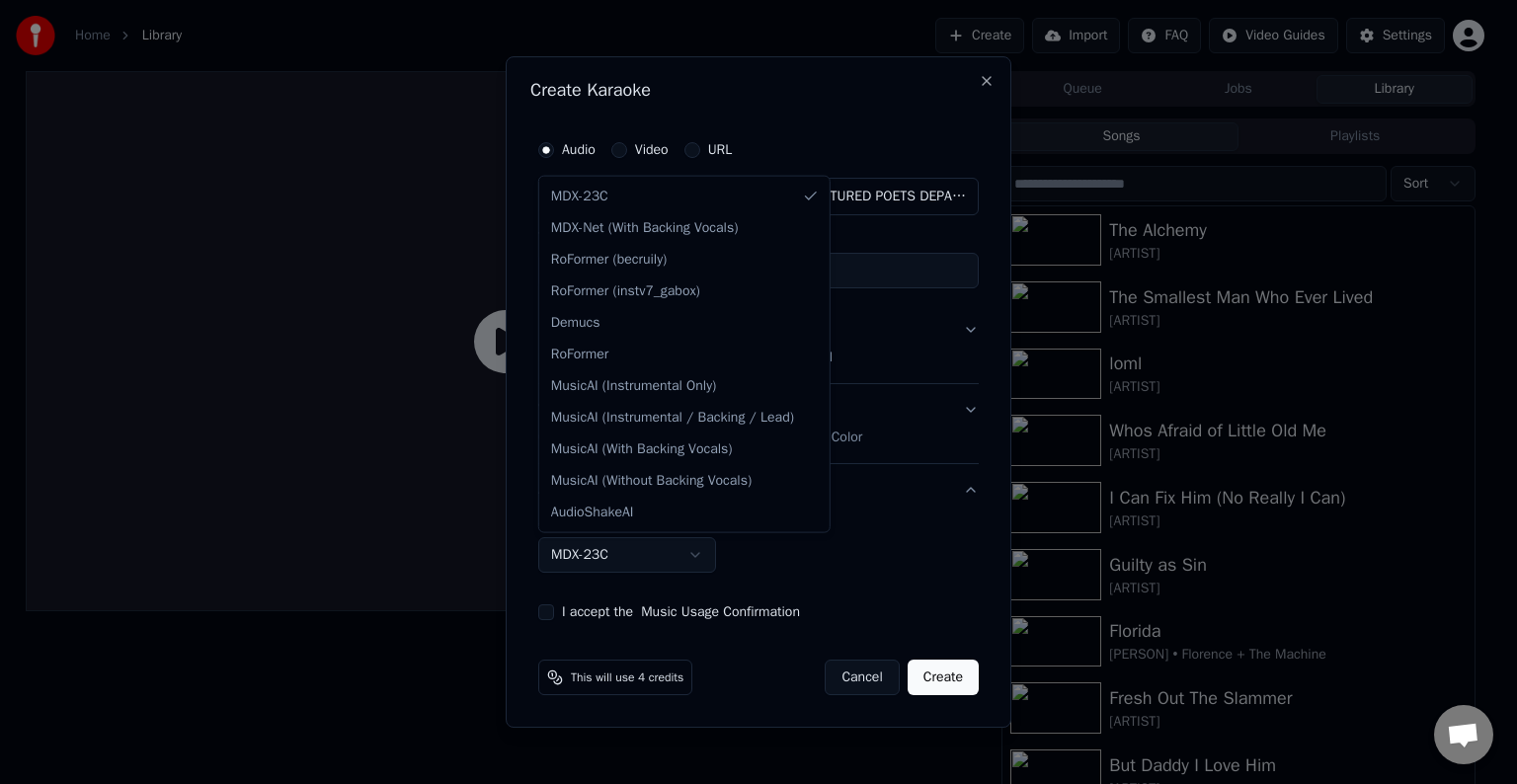 select on "**********" 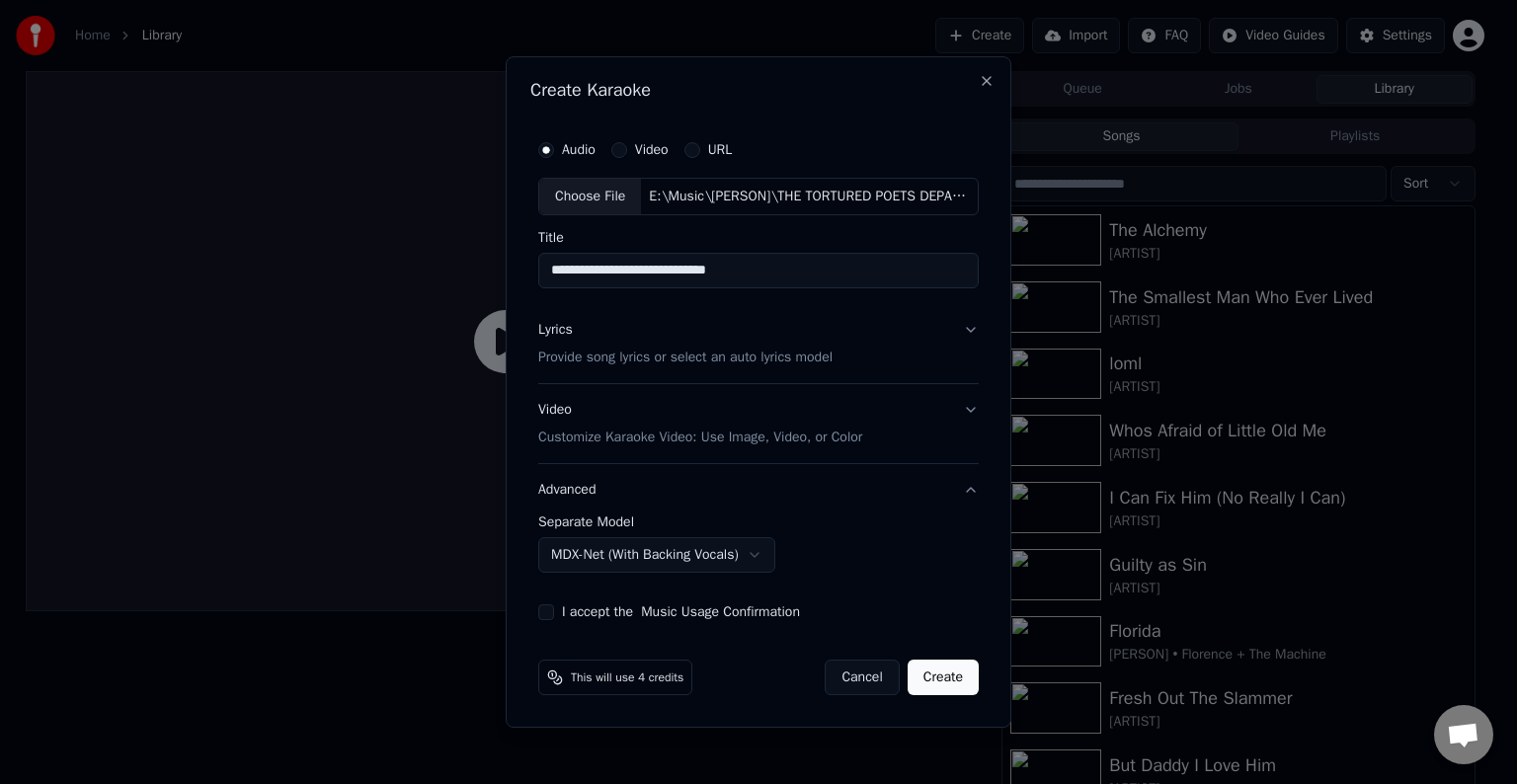 click on "I accept the   Music Usage Confirmation" at bounding box center (546, 612) 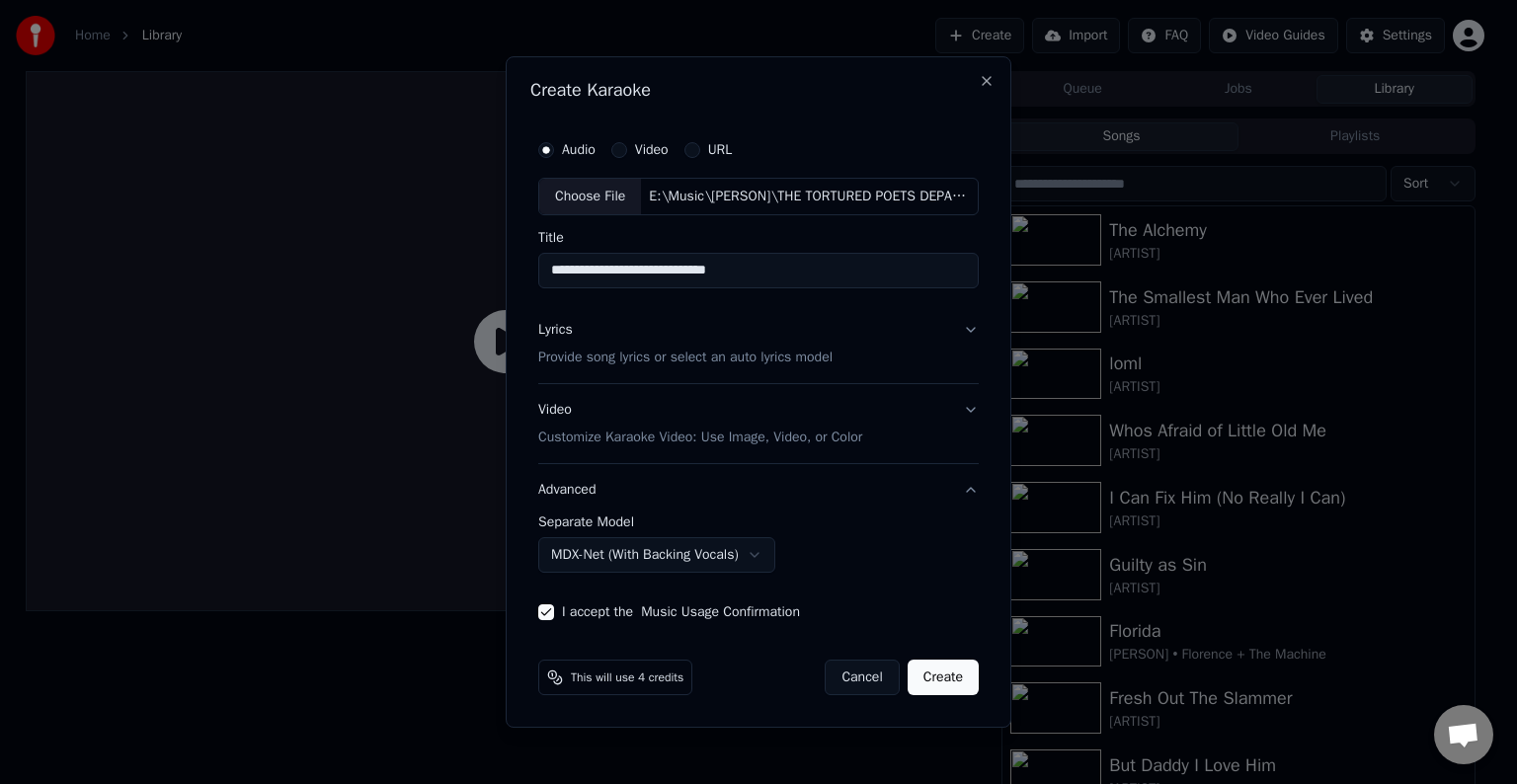 click on "Create" at bounding box center (943, 677) 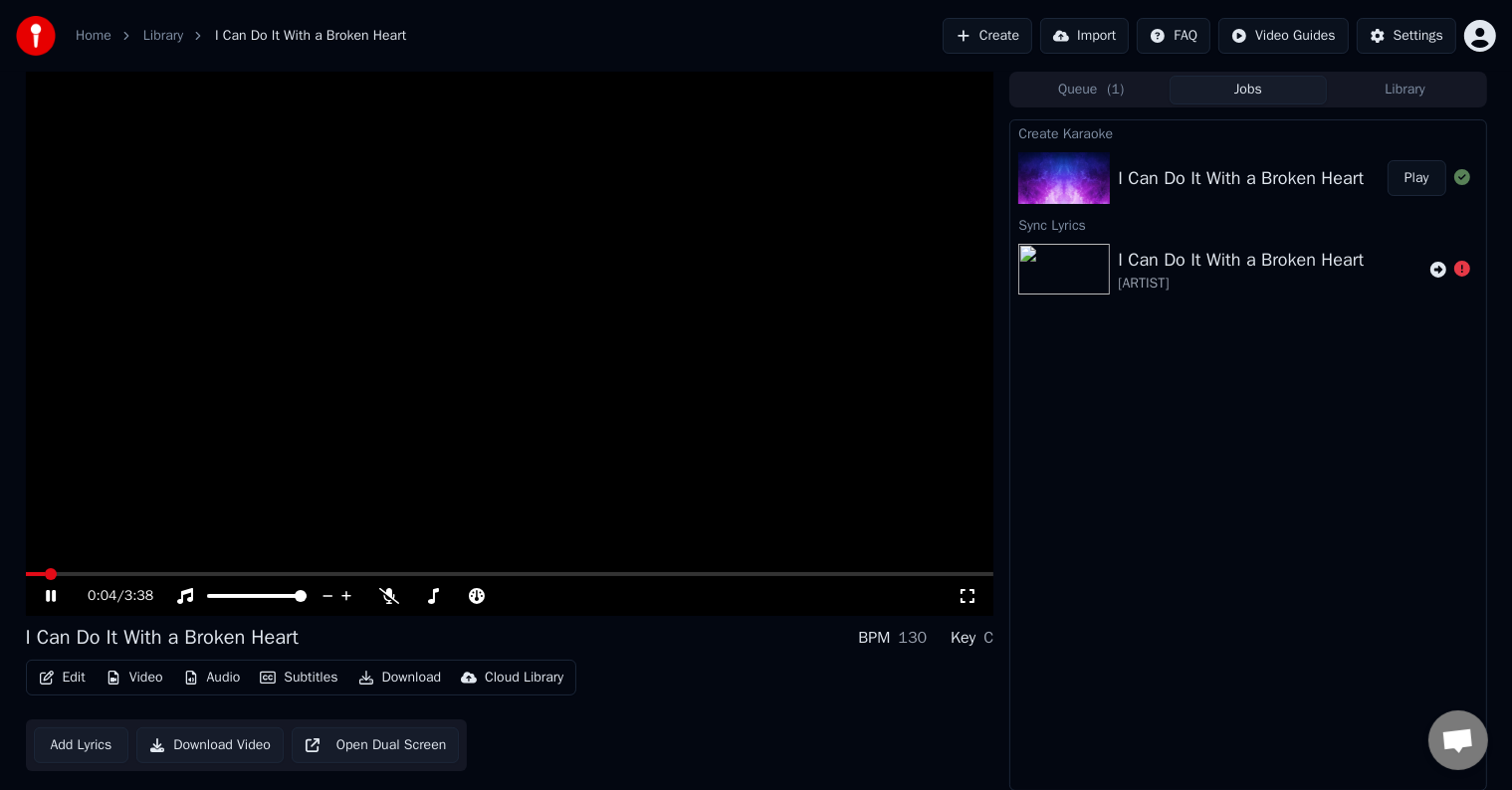 click 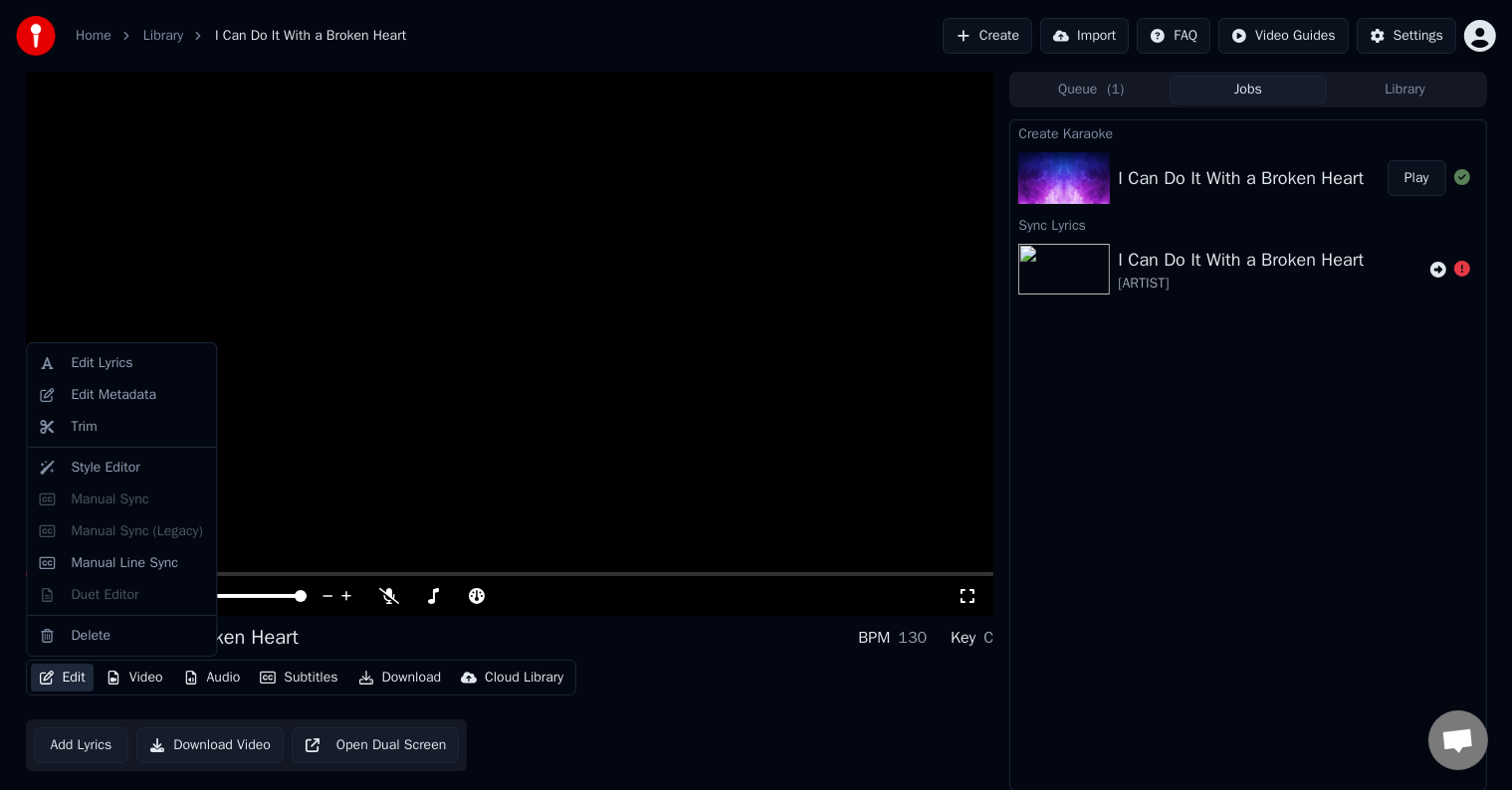 click on "Edit" at bounding box center (62, 678) 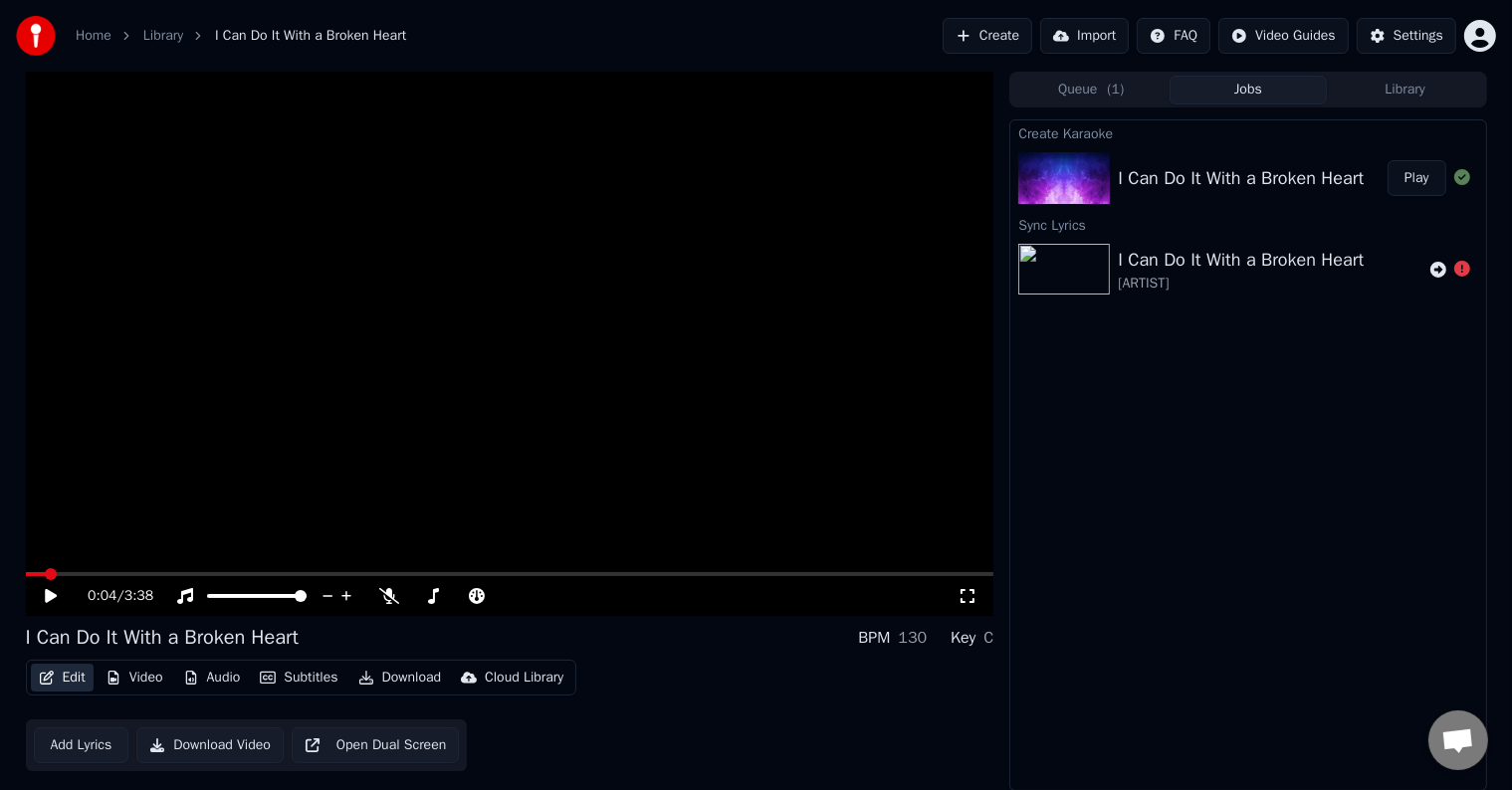 click on "Edit" at bounding box center (62, 678) 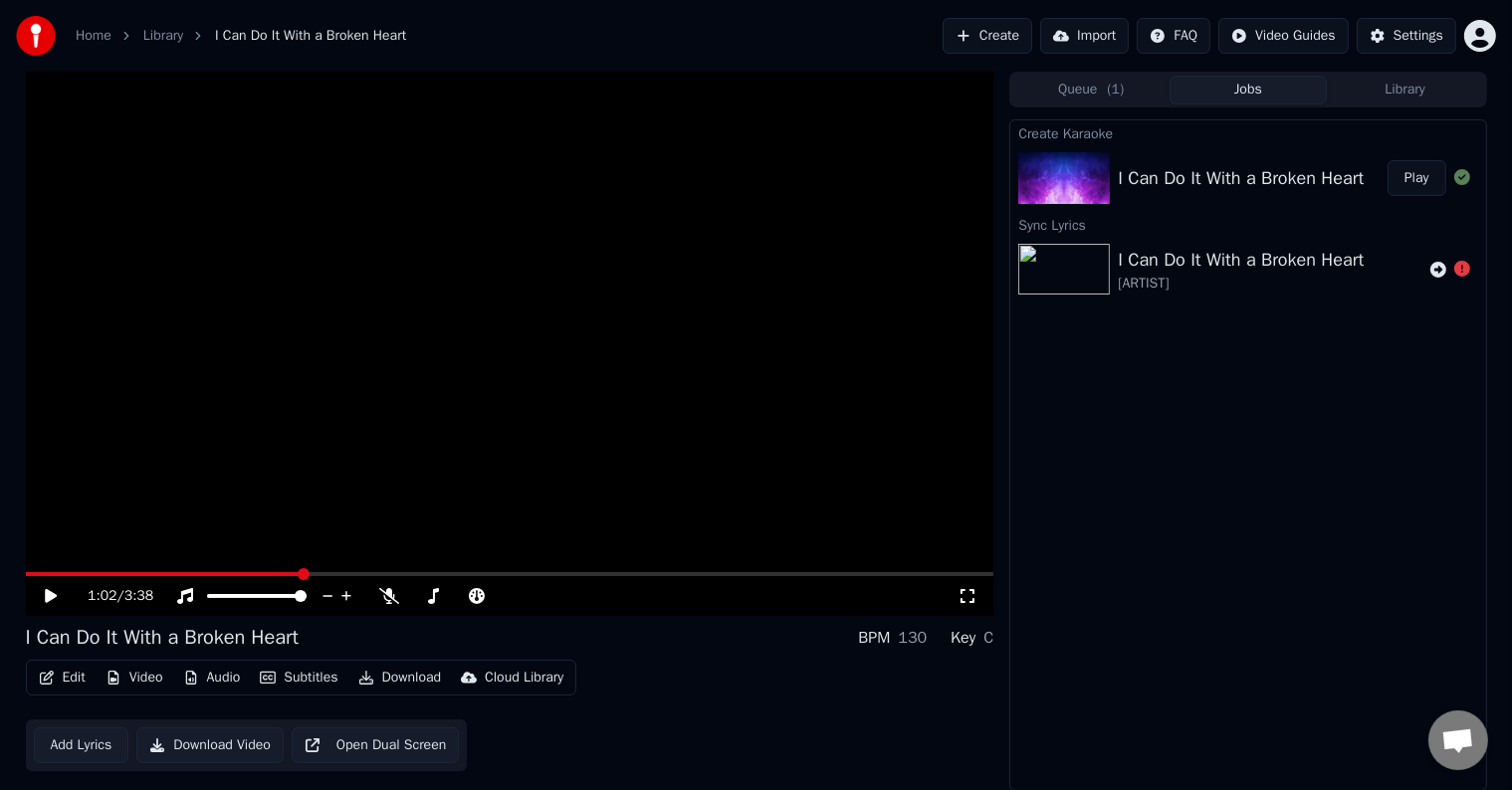 click at bounding box center [304, 574] 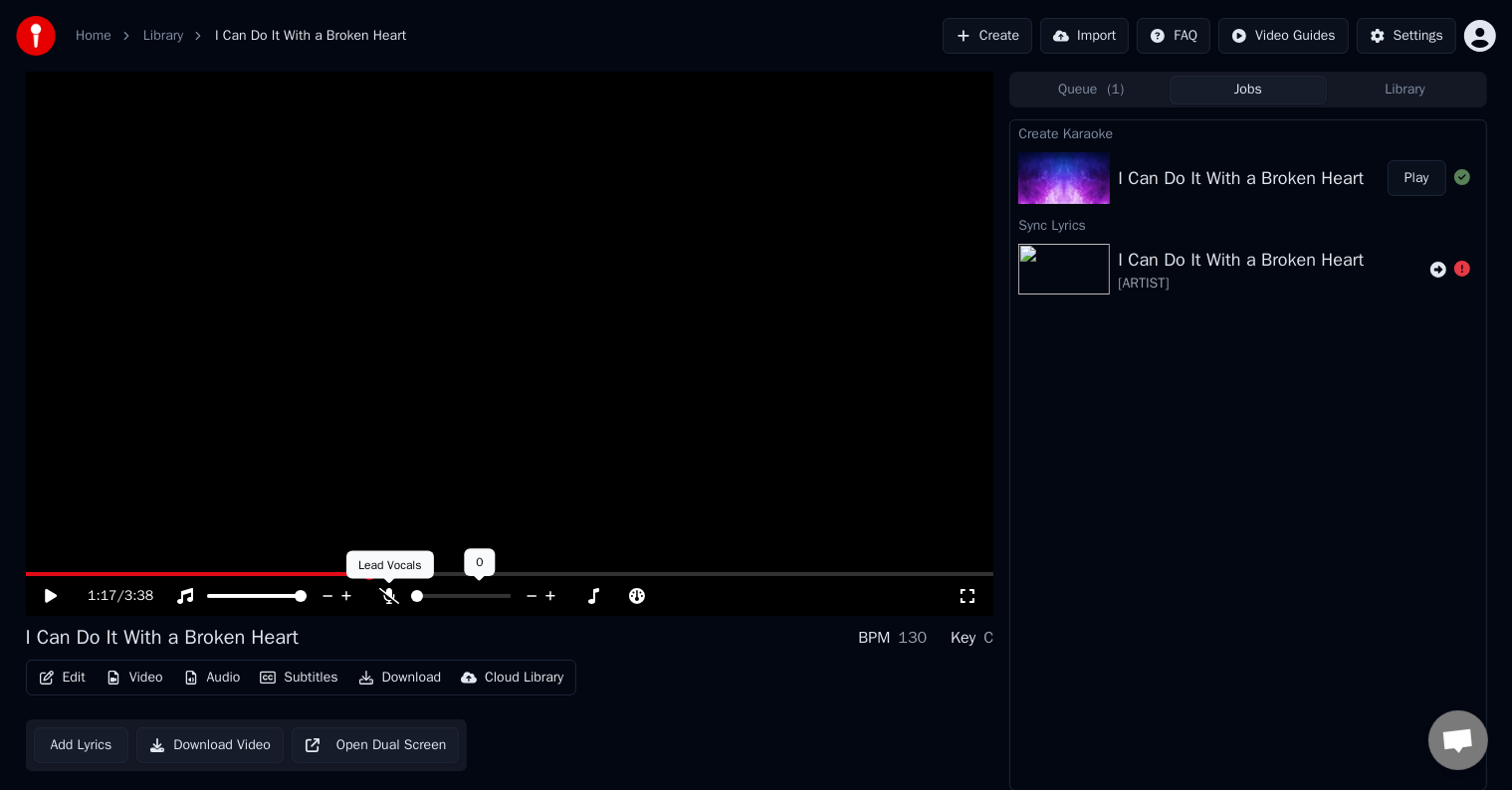 click 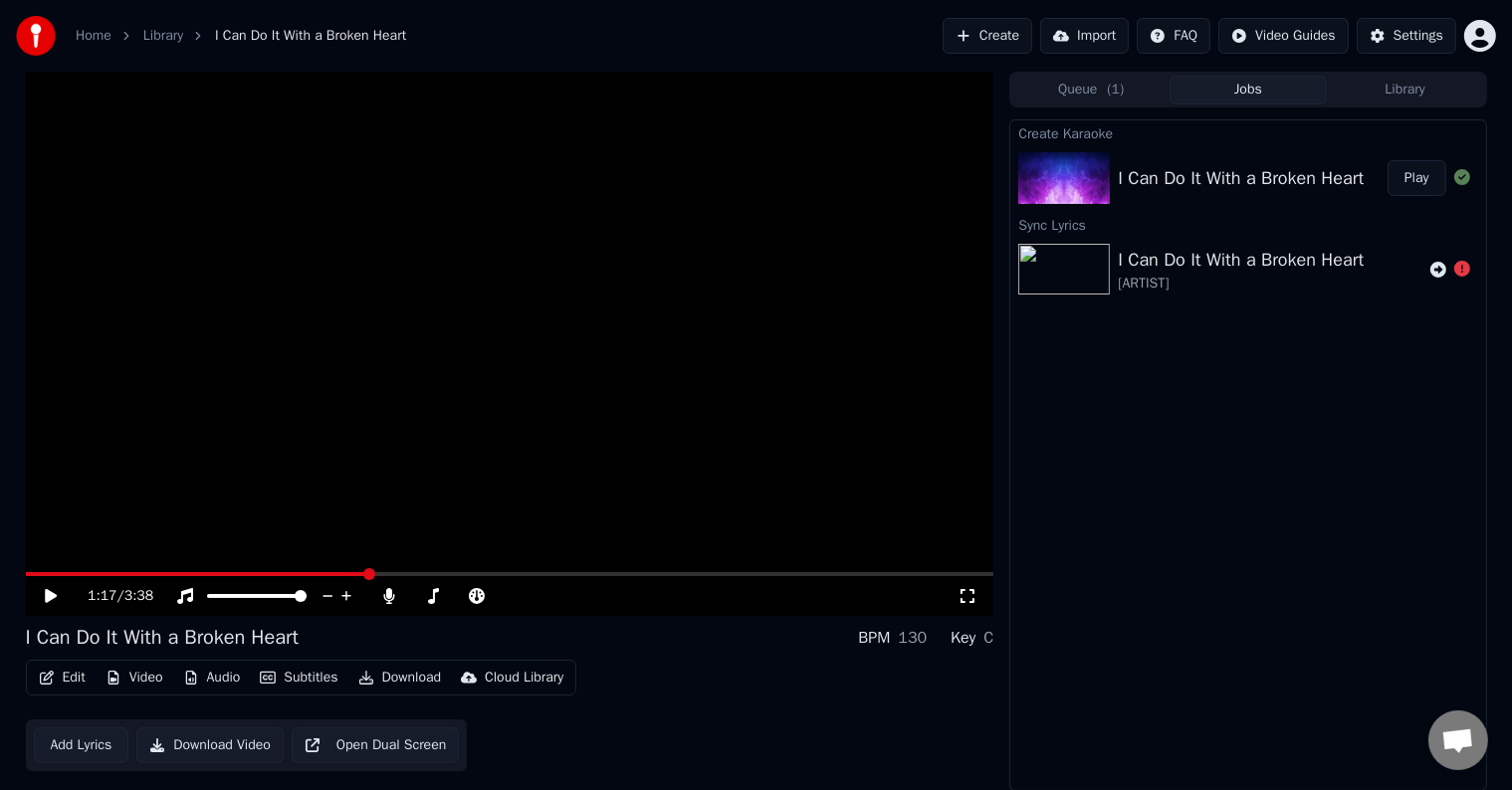 click 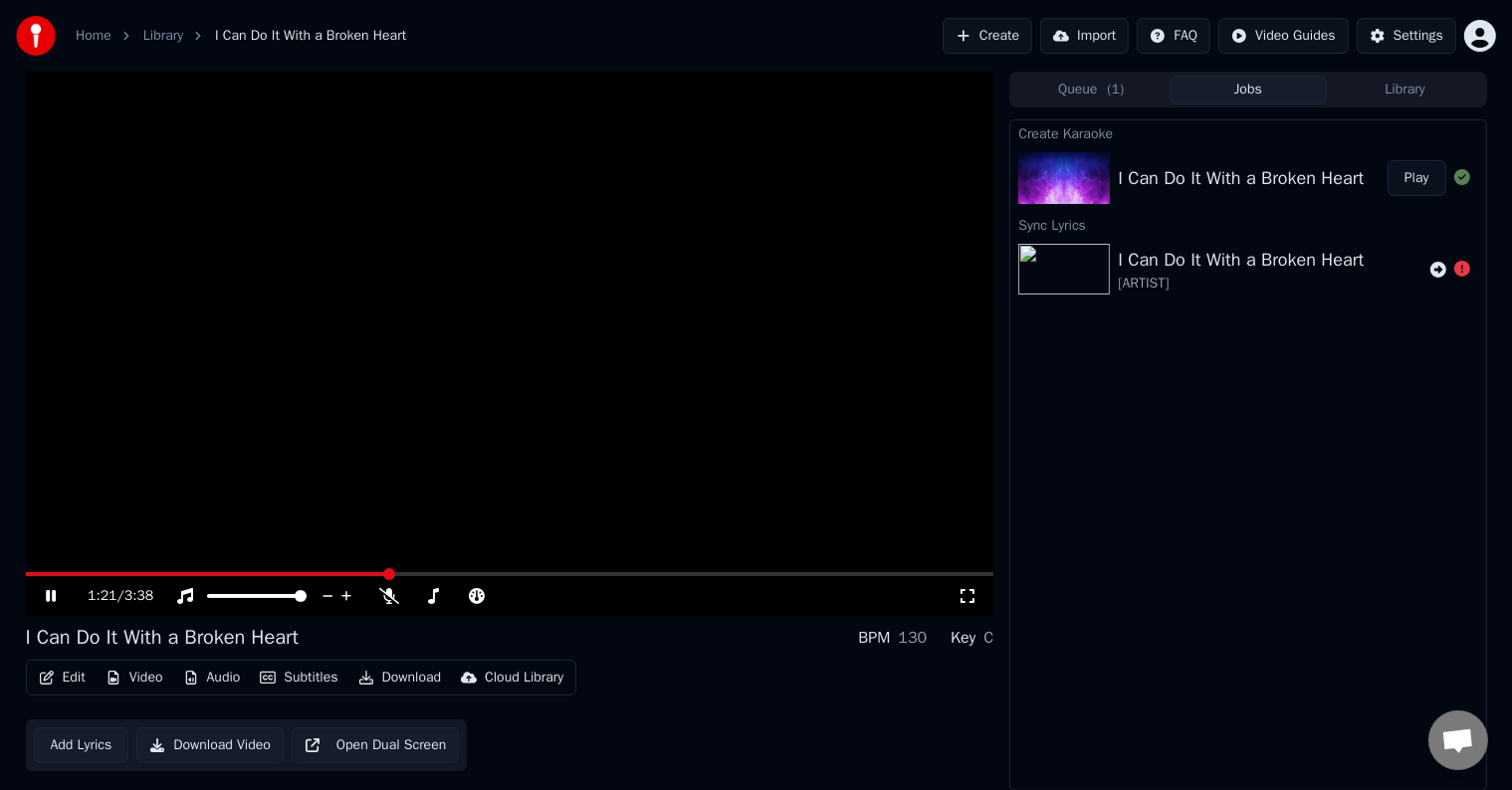 click 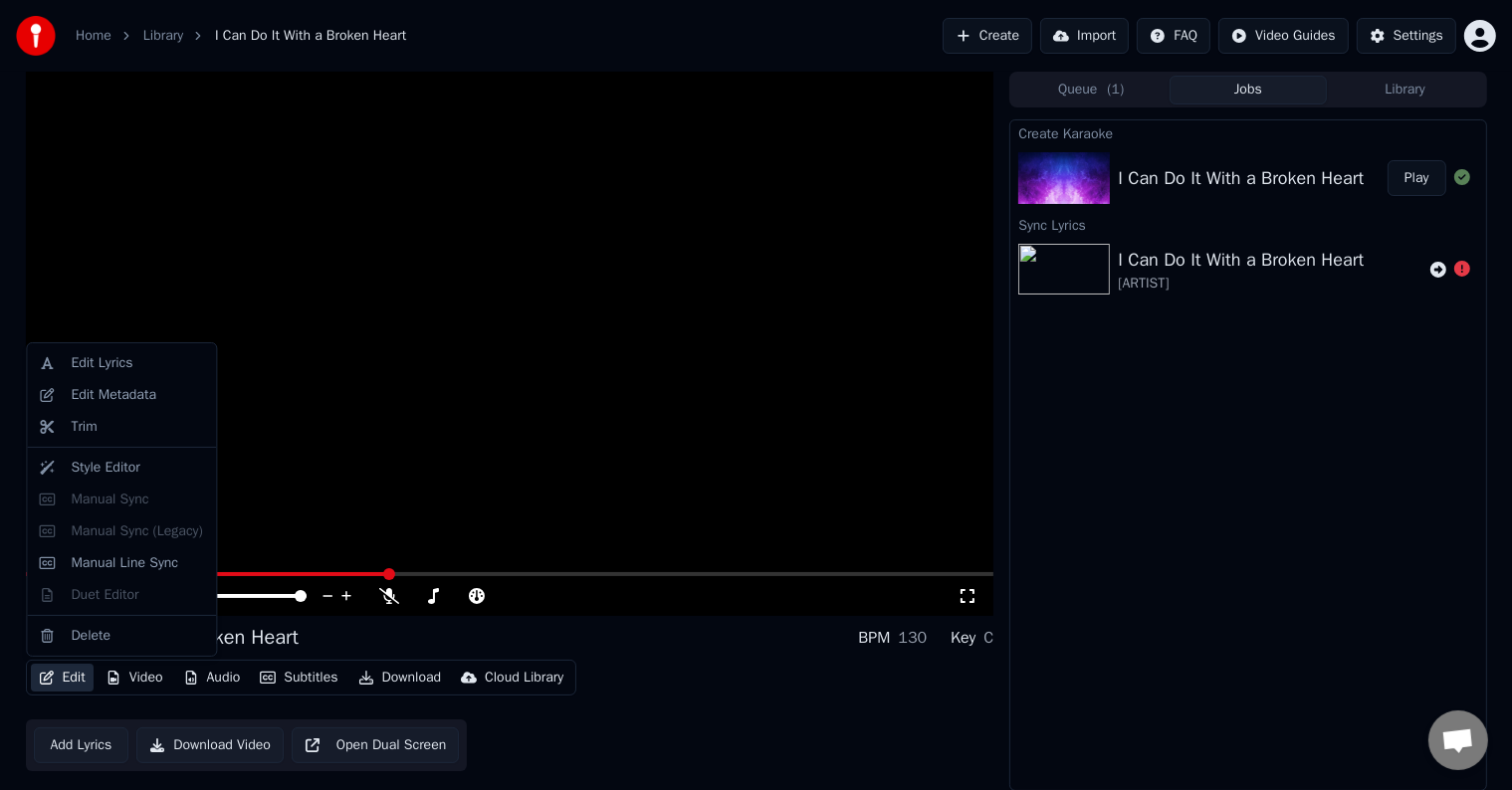 click on "Edit" at bounding box center [62, 678] 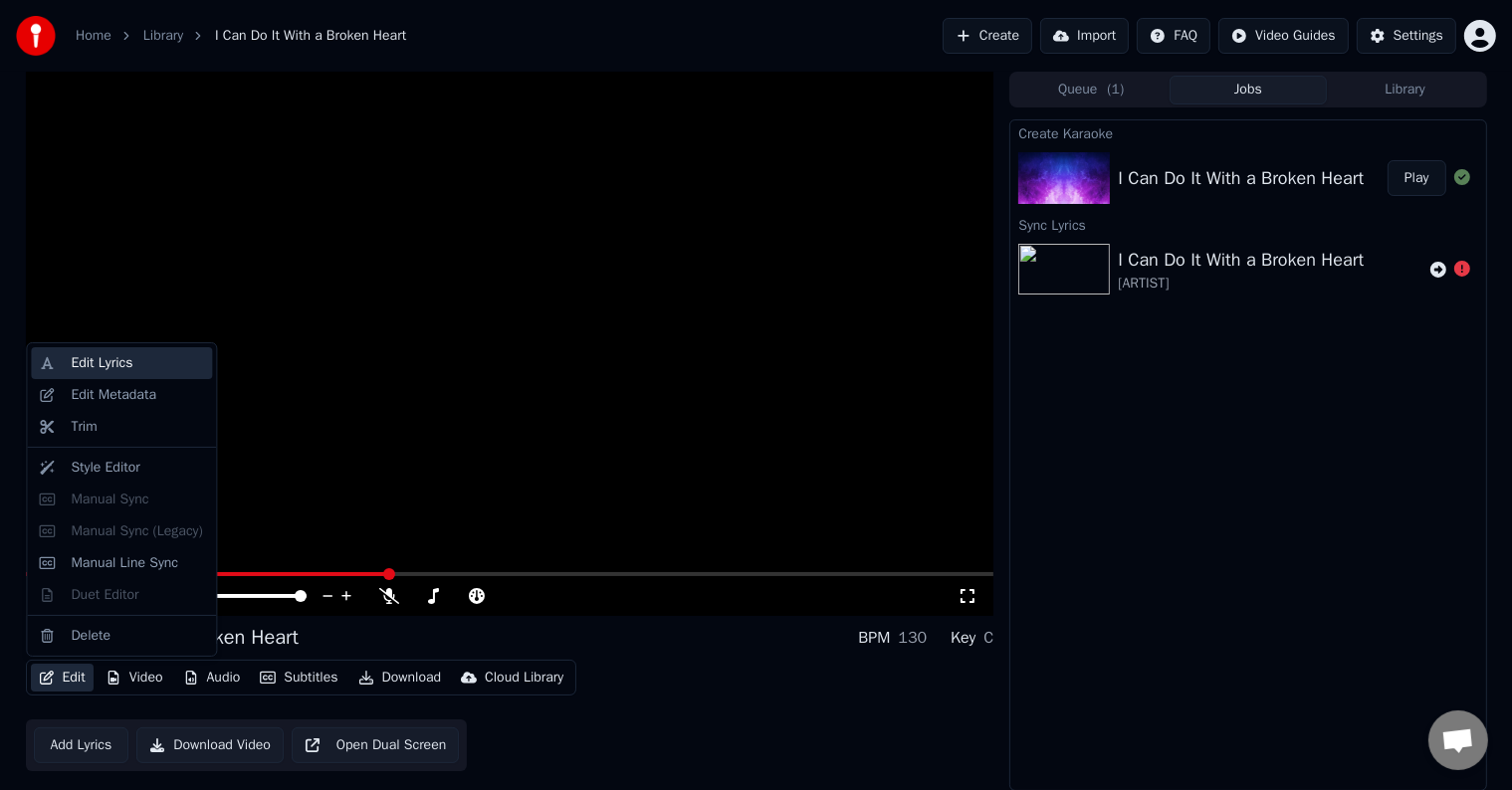 click on "Edit Lyrics" at bounding box center (102, 363) 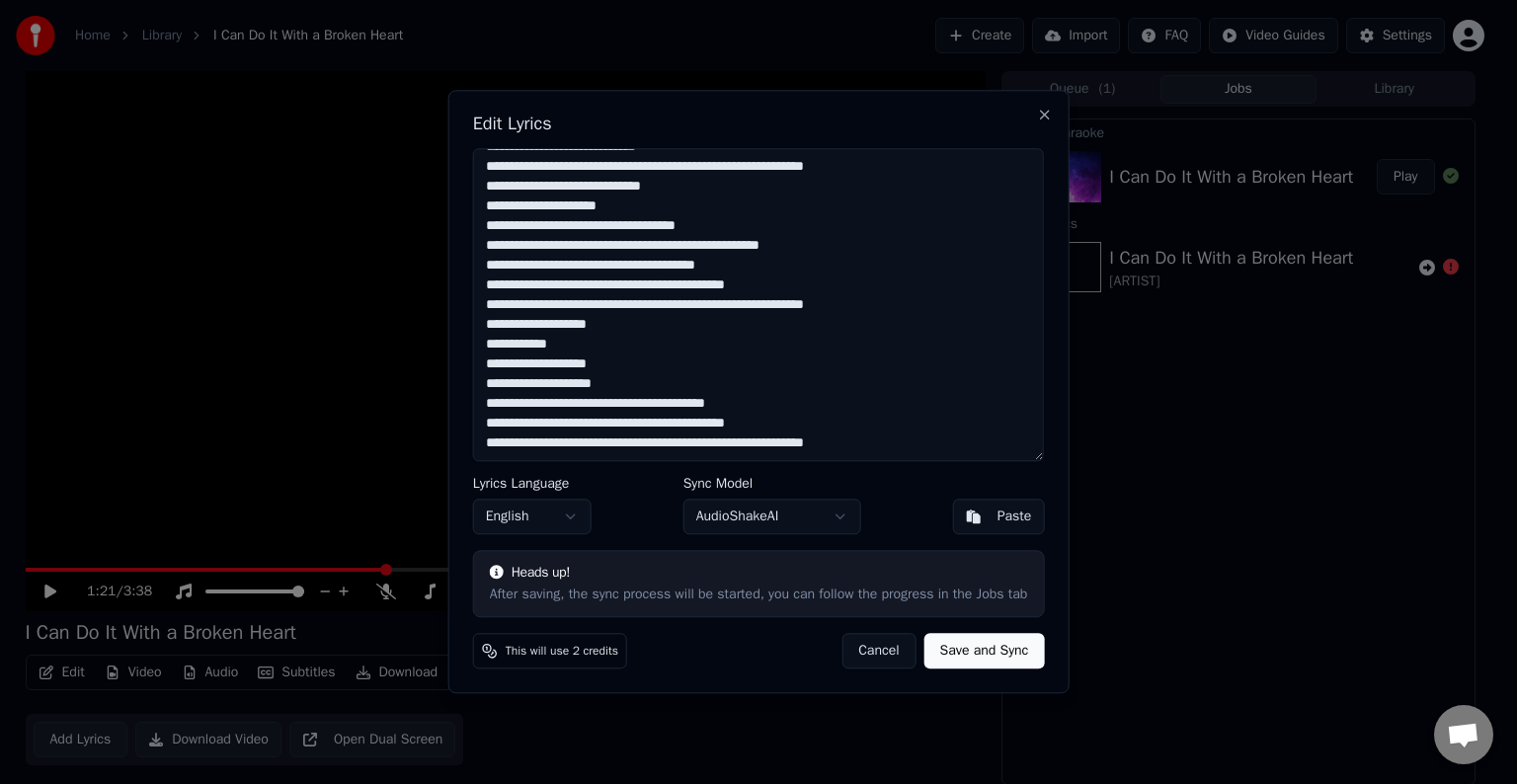 scroll, scrollTop: 0, scrollLeft: 0, axis: both 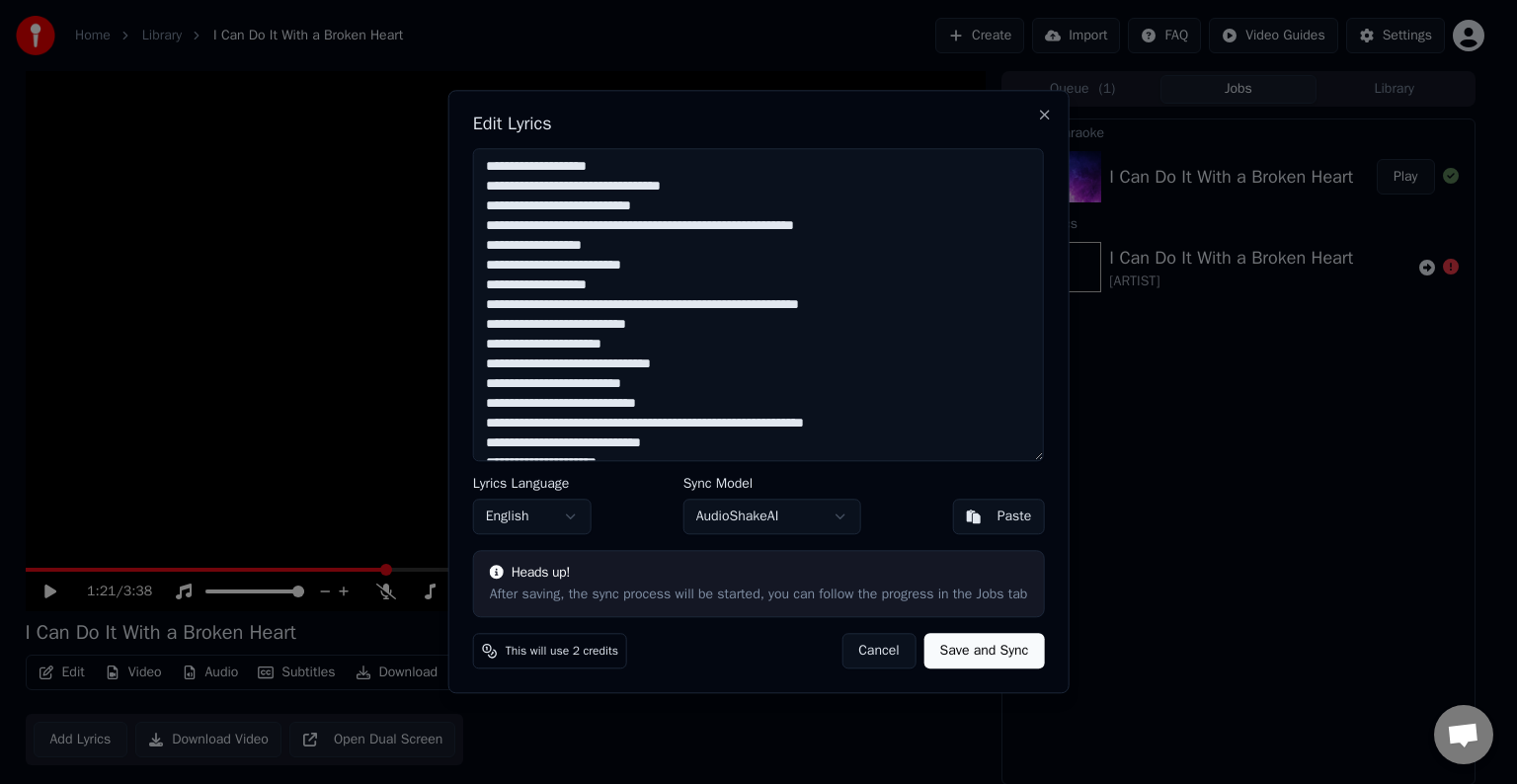 click on "Save and Sync" at bounding box center (985, 652) 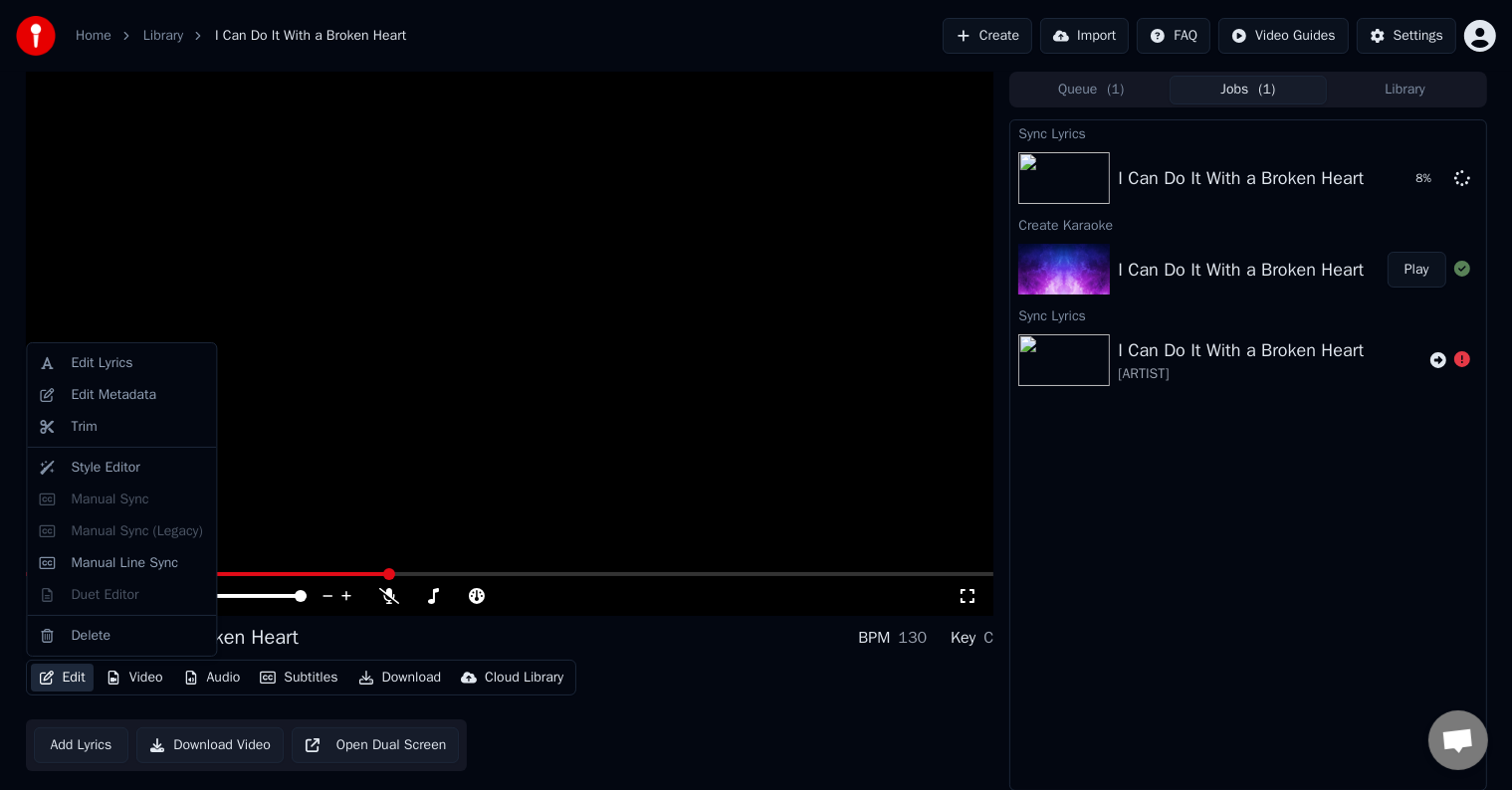 click on "Edit" at bounding box center (62, 678) 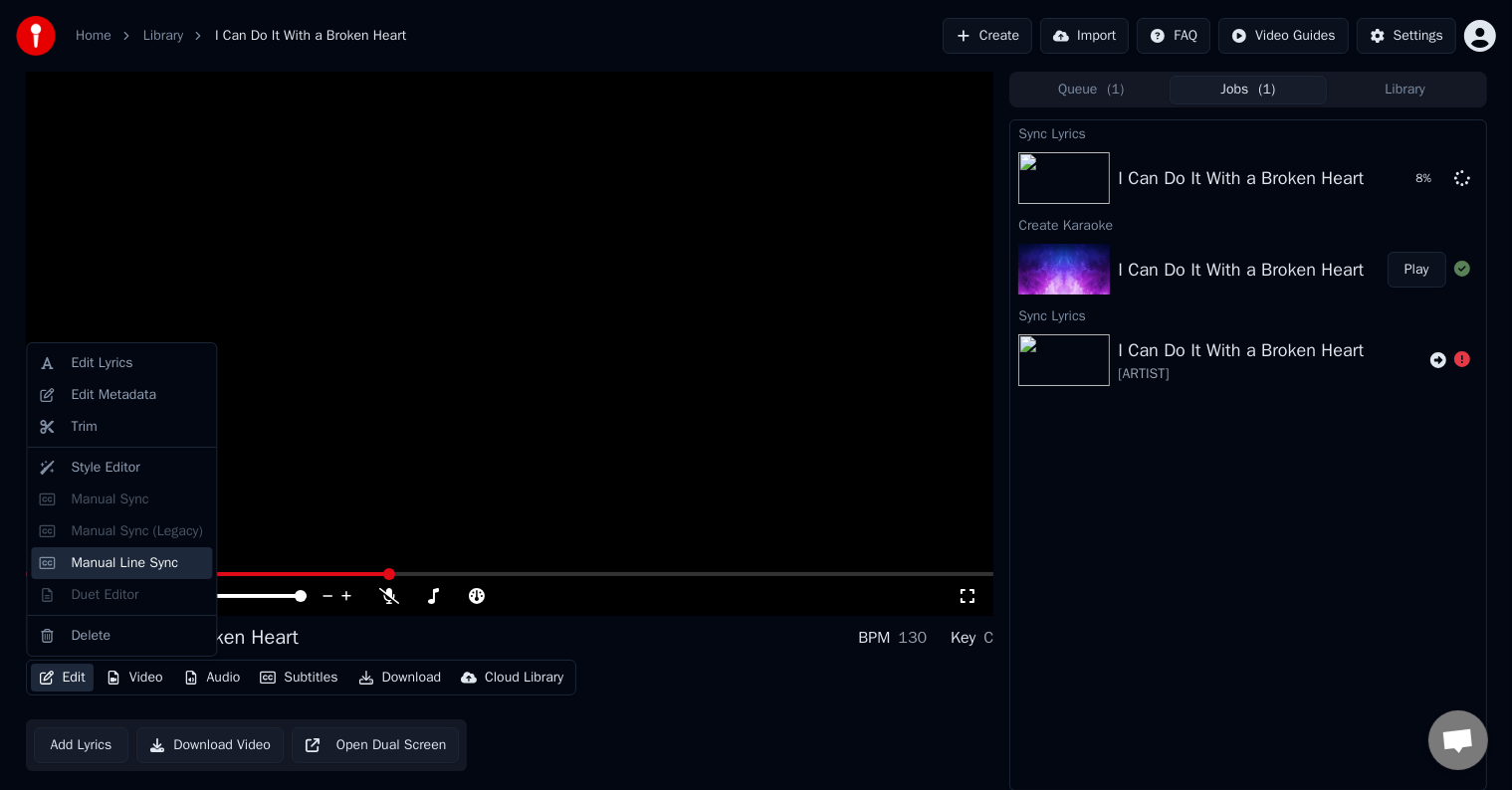 click on "Manual Line Sync" at bounding box center [124, 563] 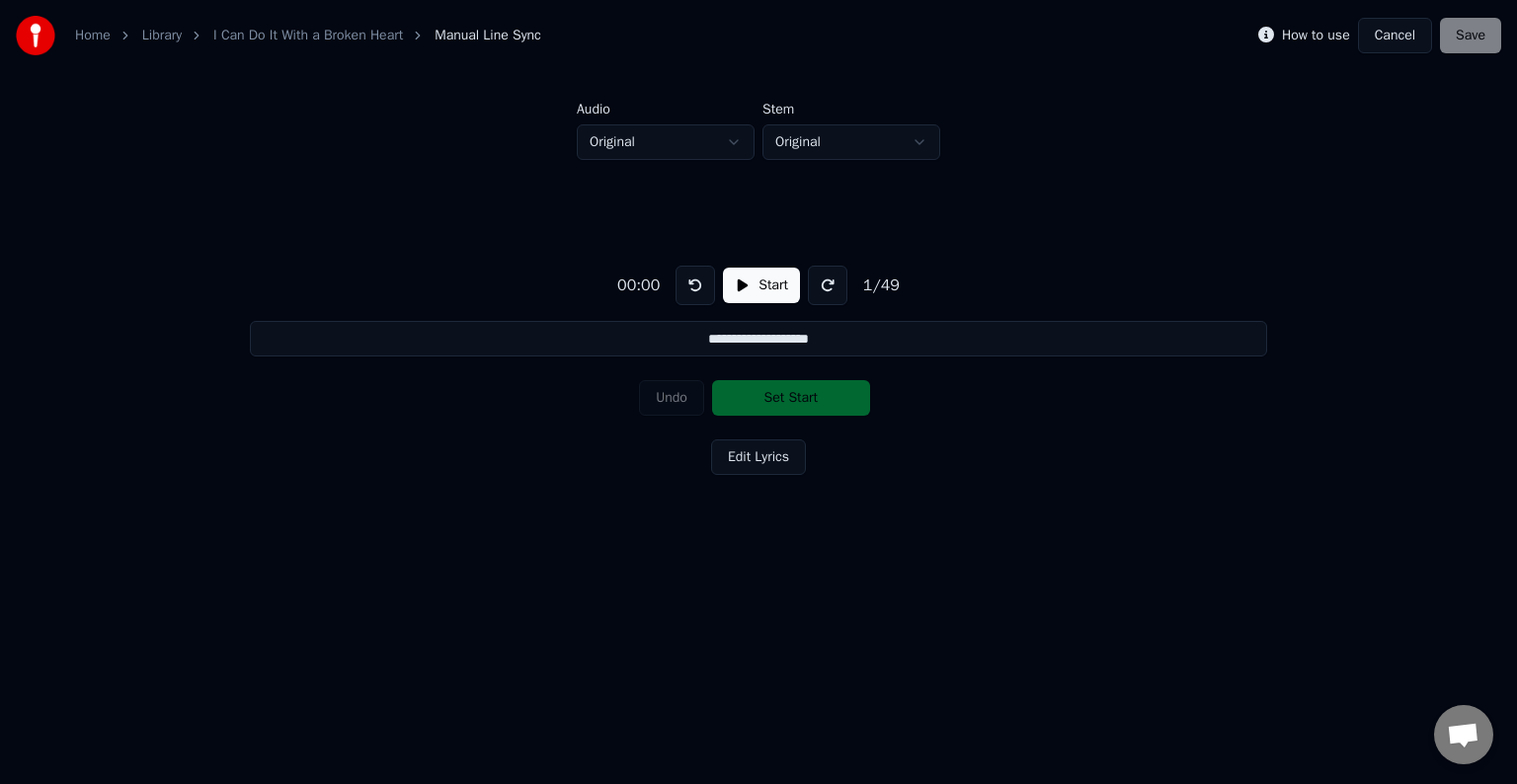 click on "Cancel" at bounding box center [1395, 36] 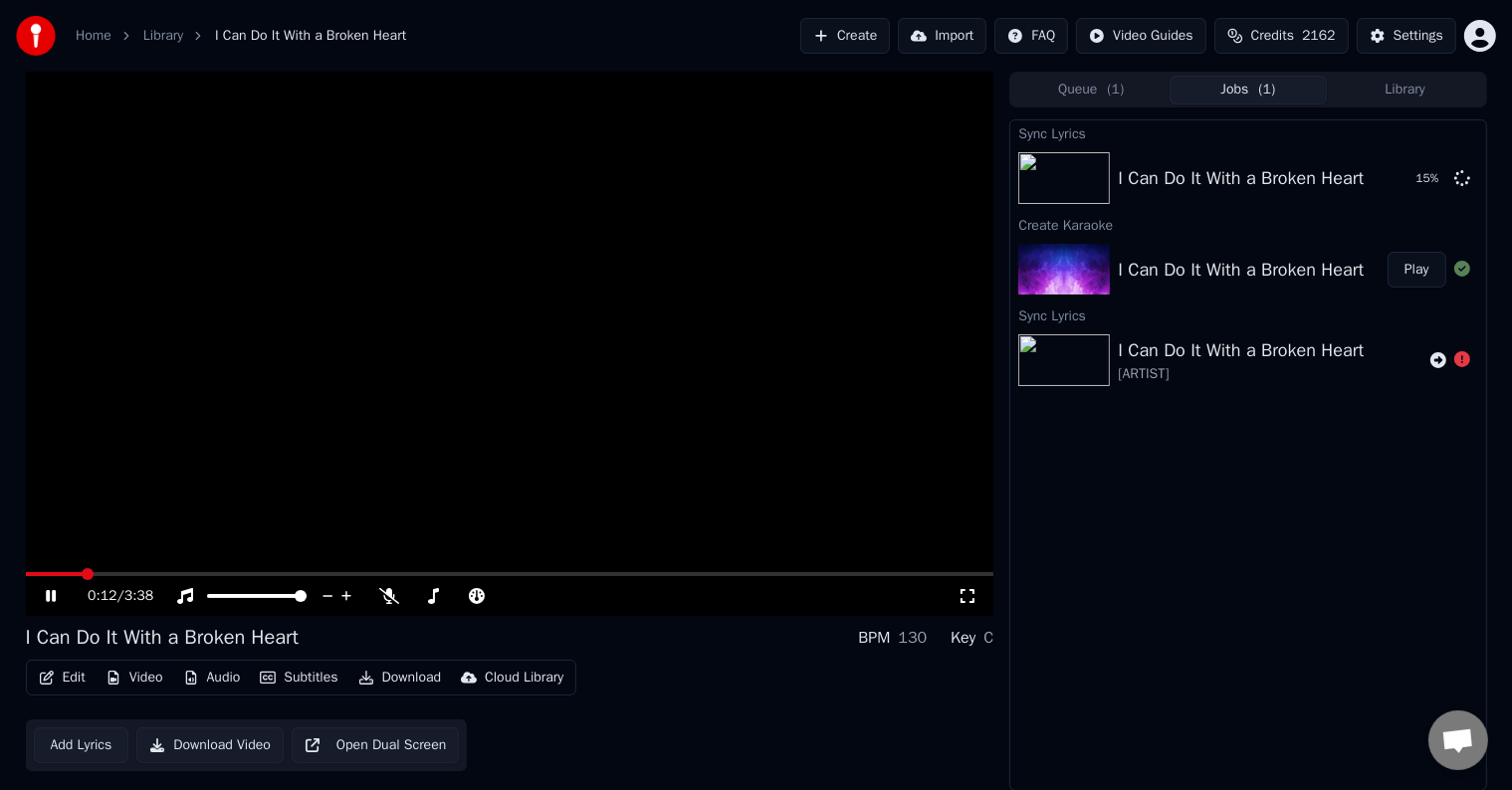 click 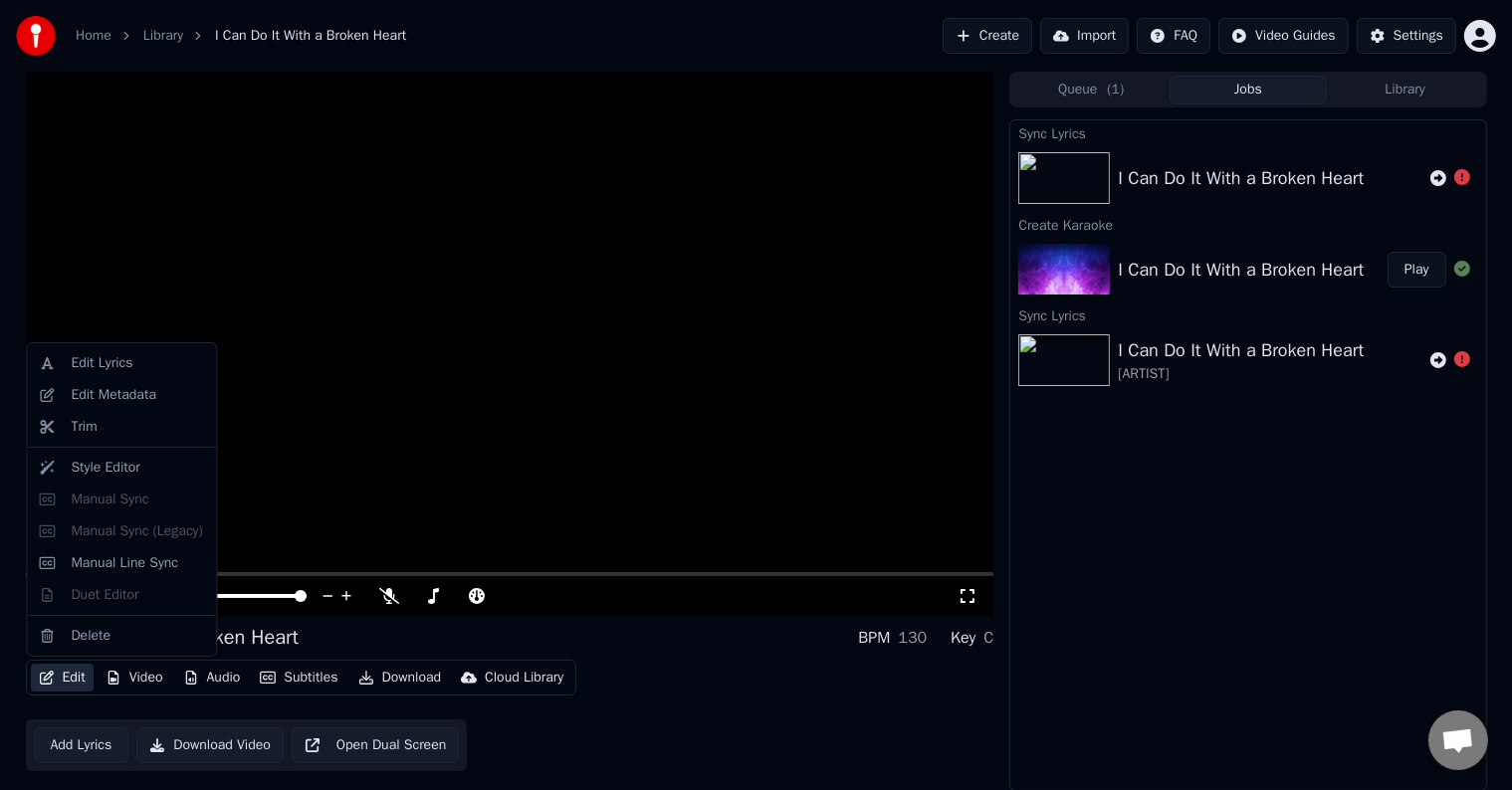 click on "Edit" at bounding box center [62, 678] 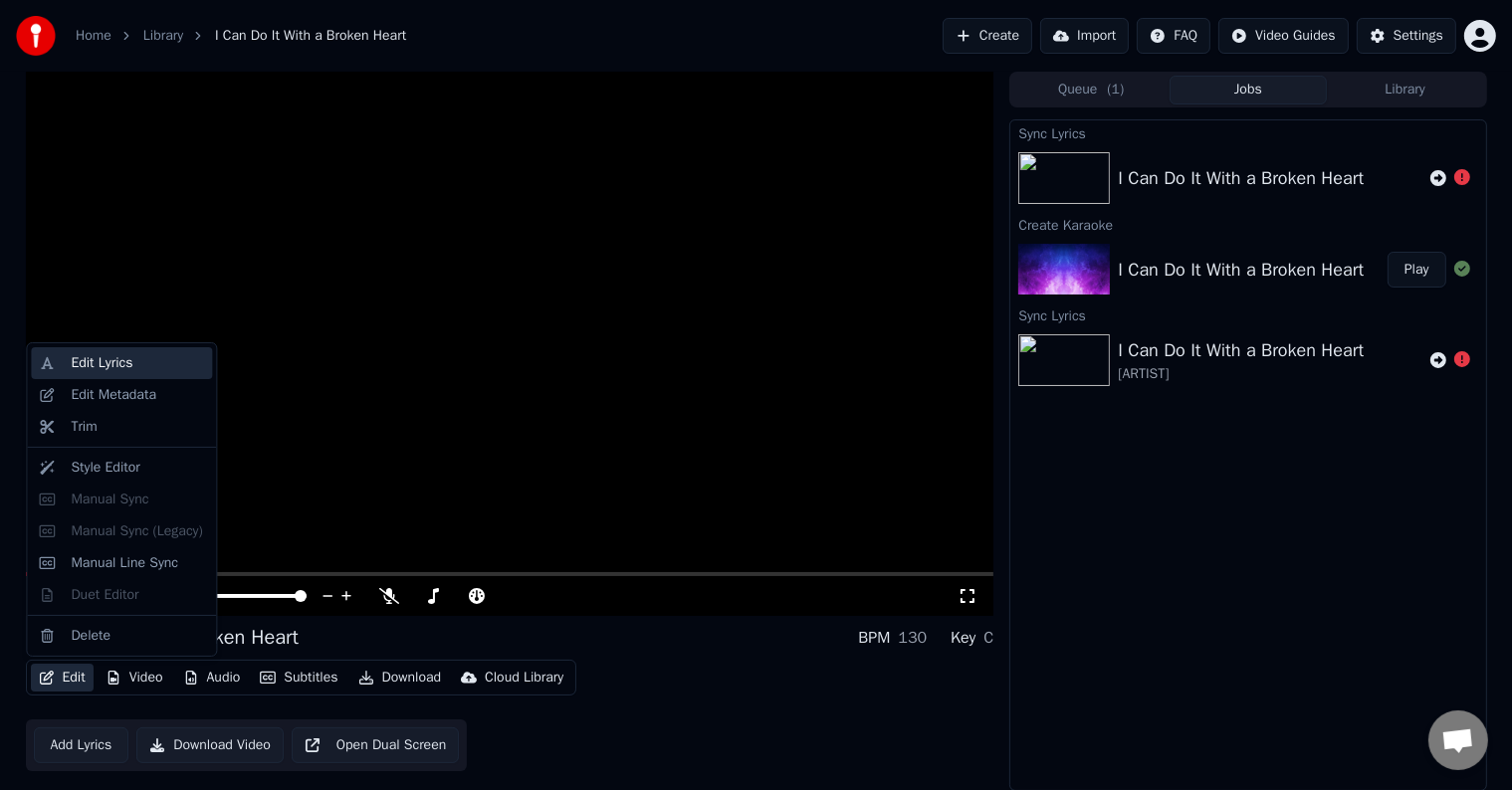 click on "Edit Lyrics" at bounding box center [102, 363] 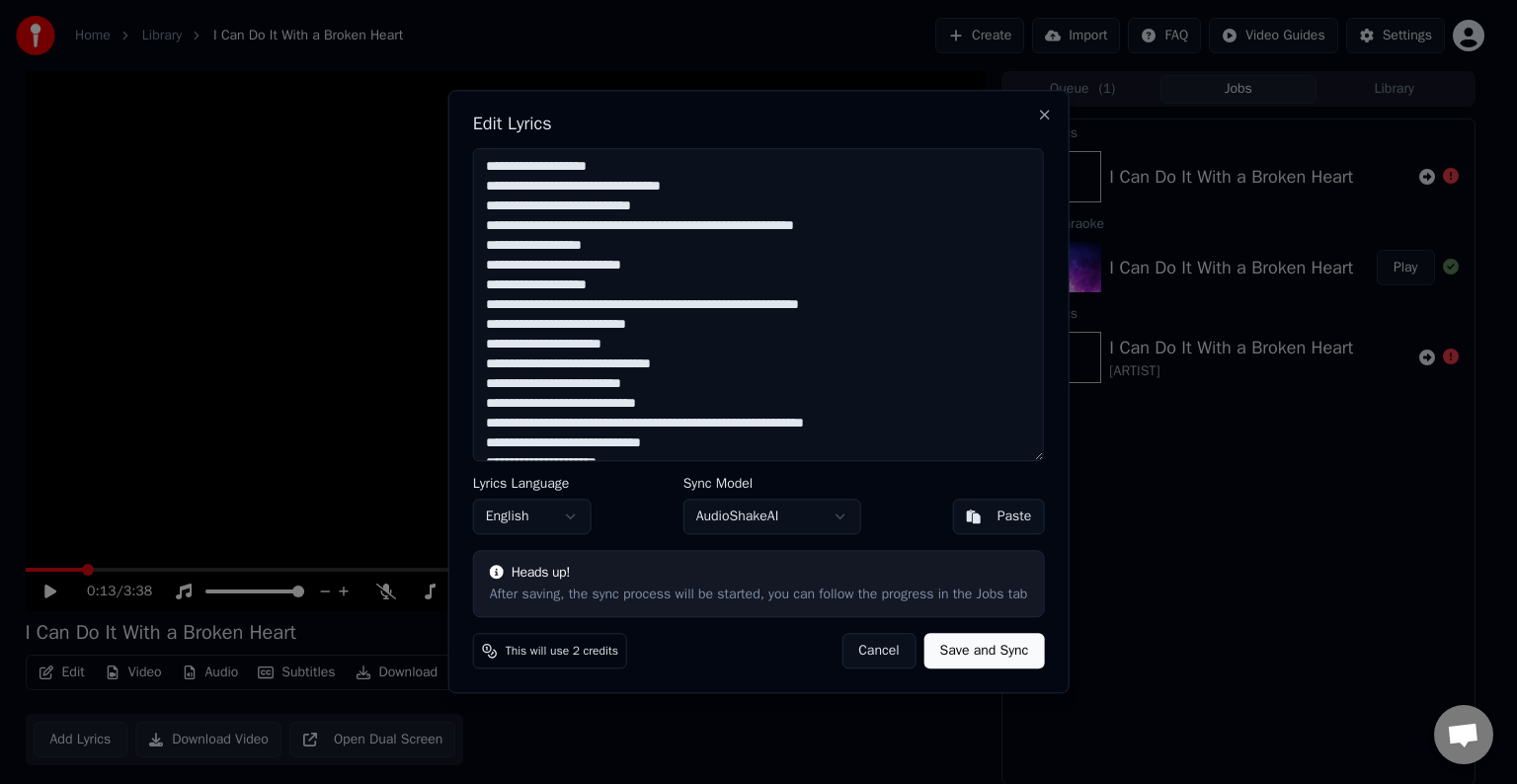 scroll, scrollTop: 670, scrollLeft: 0, axis: vertical 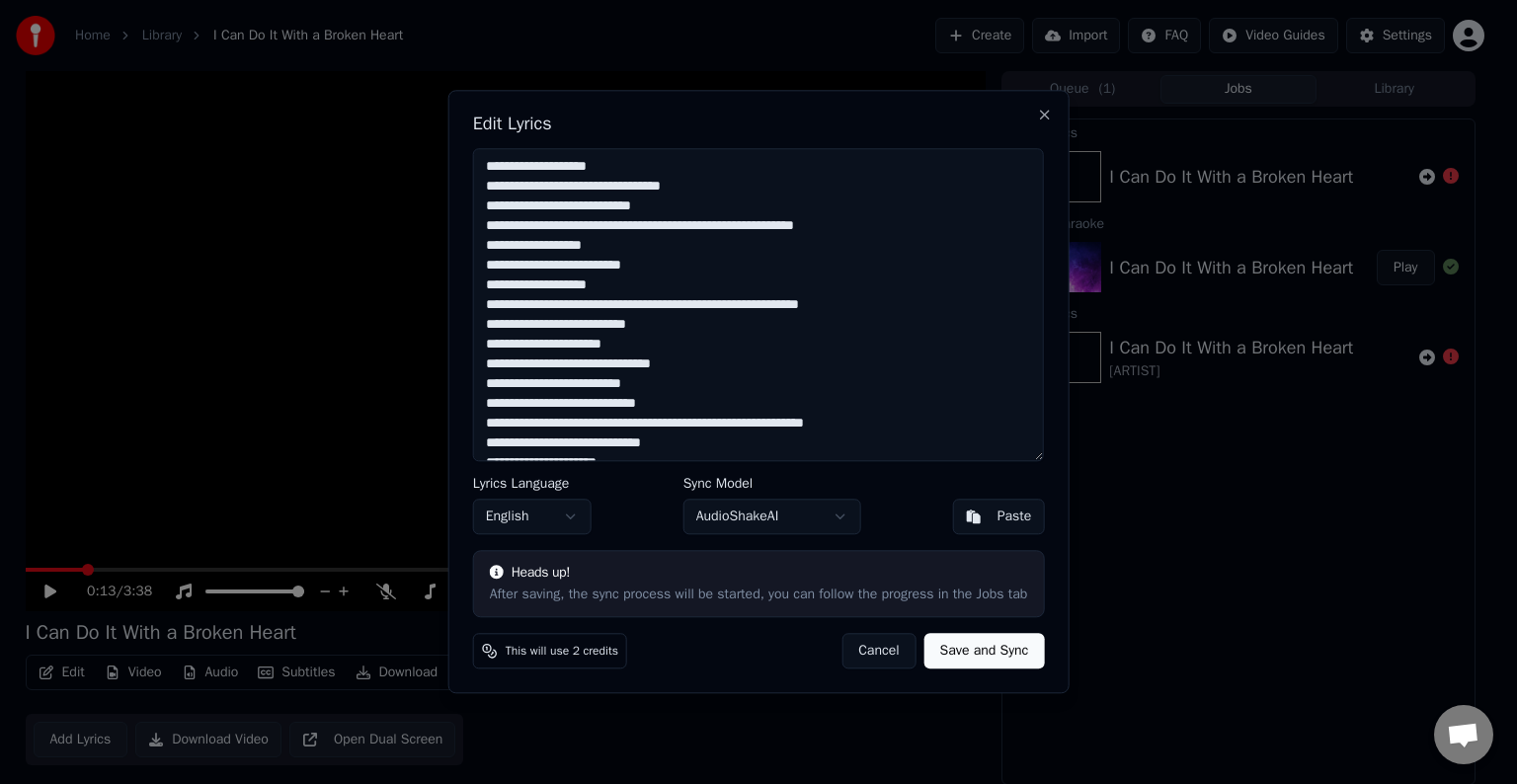drag, startPoint x: 947, startPoint y: 445, endPoint x: 448, endPoint y: 13, distance: 660.0189 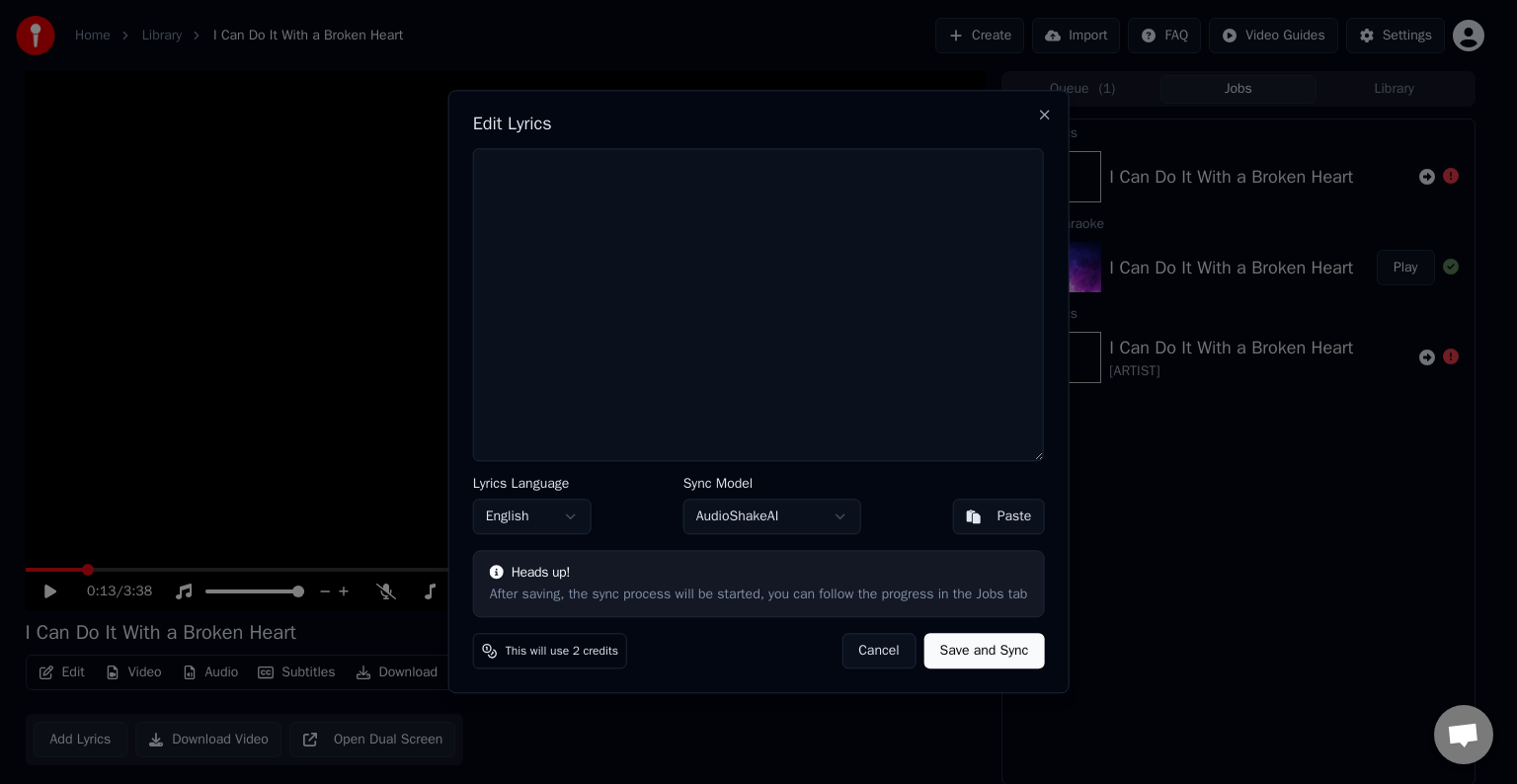 paste on "**********" 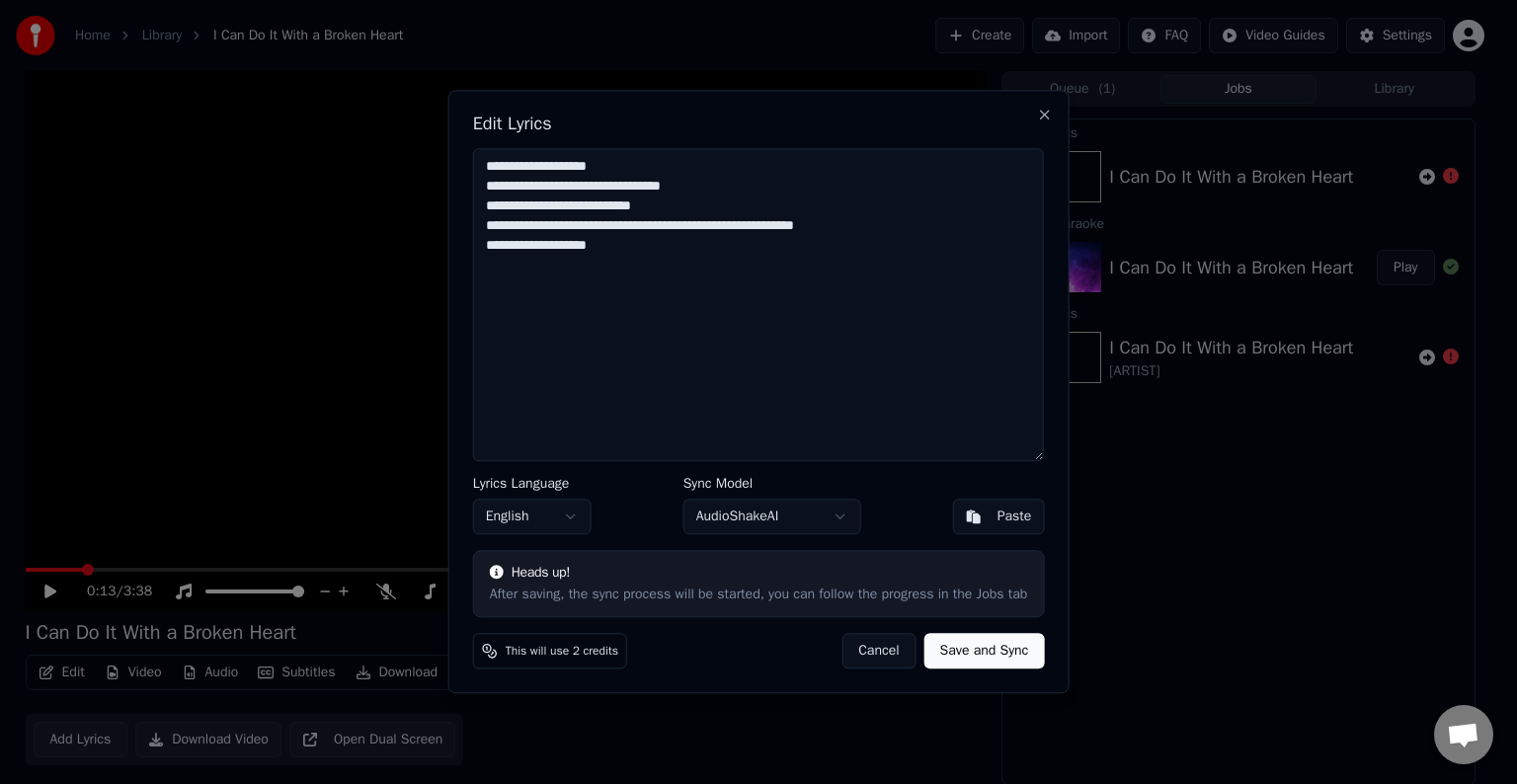 paste on "**********" 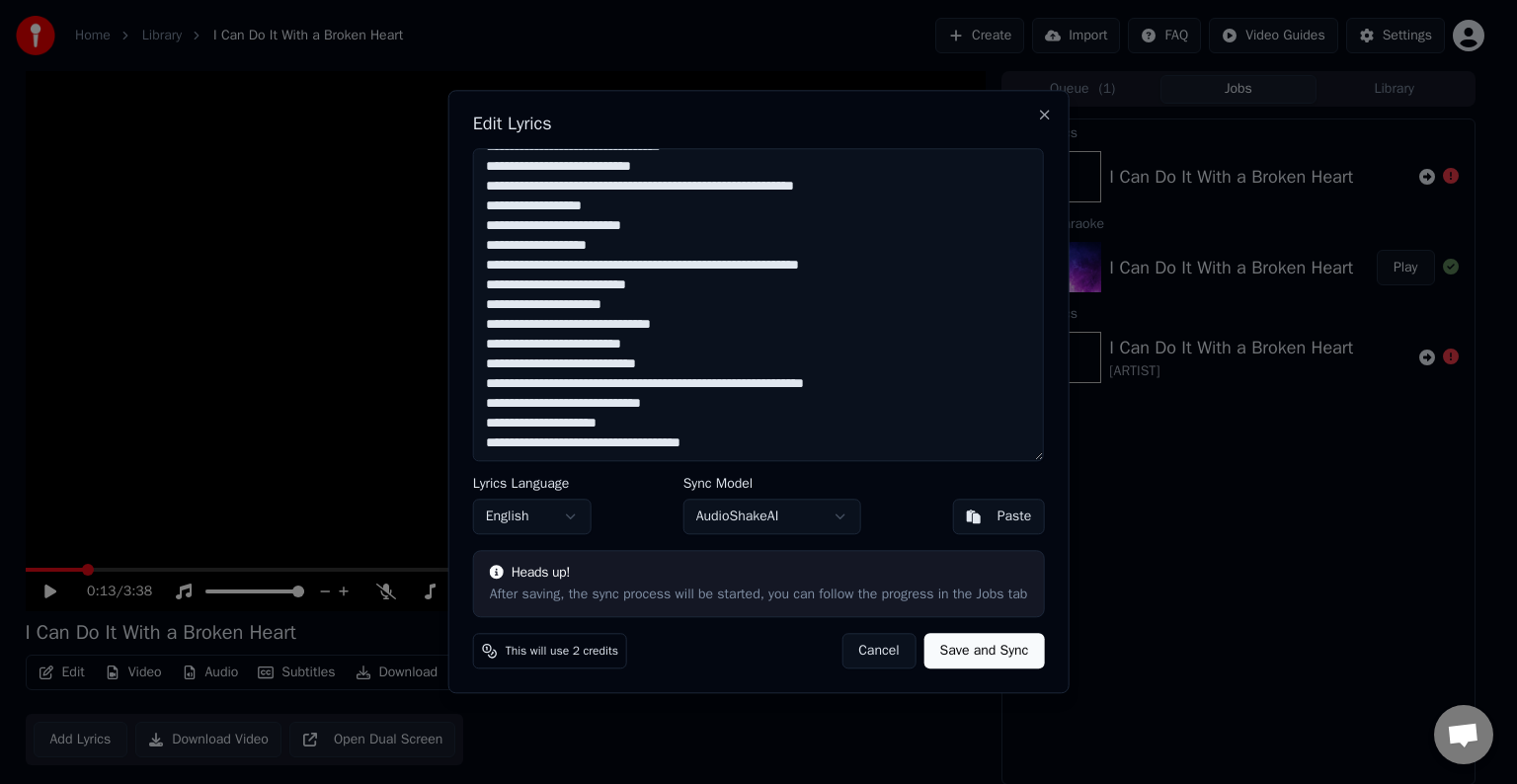 scroll, scrollTop: 49, scrollLeft: 0, axis: vertical 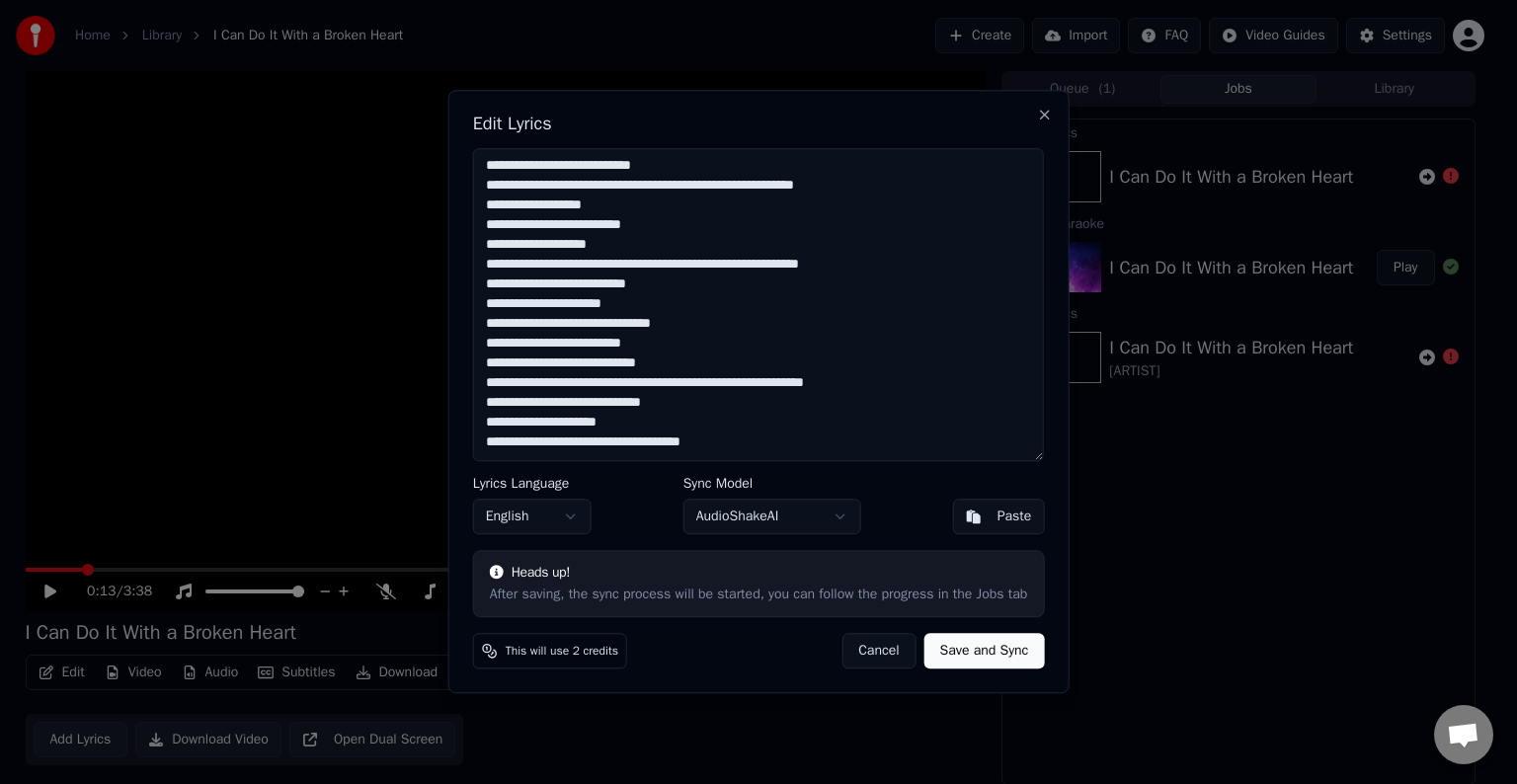 paste on "**********" 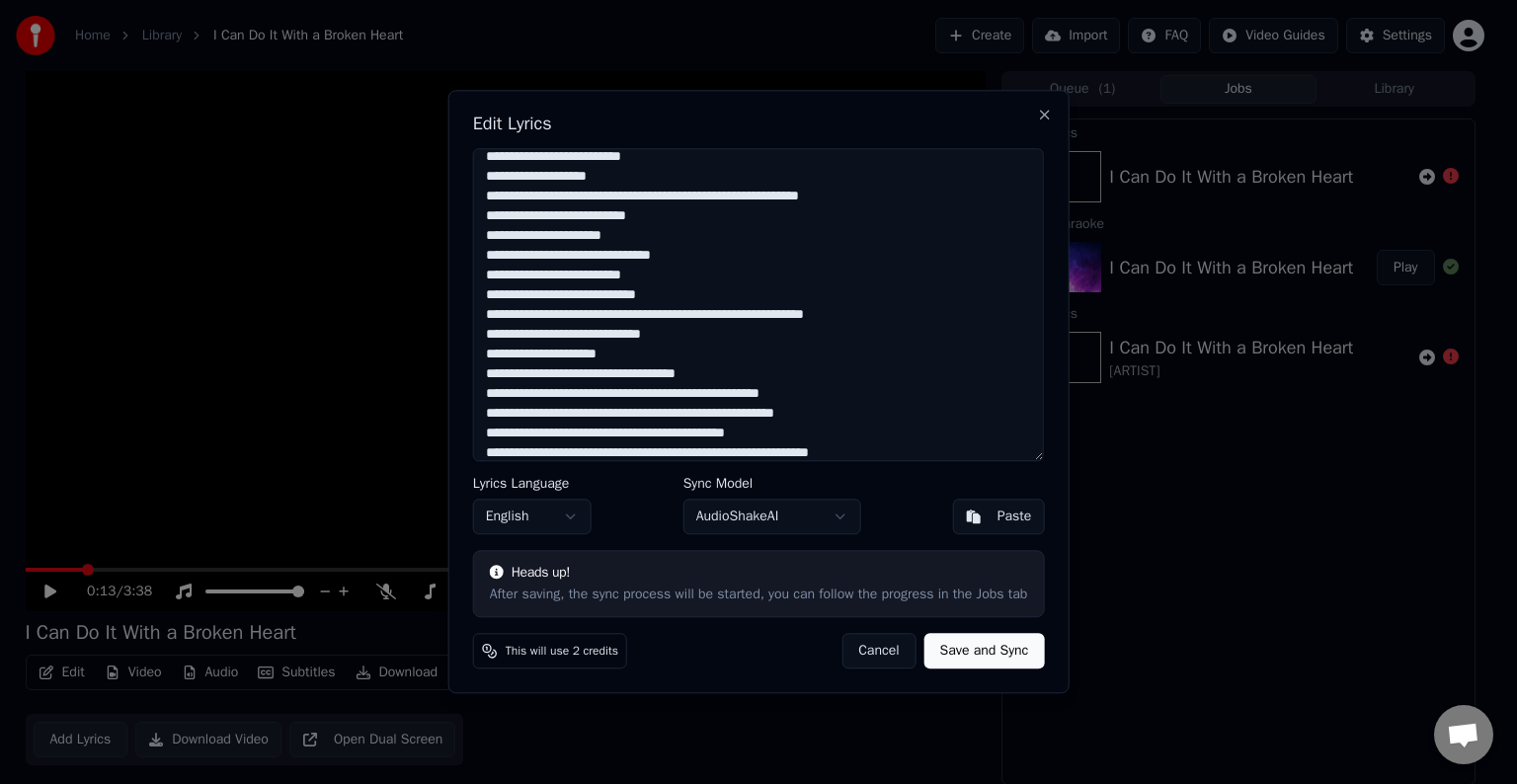 scroll, scrollTop: 128, scrollLeft: 0, axis: vertical 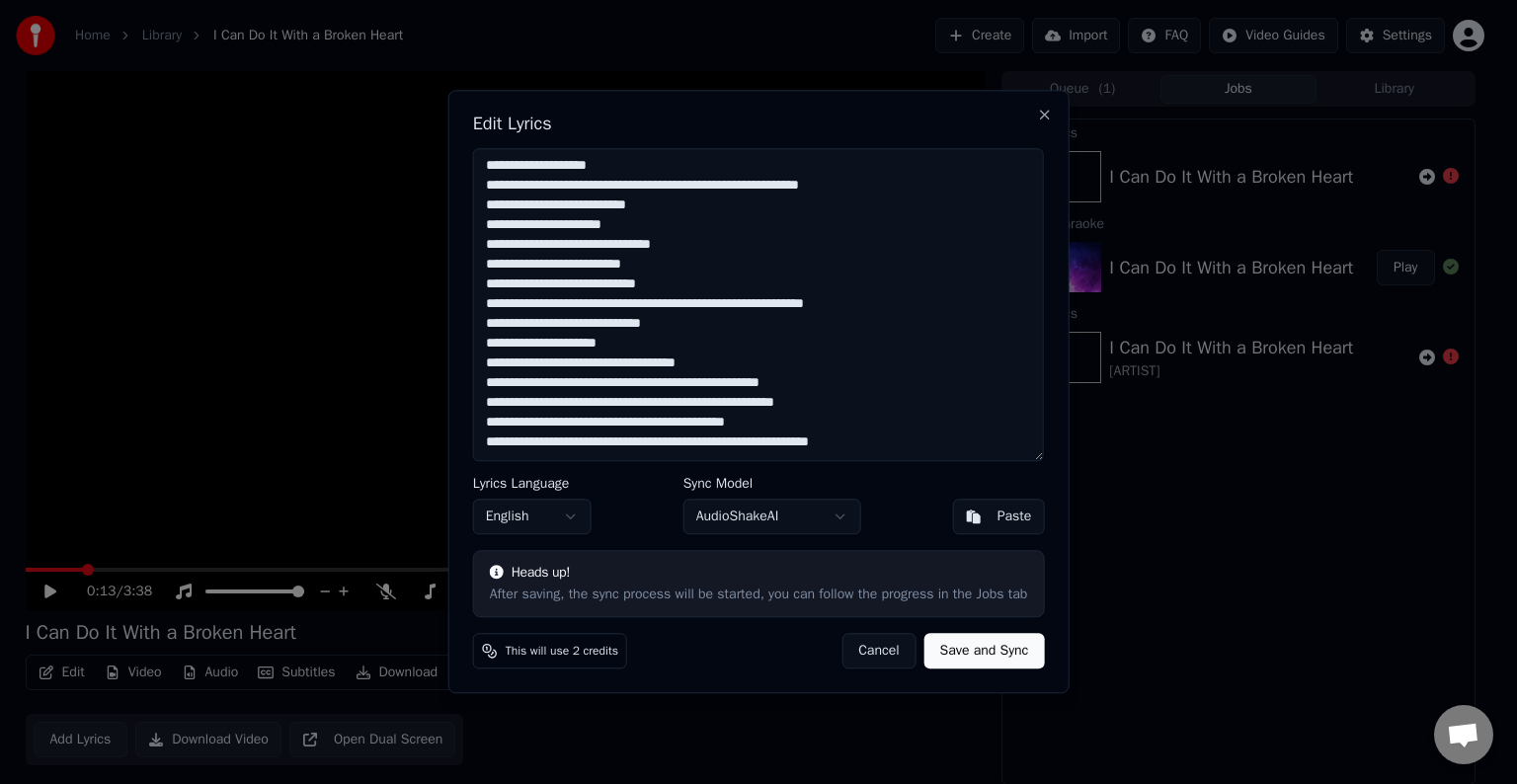 paste on "**********" 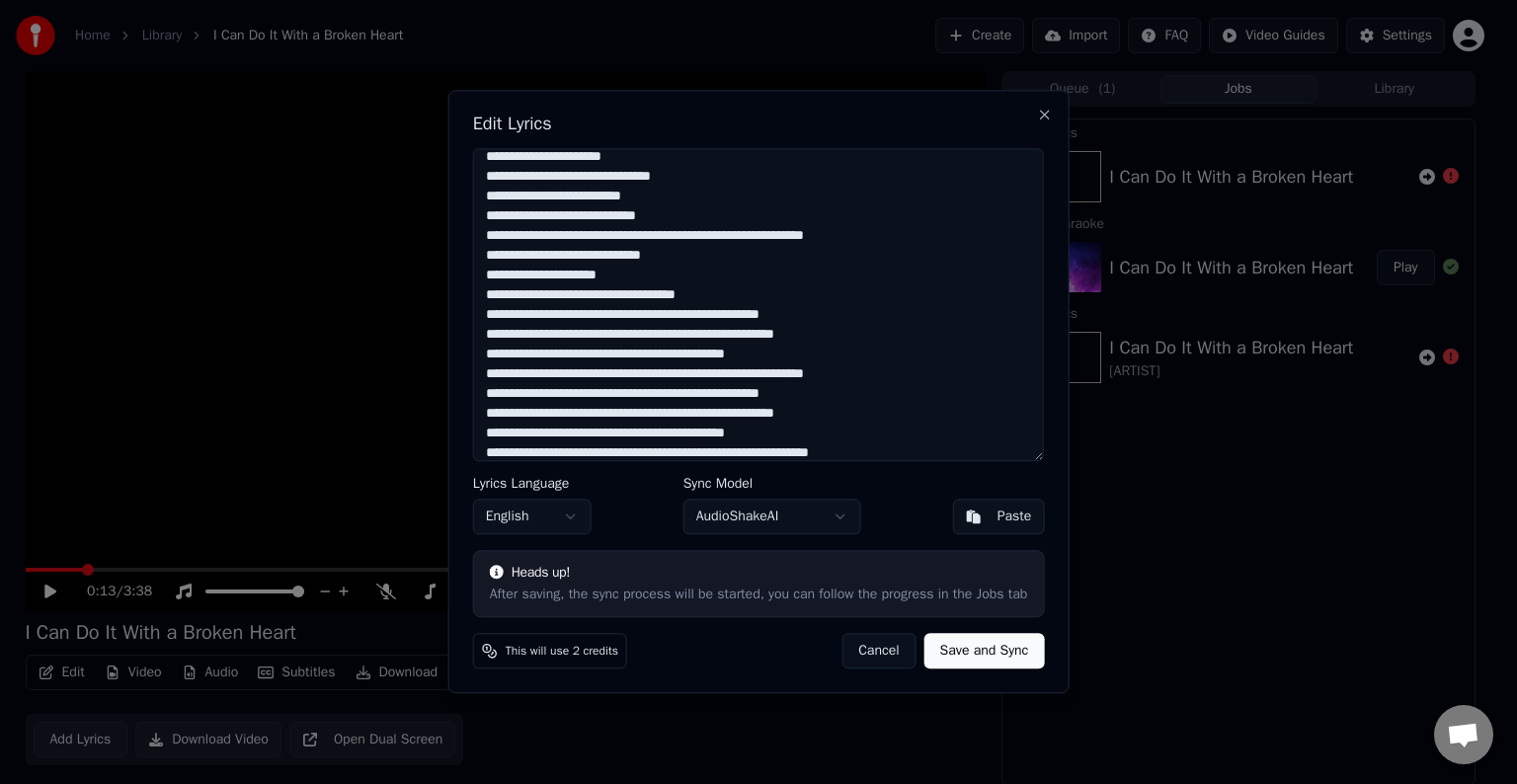 scroll, scrollTop: 207, scrollLeft: 0, axis: vertical 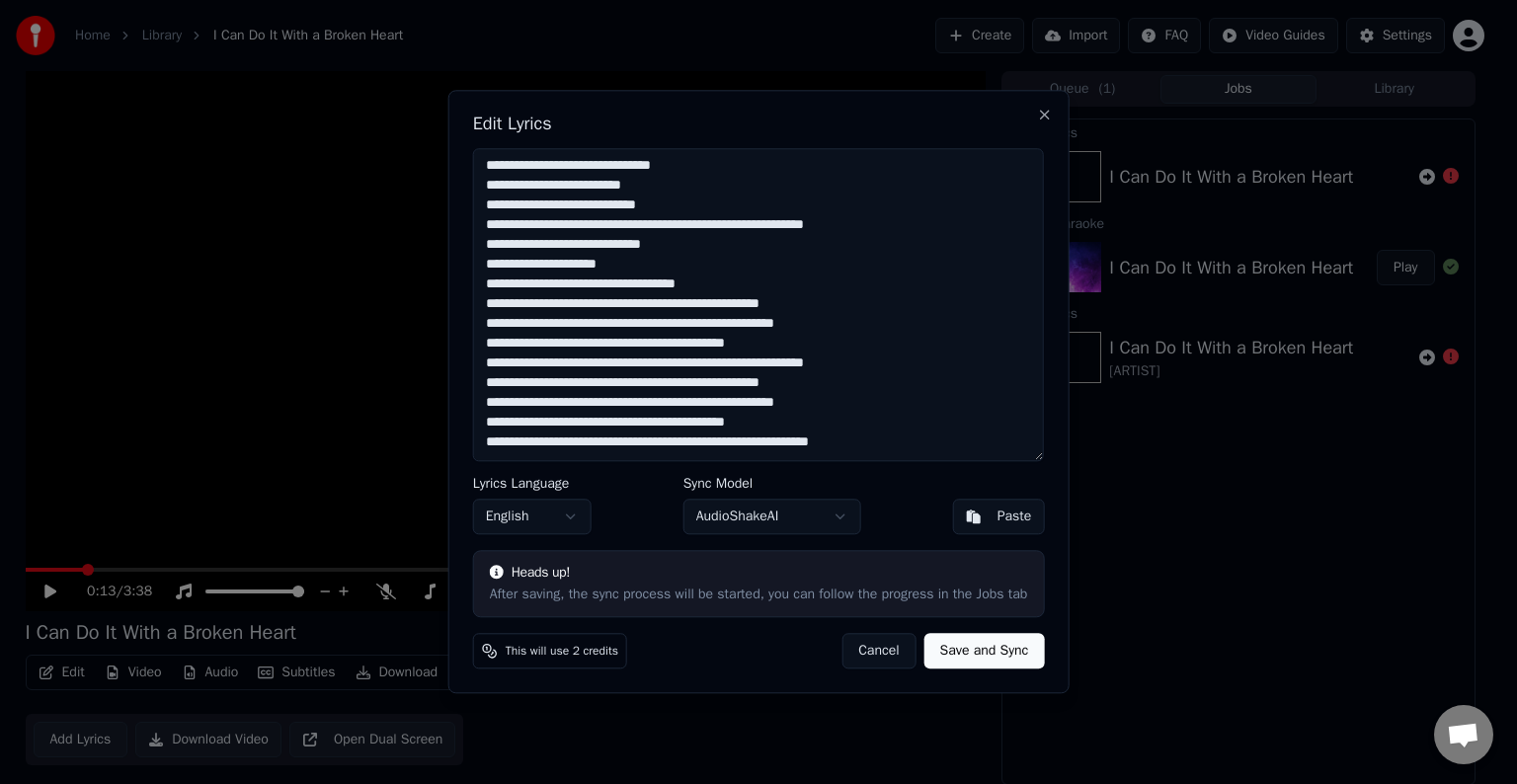 paste on "**********" 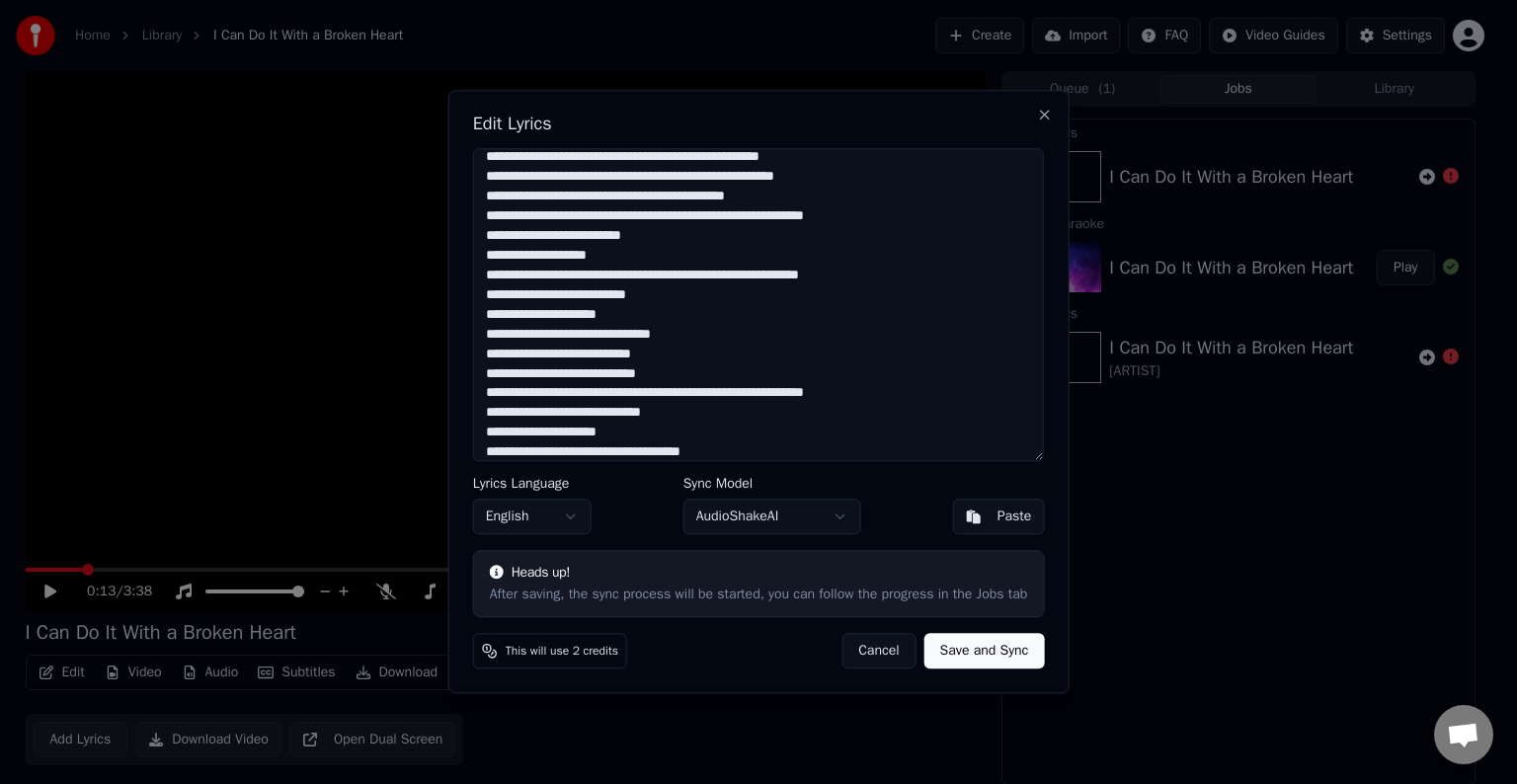 scroll, scrollTop: 444, scrollLeft: 0, axis: vertical 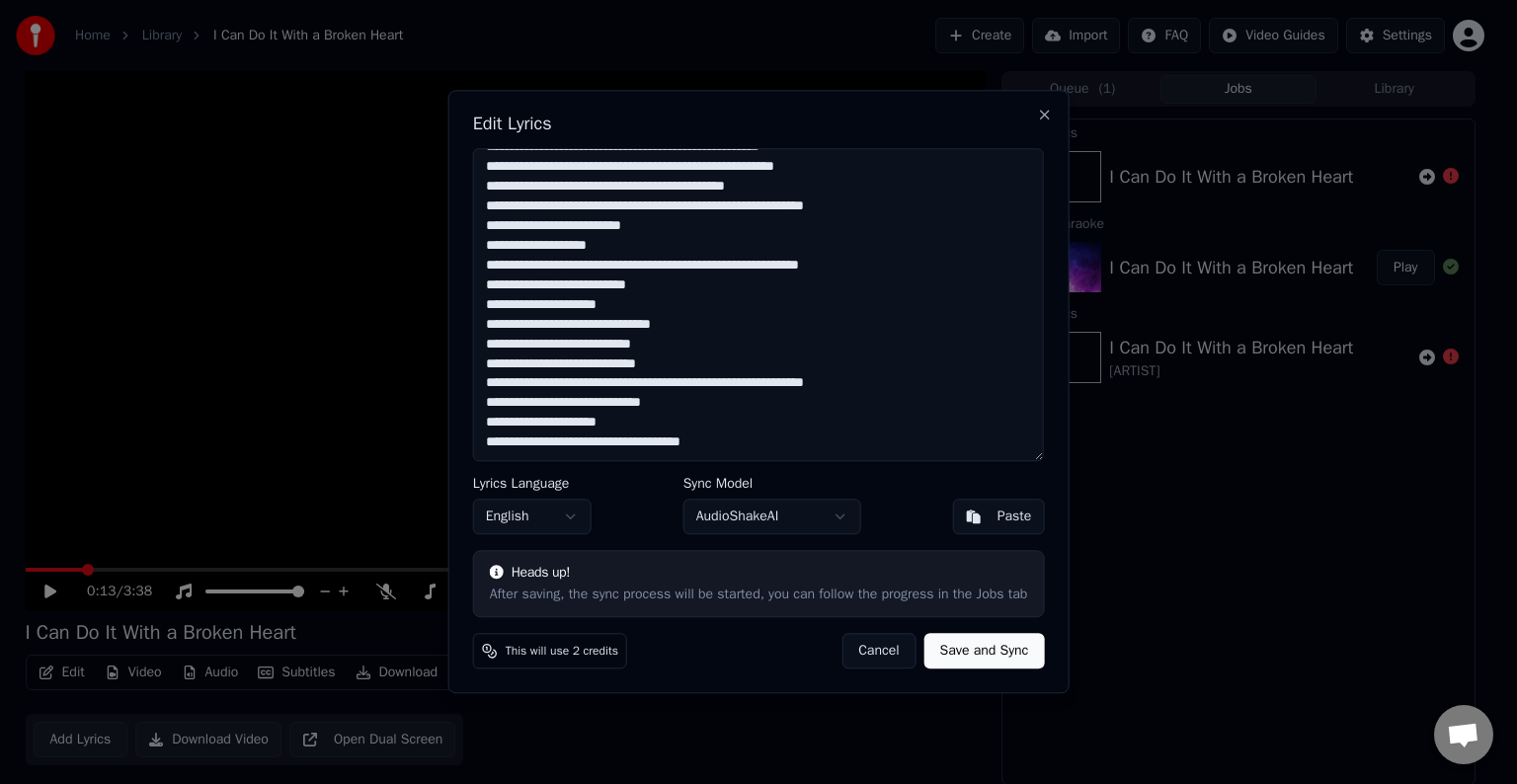 paste on "**********" 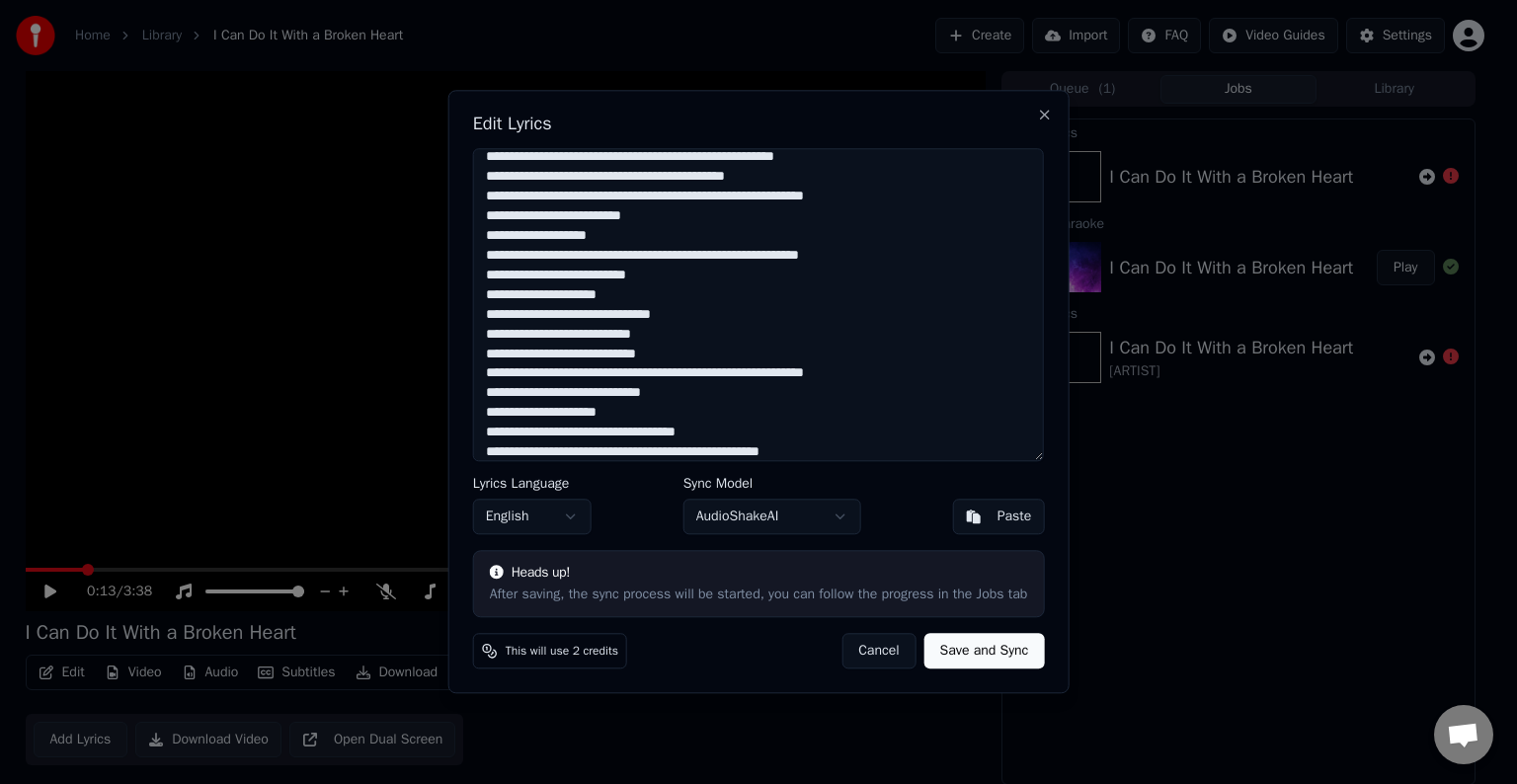 scroll, scrollTop: 504, scrollLeft: 0, axis: vertical 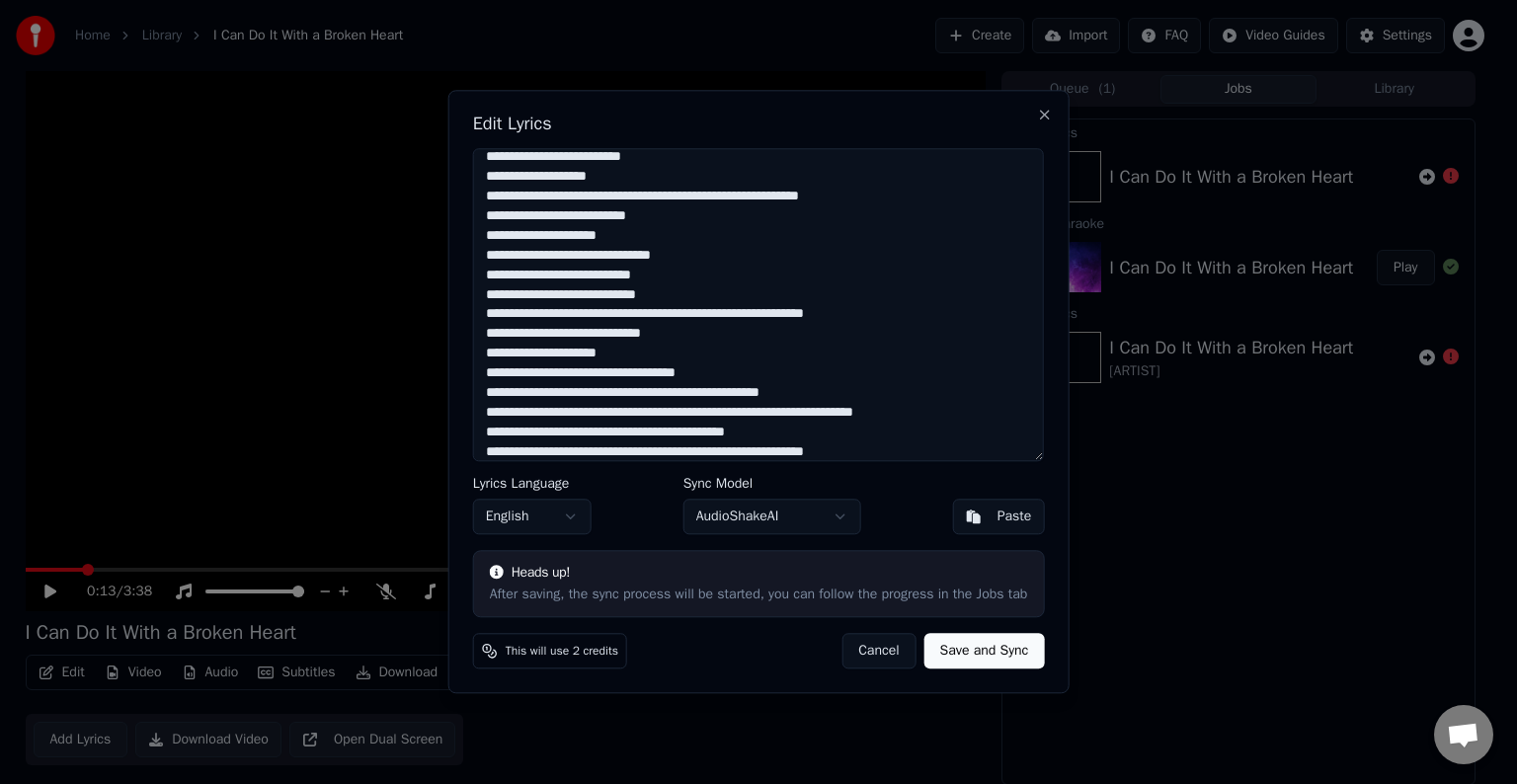 drag, startPoint x: 845, startPoint y: 411, endPoint x: 758, endPoint y: 413, distance: 87.02299 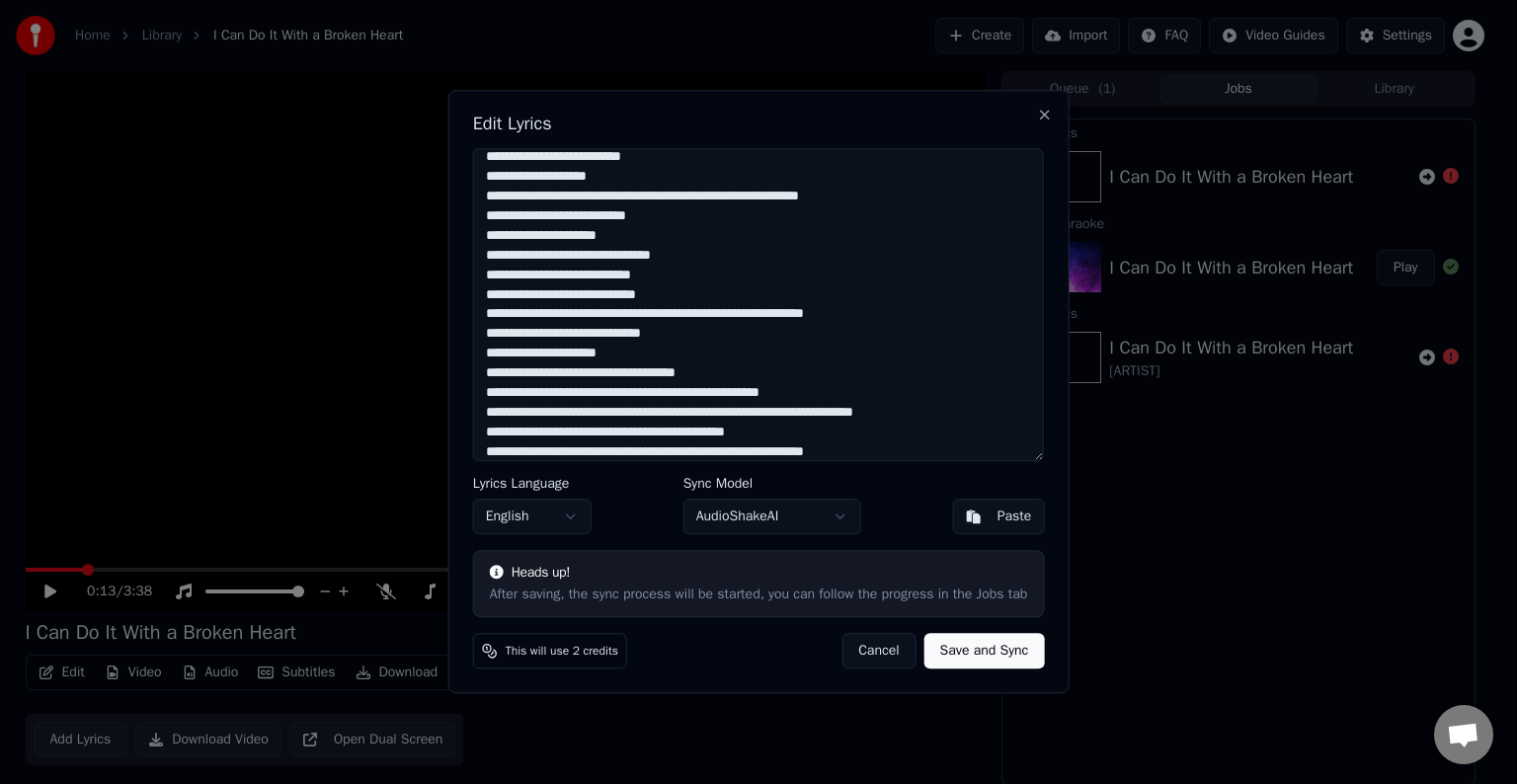 click at bounding box center (758, 304) 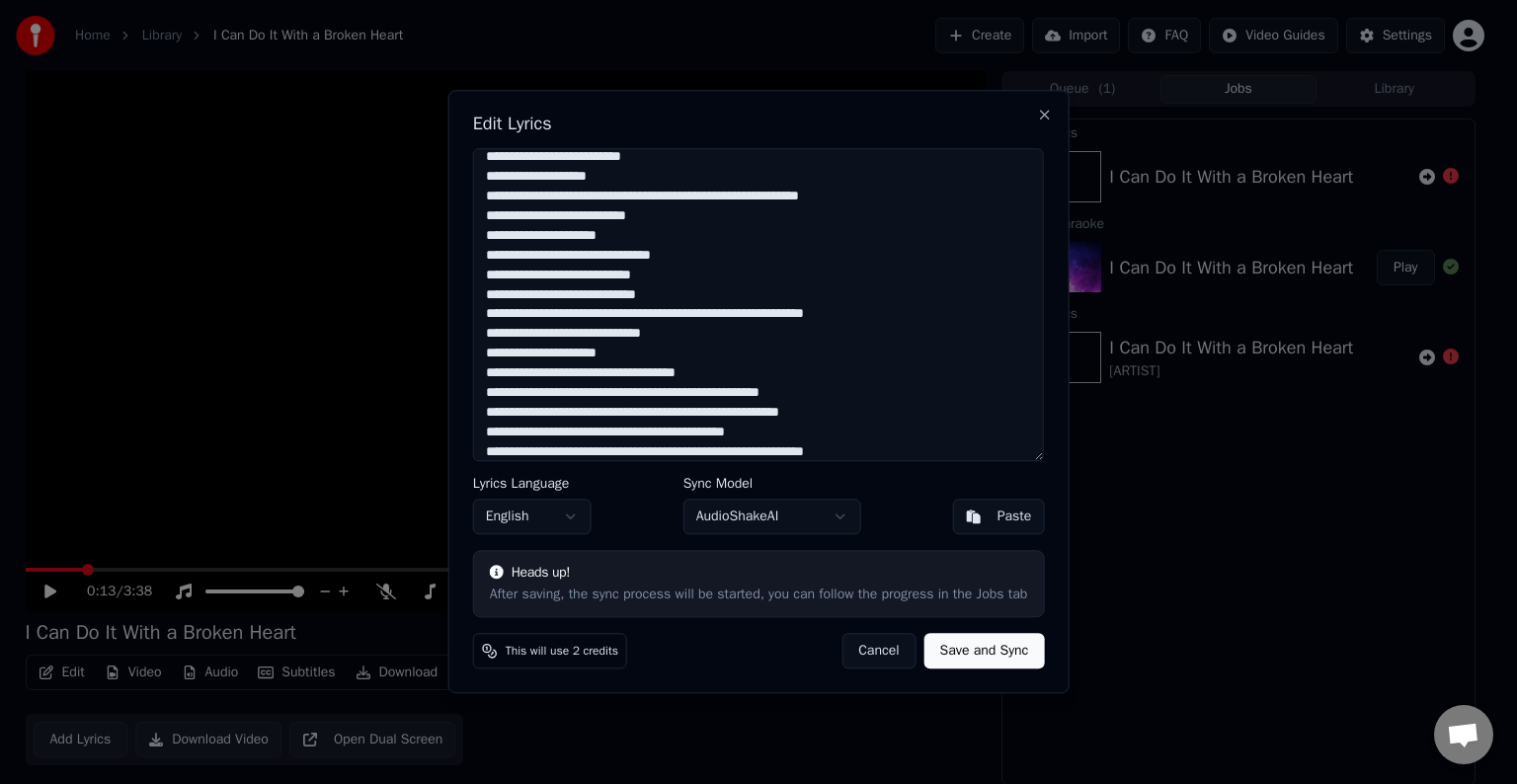 click at bounding box center [758, 304] 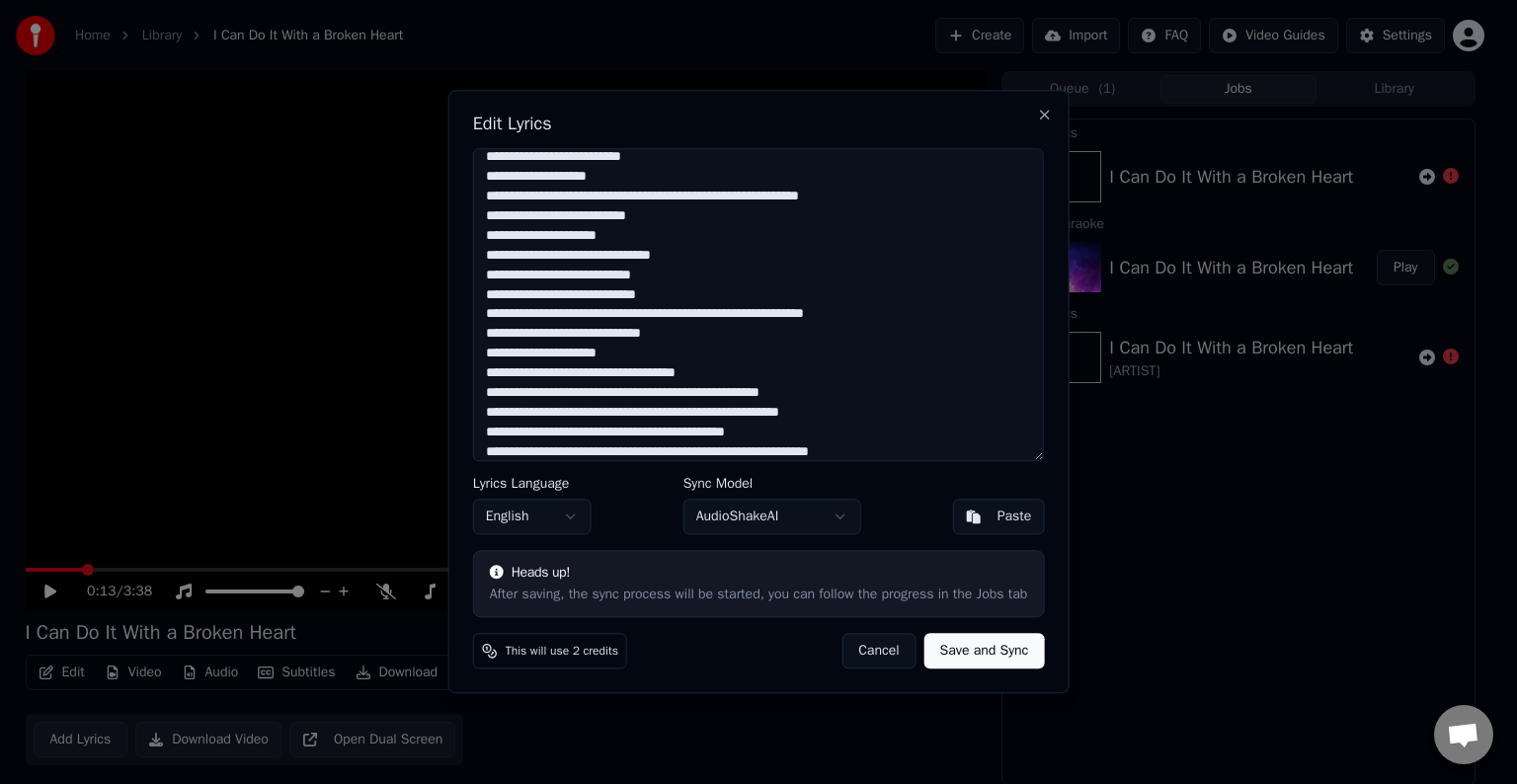 scroll, scrollTop: 523, scrollLeft: 0, axis: vertical 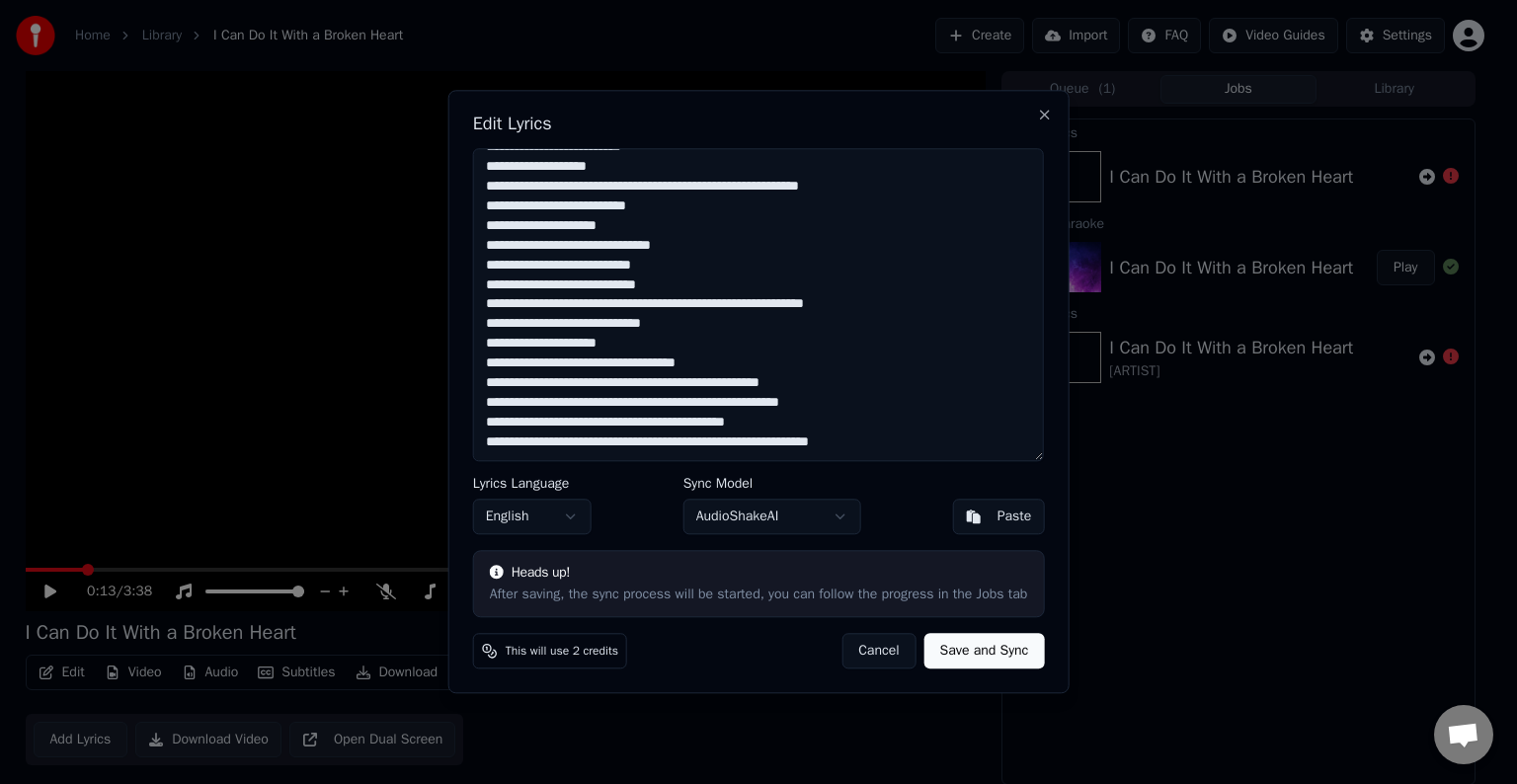 paste on "**********" 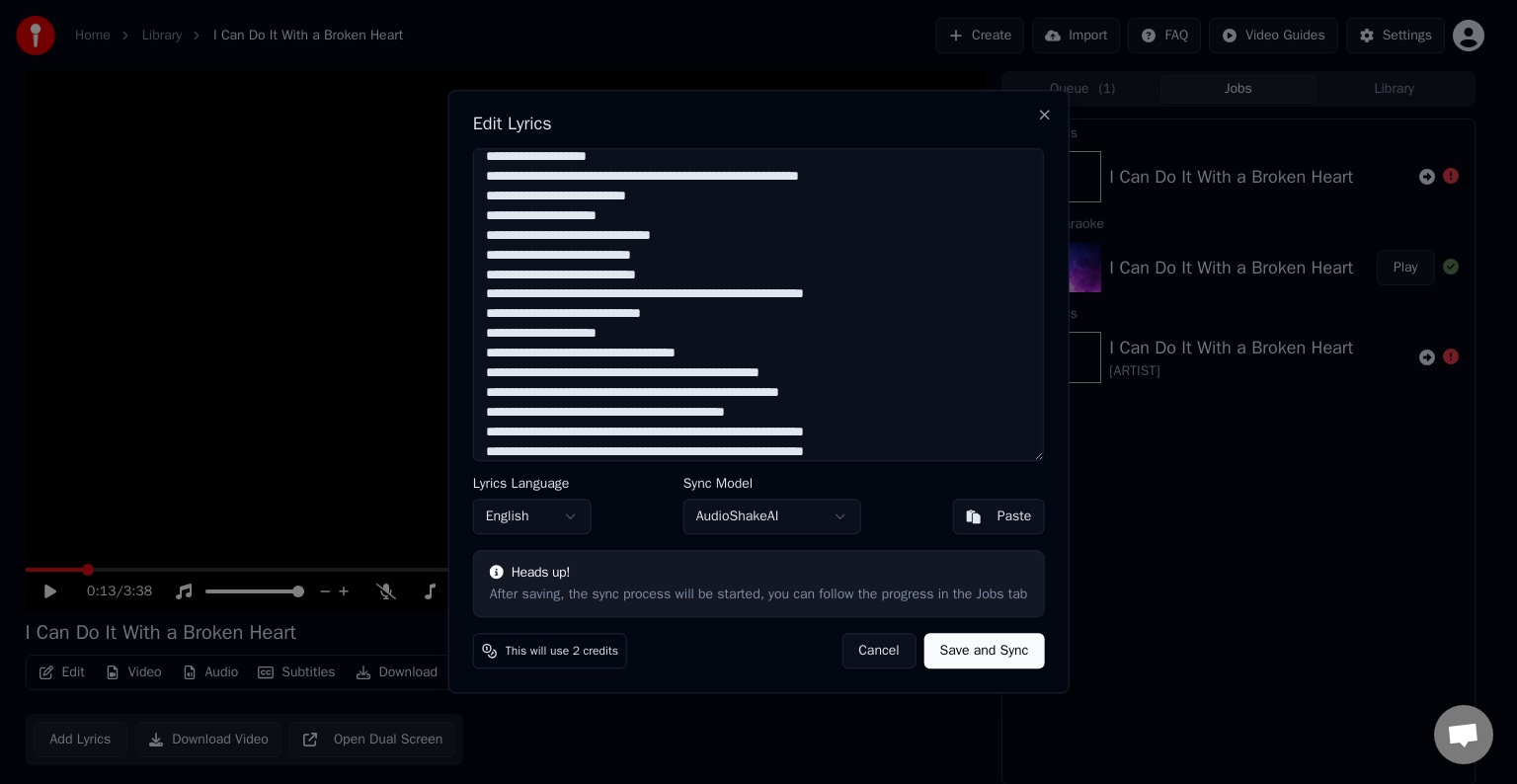 scroll, scrollTop: 622, scrollLeft: 0, axis: vertical 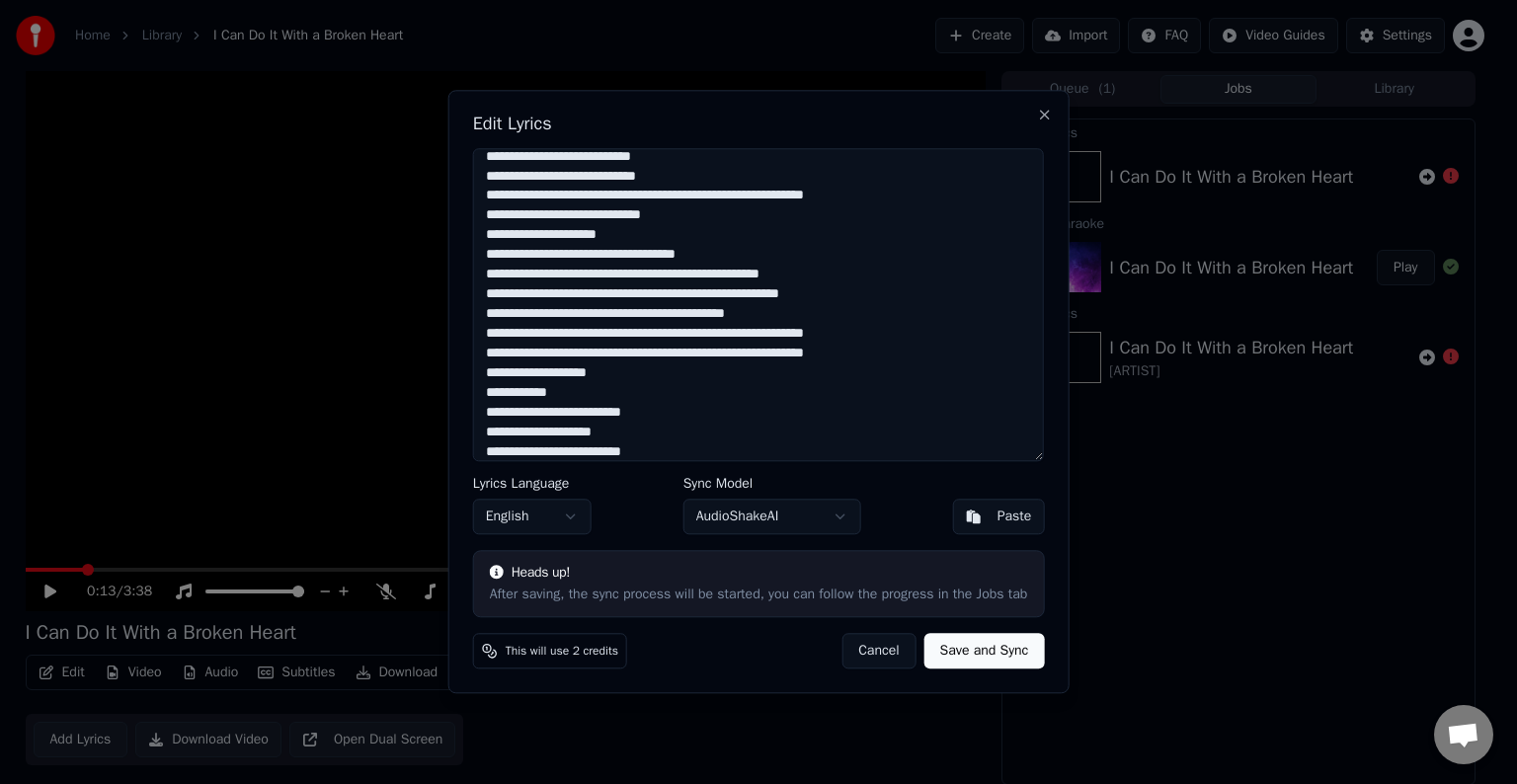 click at bounding box center [758, 304] 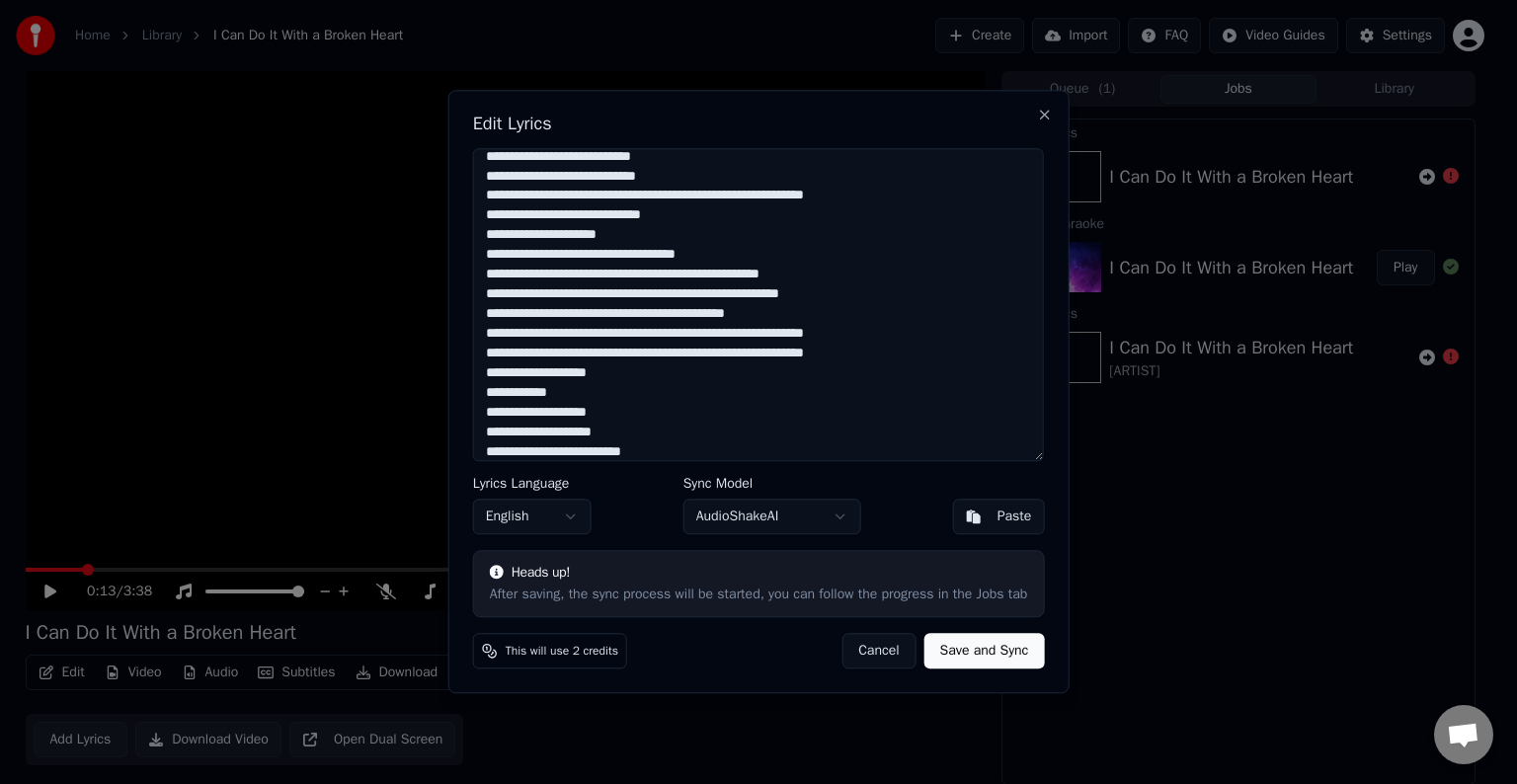 type on "**********" 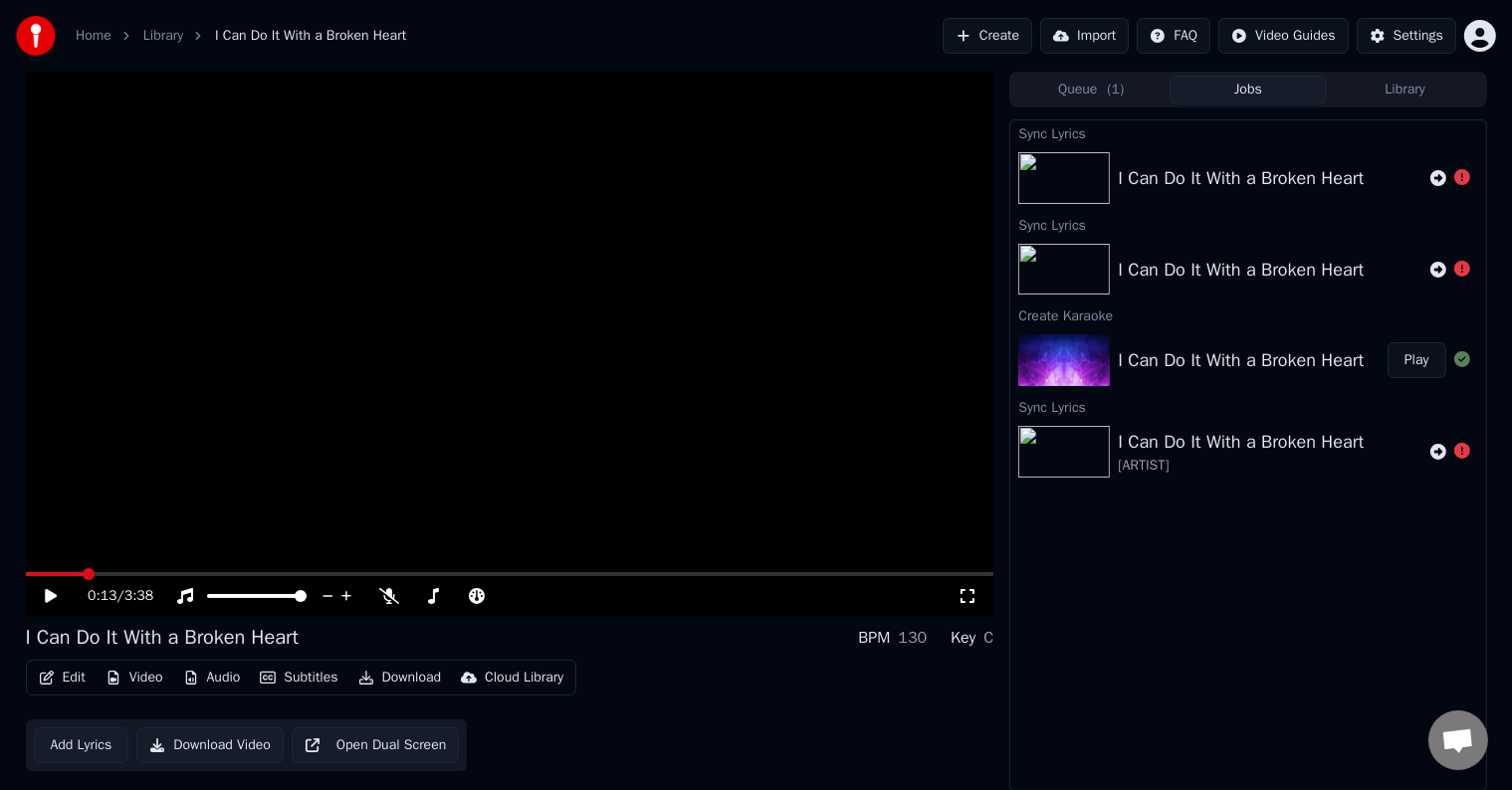 click on "Edit" at bounding box center (62, 678) 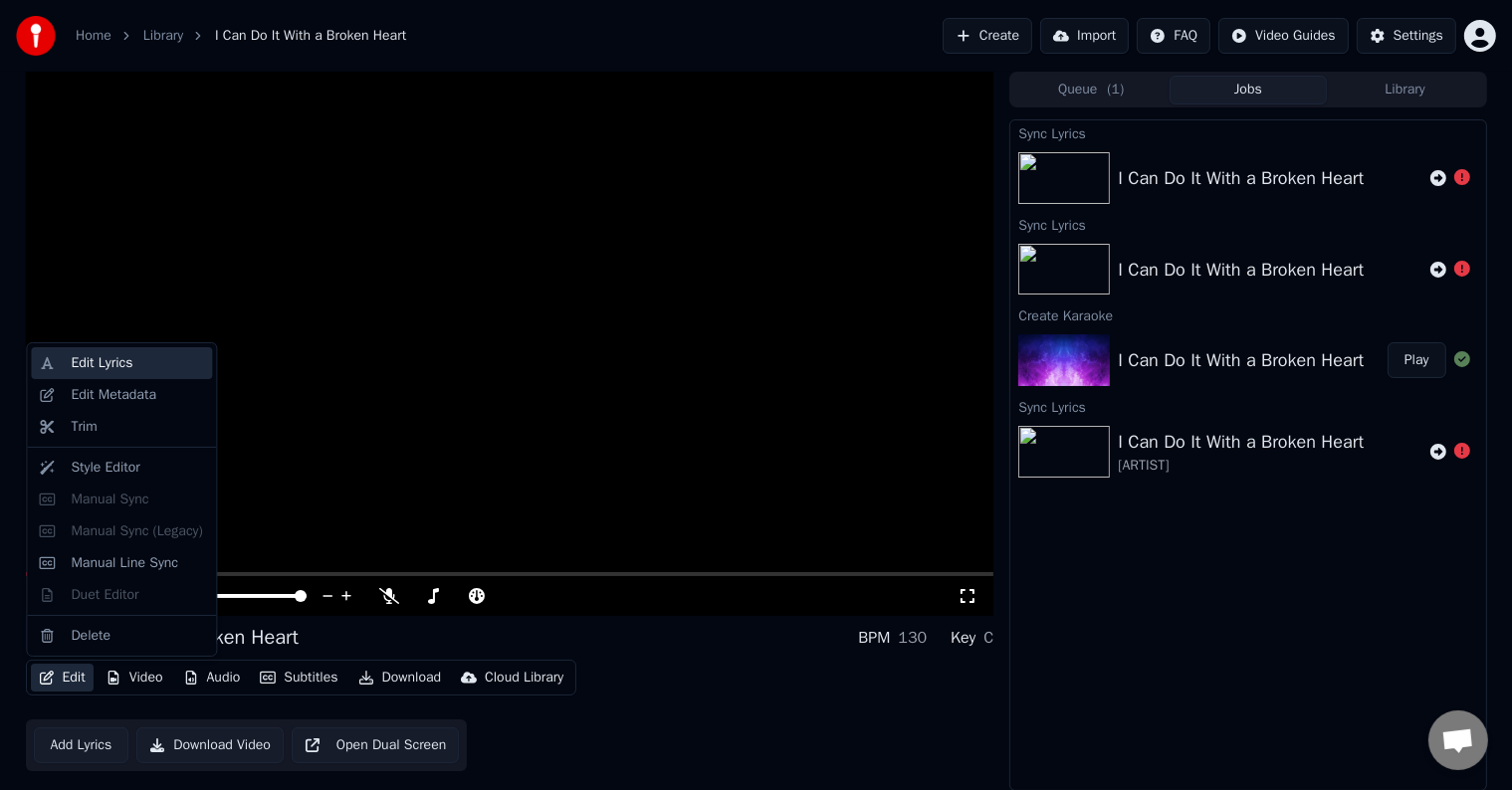 click on "Edit Lyrics" at bounding box center (102, 363) 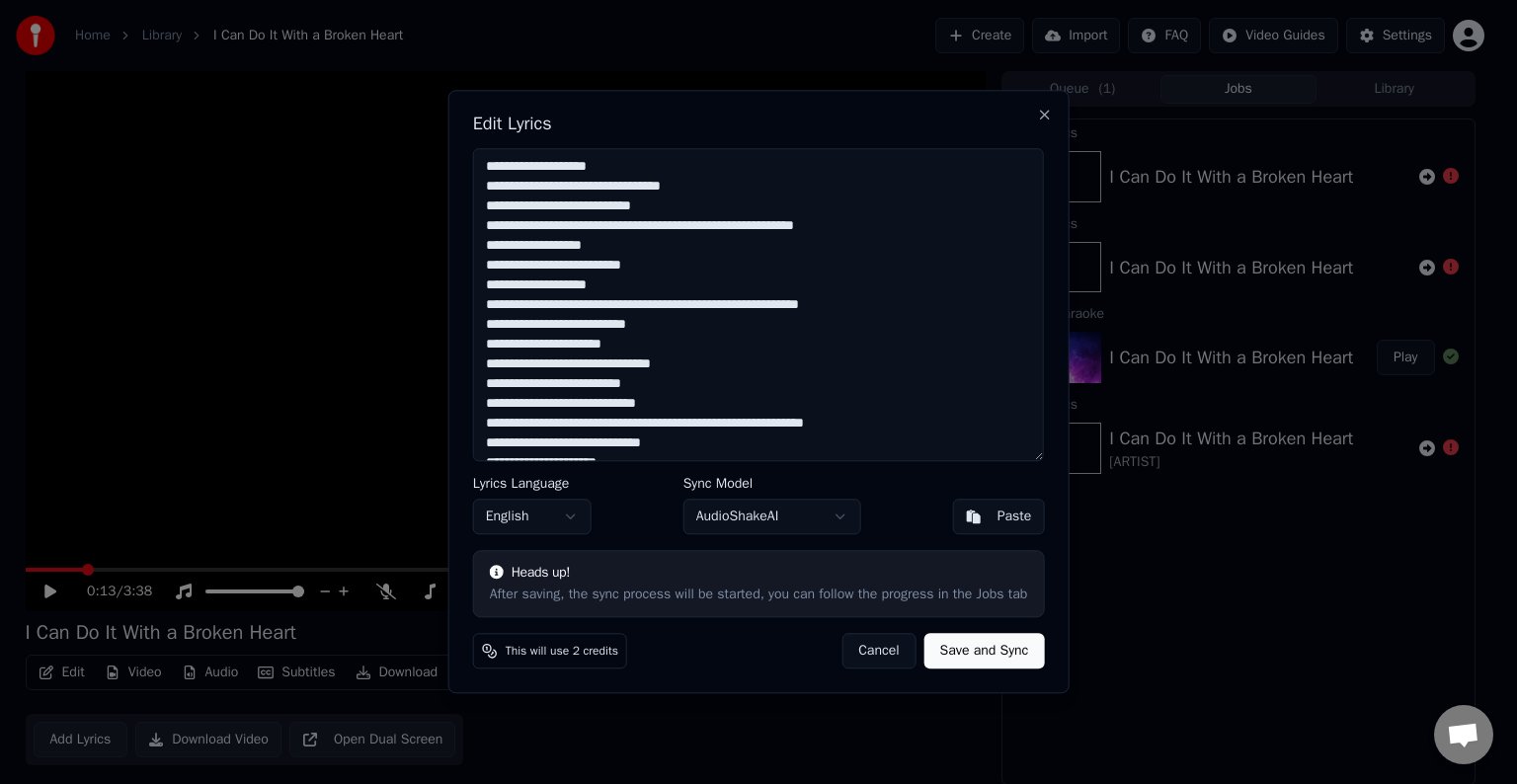 click on "Home Library I Can Do It With a Broken Heart Create Import FAQ Video Guides Settings 0:13  /  3:38 I Can Do It With a Broken Heart BPM 130 Key C Edit Video Audio Subtitles Download Cloud Library Add Lyrics Download Video Open Dual Screen Queue ( 1 ) Jobs Library Sync Lyrics I Can Do It With a Broken Heart Sync Lyrics I Can Do It With a Broken Heart Create Karaoke I Can Do It With a Broken Heart Play Sync Lyrics I Can Do It With a Broken Heart [PERSON] Edit Lyrics Lyrics Language English Sync Model AudioShakeAI Paste Heads up! After saving, the sync process will be started, you can follow the progress in the Jobs tab This will use 2 credits Cancel Save and Sync Close" at bounding box center [750, 392] 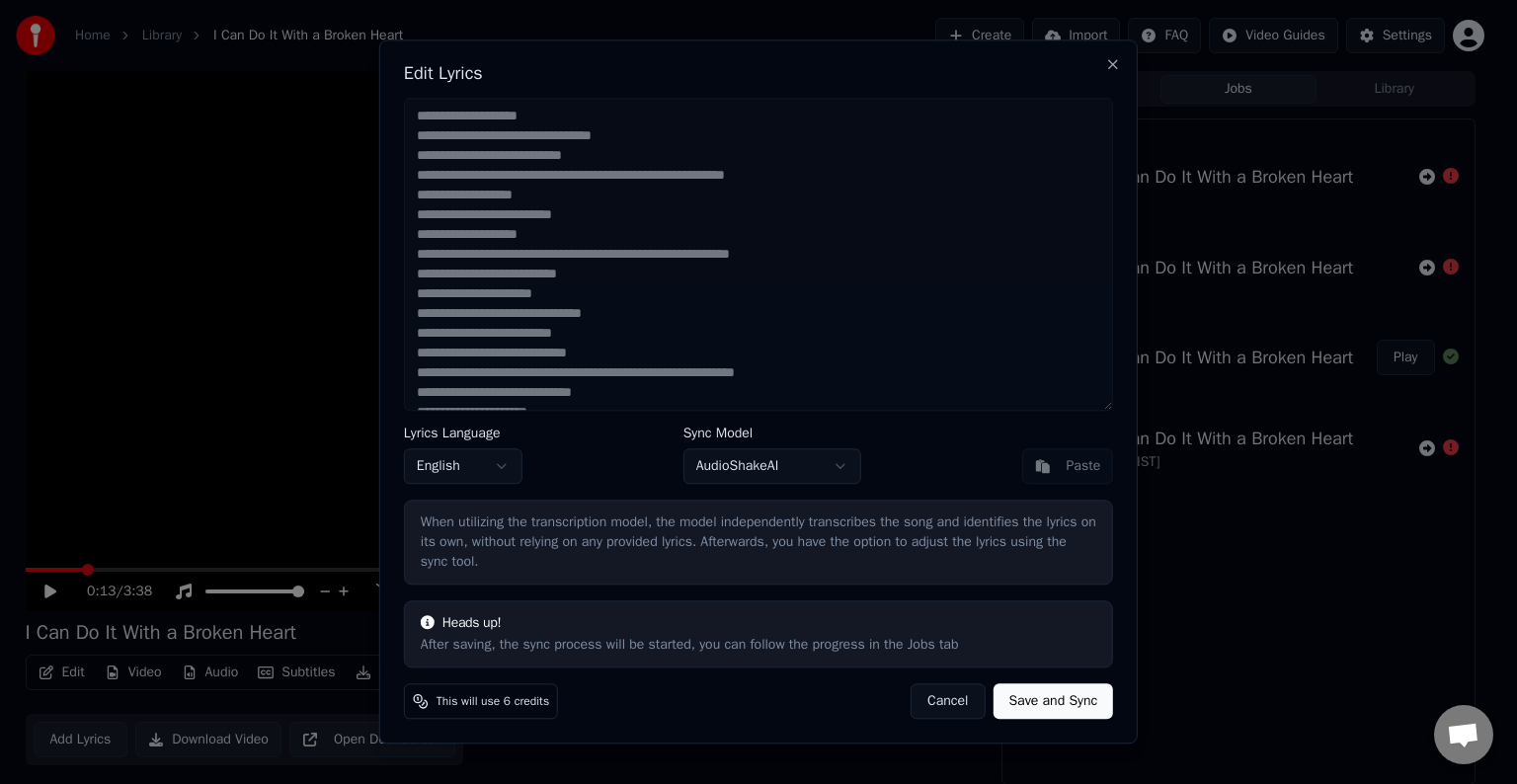 click on "Save and Sync" at bounding box center (1053, 702) 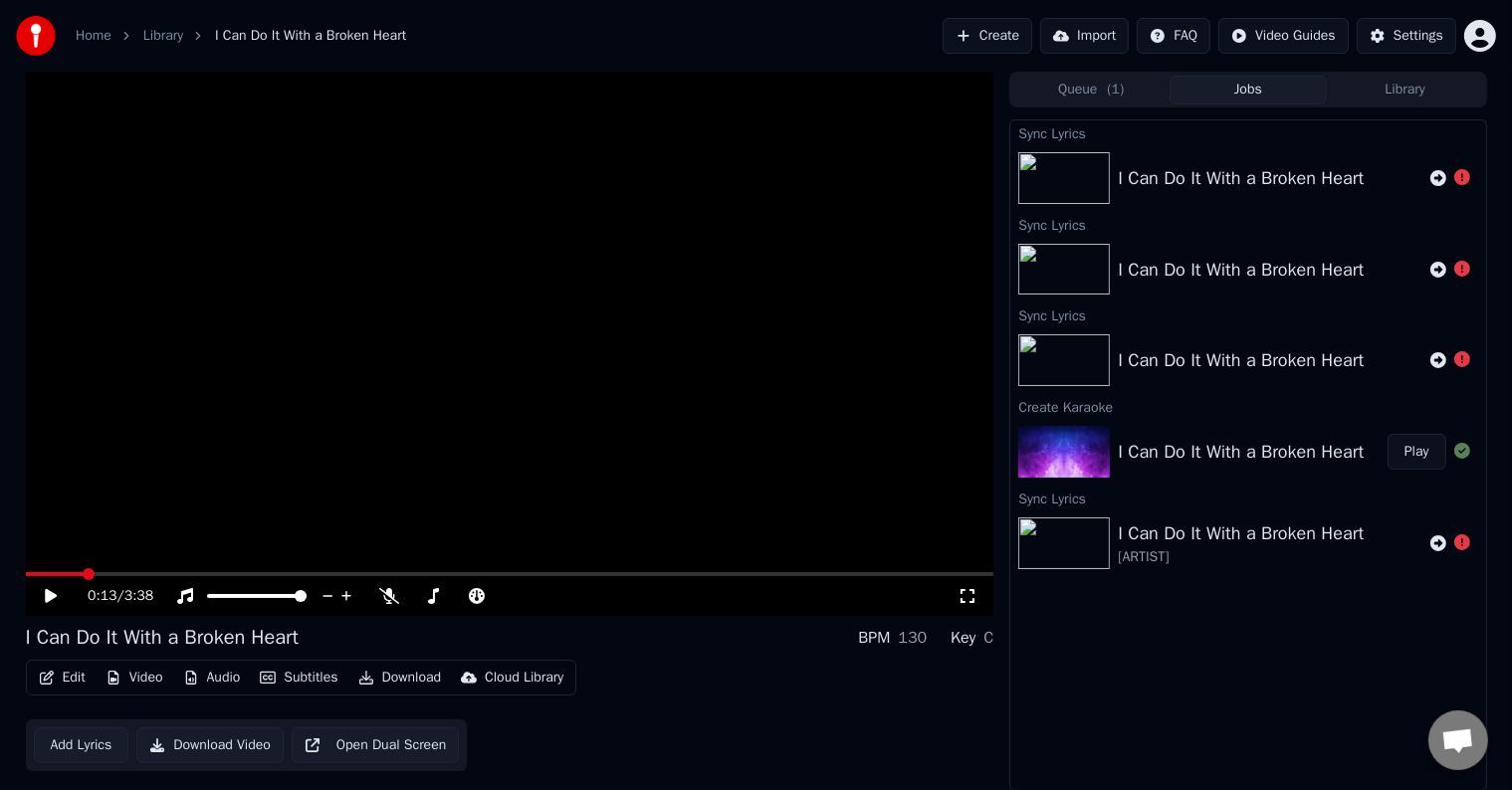 click on "Home" at bounding box center [94, 36] 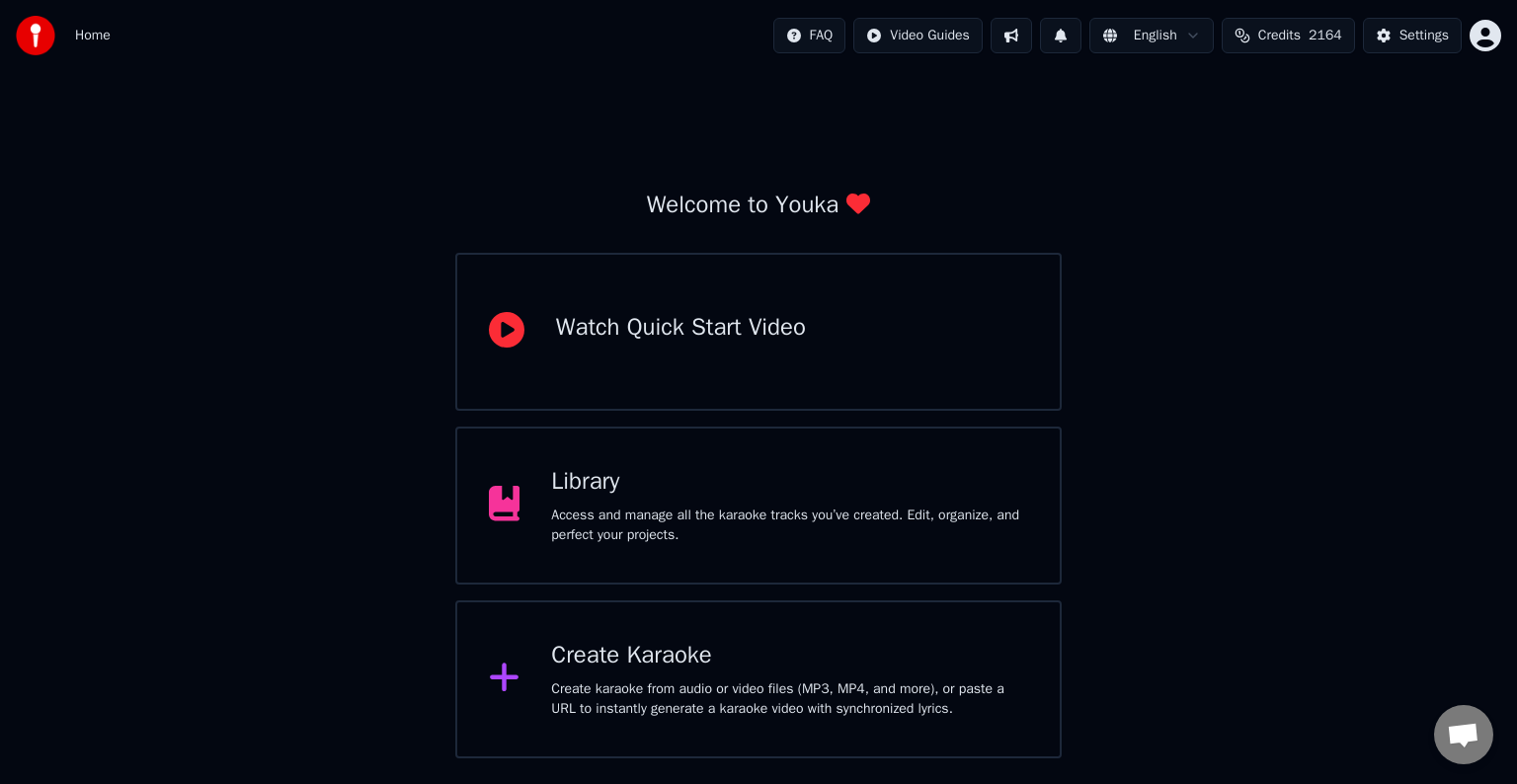 click on "Credits [NUMBER]" at bounding box center [1288, 36] 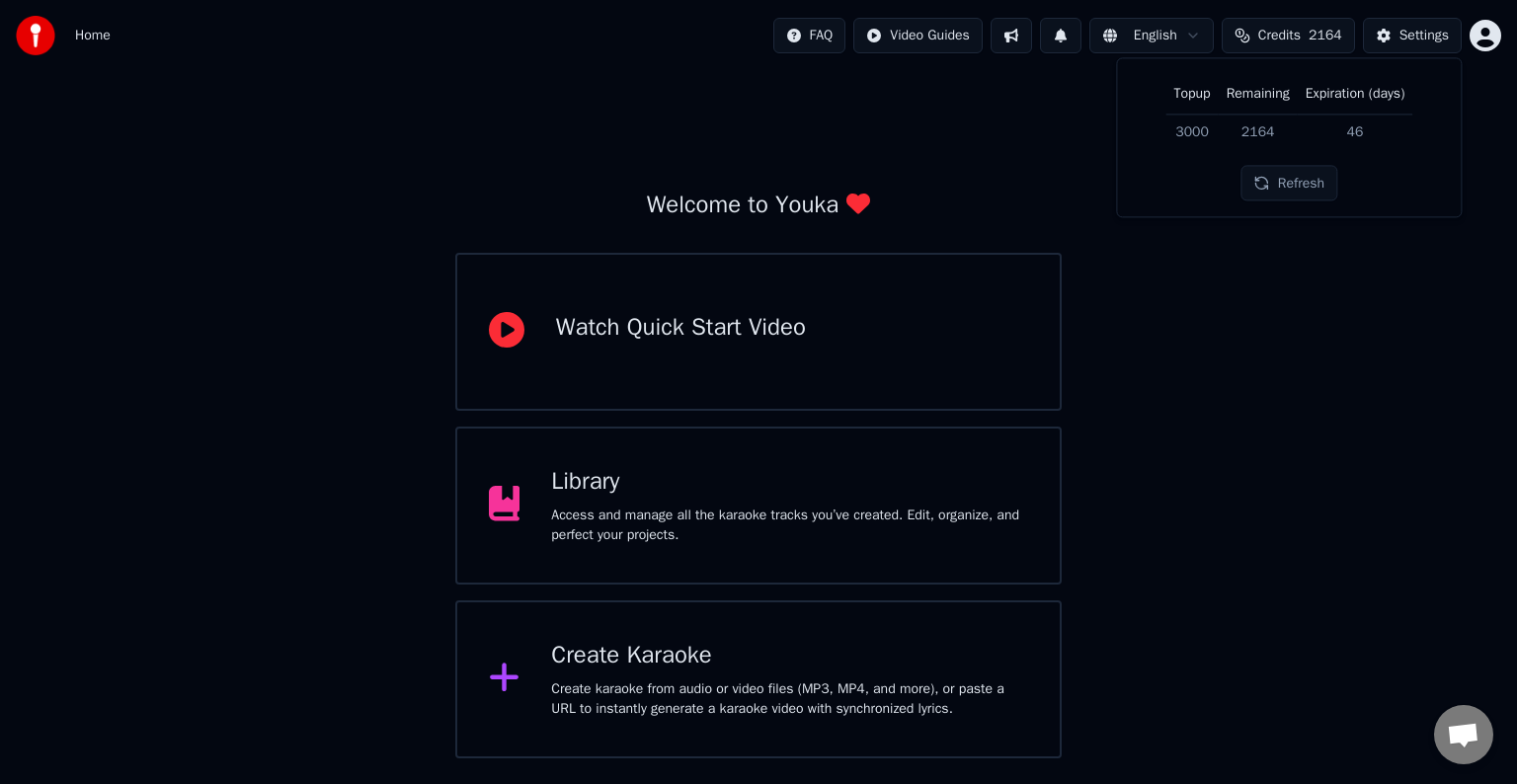 click on "Refresh" at bounding box center [1289, 184] 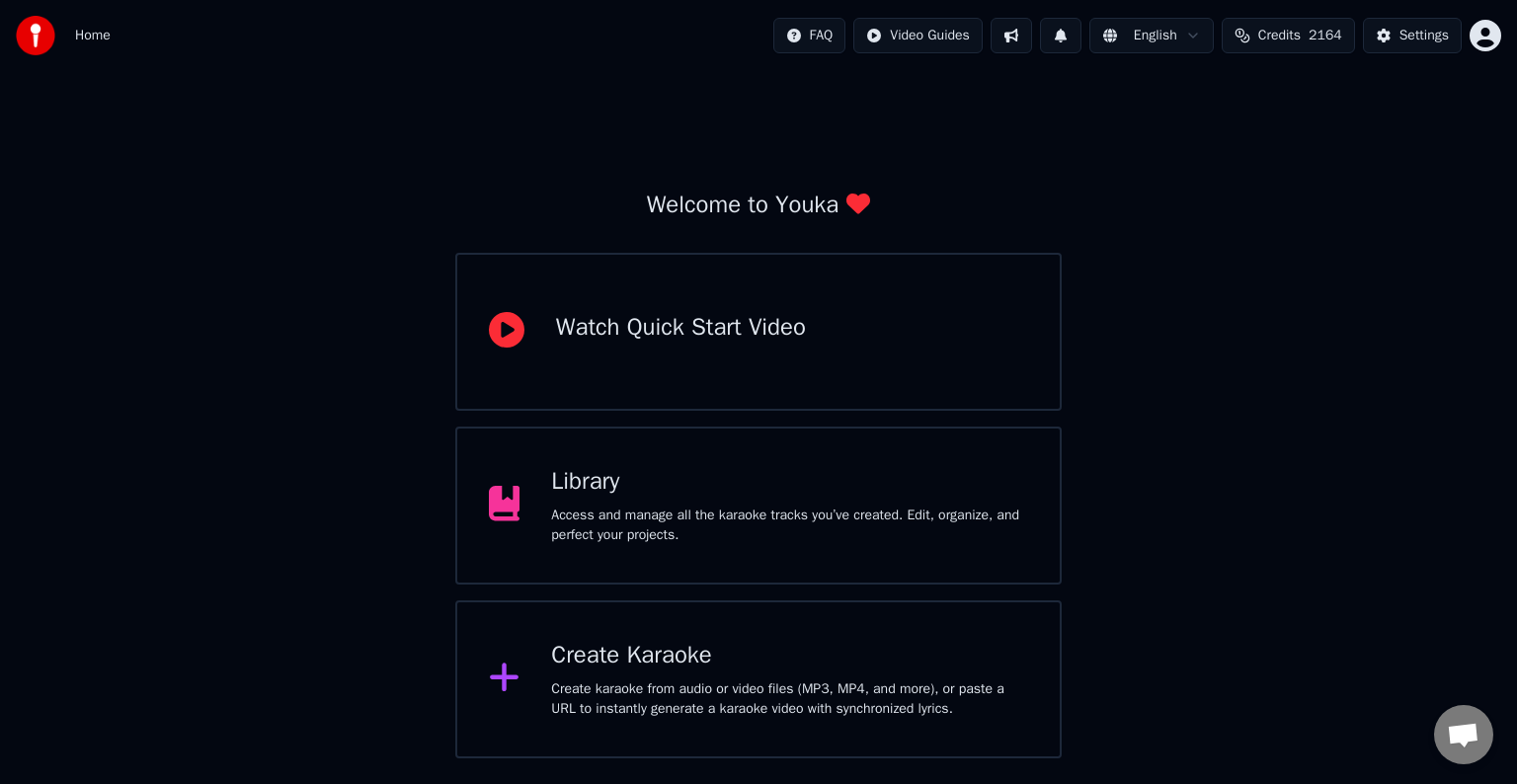click on "Access and manage all the karaoke tracks you’ve created. Edit, organize, and perfect your projects." at bounding box center (789, 525) 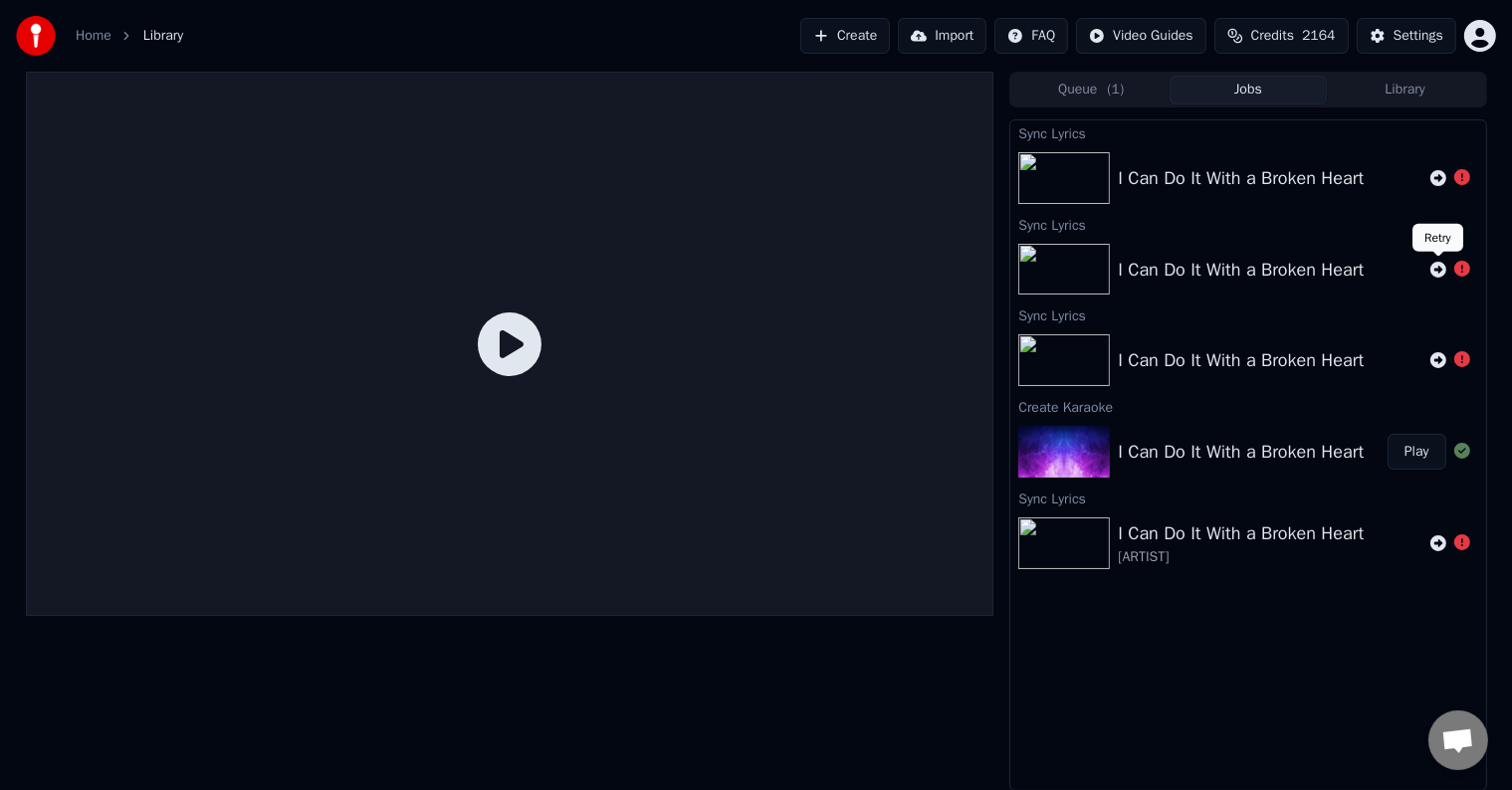 click 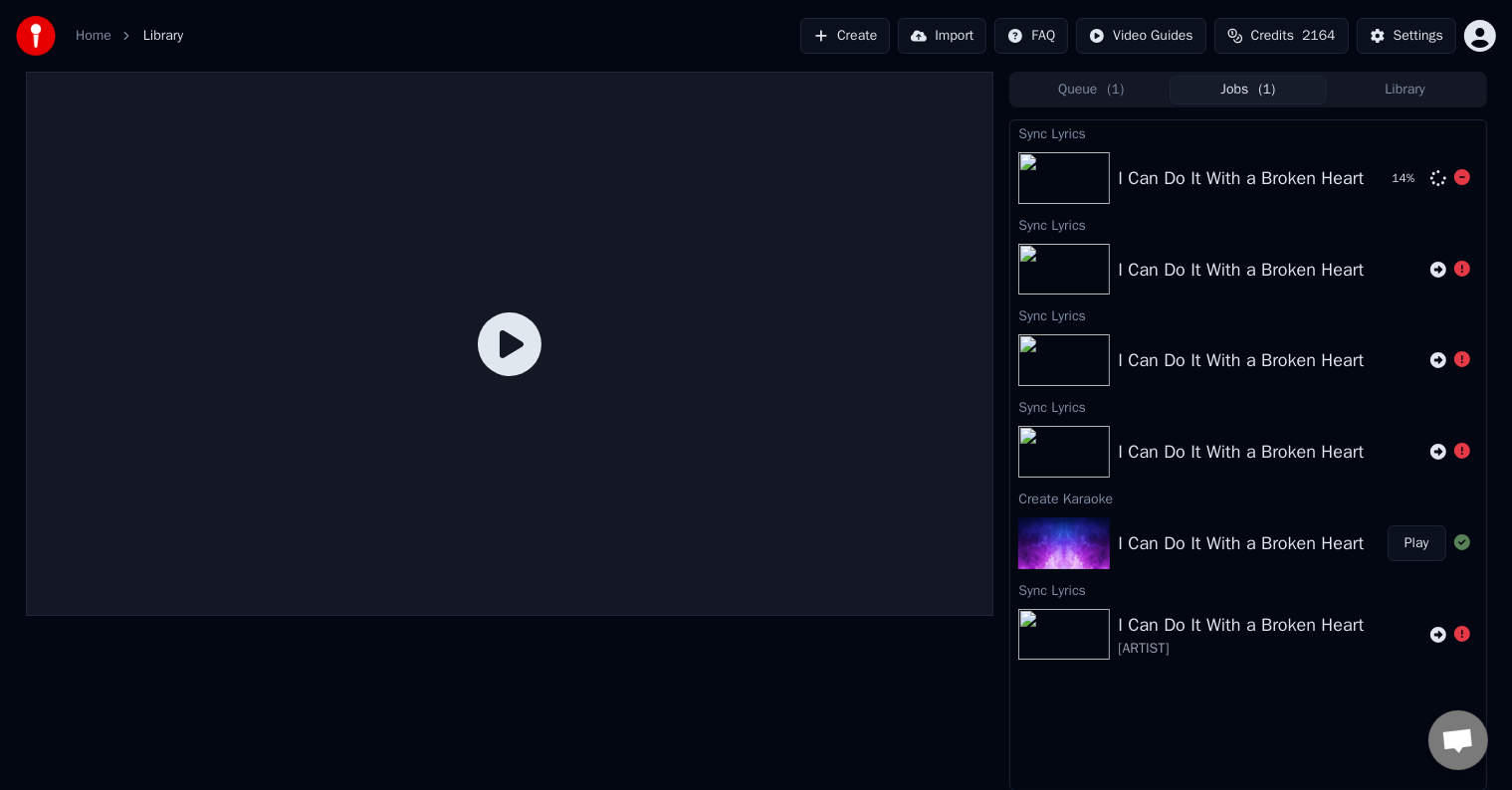 click on "I Can Do It With a Broken Heart" at bounding box center [1240, 178] 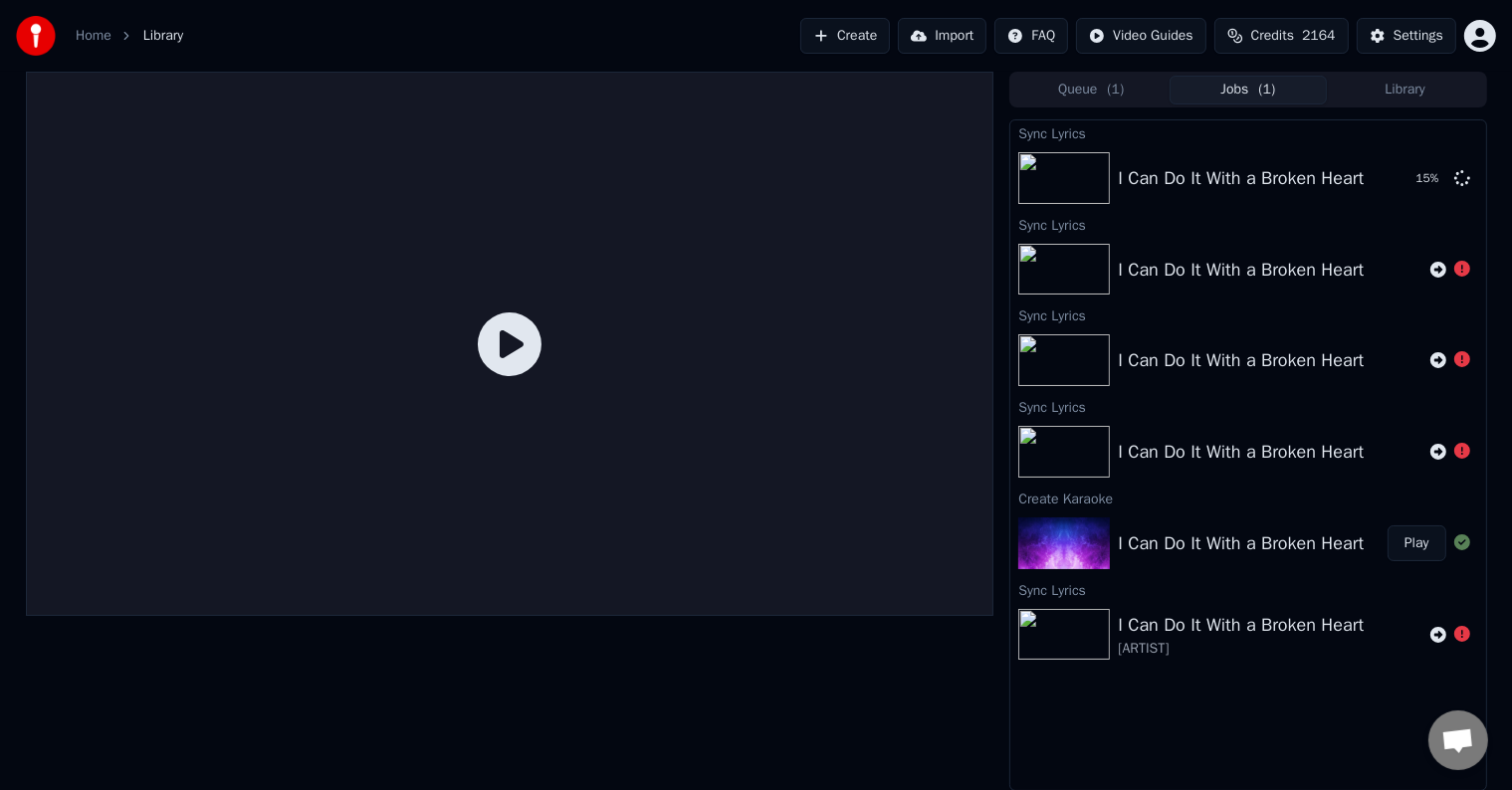 click on "I Can Do It With a Broken Heart" at bounding box center [1240, 543] 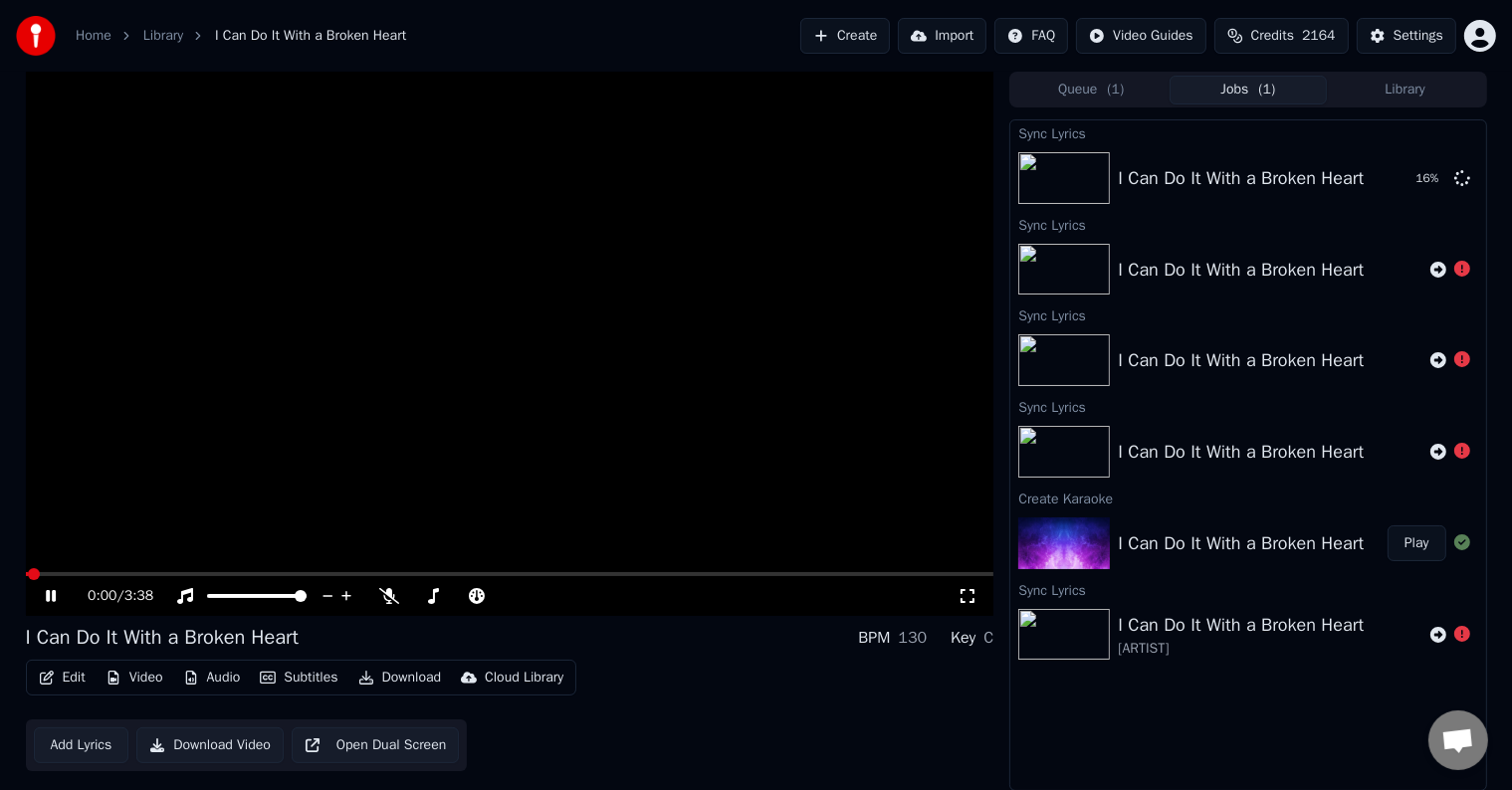 click 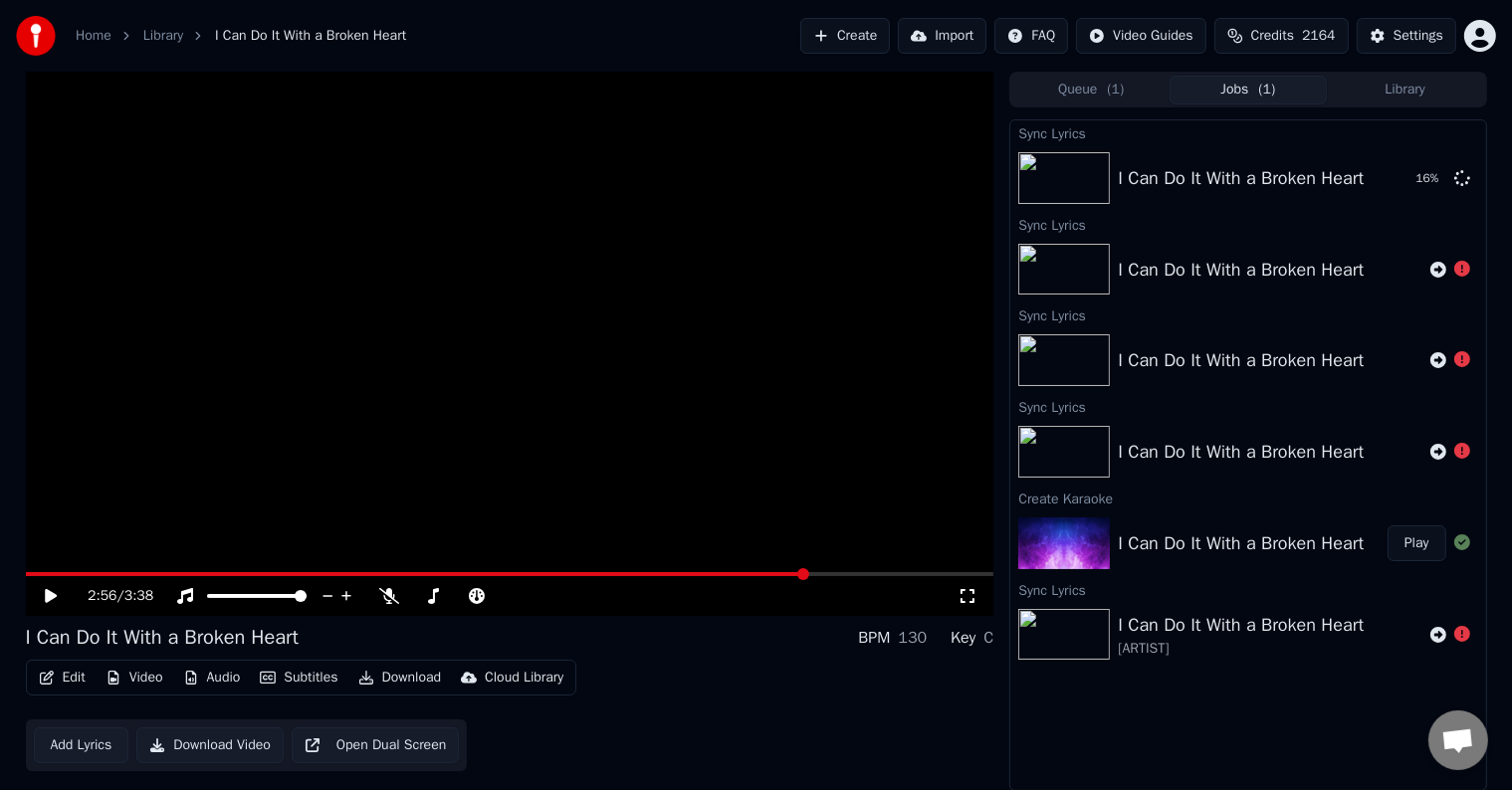 click at bounding box center (803, 574) 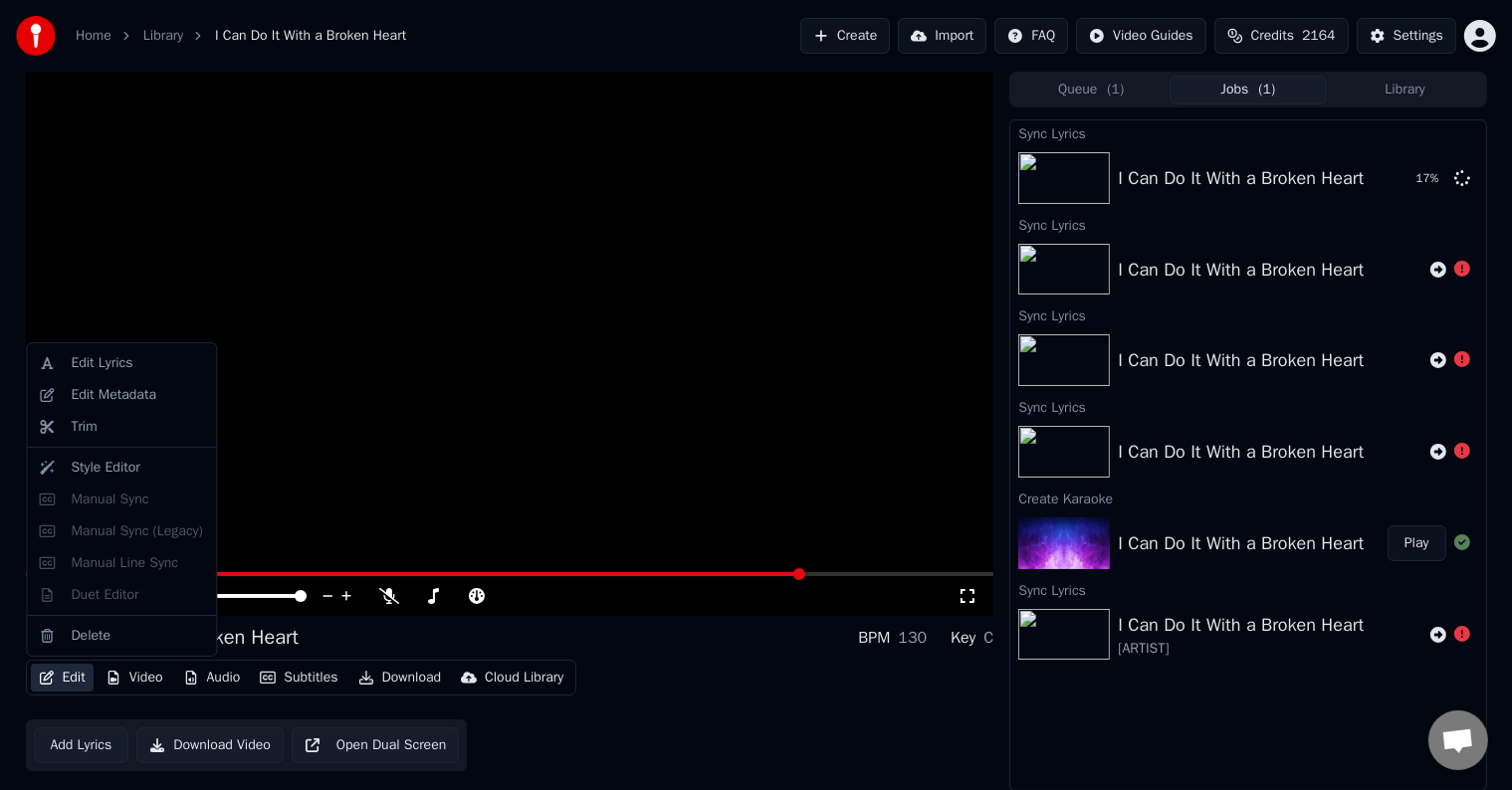 click on "Edit" at bounding box center (62, 678) 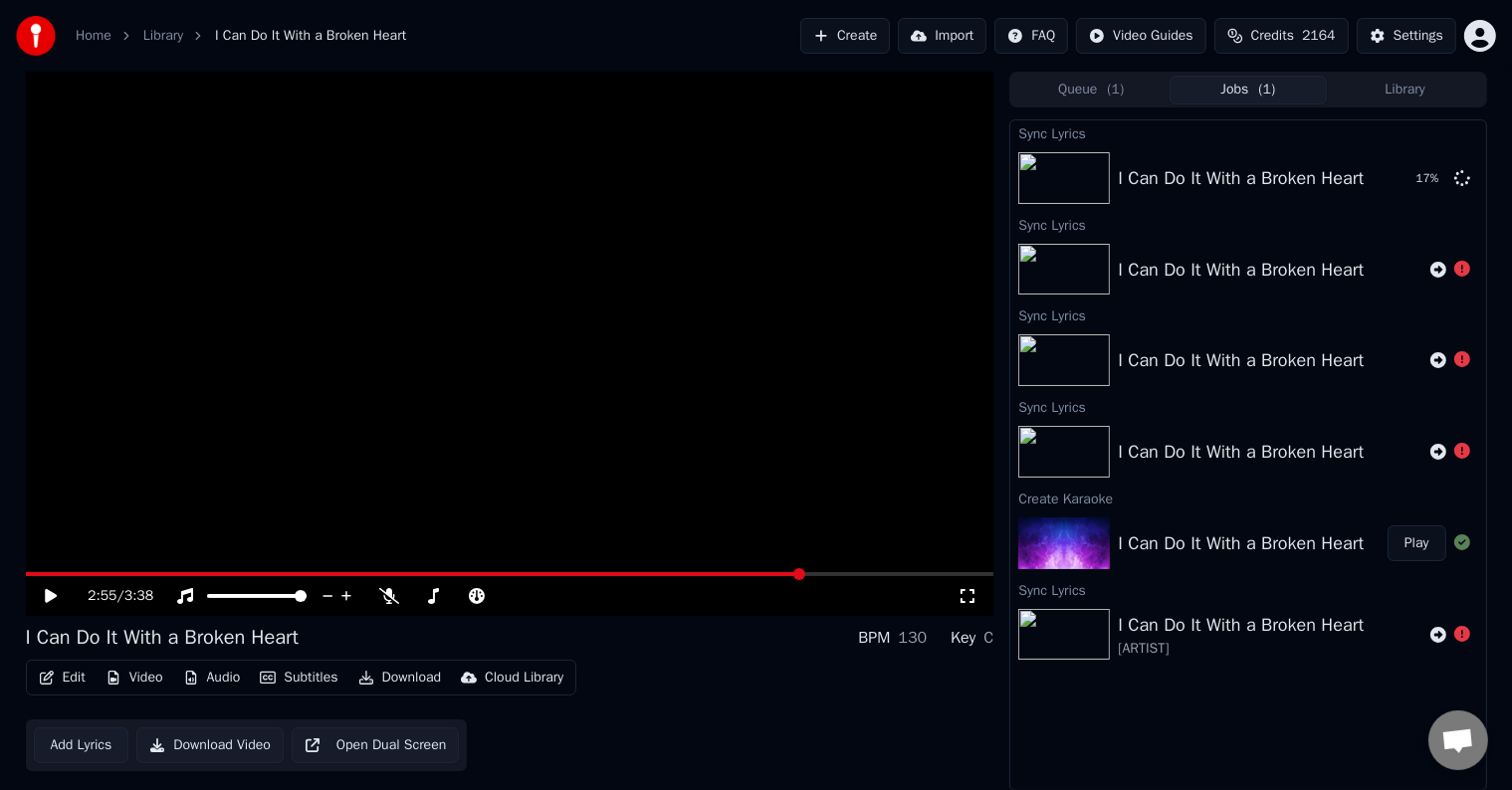 click on "Edit Video Audio Subtitles Download Cloud Library Add Lyrics Download Video Open Dual Screen" at bounding box center (510, 715) 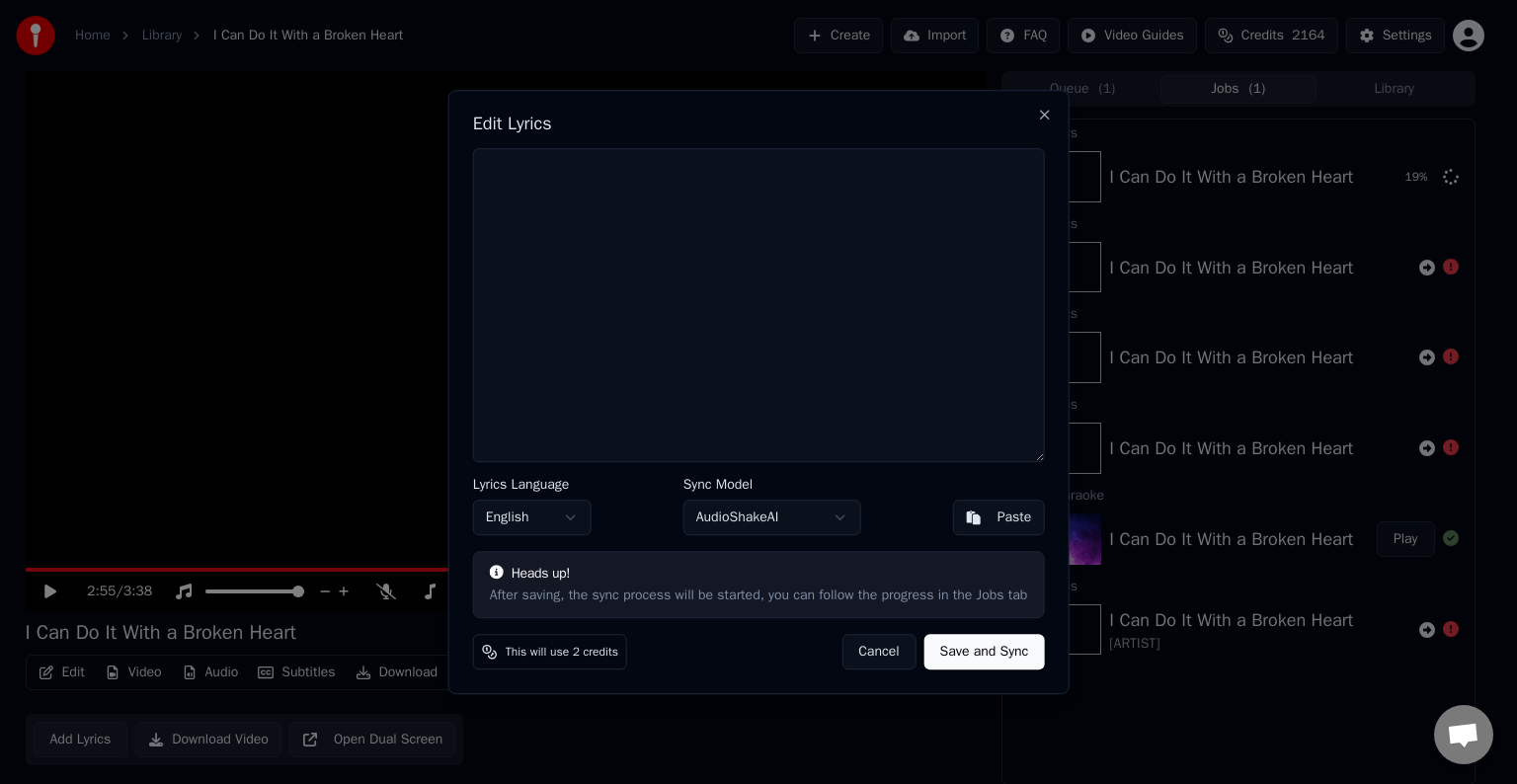 type on "**********" 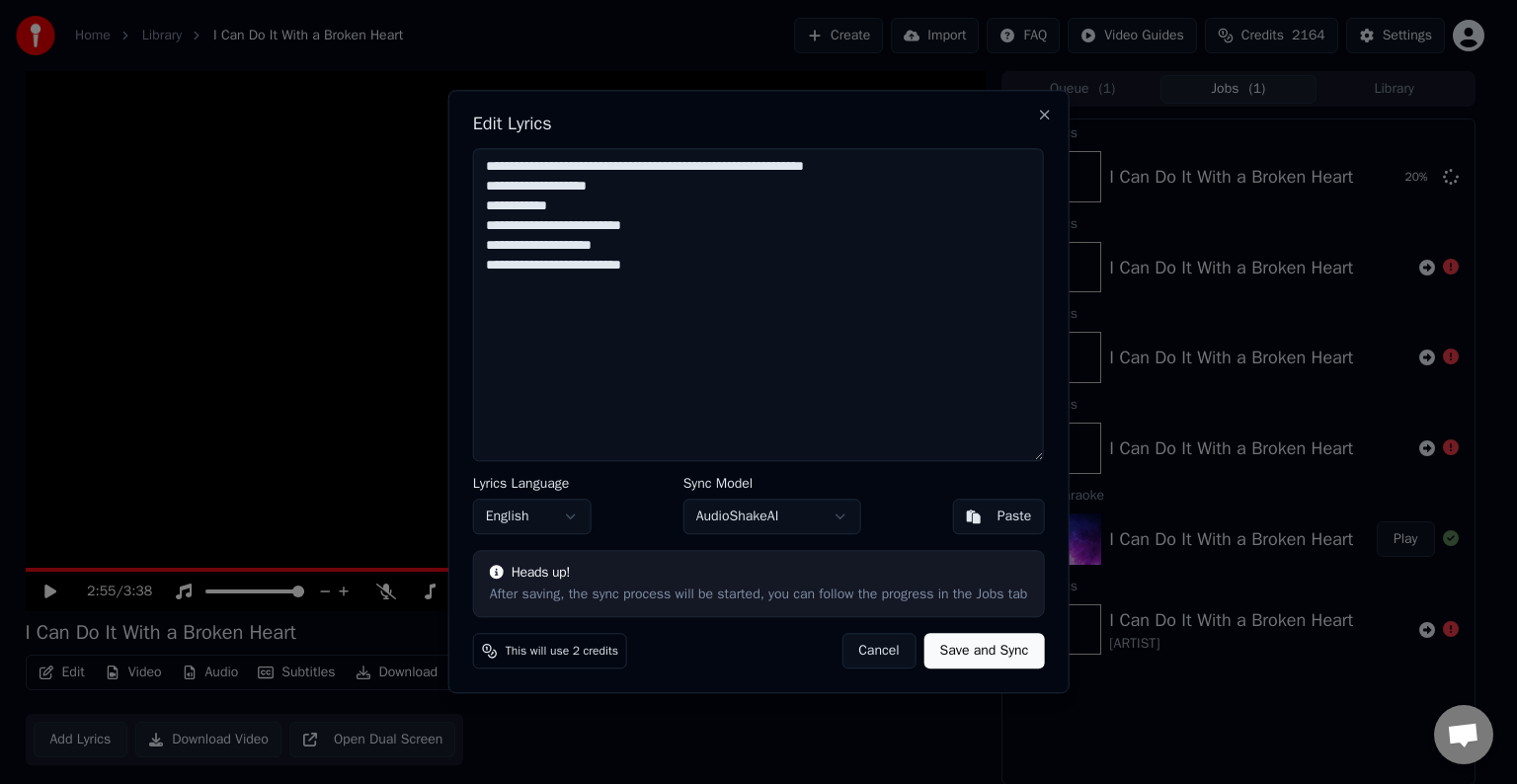 drag, startPoint x: 686, startPoint y: 269, endPoint x: 425, endPoint y: 144, distance: 289.38901 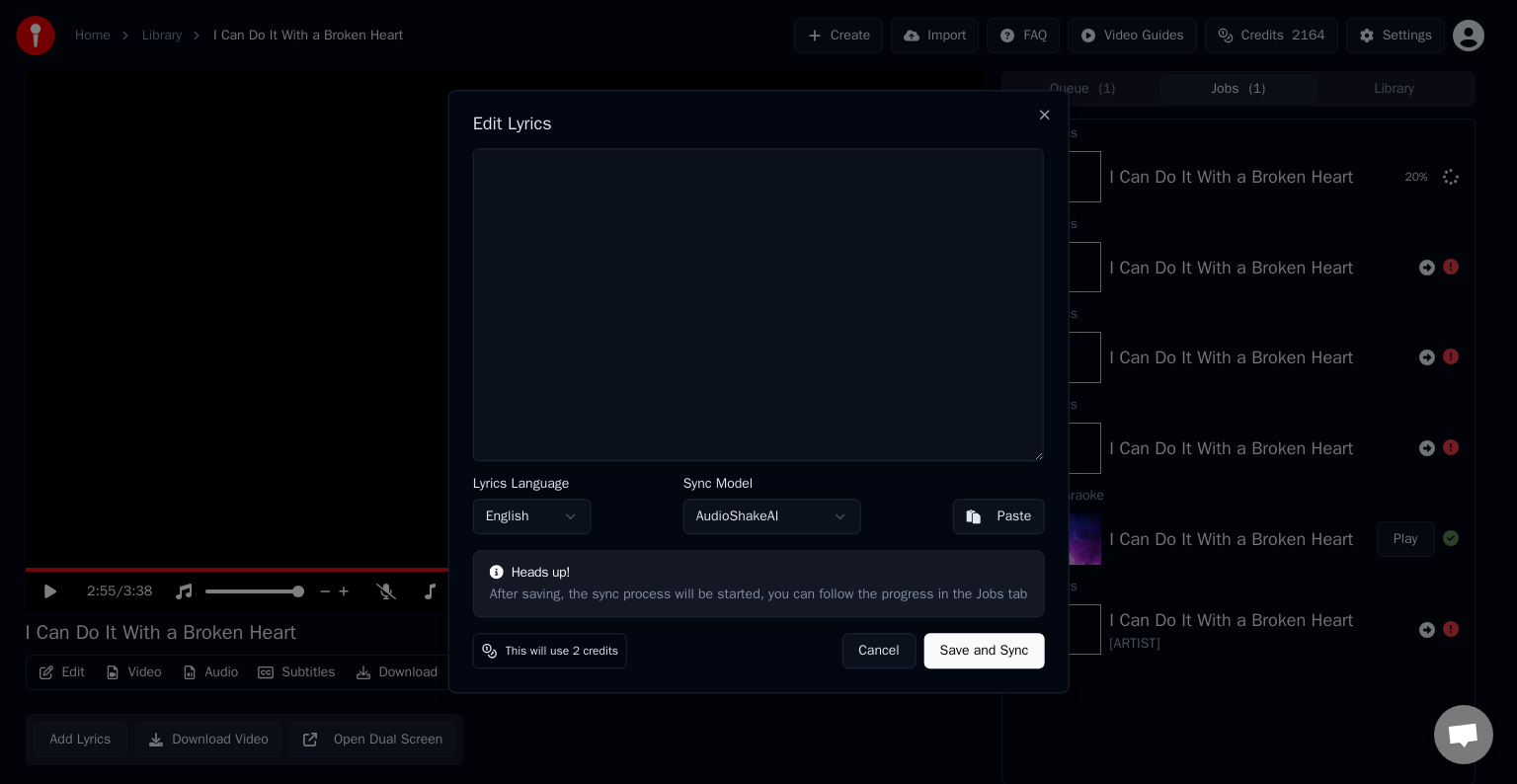 click on "Cancel" at bounding box center (878, 652) 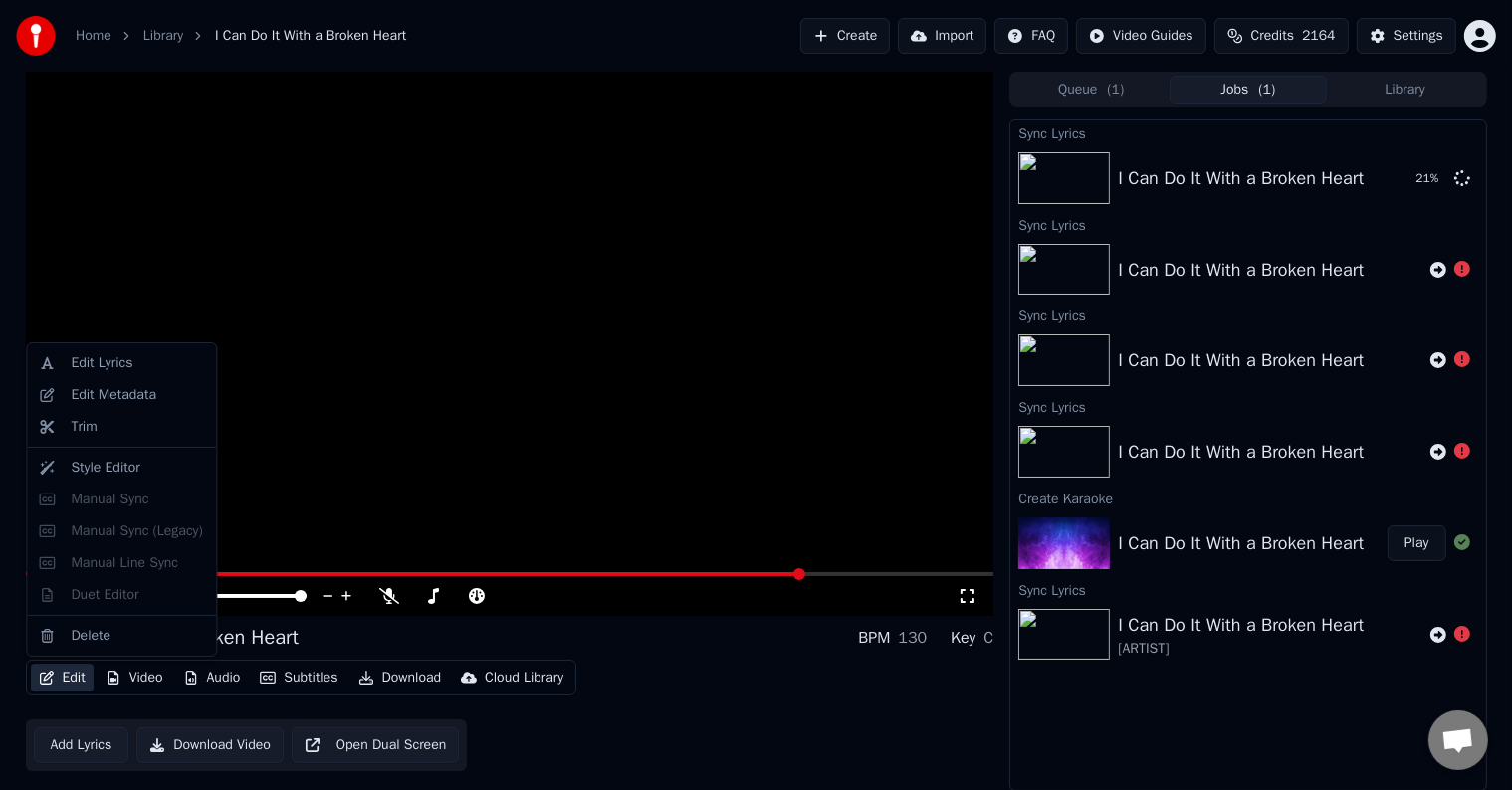 click on "Edit" at bounding box center (62, 678) 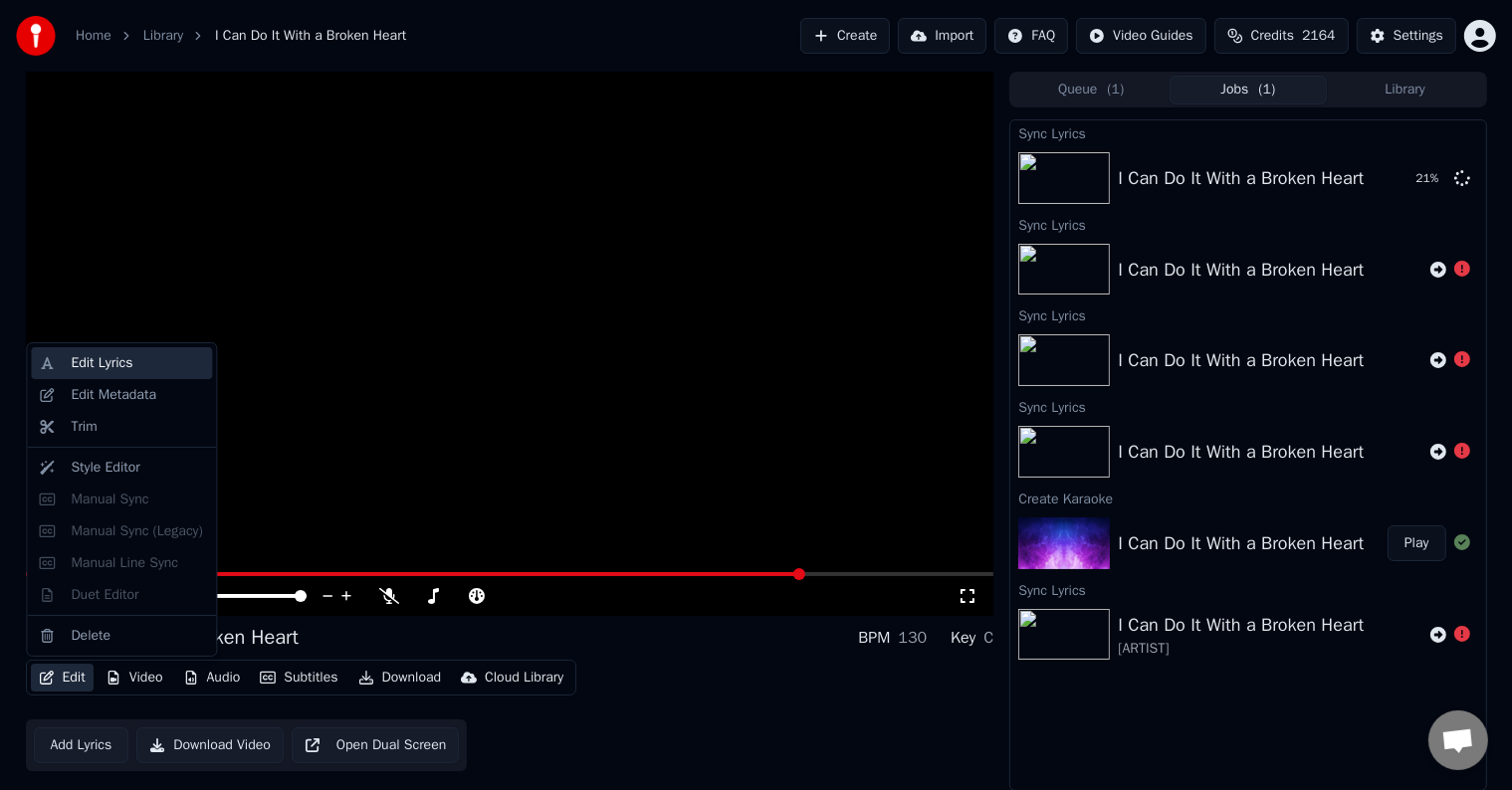 click on "Edit Lyrics" at bounding box center [102, 363] 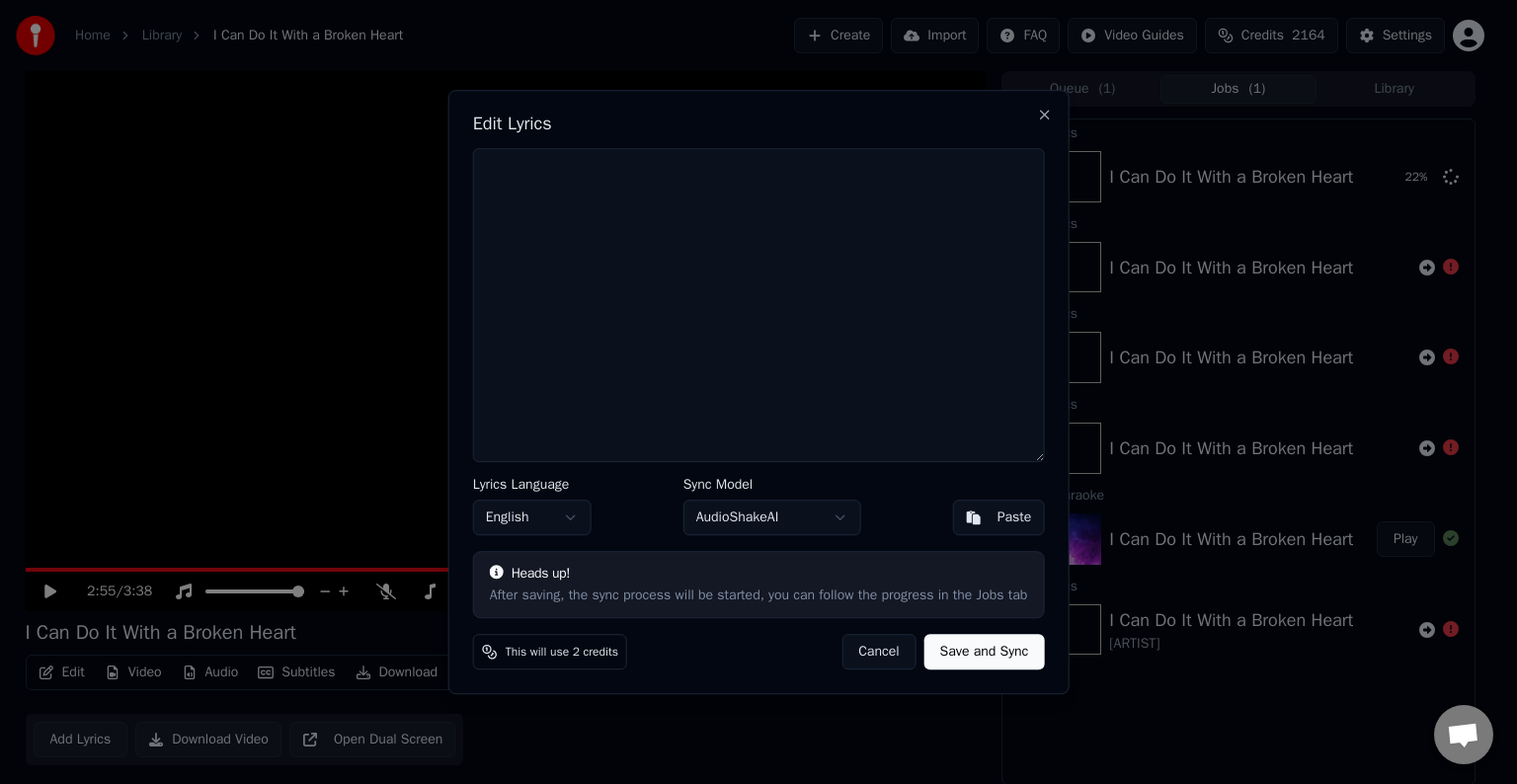 click on "Cancel" at bounding box center (878, 652) 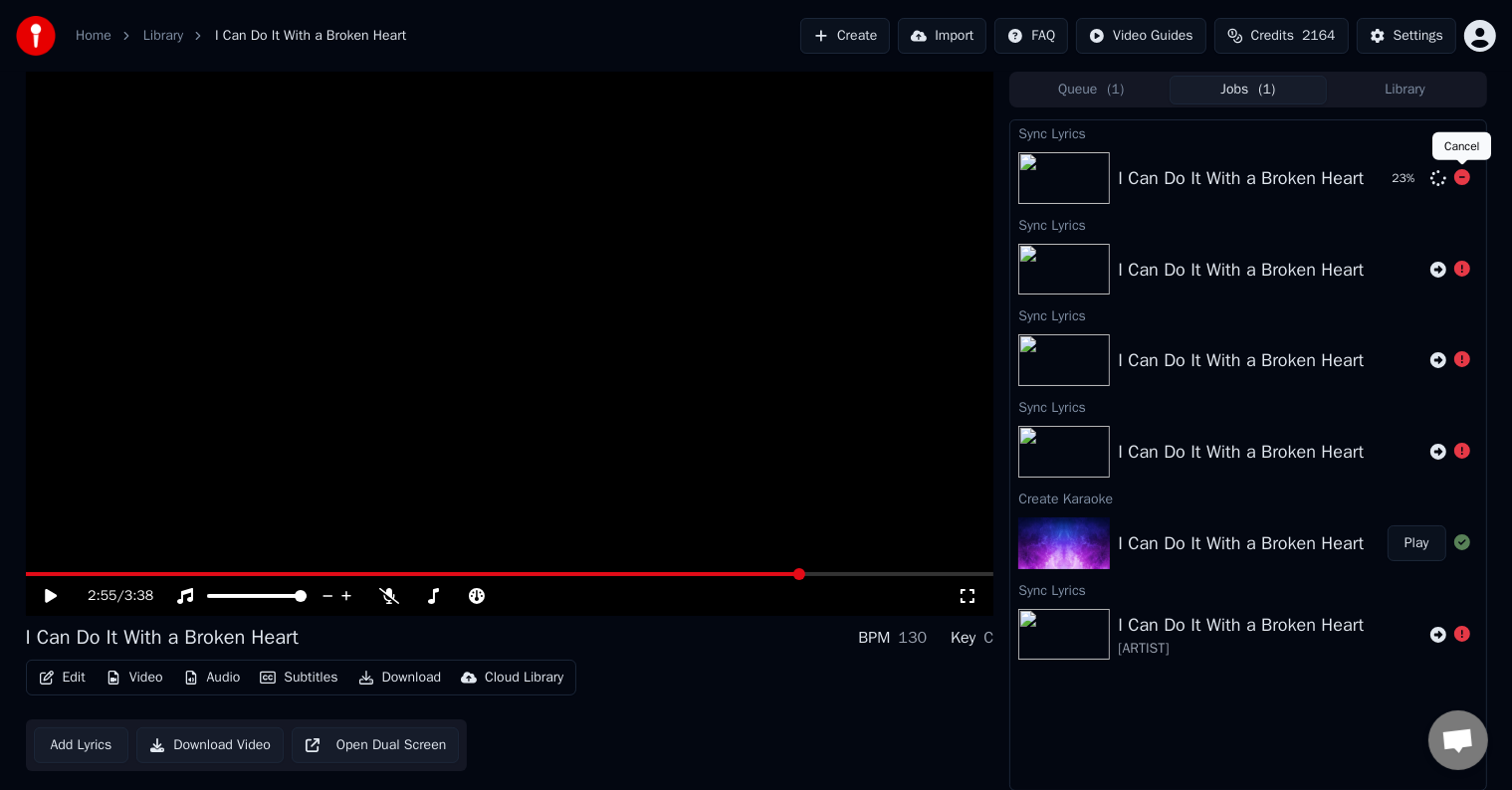 click 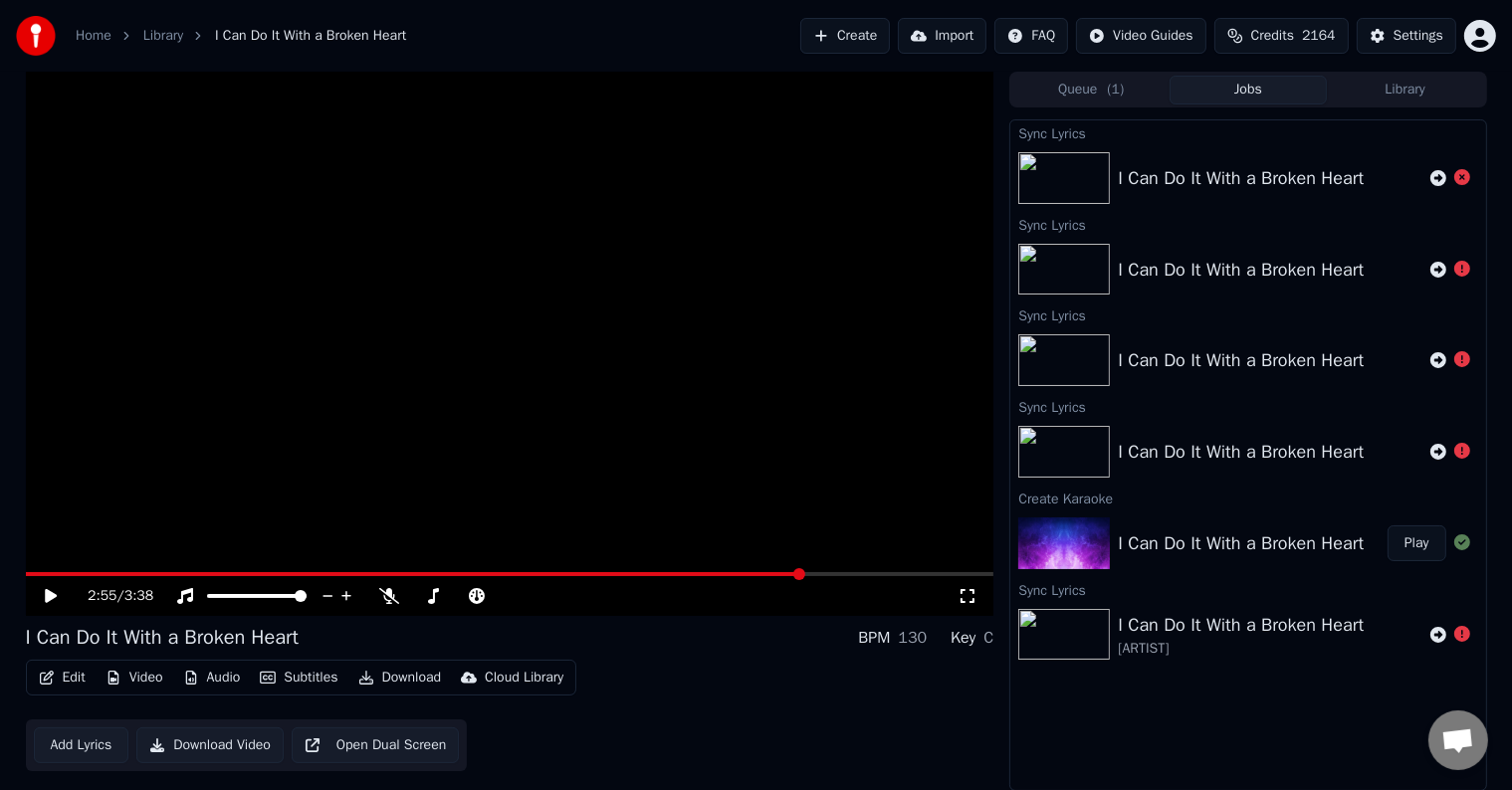 click on "Add Lyrics" at bounding box center (82, 745) 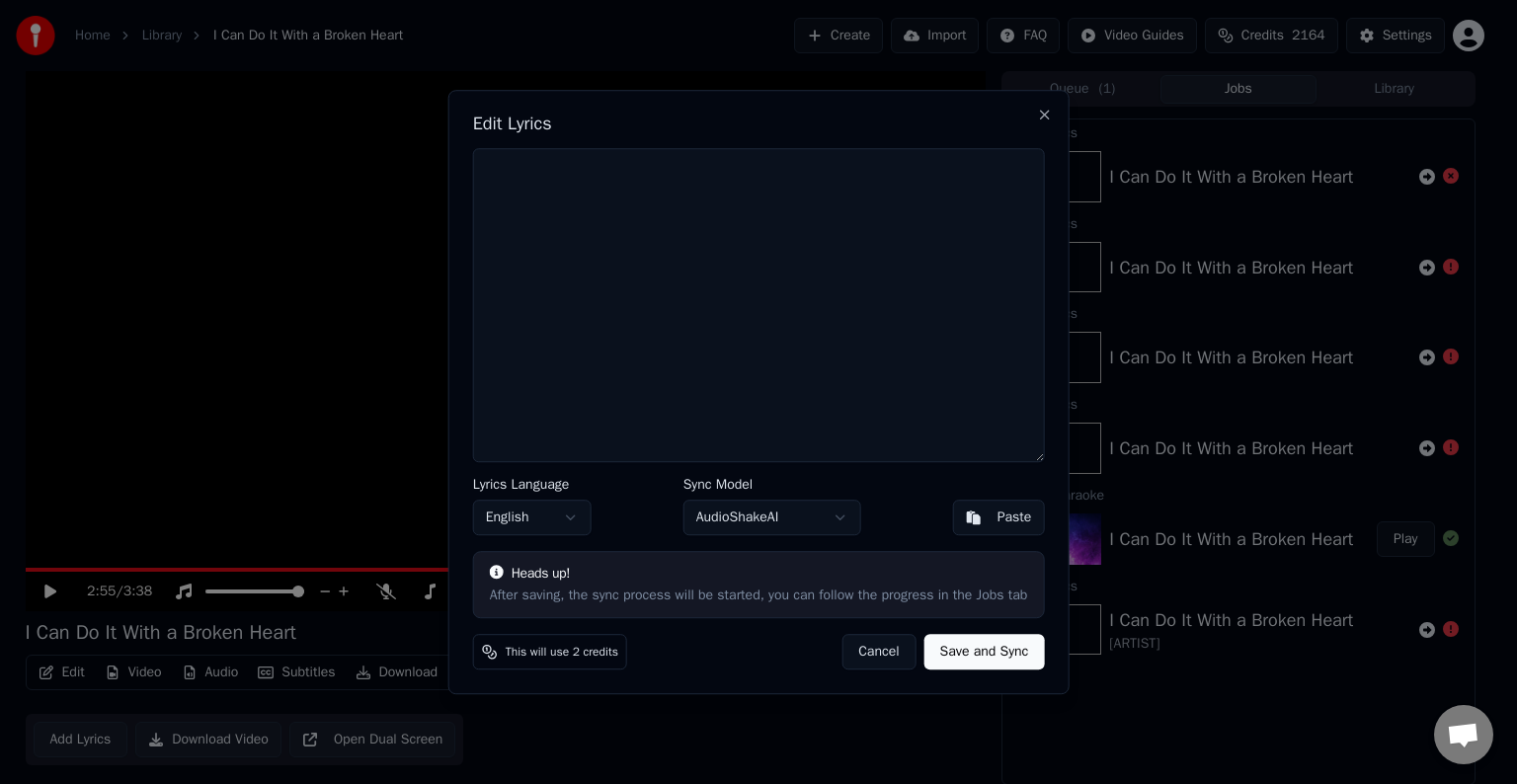 click at bounding box center (758, 305) 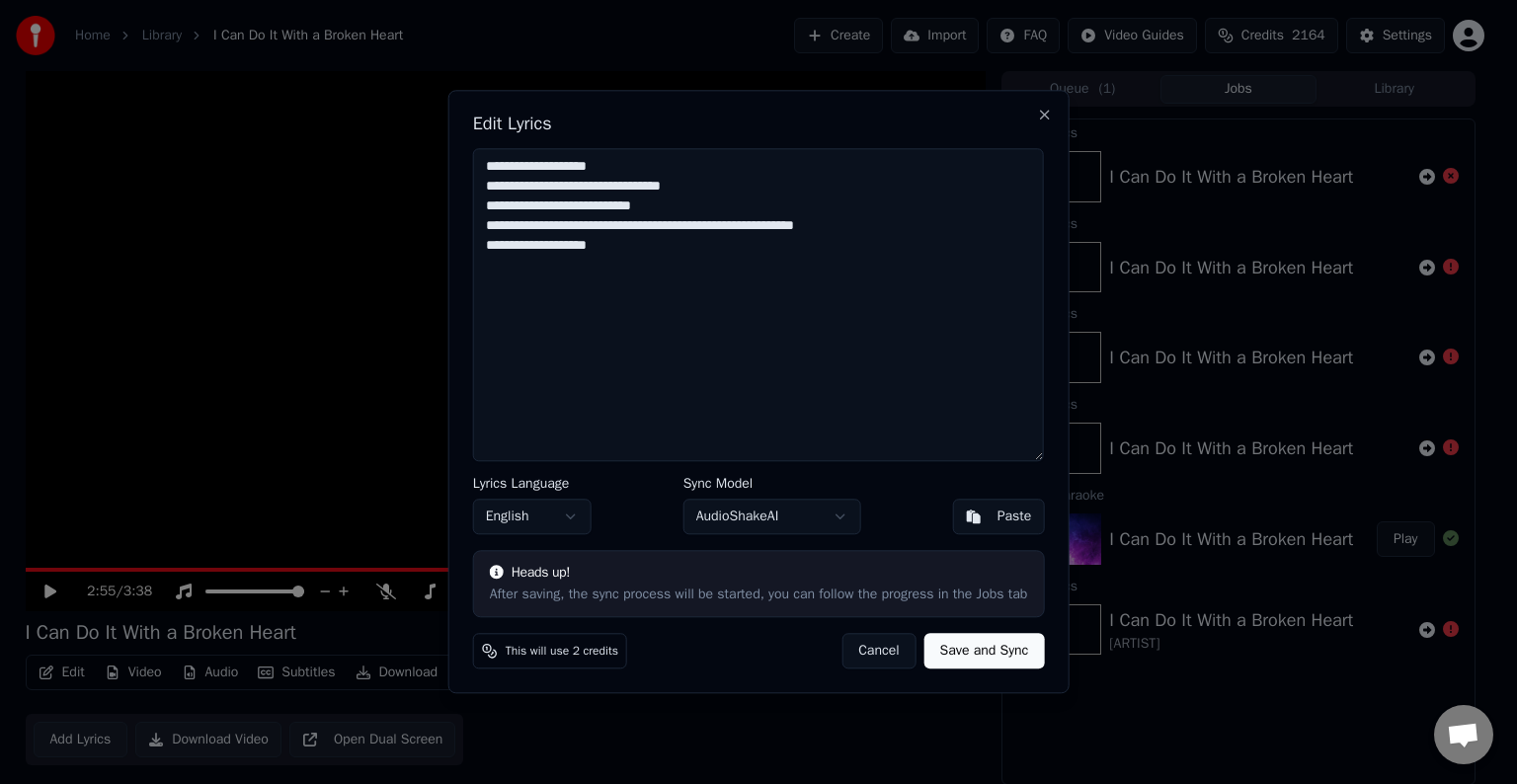 paste on "**********" 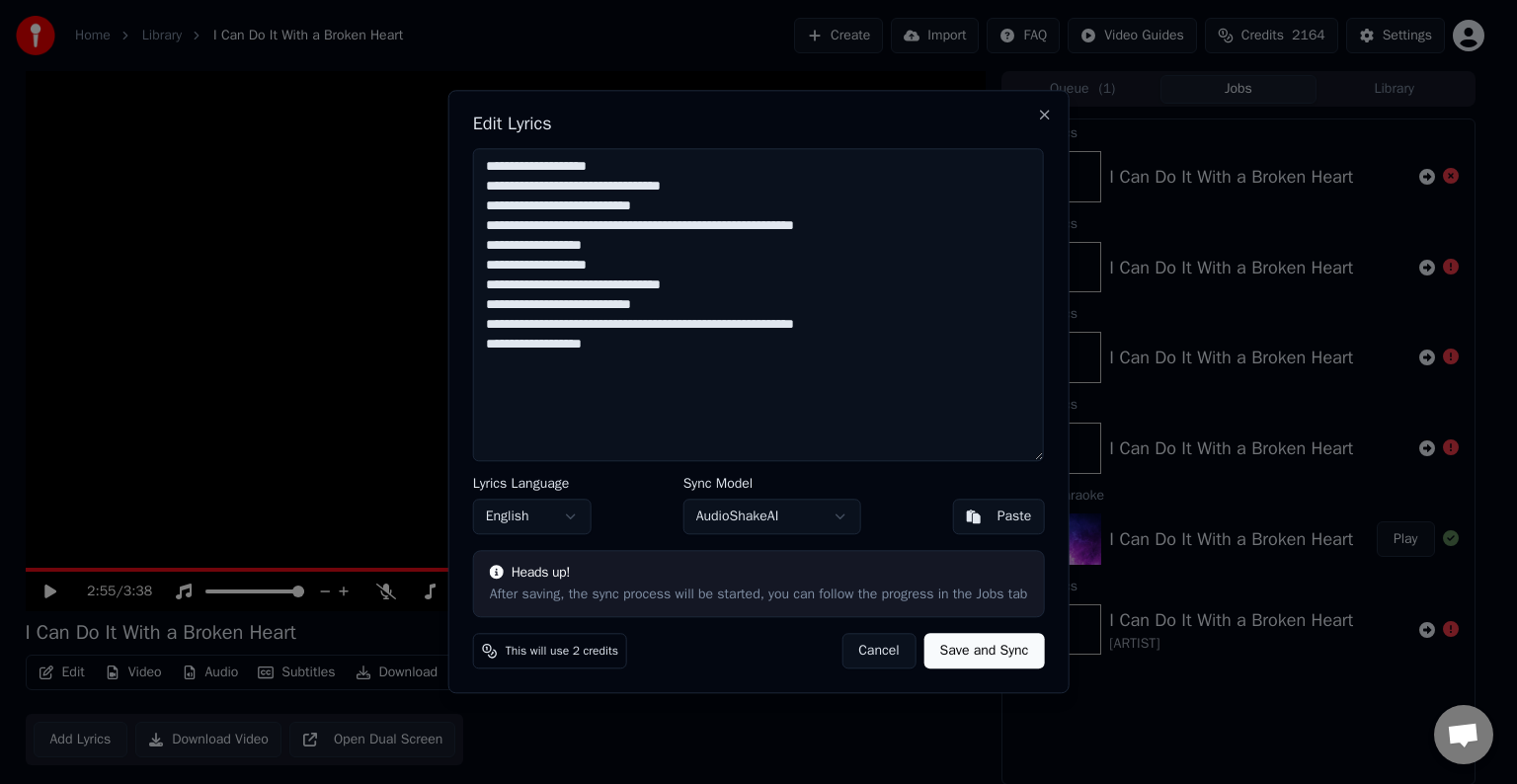 click on "**********" at bounding box center [758, 304] 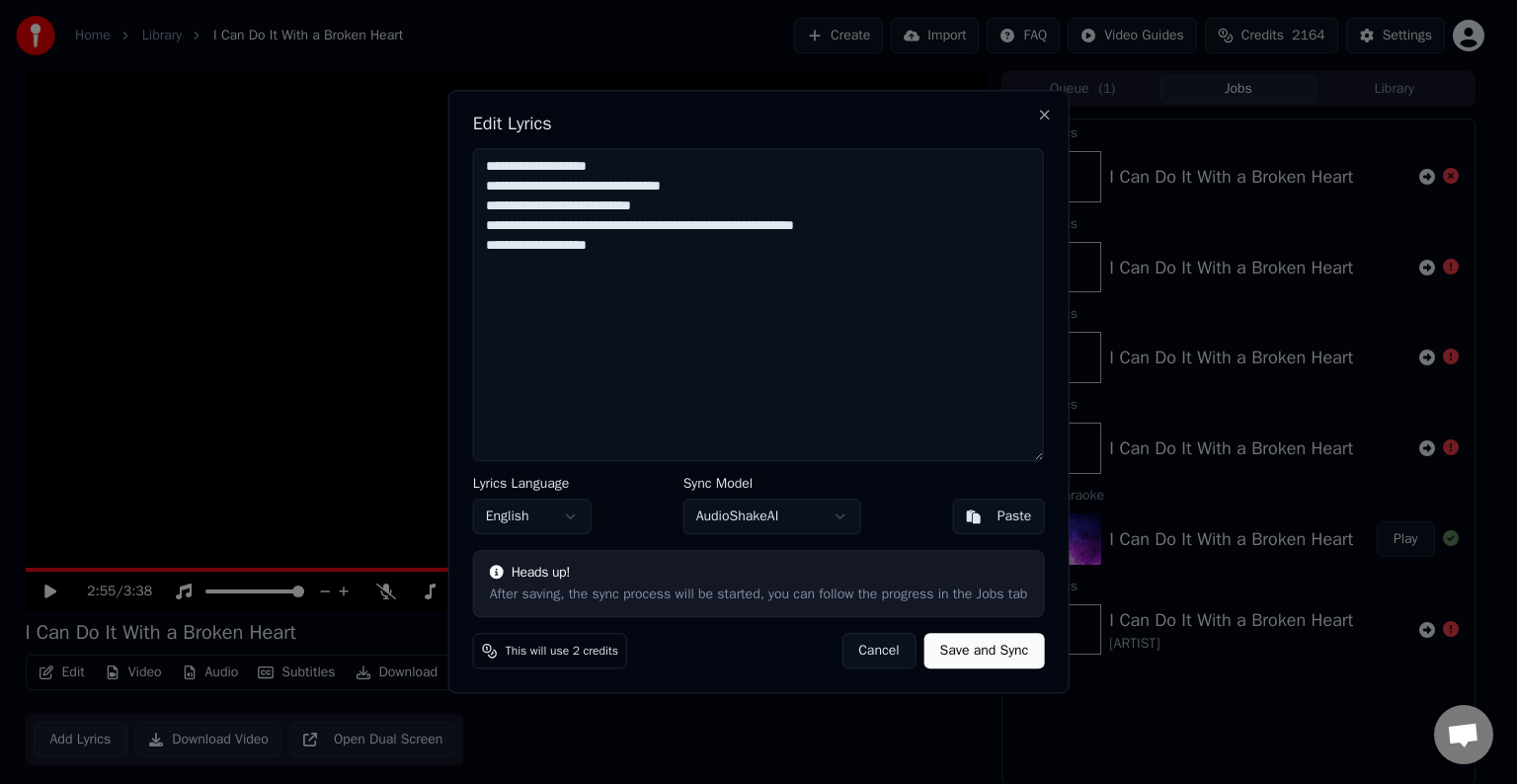 paste on "**********" 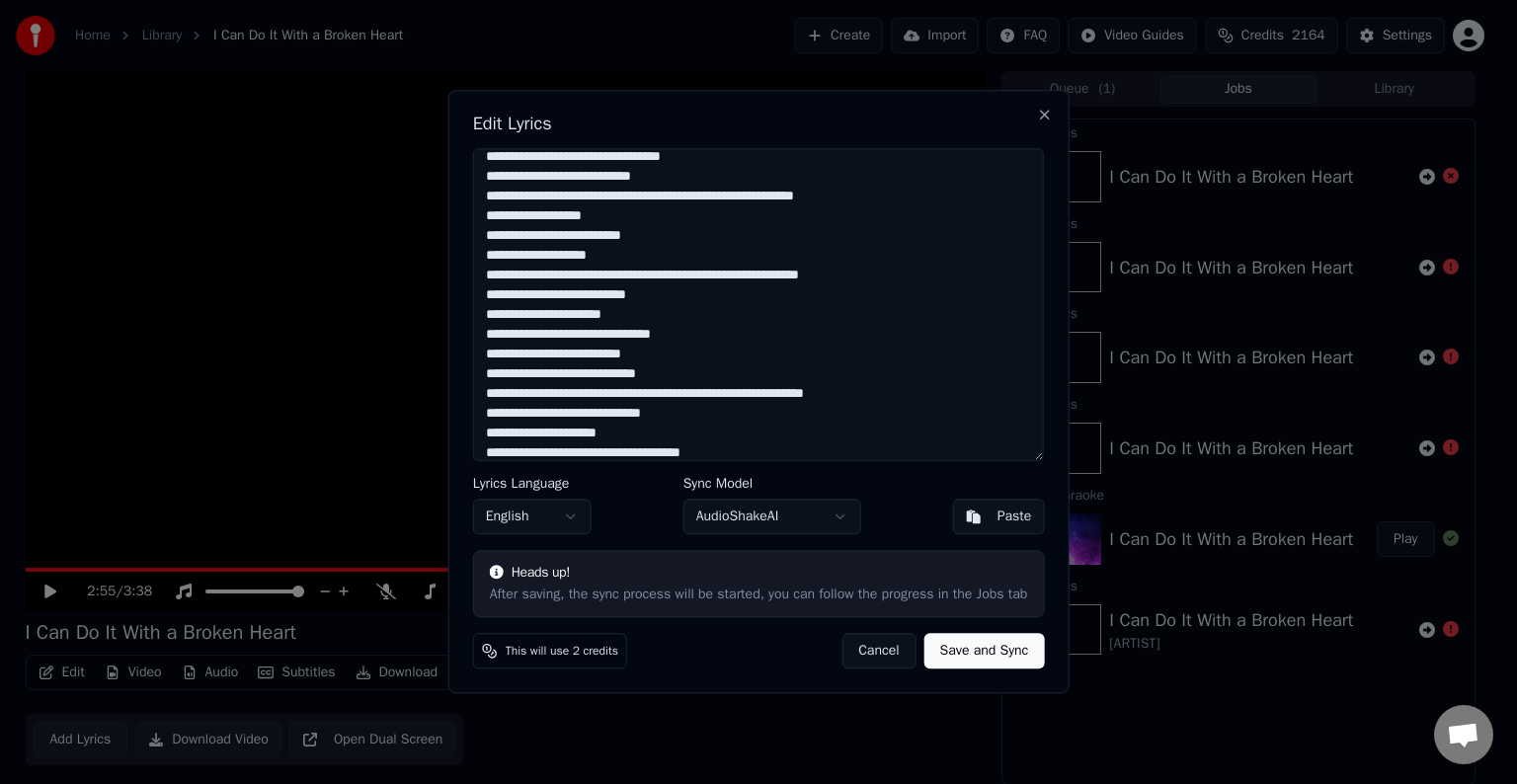 scroll, scrollTop: 49, scrollLeft: 0, axis: vertical 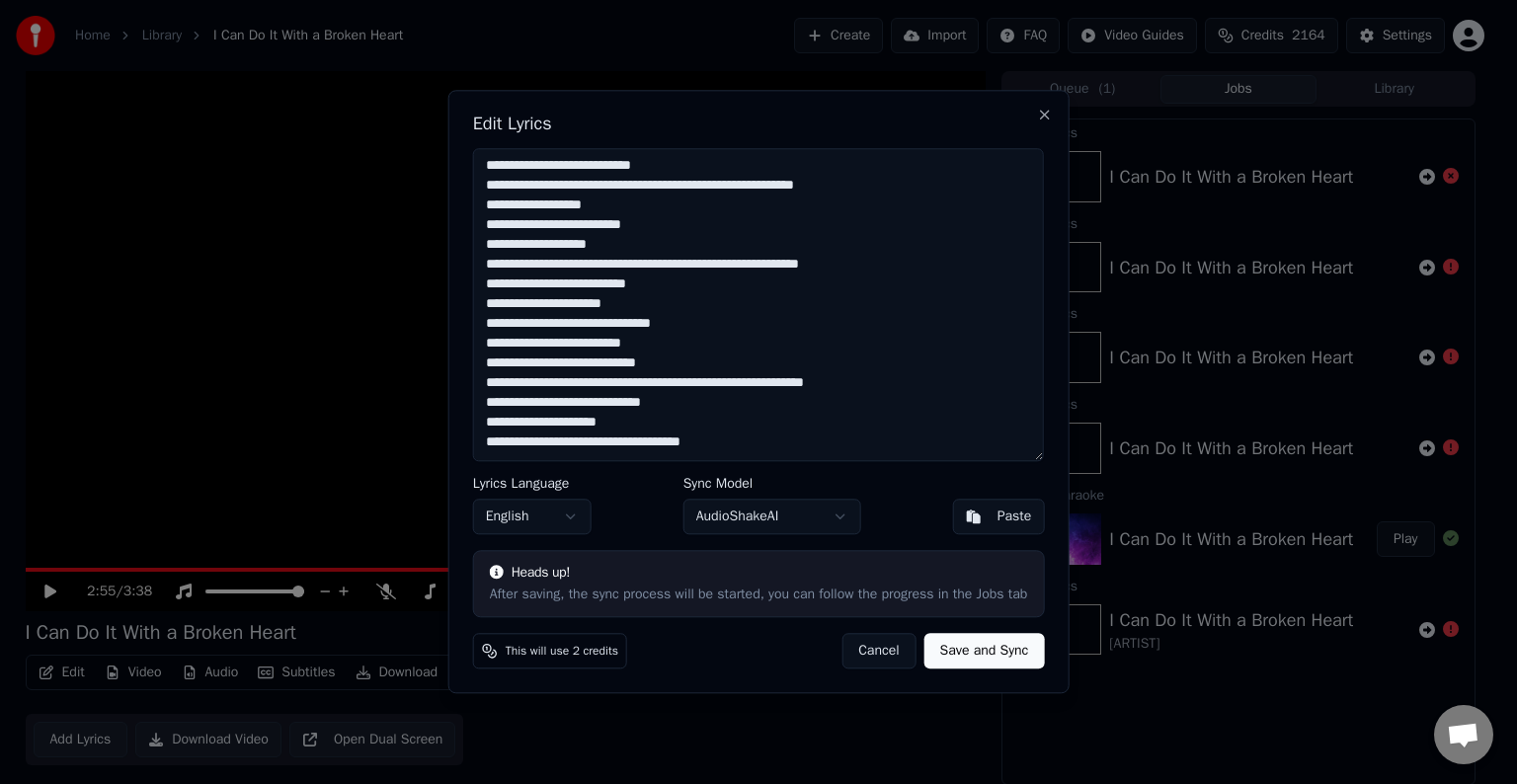 paste on "**********" 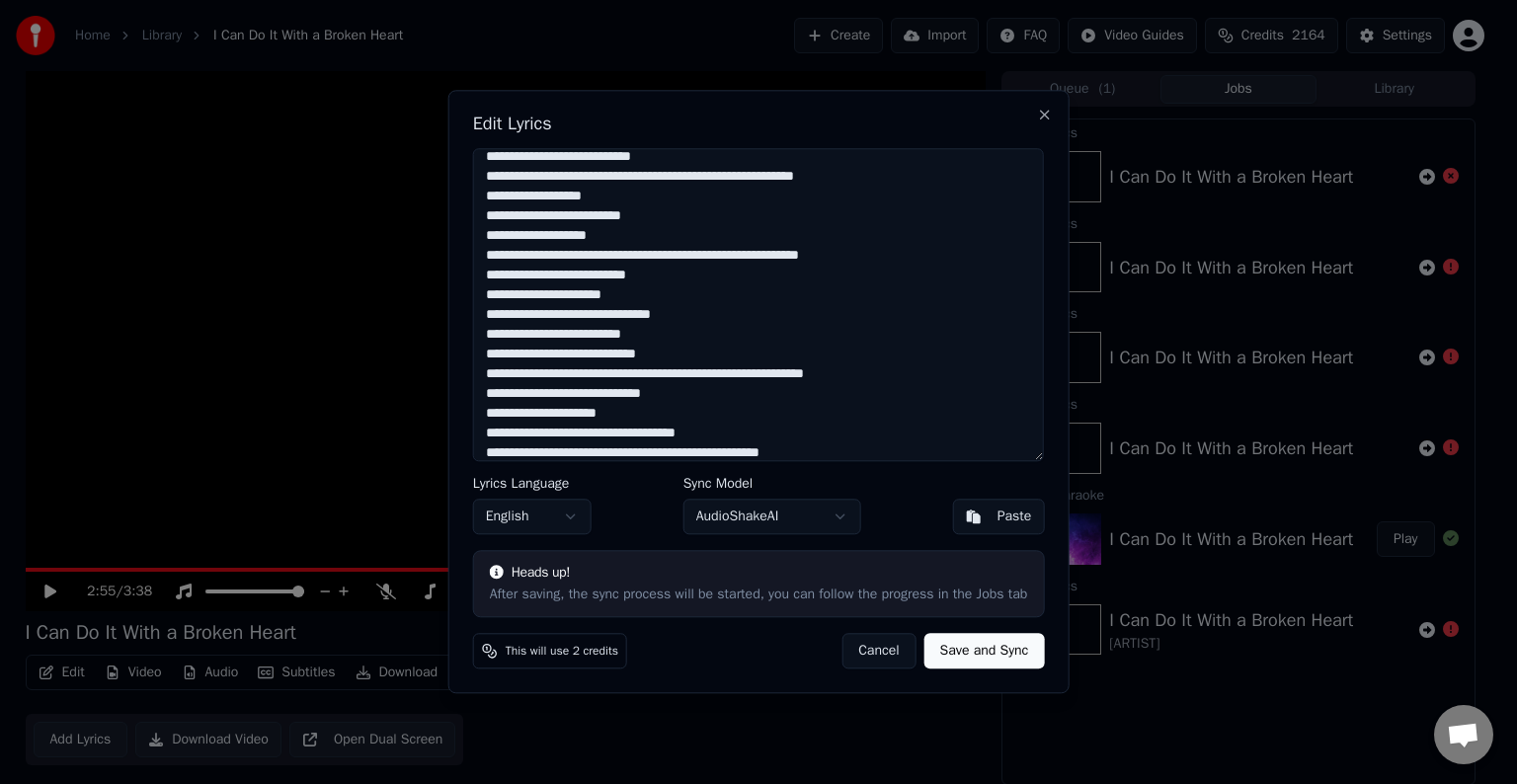 scroll, scrollTop: 109, scrollLeft: 0, axis: vertical 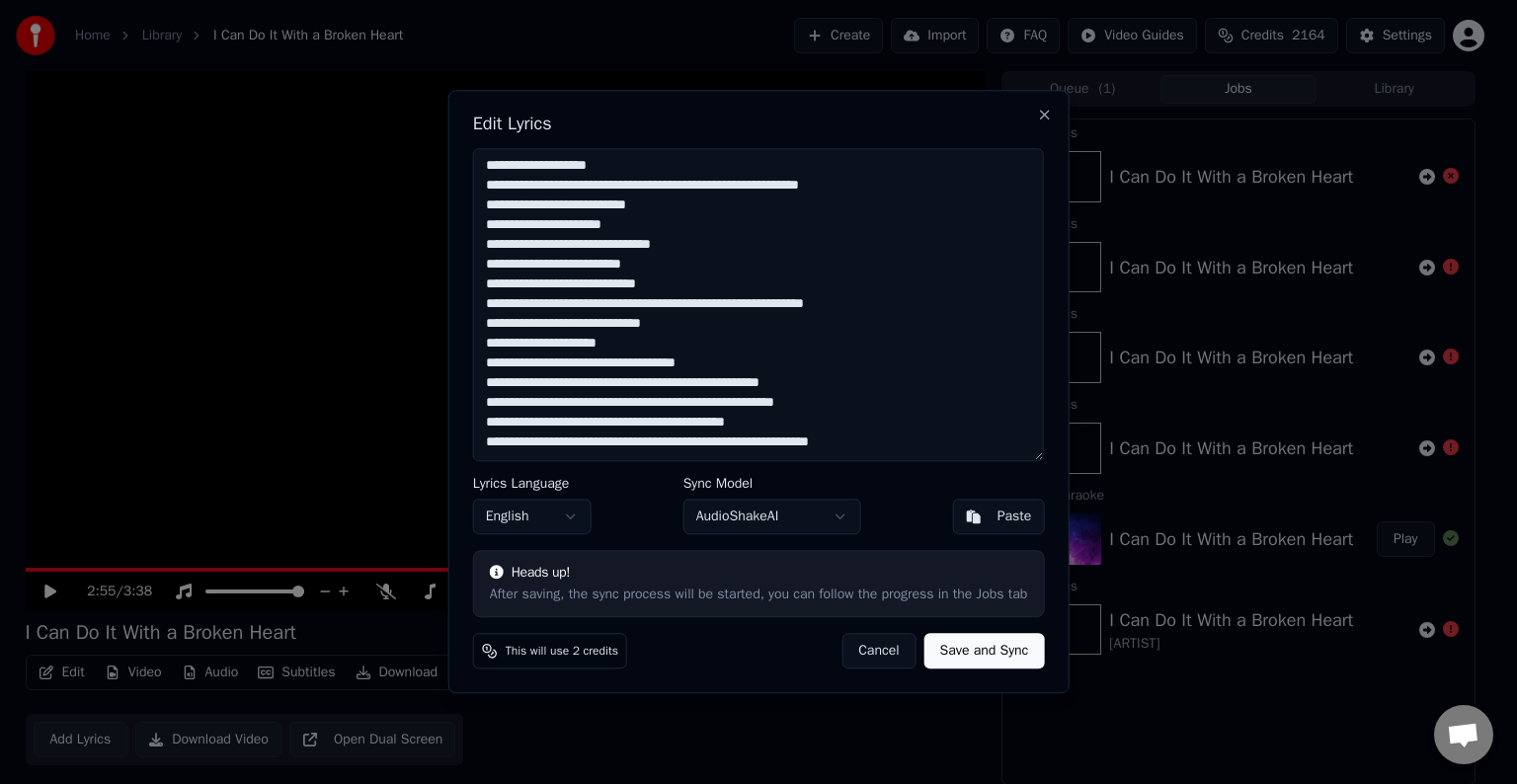 paste on "**********" 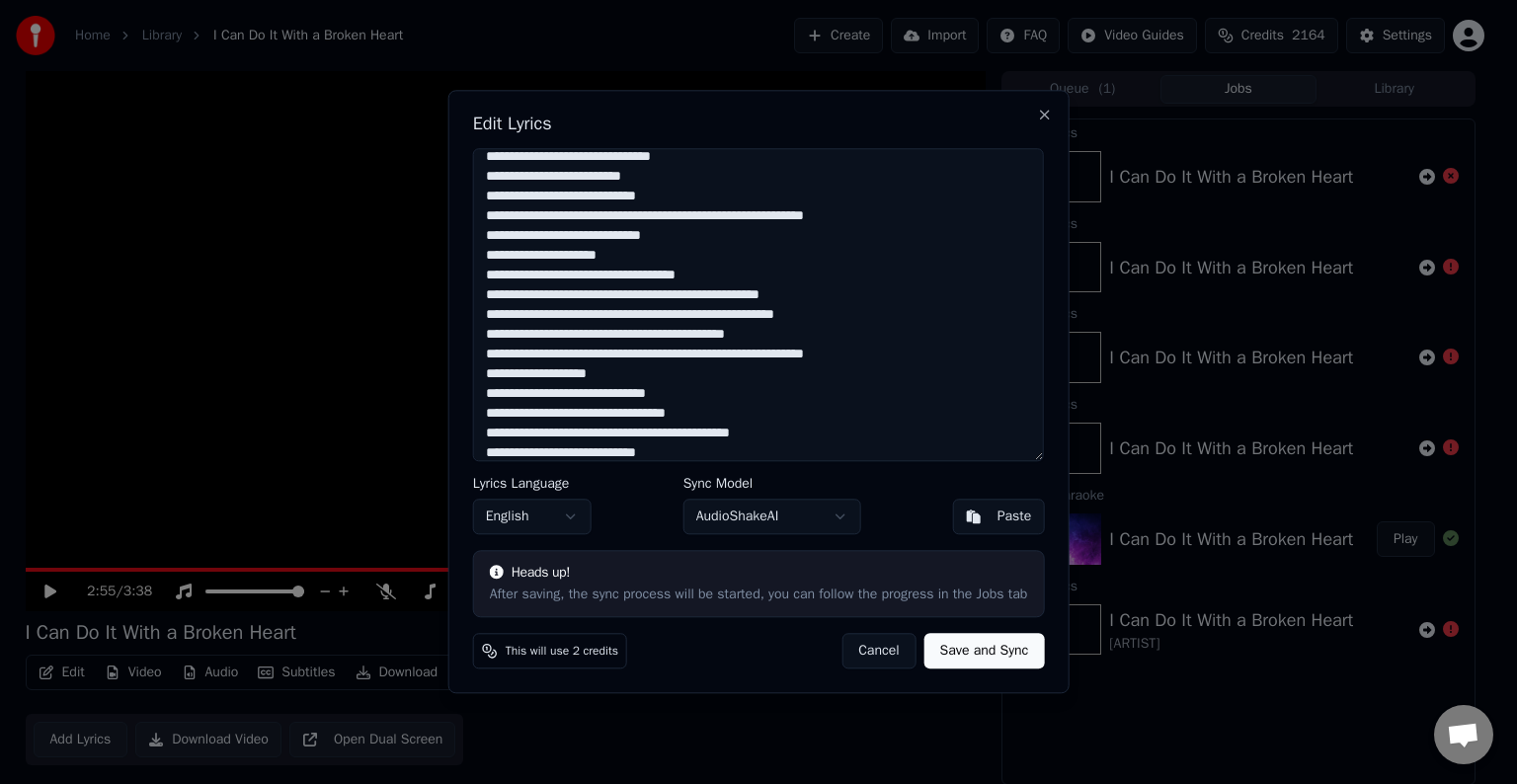 scroll, scrollTop: 227, scrollLeft: 0, axis: vertical 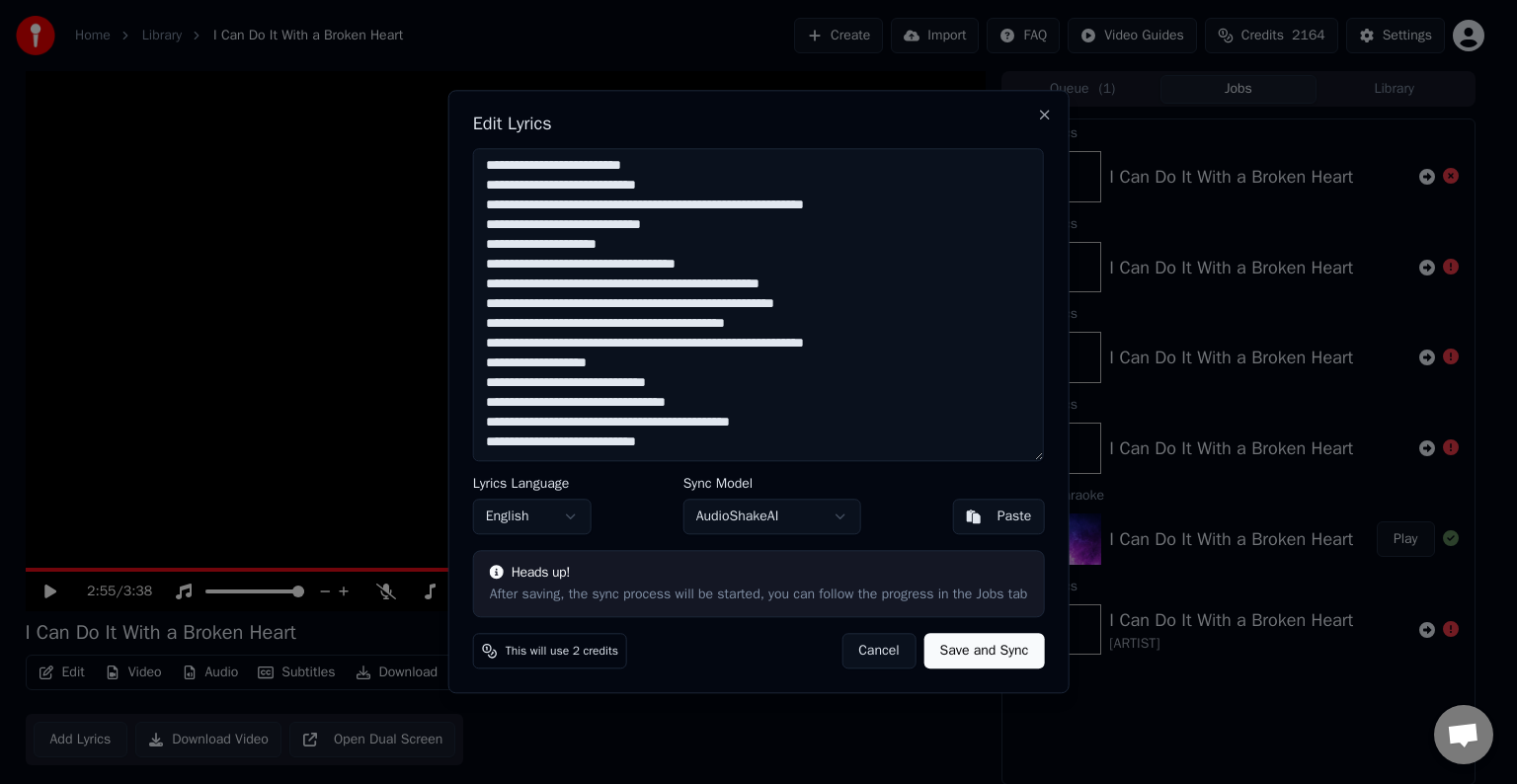 paste on "**********" 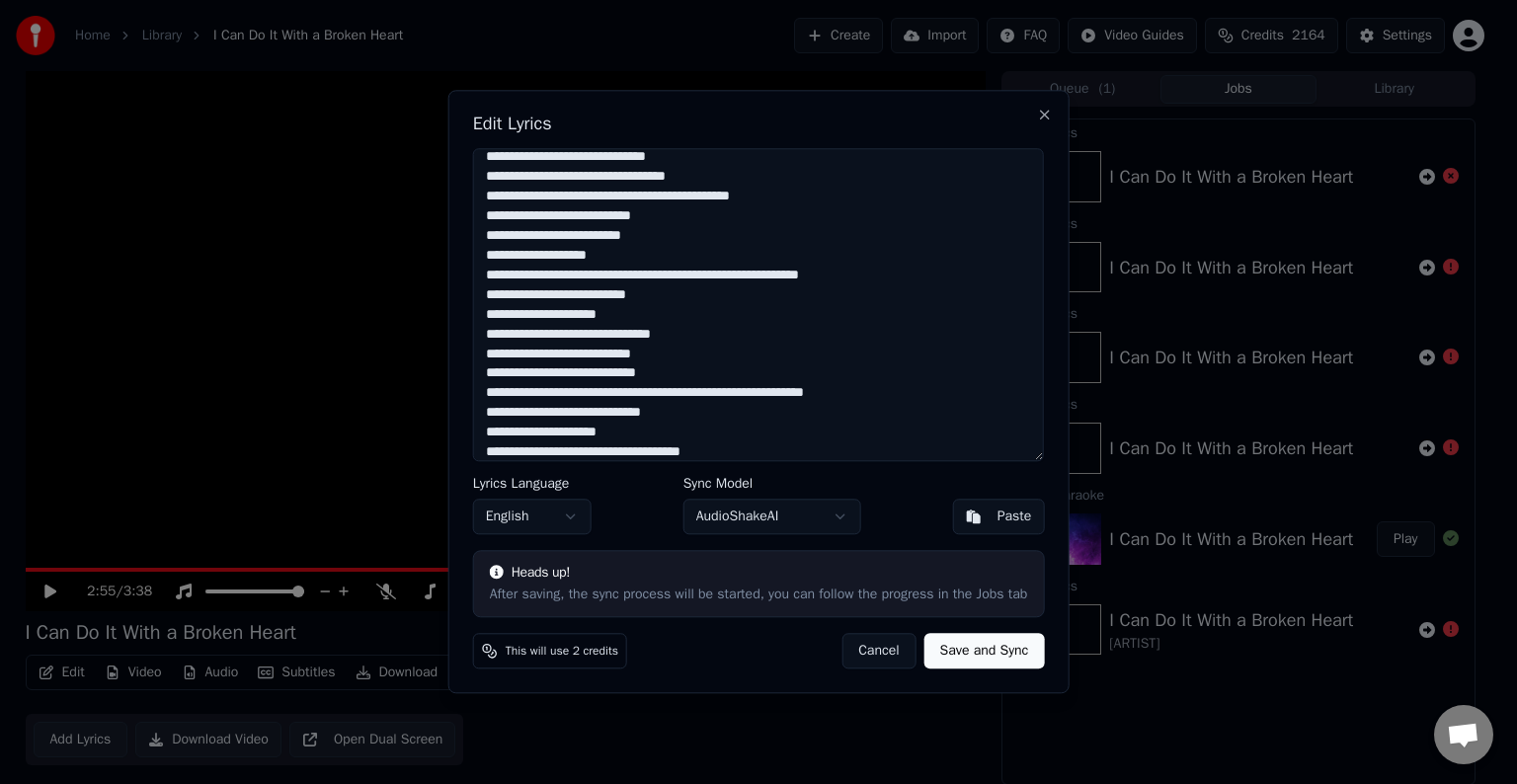 scroll, scrollTop: 464, scrollLeft: 0, axis: vertical 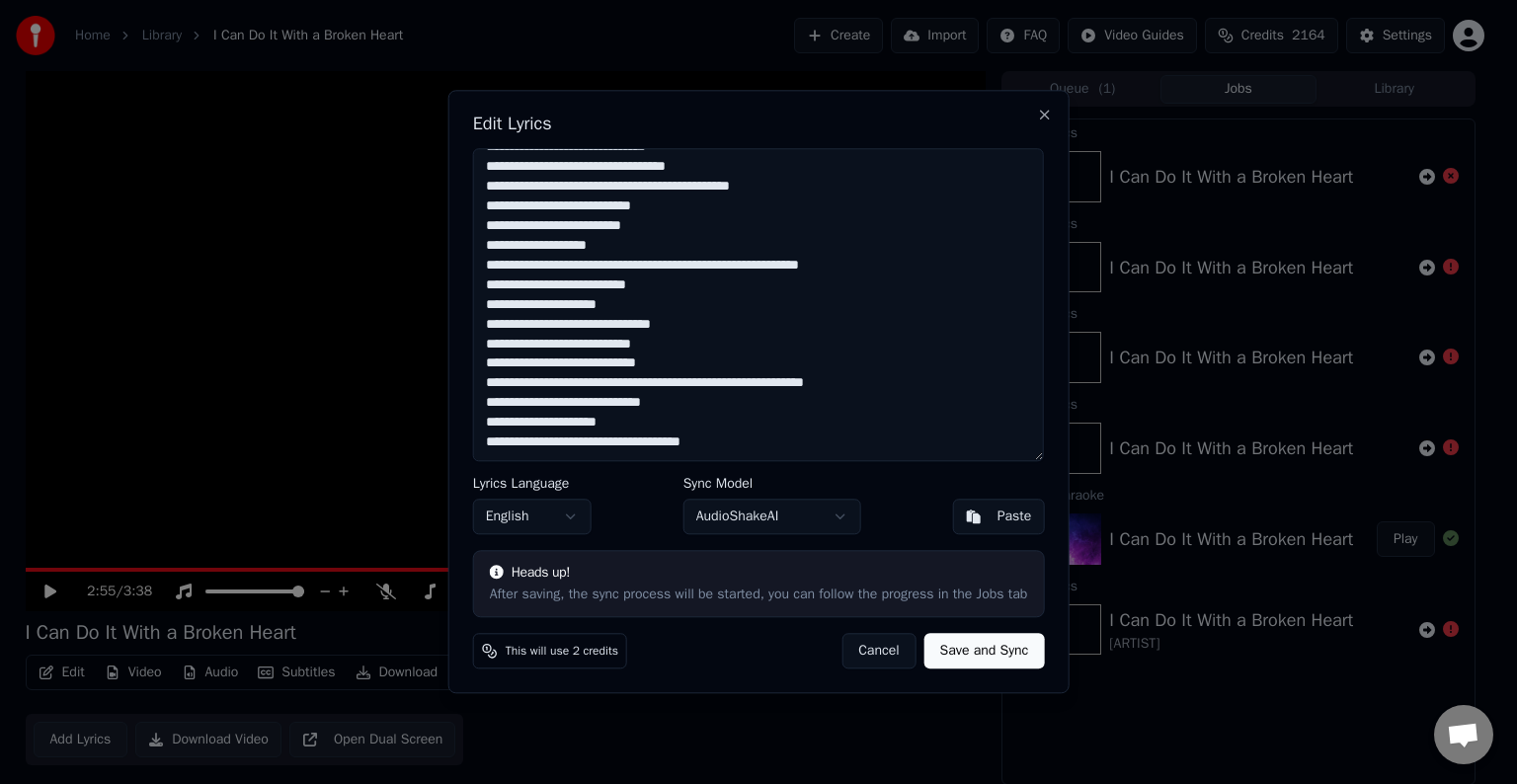 paste on "**********" 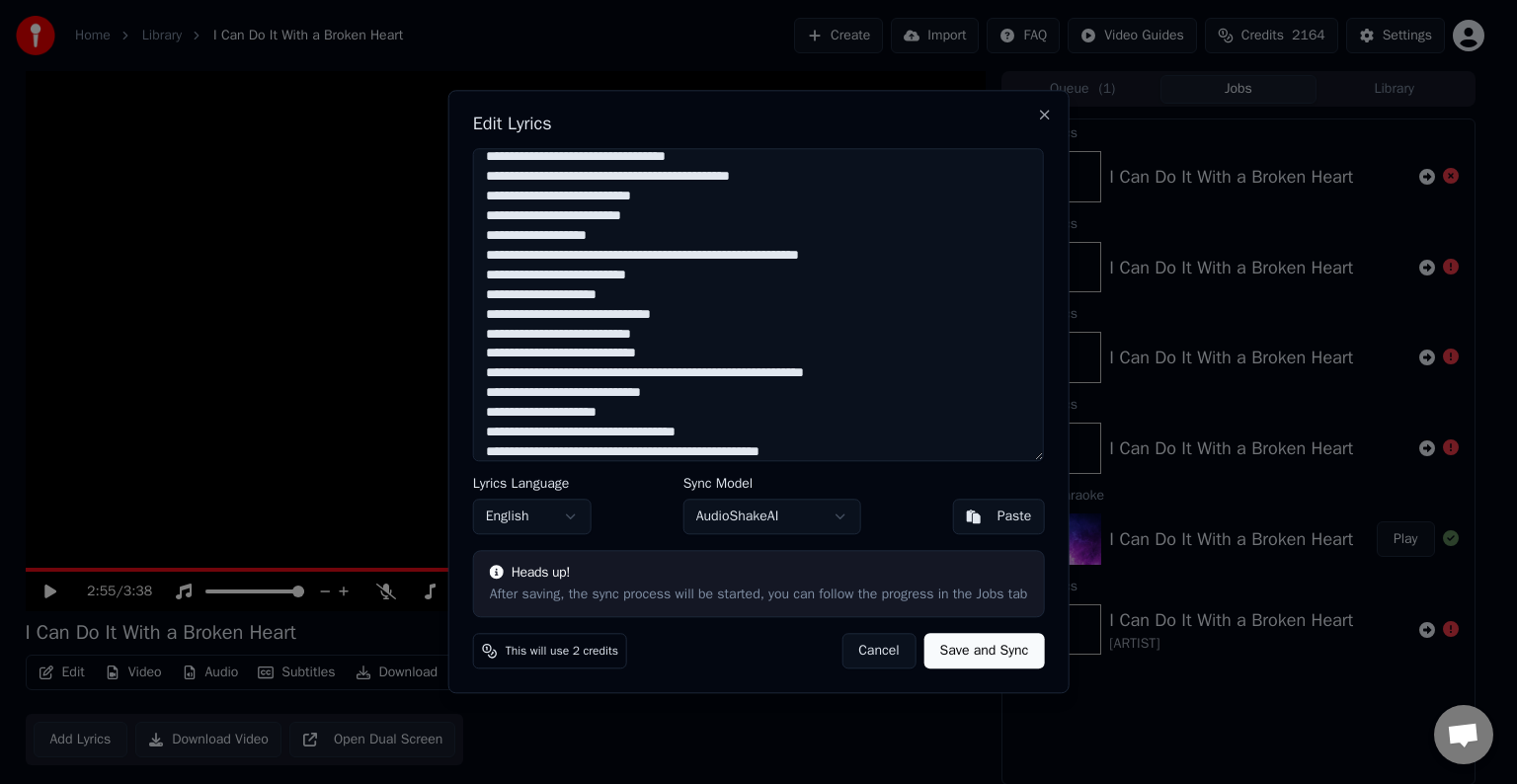 scroll, scrollTop: 523, scrollLeft: 0, axis: vertical 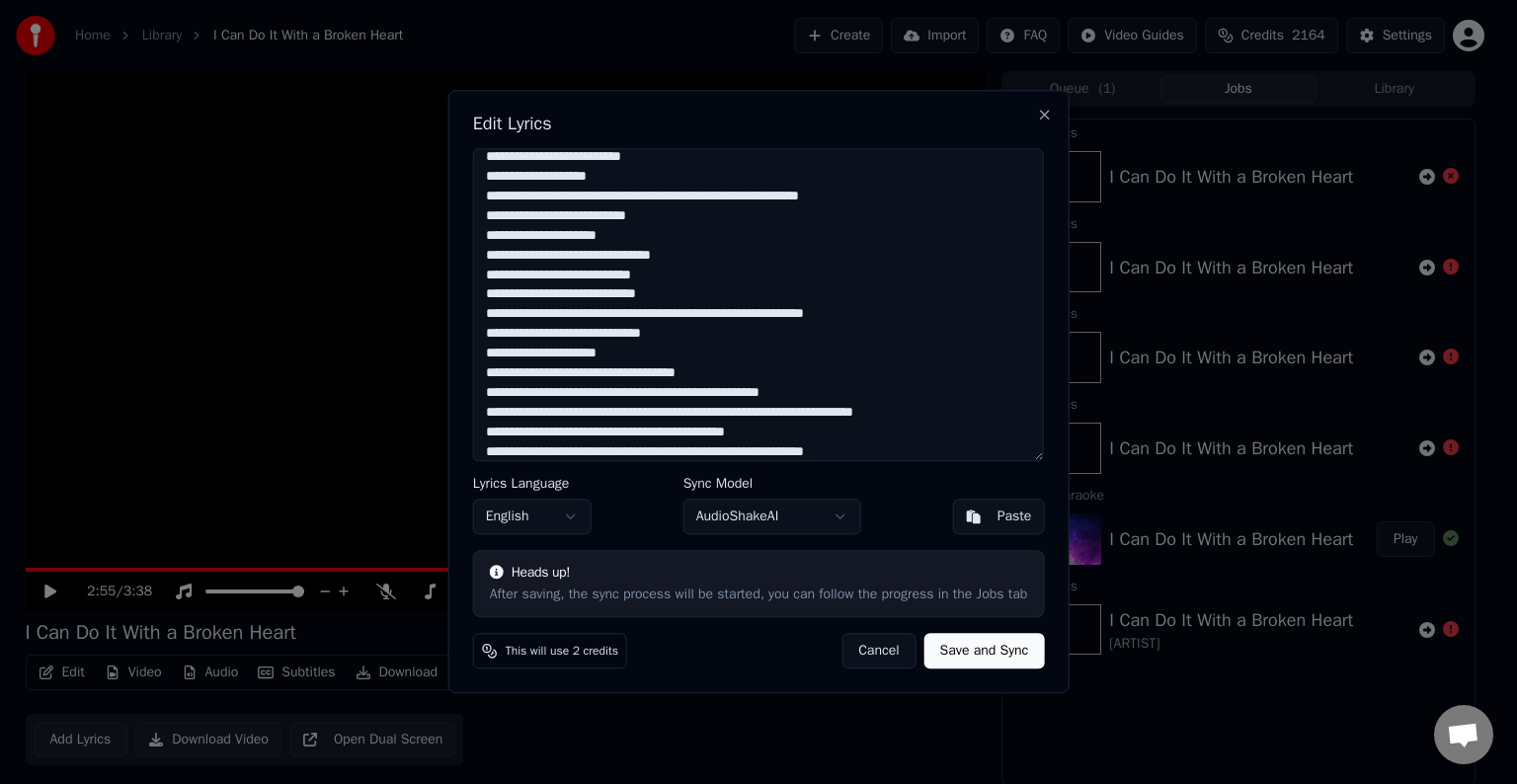 click at bounding box center (758, 304) 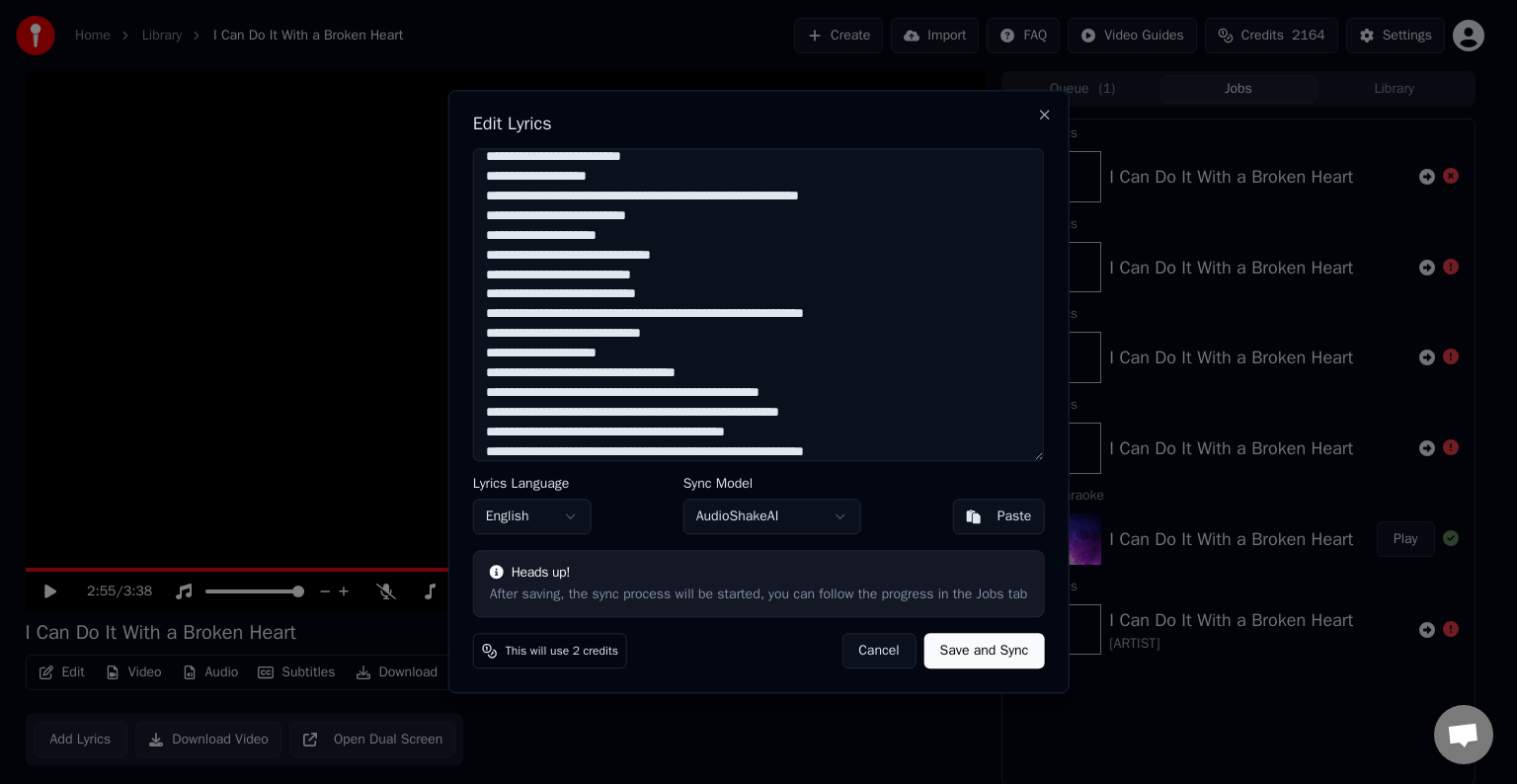 click at bounding box center (758, 304) 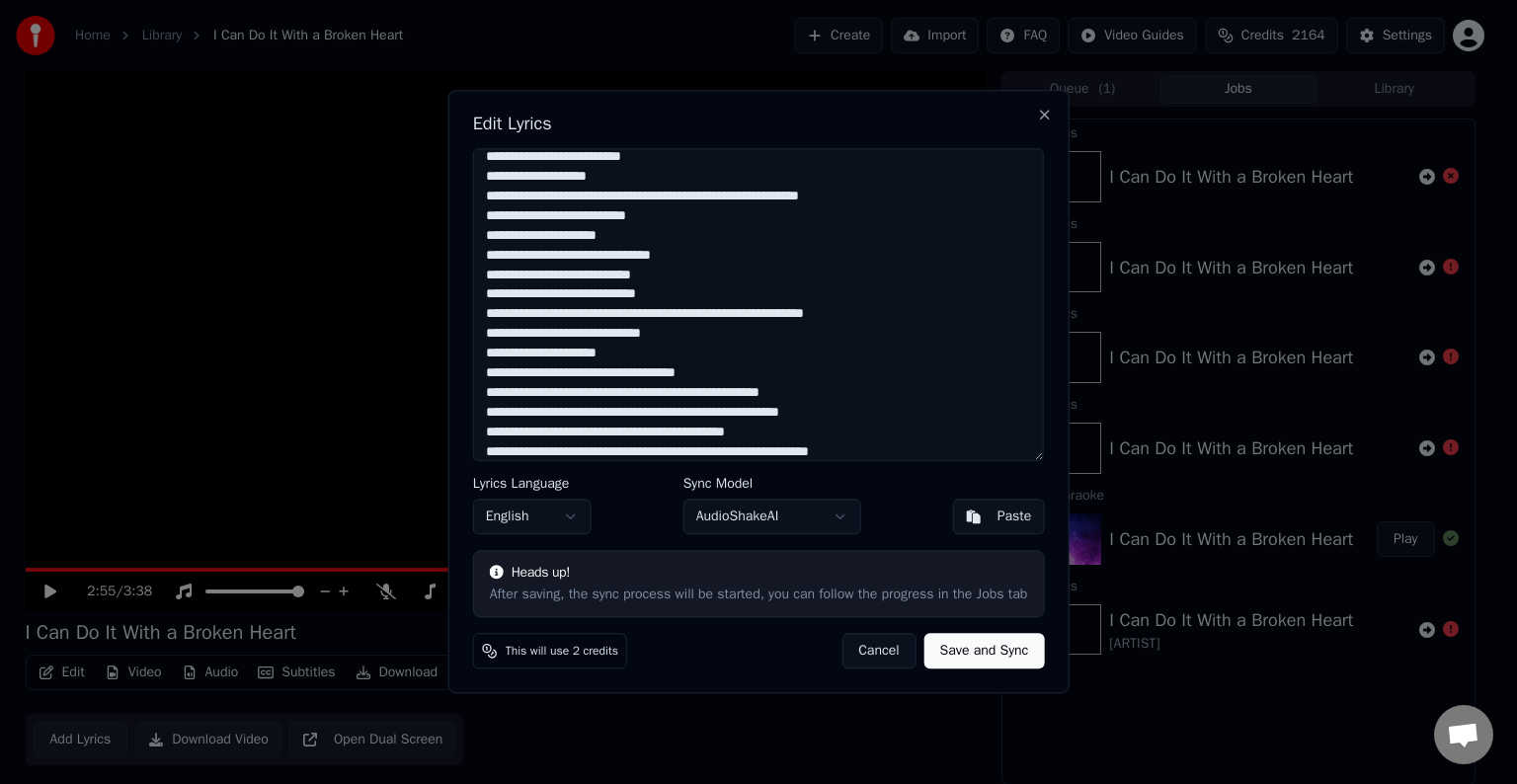 scroll, scrollTop: 543, scrollLeft: 0, axis: vertical 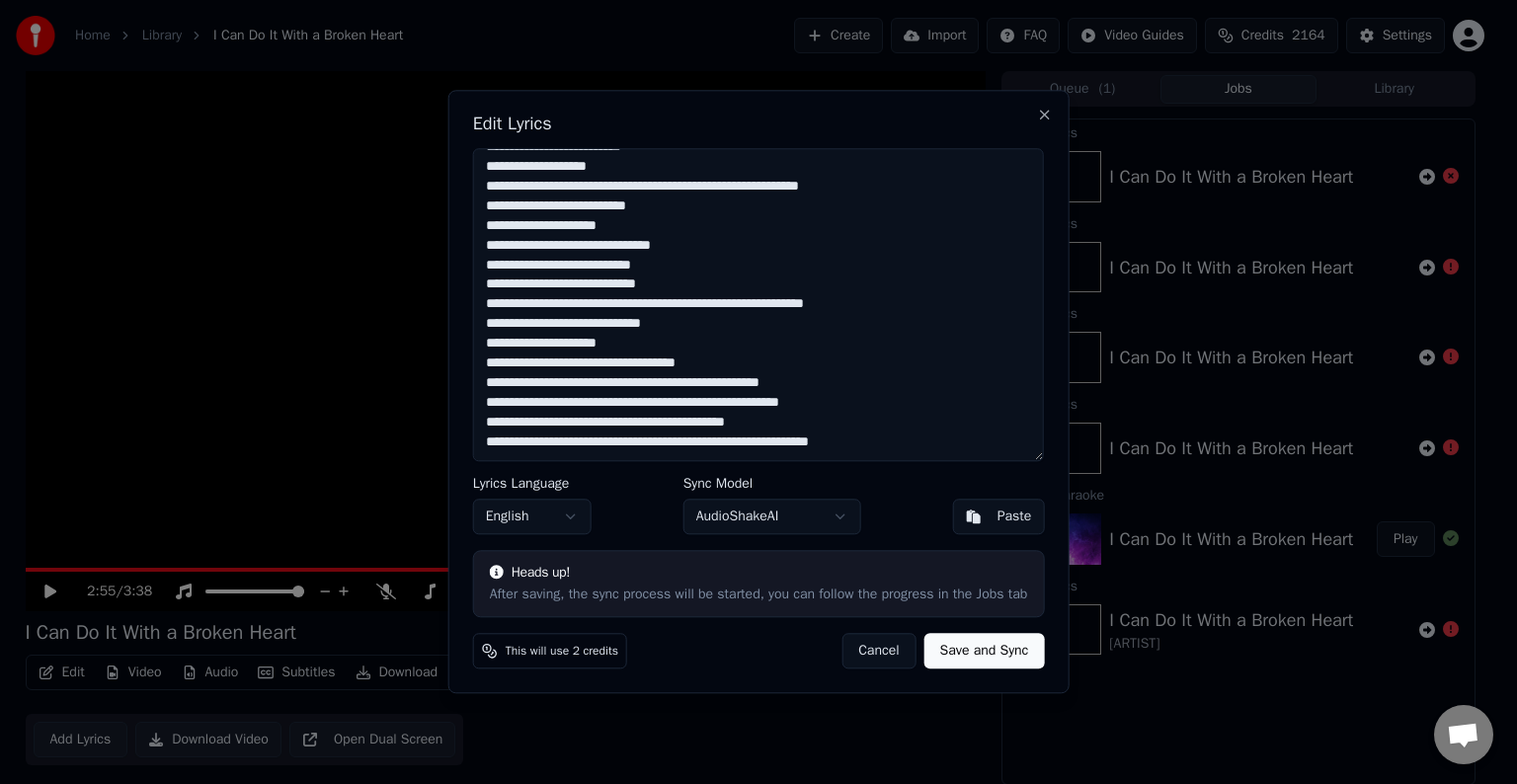 paste on "**********" 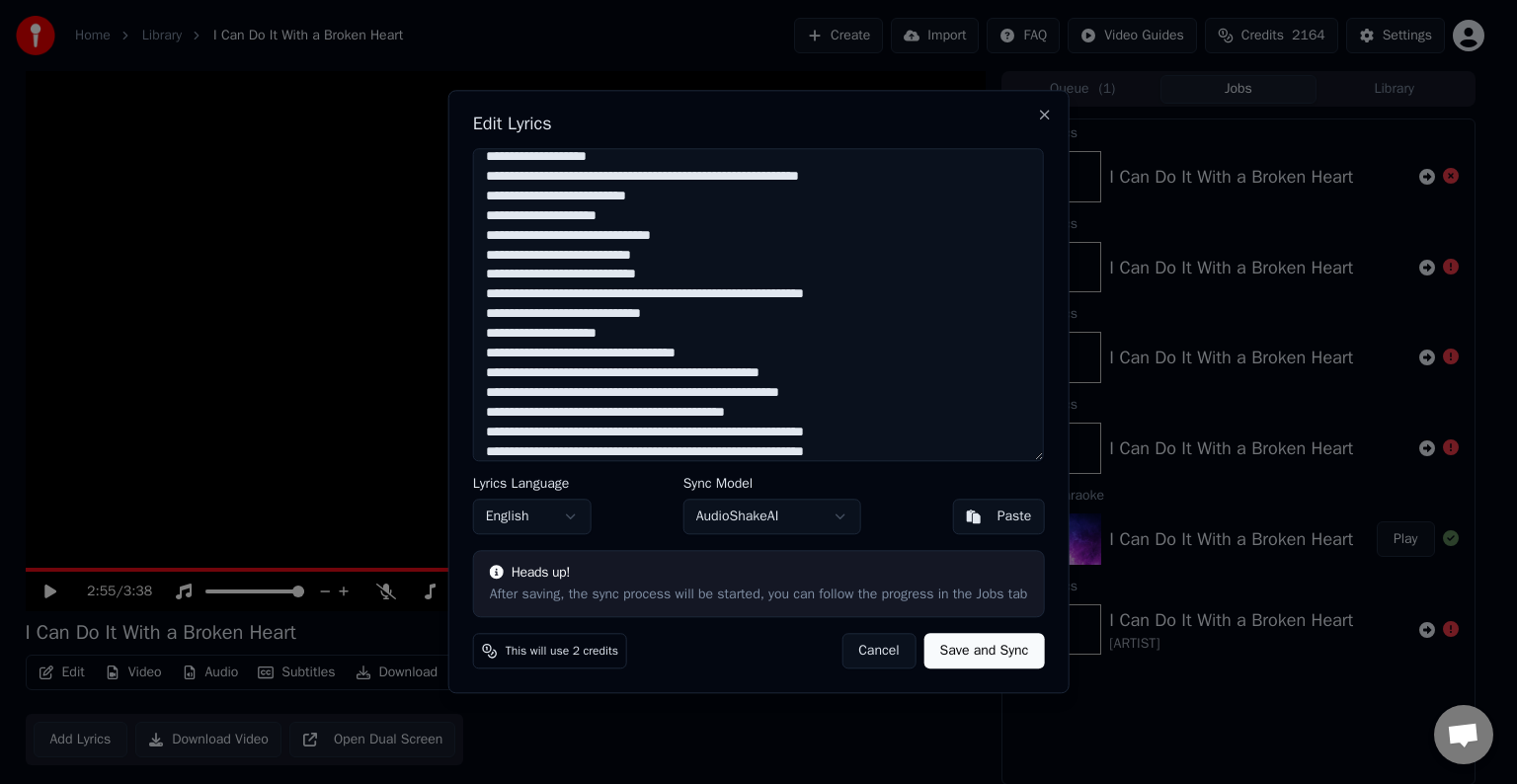 scroll, scrollTop: 642, scrollLeft: 0, axis: vertical 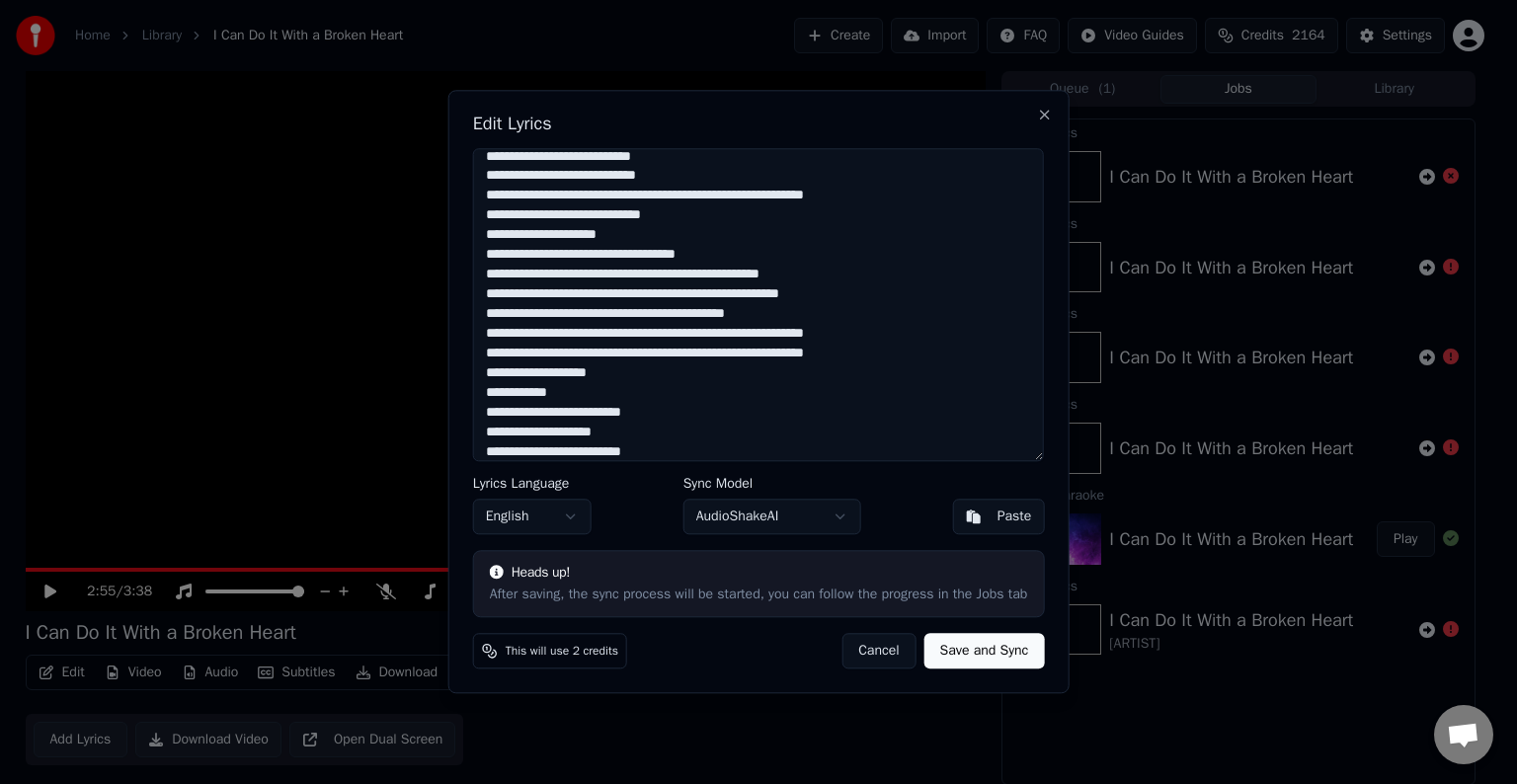 click at bounding box center [758, 304] 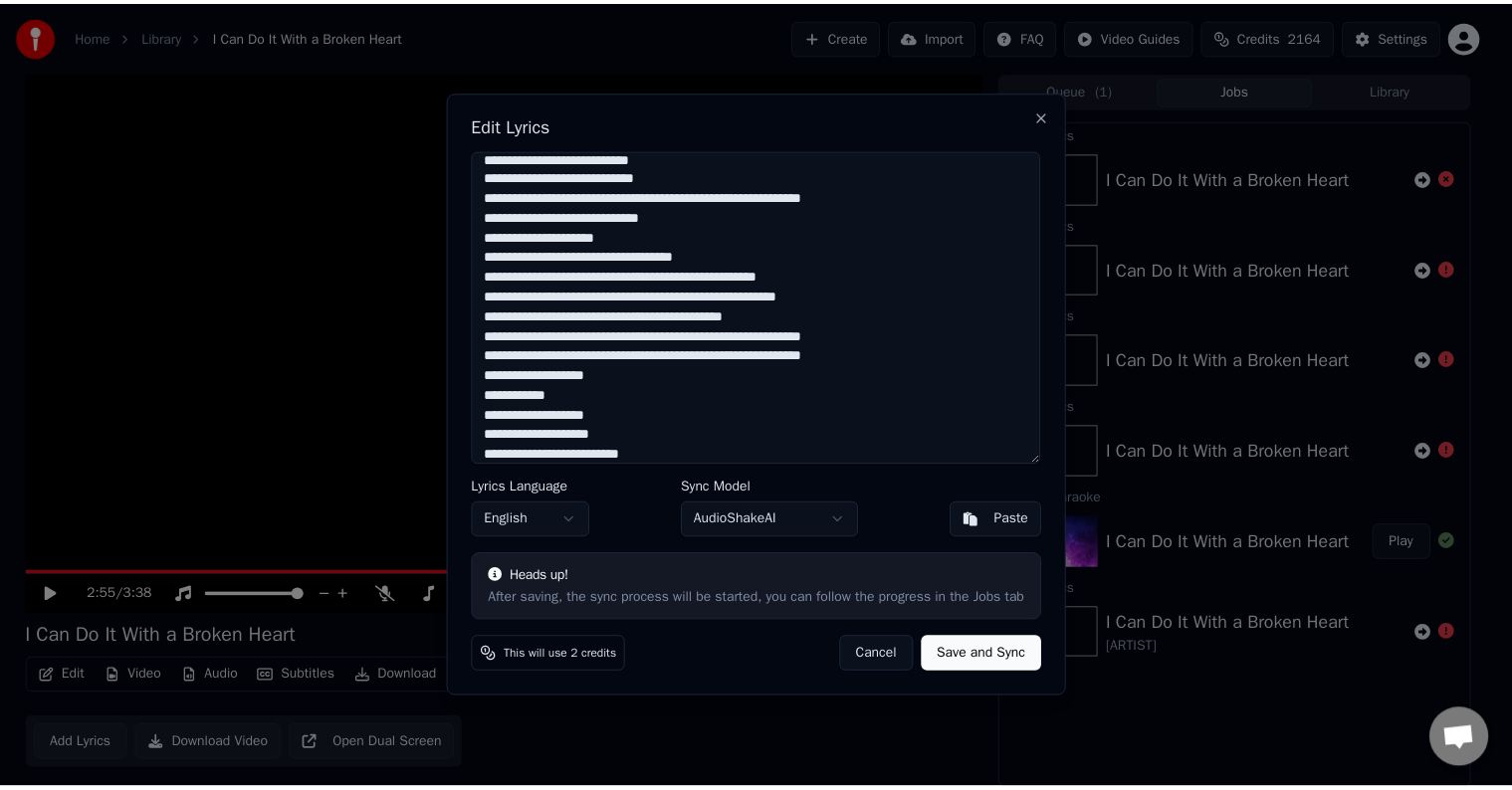 scroll, scrollTop: 0, scrollLeft: 0, axis: both 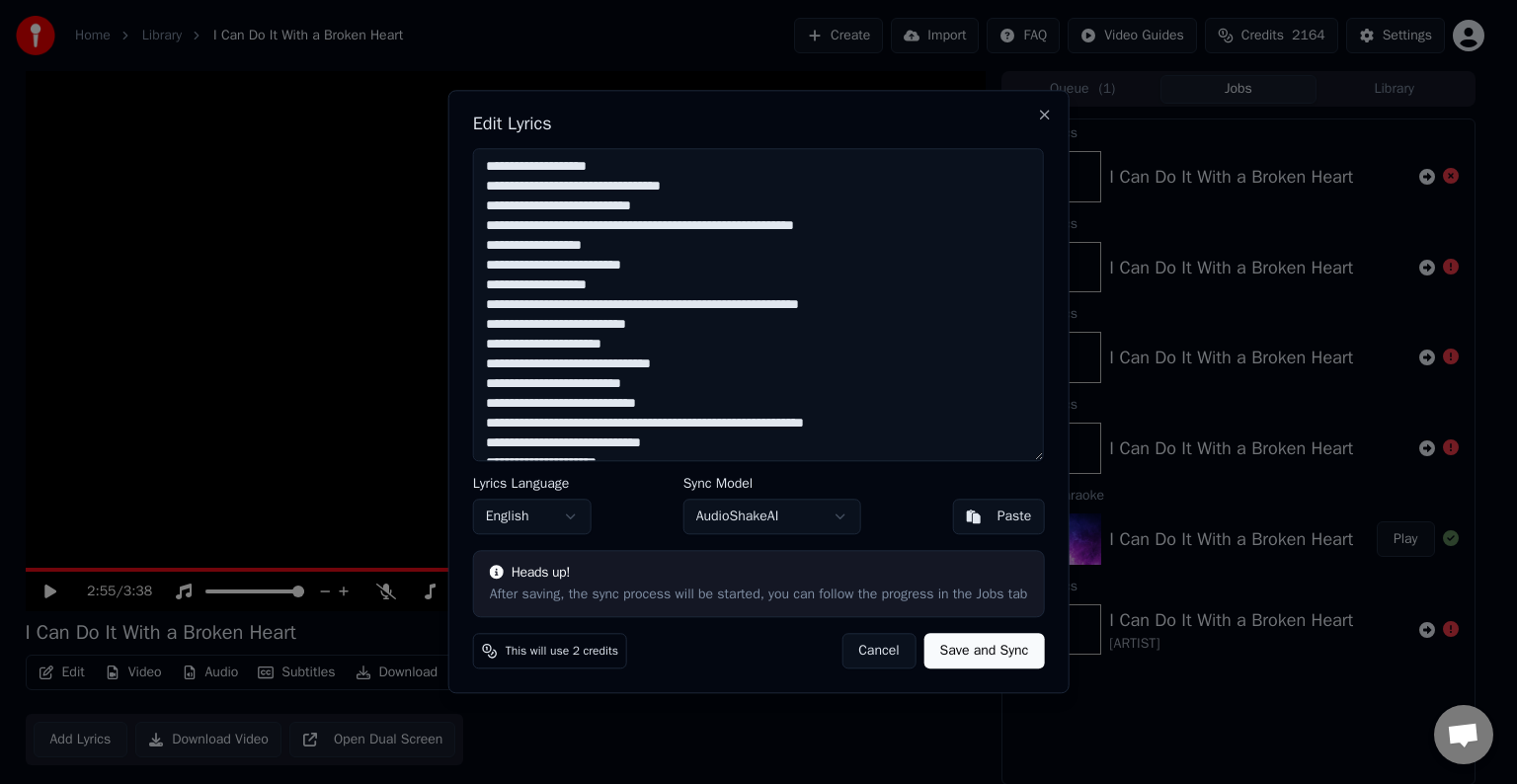 drag, startPoint x: 718, startPoint y: 457, endPoint x: 364, endPoint y: -24, distance: 597.22441 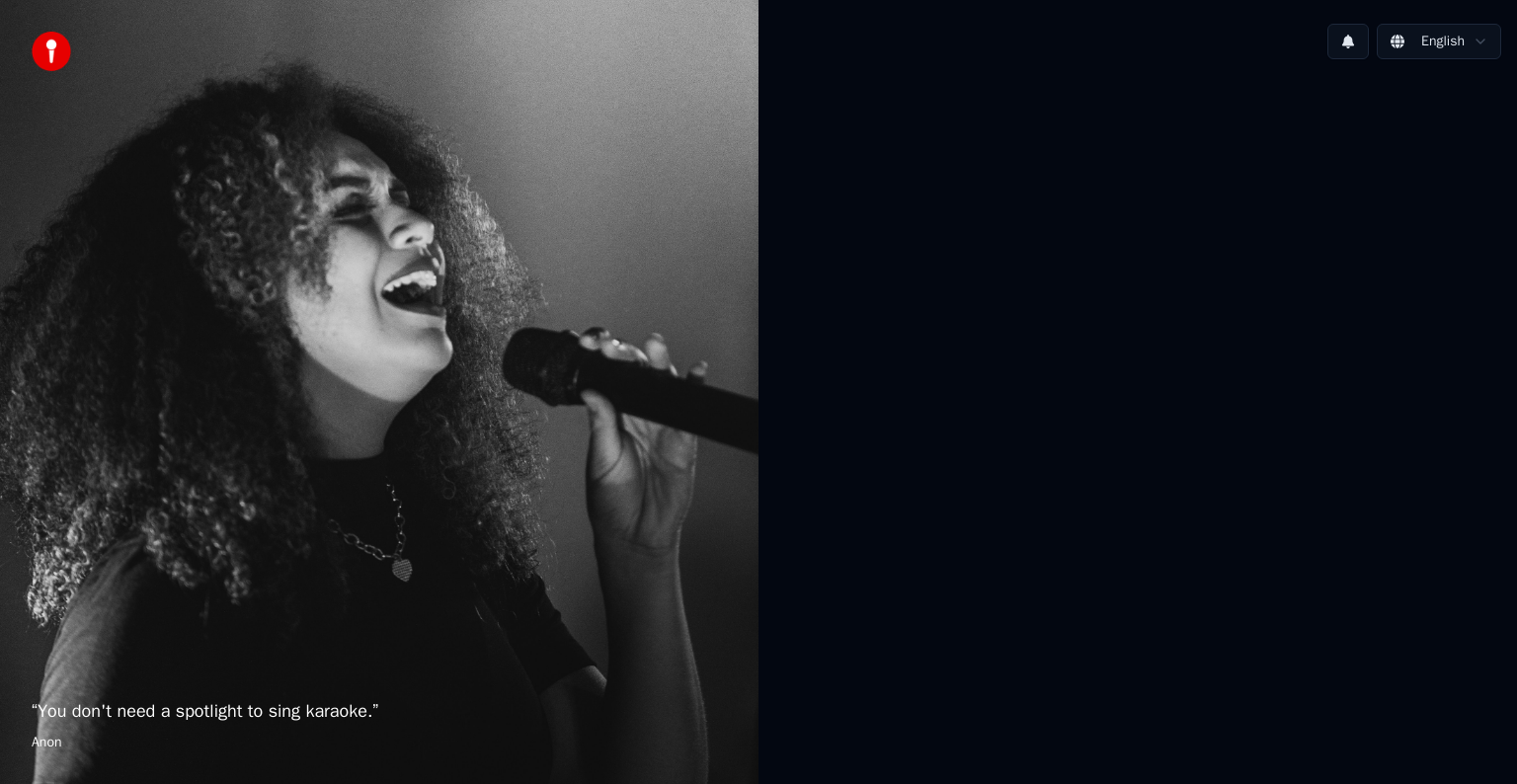 scroll, scrollTop: 0, scrollLeft: 0, axis: both 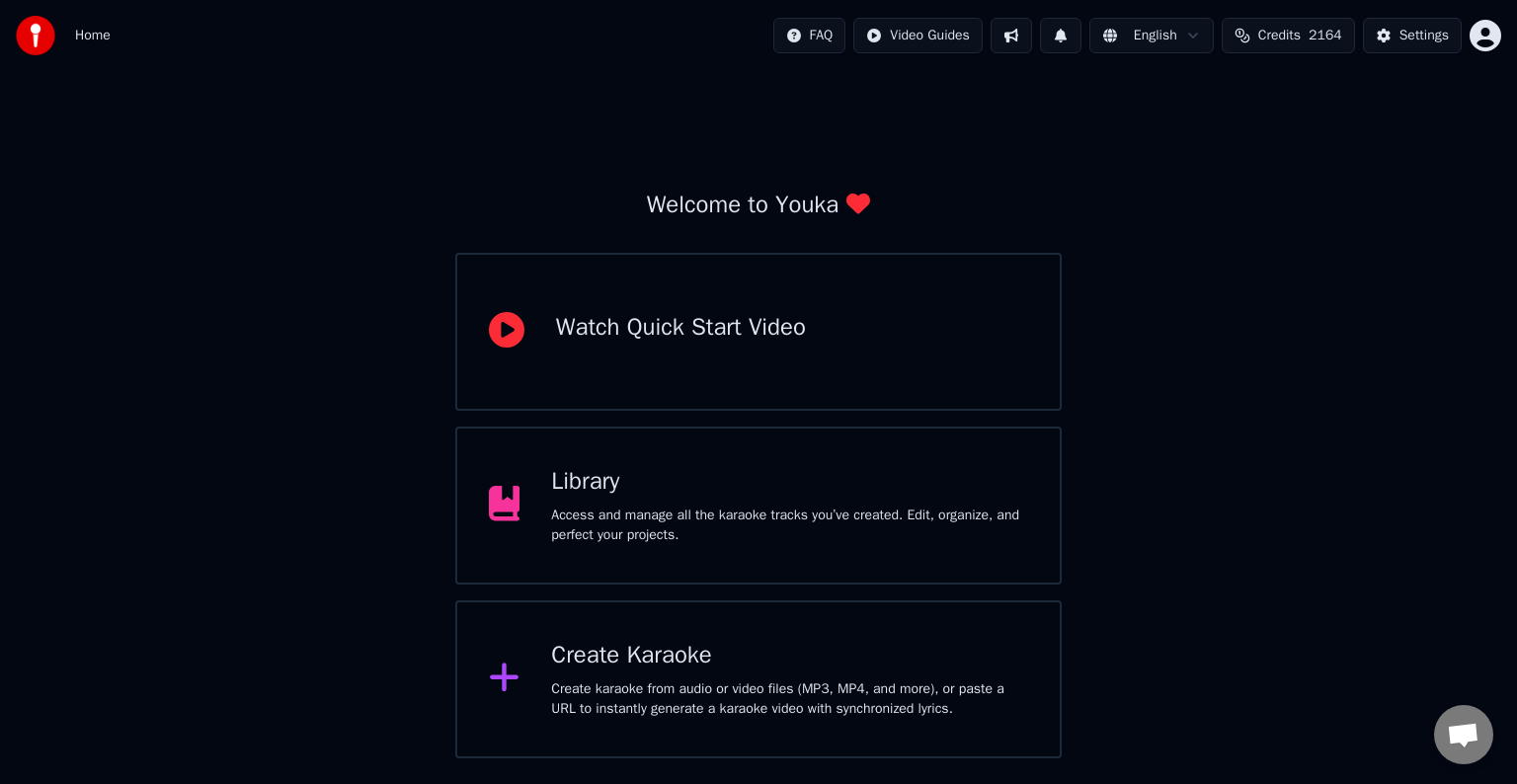 click on "Access and manage all the karaoke tracks you’ve created. Edit, organize, and perfect your projects." at bounding box center [789, 525] 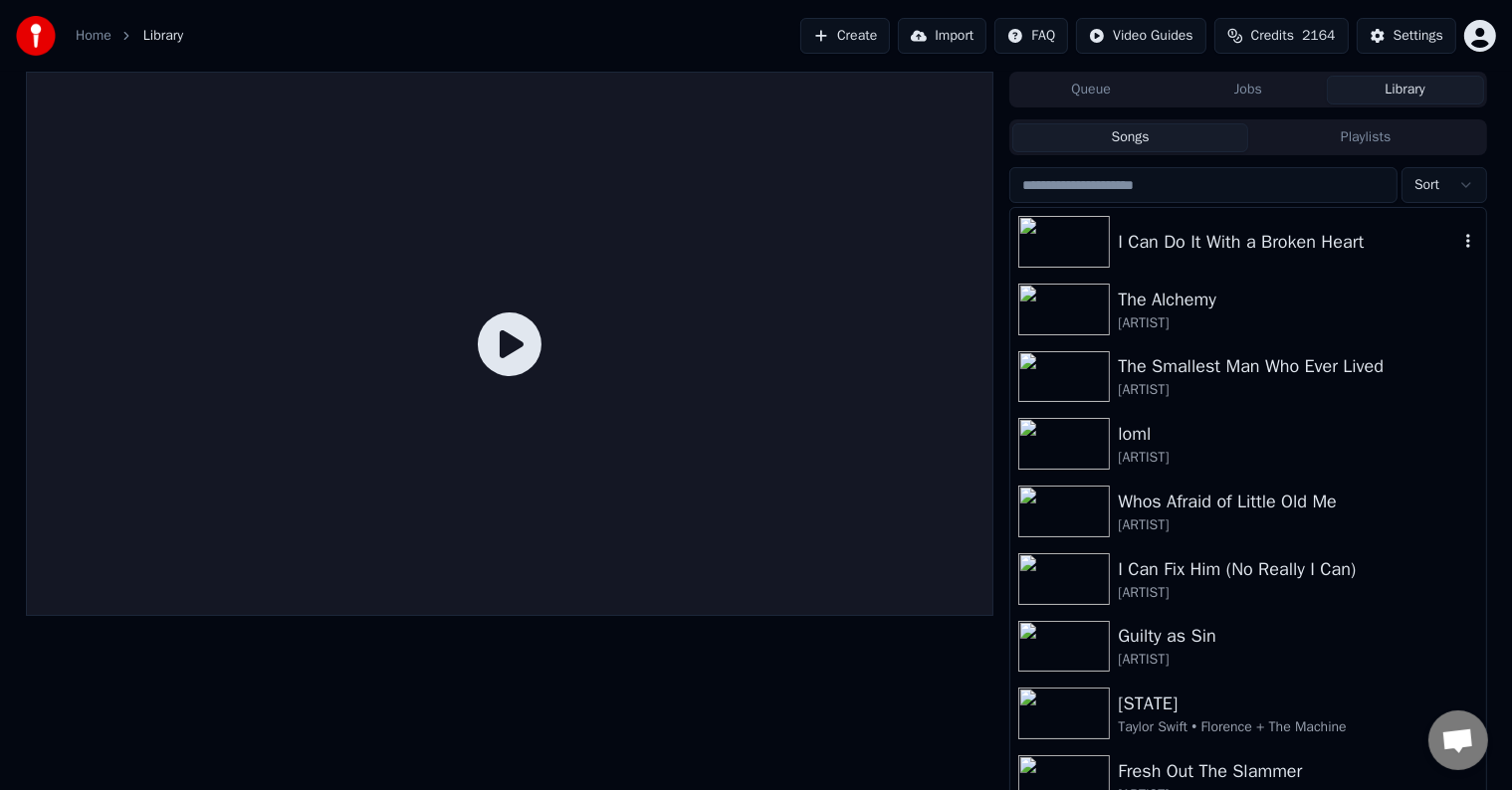 click on "I Can Do It With a Broken Heart" at bounding box center [1287, 242] 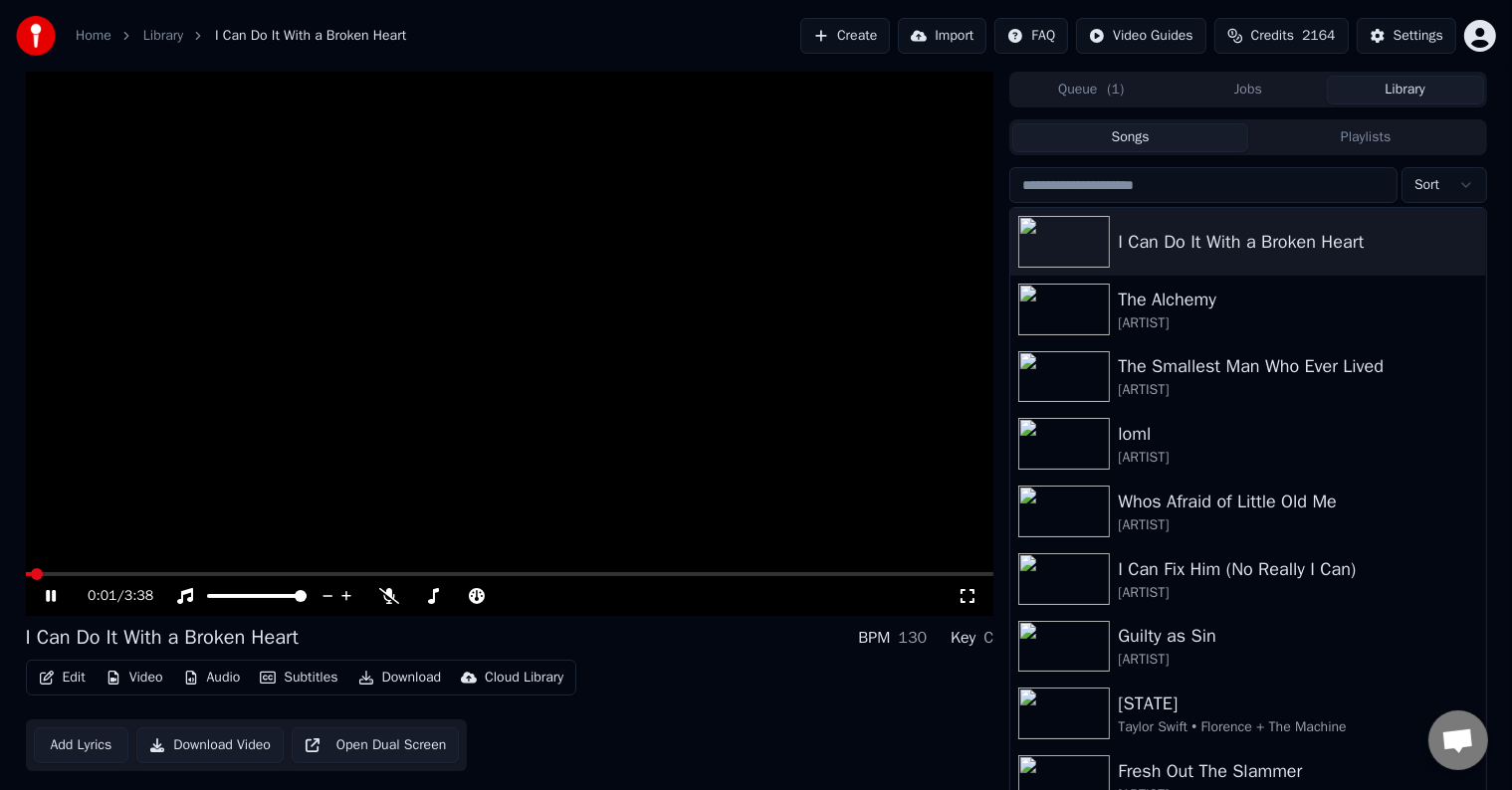 click on "Add Lyrics" at bounding box center (82, 745) 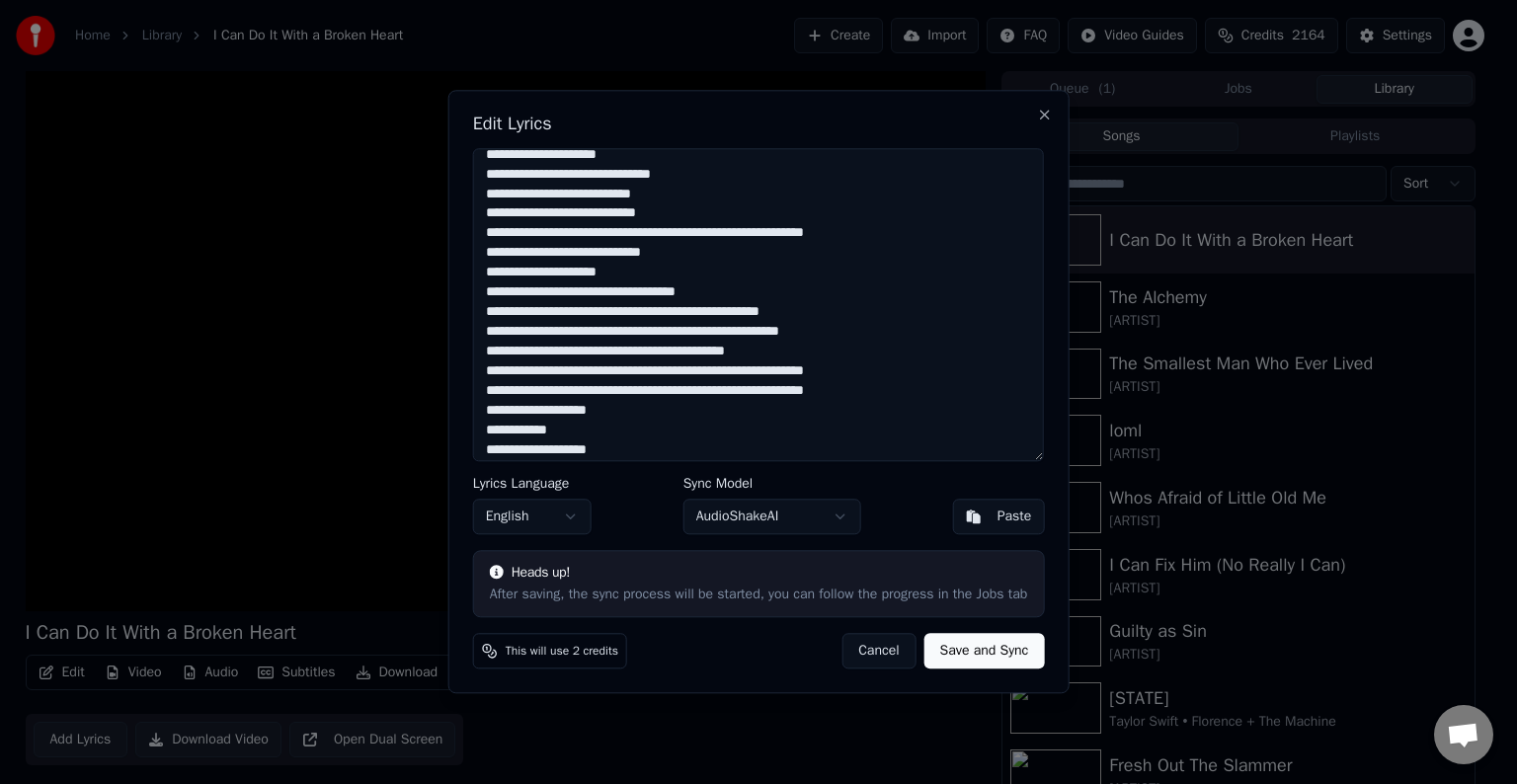 scroll, scrollTop: 651, scrollLeft: 0, axis: vertical 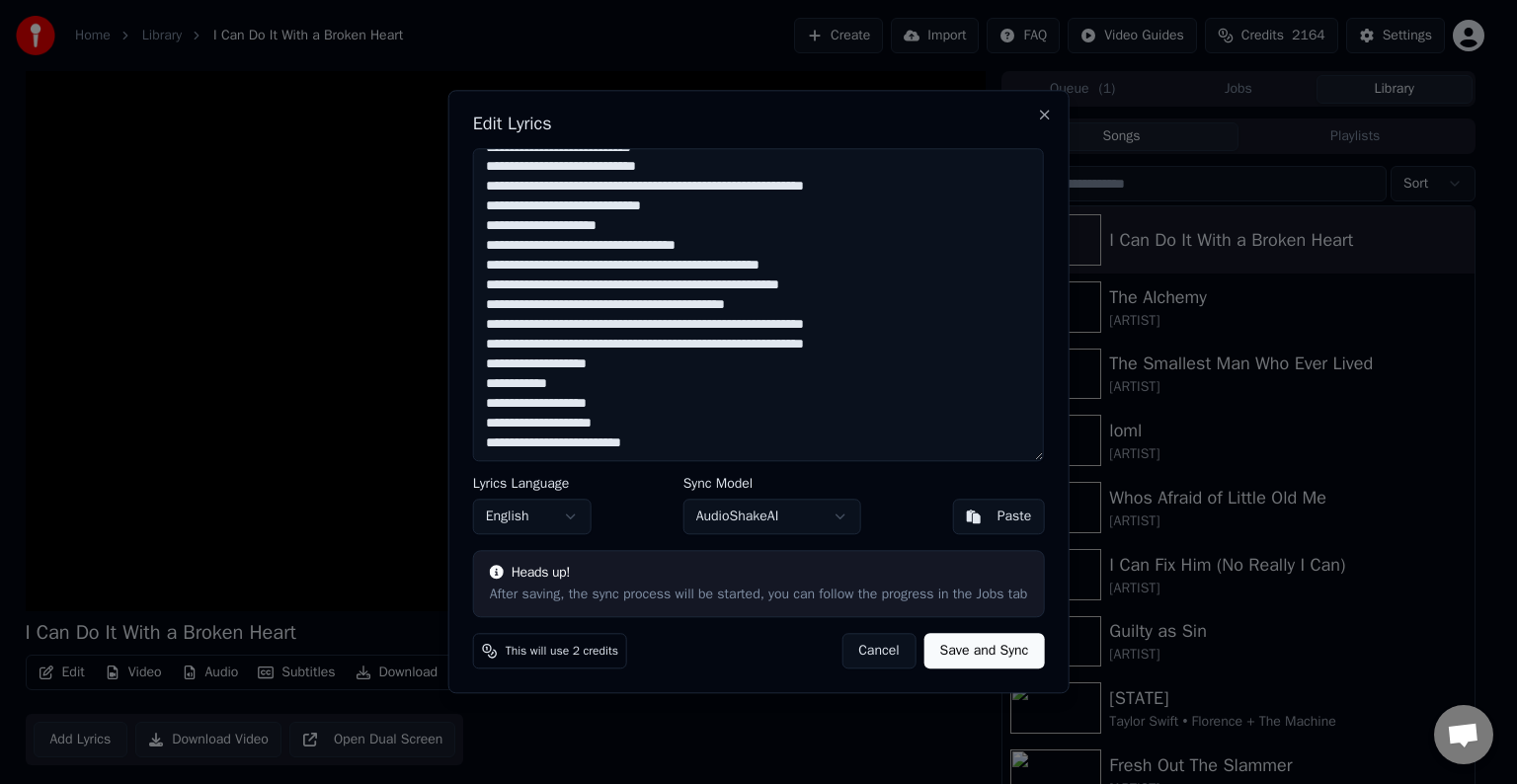 click on "Cancel" at bounding box center (878, 652) 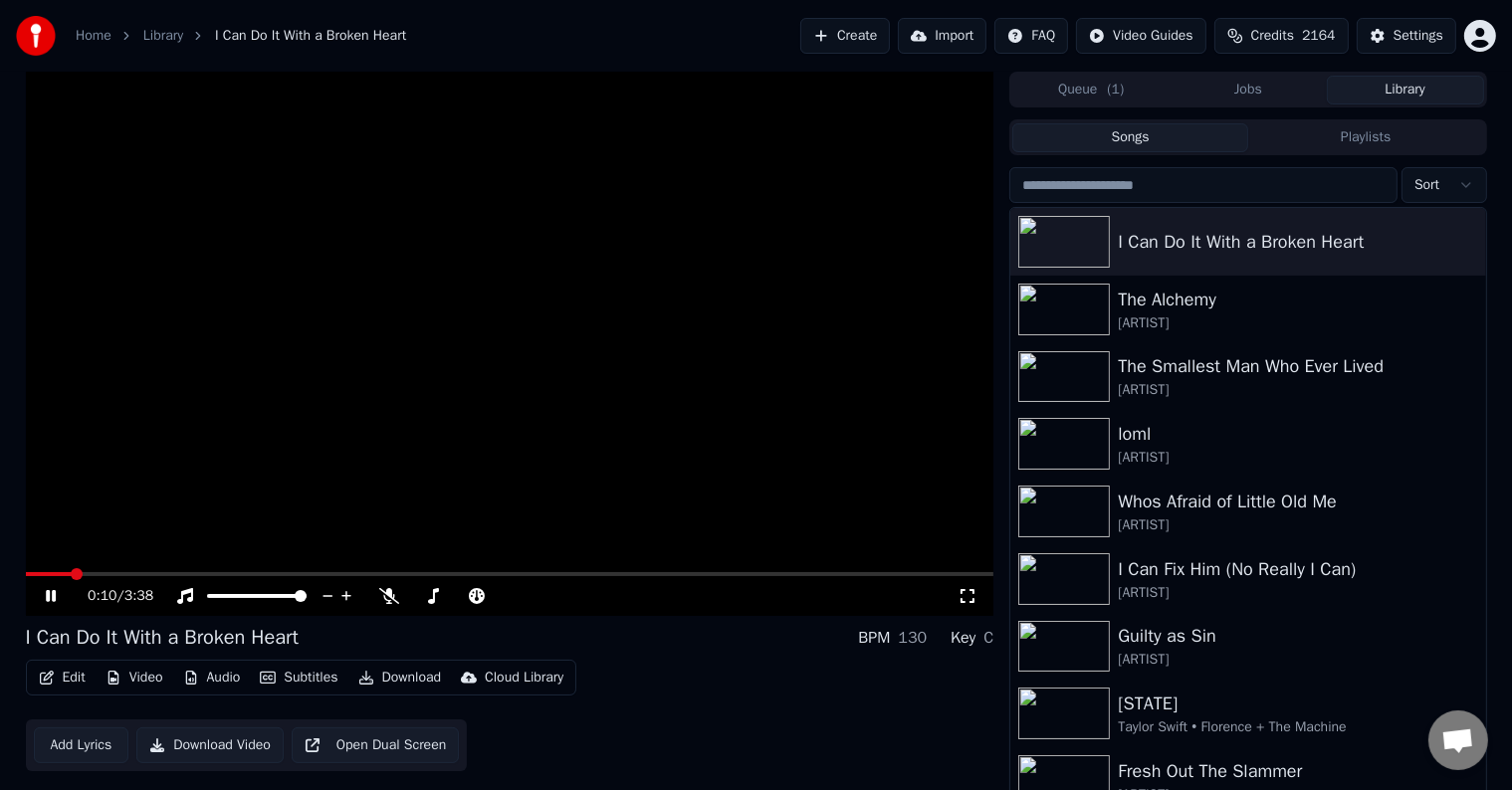 click at bounding box center (510, 343) 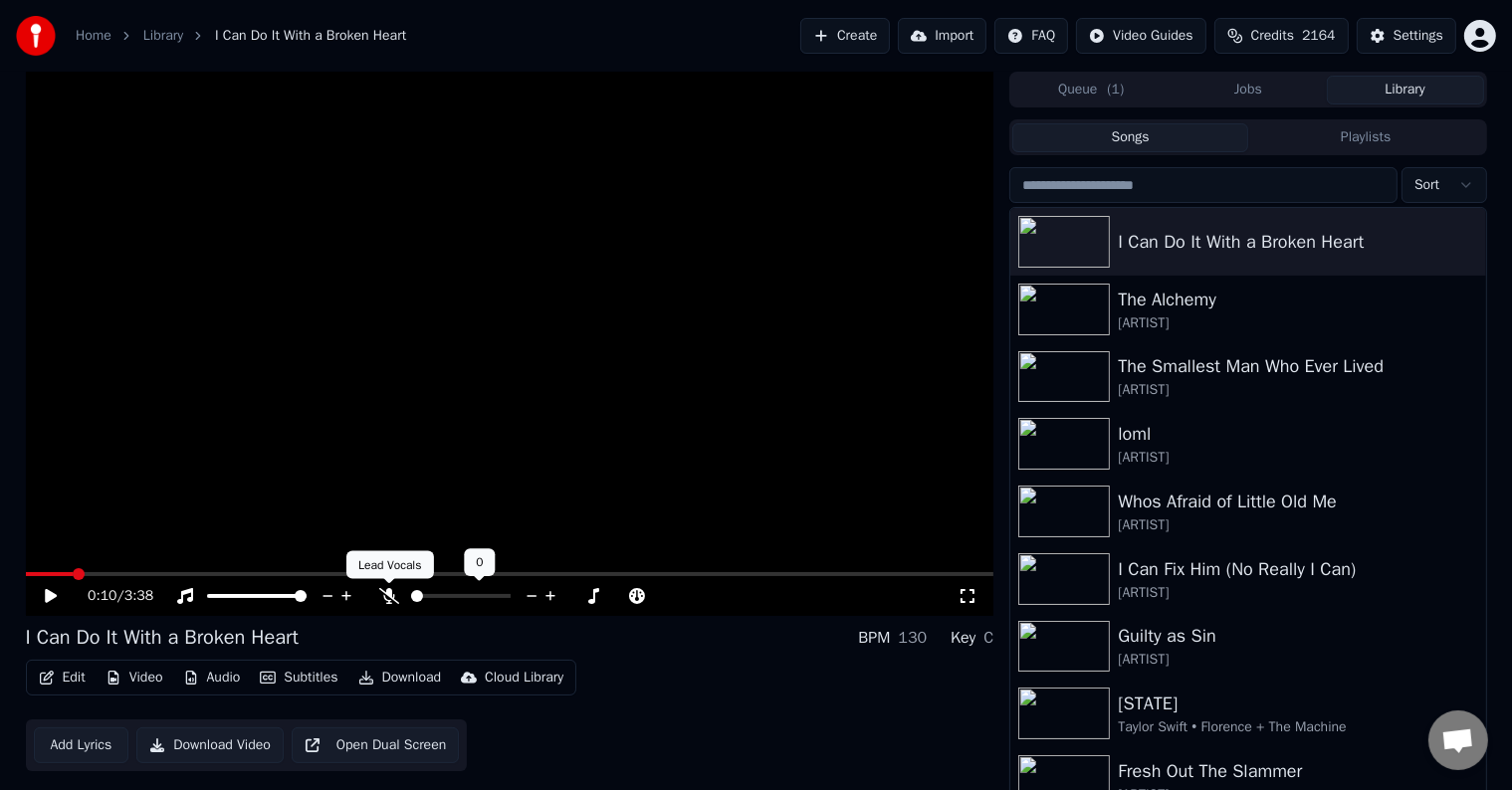 click 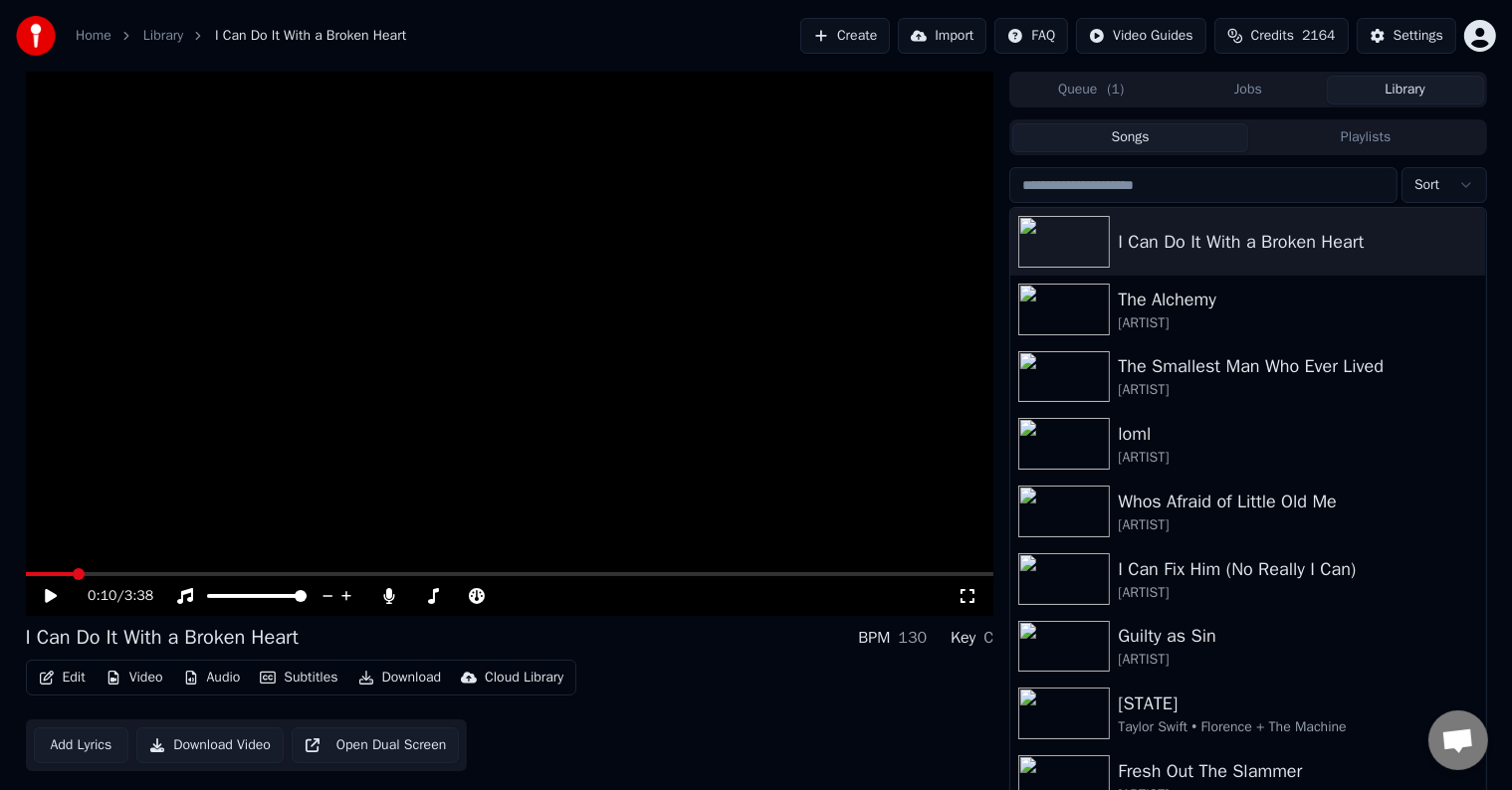 click 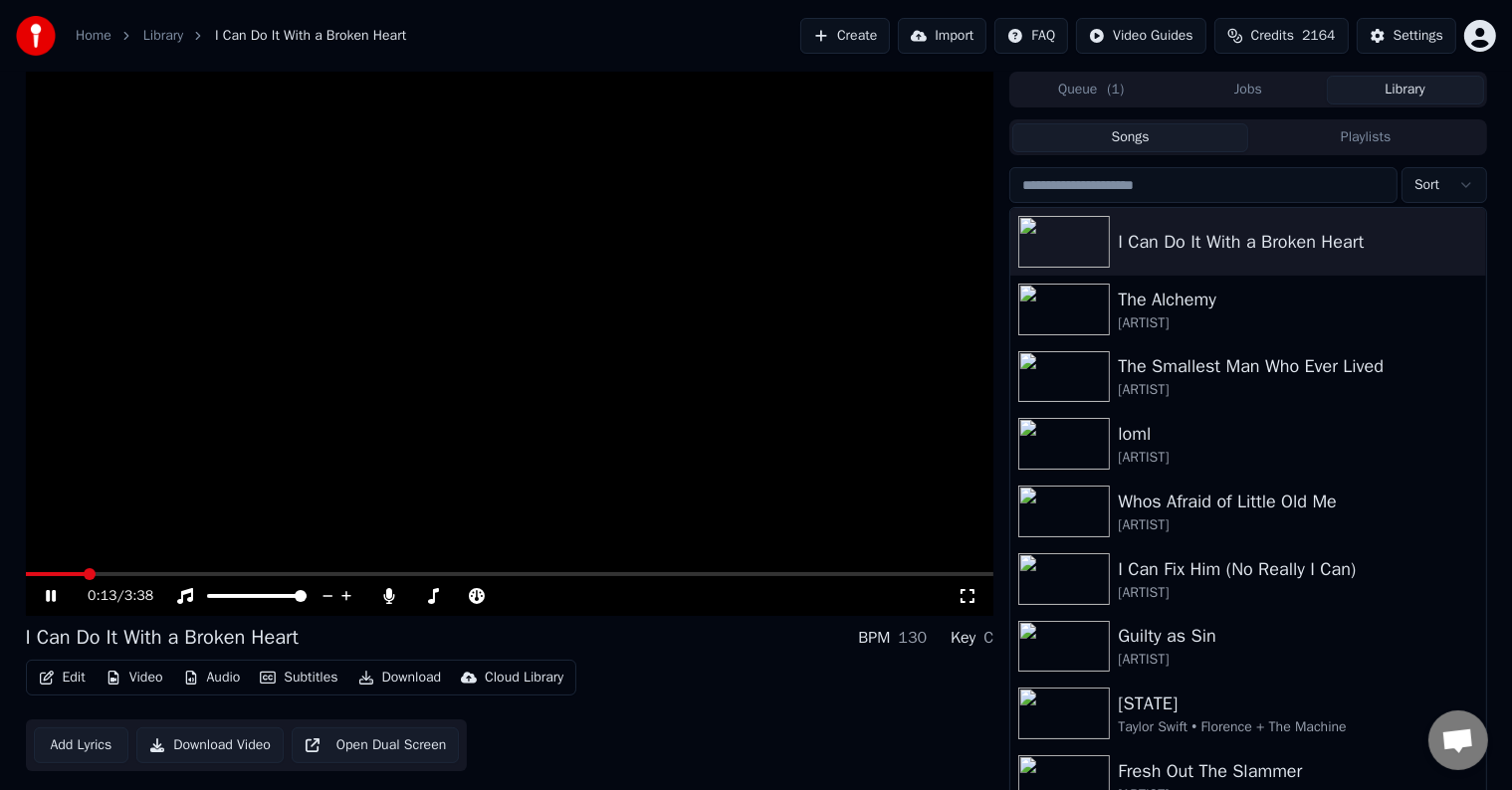 click on "Add Lyrics" at bounding box center [82, 745] 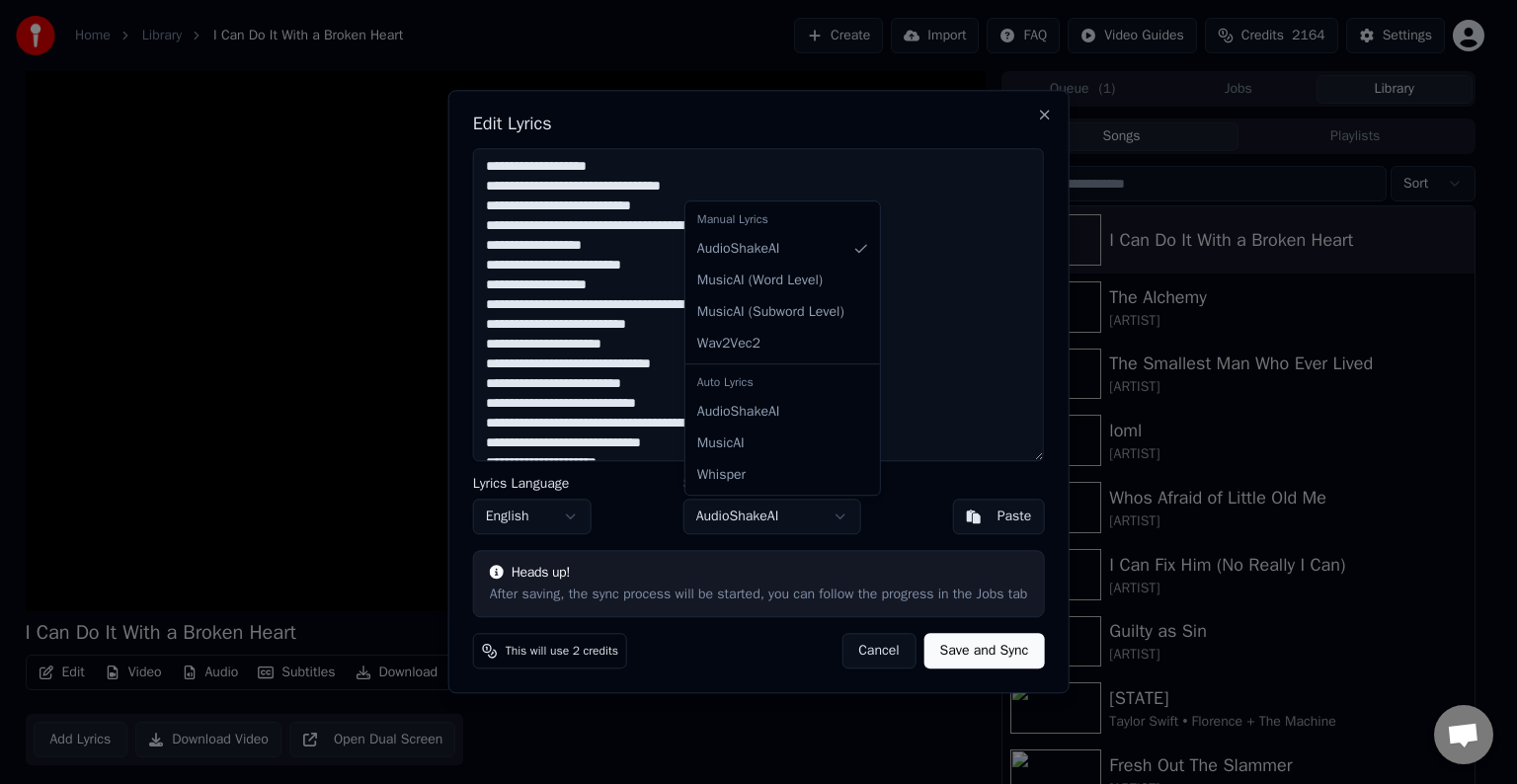 click on "Home Library I Can Do It With a Broken Heart Create Import FAQ Video Guides Credits 2164 Settings I Can Do It With a Broken Heart BPM 130 Key C Edit Video Audio Subtitles Download Cloud Library Add Lyrics Download Video Open Dual Screen Queue ( 1 ) Jobs Library Songs Playlists Sort I Can Do It With a Broken Heart The Alchemy Taylor Swift The Smallest Man Who Ever Lived Taylor Swift loml Taylor Swift Whos Afraid of Little Old Me Taylor Swift I Can Fix Him (No Really I Can) Taylor Swift Guilty as Sin Taylor Swift Florida Taylor Swift • Florence + The Machine Fresh Out The Slammer Taylor Swift But Daddy I Love Him Taylor Swift So Long, London Taylor Swift Down Bad Taylor Swift Edit Lyrics Lyrics Language English Sync Model AudioShakeAI Paste Heads up! After saving, the sync process will be started, you can follow the progress in the Jobs tab This will use 2 credits Cancel Save and Sync Close Manual Lyrics AudioShakeAI MusicAI ( Word Level ) MusicAI ( Subword Level ) Wav2Vec2 Auto Lyrics AudioShakeAI MusicAI" at bounding box center (750, 392) 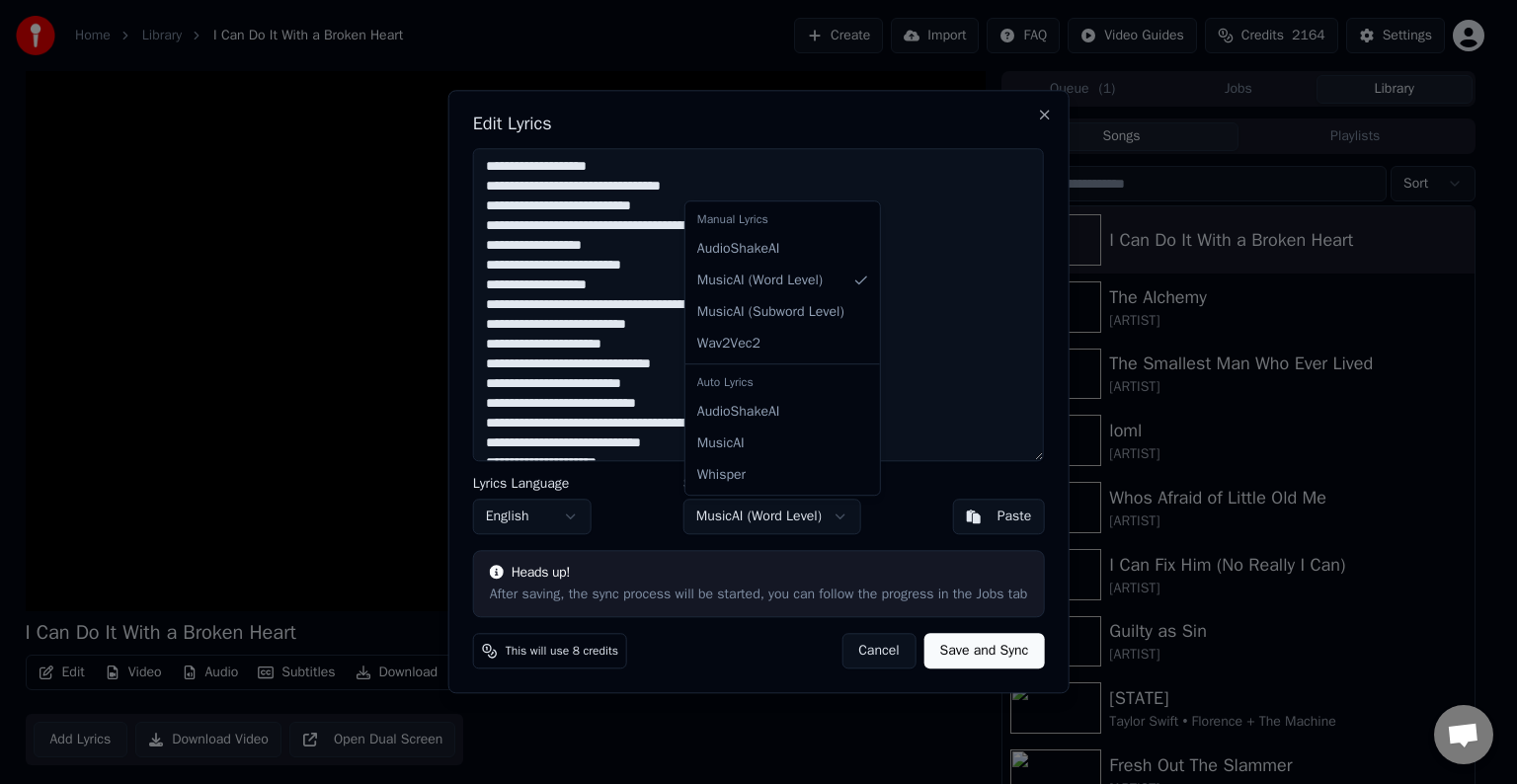 click on "Home Library I Can Do It With a Broken Heart Create Import FAQ Video Guides Credits 2164 Settings I Can Do It With a Broken Heart BPM 130 Key C Edit Video Audio Subtitles Download Cloud Library Add Lyrics Download Video Open Dual Screen Queue ( 1 ) Jobs Library Songs Playlists Sort I Can Do It With a Broken Heart The Alchemy Taylor Swift The Smallest Man Who Ever Lived Taylor Swift loml Taylor Swift Whos Afraid of Little Old Me Taylor Swift I Can Fix Him (No Really I Can) Taylor Swift Guilty as Sin Taylor Swift Florida Taylor Swift • Florence + The Machine Fresh Out The Slammer Taylor Swift But Daddy I Love Him Taylor Swift So Long, London Taylor Swift Down Bad Taylor Swift Edit Lyrics Lyrics Language English Sync Model MusicAI ( Word Level ) Paste Heads up! After saving, the sync process will be started, you can follow the progress in the Jobs tab This will use 8 credits Cancel Save and Sync Close Manual Lyrics AudioShakeAI MusicAI ( Word Level ) MusicAI ( Subword Level ) Wav2Vec2 Auto Lyrics AudioShakeAI" at bounding box center (750, 392) 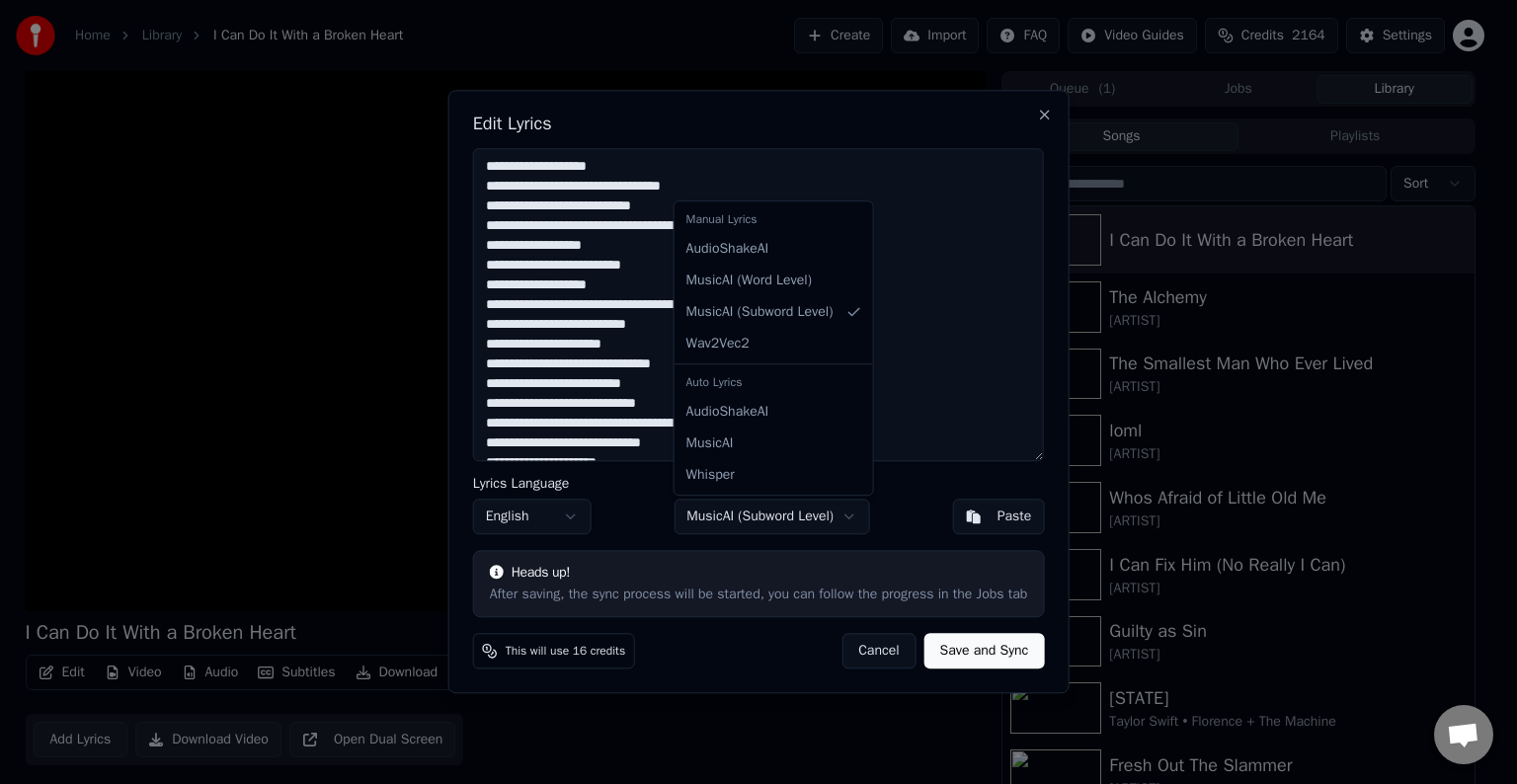 click on "Home Library I Can Do It With a Broken Heart Create Import FAQ Video Guides Credits 2164 Settings I Can Do It With a Broken Heart BPM 130 Key C Edit Video Audio Subtitles Download Cloud Library Add Lyrics Download Video Open Dual Screen Queue ( 1 ) Jobs Library Songs Playlists Sort I Can Do It With a Broken Heart The Alchemy Taylor Swift The Smallest Man Who Ever Lived Taylor Swift loml Taylor Swift Whos Afraid of Little Old Me Taylor Swift I Can Fix Him (No Really I Can) Taylor Swift Guilty as Sin Taylor Swift Florida Taylor Swift • Florence + The Machine Fresh Out The Slammer Taylor Swift But Daddy I Love Him Taylor Swift So Long, London Taylor Swift Down Bad Taylor Swift Edit Lyrics Lyrics Language English Sync Model MusicAI ( Subword Level ) Paste Heads up! After saving, the sync process will be started, you can follow the progress in the Jobs tab This will use 16 credits Cancel Save and Sync Close Manual Lyrics AudioShakeAI MusicAI ( Word Level ) MusicAI ( Subword Level ) Wav2Vec2 Auto Lyrics MusicAI" at bounding box center (750, 392) 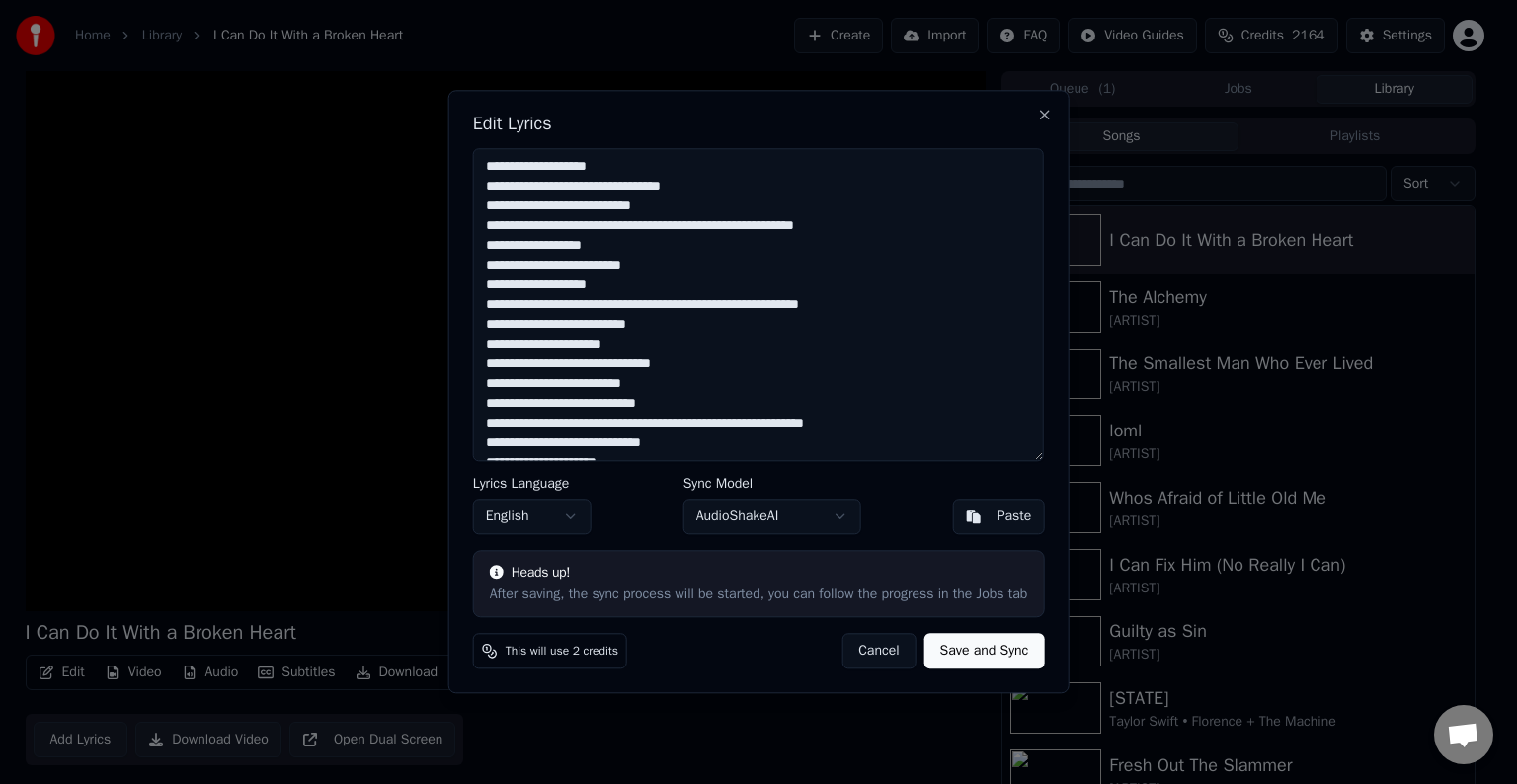 click on "Save and Sync" at bounding box center (985, 652) 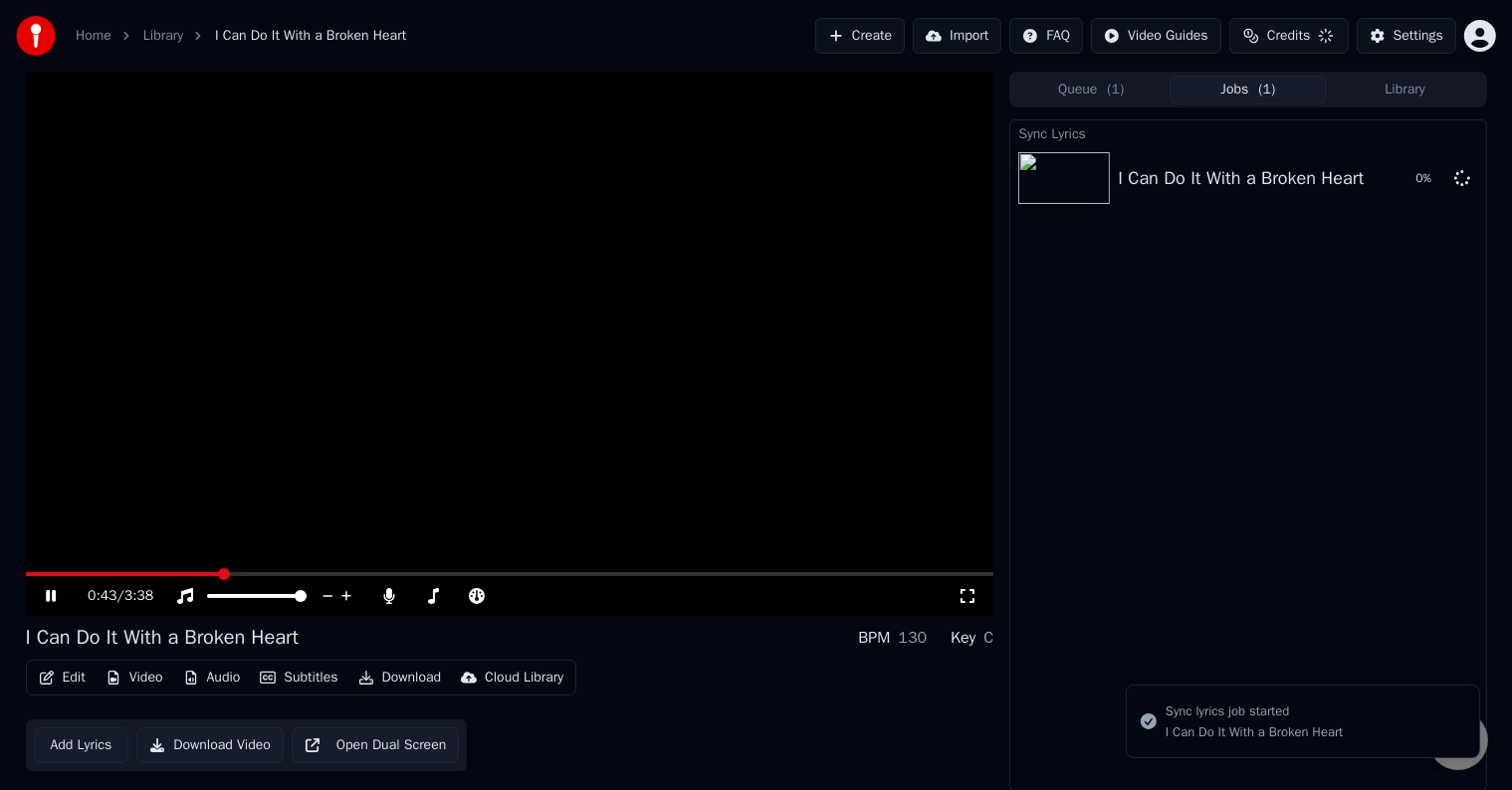 click 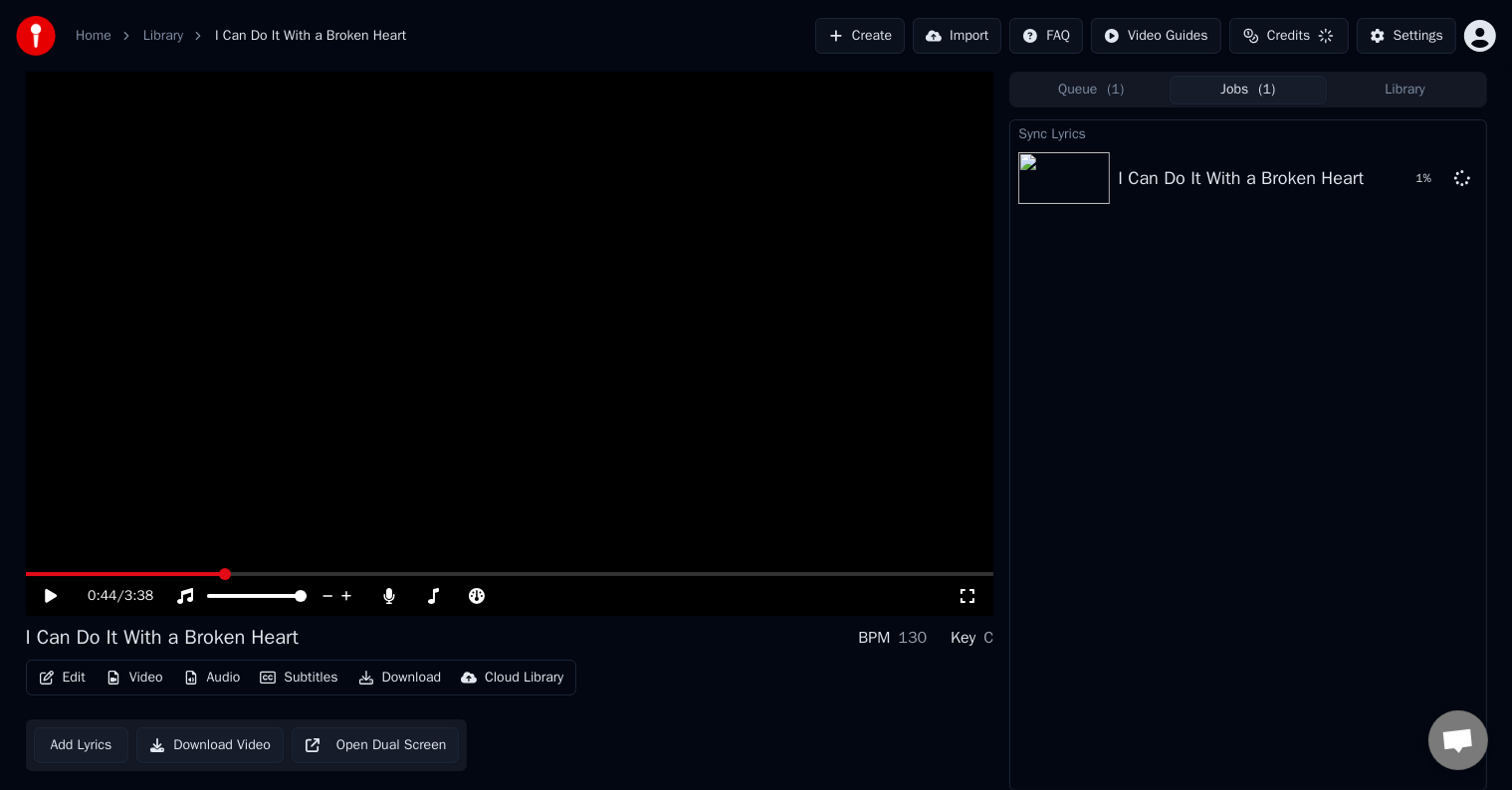 click on "Credits" at bounding box center [1288, 36] 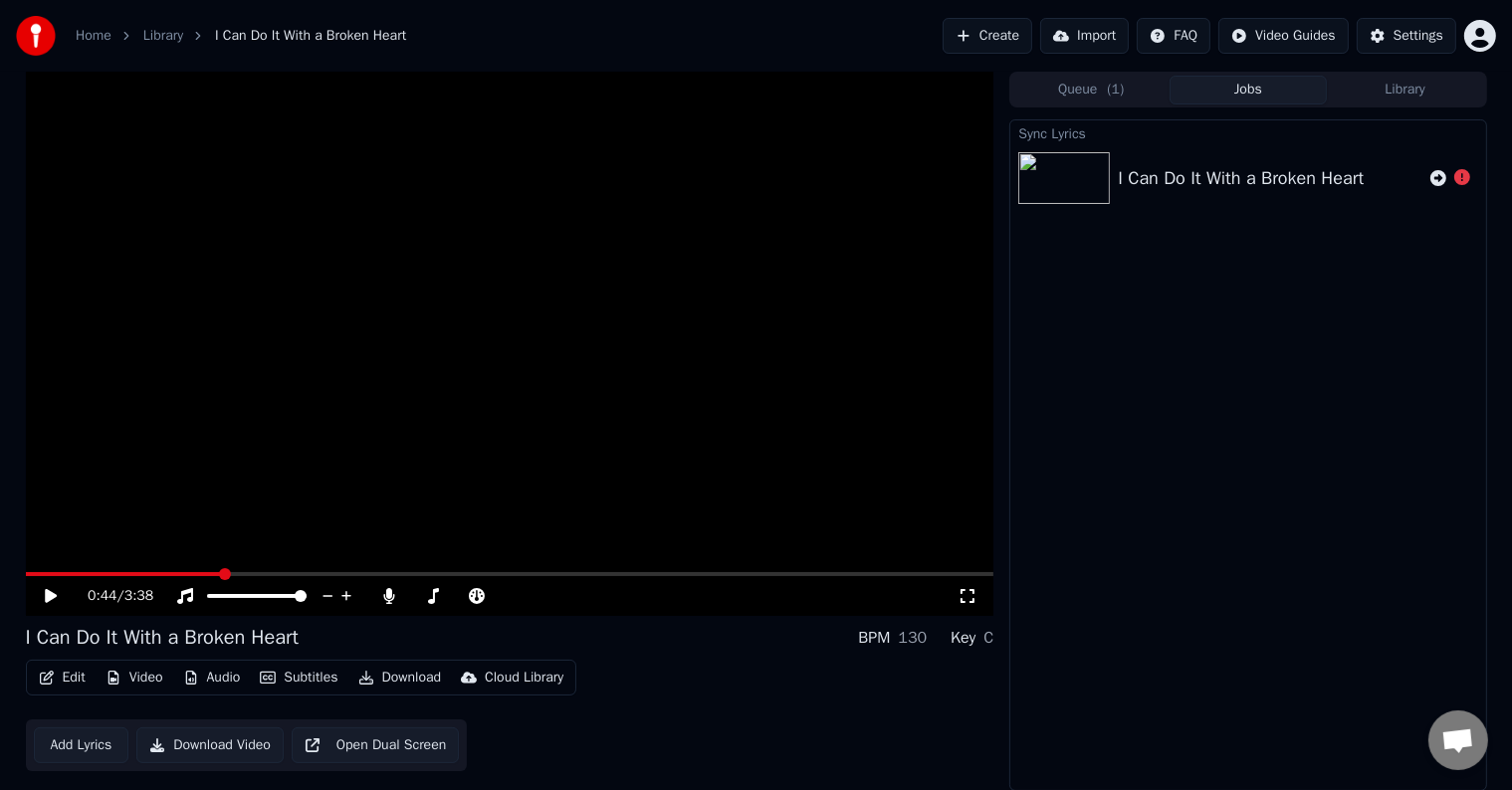 click on "Edit Video Audio Subtitles Download Cloud Library" at bounding box center [302, 678] 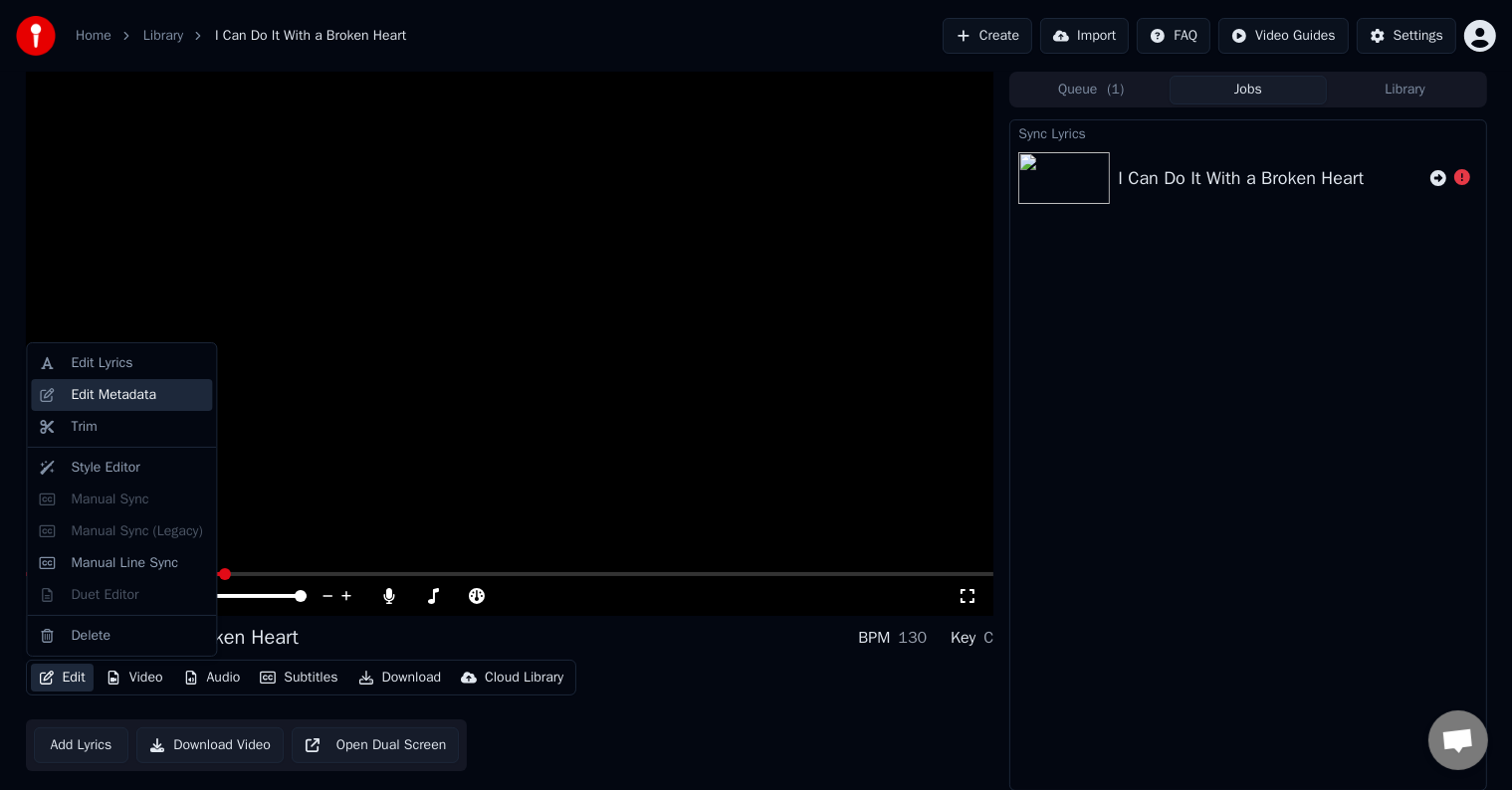 click on "Edit Metadata" at bounding box center (113, 395) 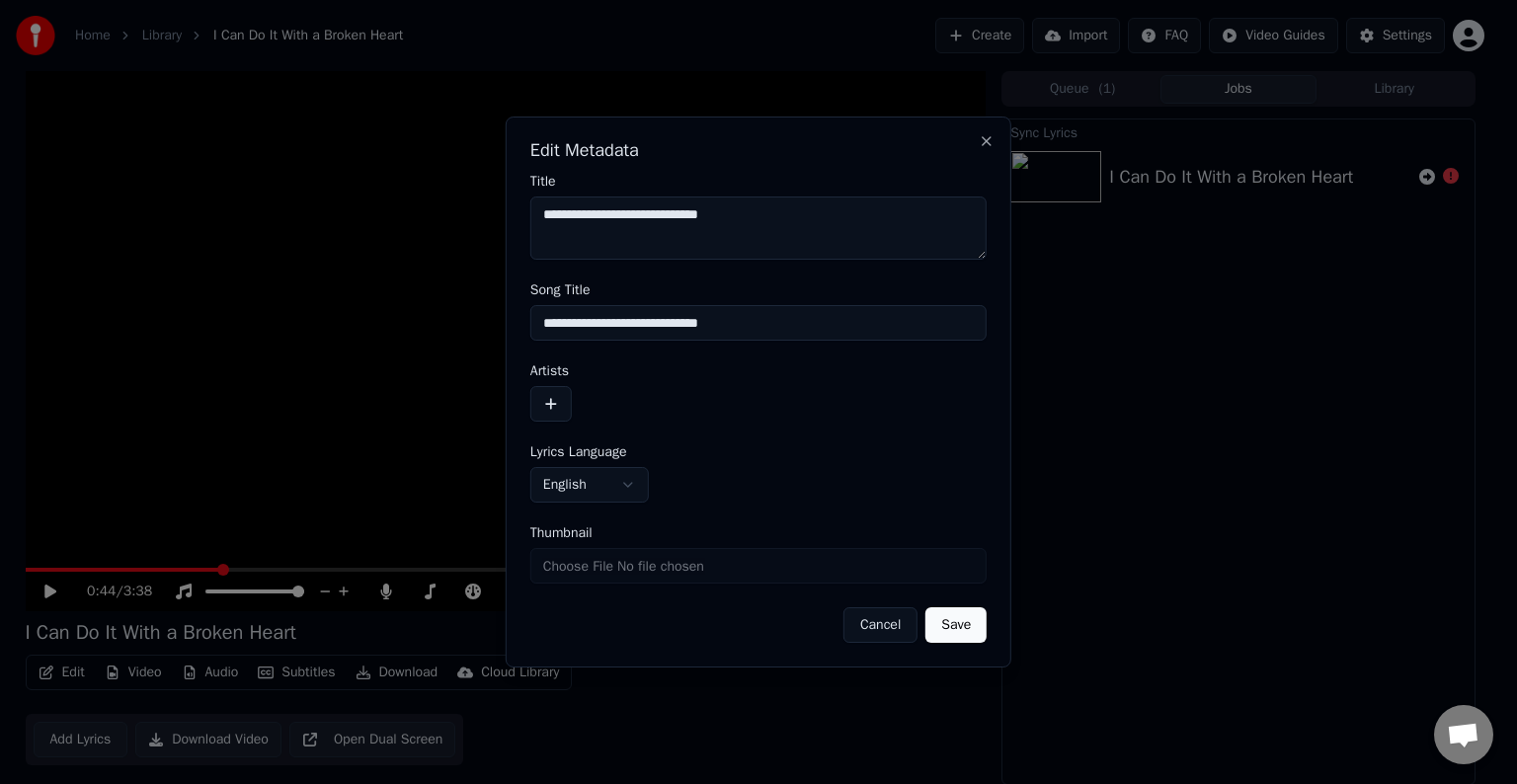 click on "Cancel" at bounding box center (880, 625) 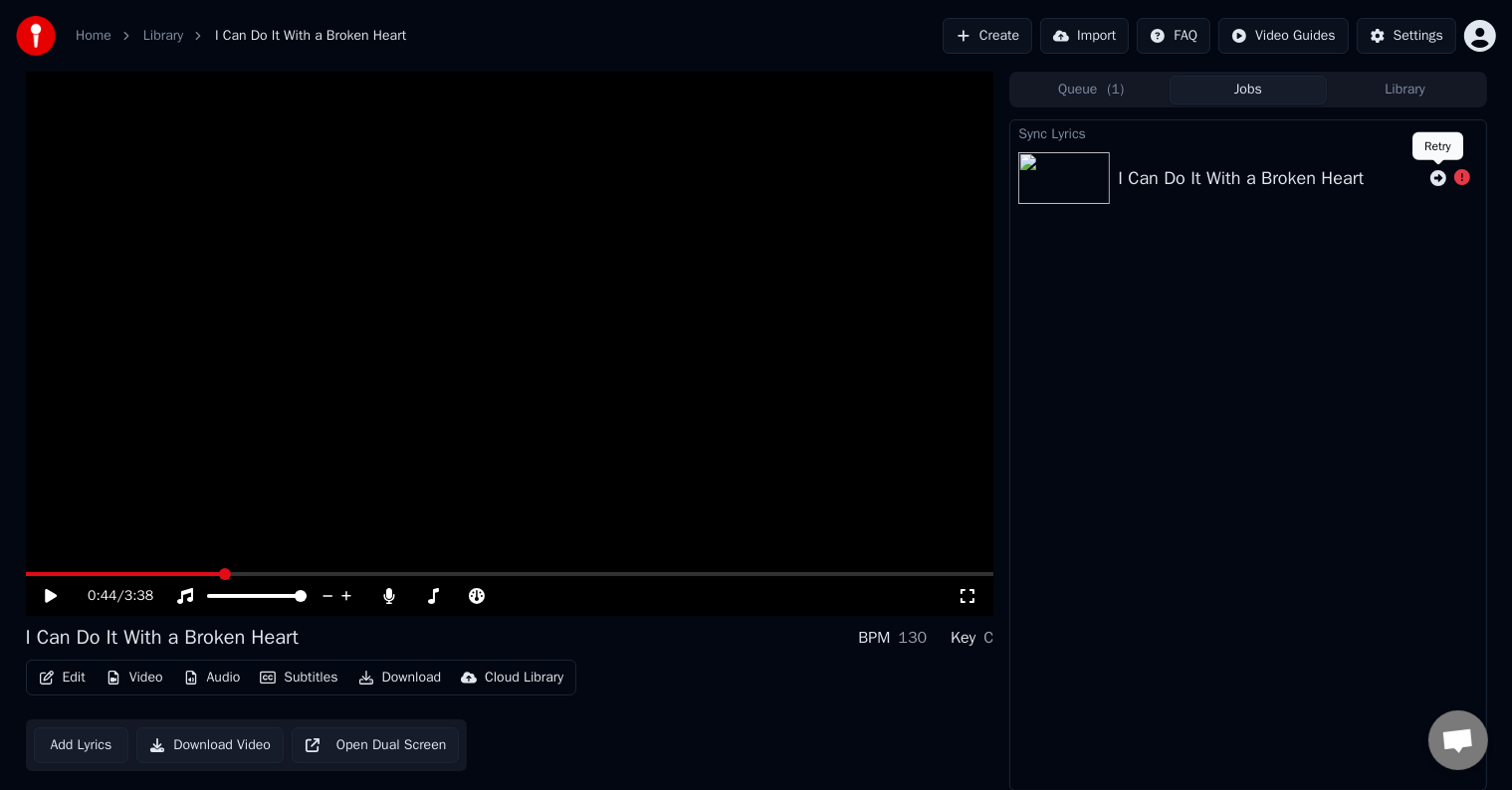 click 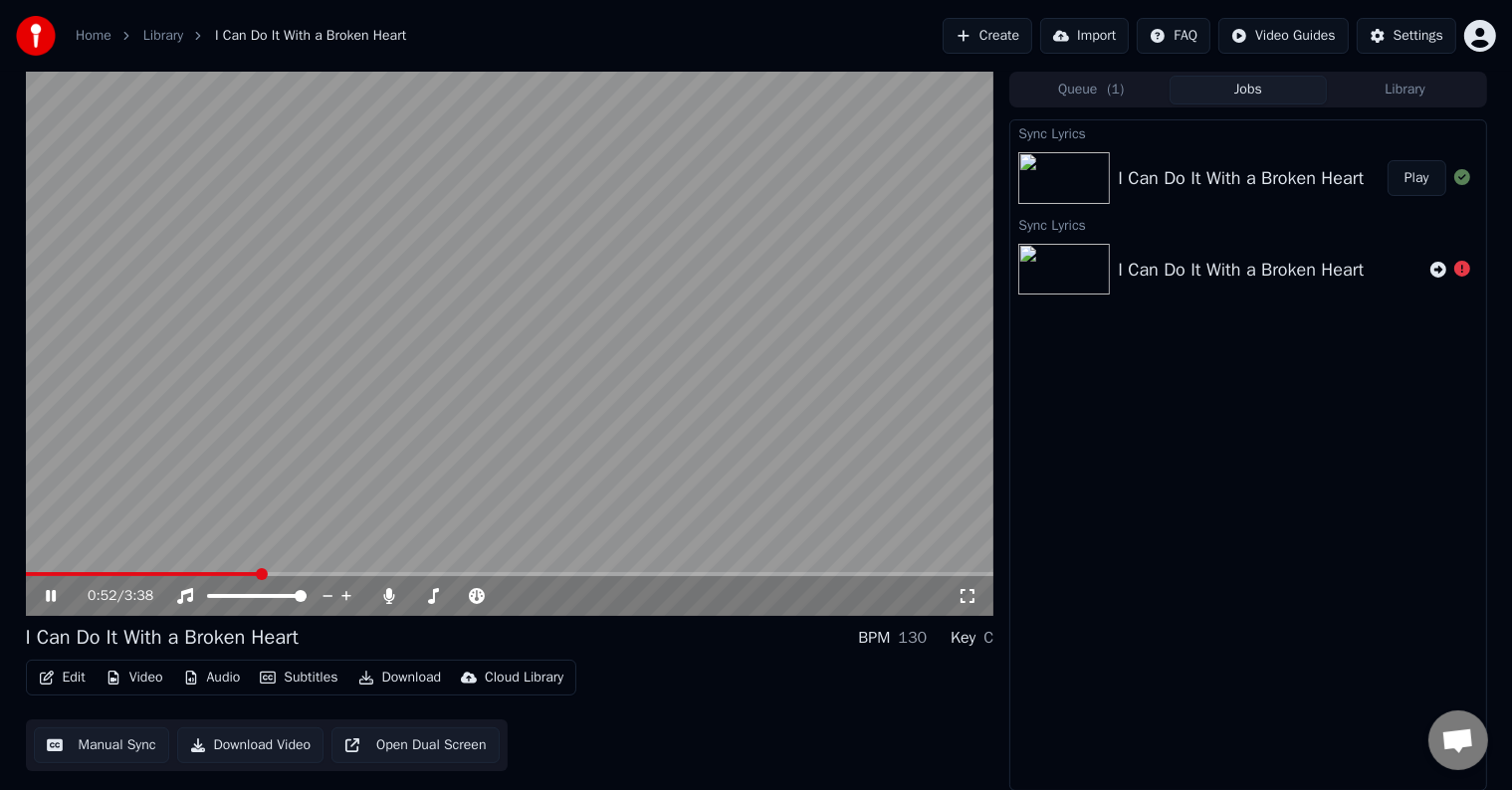 click 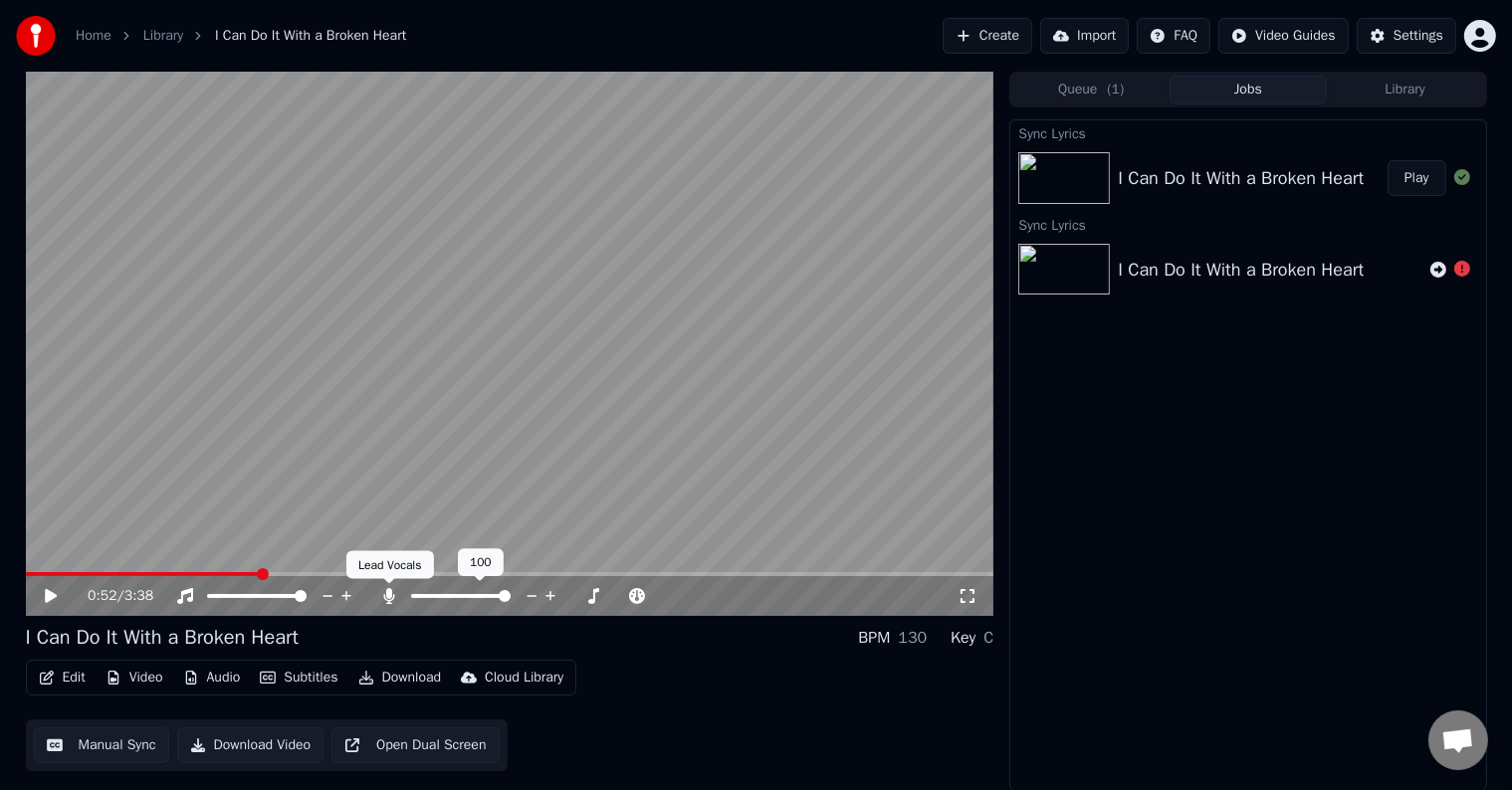click 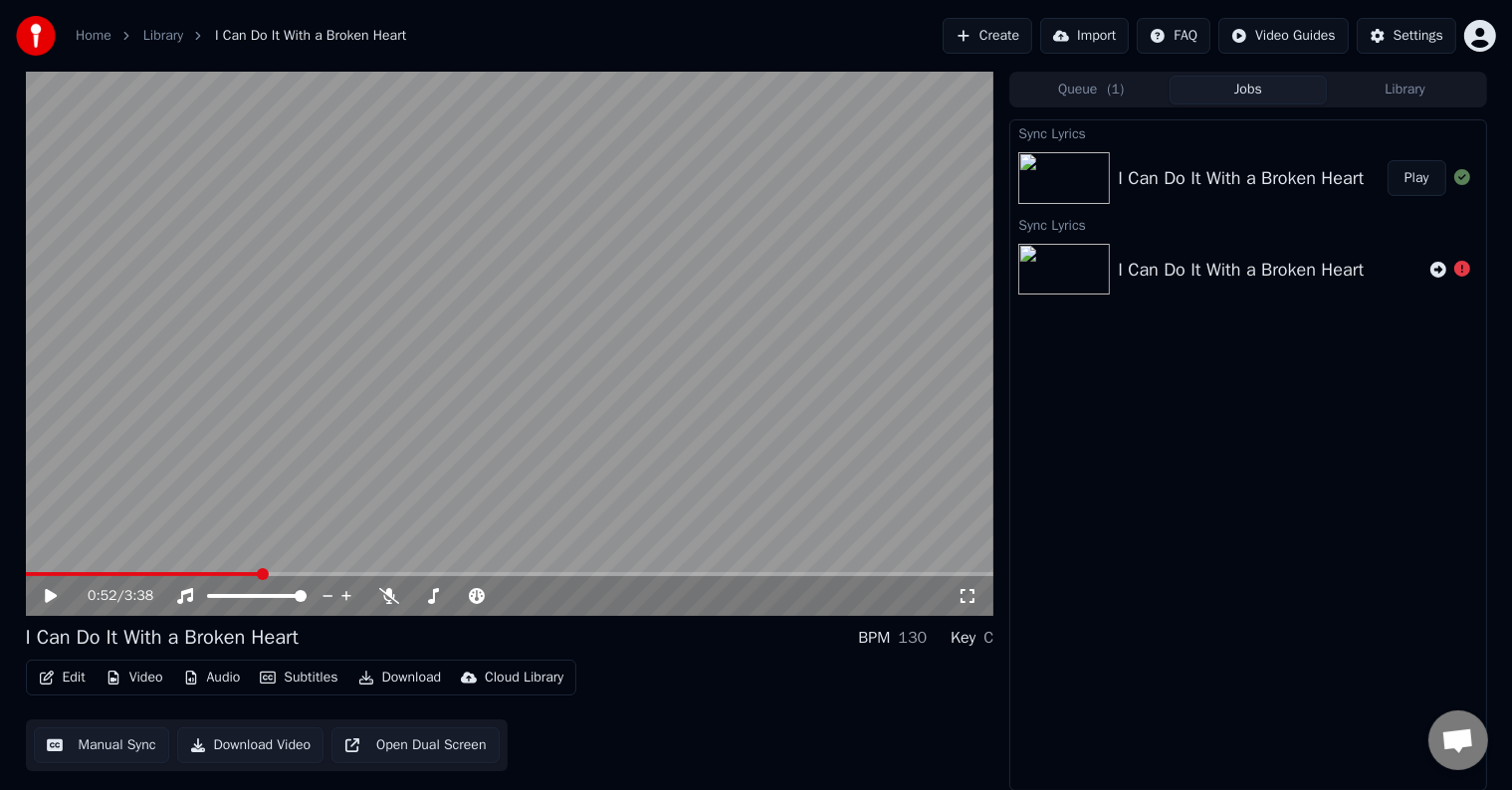 click on "Home" at bounding box center (94, 36) 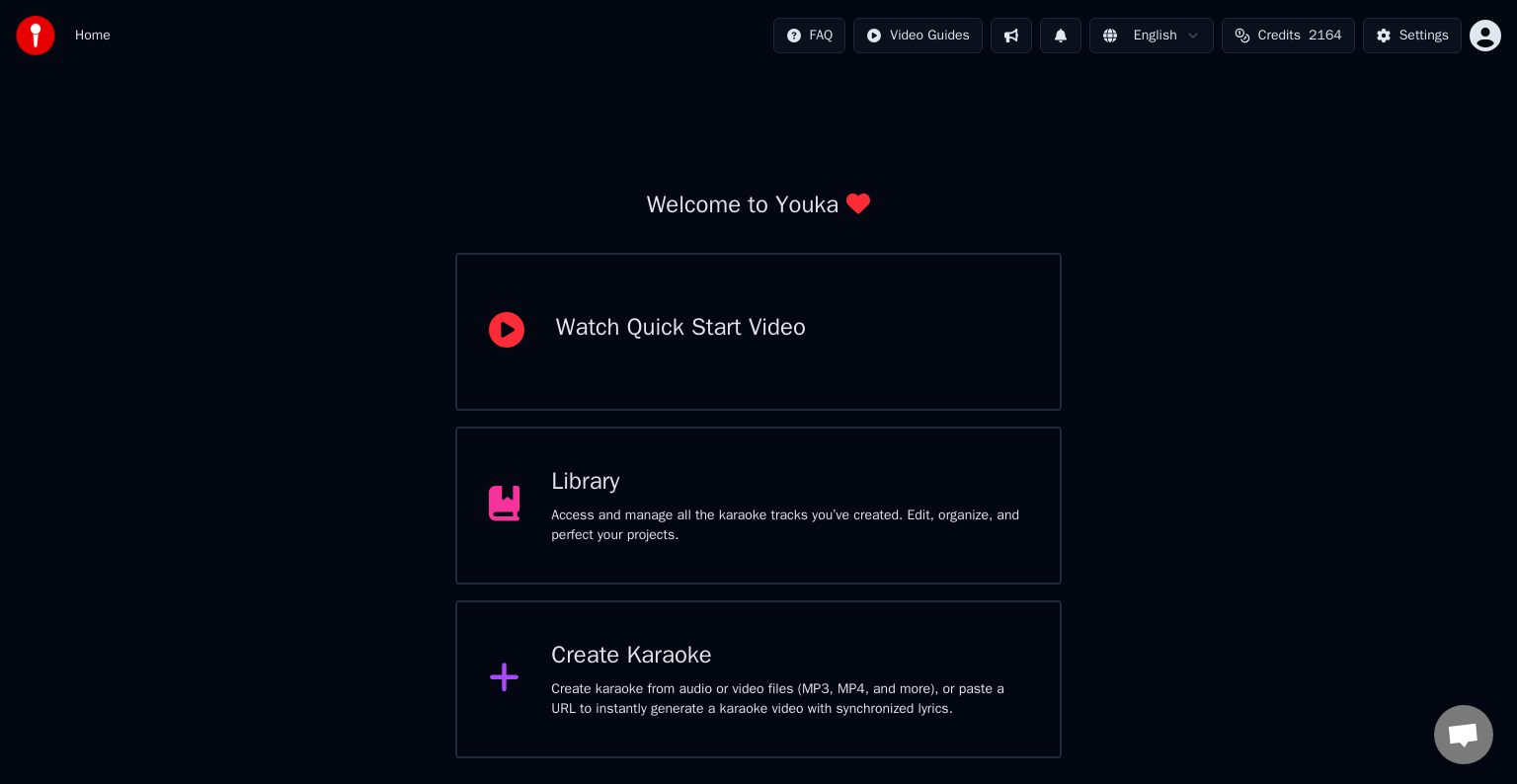 click on "Credits [NUMBER]" at bounding box center (1288, 36) 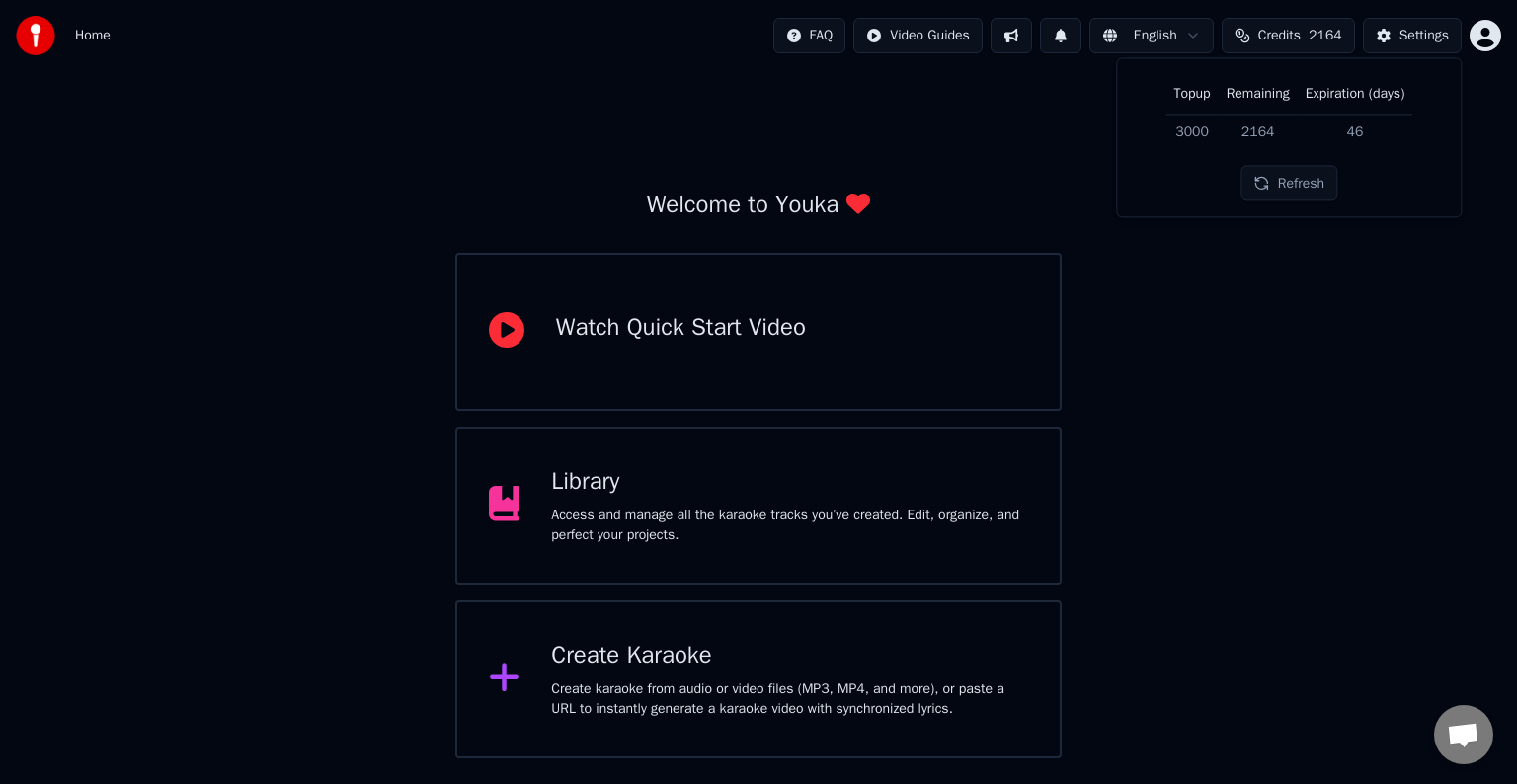 click on "Refresh" at bounding box center [1289, 184] 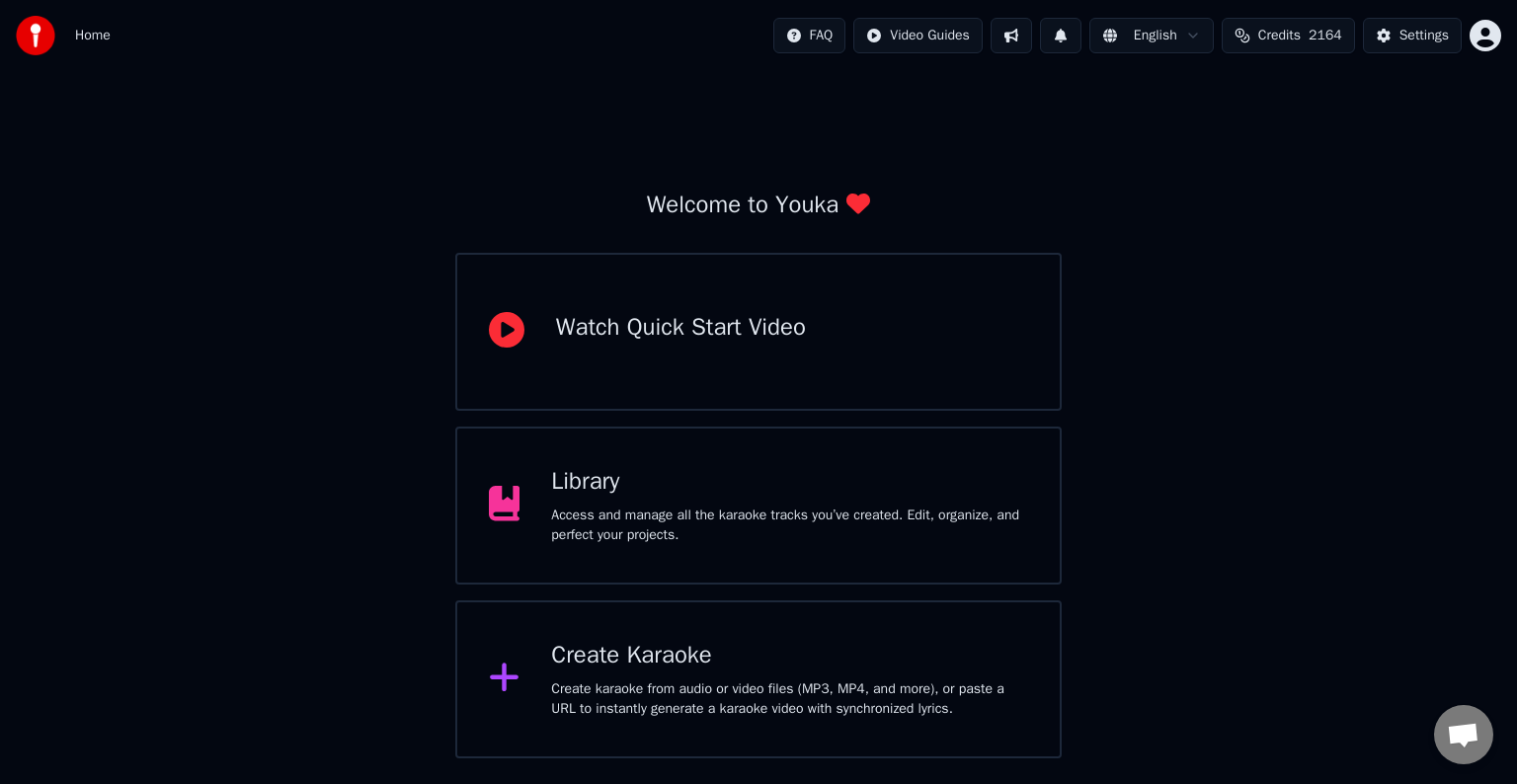 click on "Access and manage all the karaoke tracks you’ve created. Edit, organize, and perfect your projects." at bounding box center (789, 525) 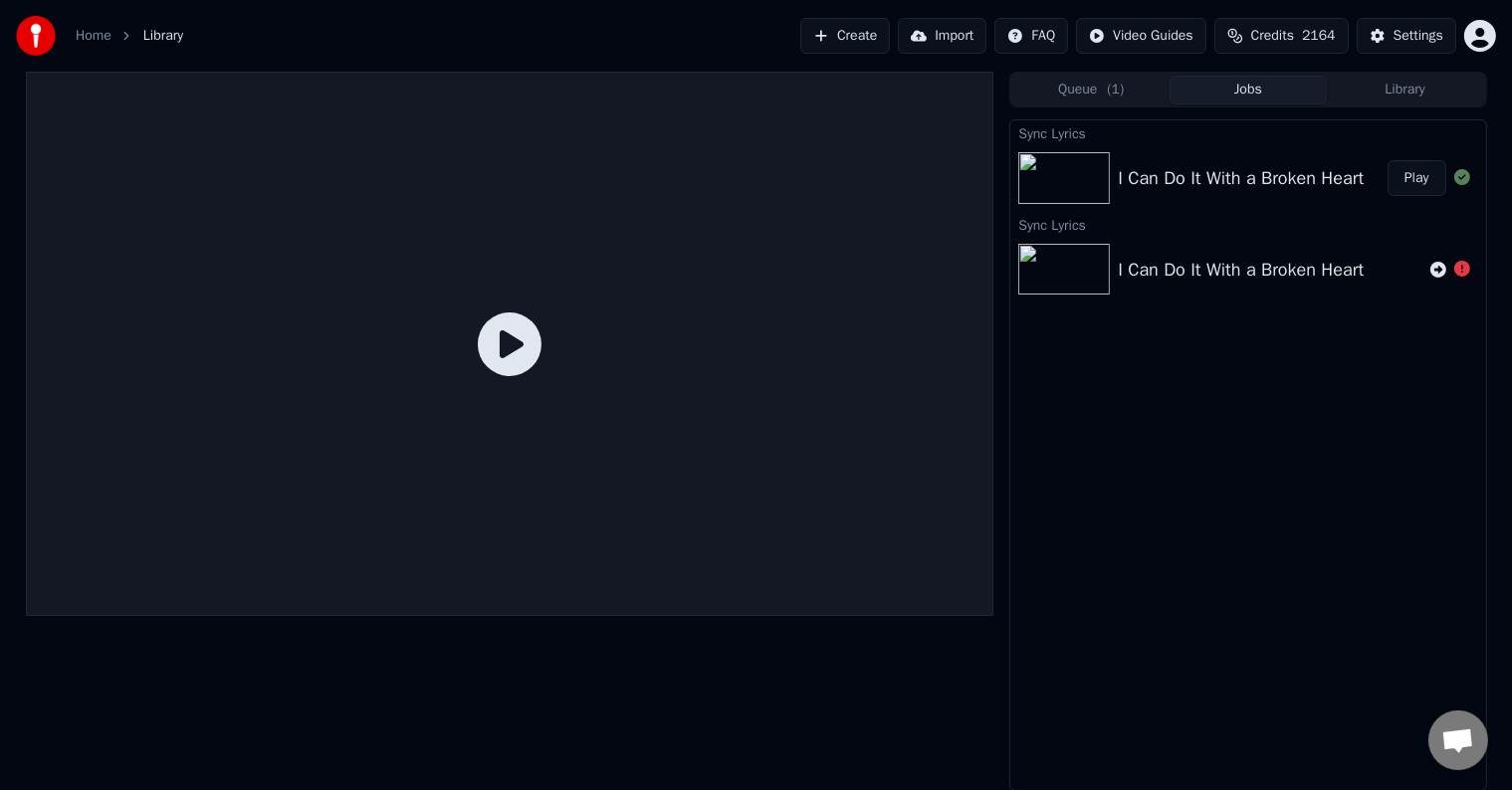 click on "Play" at bounding box center [1416, 178] 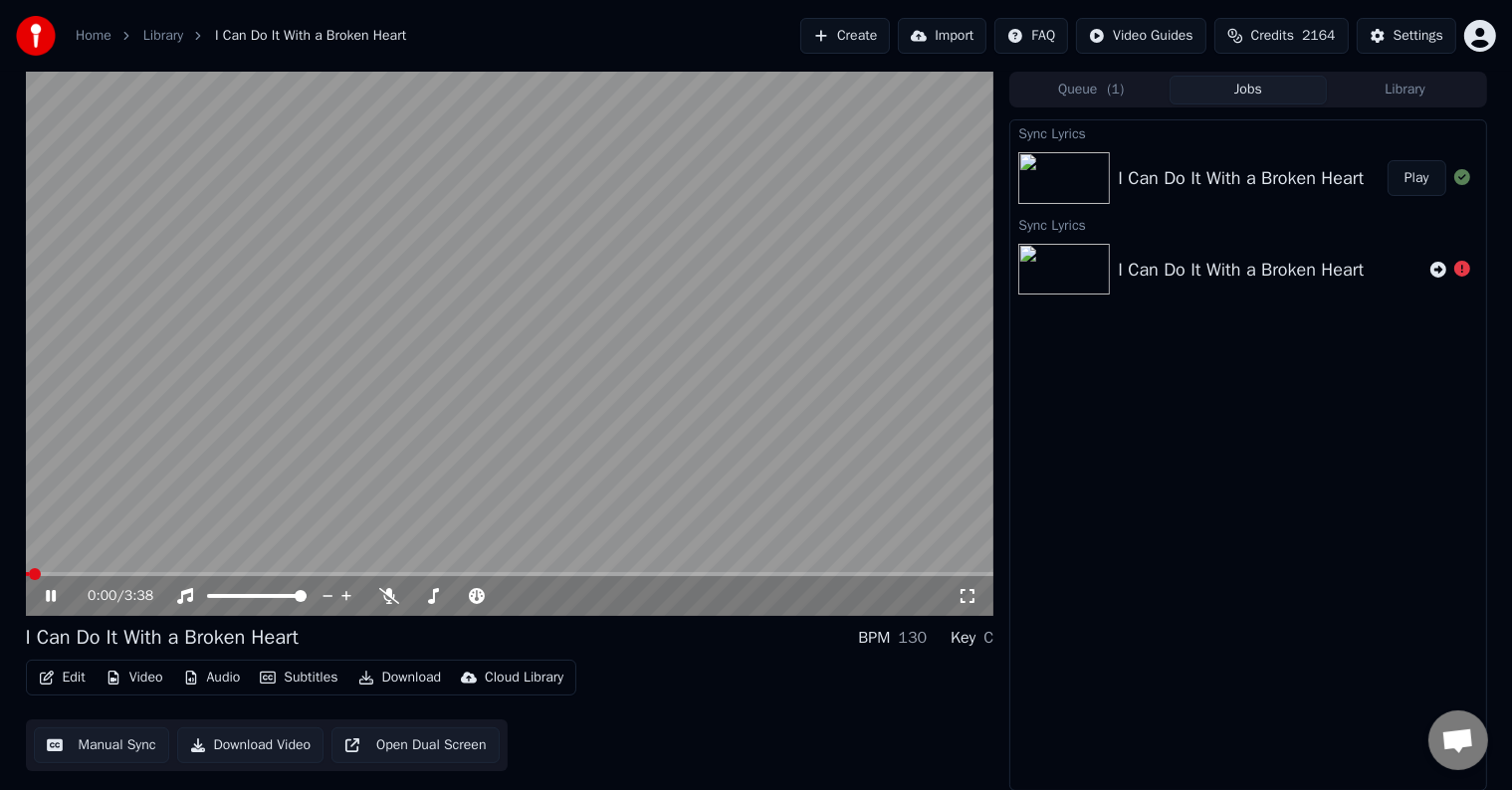 click 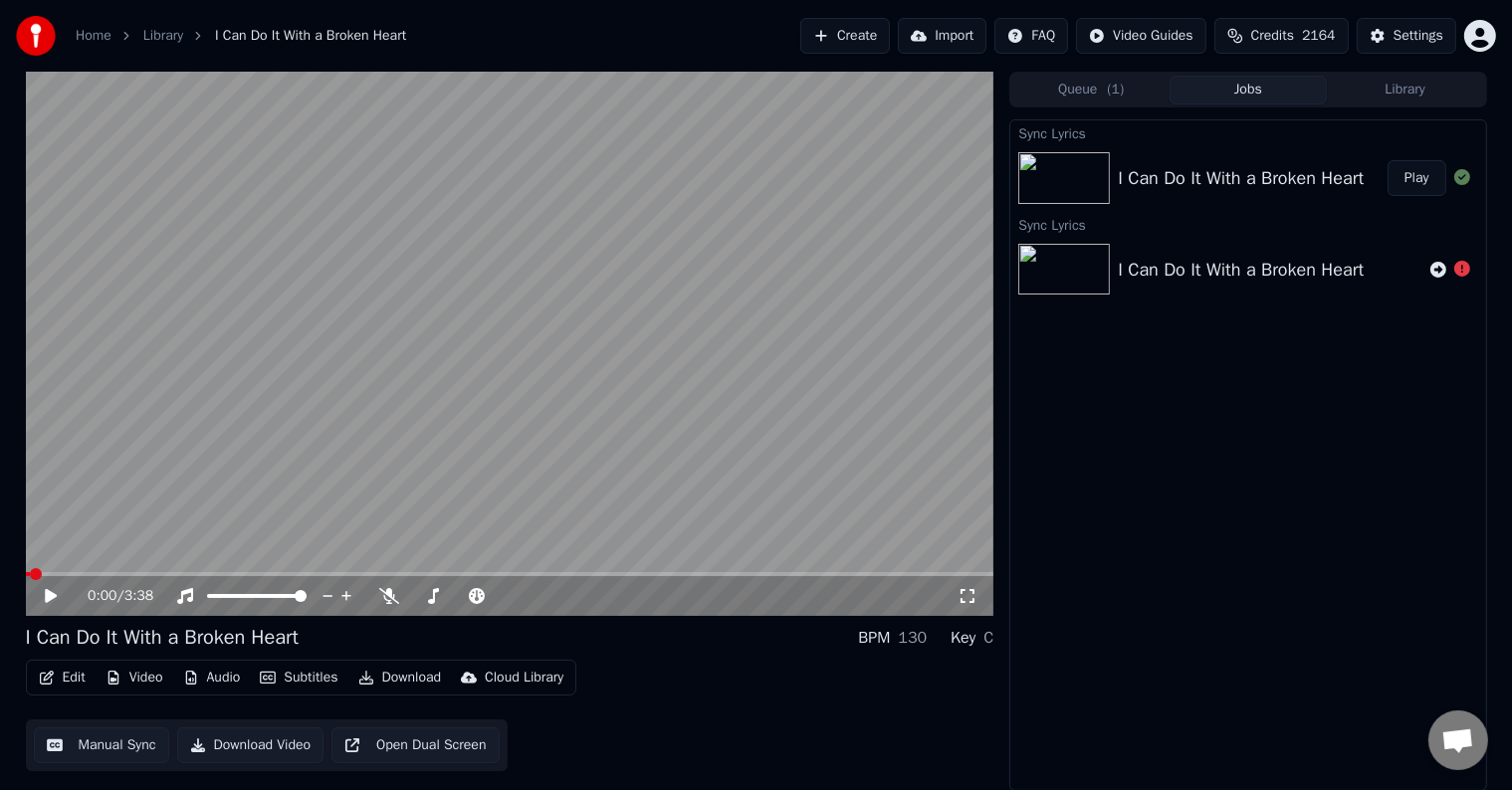 click on "Edit" at bounding box center [62, 678] 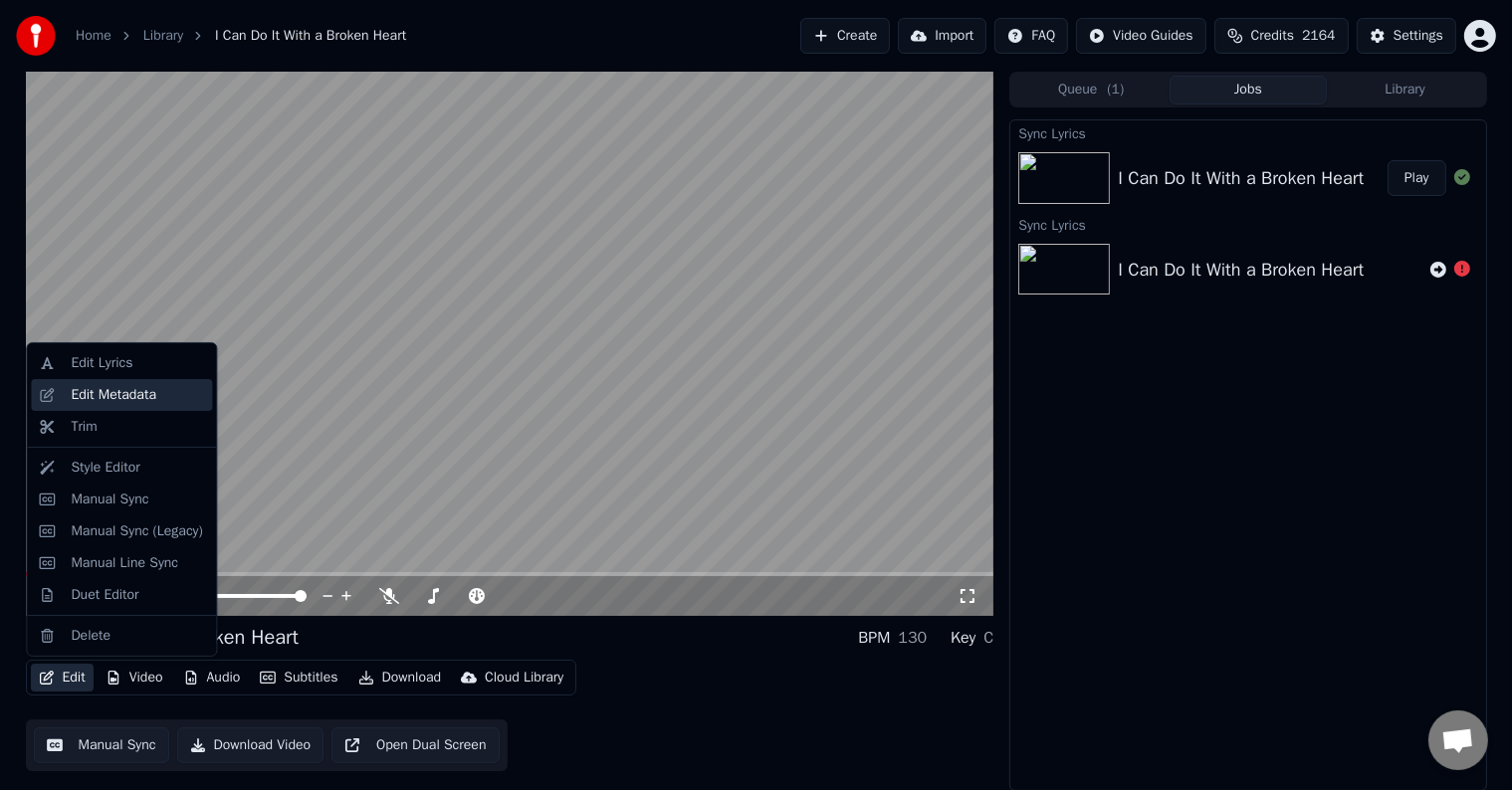 click on "Edit Metadata" at bounding box center (121, 395) 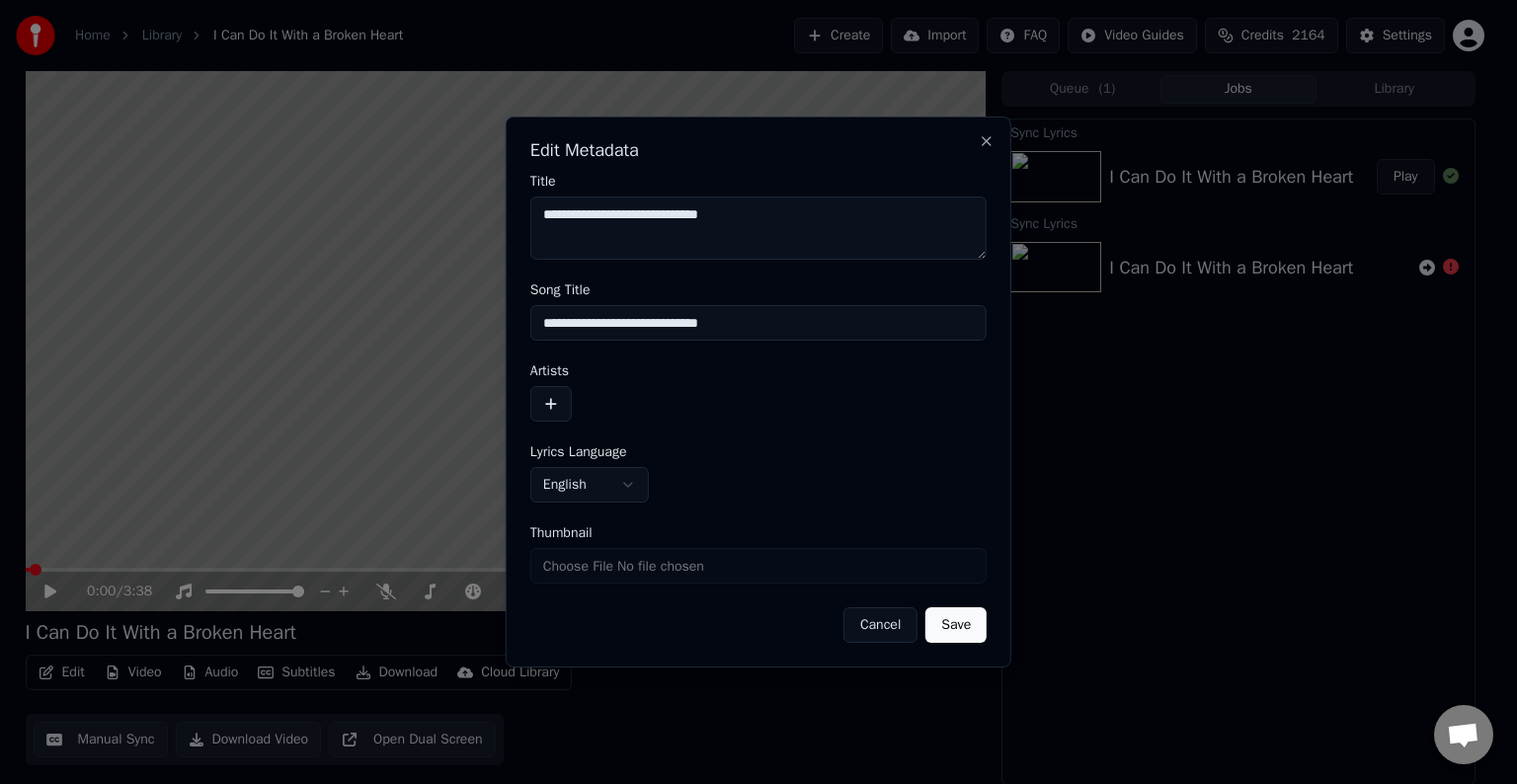 click at bounding box center (551, 404) 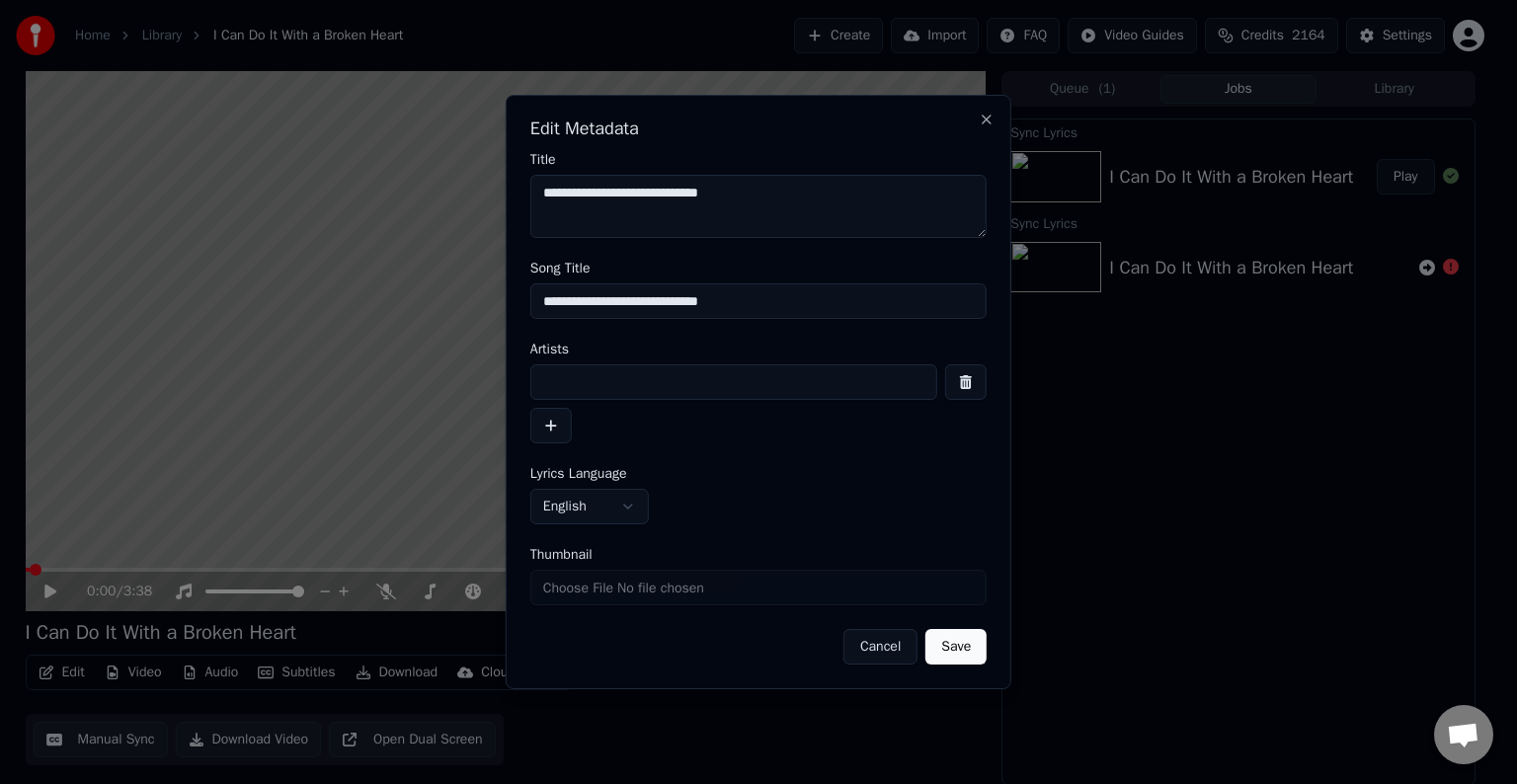 click at bounding box center [734, 382] 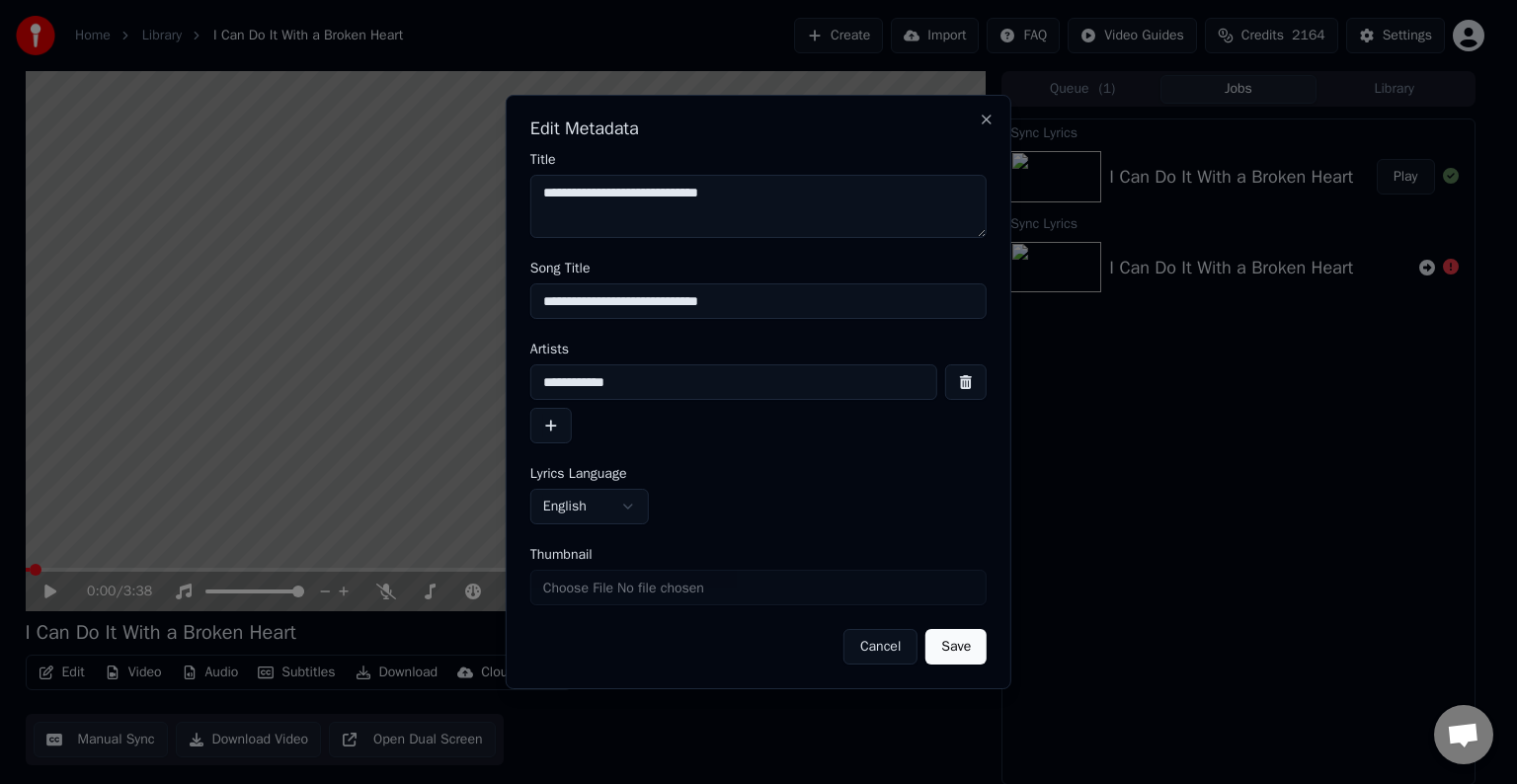 type on "**********" 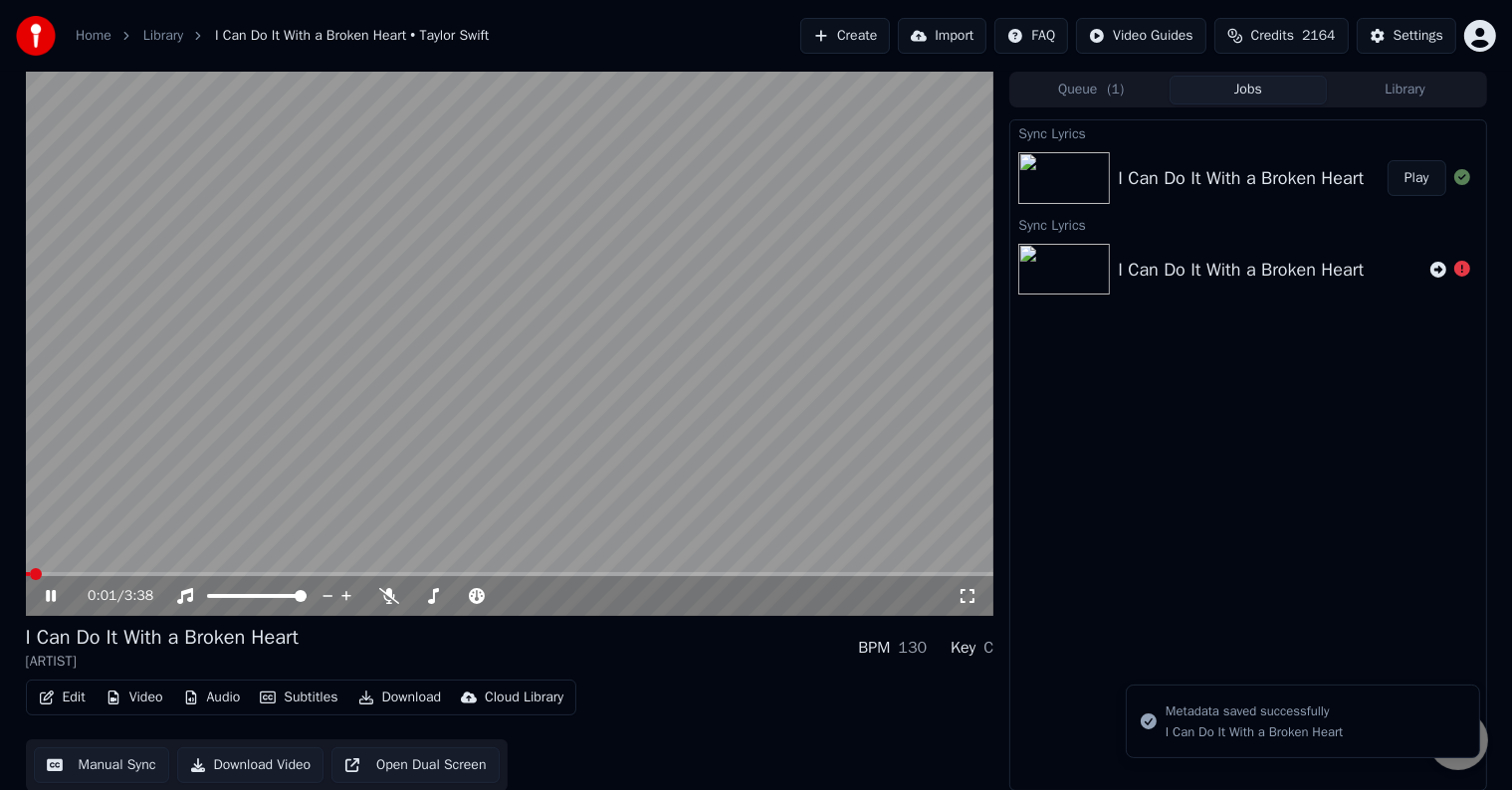 click on "Edit" at bounding box center (62, 697) 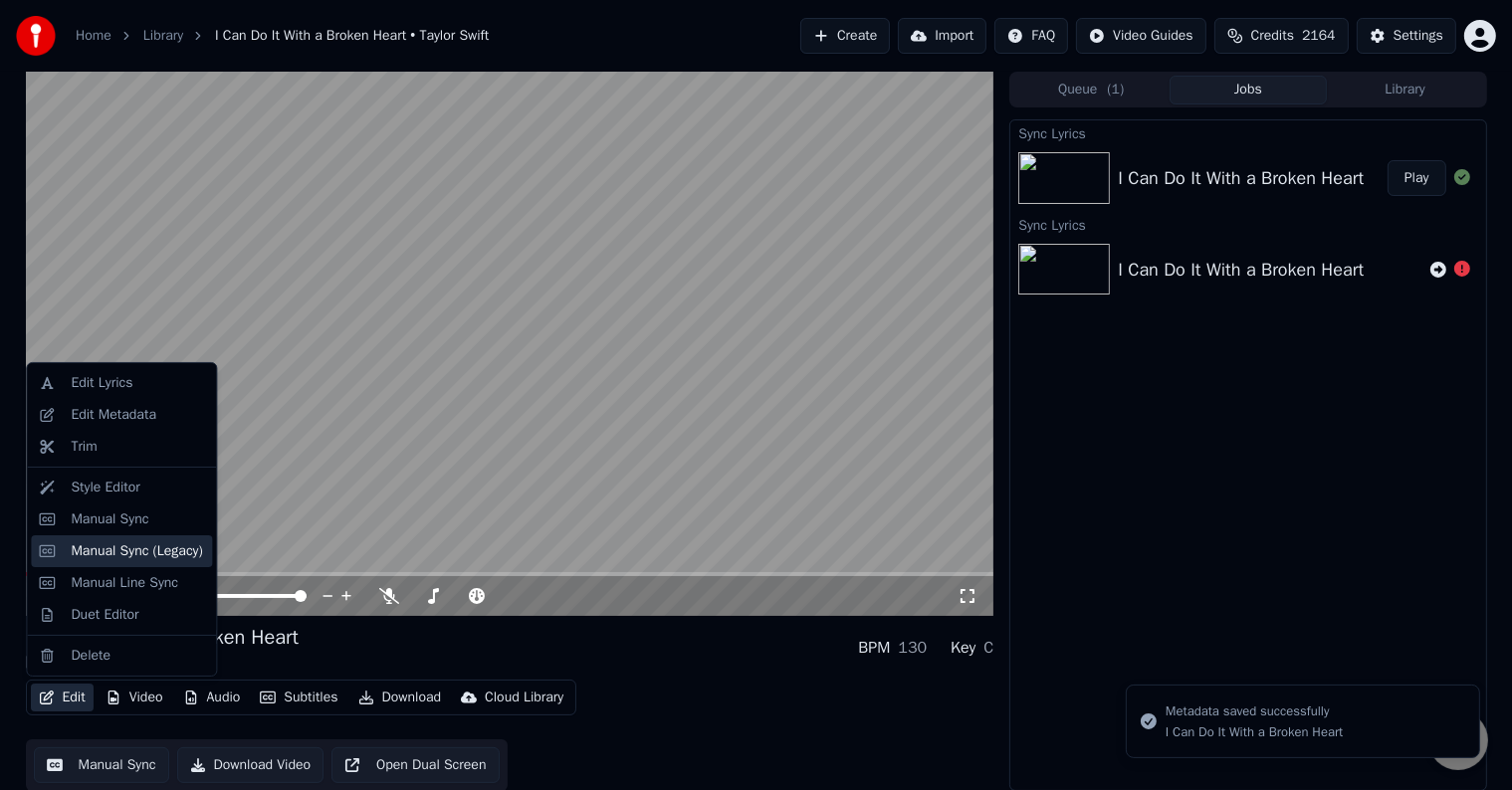 click on "Manual Sync (Legacy)" at bounding box center [136, 551] 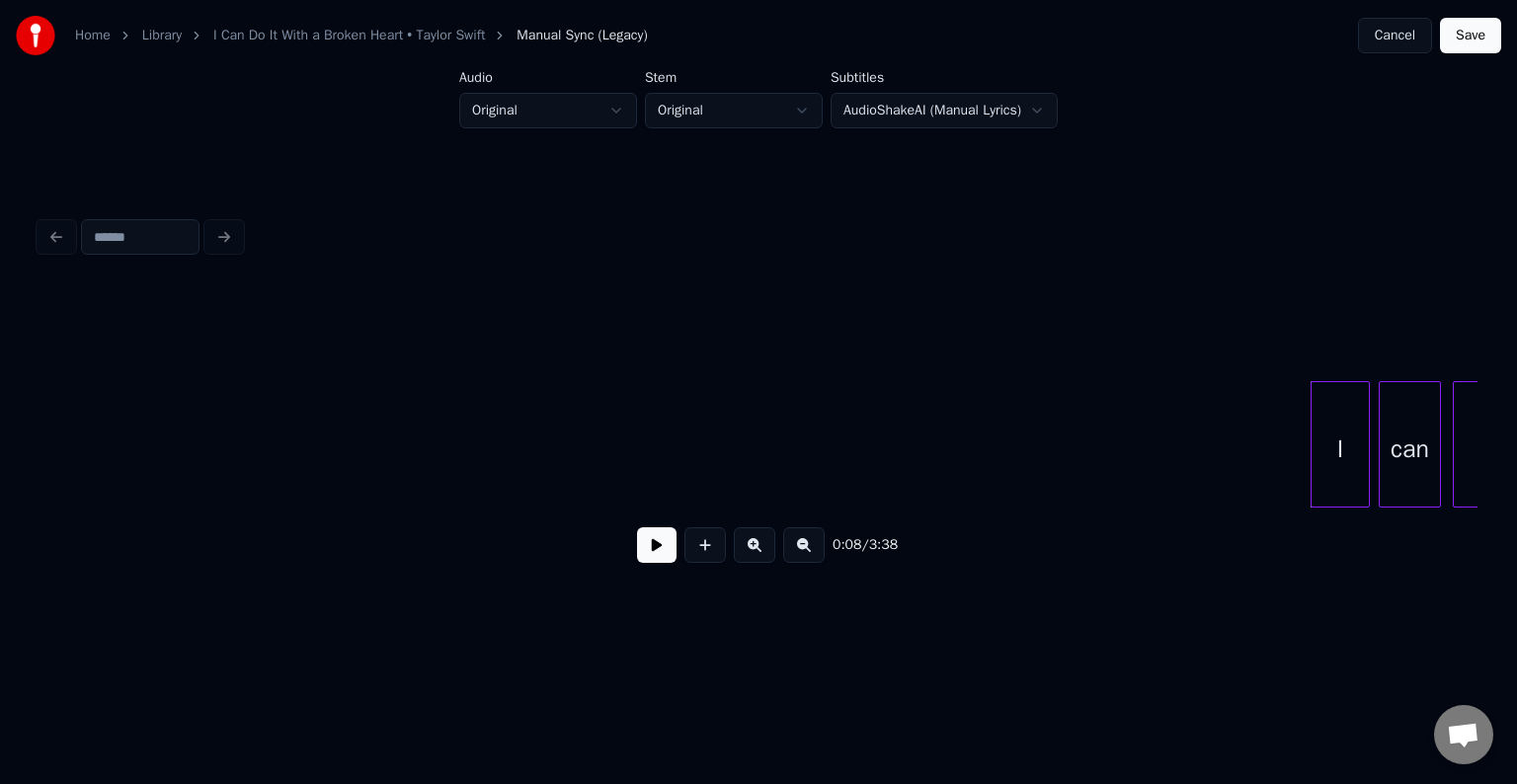 click at bounding box center [657, 545] 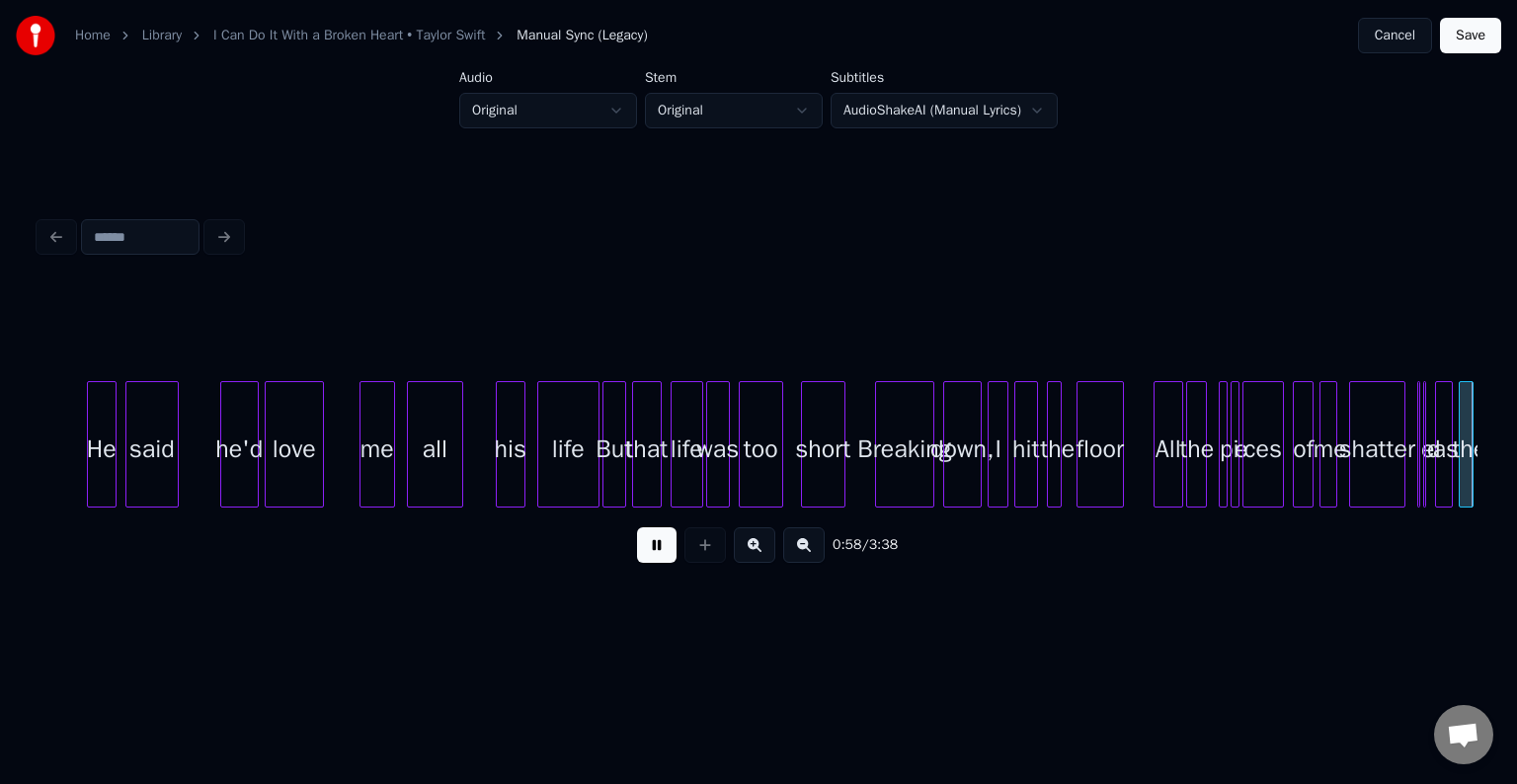 scroll, scrollTop: 0, scrollLeft: 8636, axis: horizontal 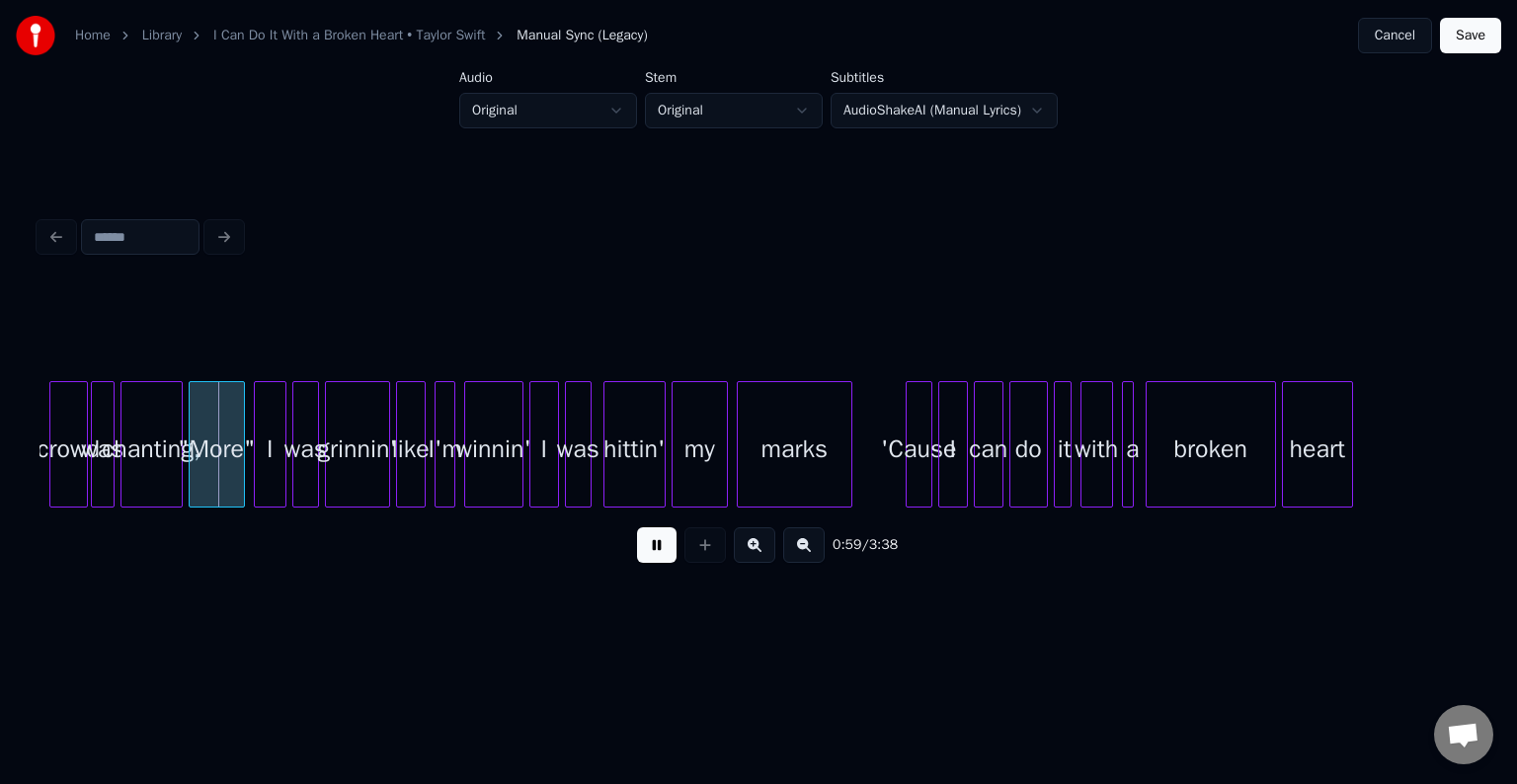click at bounding box center (657, 545) 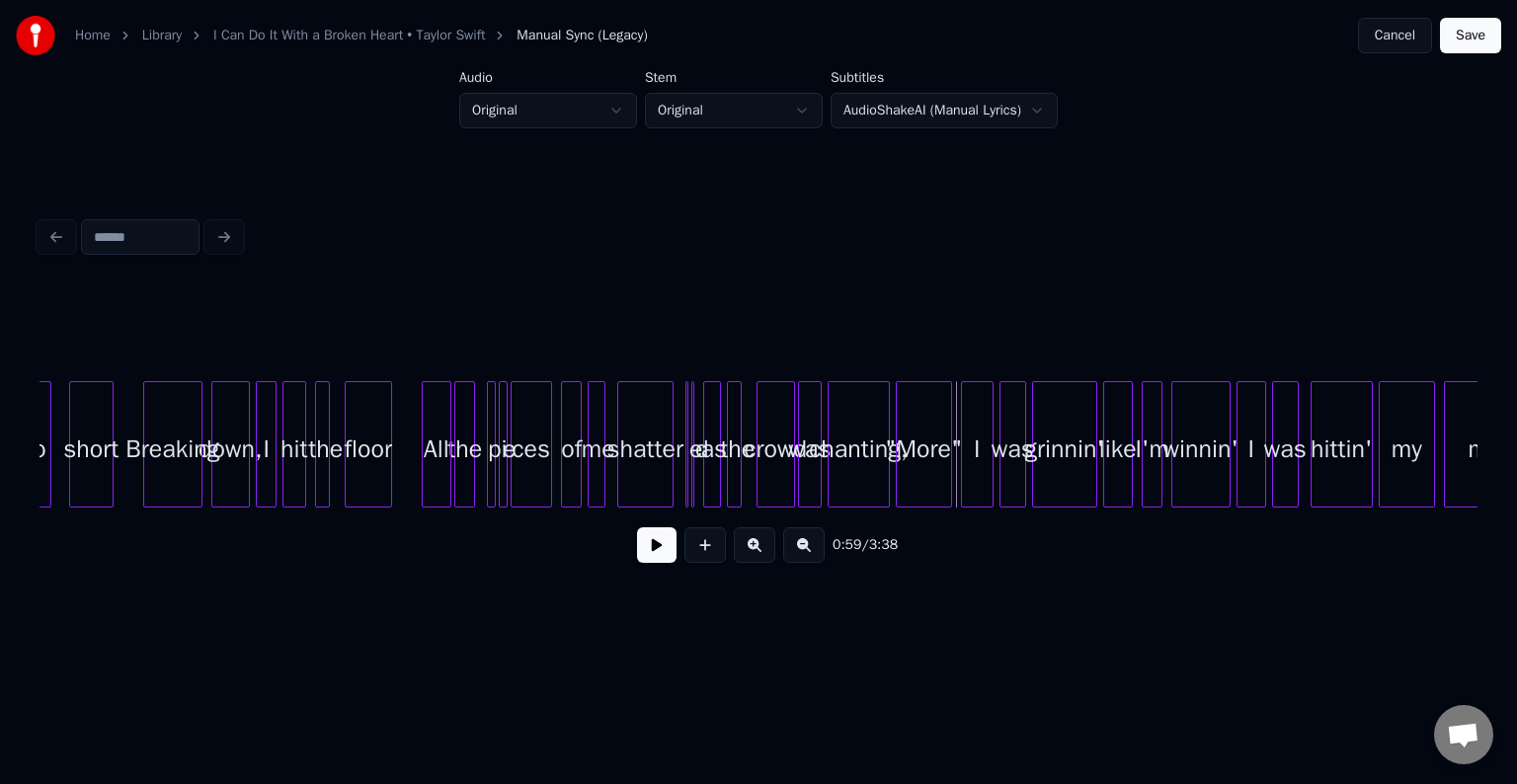 scroll, scrollTop: 0, scrollLeft: 7806, axis: horizontal 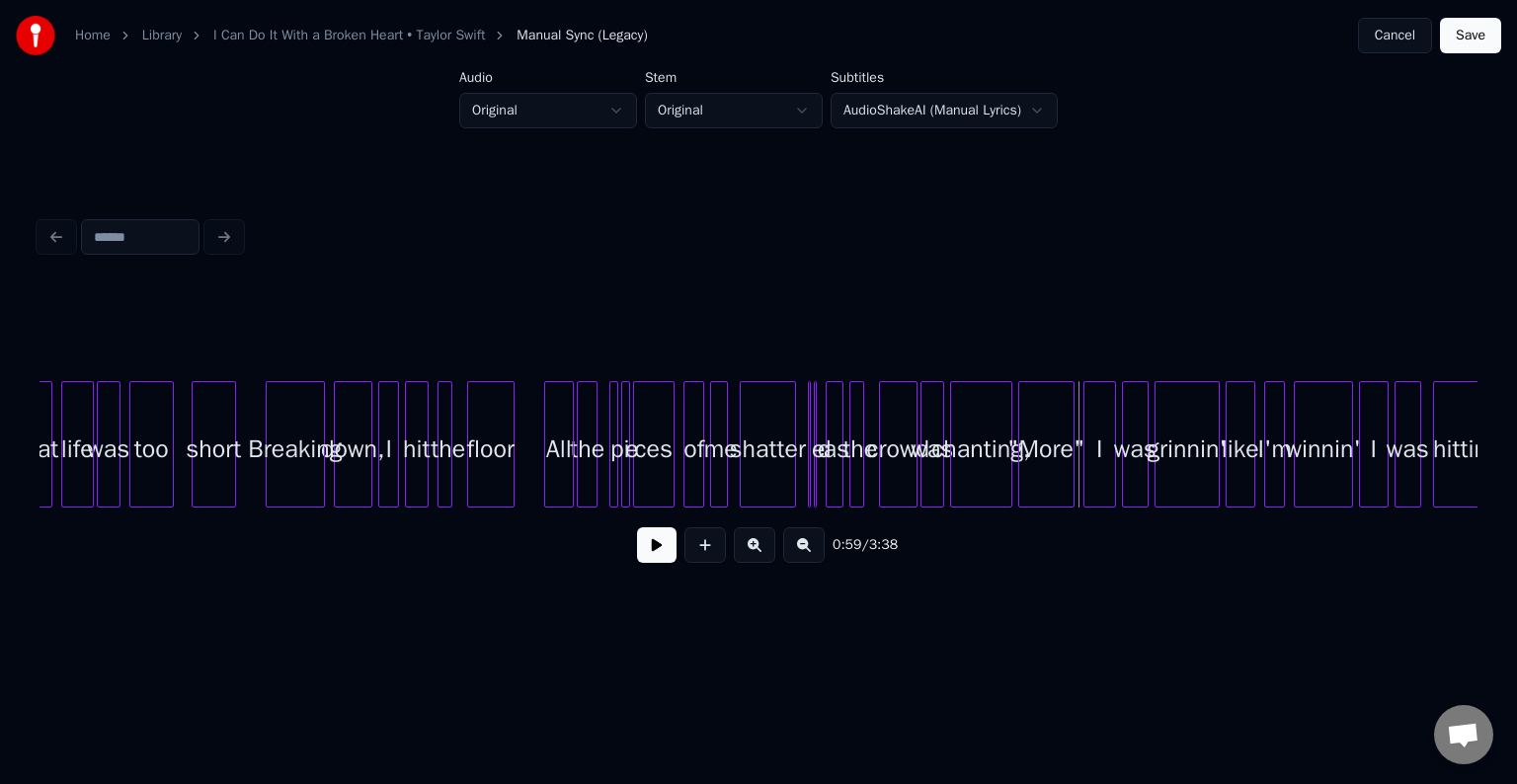 click at bounding box center (626, 444) 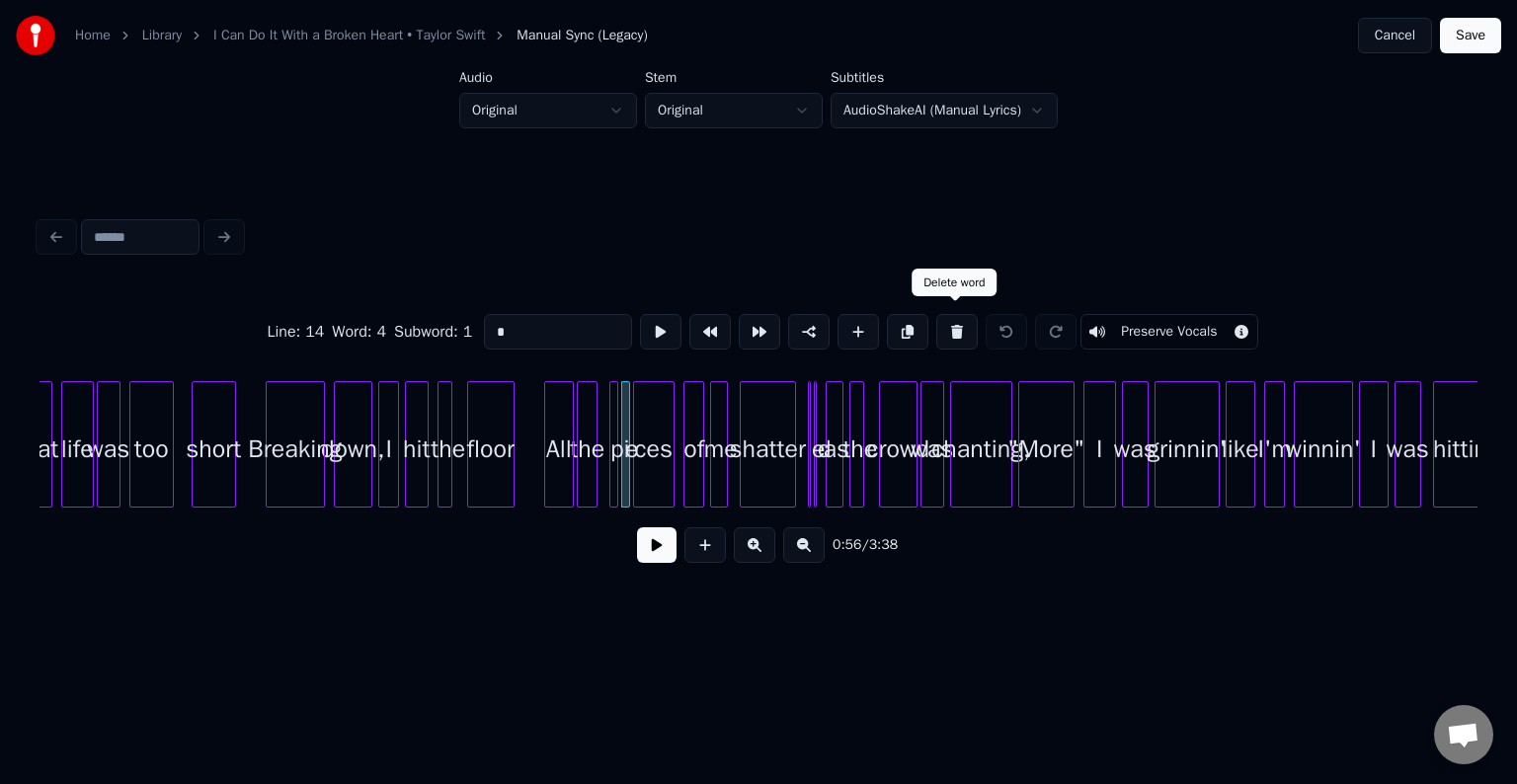 click at bounding box center (957, 332) 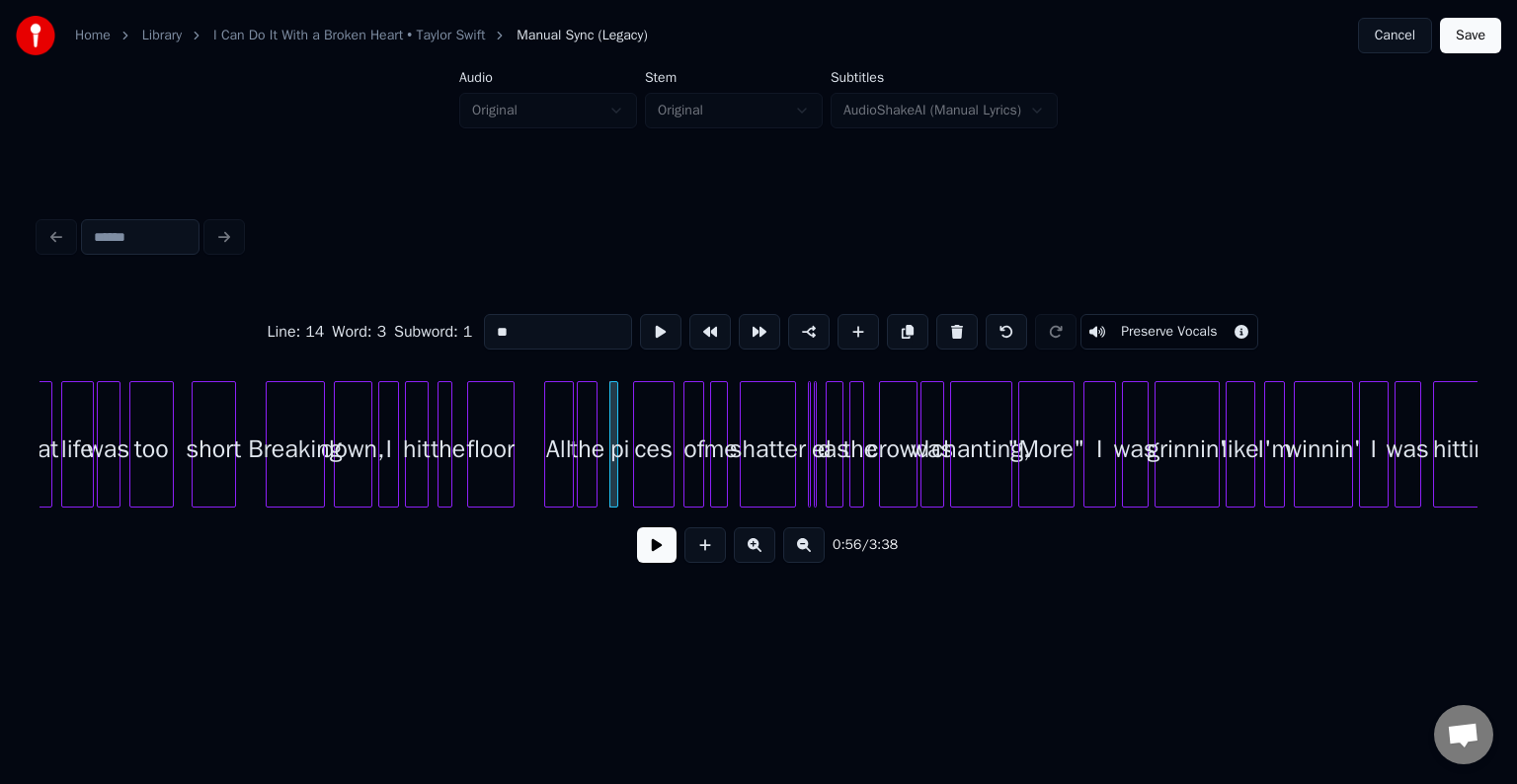 click at bounding box center [957, 332] 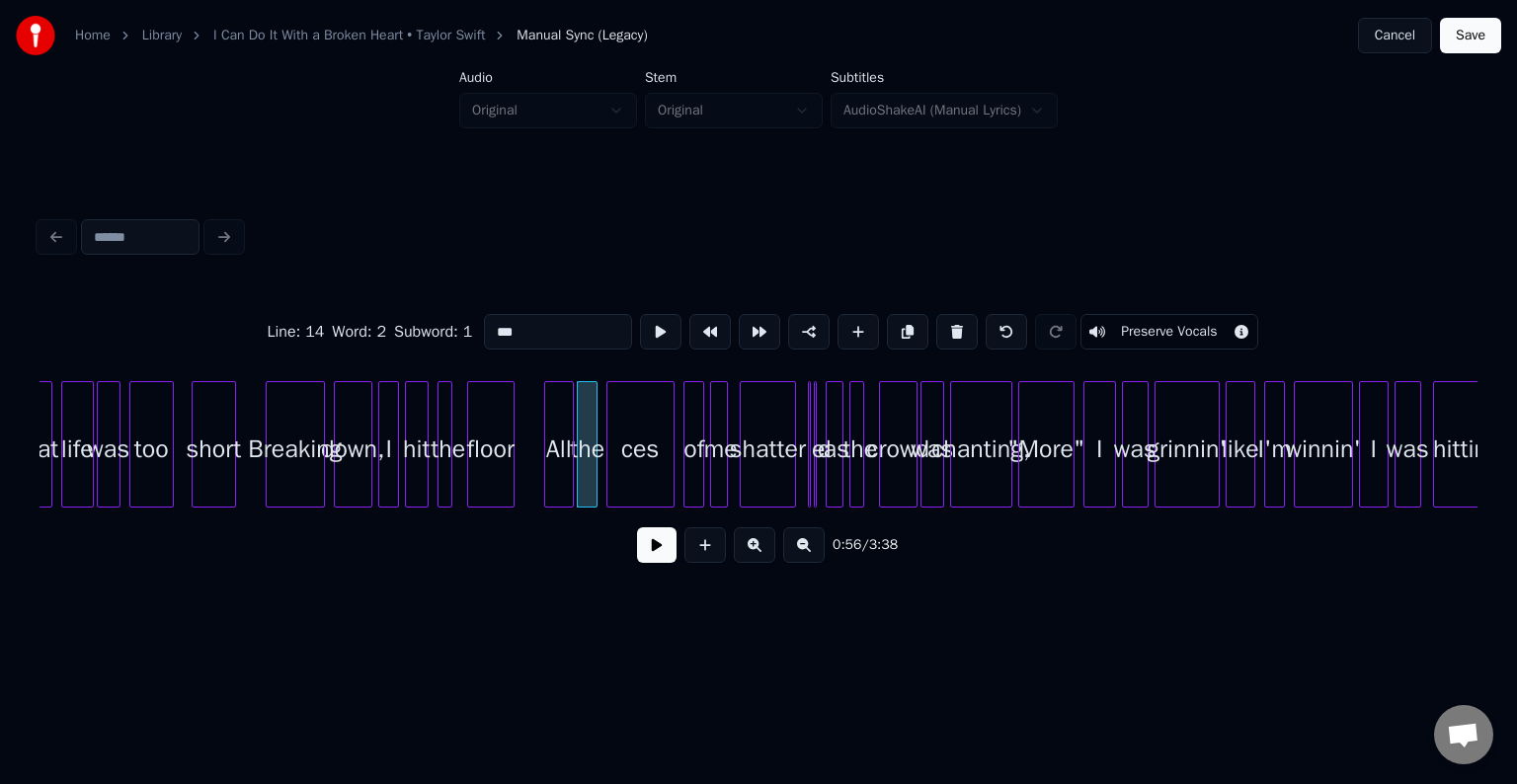 click at bounding box center [610, 444] 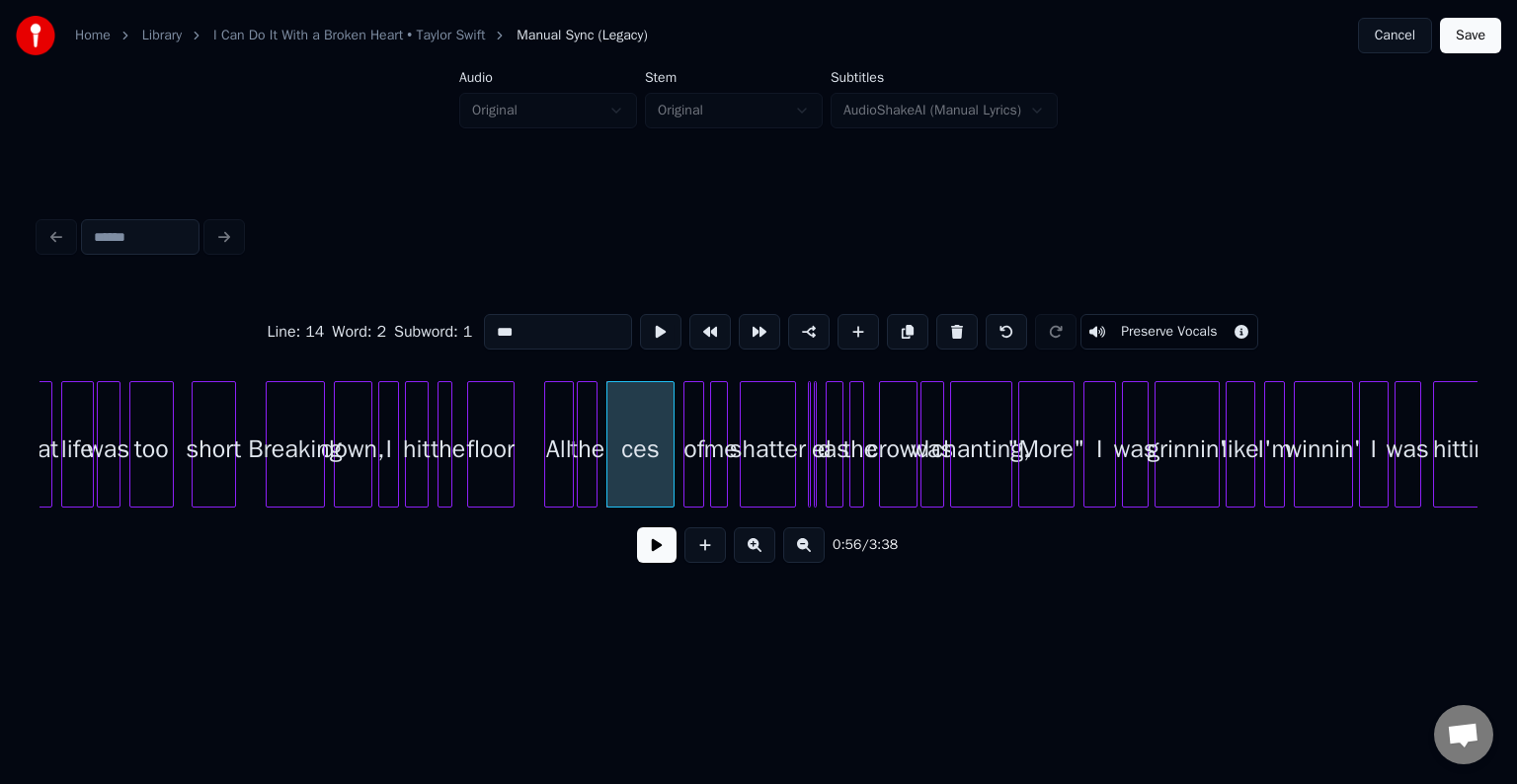 click on "ces" at bounding box center [640, 449] 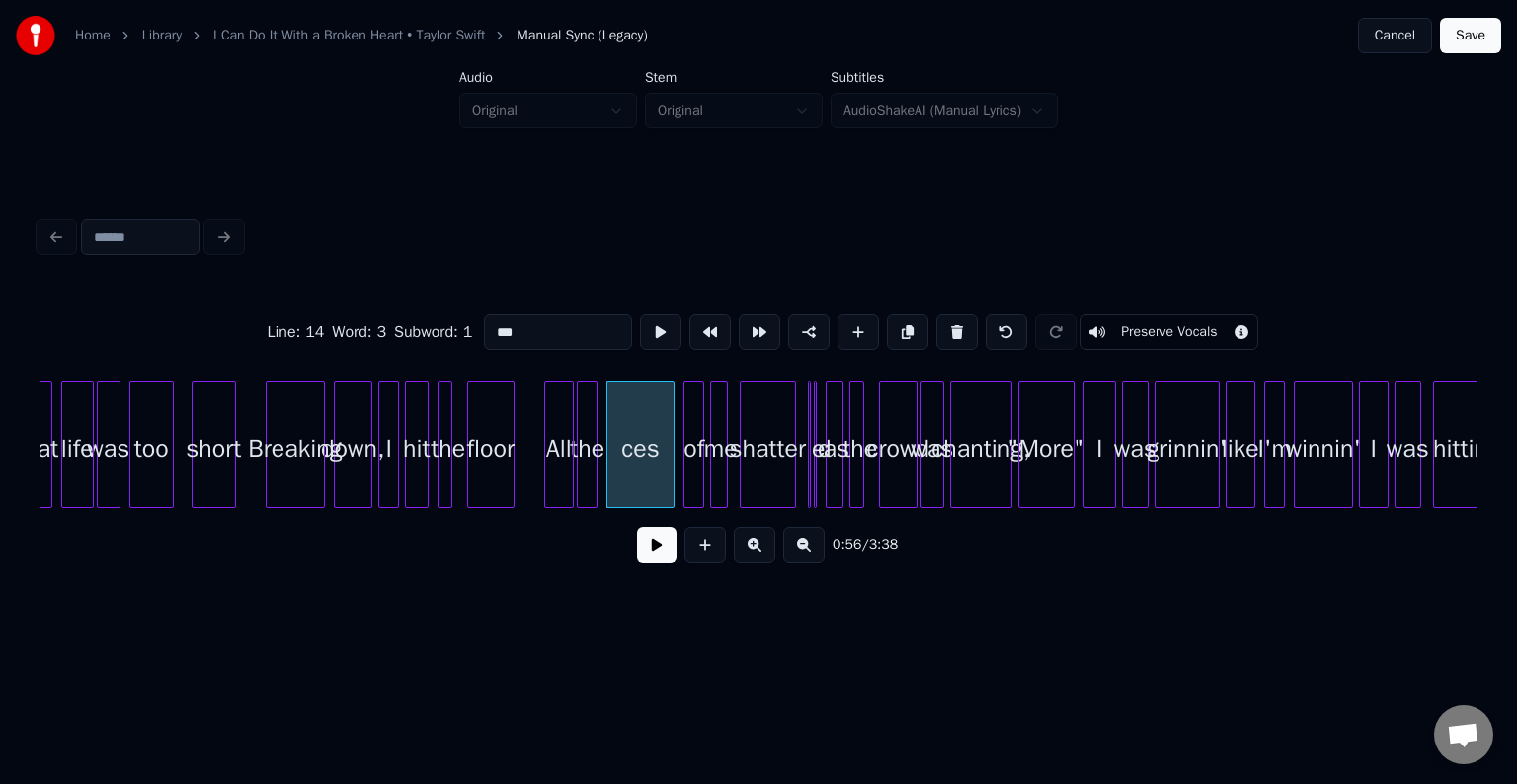 click on "***" at bounding box center [558, 332] 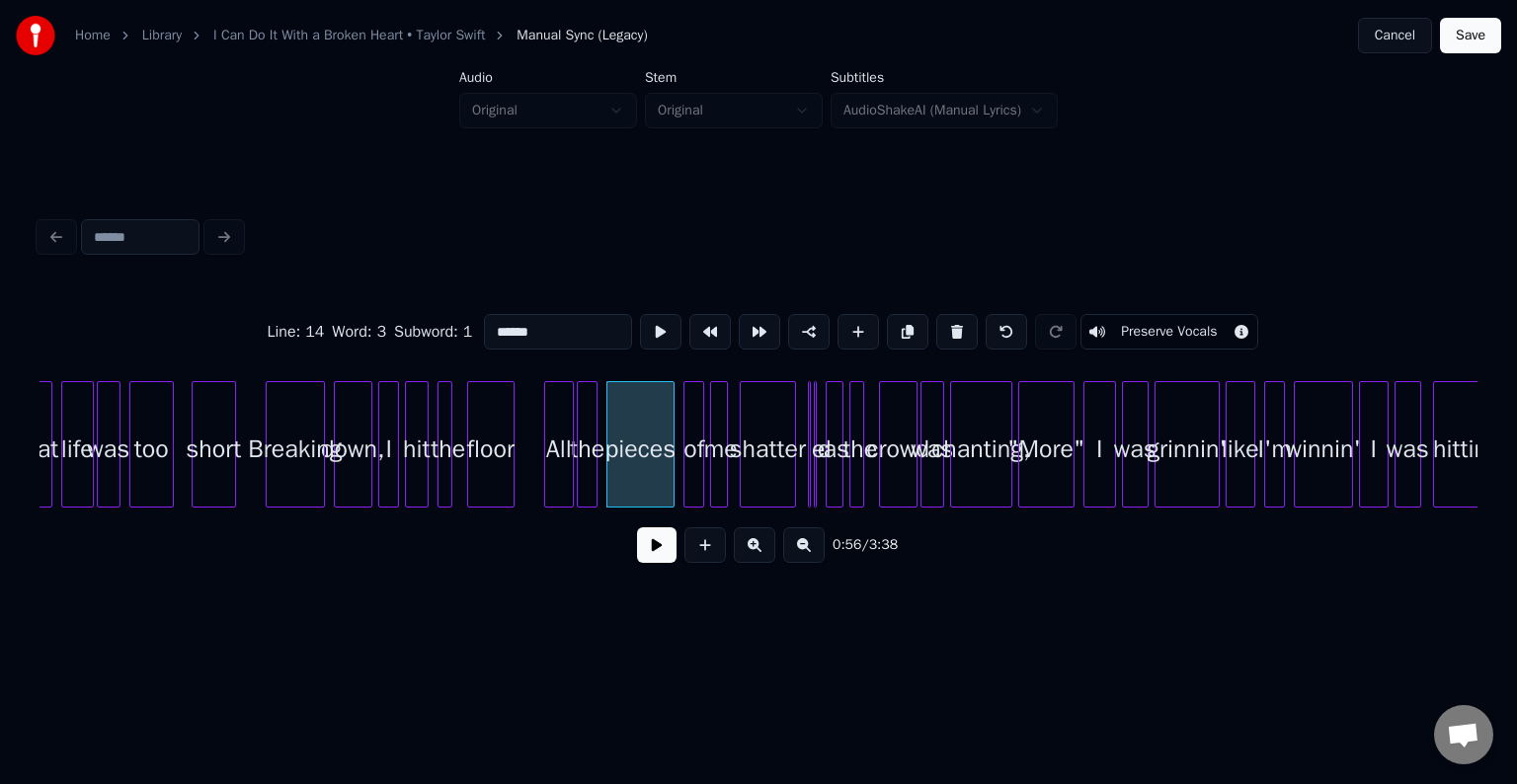 click at bounding box center (818, 444) 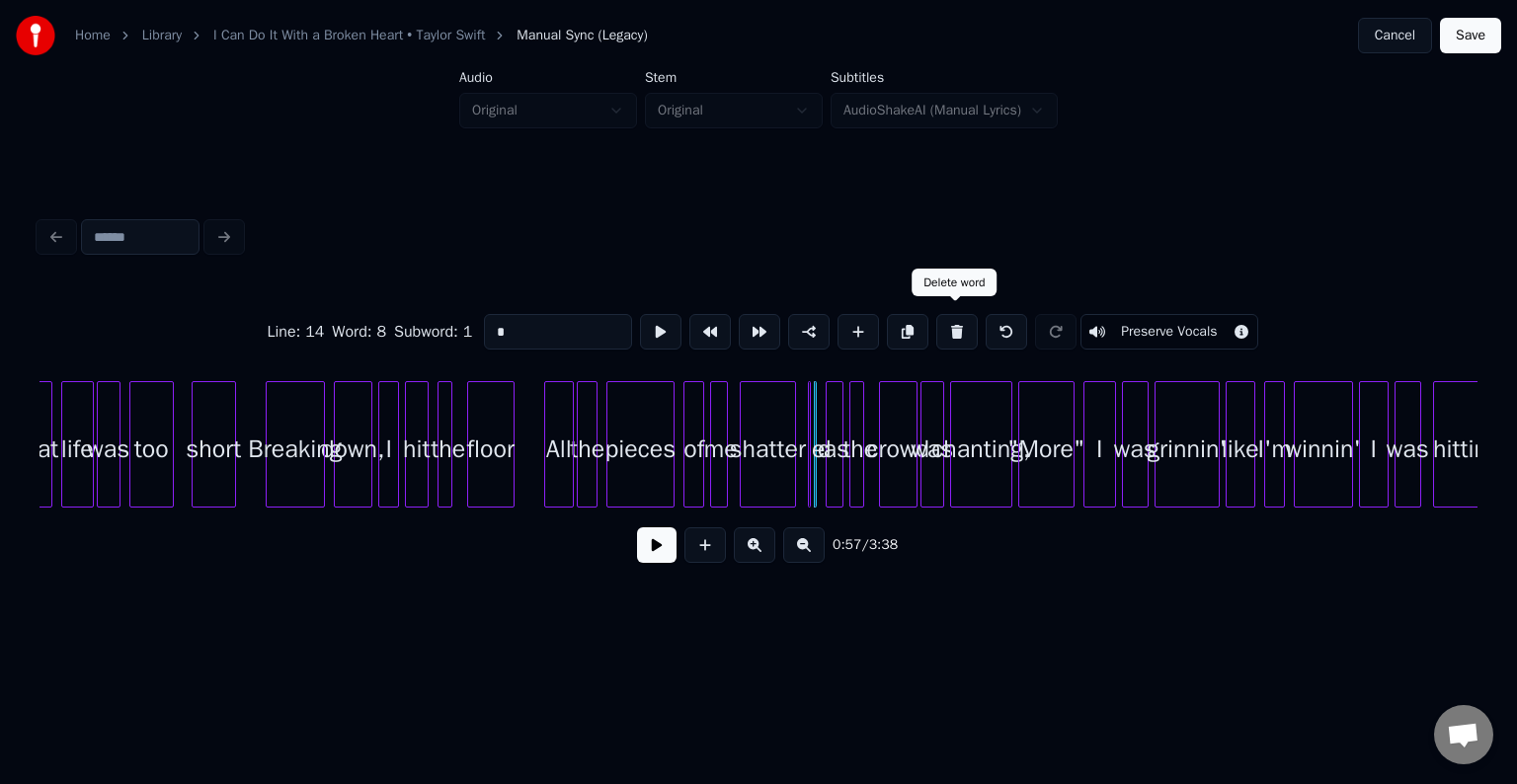 click at bounding box center (957, 332) 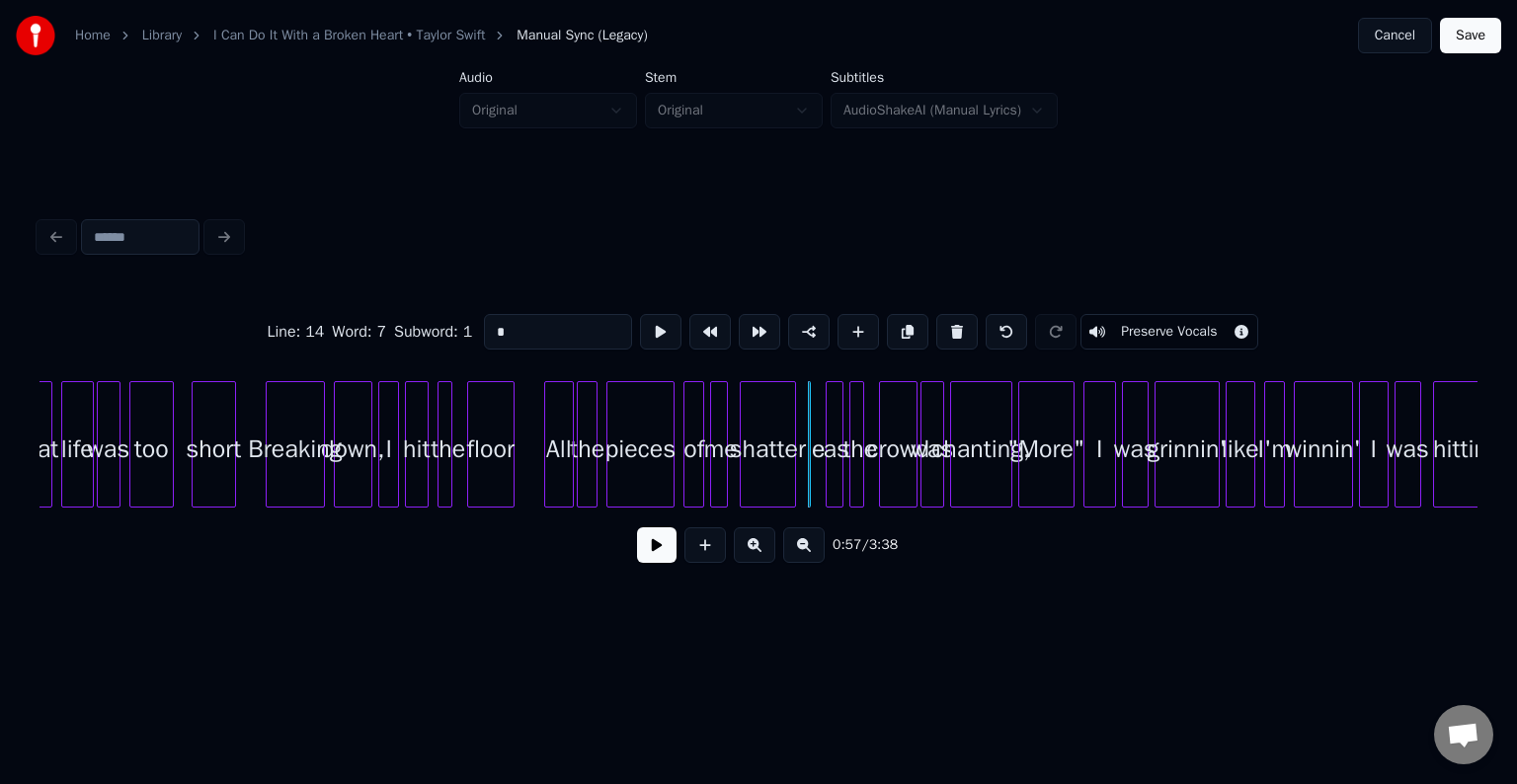 click at bounding box center (957, 332) 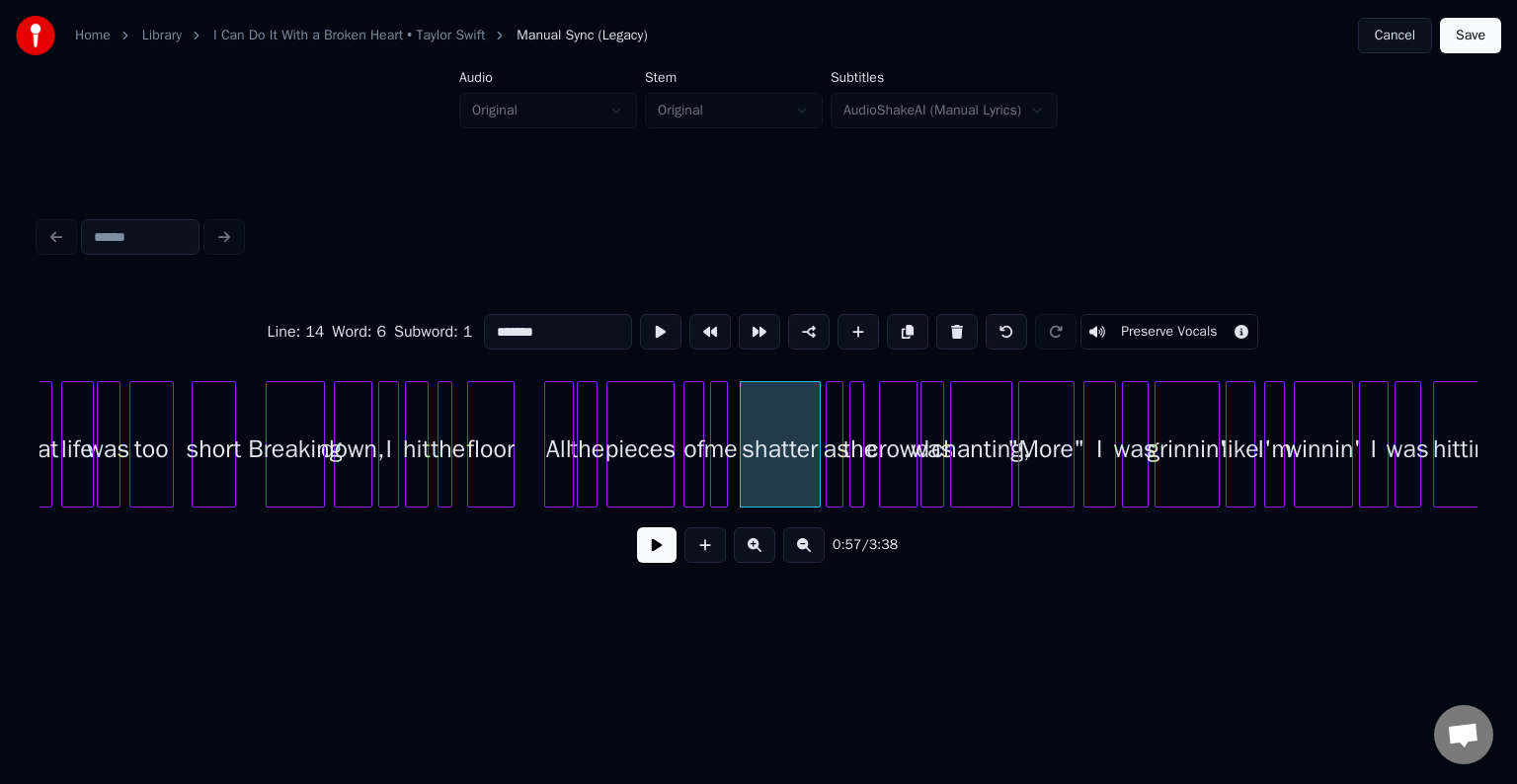 click at bounding box center (817, 444) 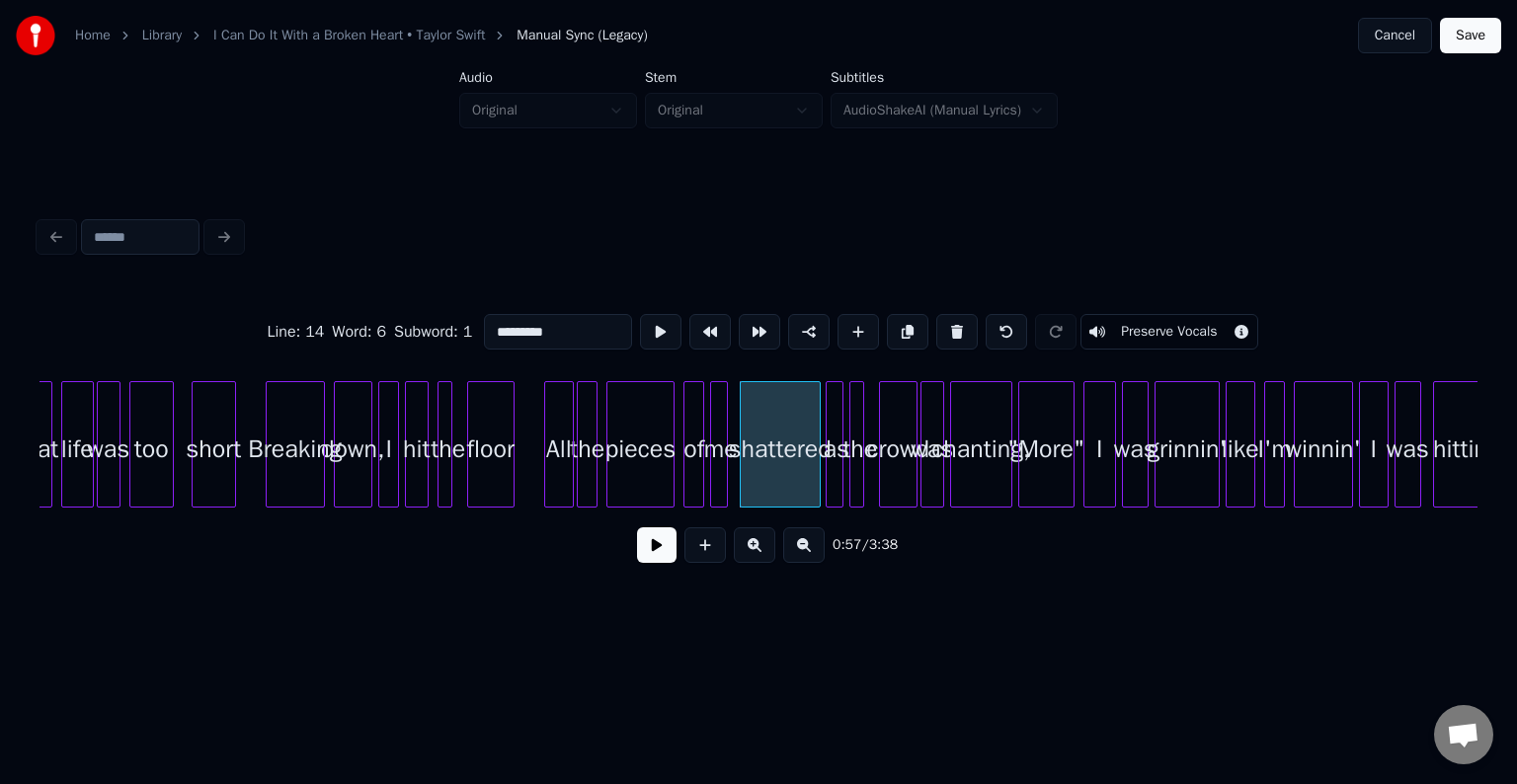 type on "*********" 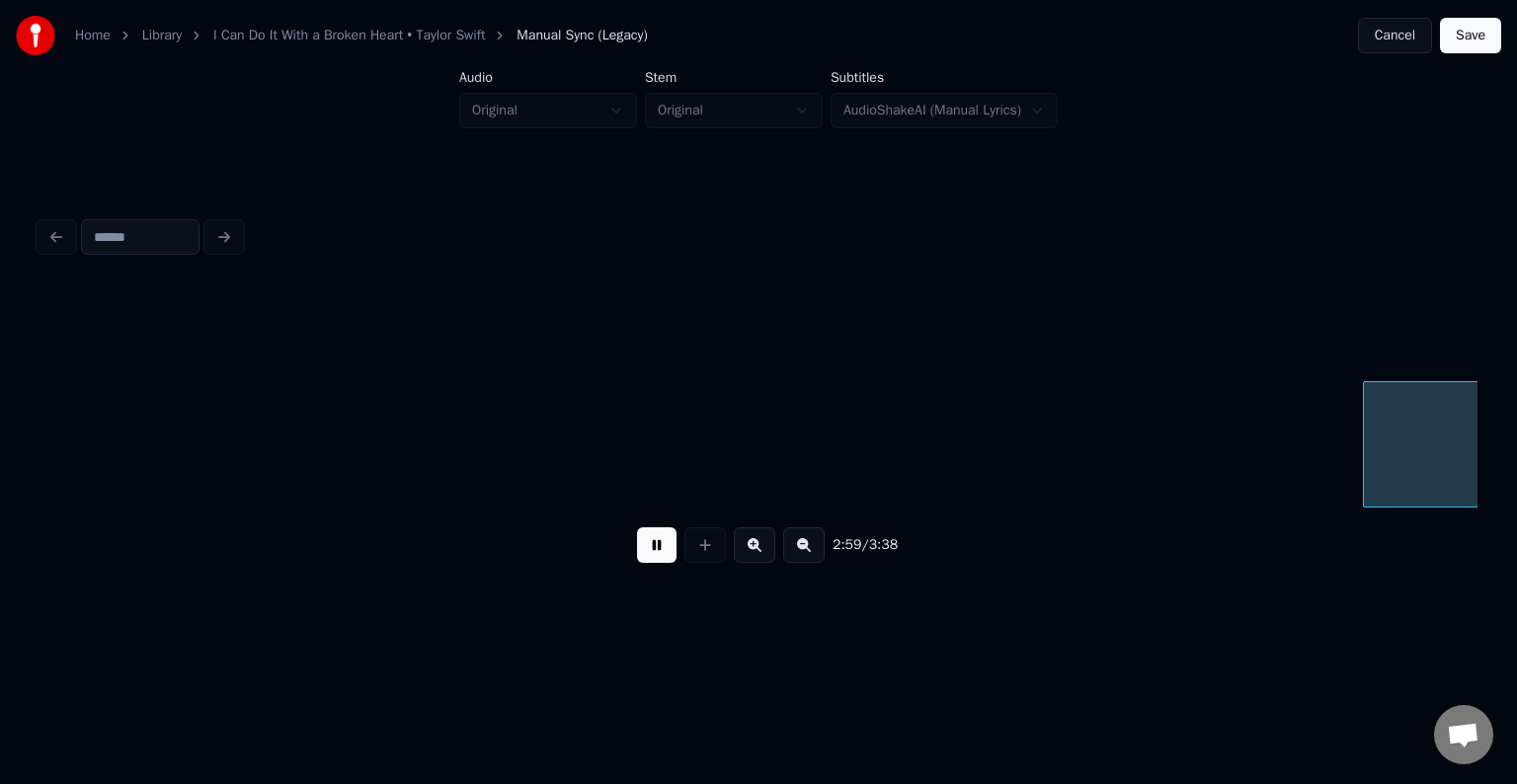 scroll, scrollTop: 0, scrollLeft: 26519, axis: horizontal 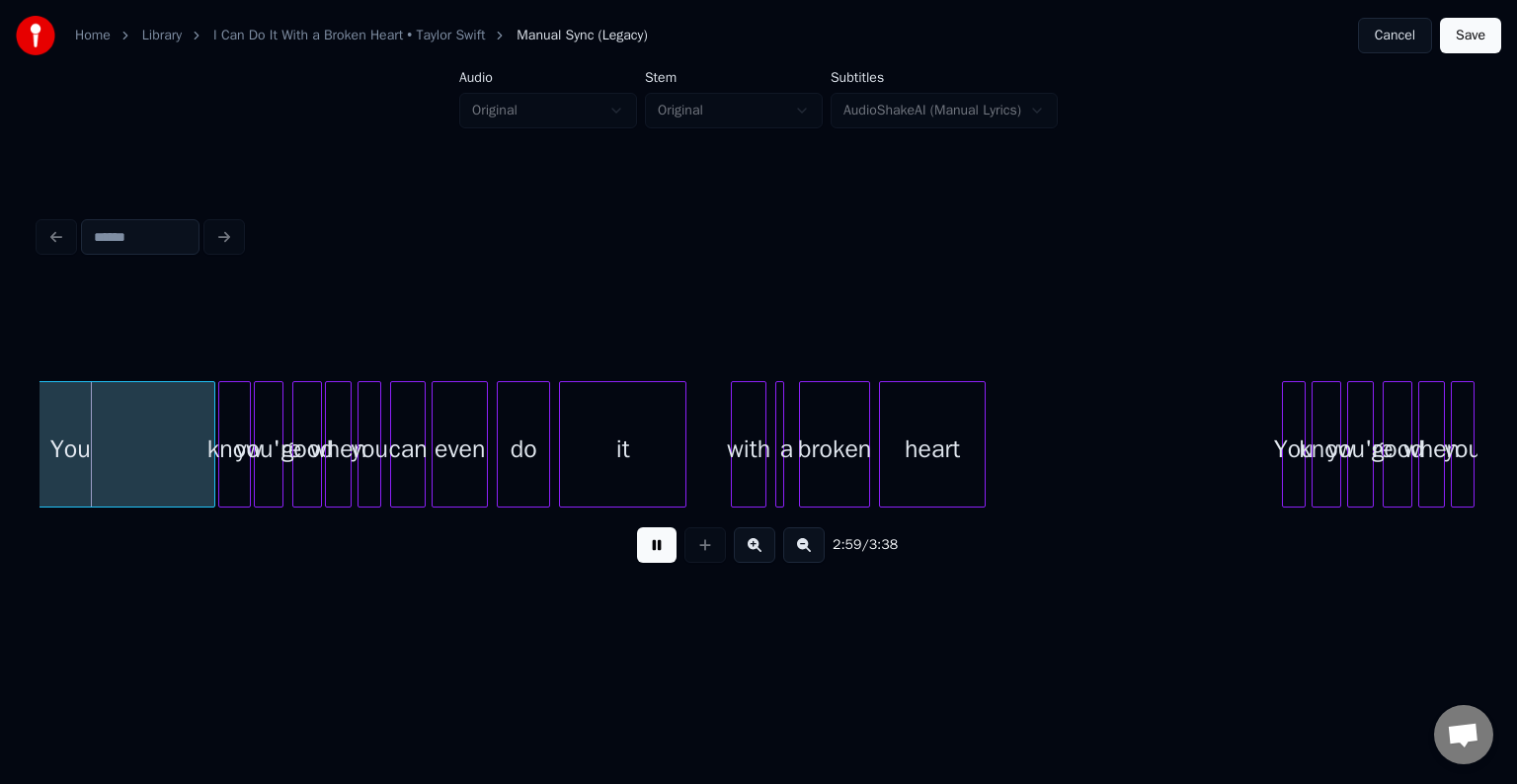 click at bounding box center [657, 545] 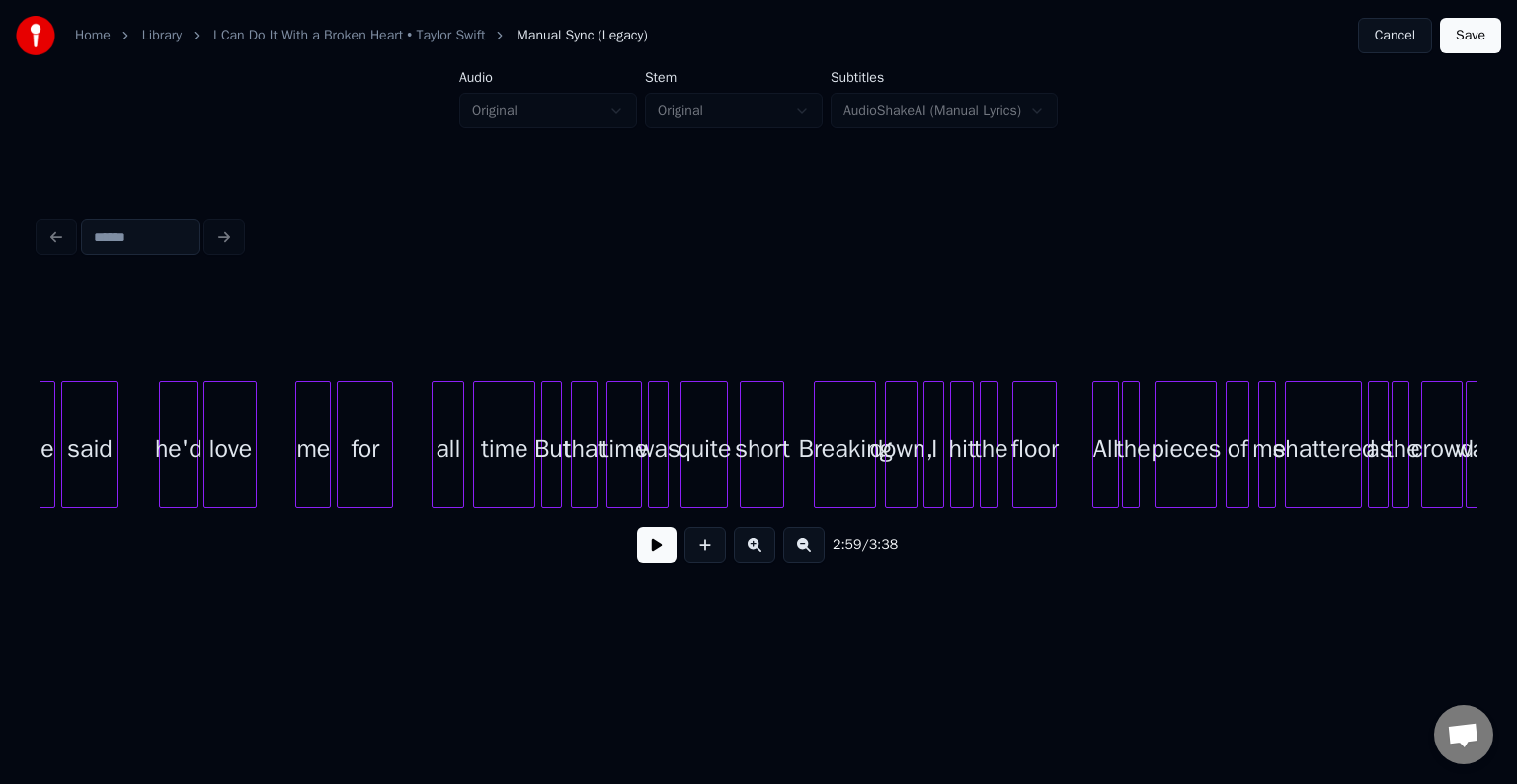 scroll, scrollTop: 0, scrollLeft: 20228, axis: horizontal 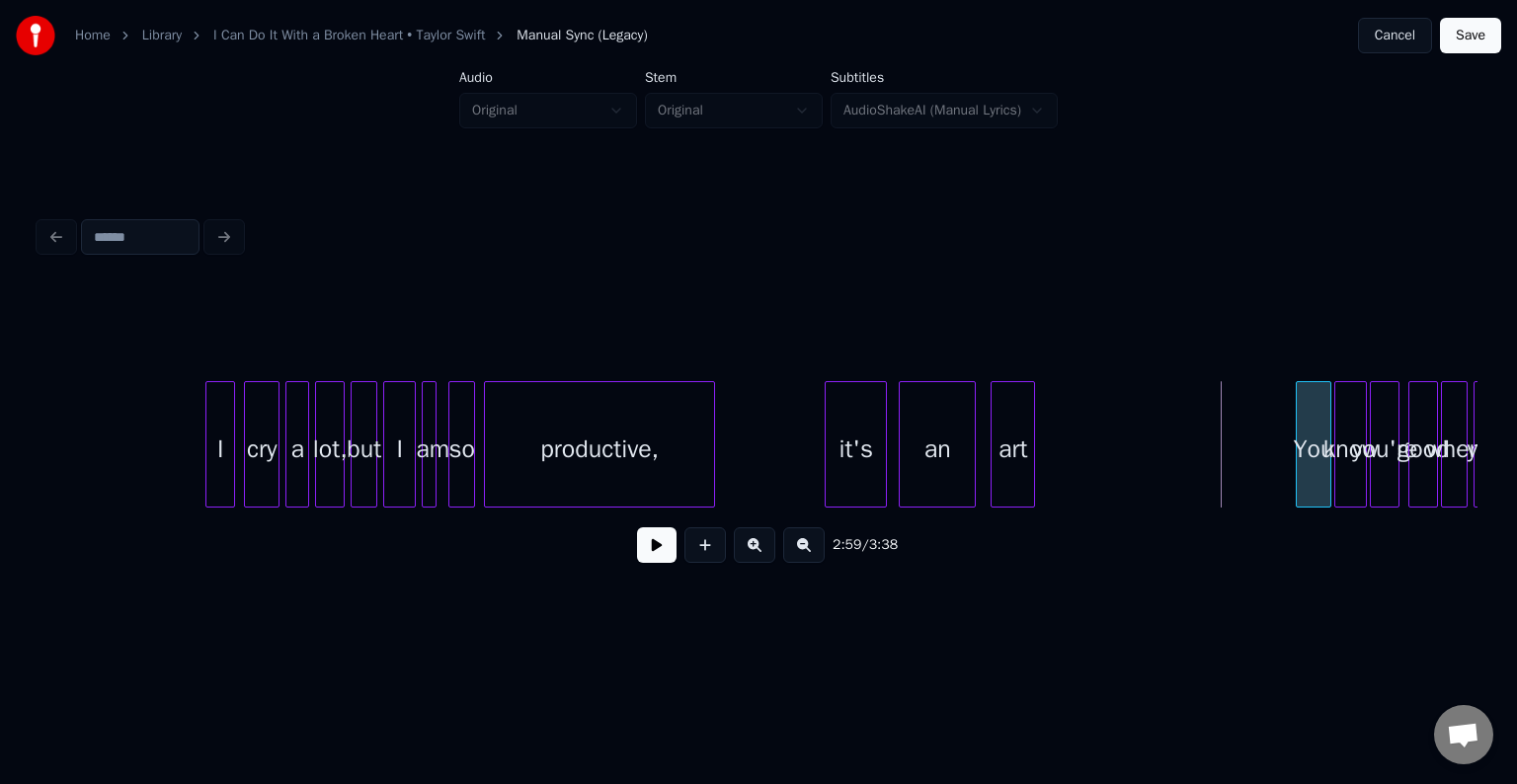 click on "I cry a lot, but I am so productive, it's an art You know you're good when you" at bounding box center (758, 444) 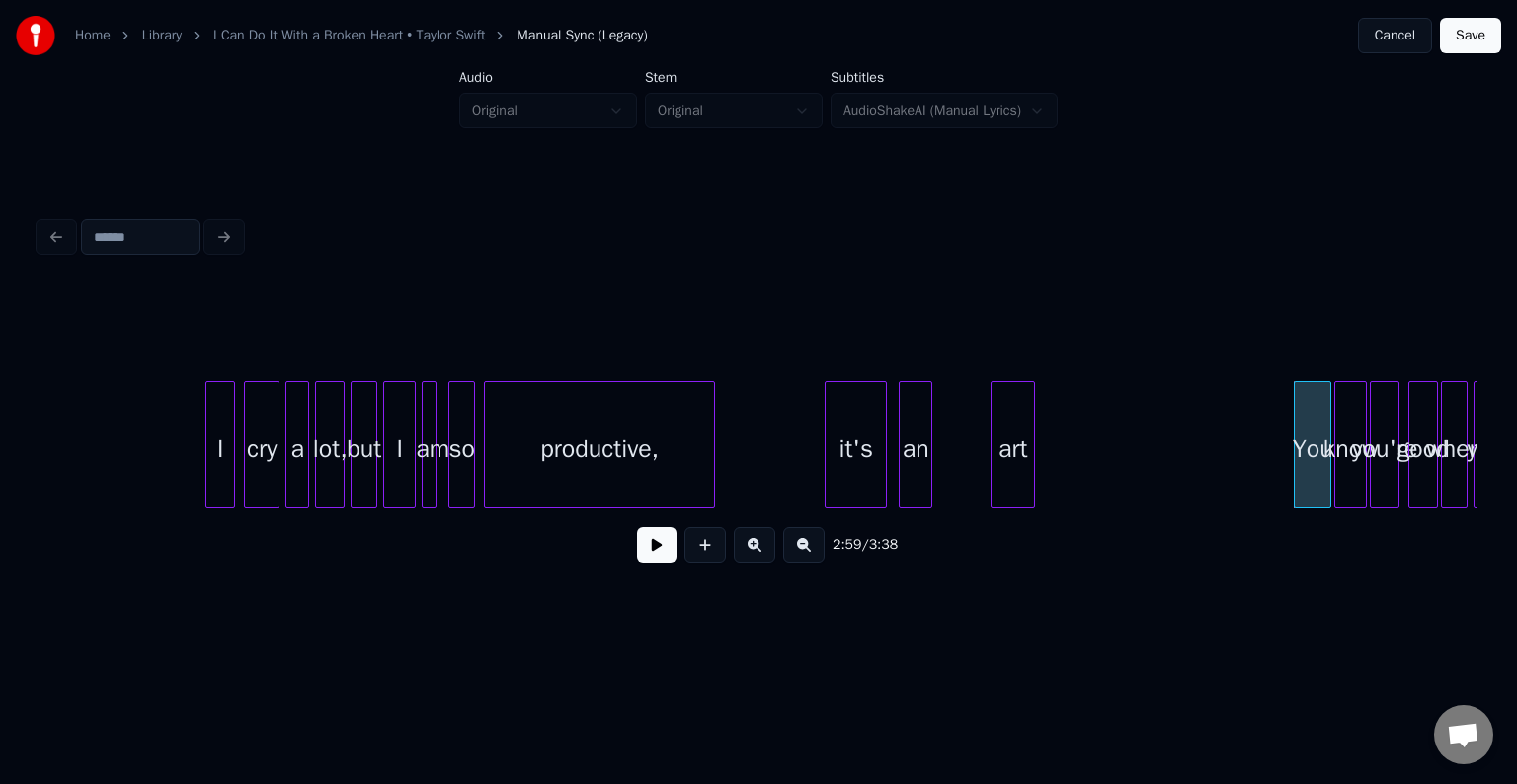 click at bounding box center (928, 444) 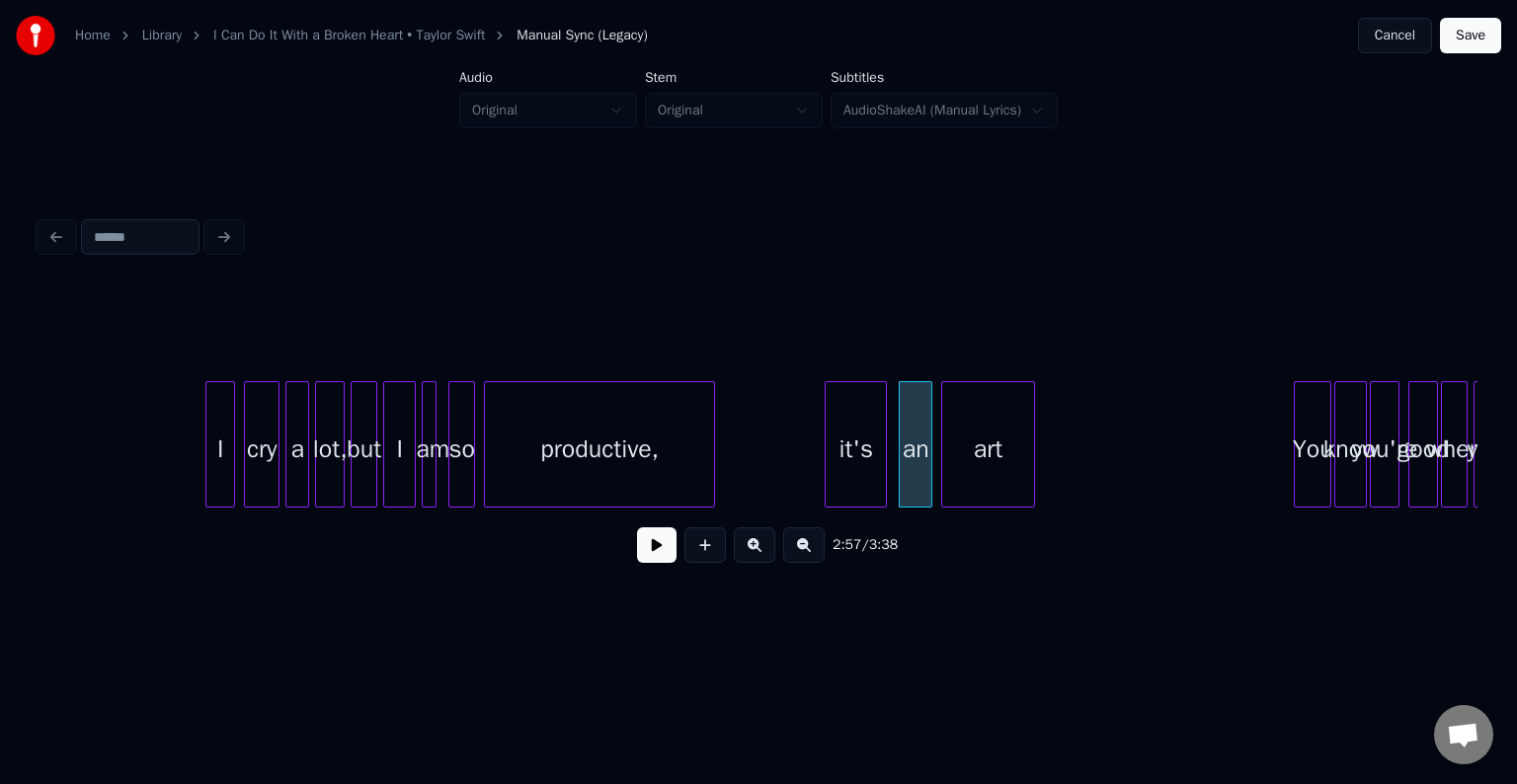 click at bounding box center [945, 444] 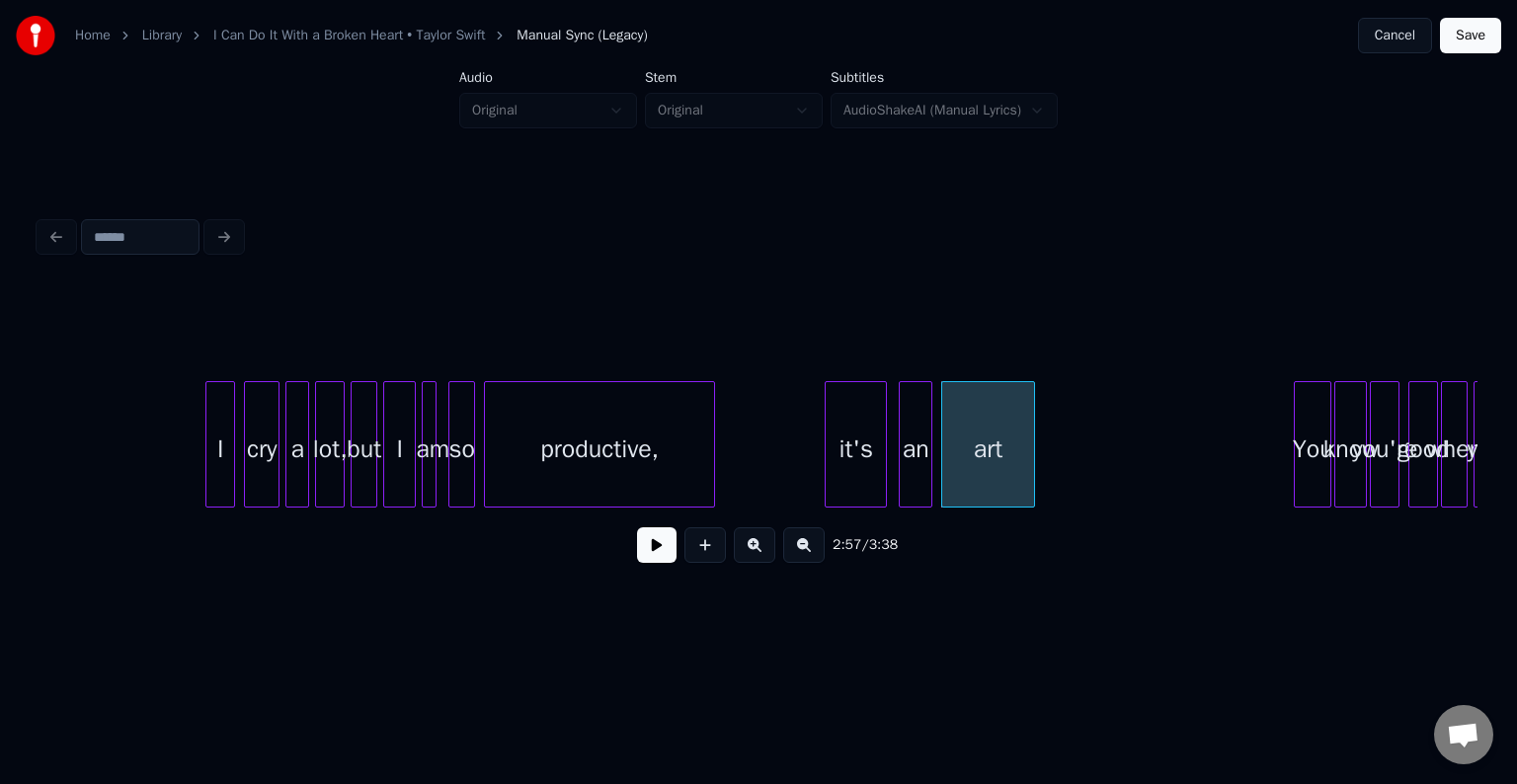 click on "I cry a lot, but I am so productive, it's an art You know you're good when you" at bounding box center [-9215, 444] 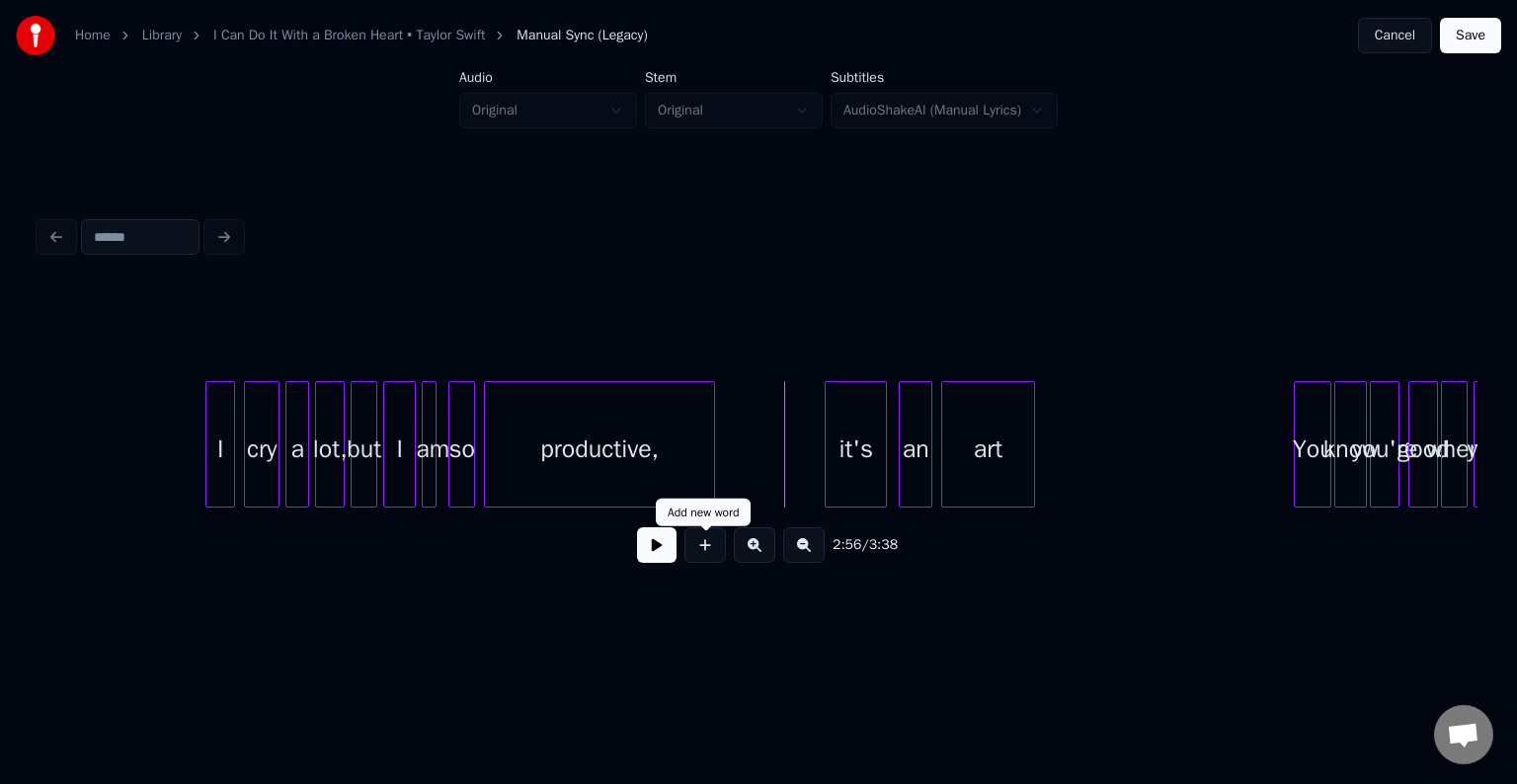 click at bounding box center (657, 545) 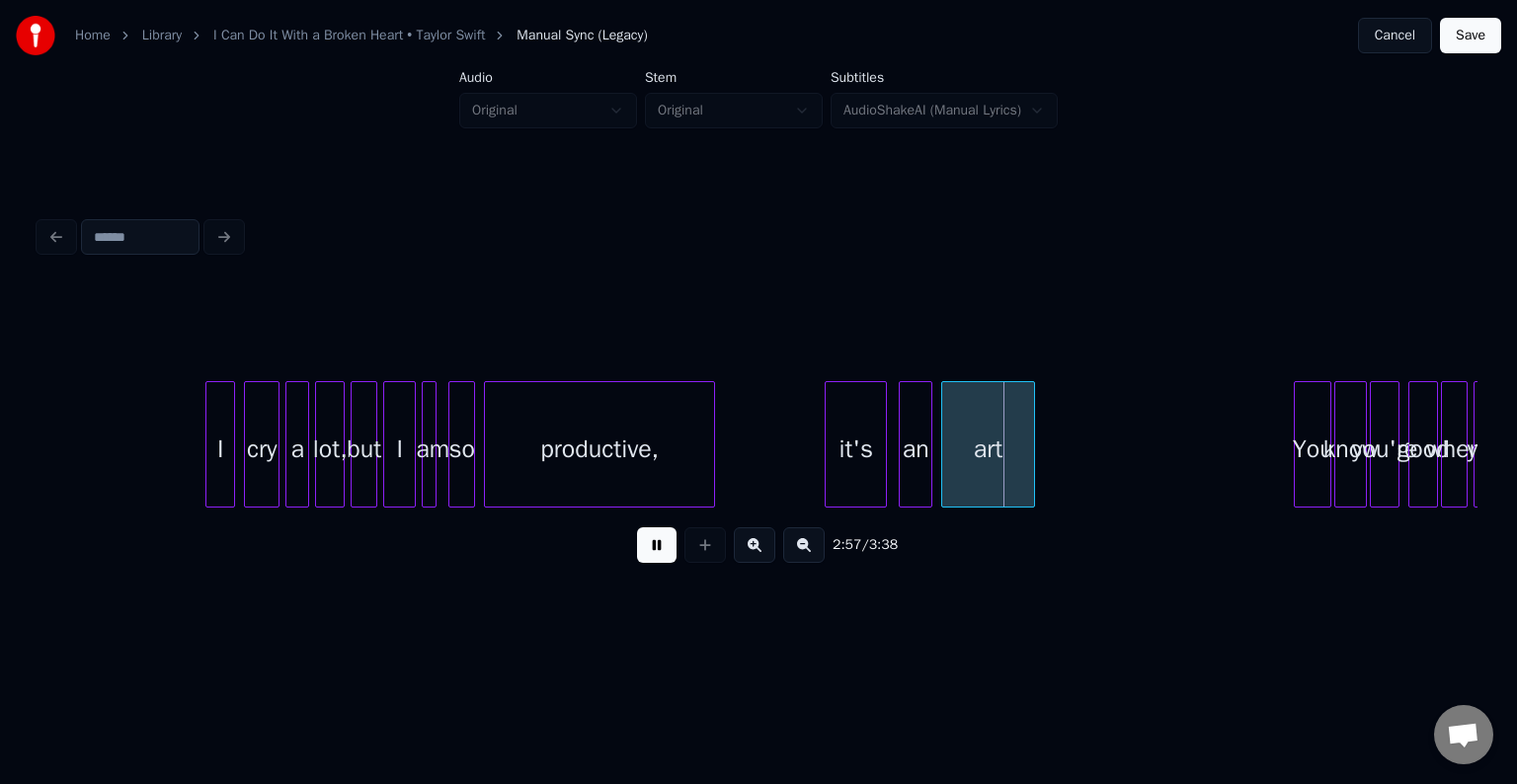 click at bounding box center [657, 545] 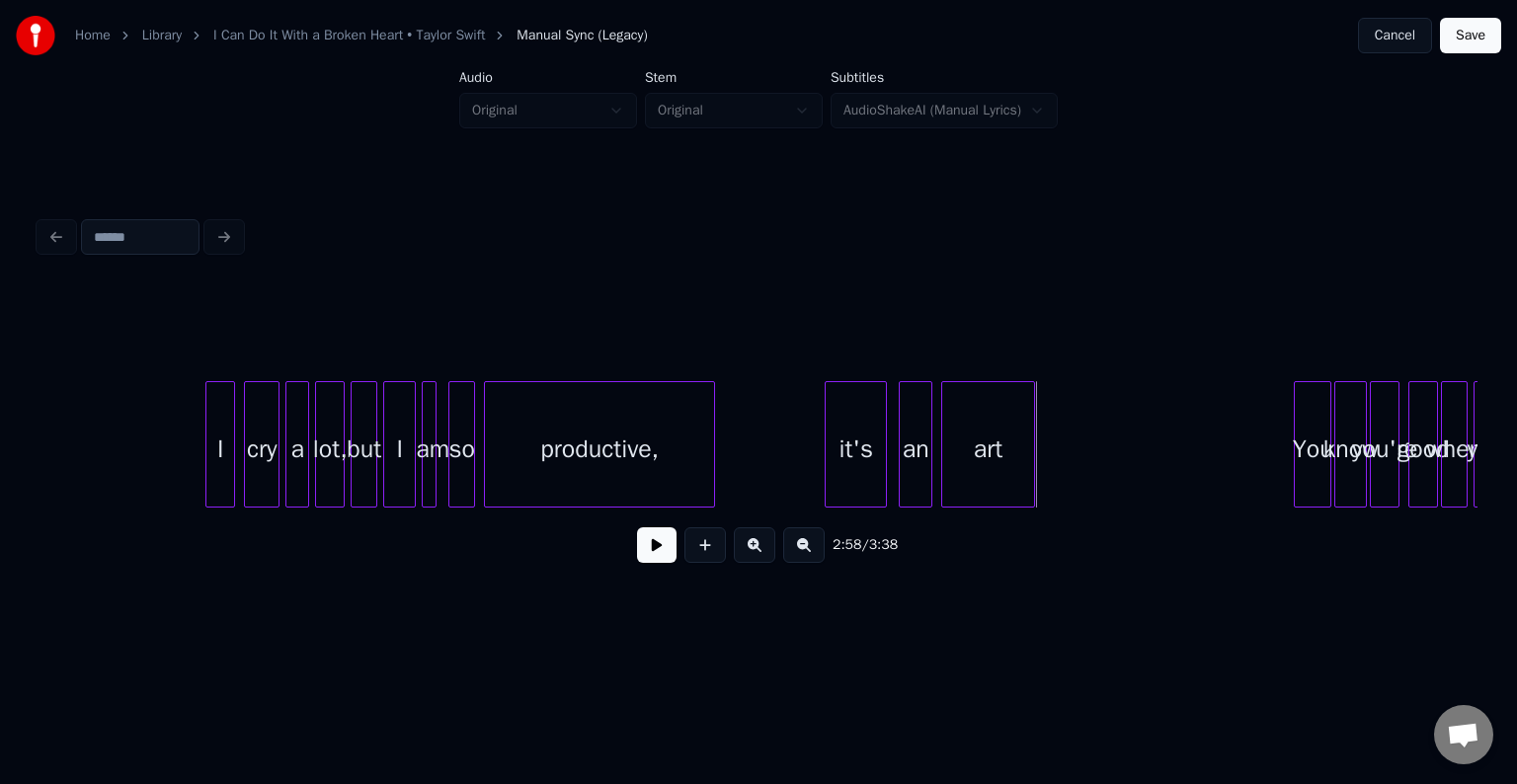 click on "I cry a lot, but I am so productive, it's an art You know you're good when you" at bounding box center (-9215, 444) 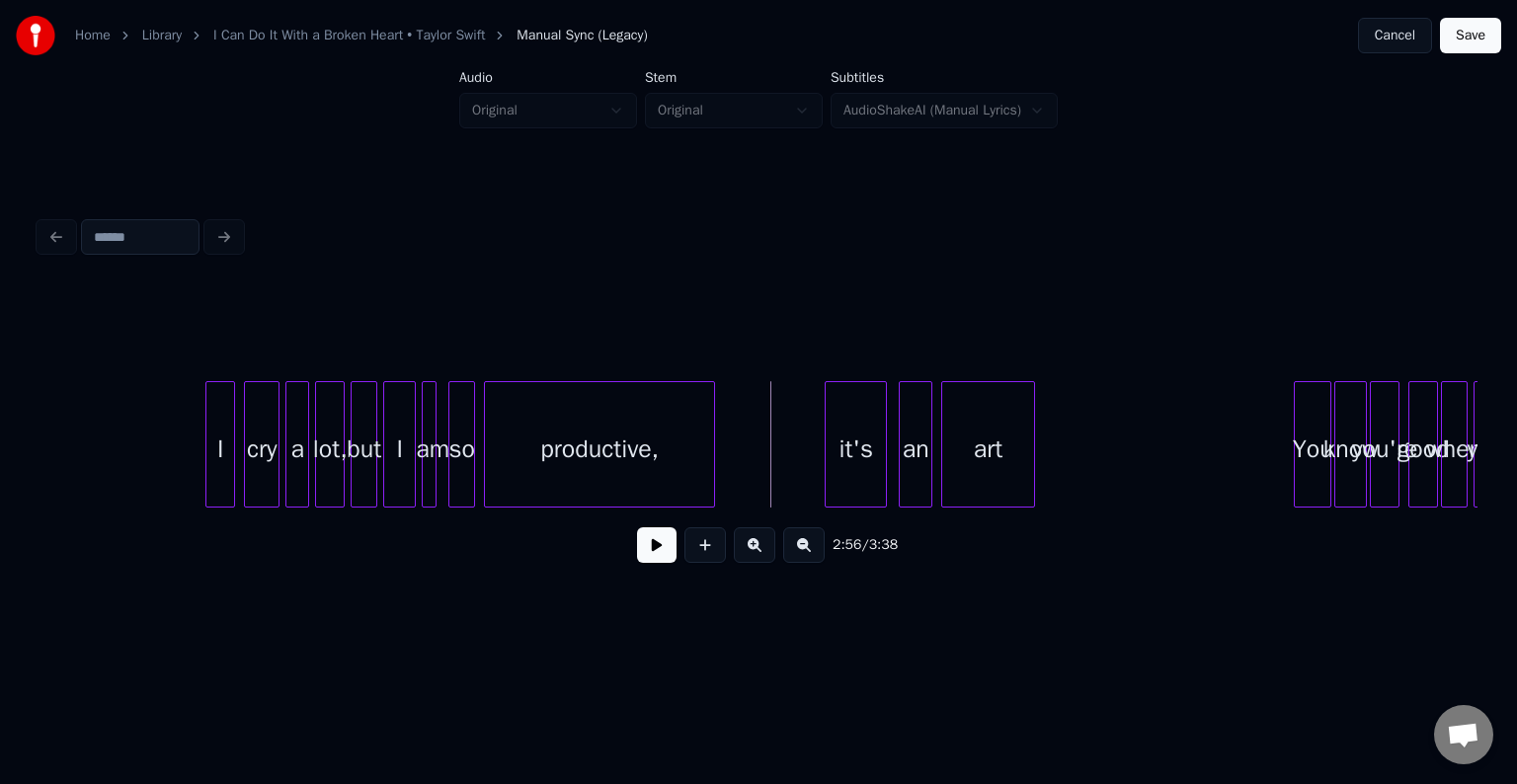 click at bounding box center (657, 545) 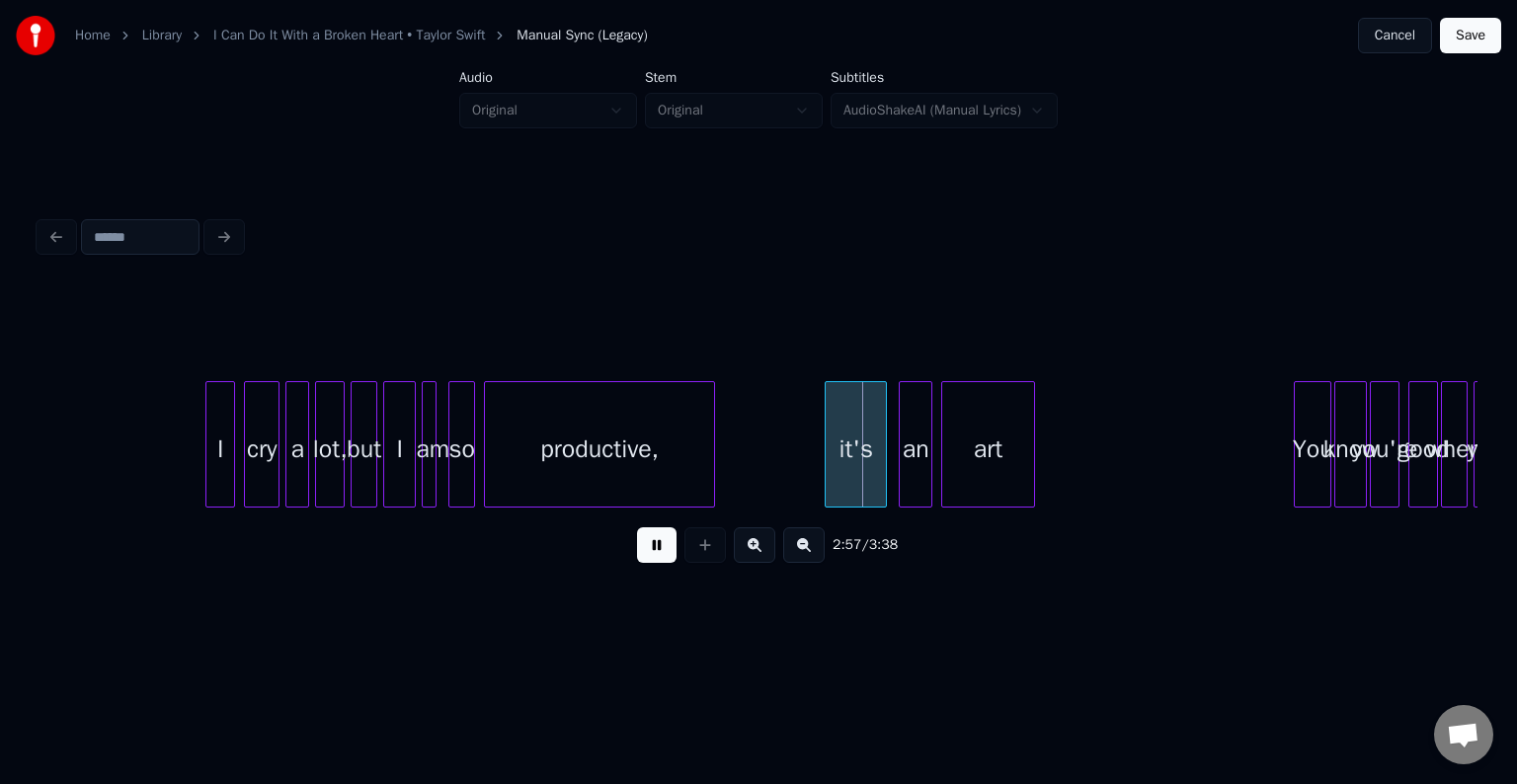 click at bounding box center [657, 545] 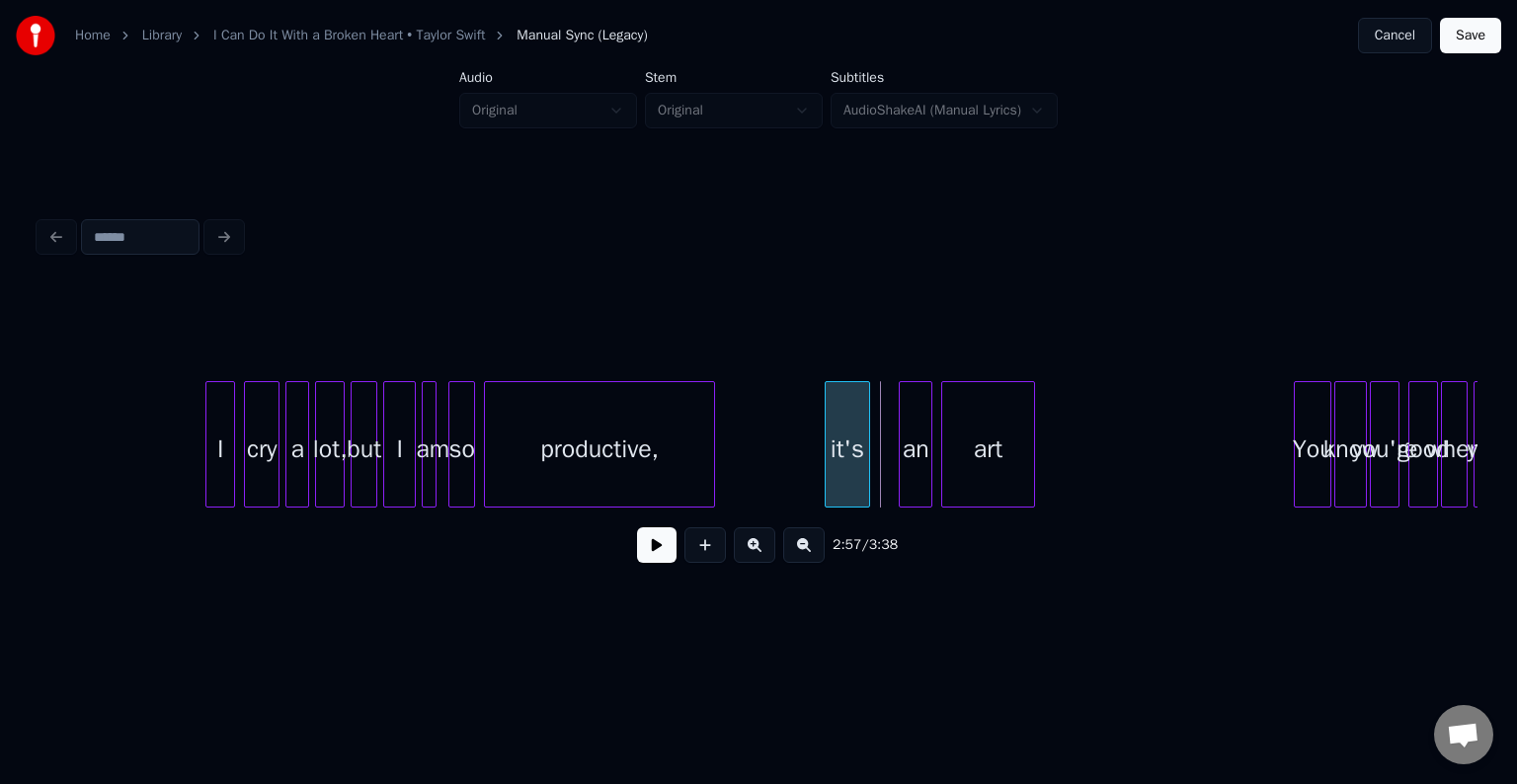 click at bounding box center (866, 444) 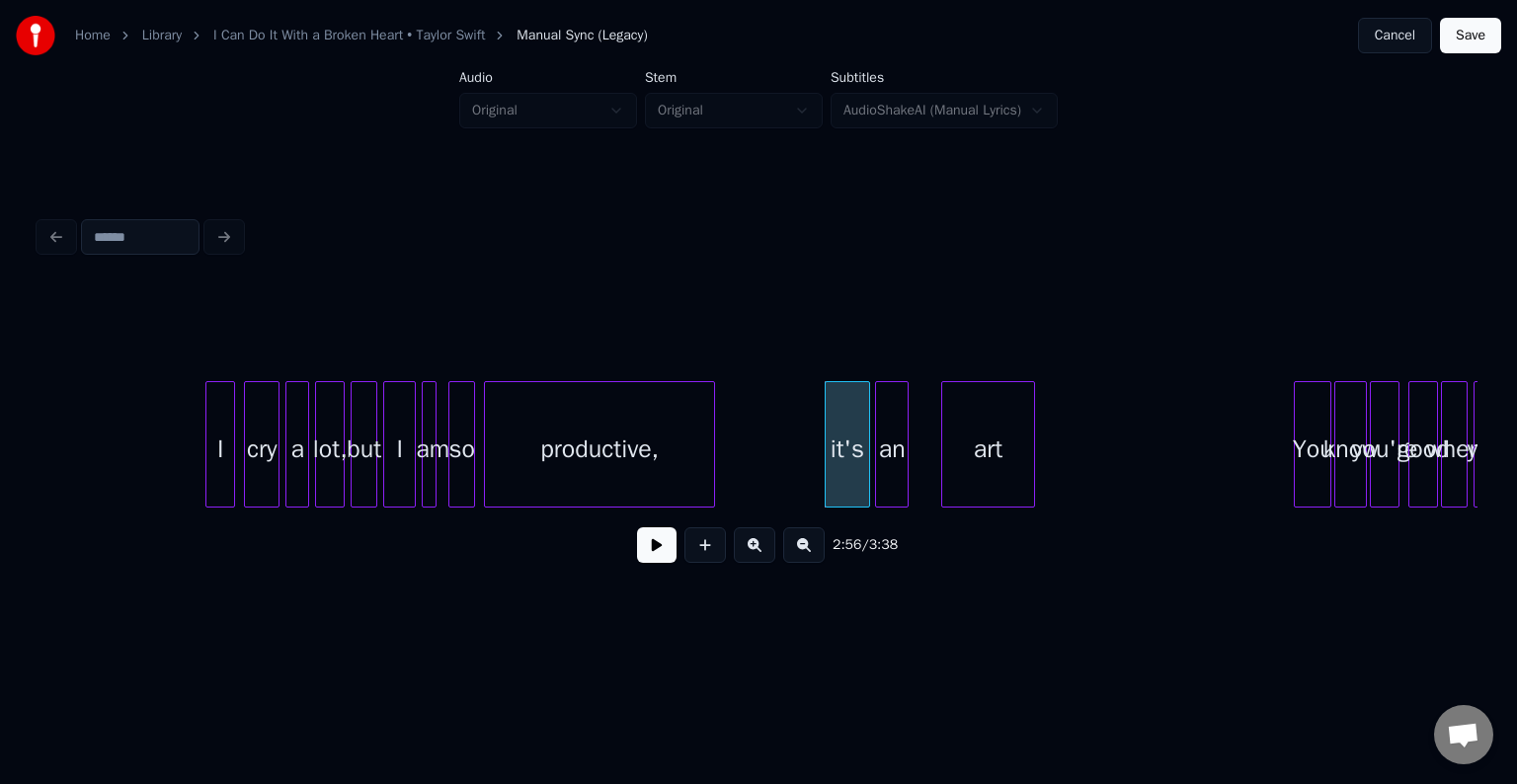 click on "an" at bounding box center [892, 449] 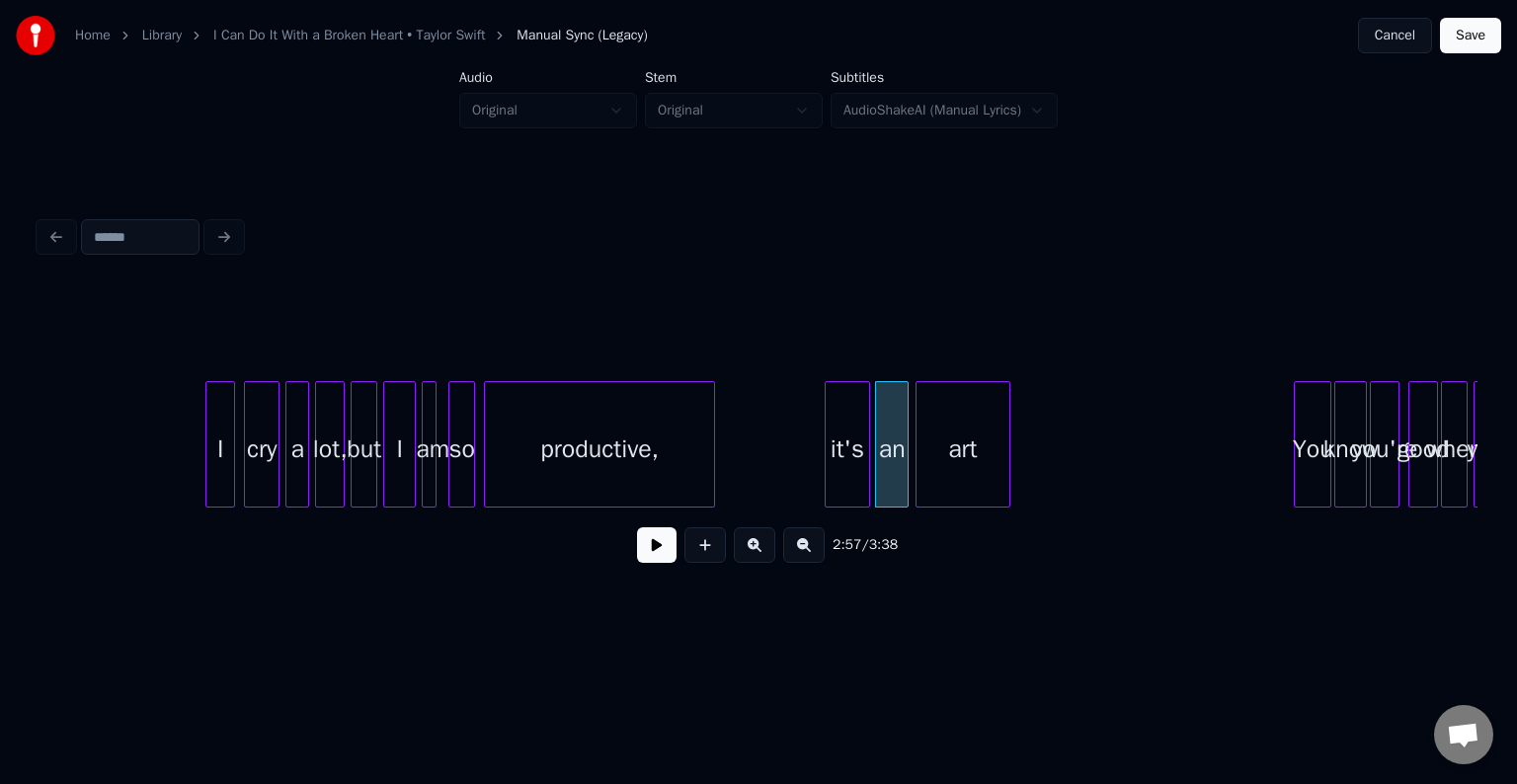 click on "art" at bounding box center [962, 449] 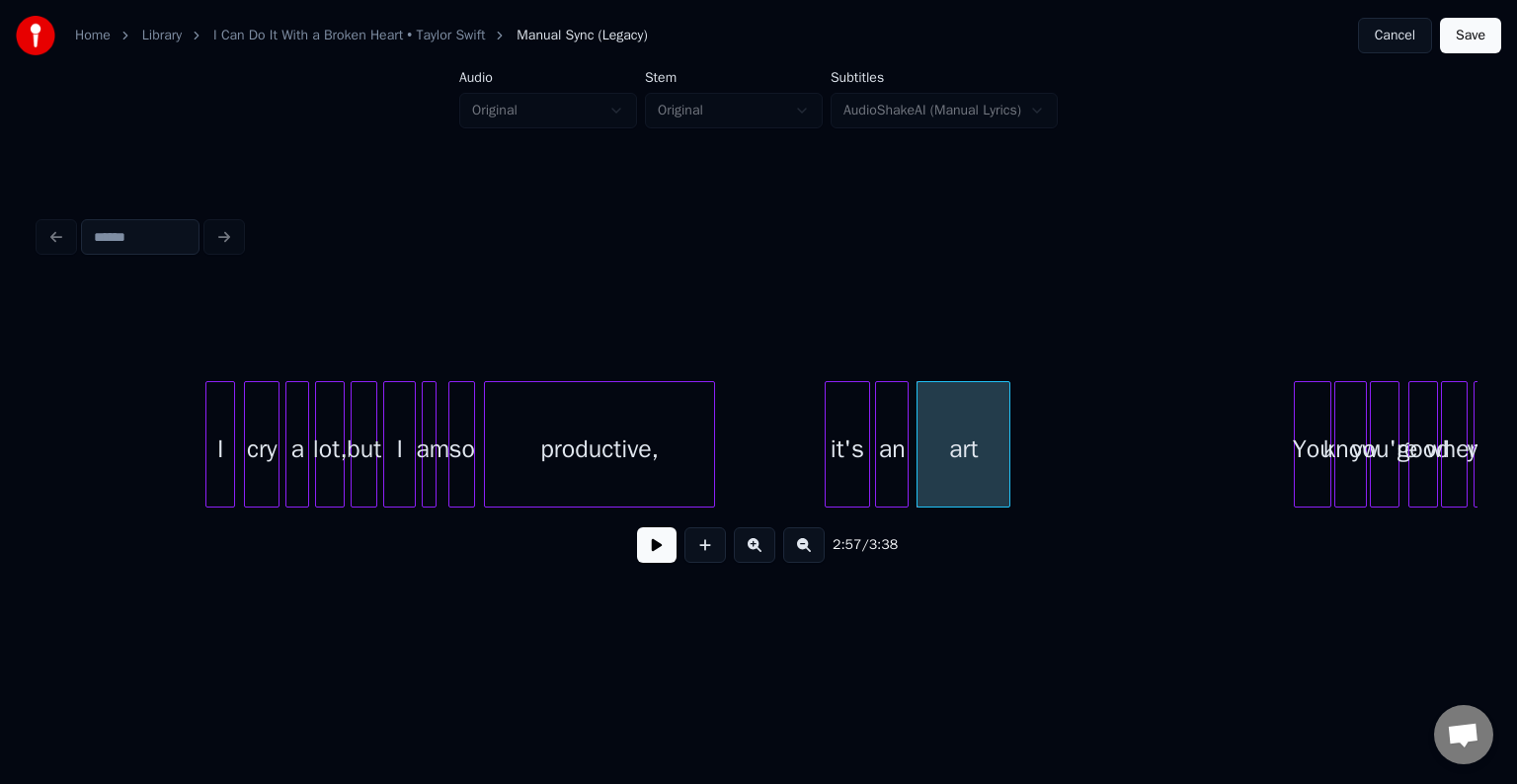 click on "I cry a lot, but I am so productive, it's an art You know you're good when you" at bounding box center [-9215, 444] 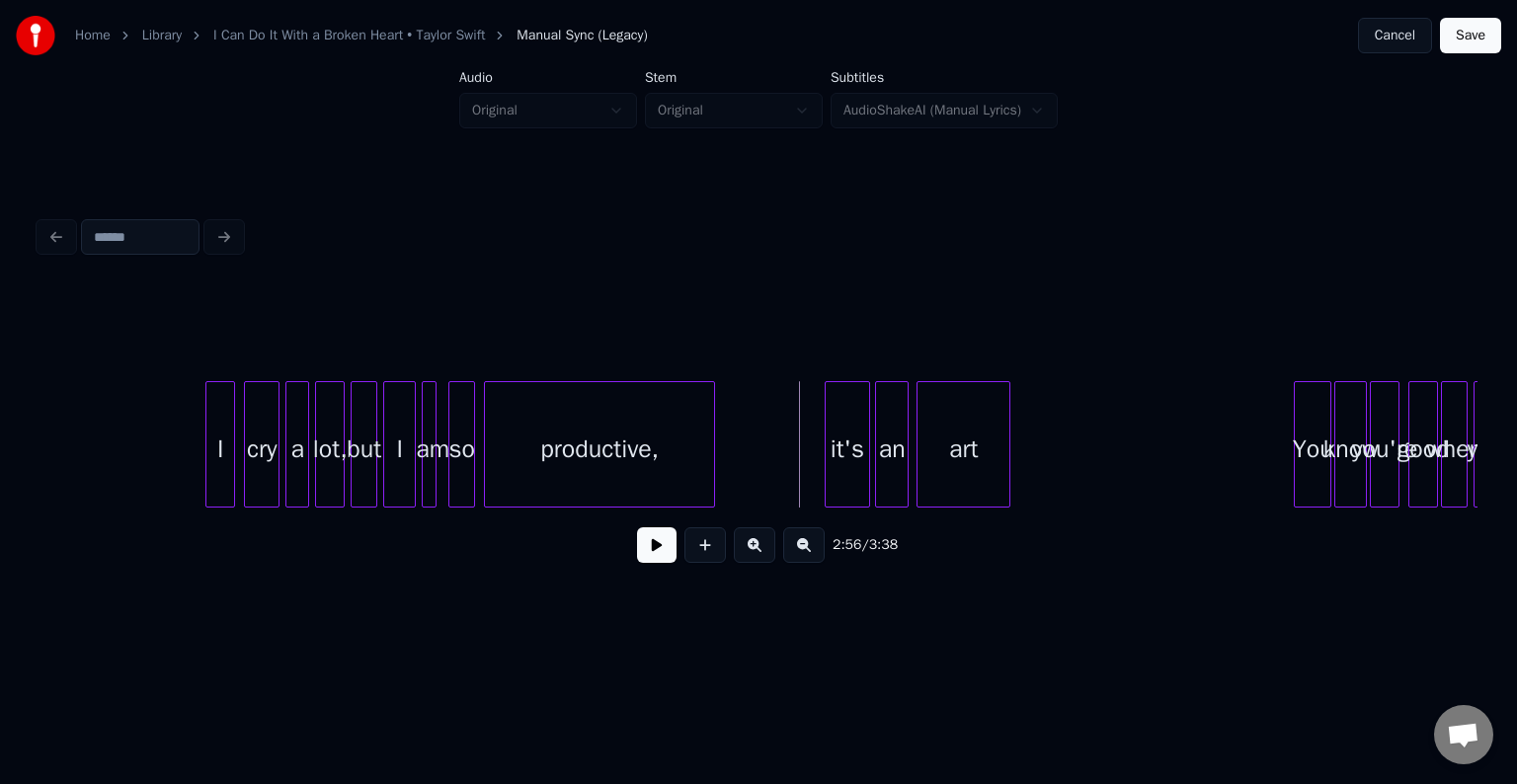 click at bounding box center (657, 545) 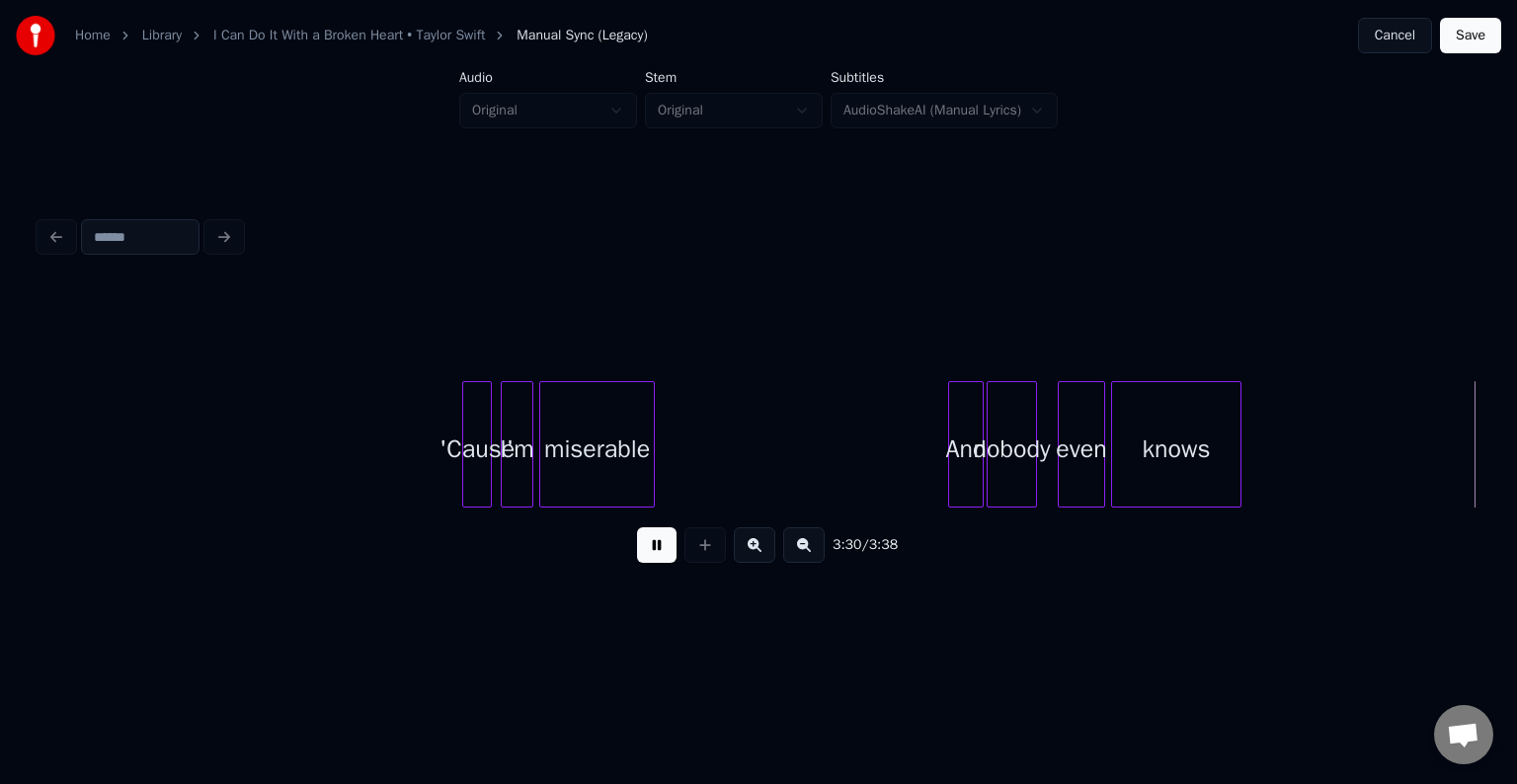 scroll, scrollTop: 0, scrollLeft: 30859, axis: horizontal 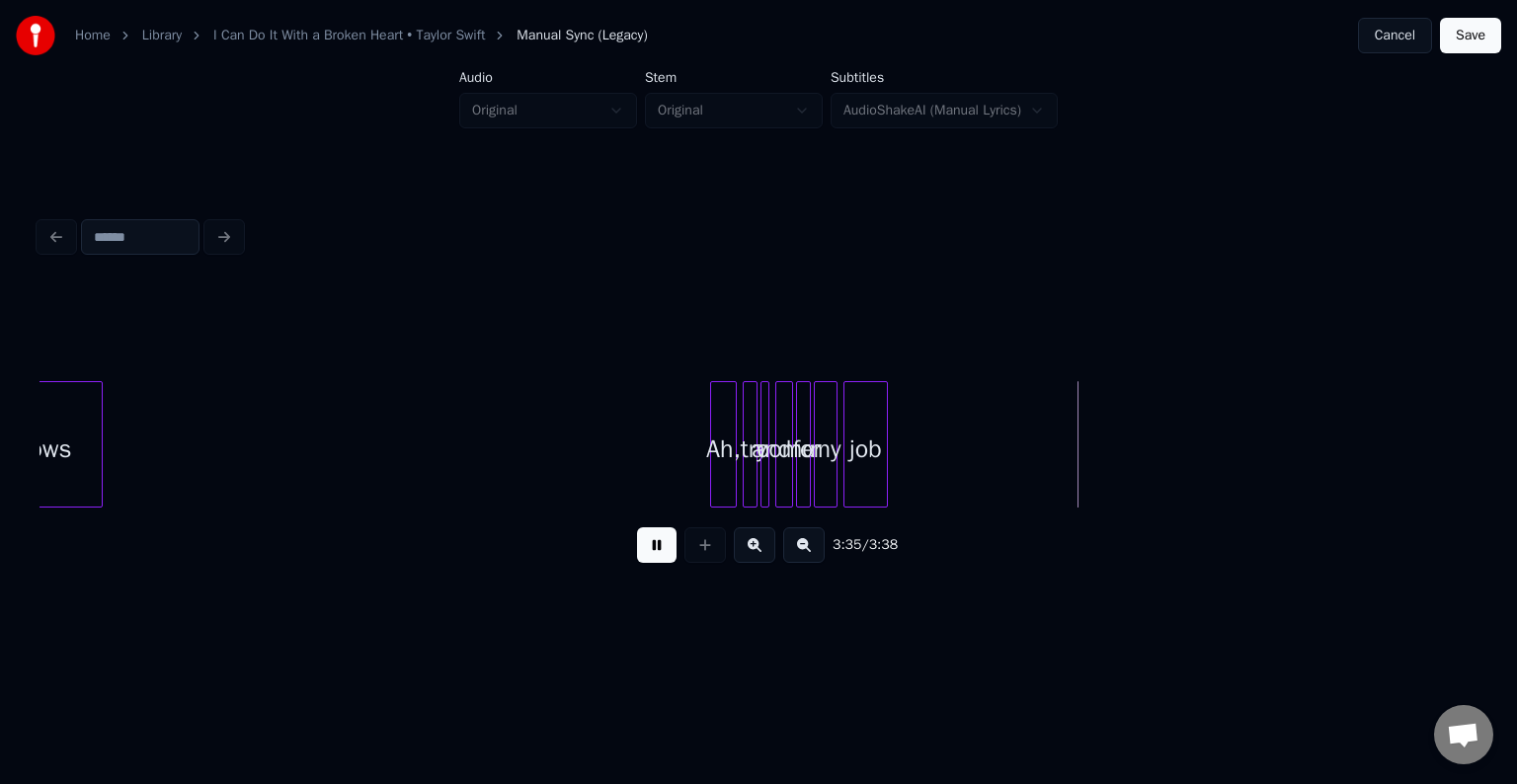 click at bounding box center (657, 545) 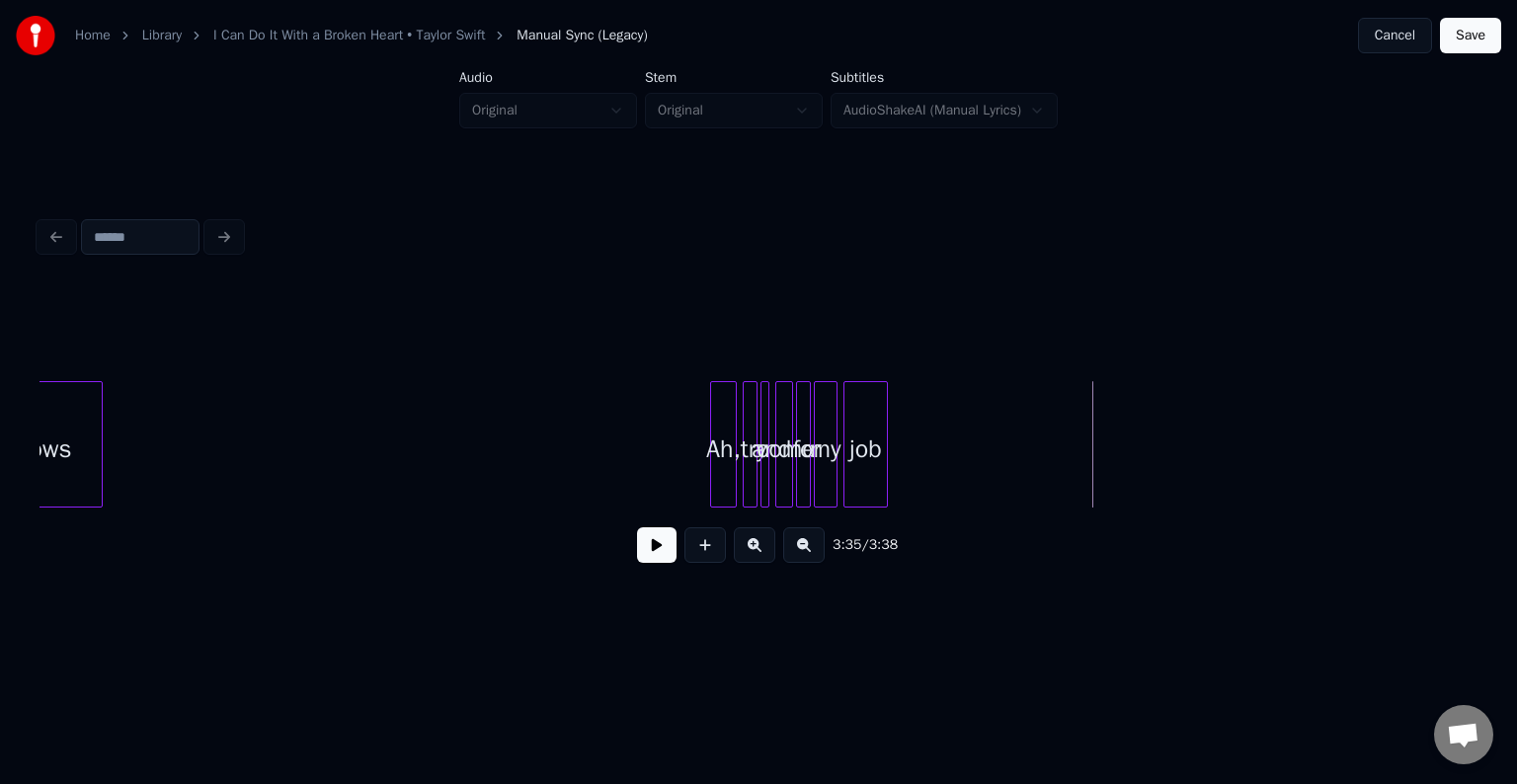 click at bounding box center (747, 444) 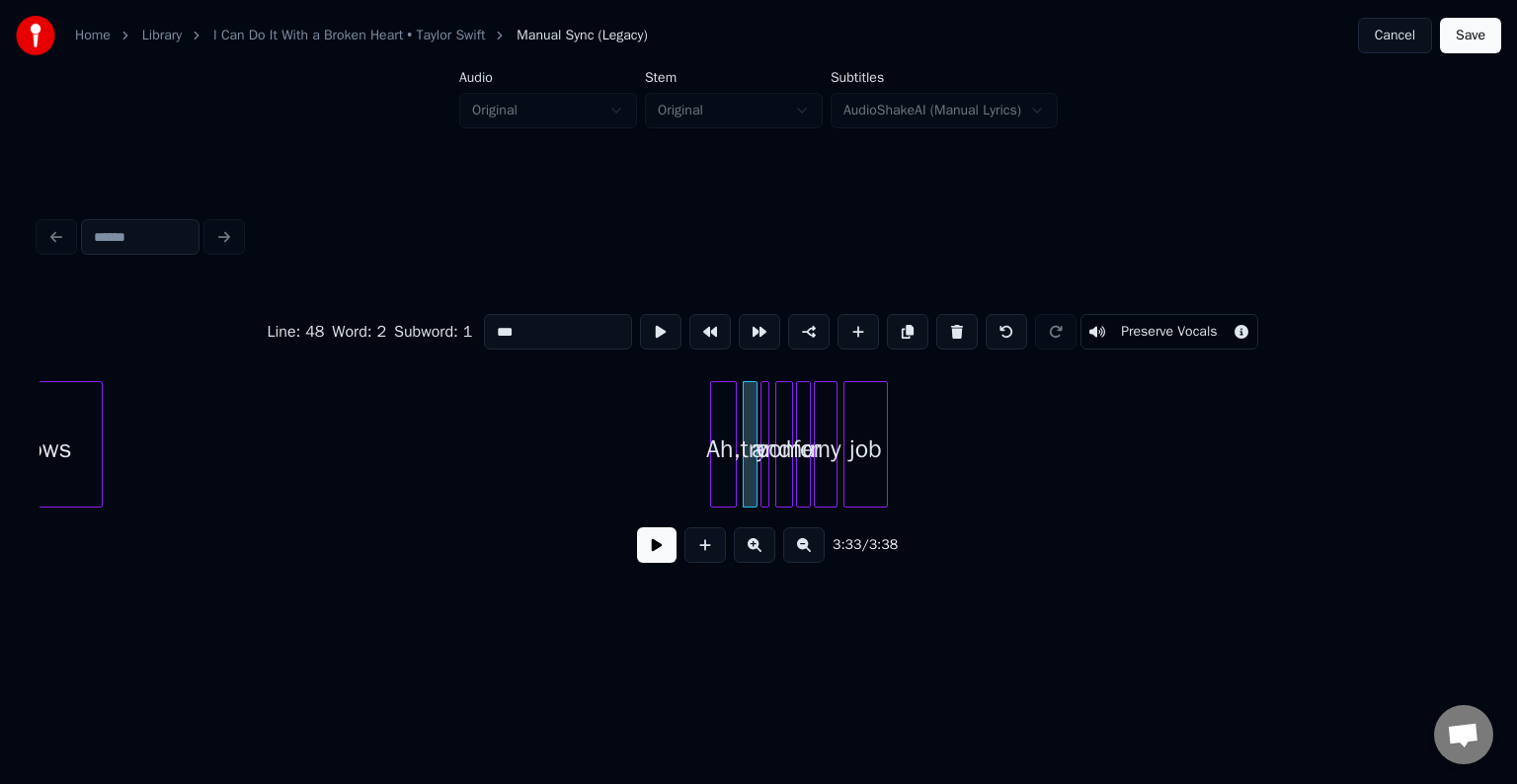 click at bounding box center [765, 444] 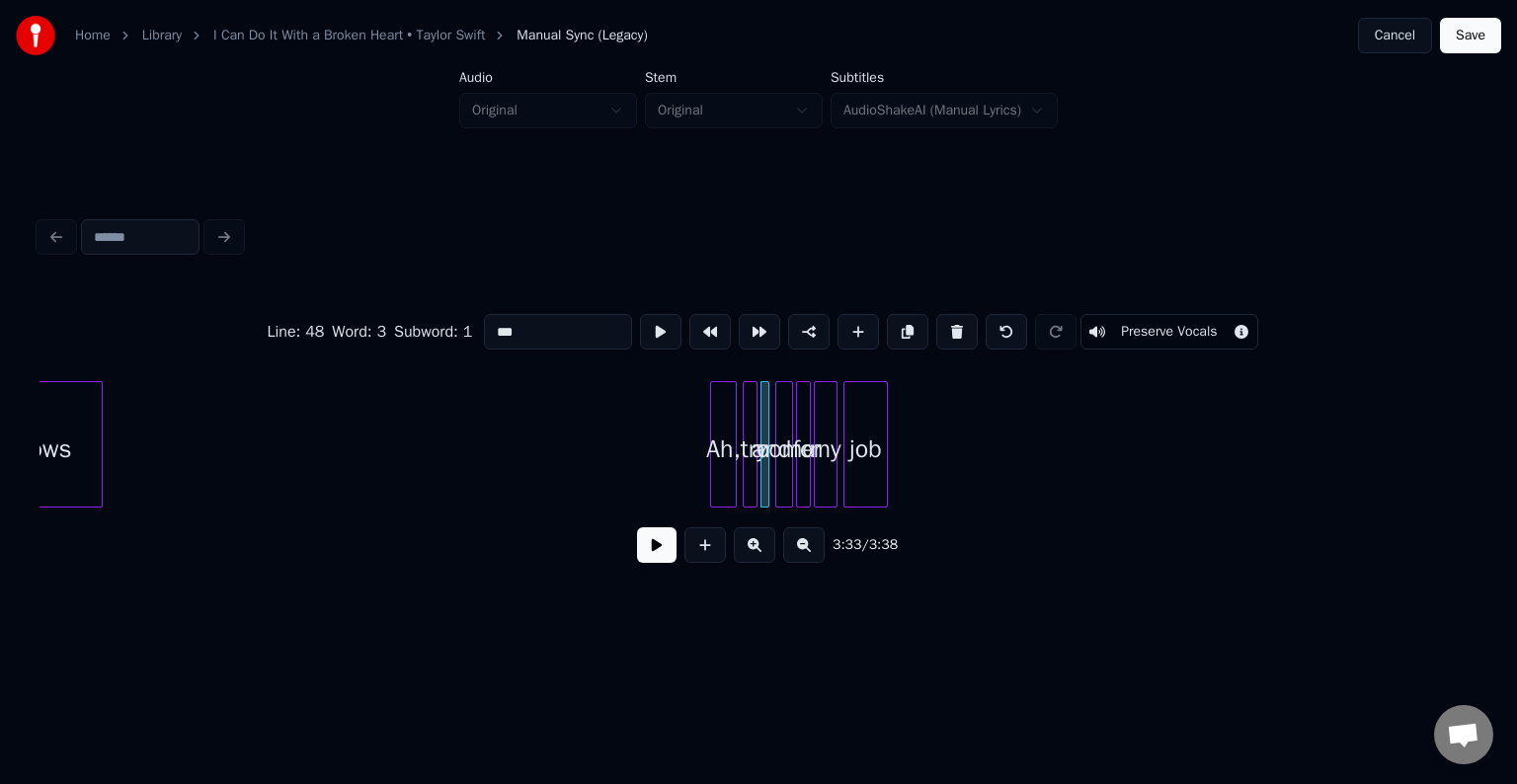 click at bounding box center [789, 444] 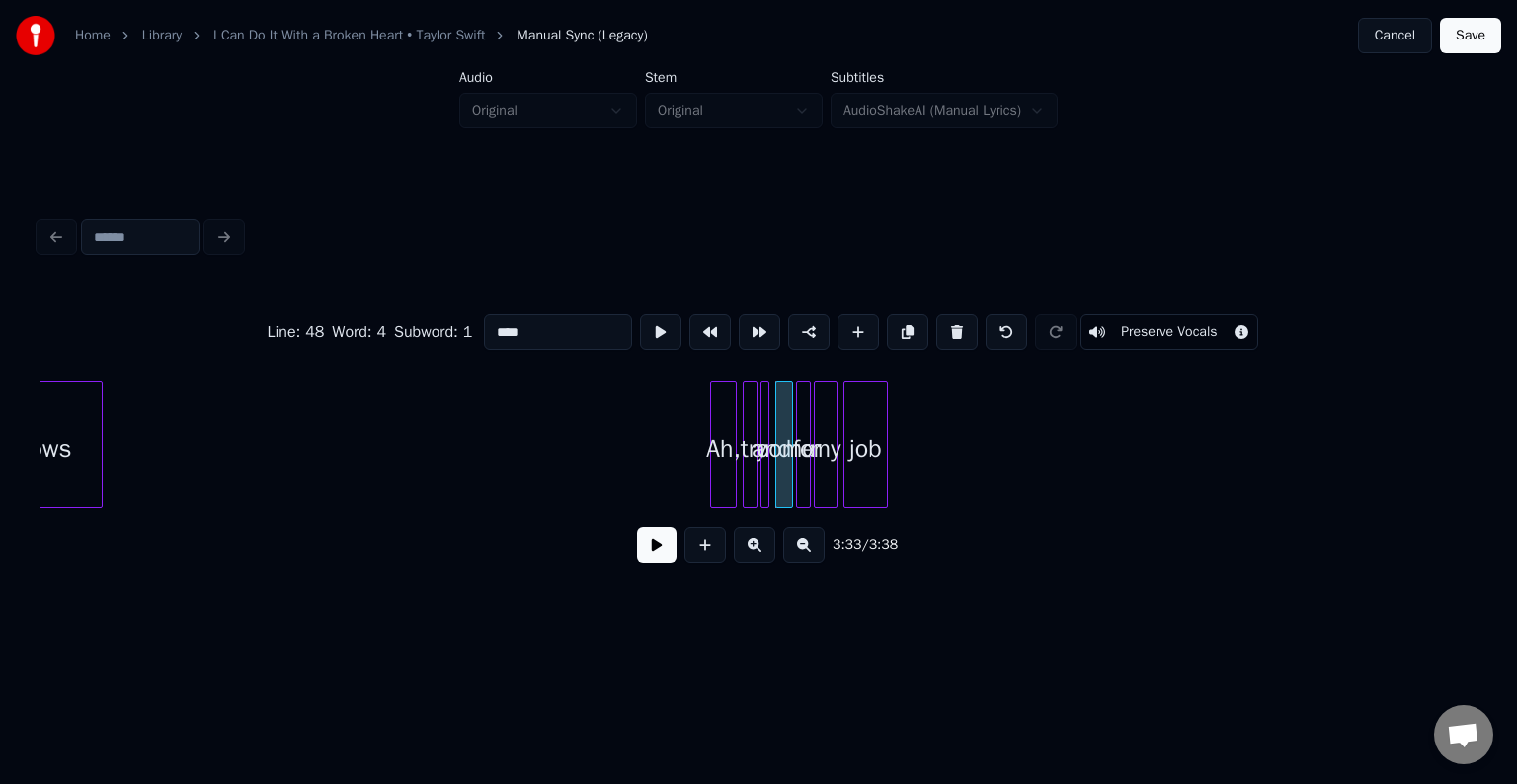 click on "Save" at bounding box center (1471, 36) 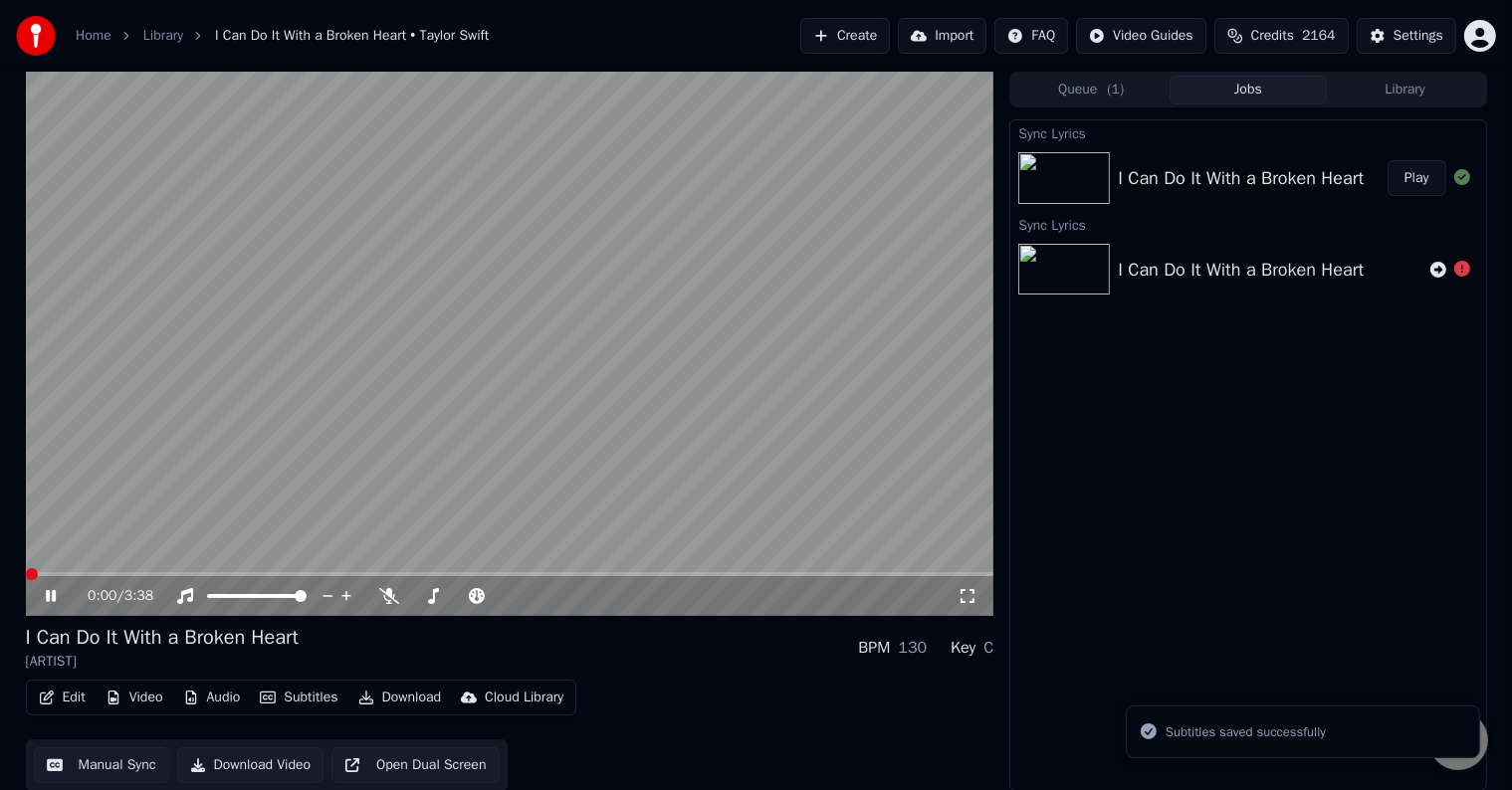 click on "Download" at bounding box center (400, 697) 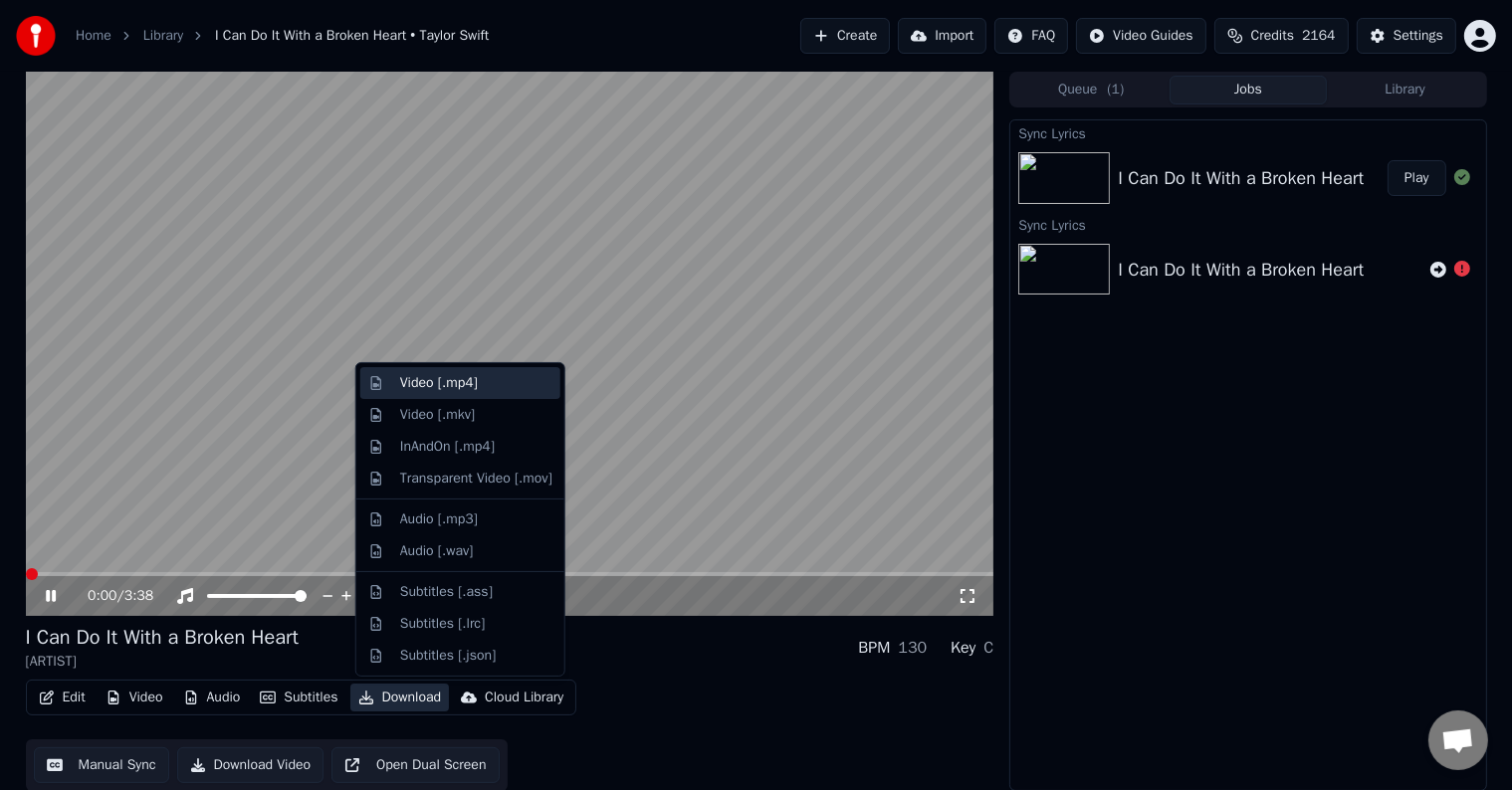 click on "Video [.mp4]" at bounding box center [439, 383] 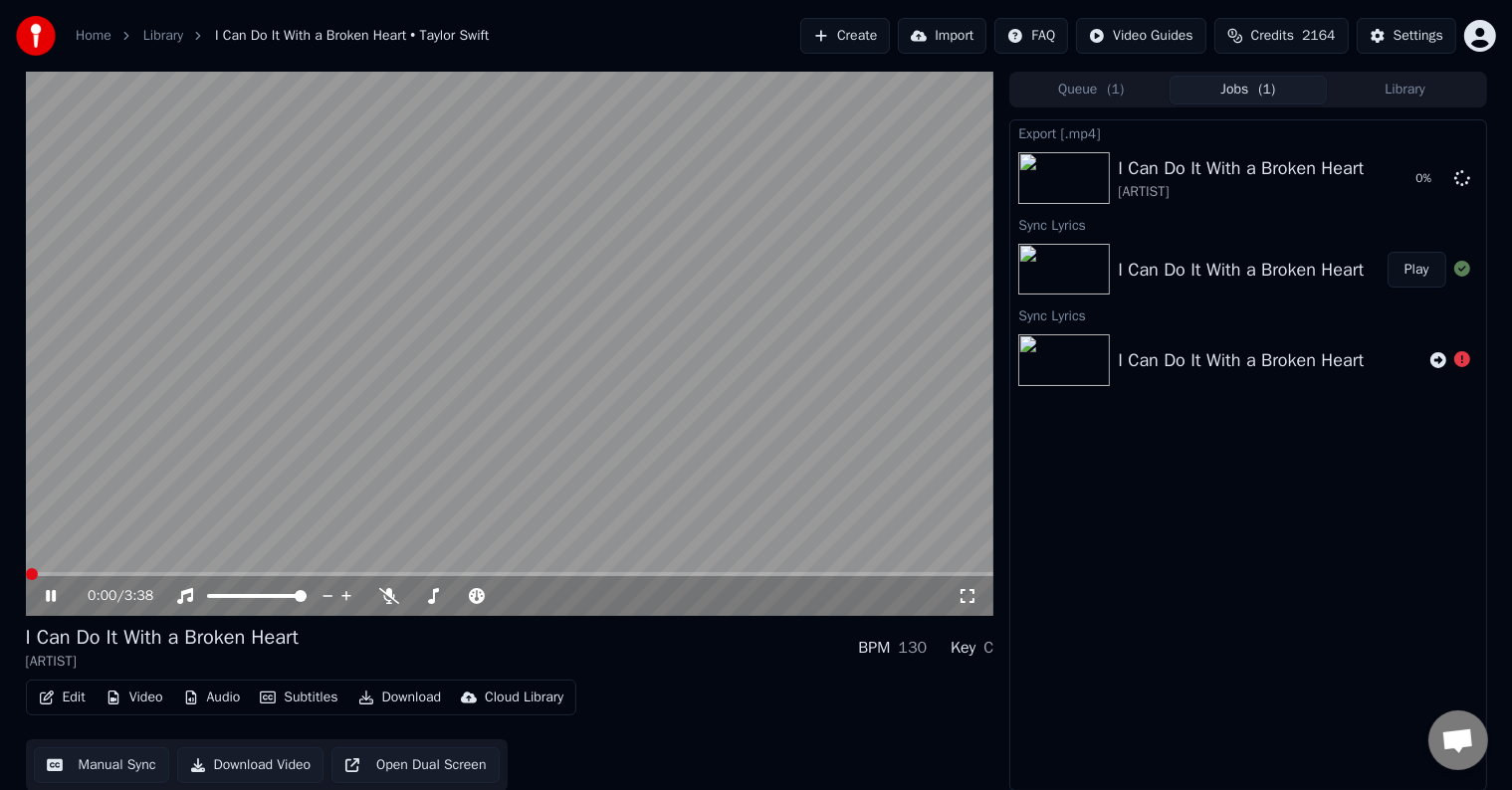 click 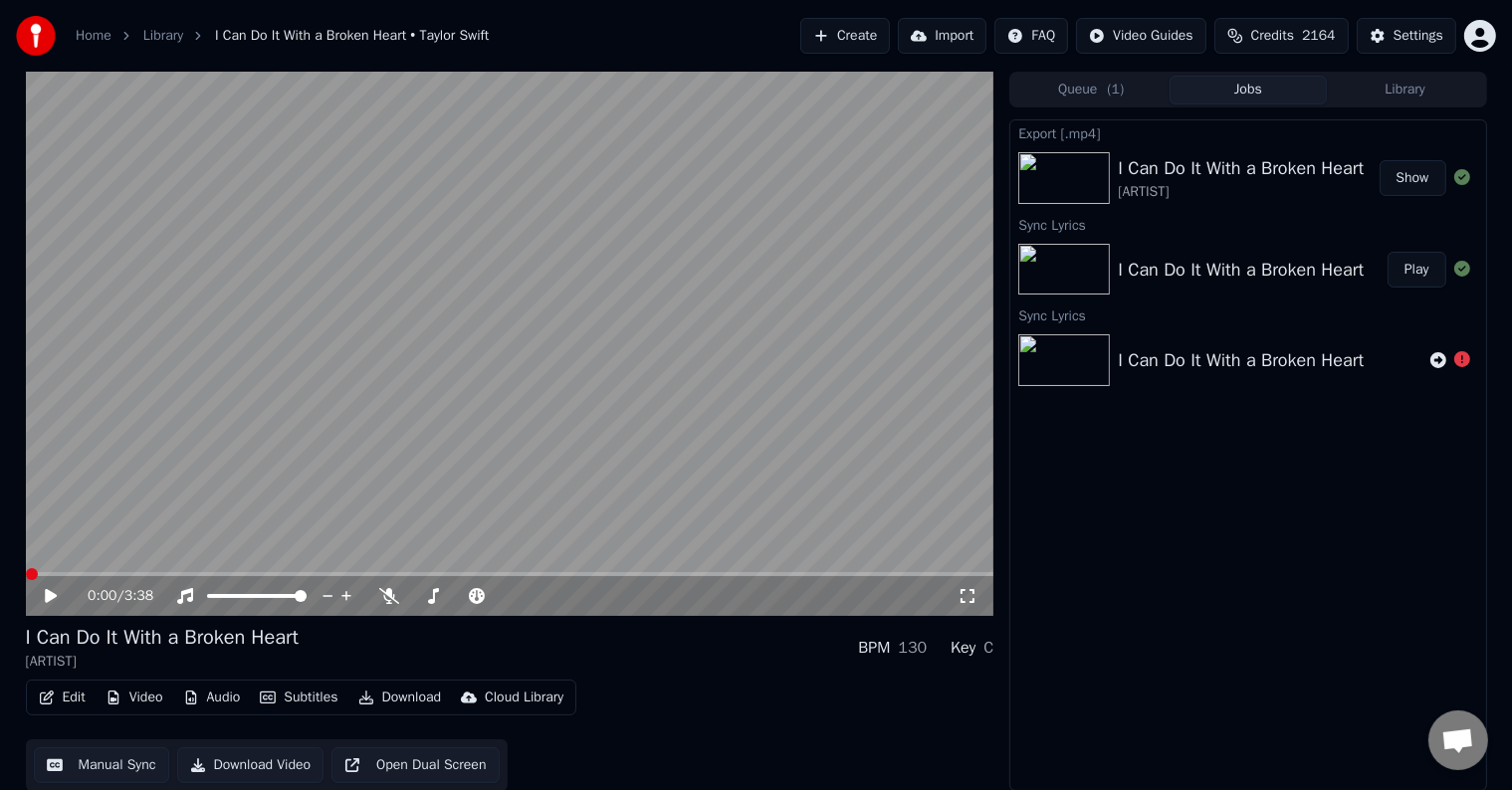 click on "Create" at bounding box center (845, 36) 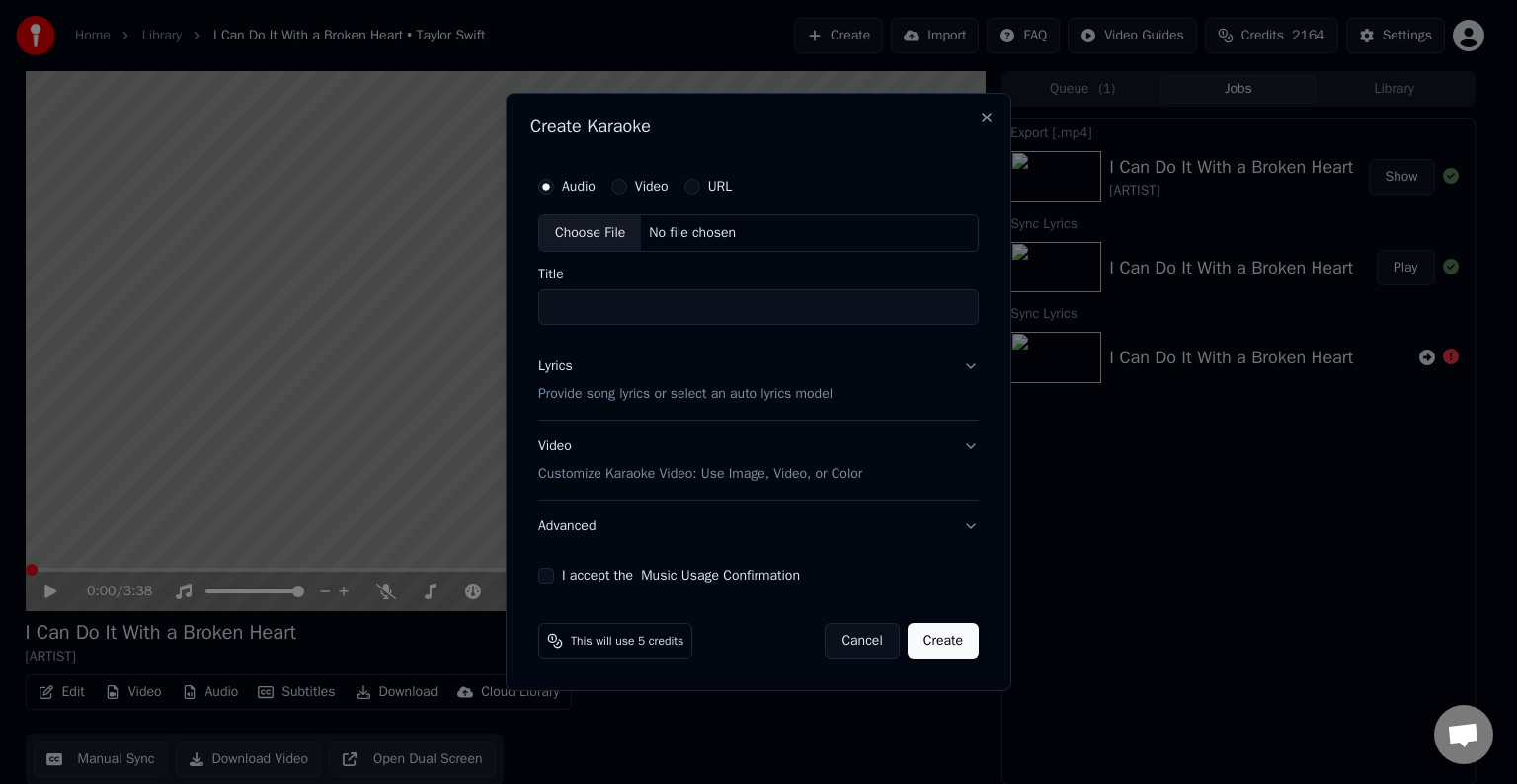 click on "Choose File" at bounding box center [590, 233] 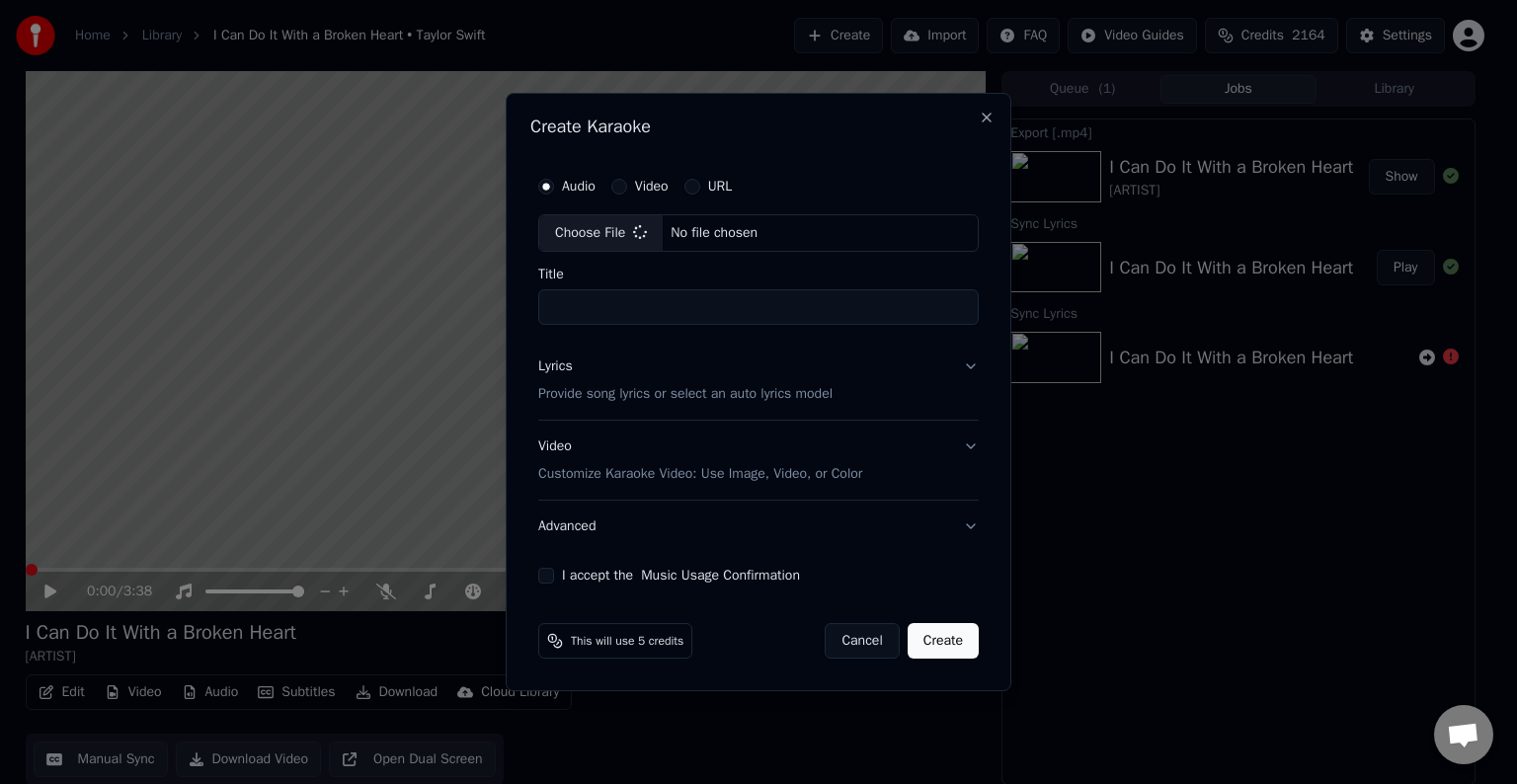 click on "Lyrics Provide song lyrics or select an auto lyrics model" at bounding box center (758, 380) 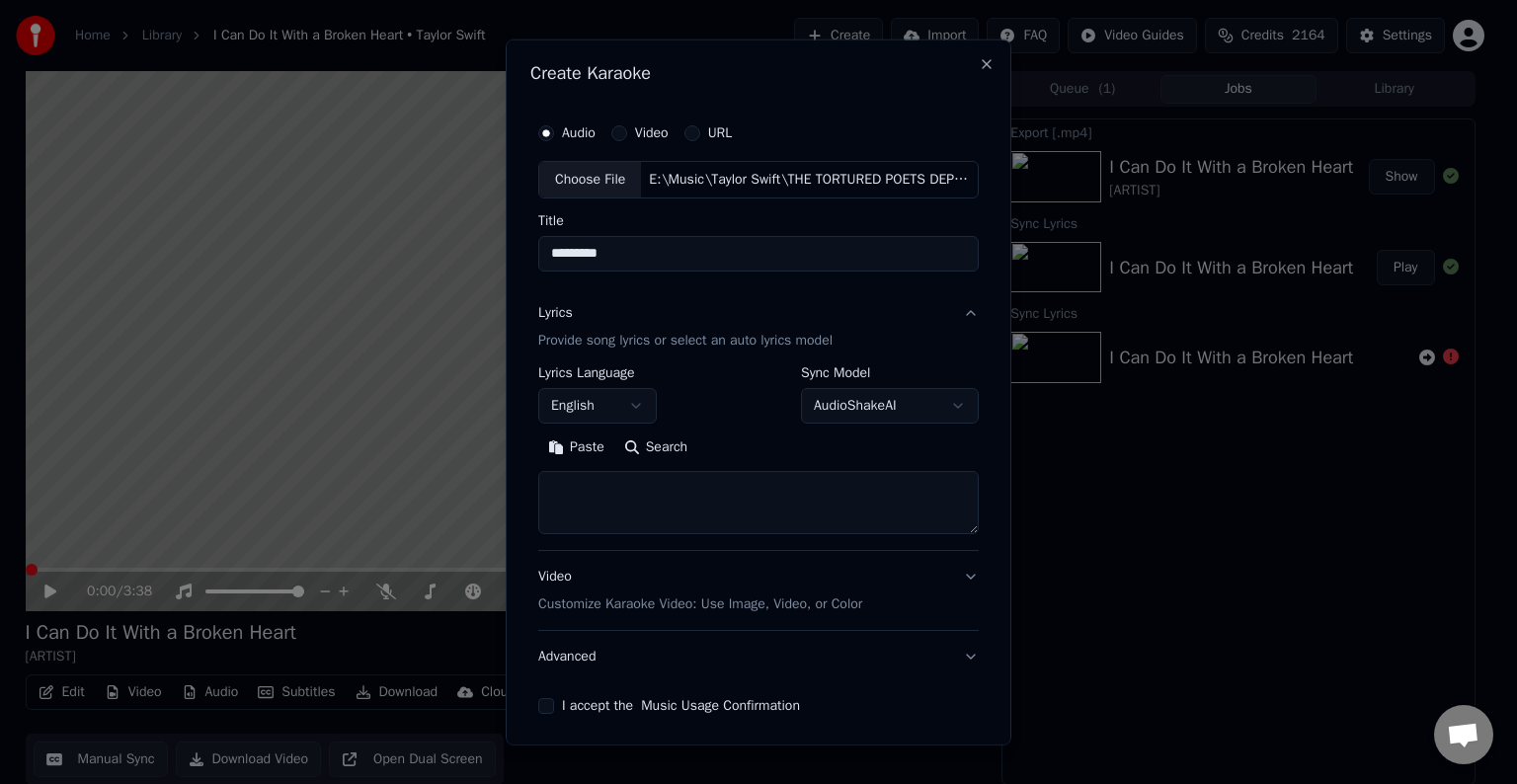 type on "*********" 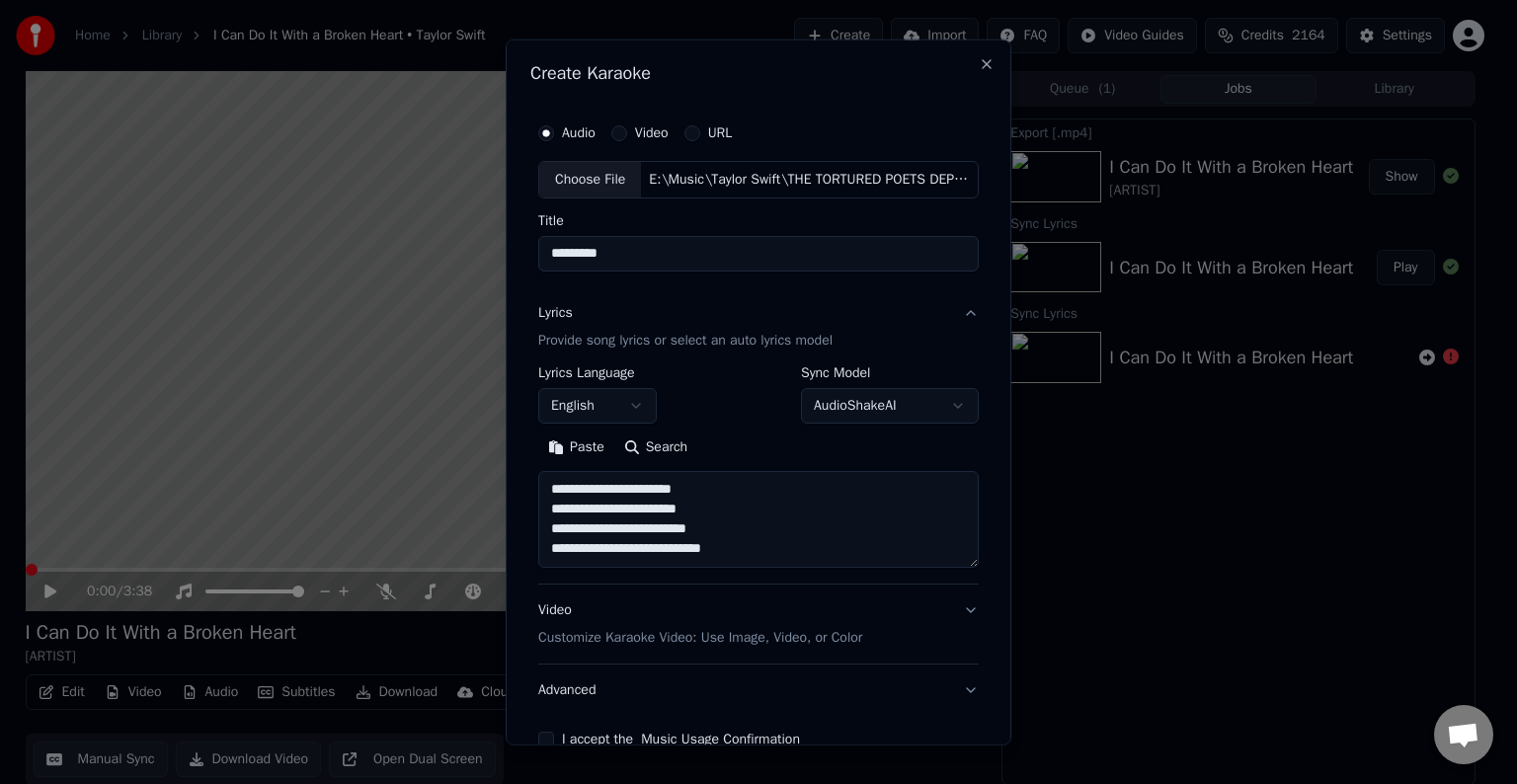 scroll, scrollTop: 43, scrollLeft: 0, axis: vertical 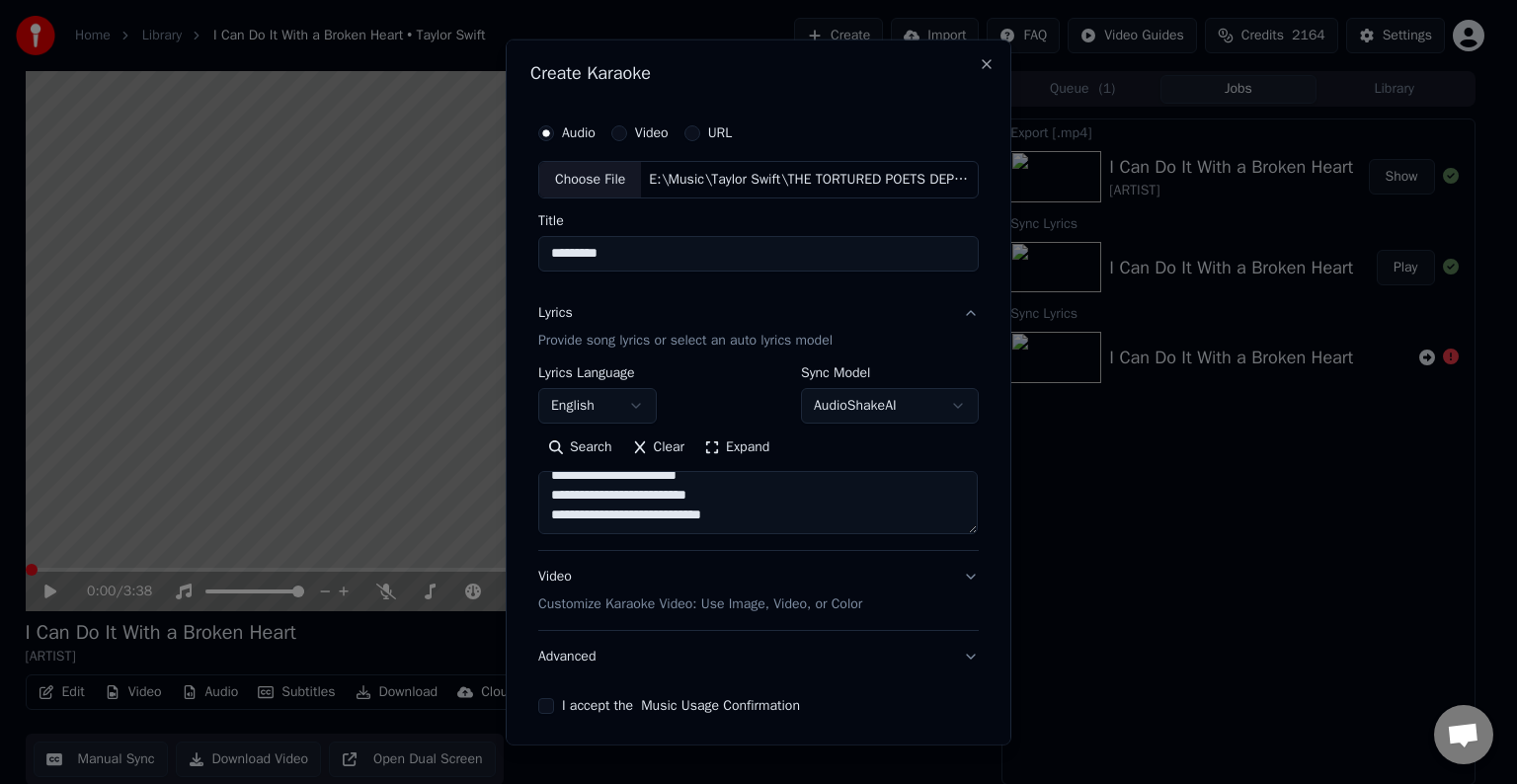 paste on "**********" 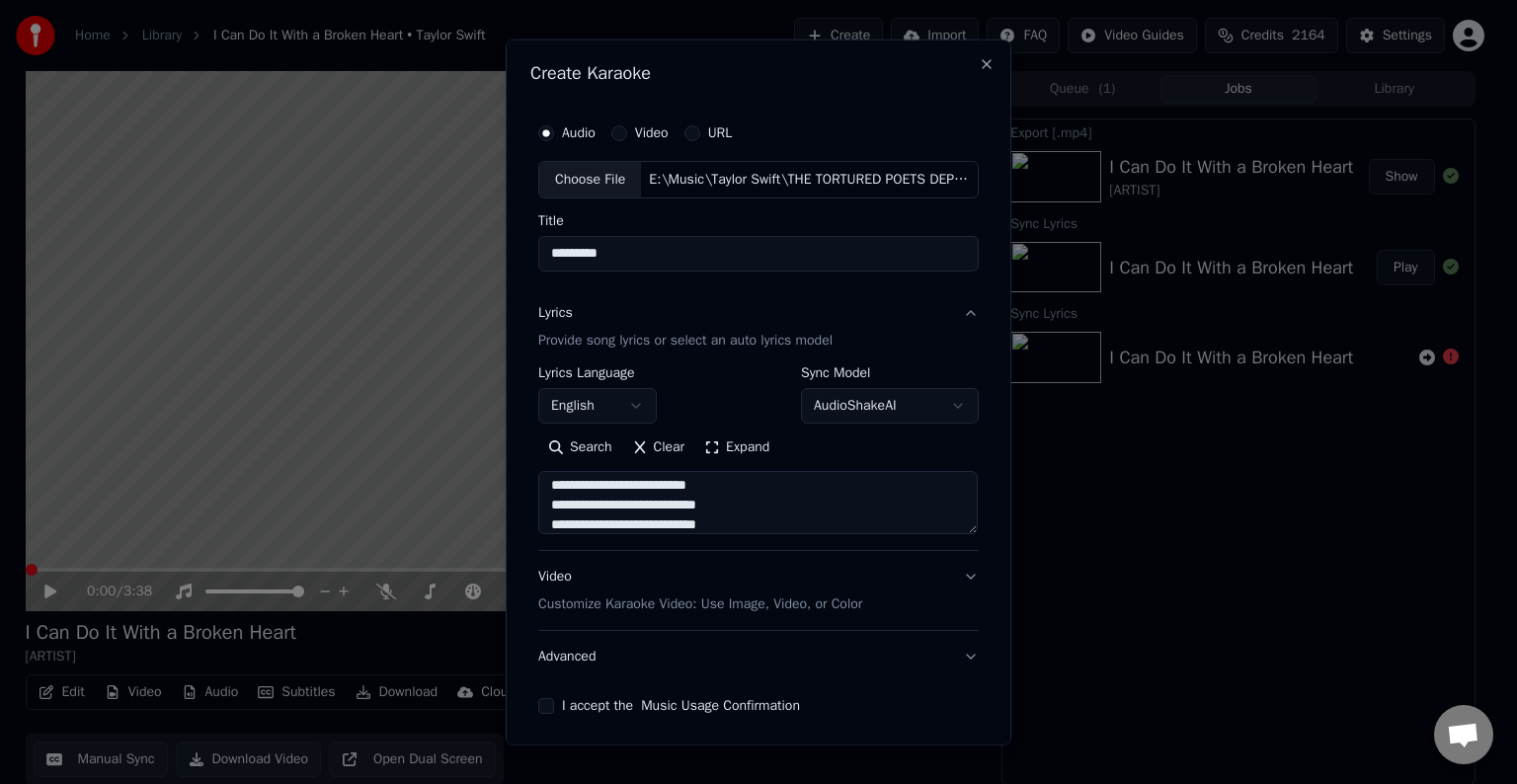 scroll, scrollTop: 142, scrollLeft: 0, axis: vertical 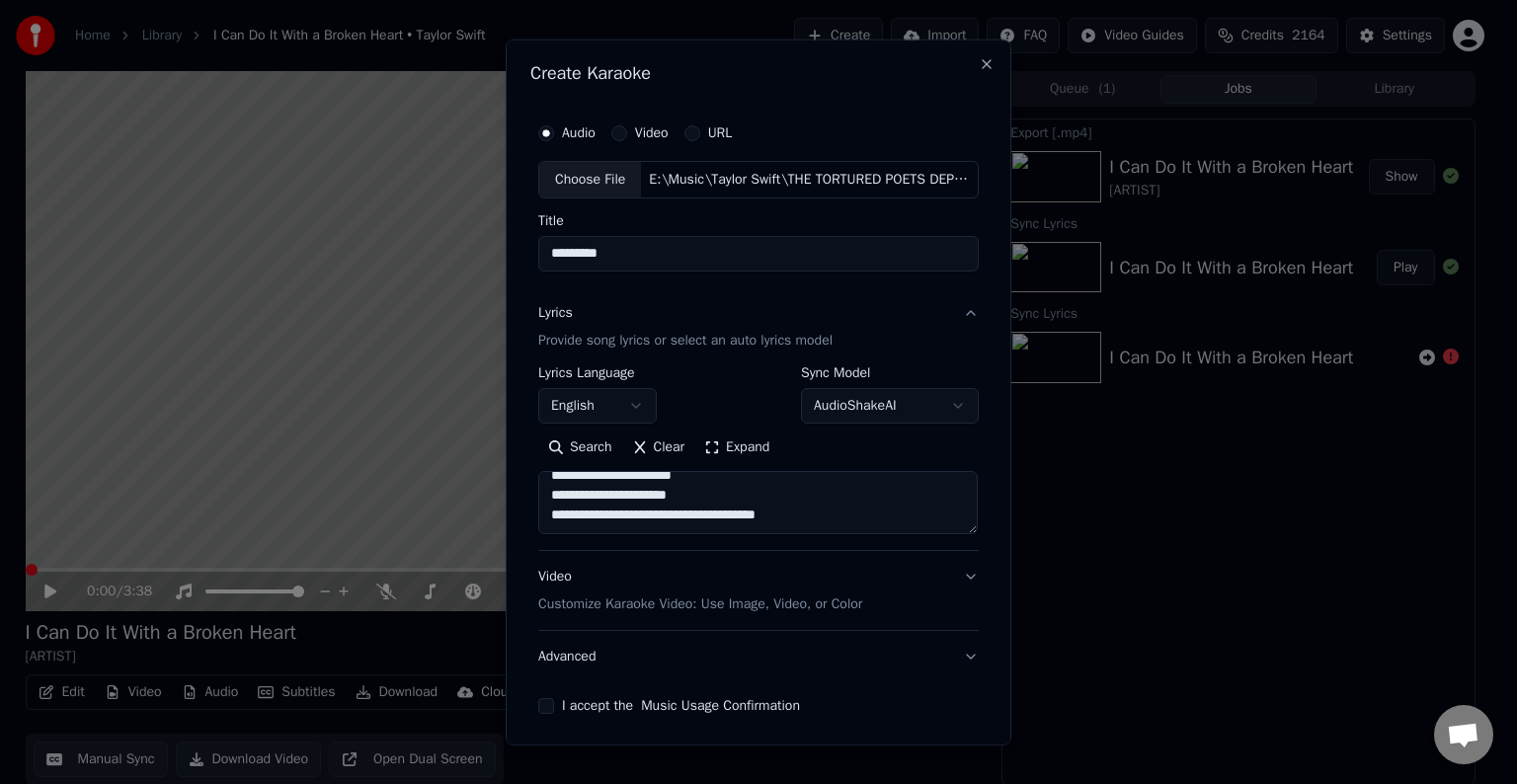 paste on "**********" 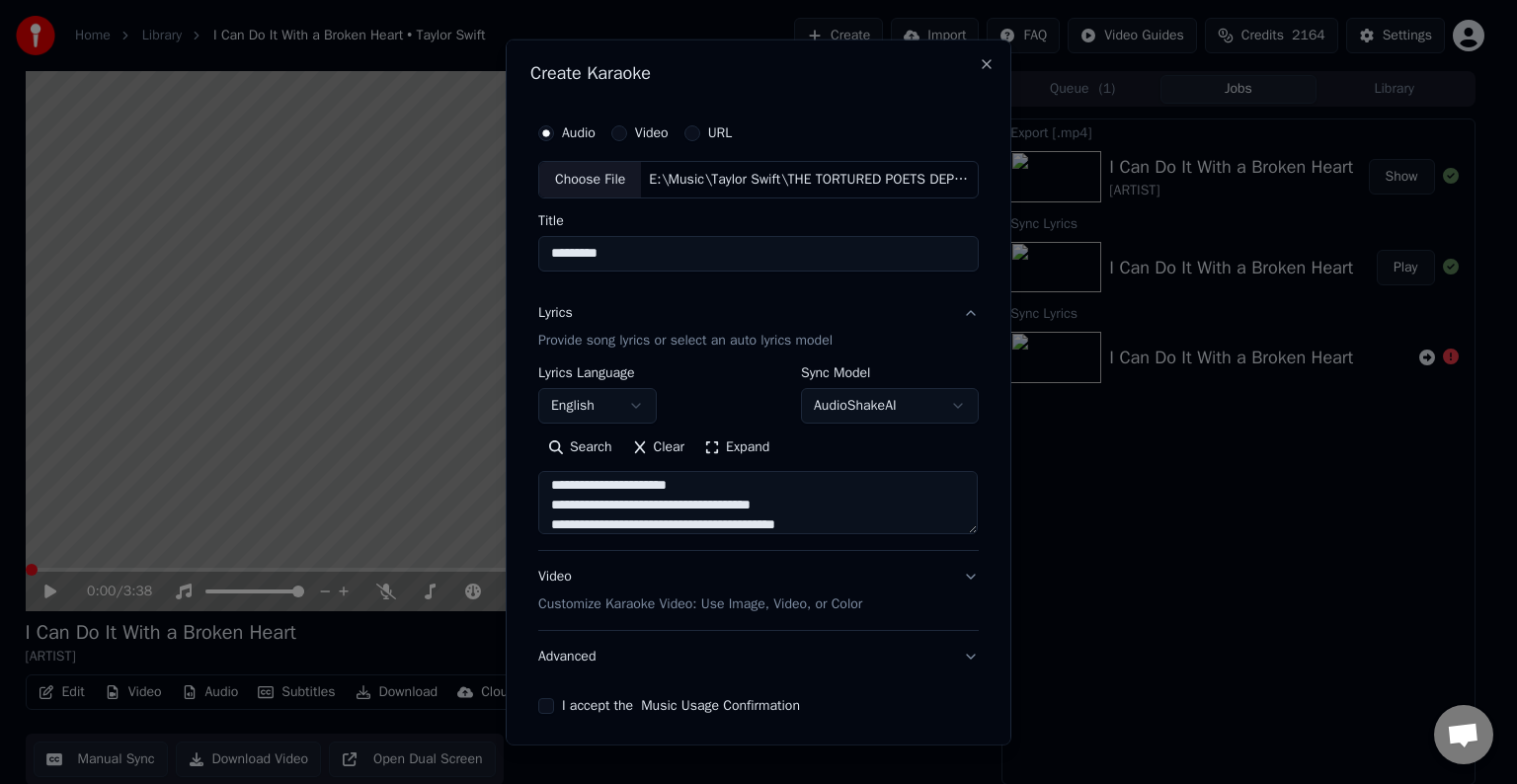scroll, scrollTop: 221, scrollLeft: 0, axis: vertical 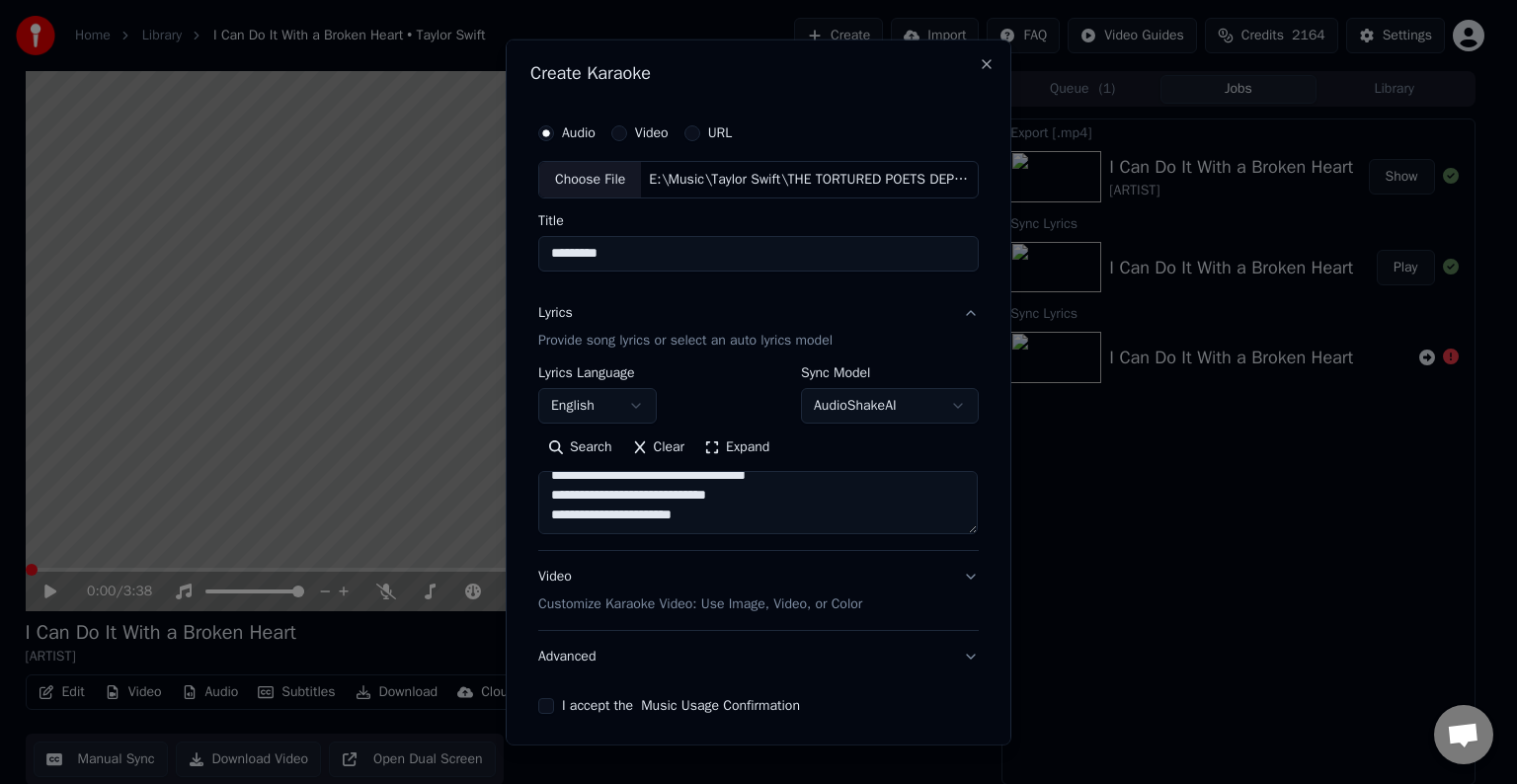 paste on "**********" 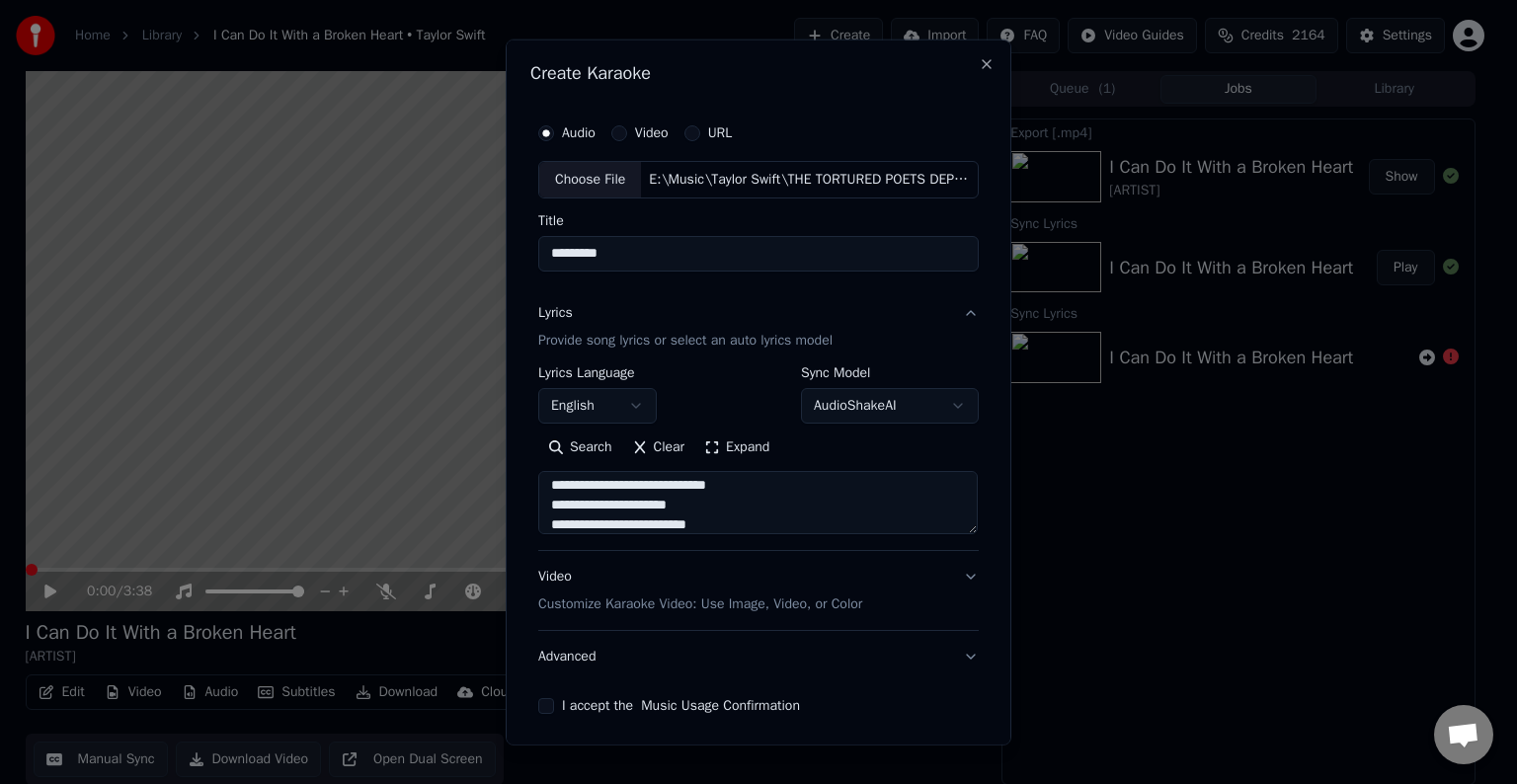 scroll, scrollTop: 300, scrollLeft: 0, axis: vertical 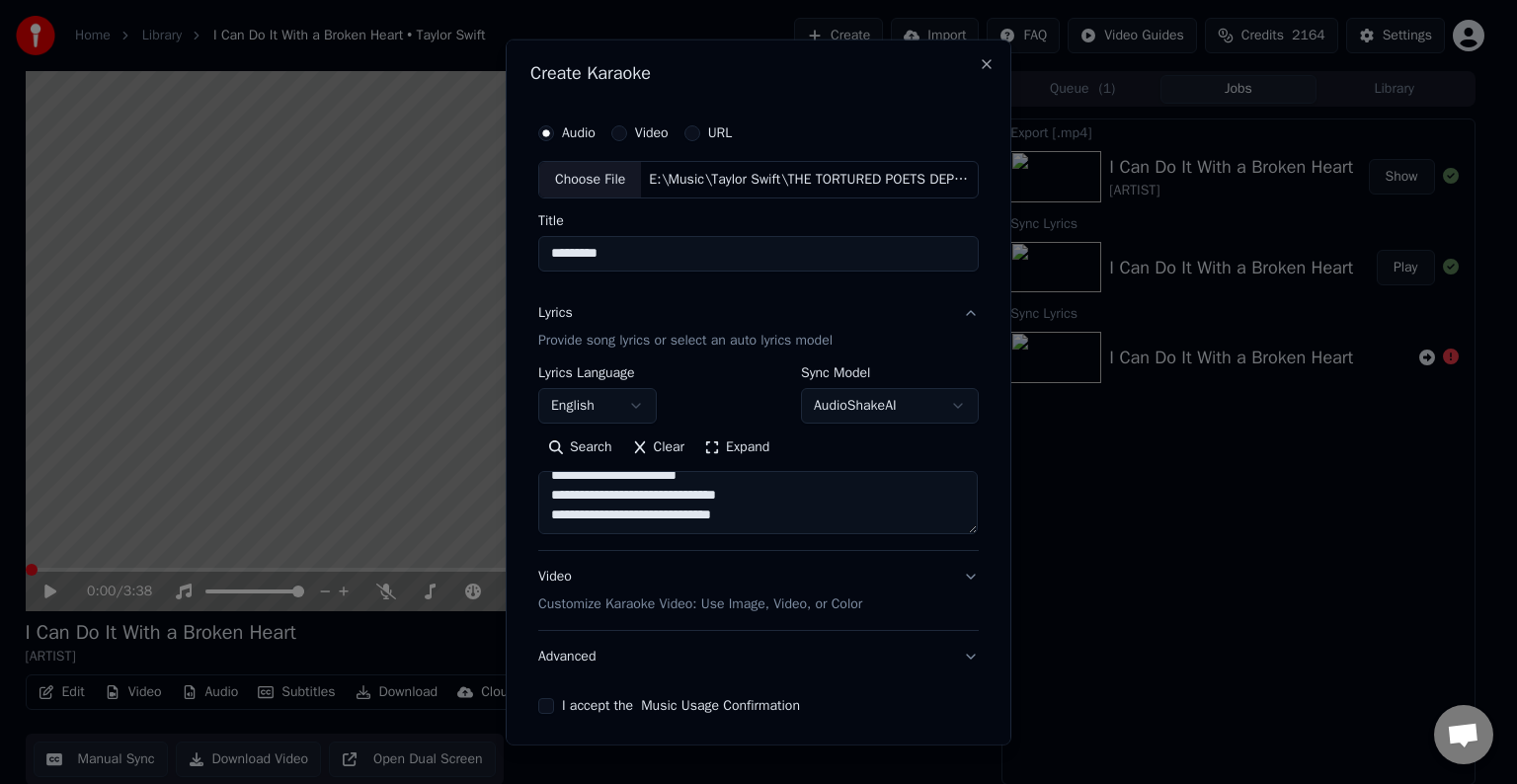 paste on "**********" 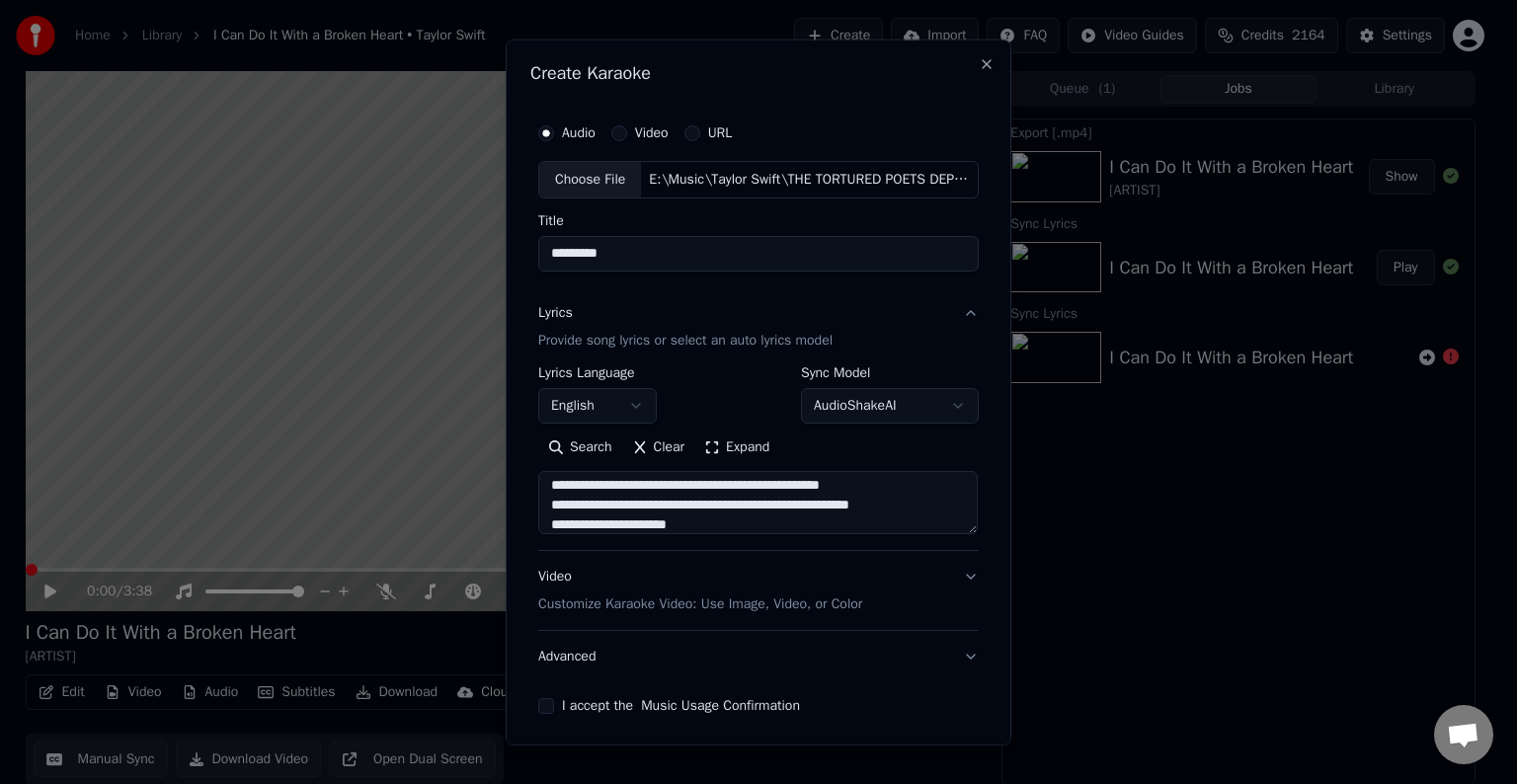 scroll, scrollTop: 379, scrollLeft: 0, axis: vertical 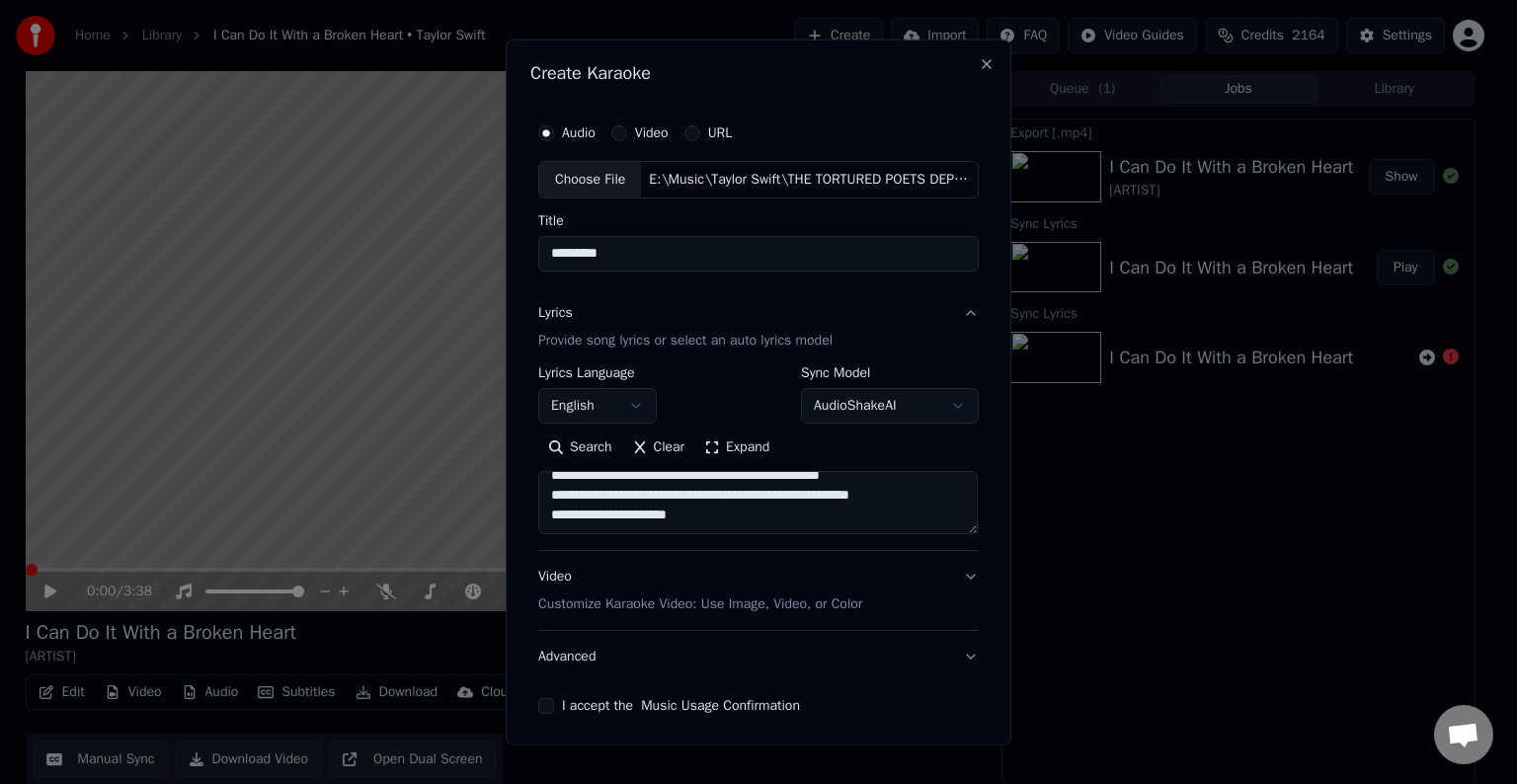 paste on "**********" 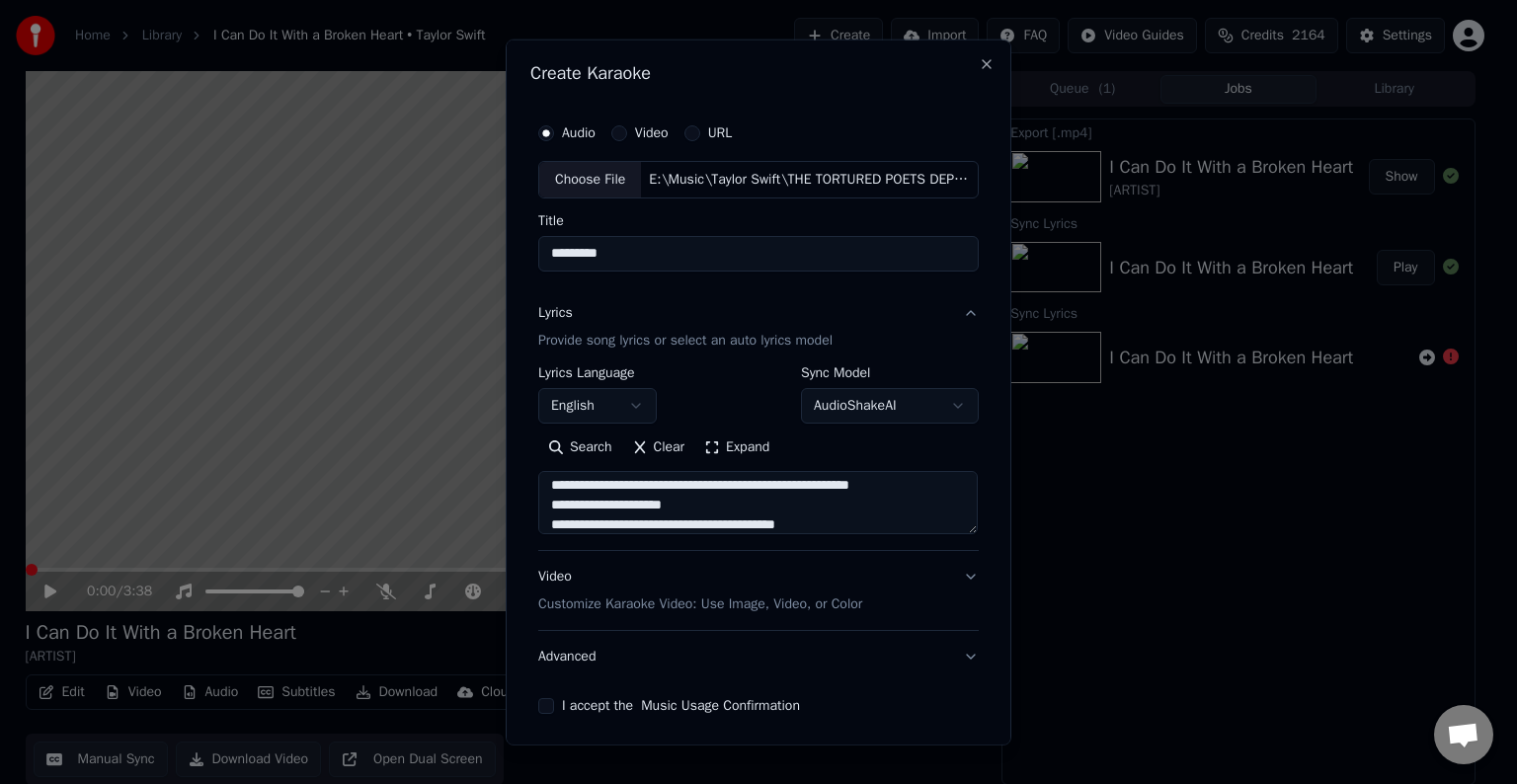scroll, scrollTop: 537, scrollLeft: 0, axis: vertical 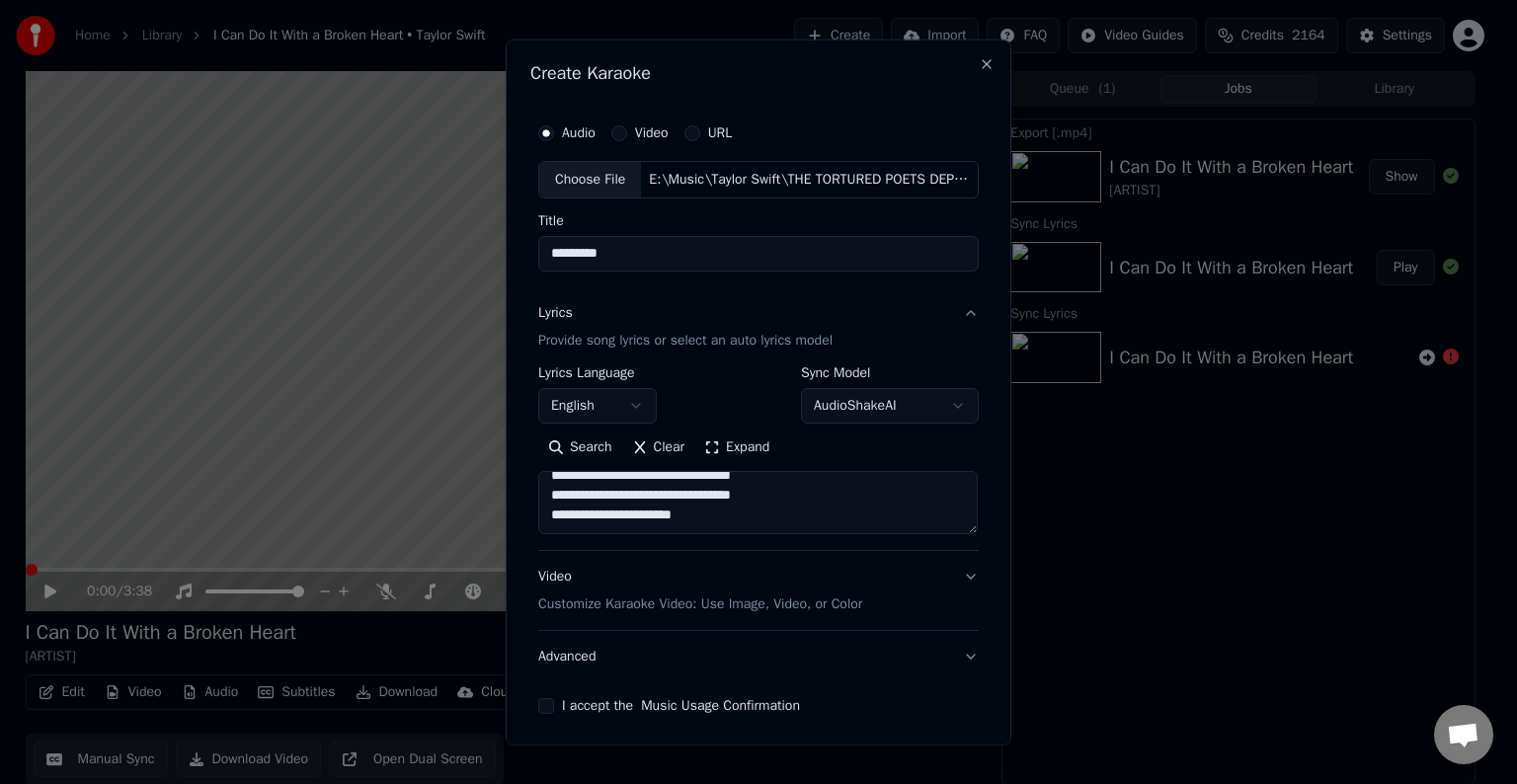 paste on "**********" 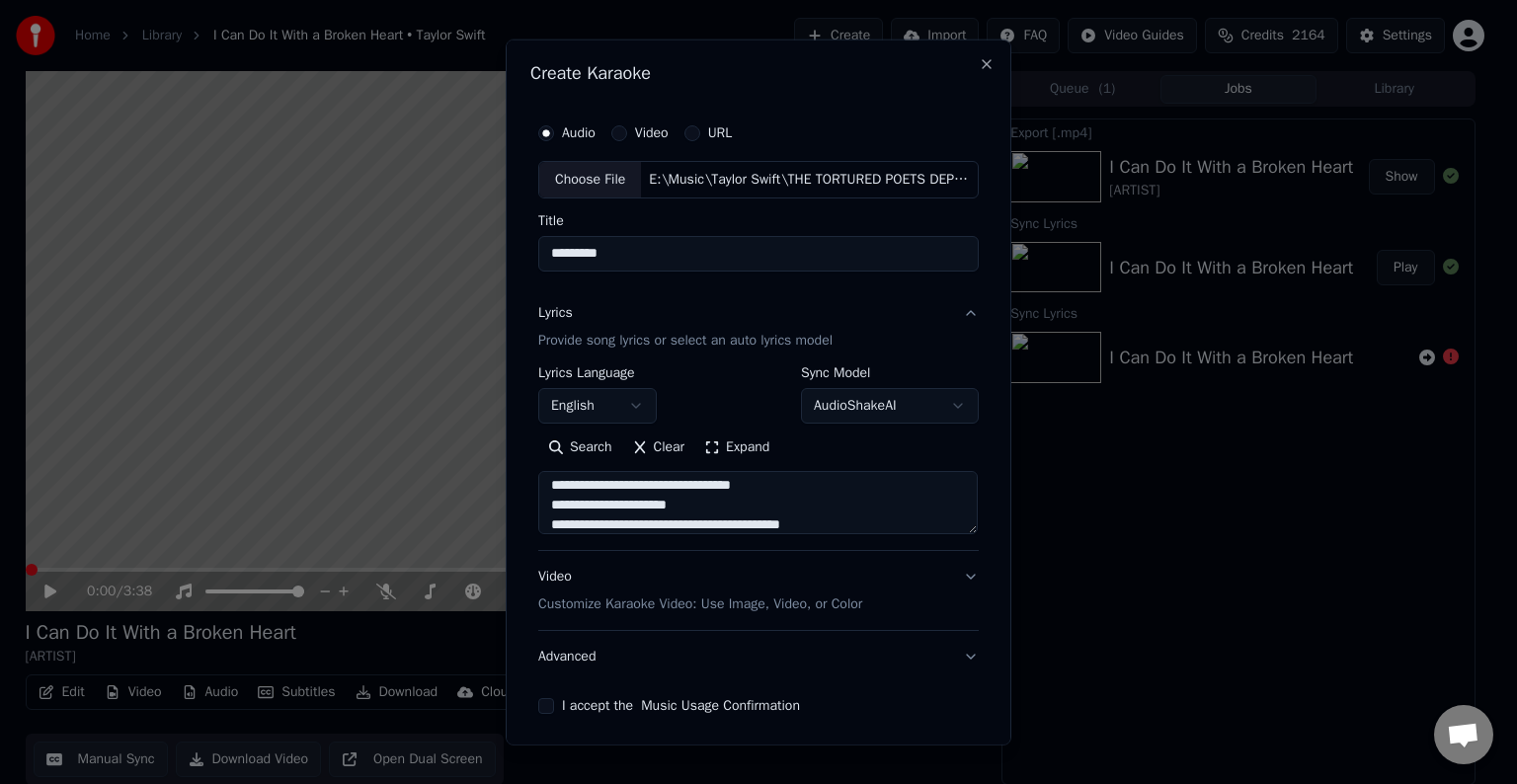 scroll, scrollTop: 656, scrollLeft: 0, axis: vertical 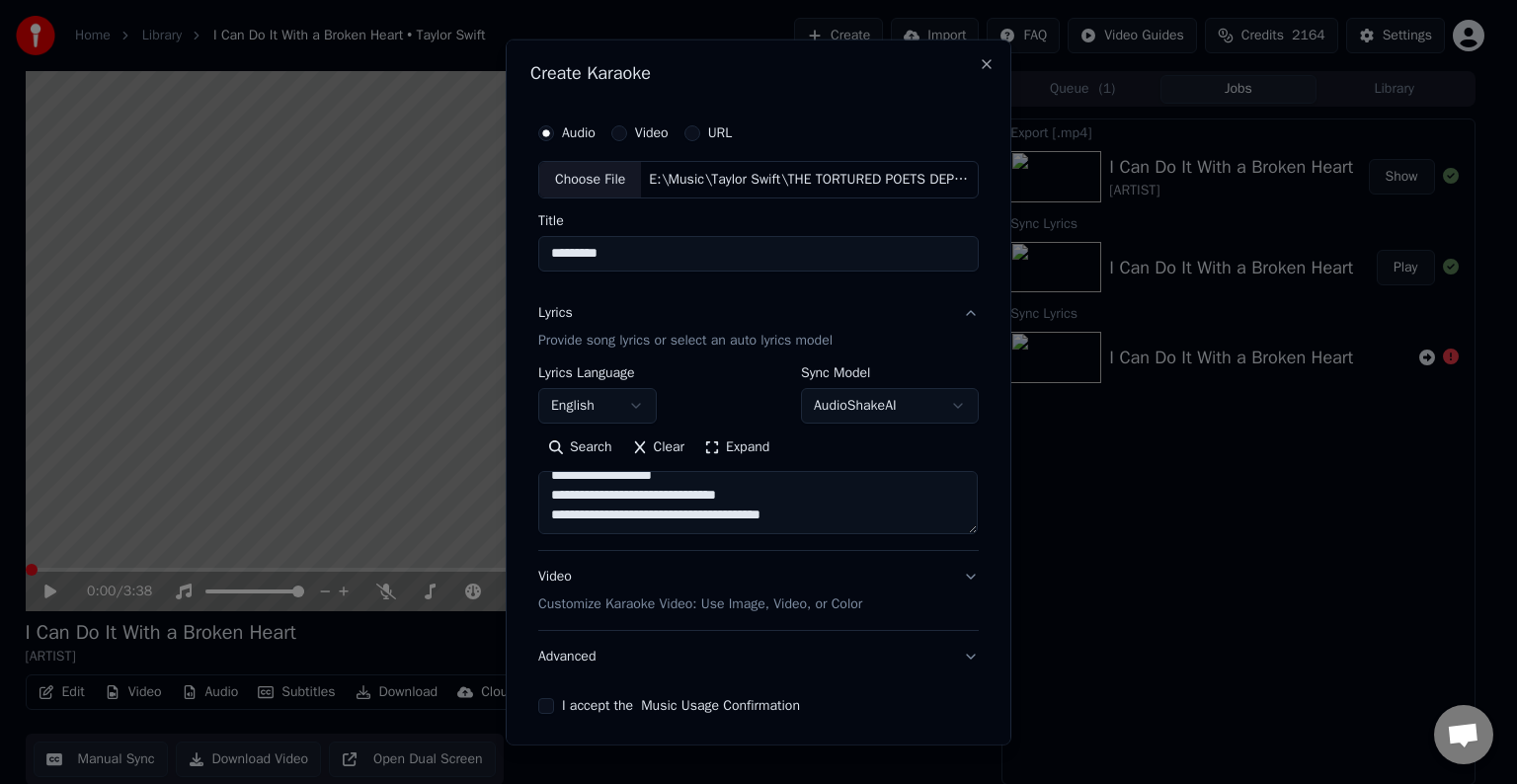 paste on "**********" 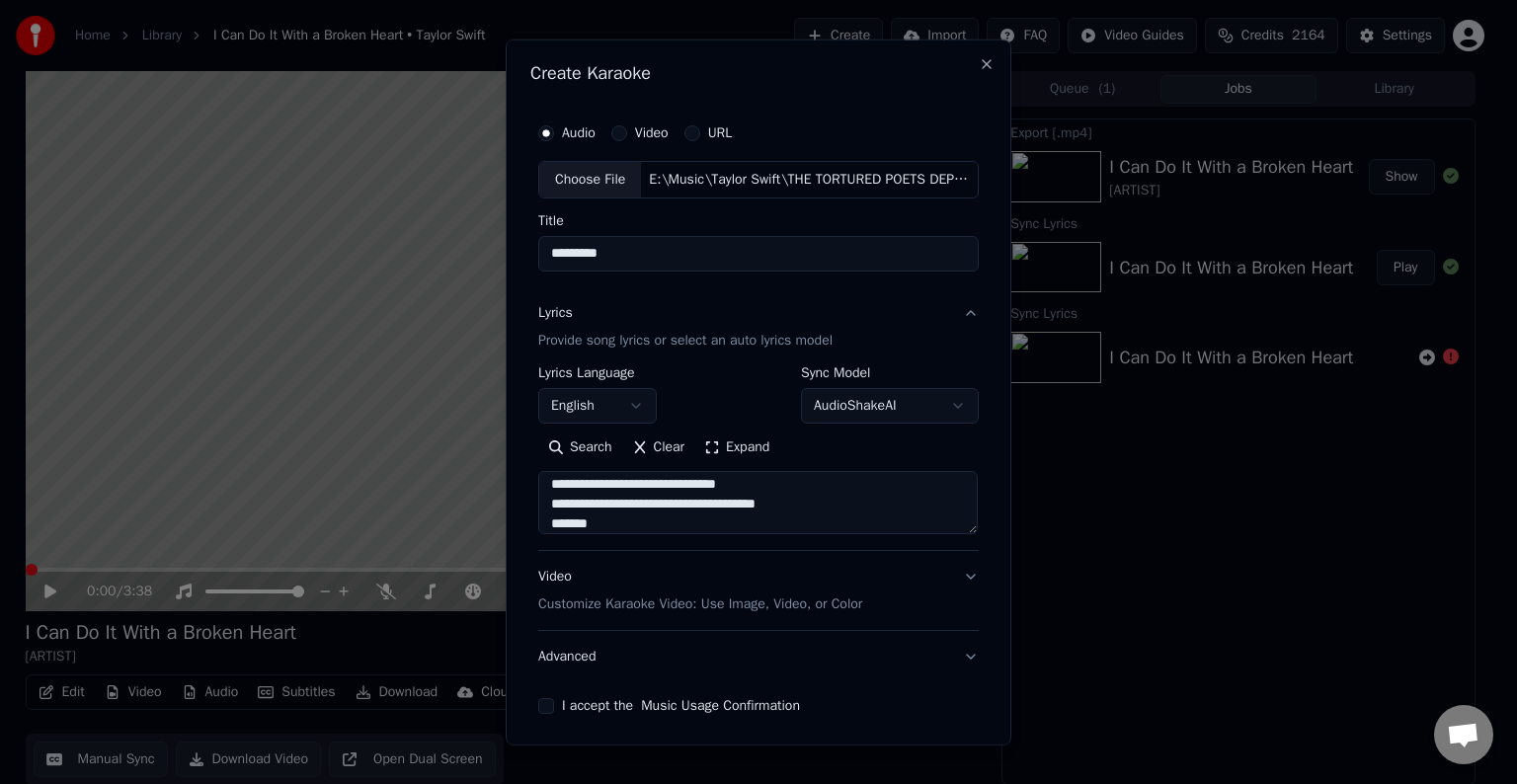 scroll, scrollTop: 735, scrollLeft: 0, axis: vertical 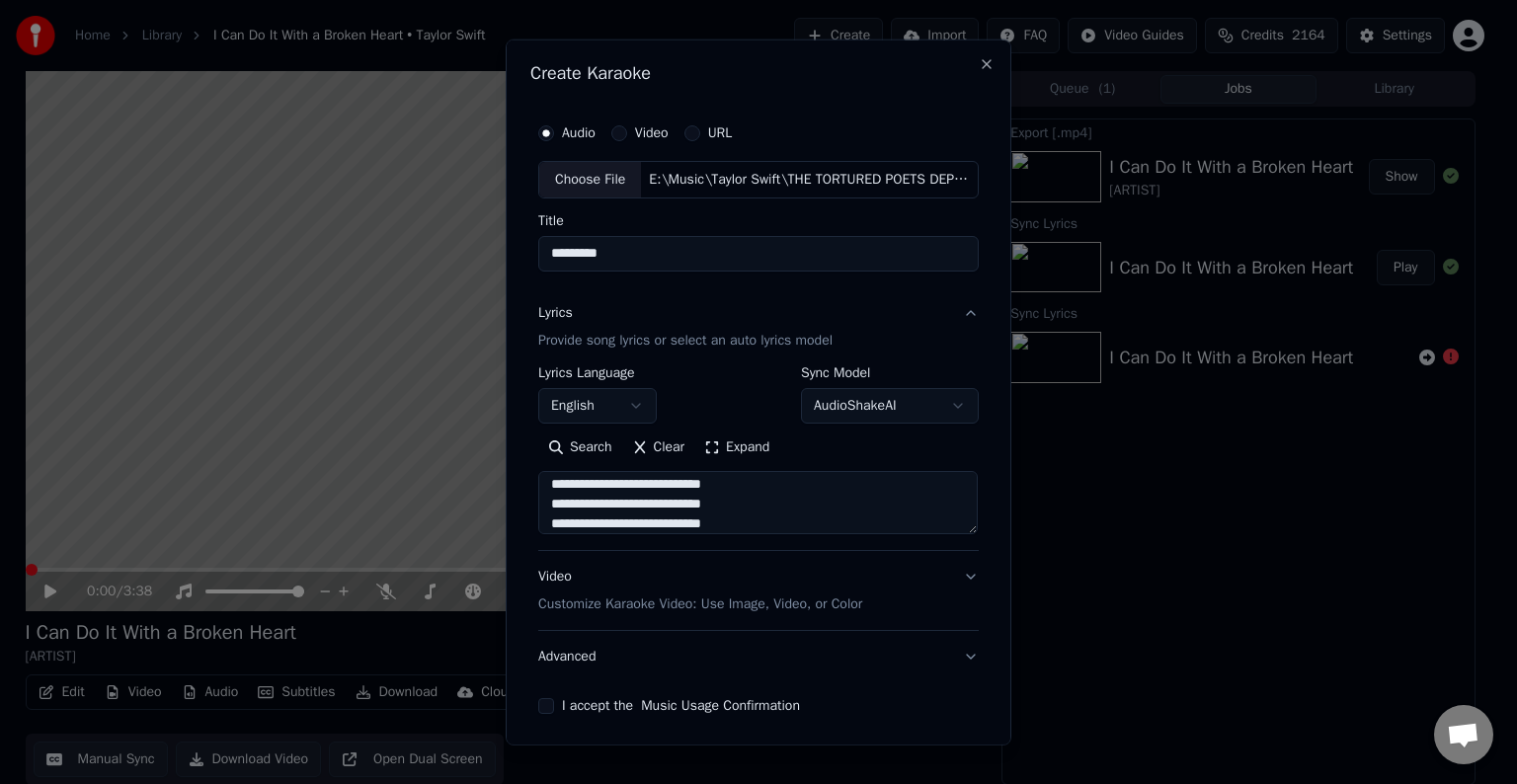 type on "**********" 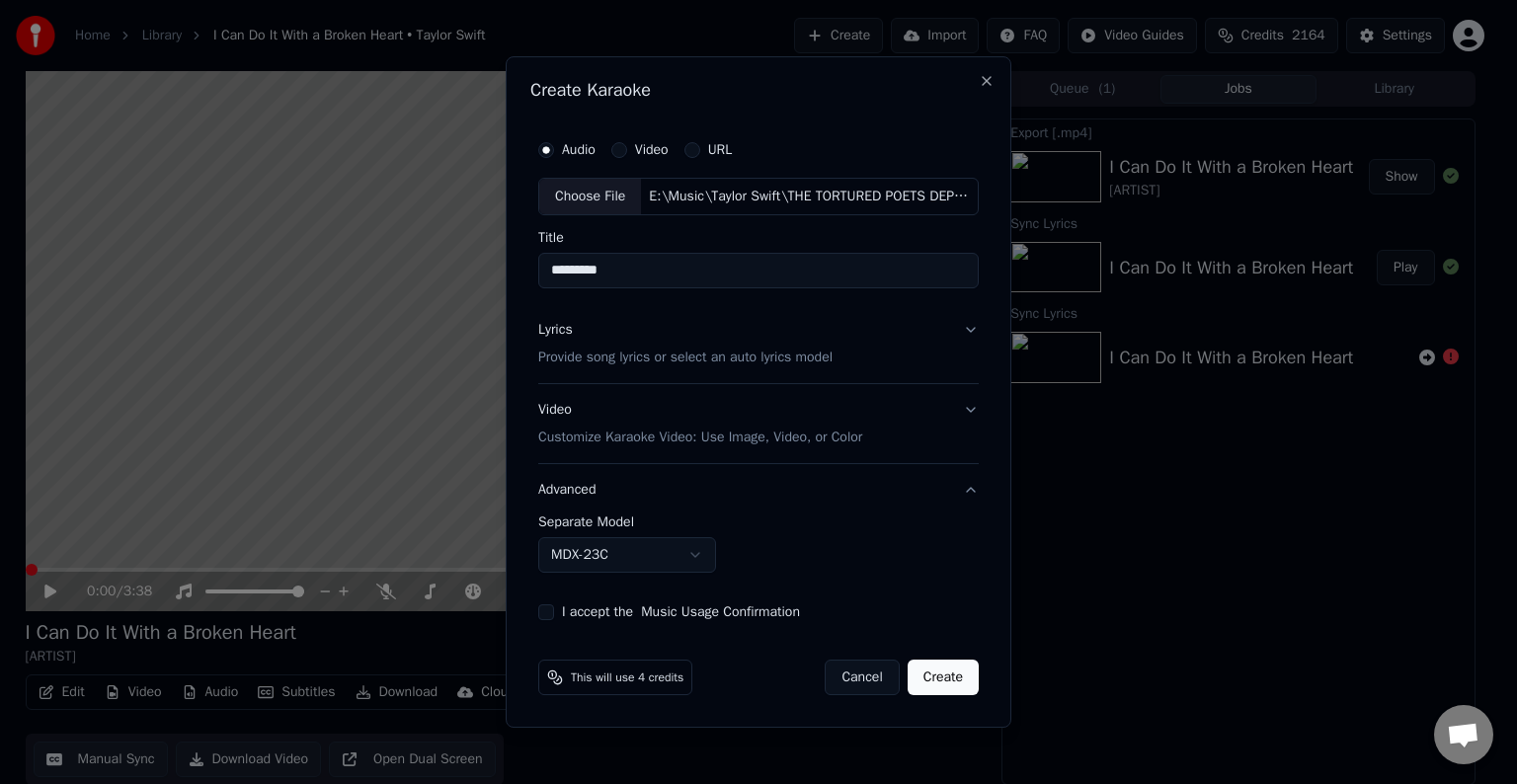 click on "I accept the   Music Usage Confirmation" at bounding box center (546, 612) 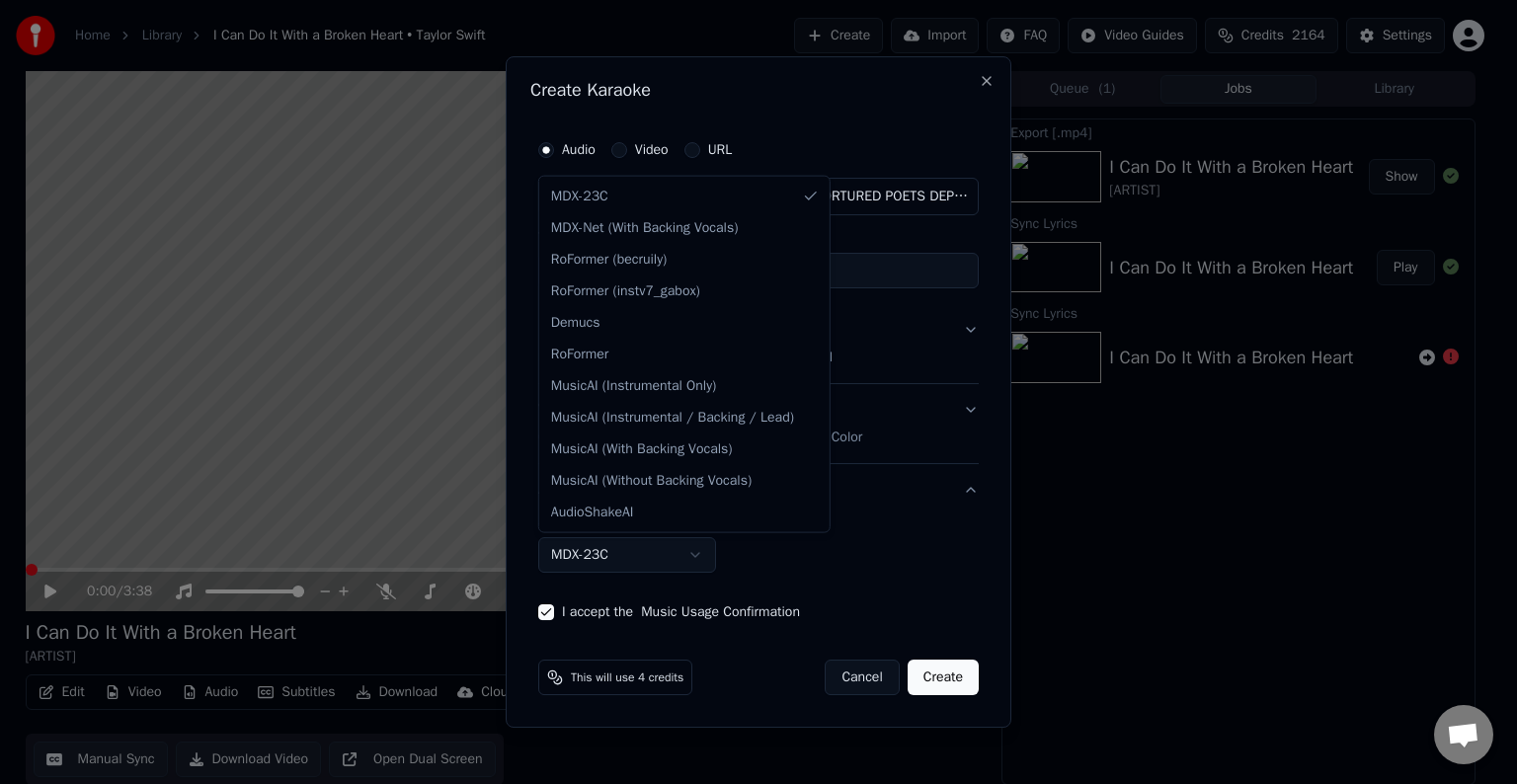 click on "**********" at bounding box center (750, 392) 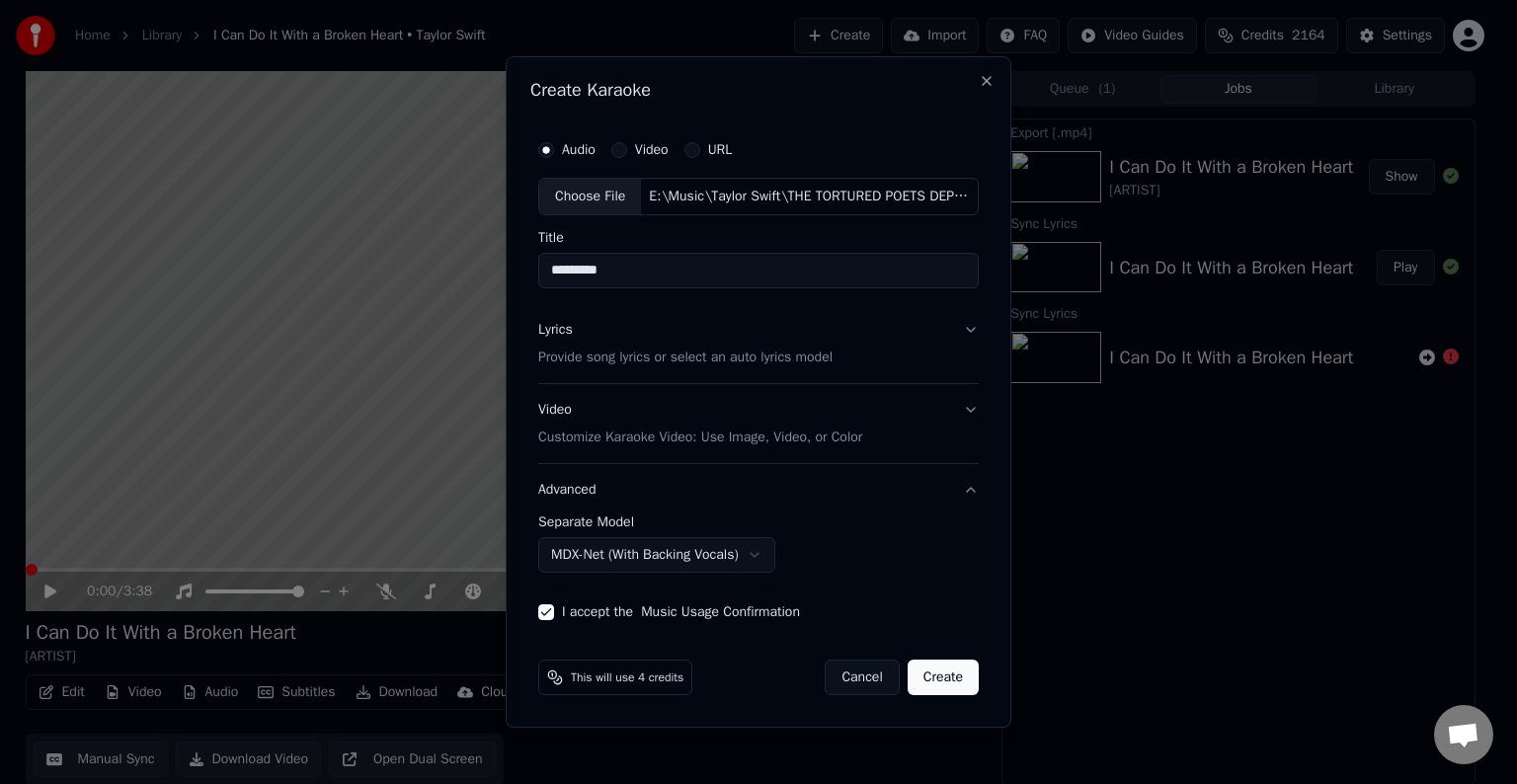 click on "Create" at bounding box center (943, 677) 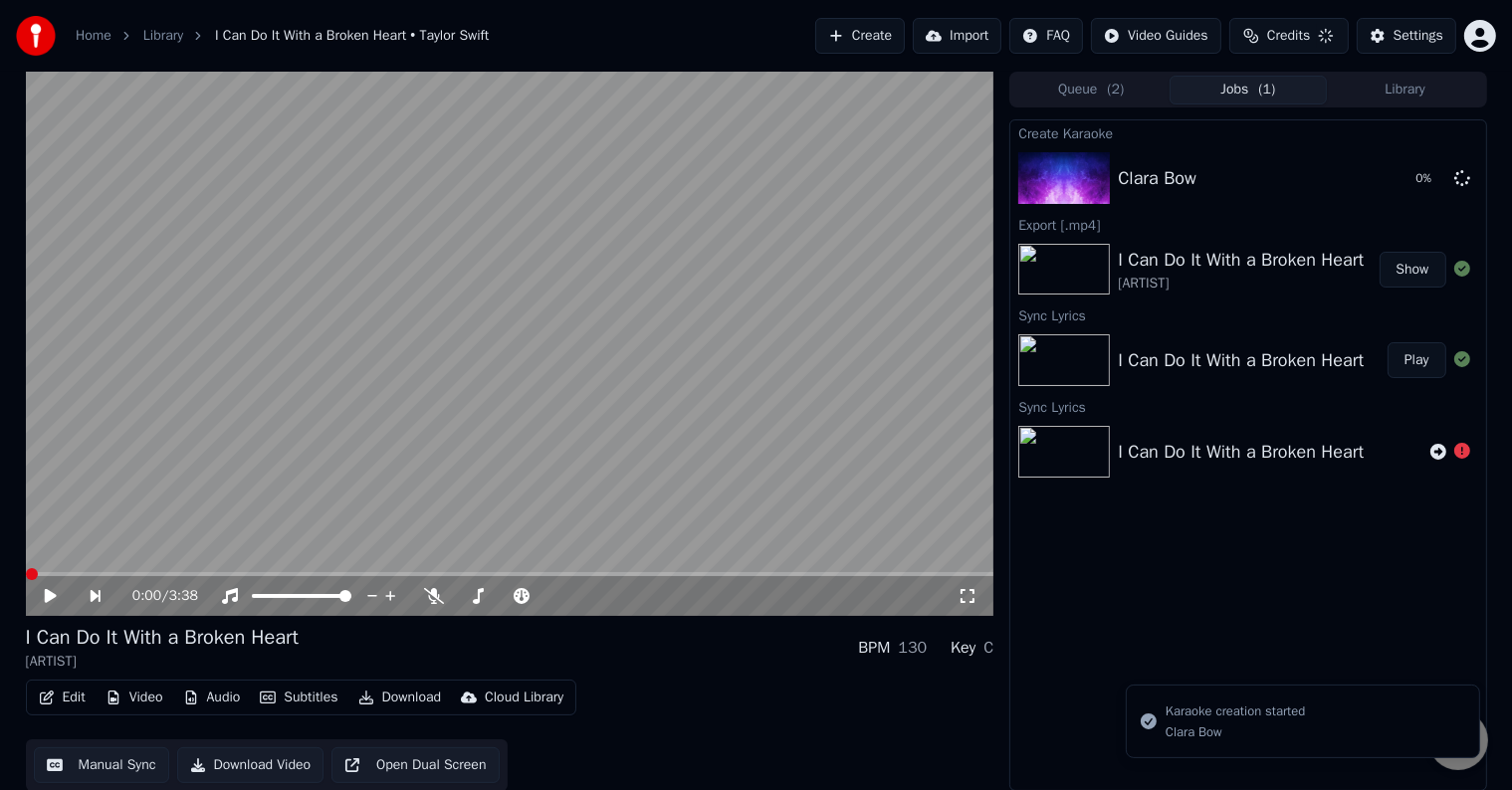 click on "Create" at bounding box center [860, 36] 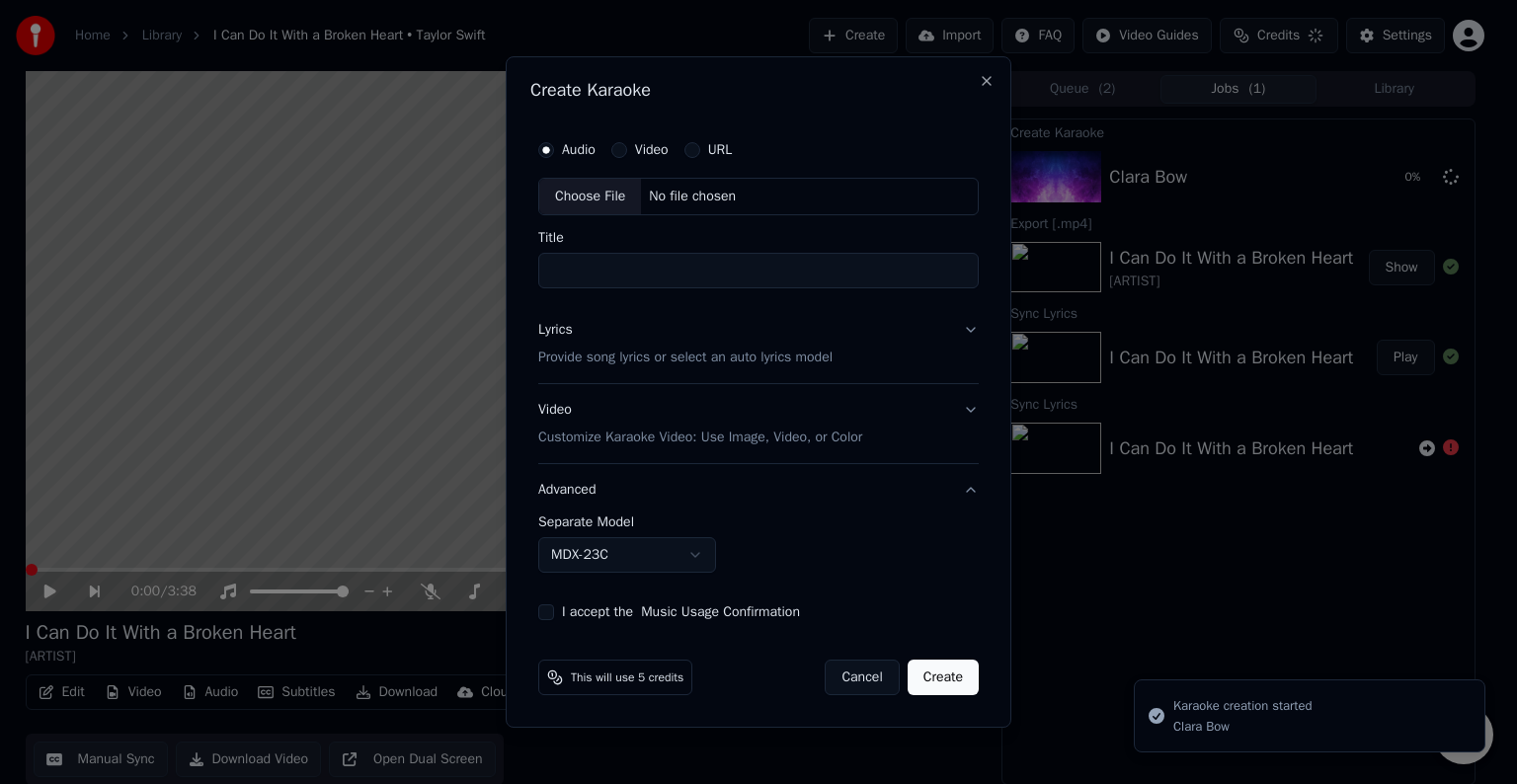 click on "Choose File" at bounding box center [590, 196] 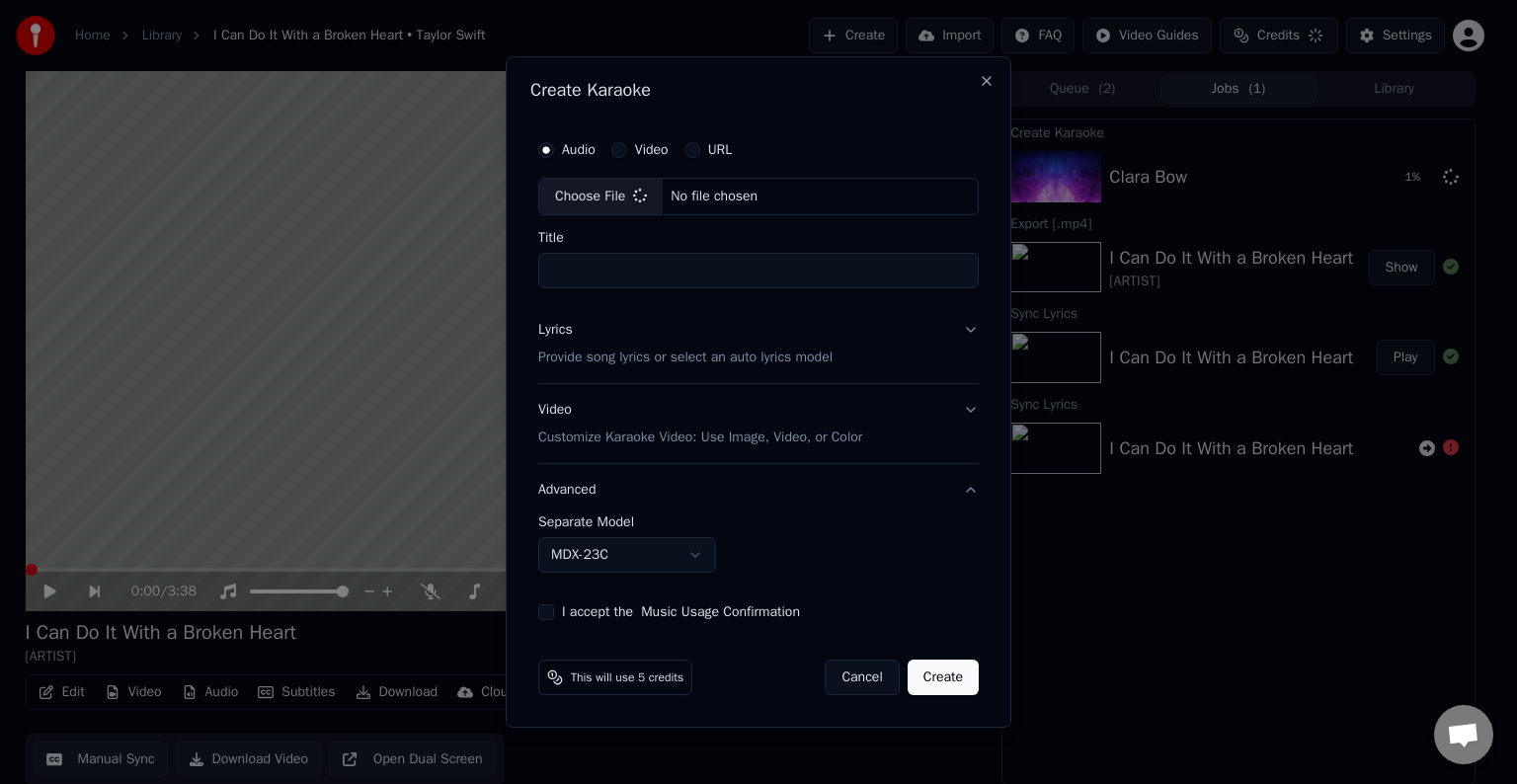 type on "**********" 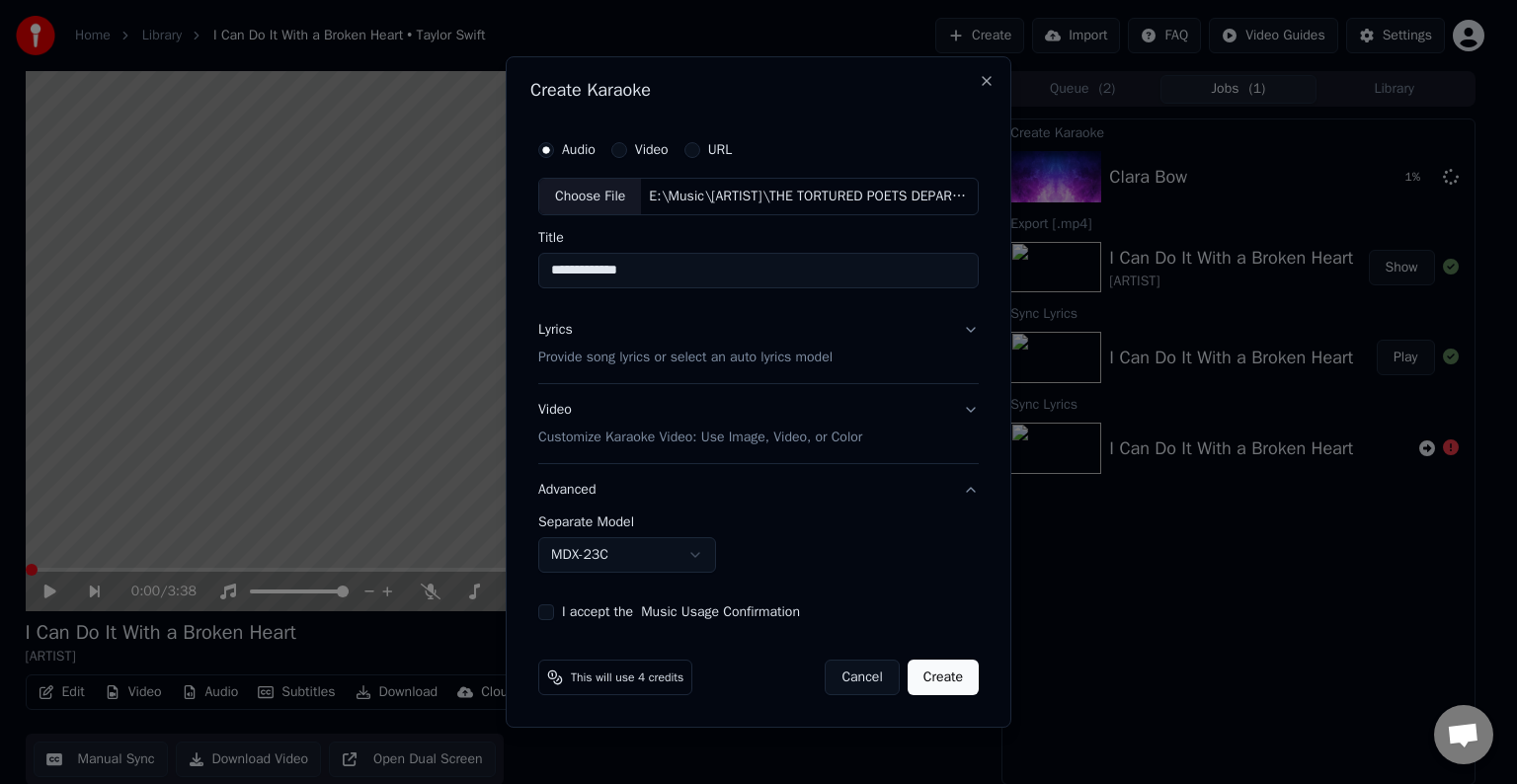 click on "Lyrics Provide song lyrics or select an auto lyrics model" at bounding box center [758, 344] 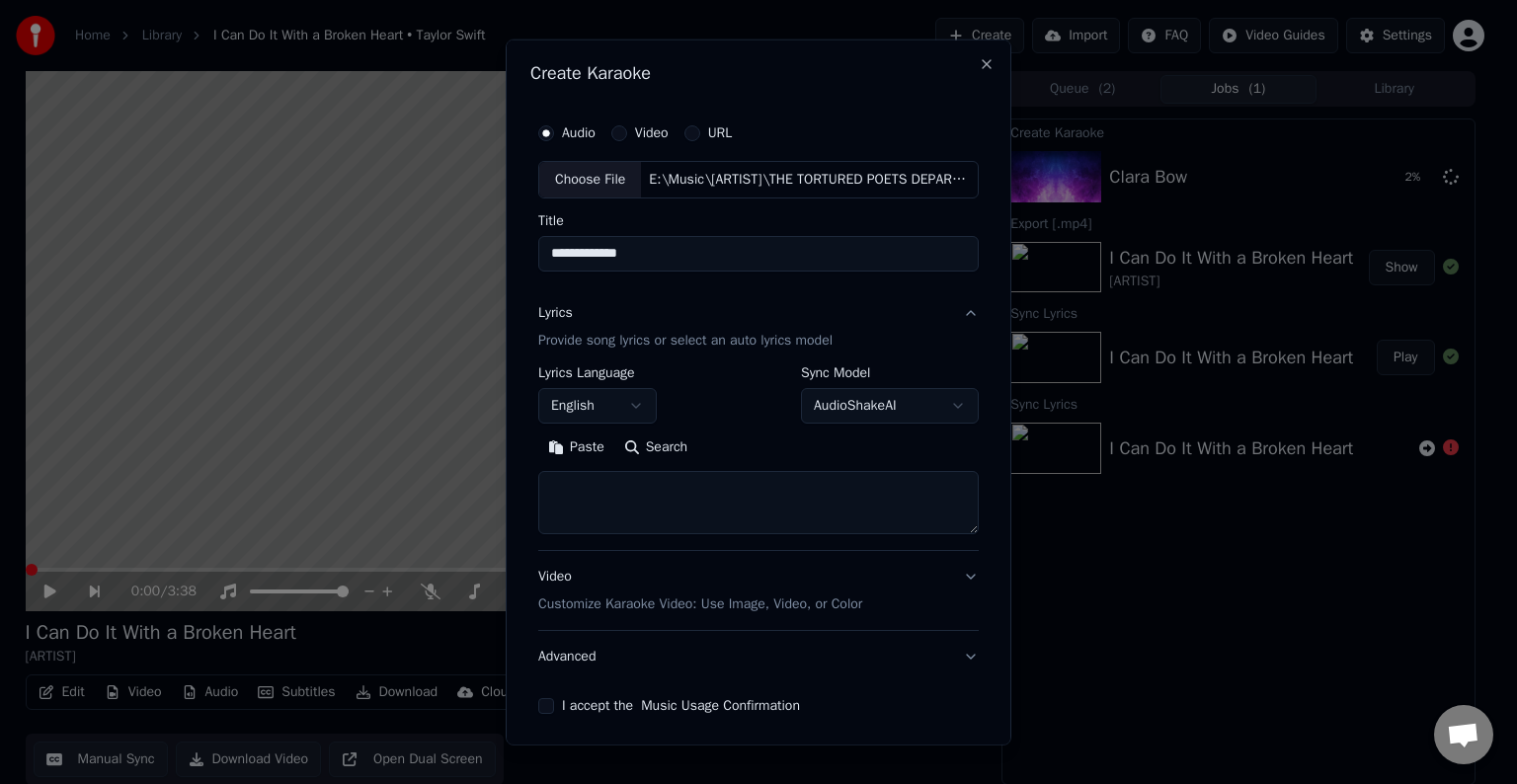 click at bounding box center (758, 503) 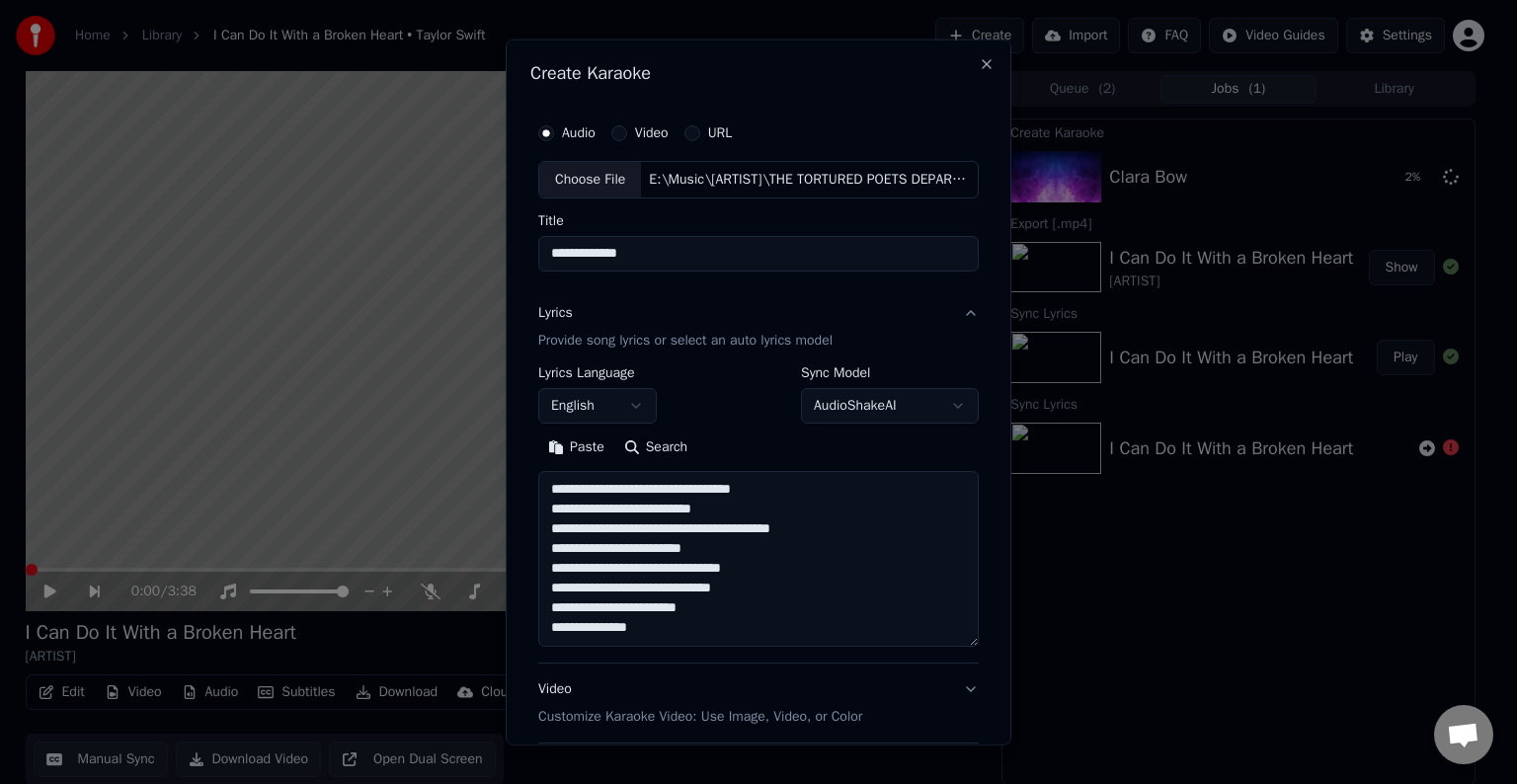 scroll, scrollTop: 122, scrollLeft: 0, axis: vertical 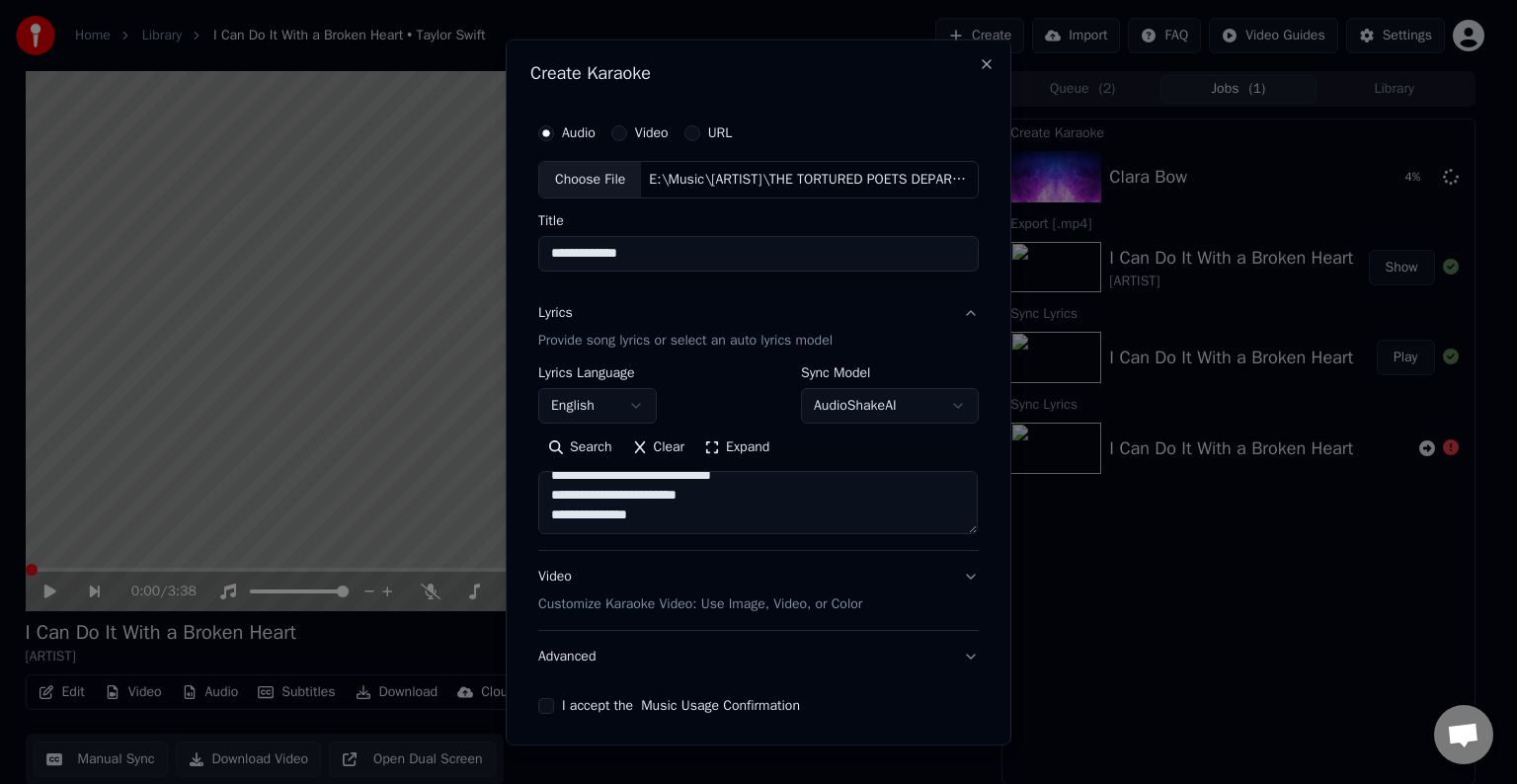 paste on "**********" 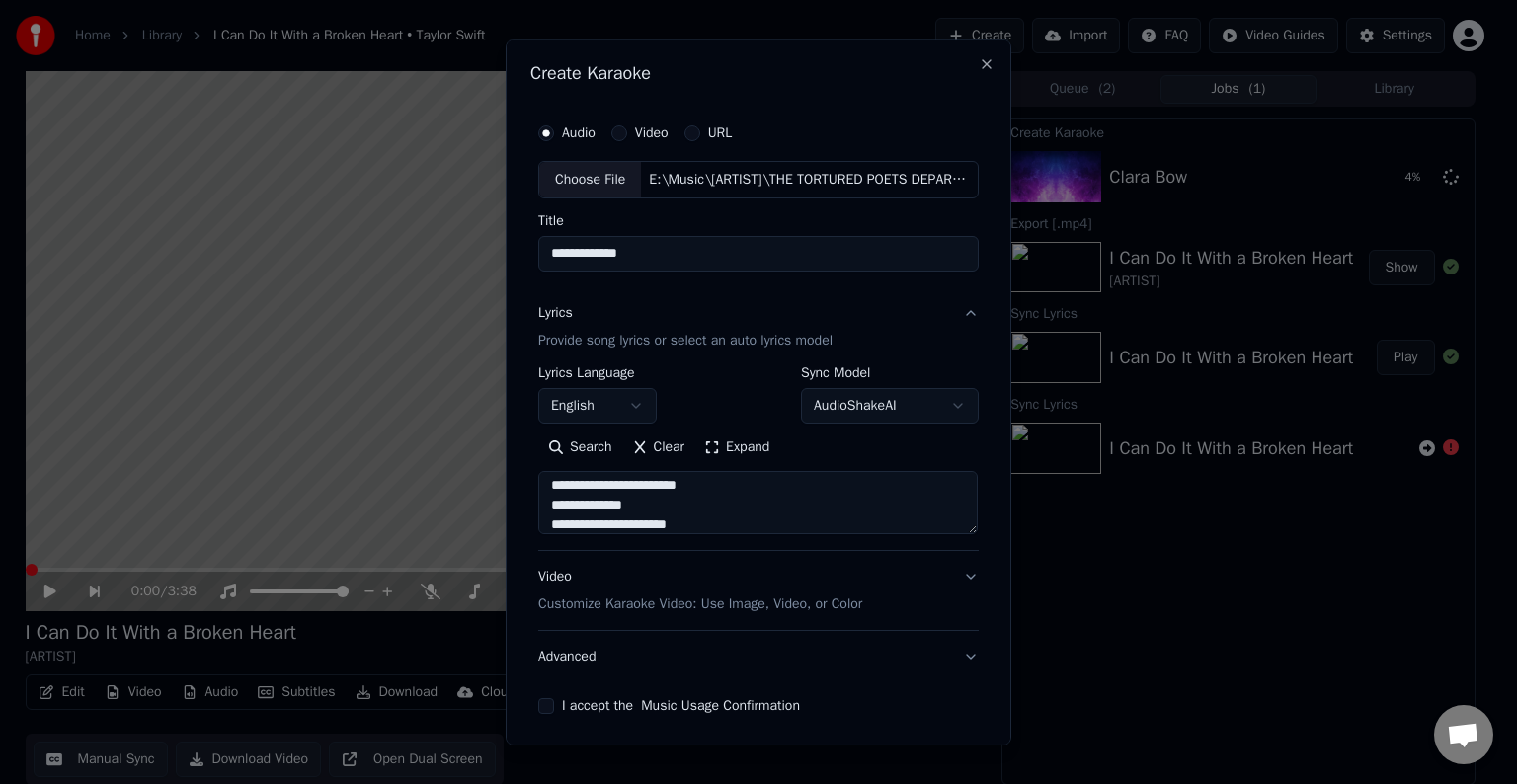 scroll, scrollTop: 241, scrollLeft: 0, axis: vertical 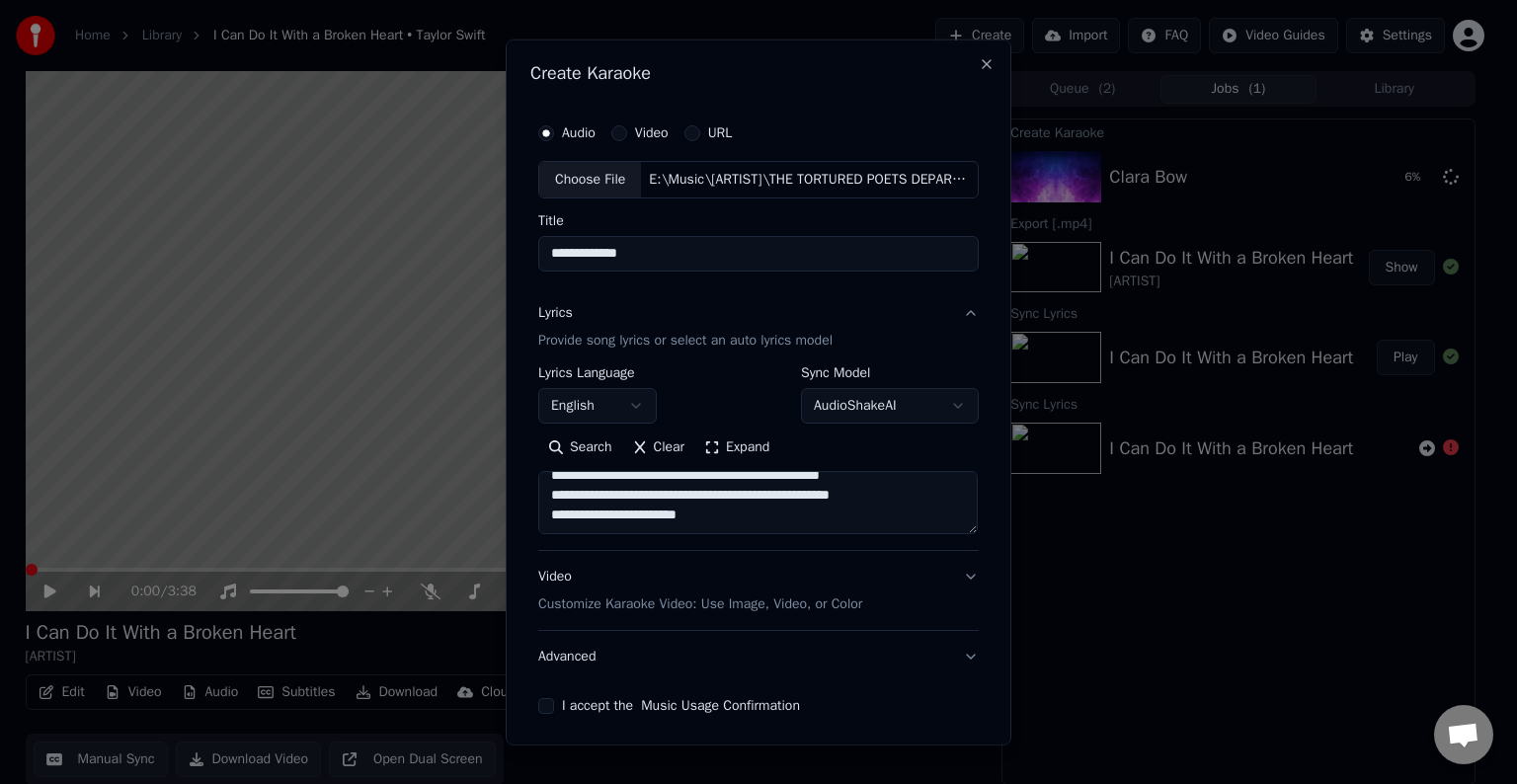 paste on "**********" 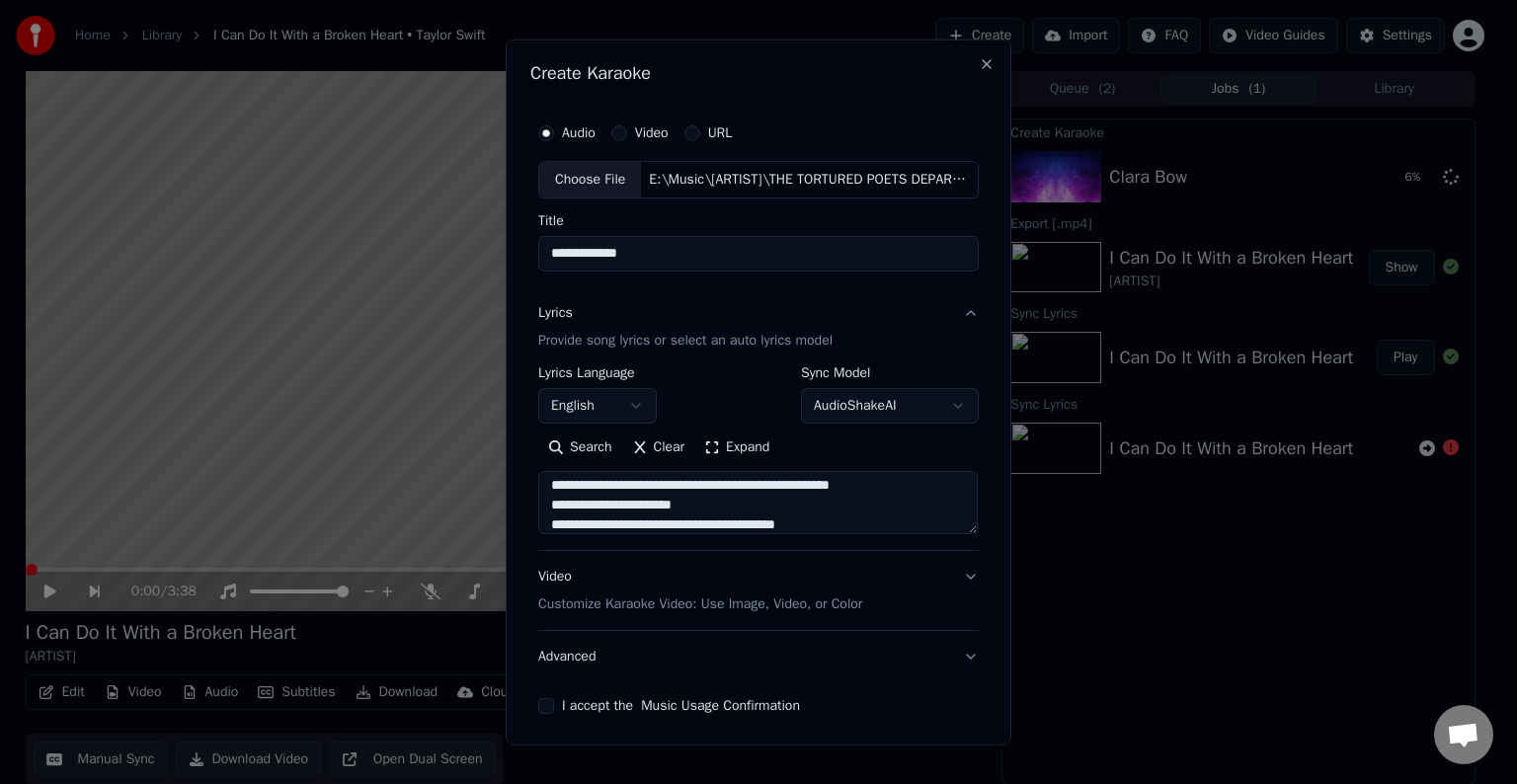 scroll, scrollTop: 379, scrollLeft: 0, axis: vertical 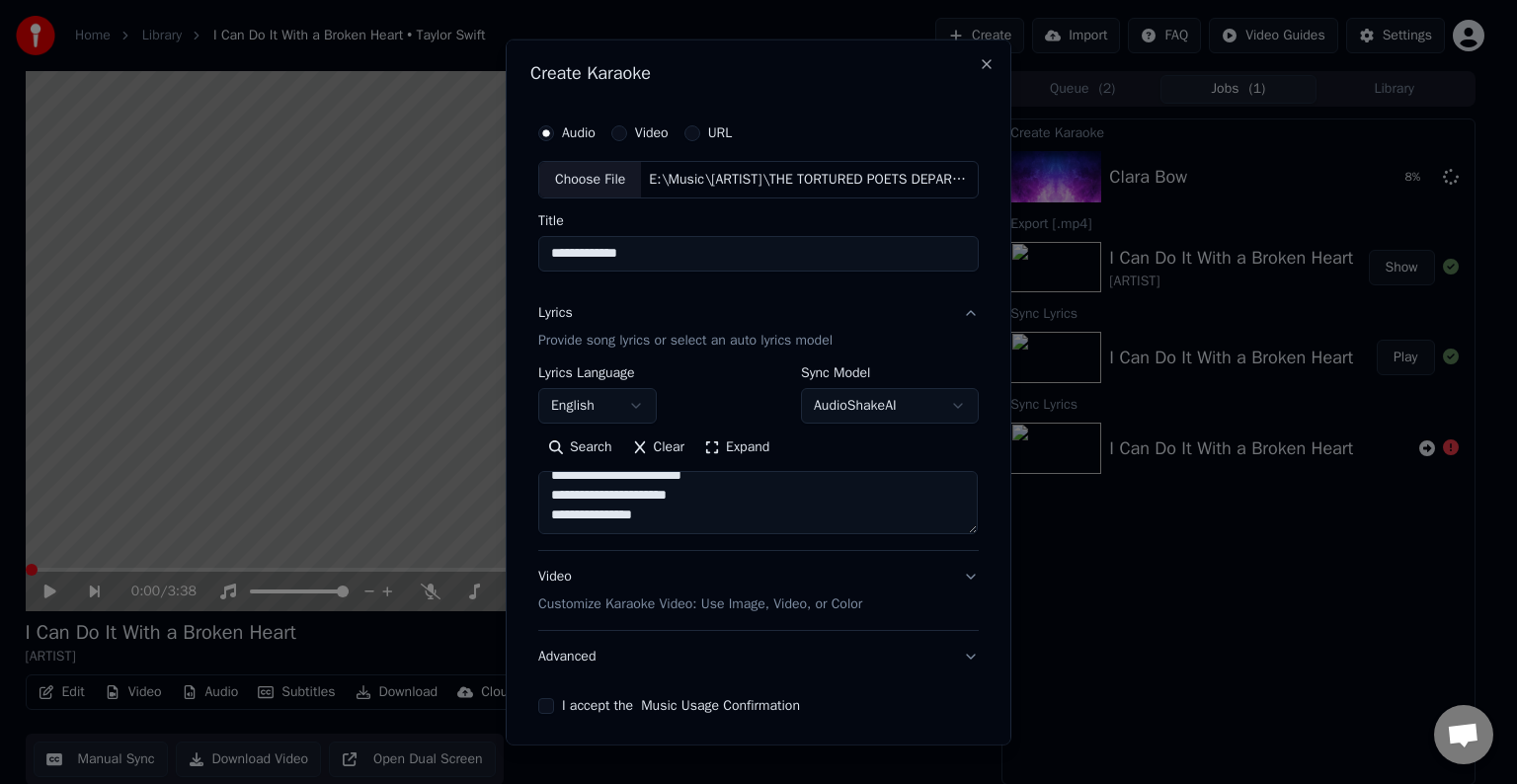 paste on "**********" 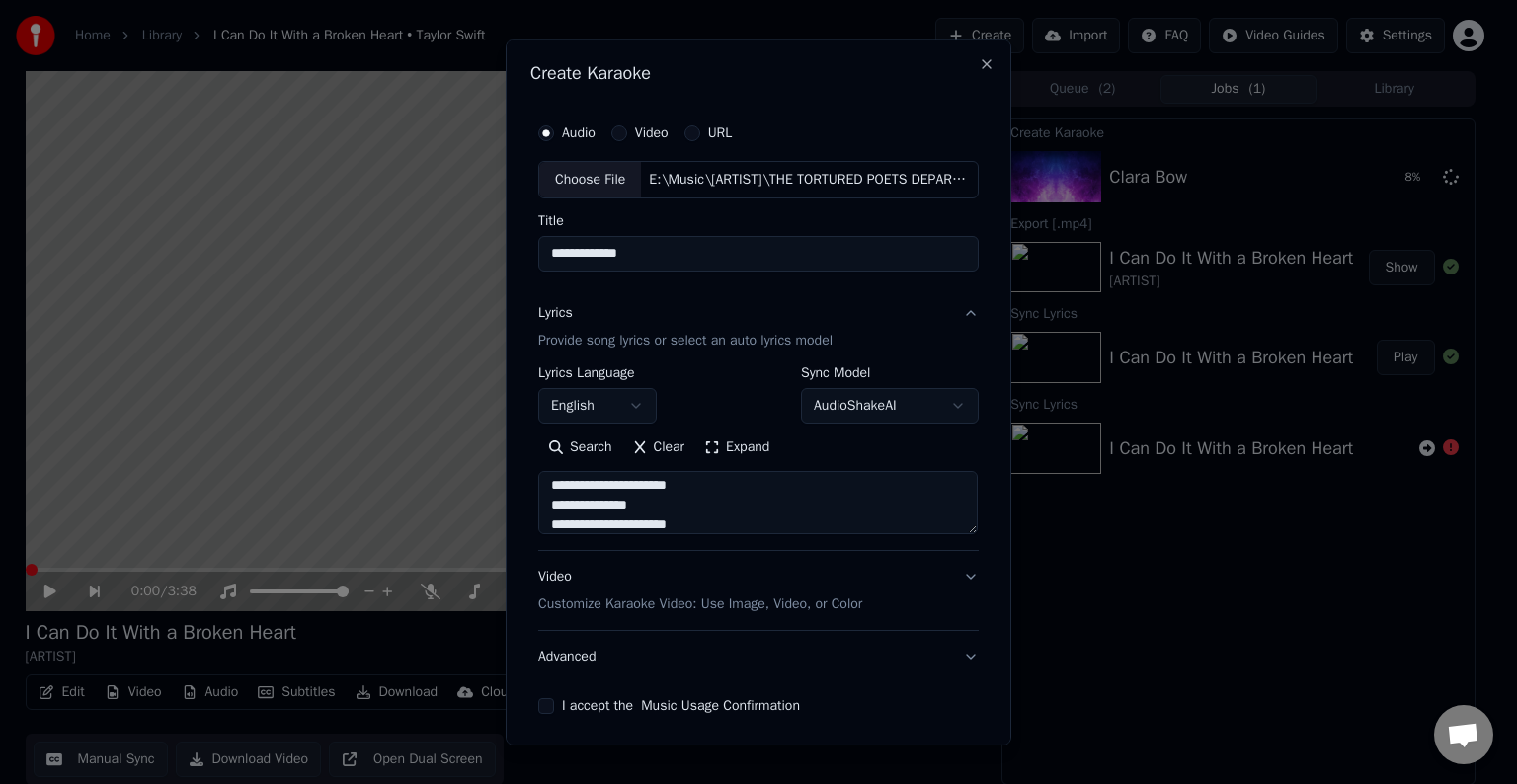 scroll, scrollTop: 537, scrollLeft: 0, axis: vertical 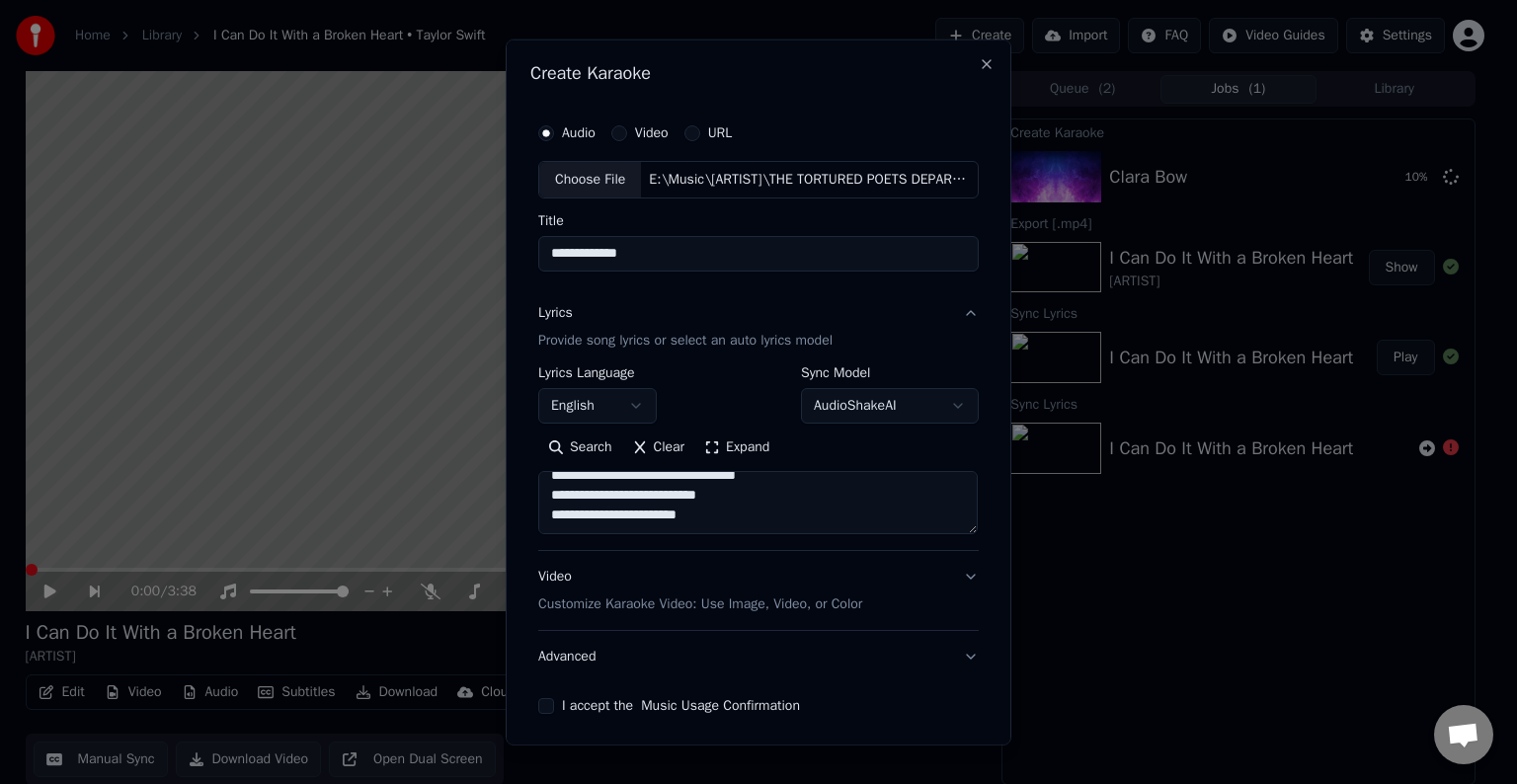 paste on "**********" 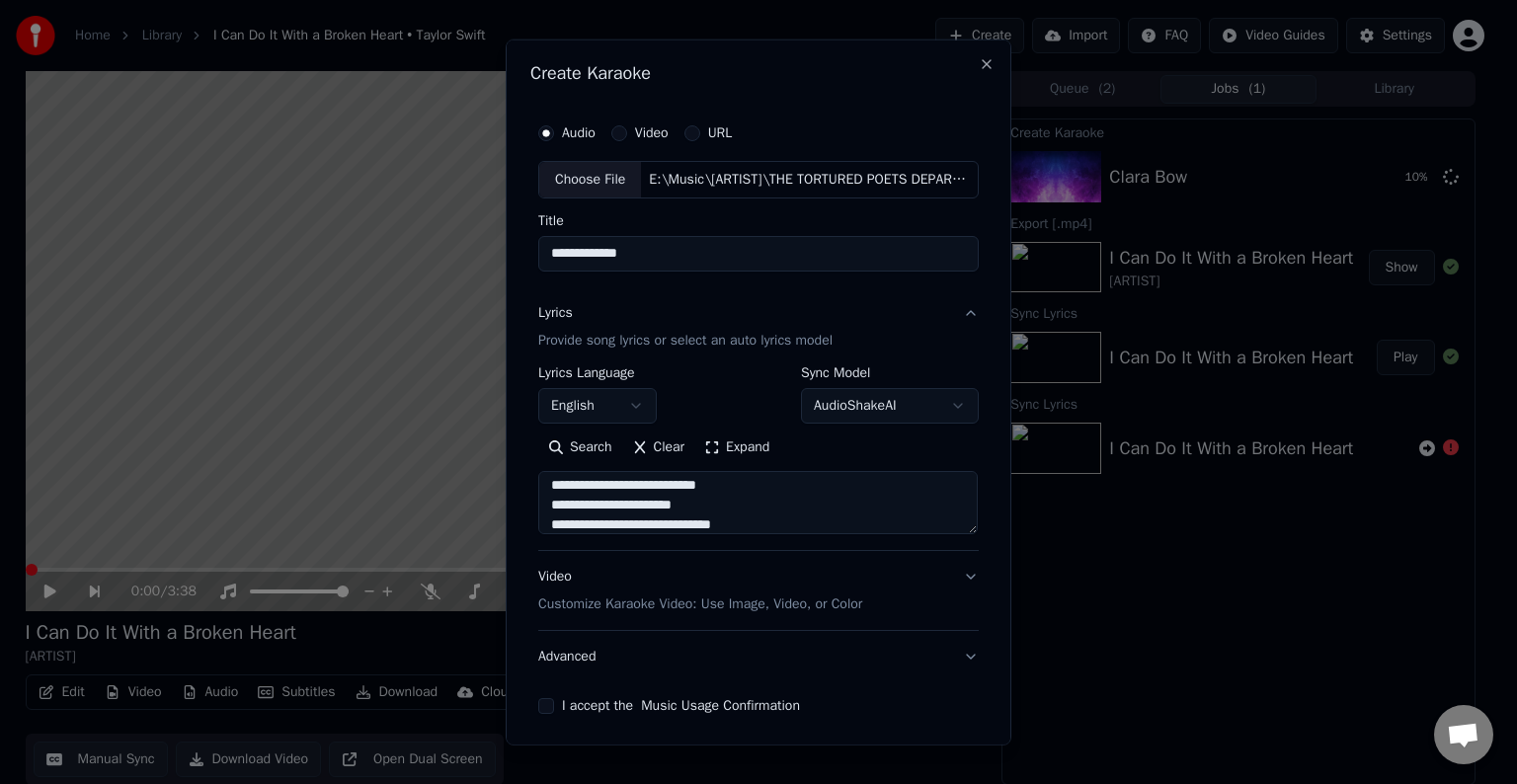 scroll, scrollTop: 715, scrollLeft: 0, axis: vertical 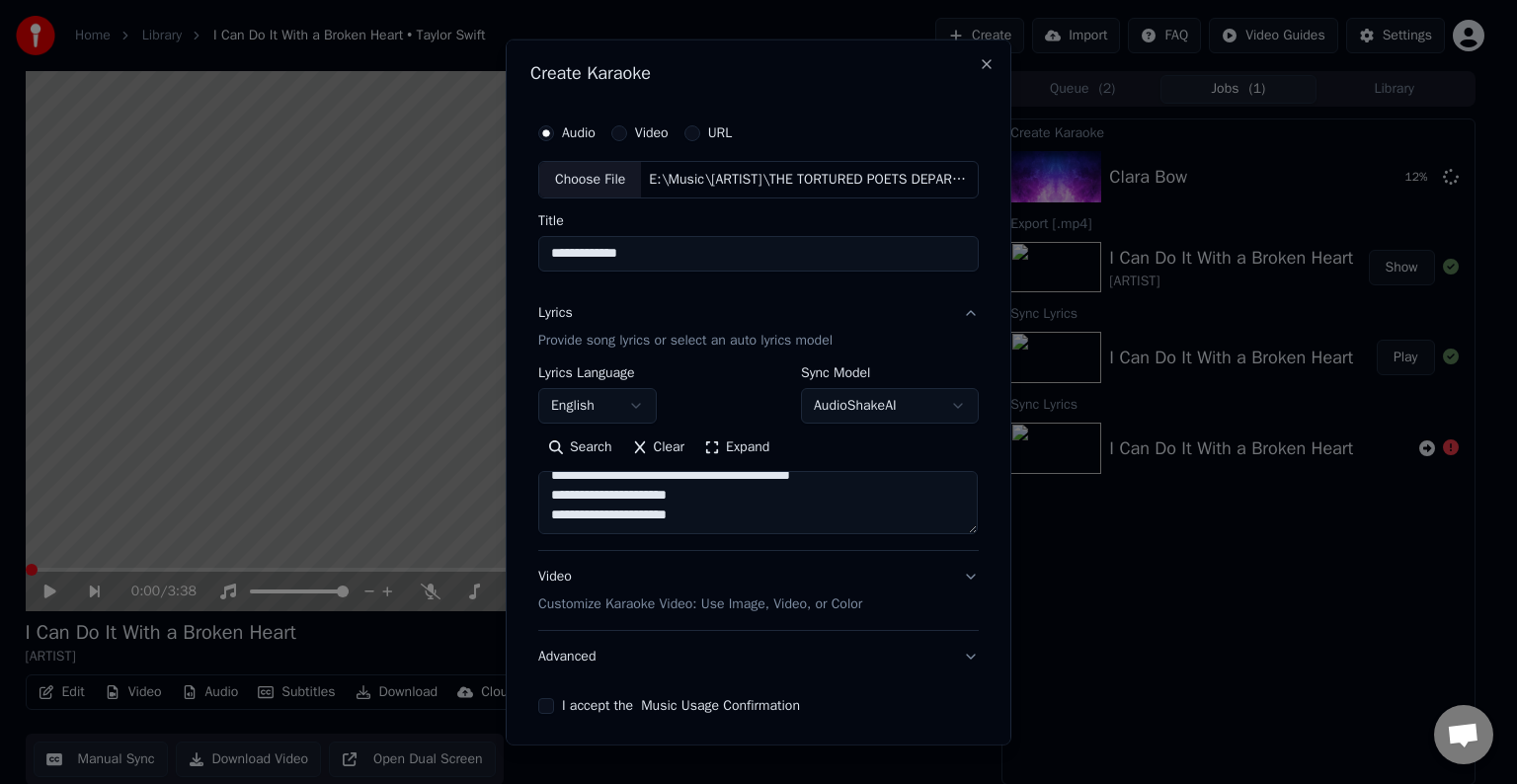 paste on "**********" 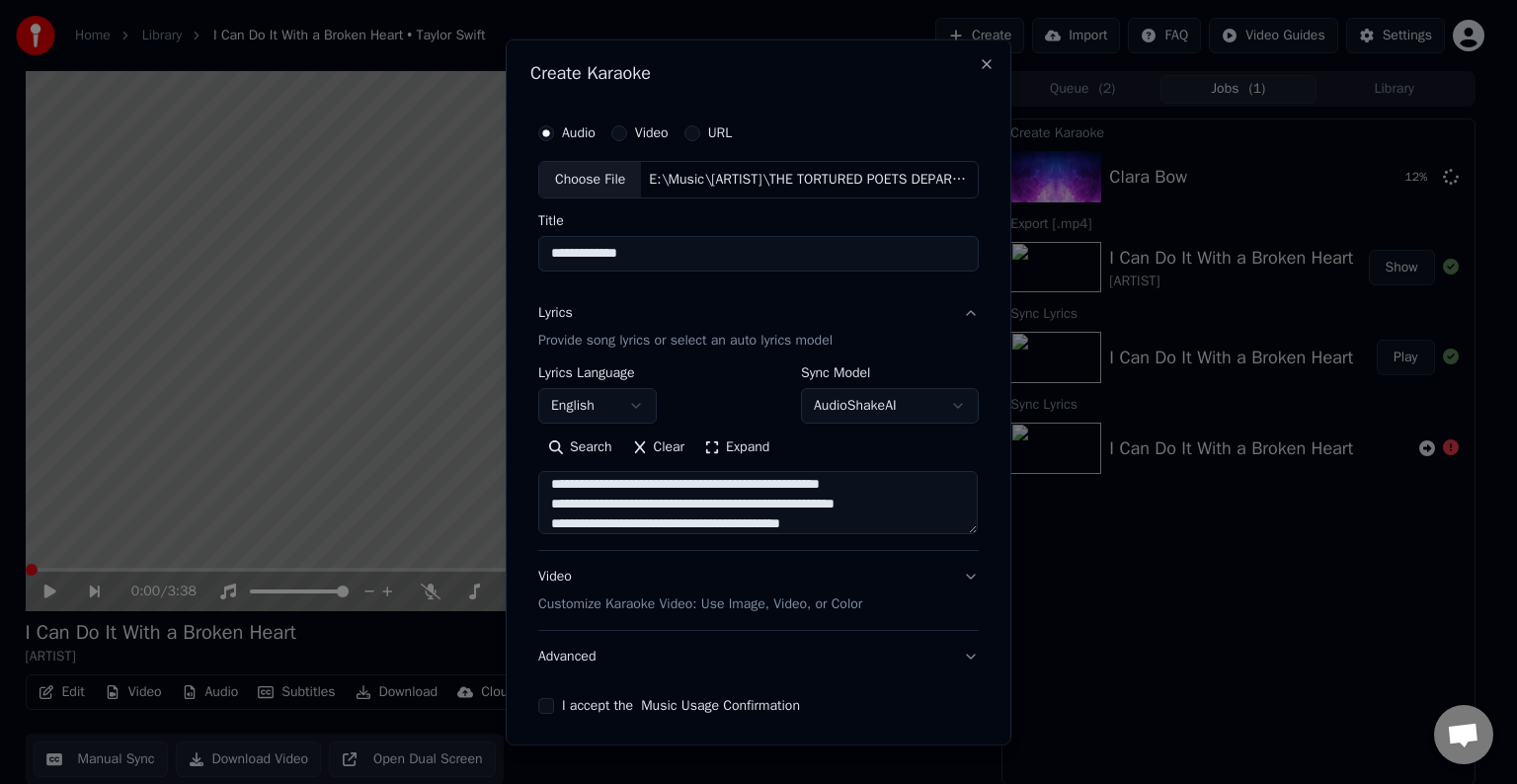 scroll, scrollTop: 814, scrollLeft: 0, axis: vertical 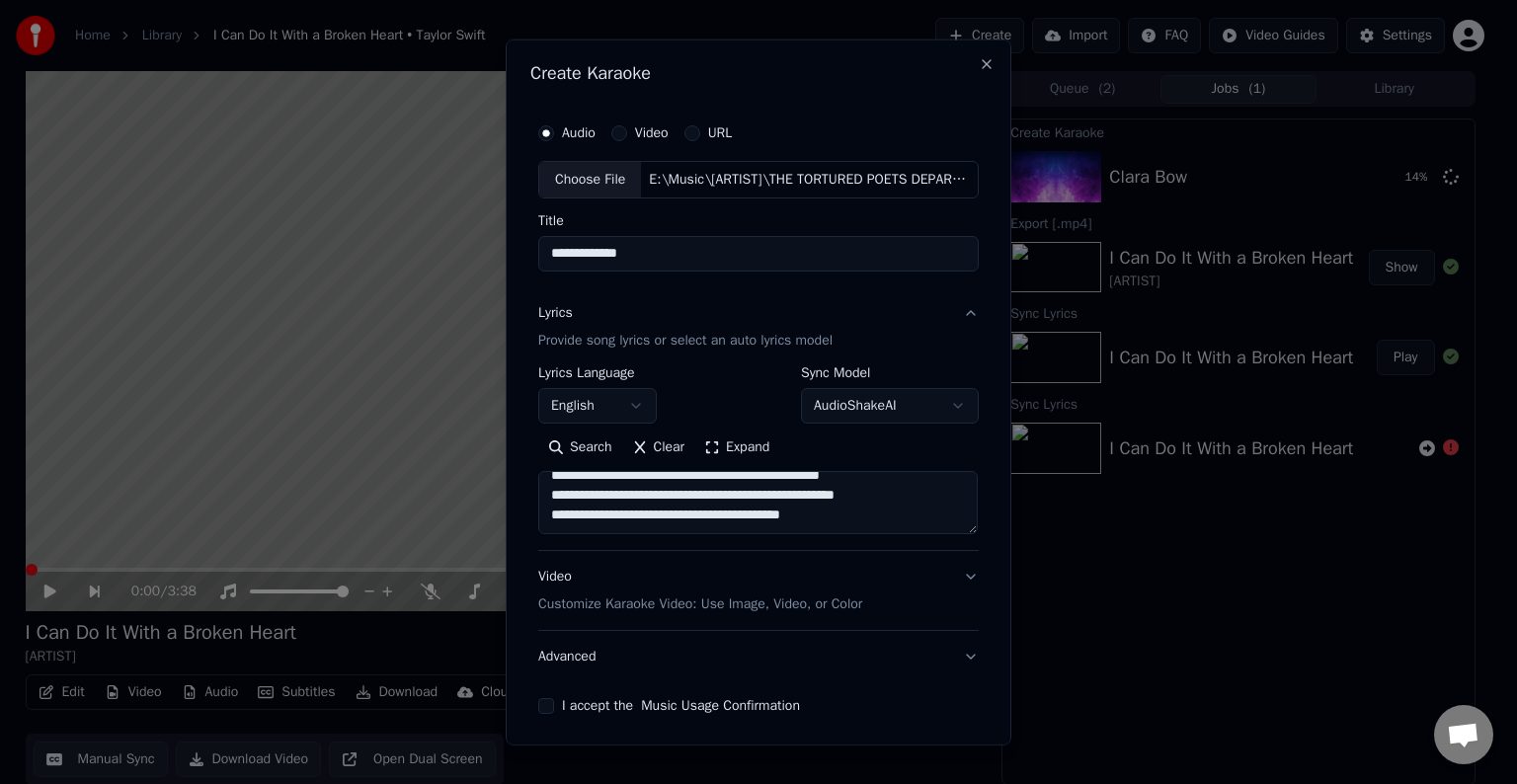 paste on "**********" 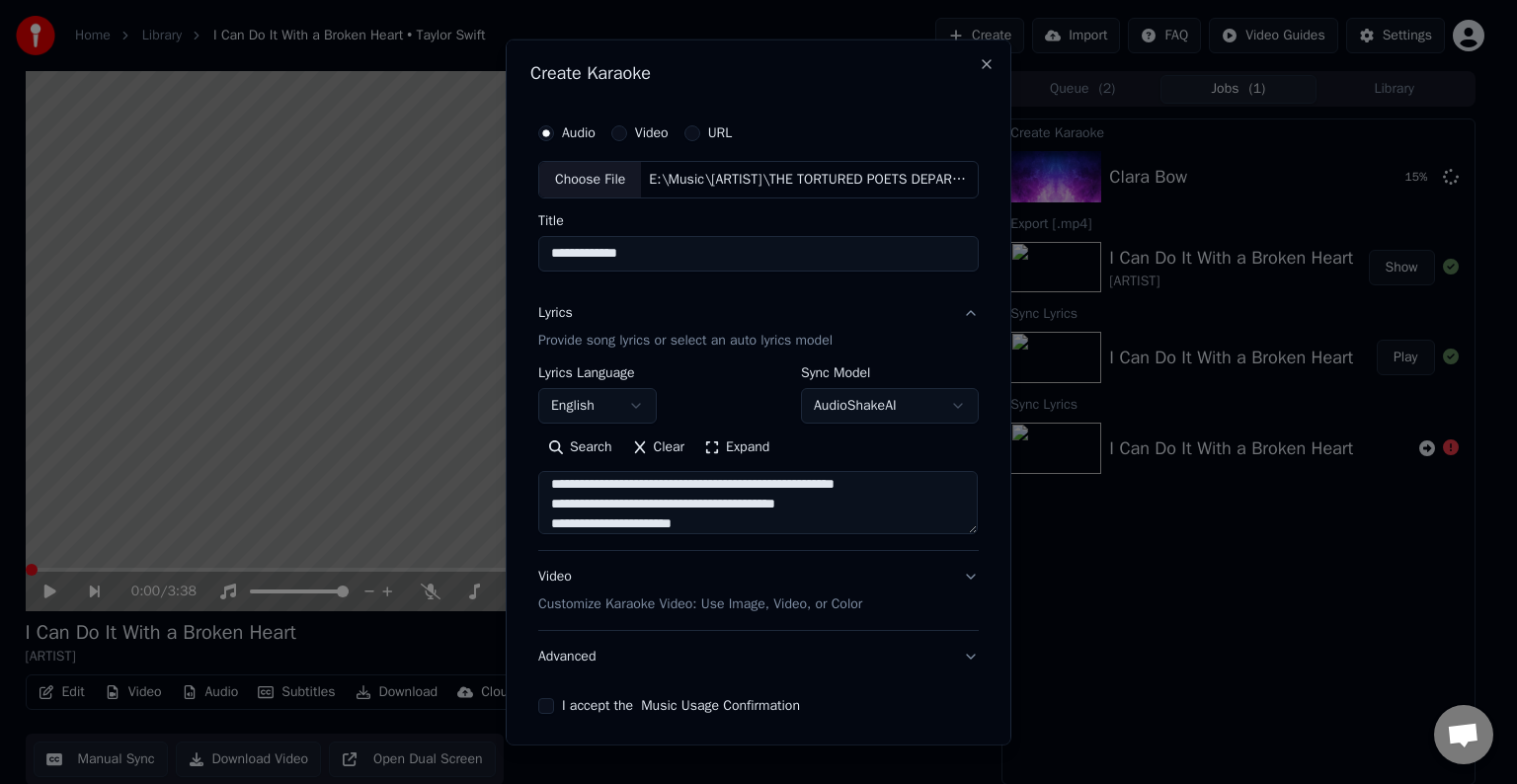 scroll, scrollTop: 833, scrollLeft: 0, axis: vertical 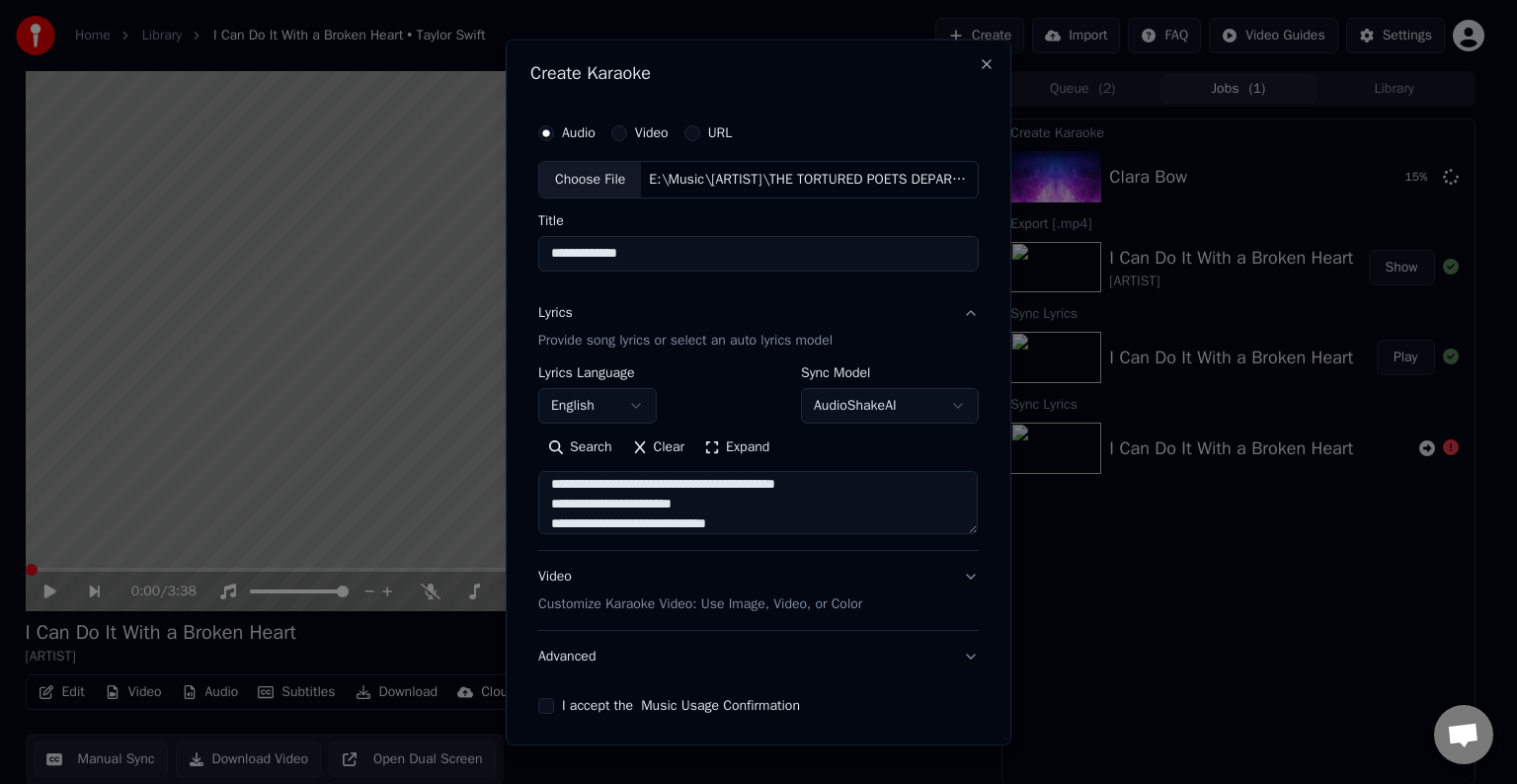 type on "**********" 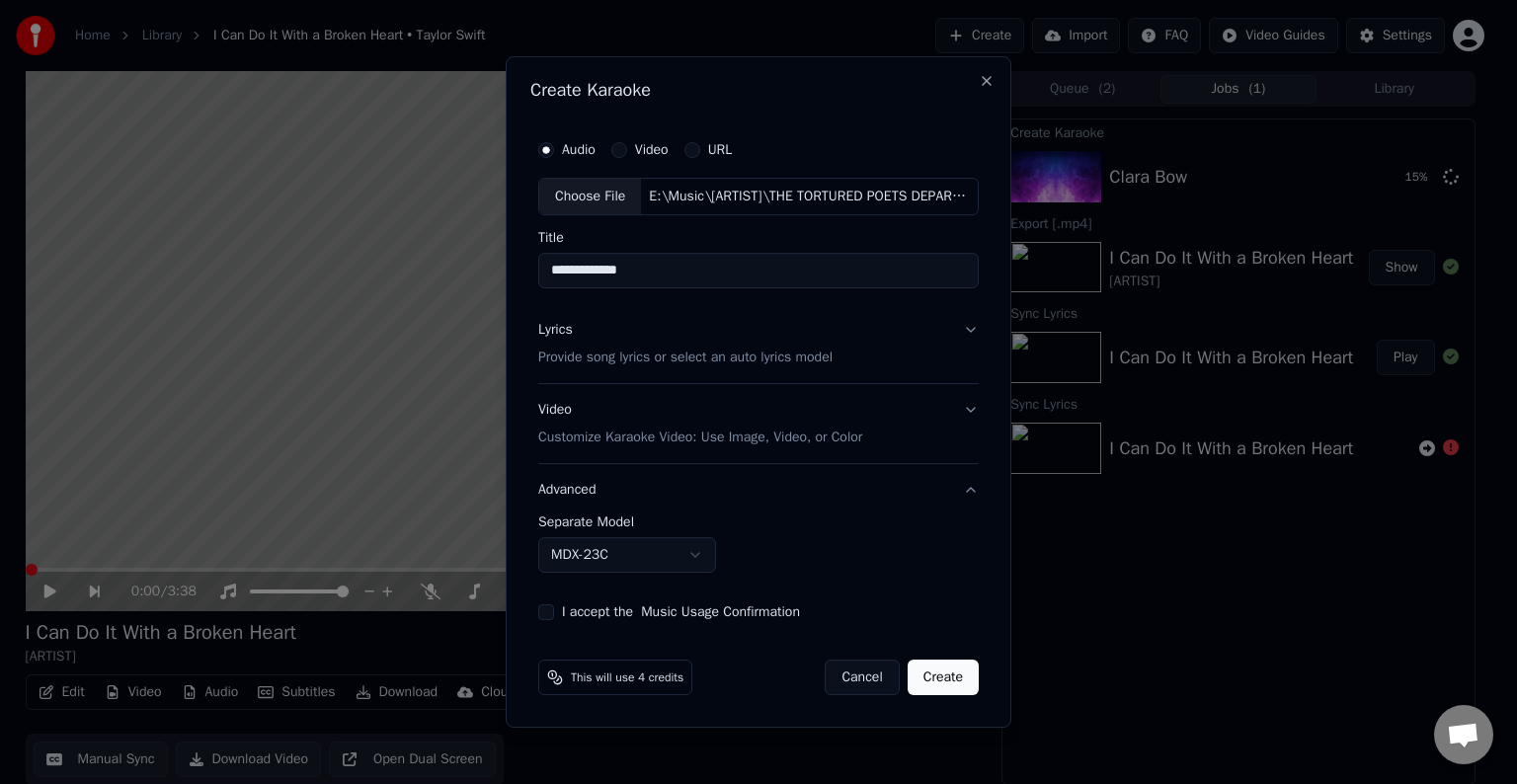 click on "I accept the   Music Usage Confirmation" at bounding box center (546, 612) 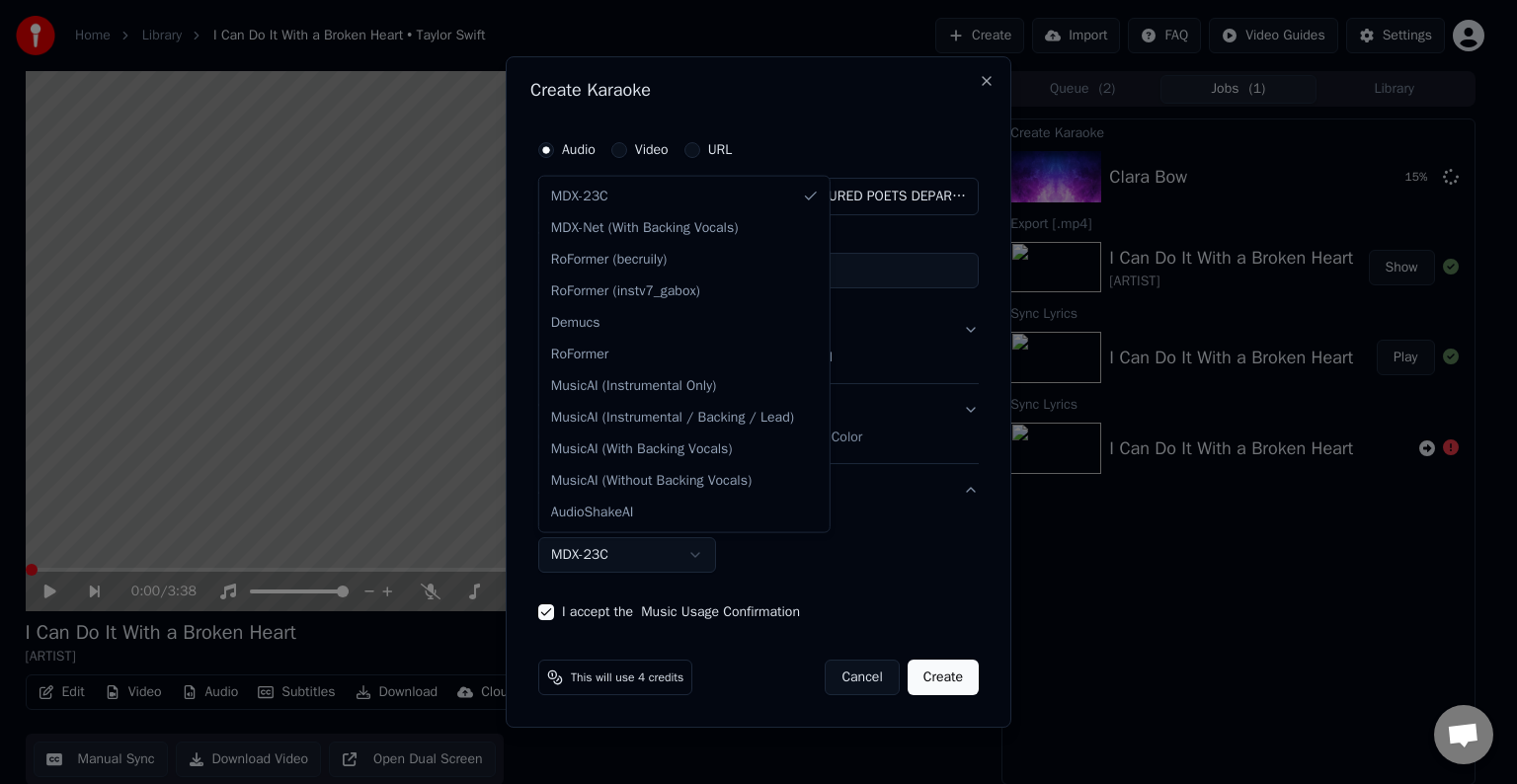 click on "**********" at bounding box center (750, 392) 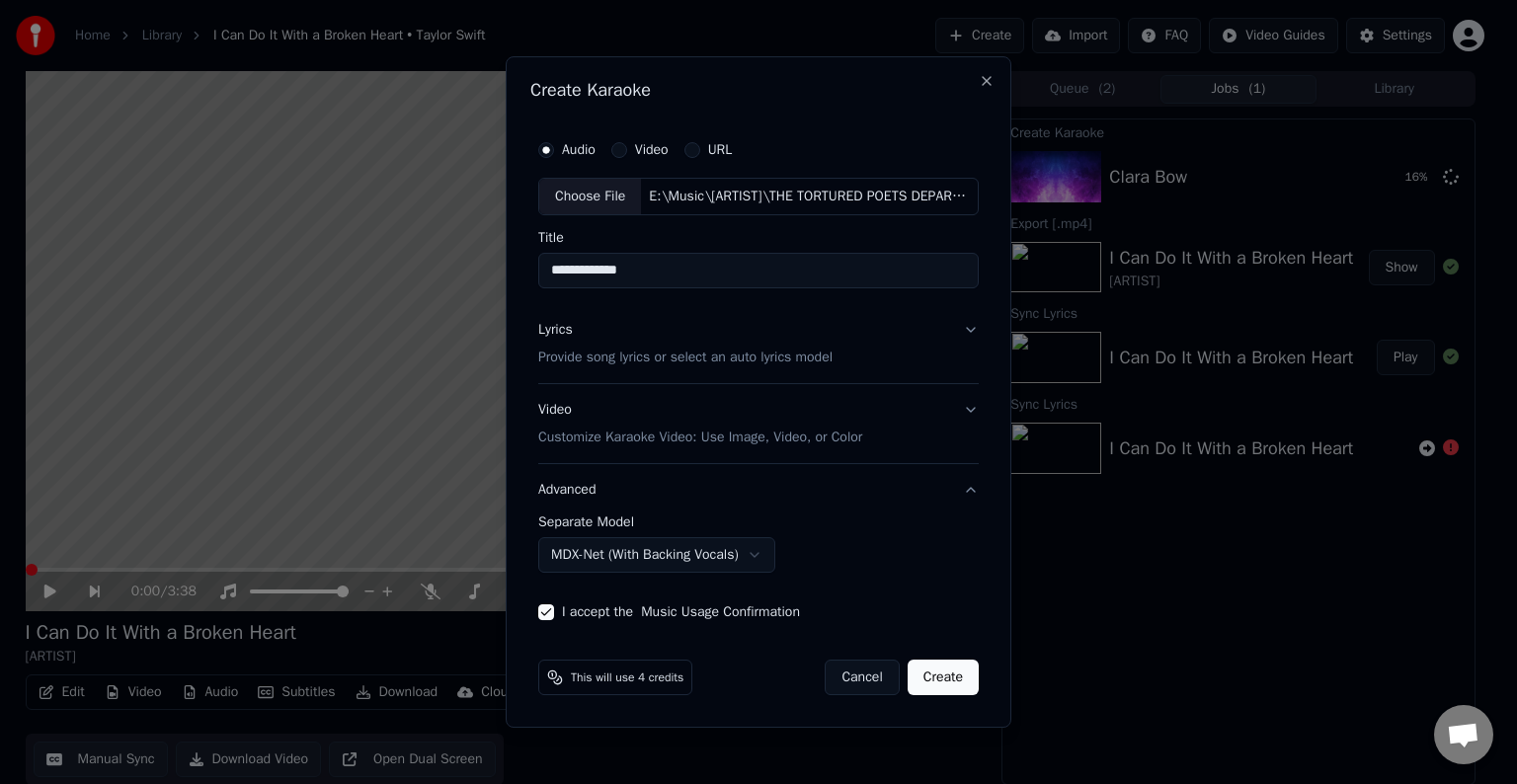 click on "Create" at bounding box center (943, 677) 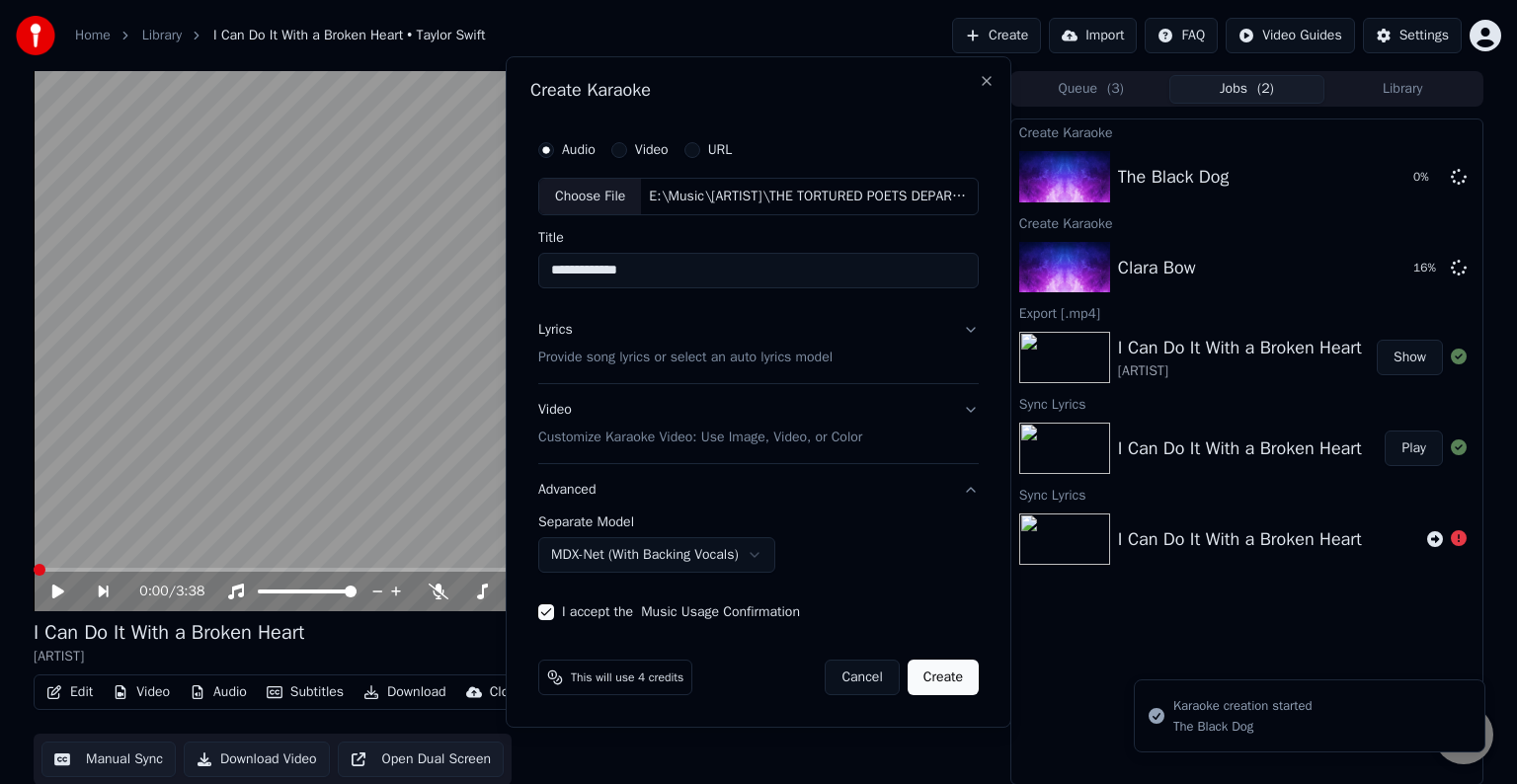 select on "******" 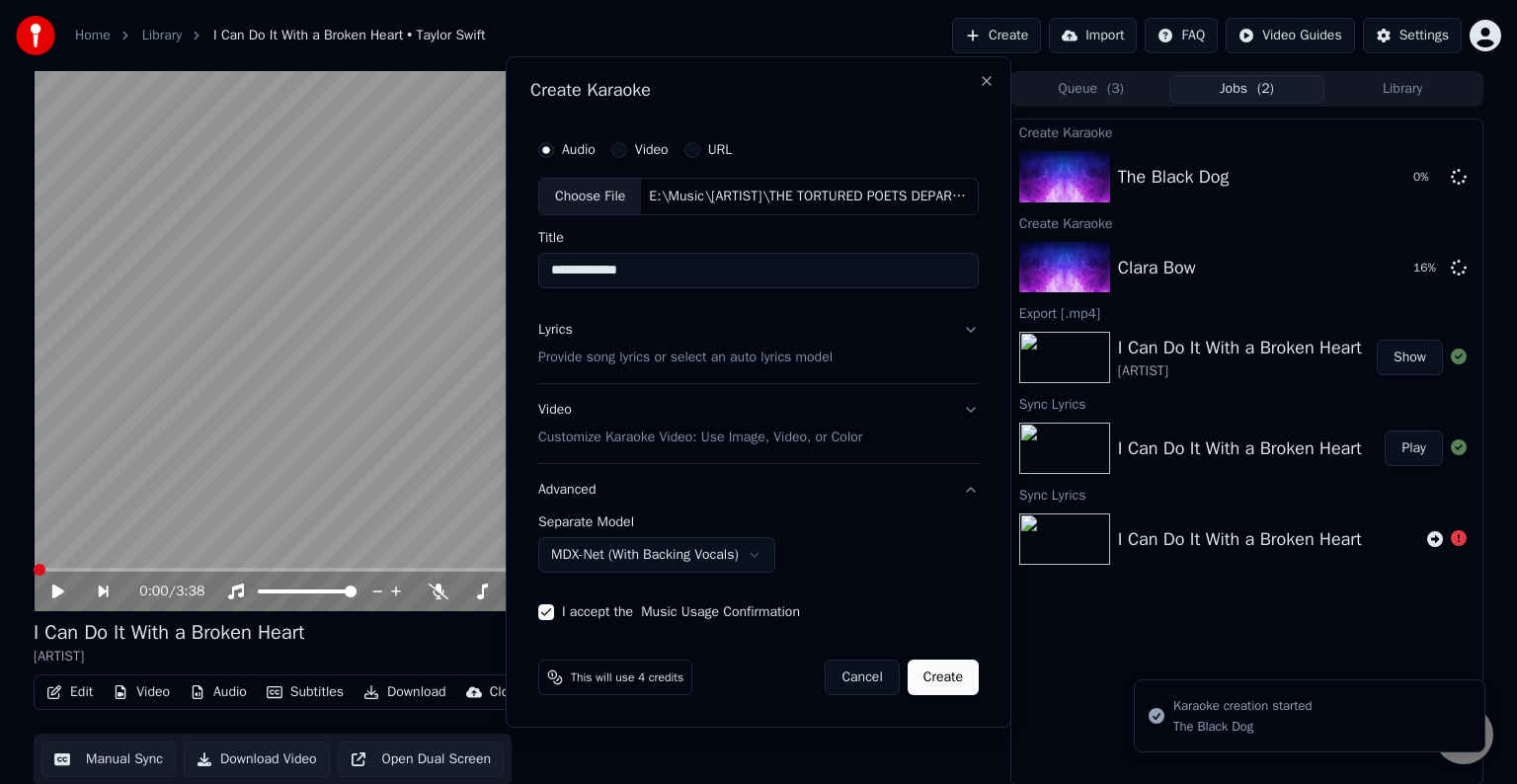 type 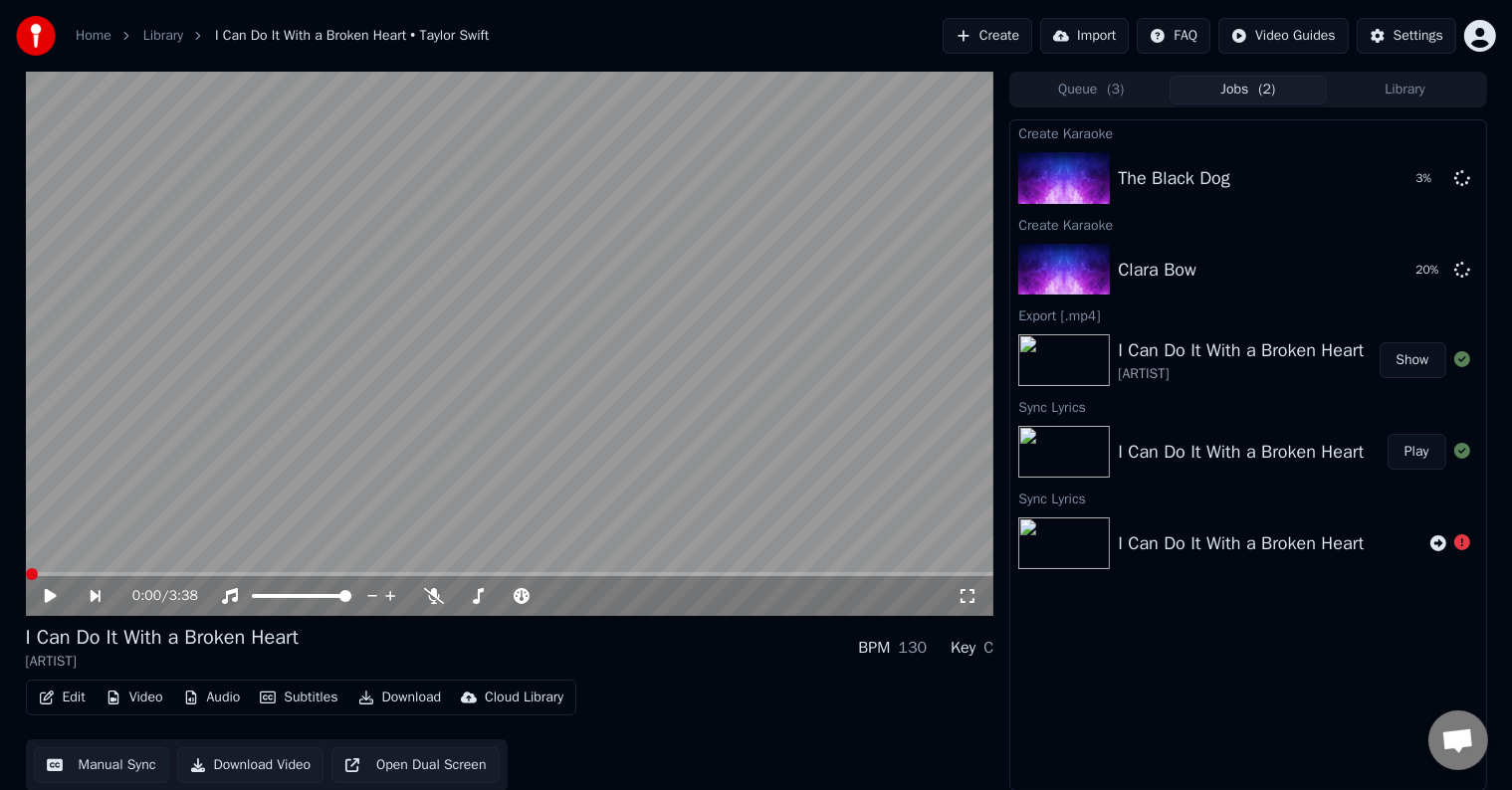 click on "Create" at bounding box center (987, 36) 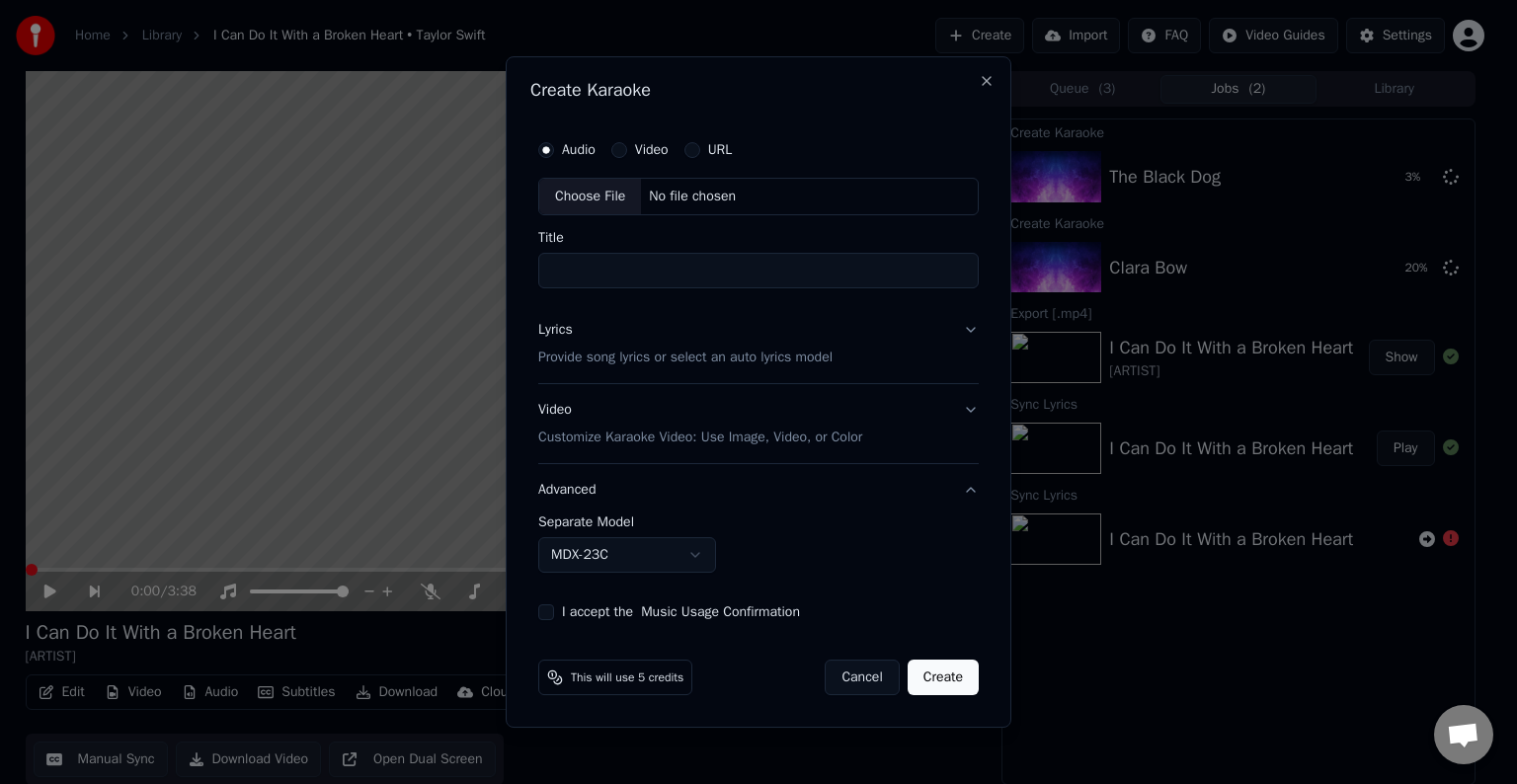 click on "Choose File" at bounding box center (590, 196) 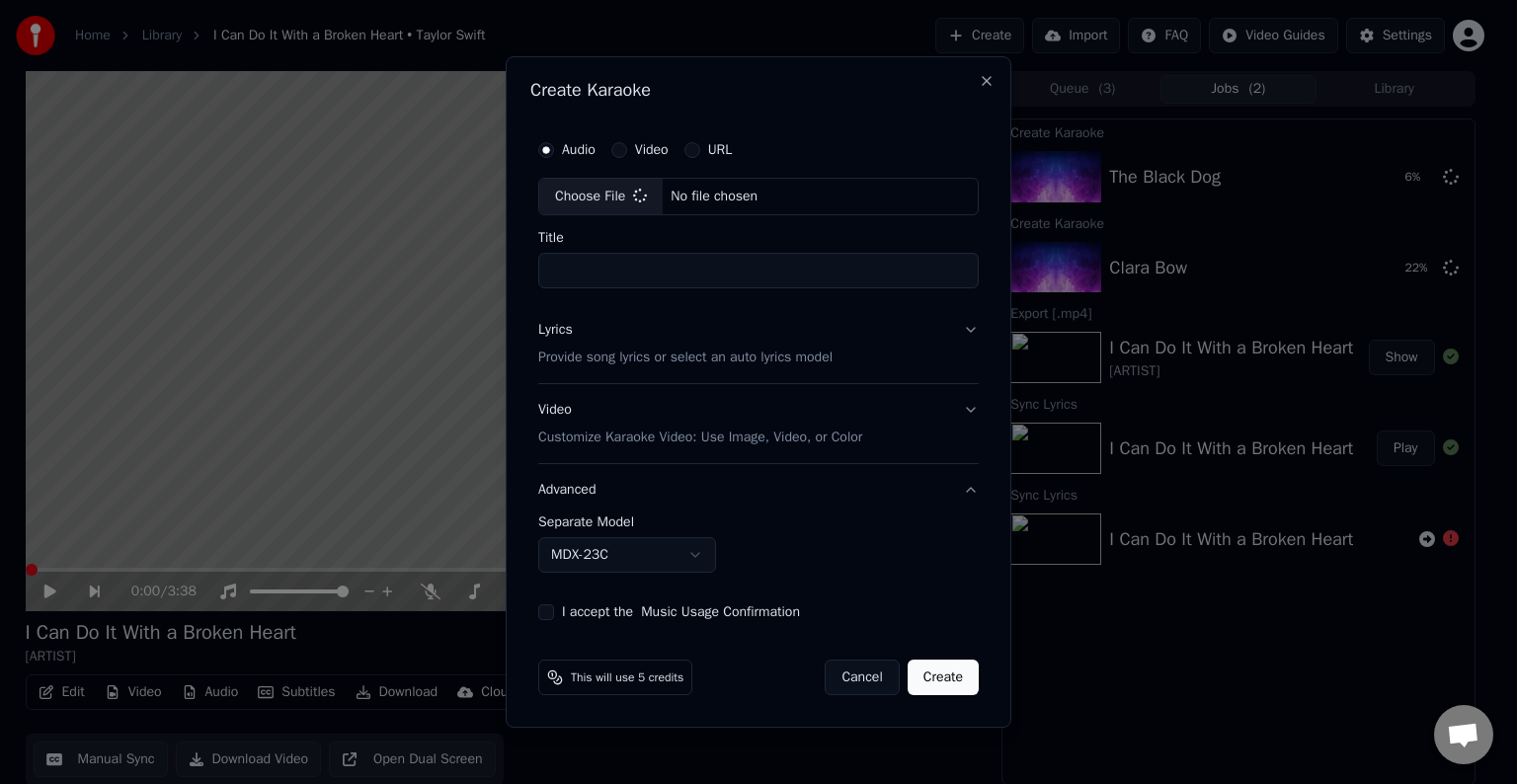 click on "Lyrics Provide song lyrics or select an auto lyrics model" at bounding box center [758, 344] 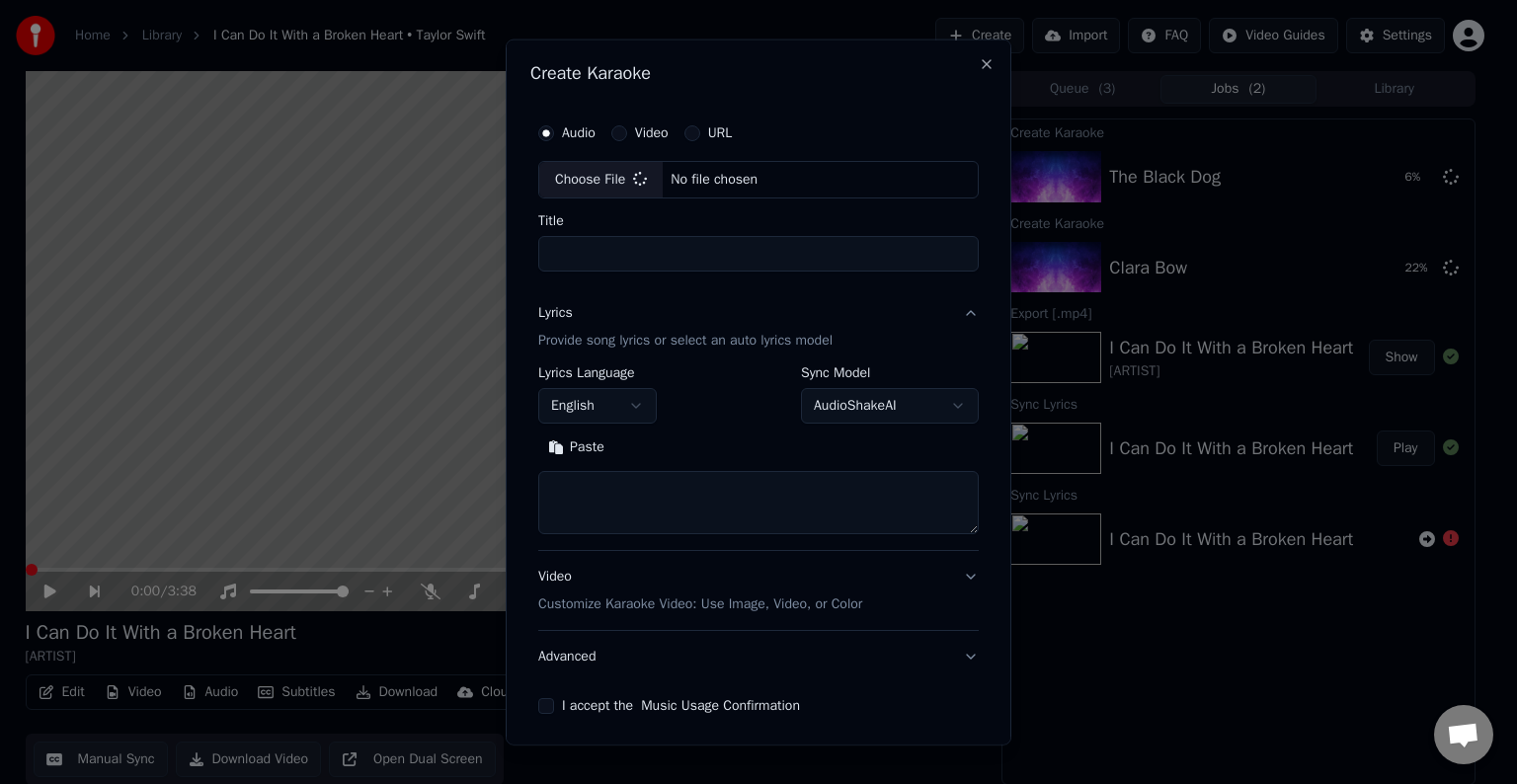 type on "**********" 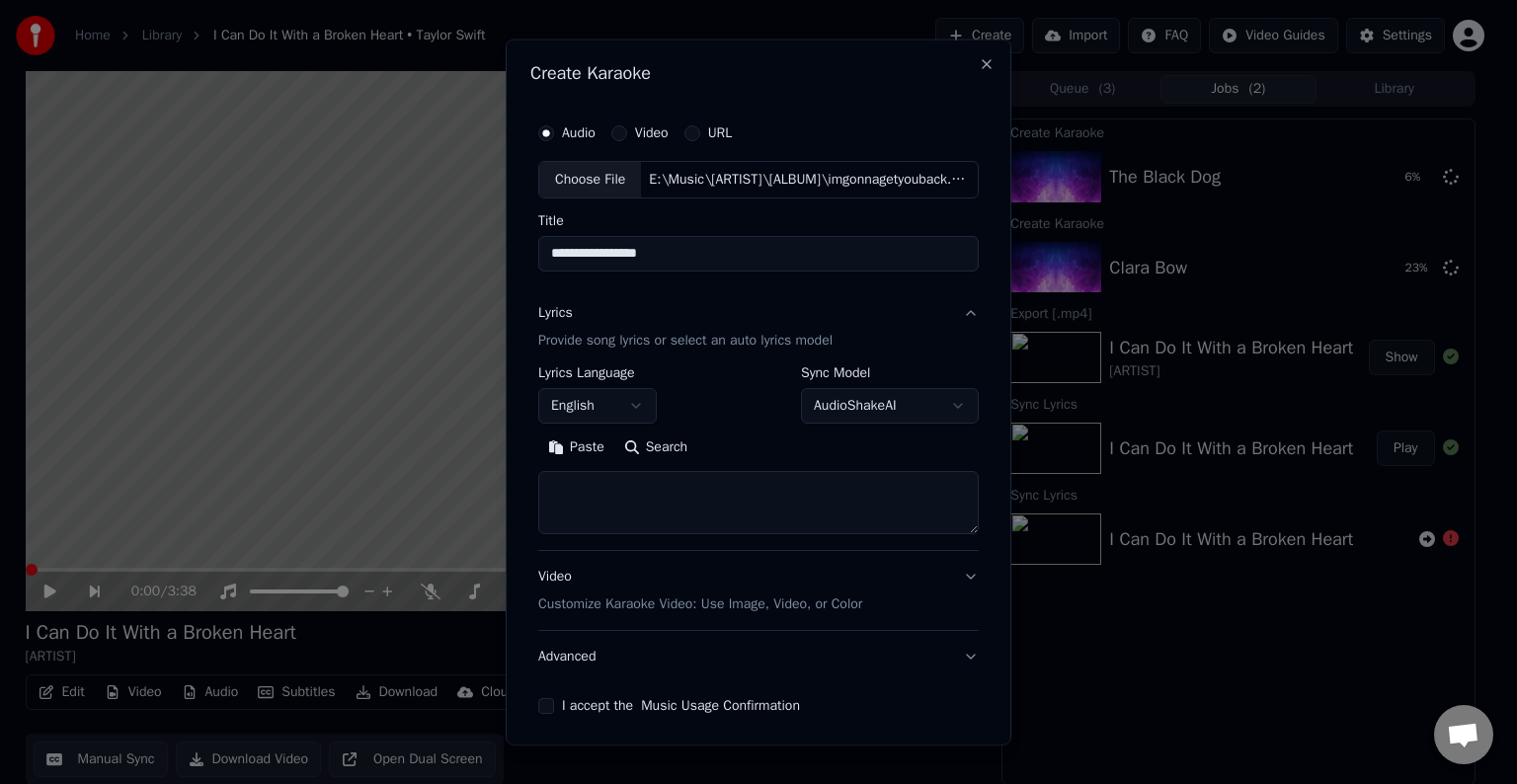click at bounding box center (758, 503) 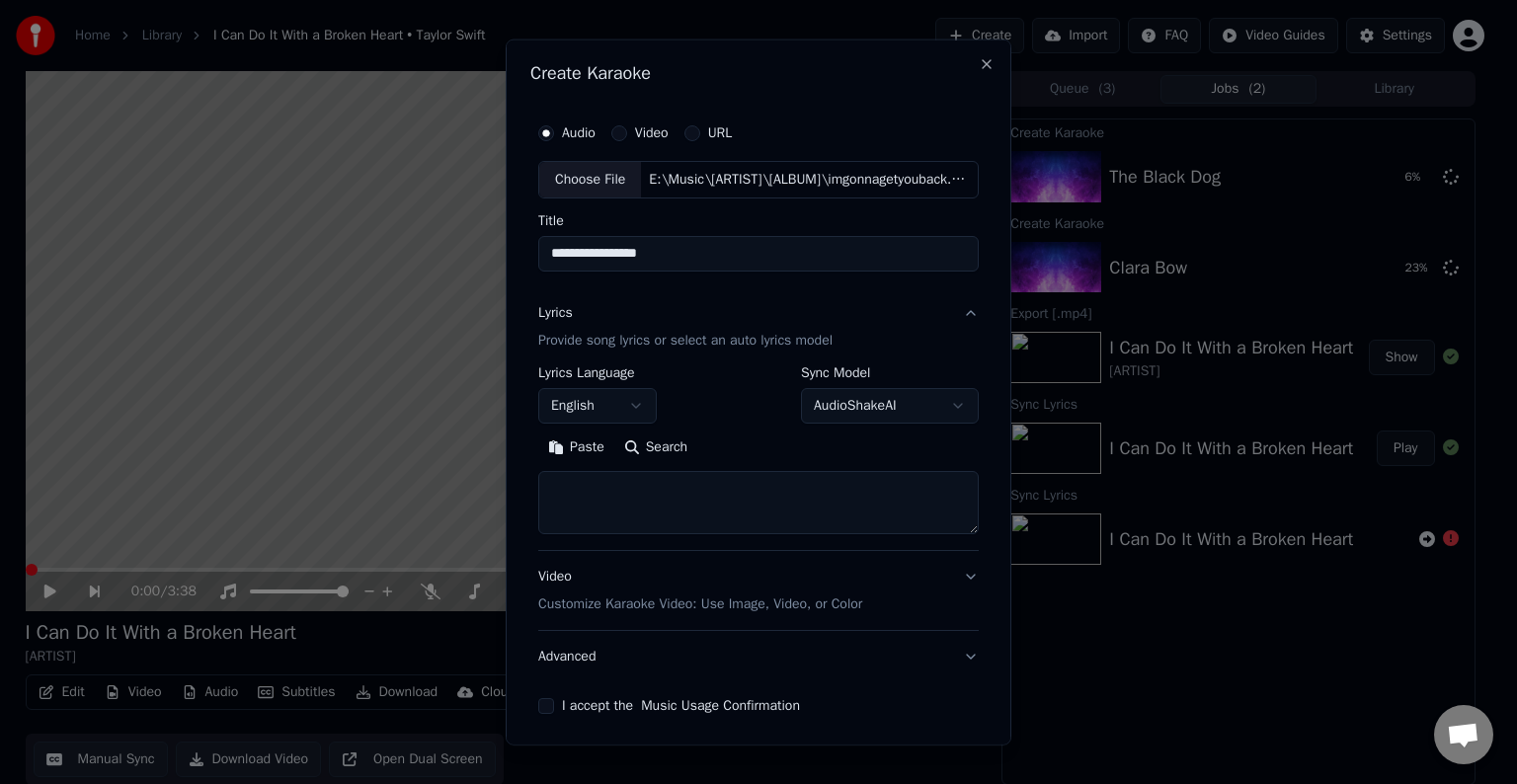 paste on "**********" 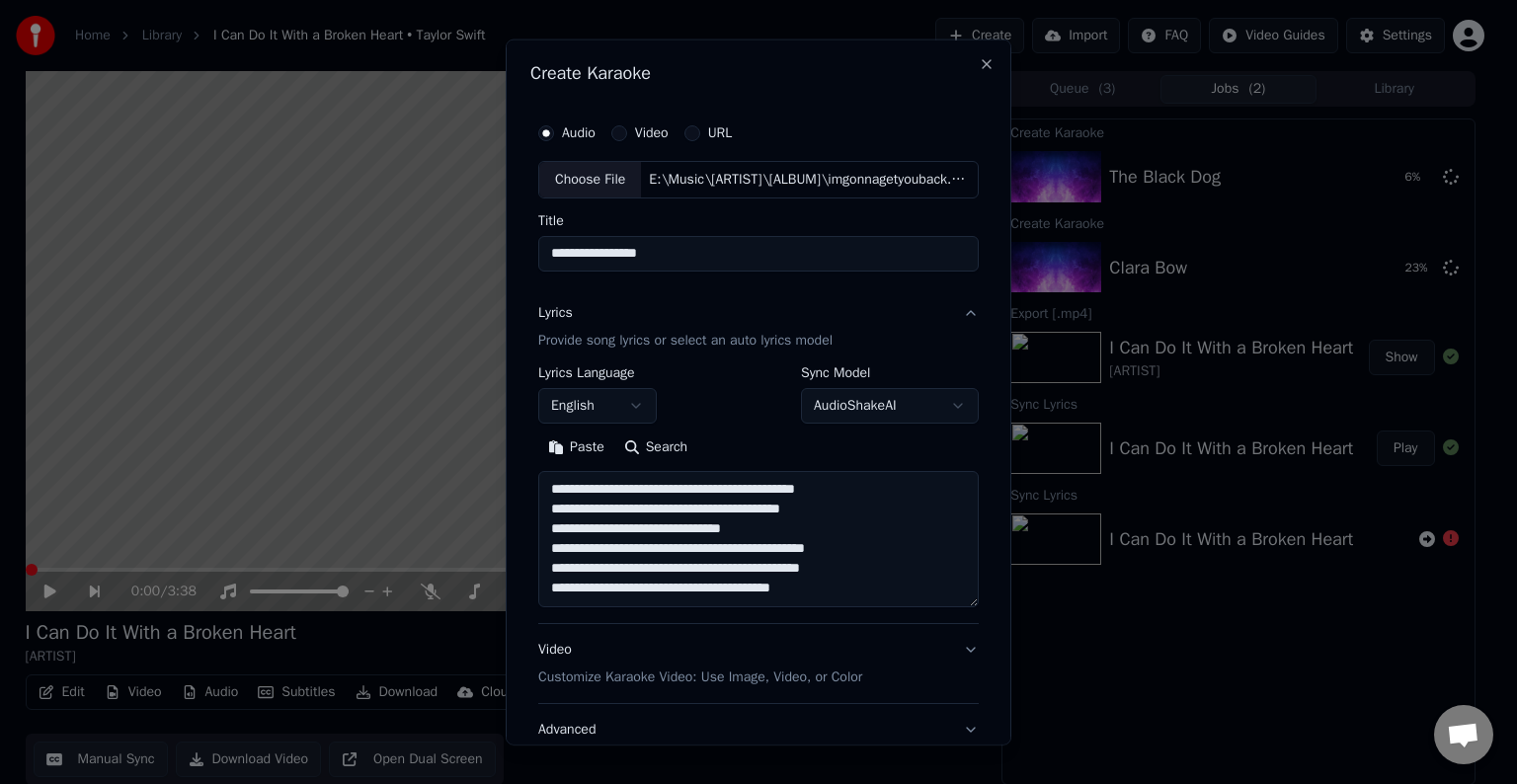 scroll, scrollTop: 83, scrollLeft: 0, axis: vertical 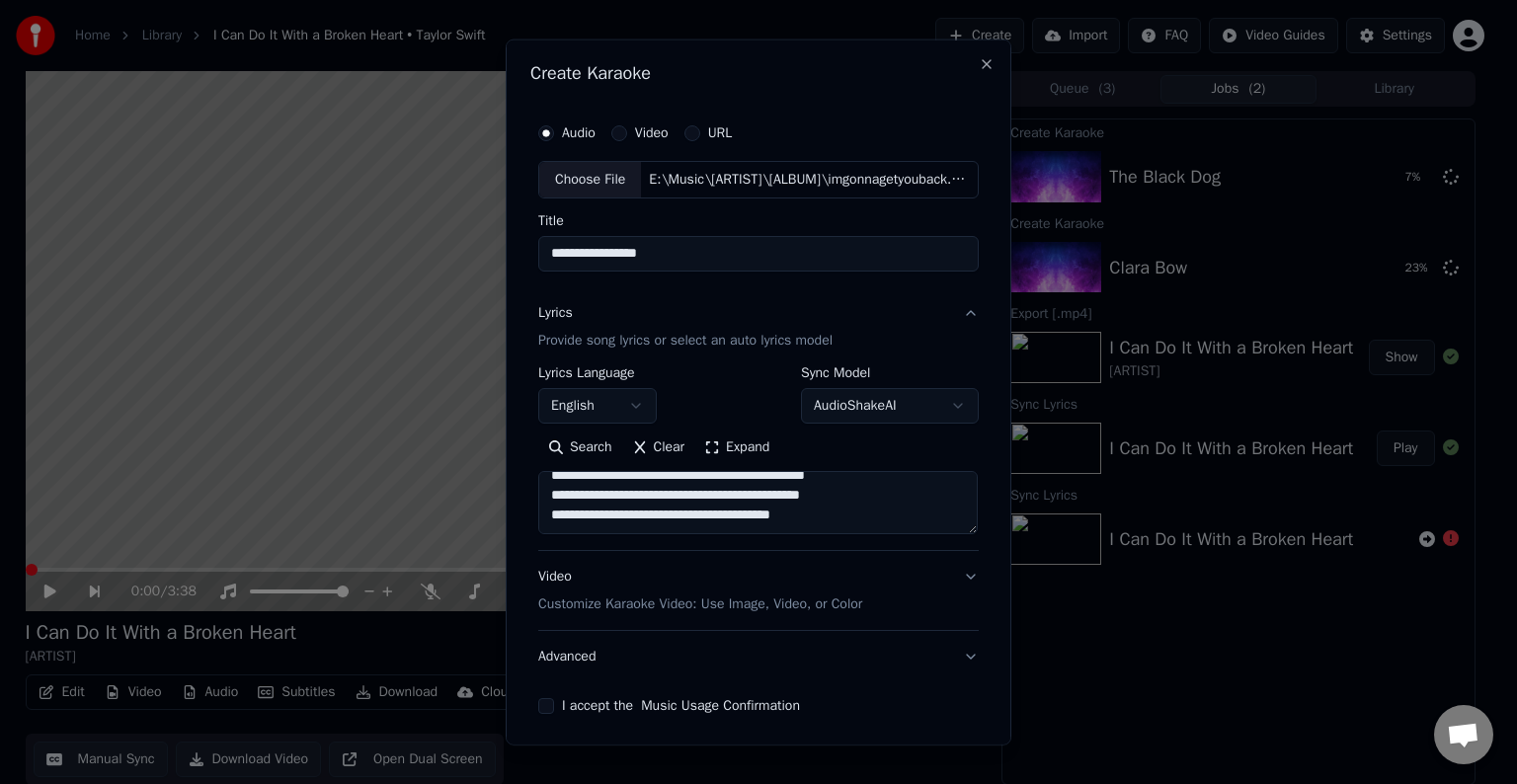 click on "**********" at bounding box center [758, 503] 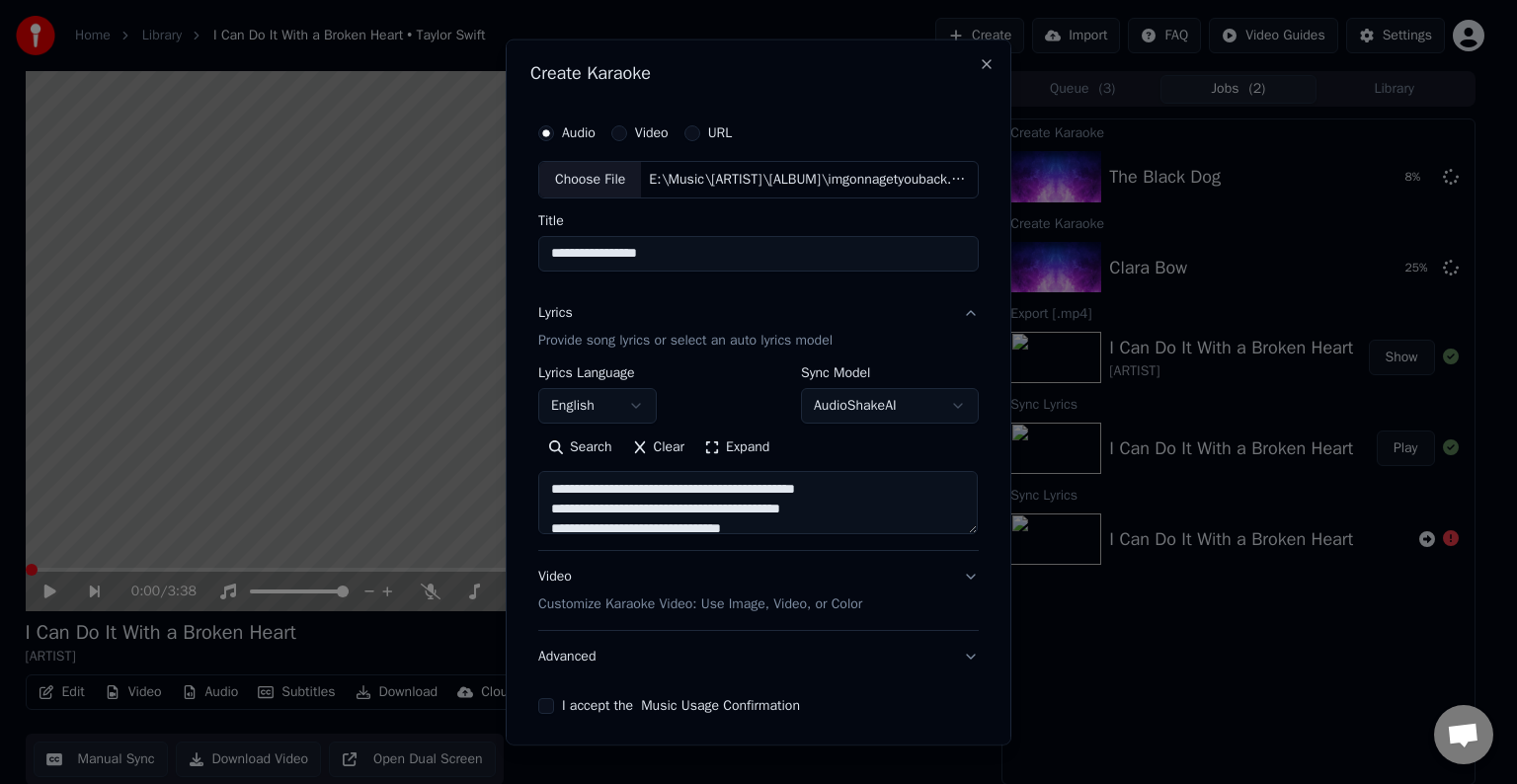 scroll, scrollTop: 92, scrollLeft: 0, axis: vertical 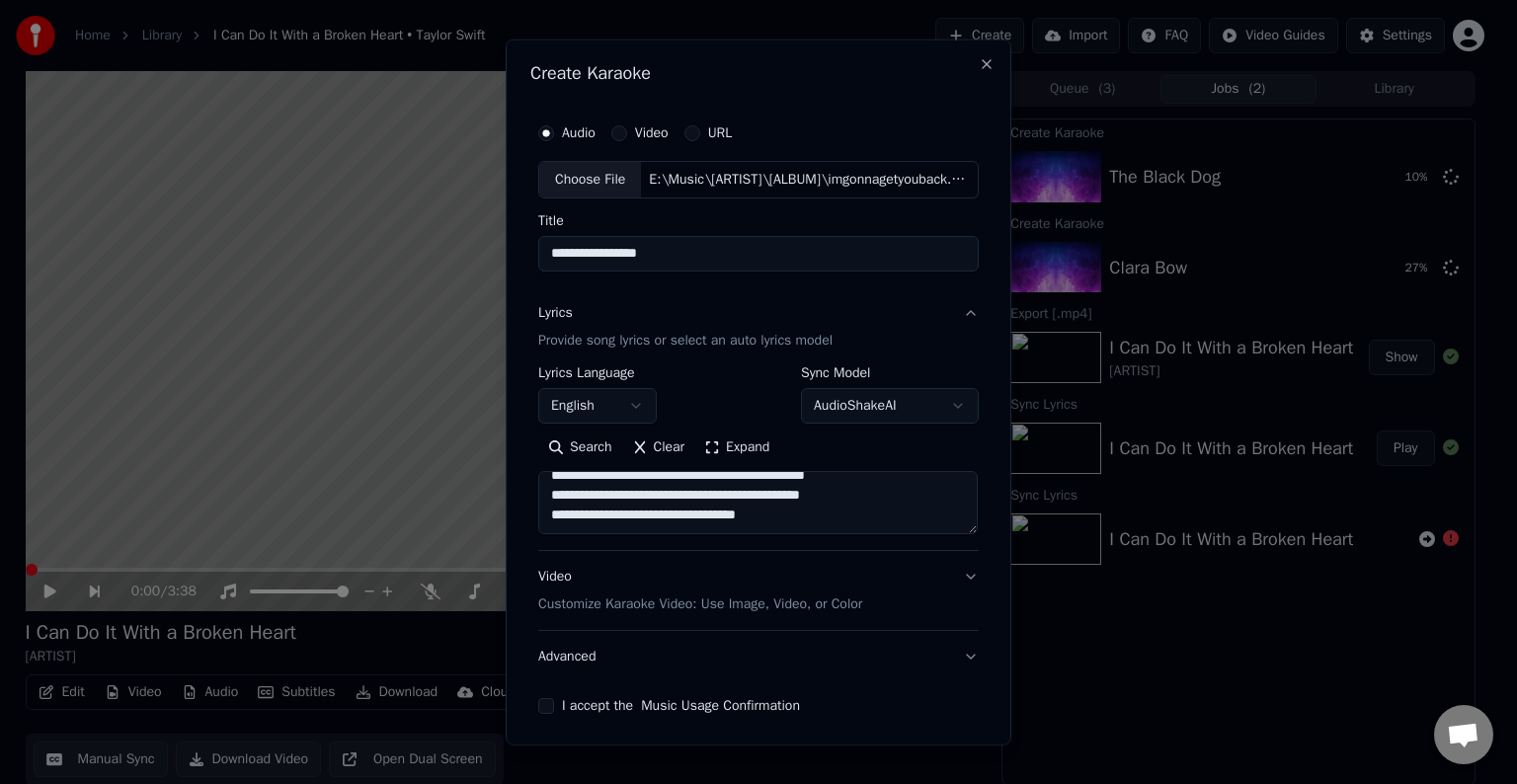 paste on "**********" 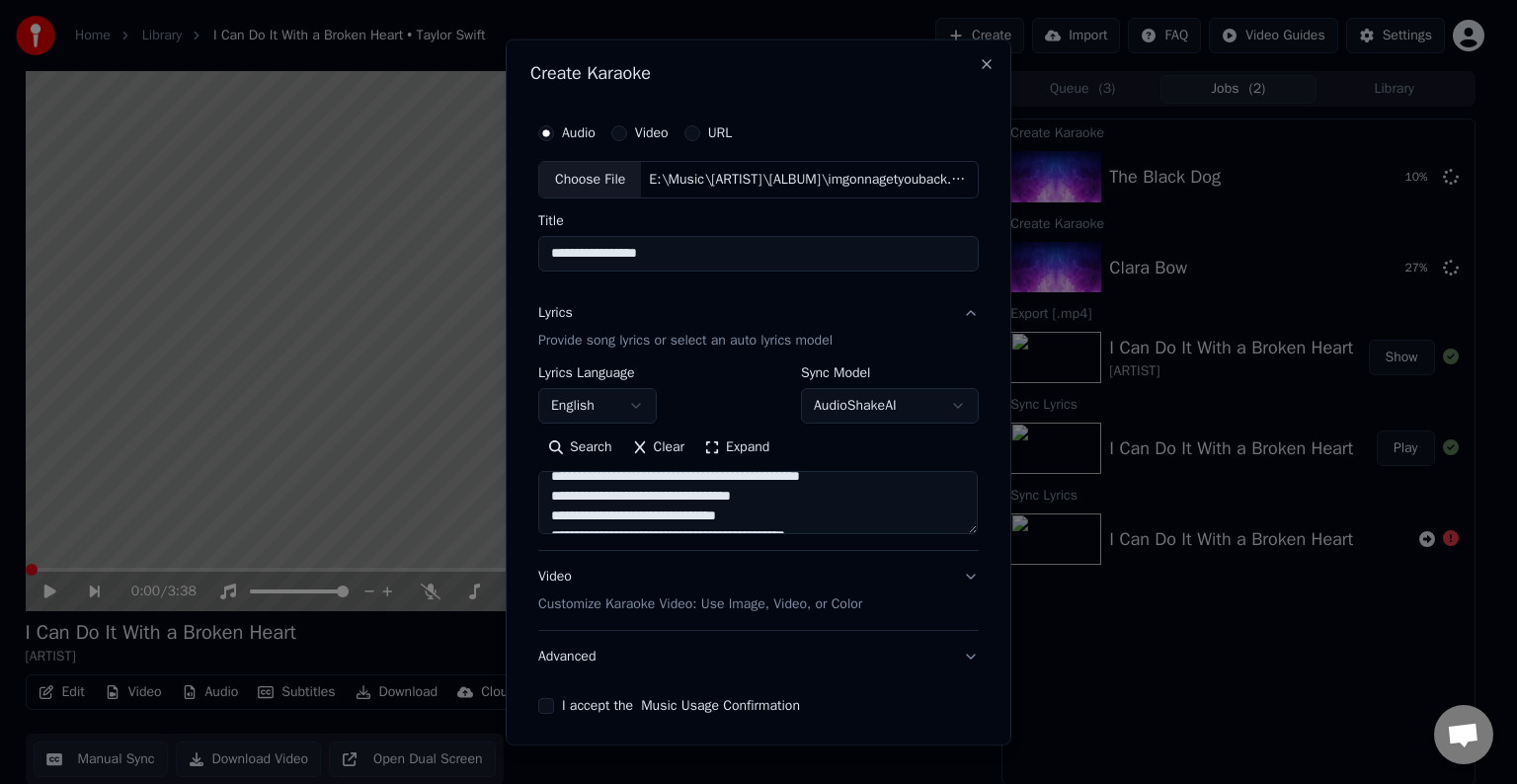 scroll, scrollTop: 201, scrollLeft: 0, axis: vertical 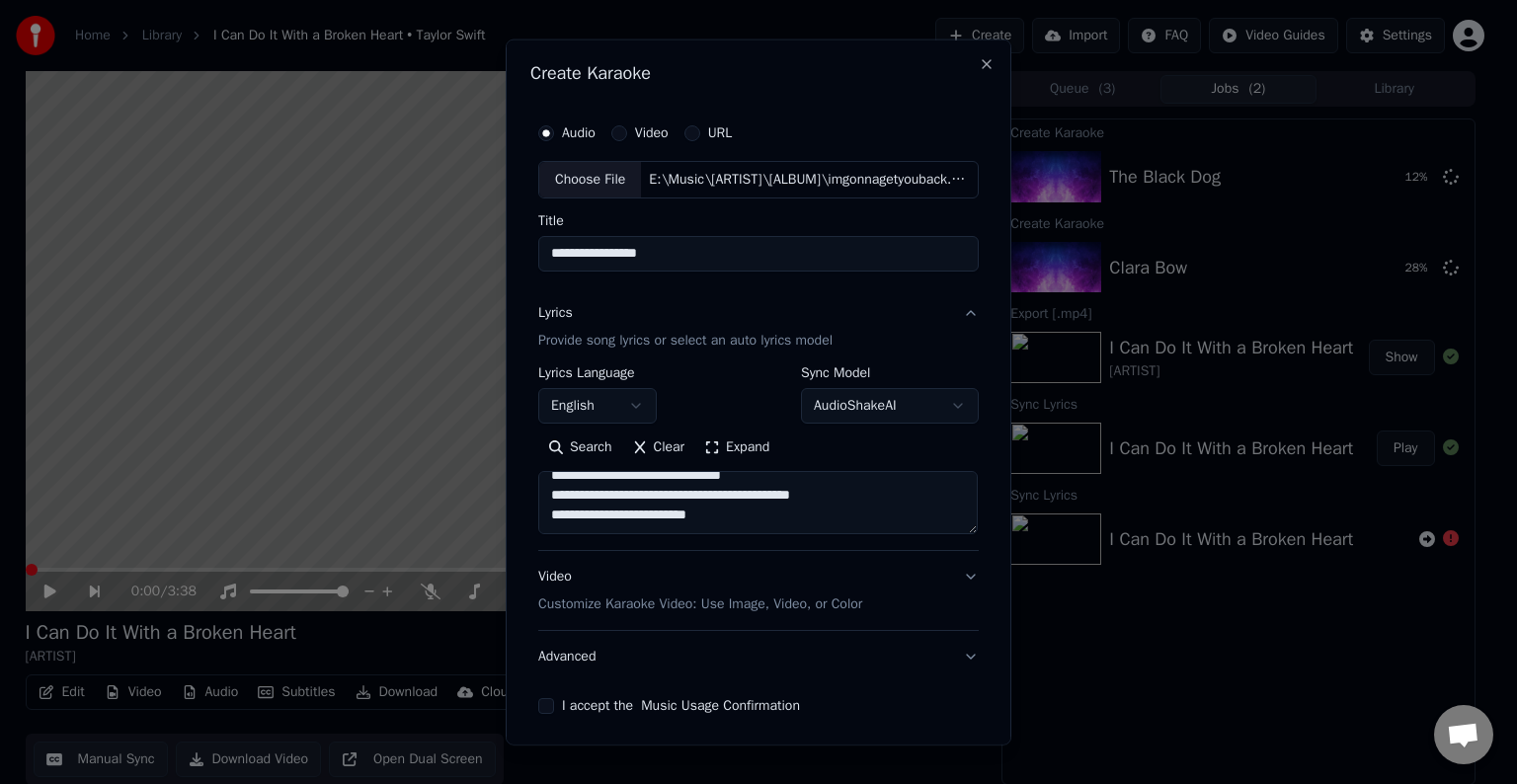 paste on "**********" 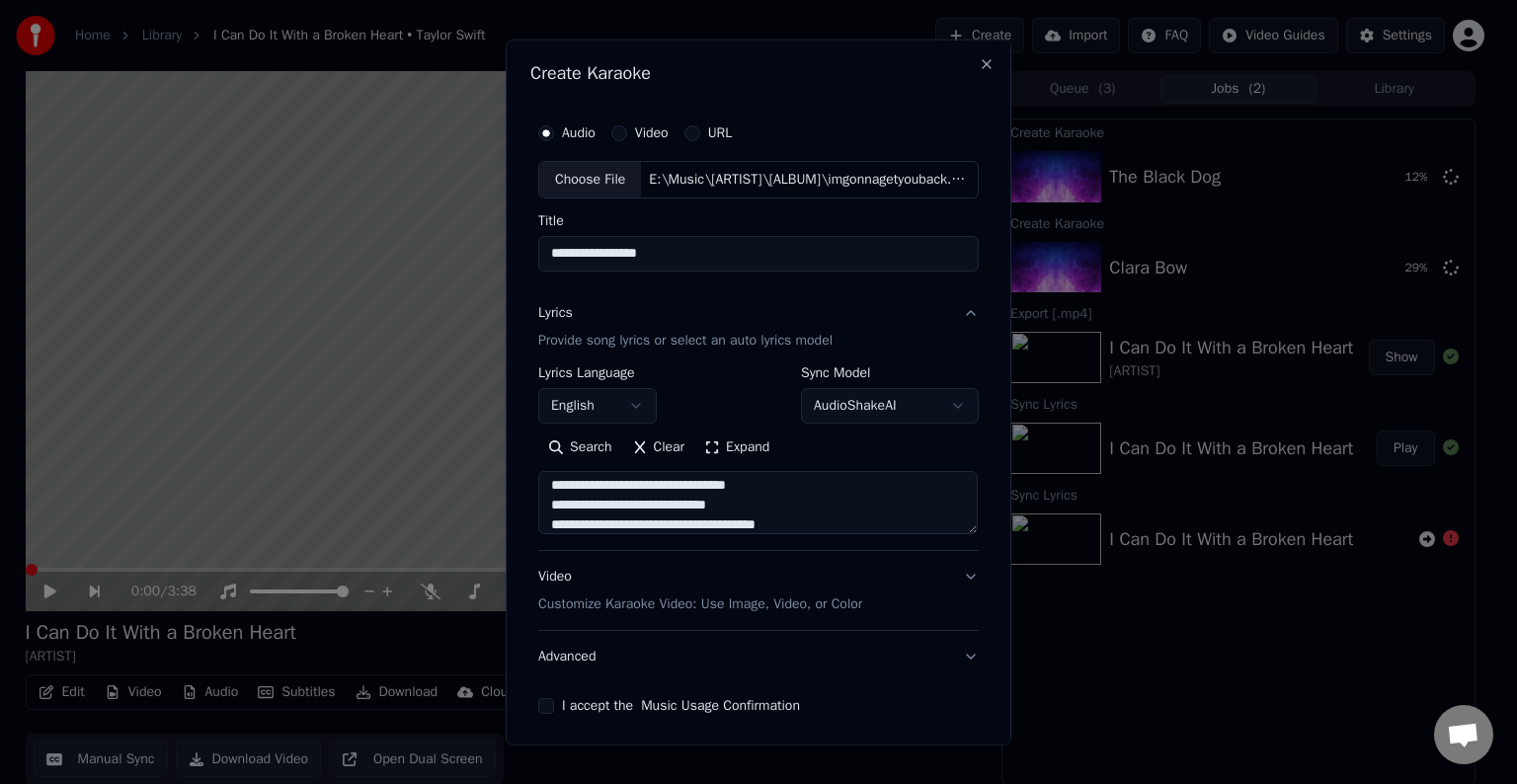 scroll, scrollTop: 261, scrollLeft: 0, axis: vertical 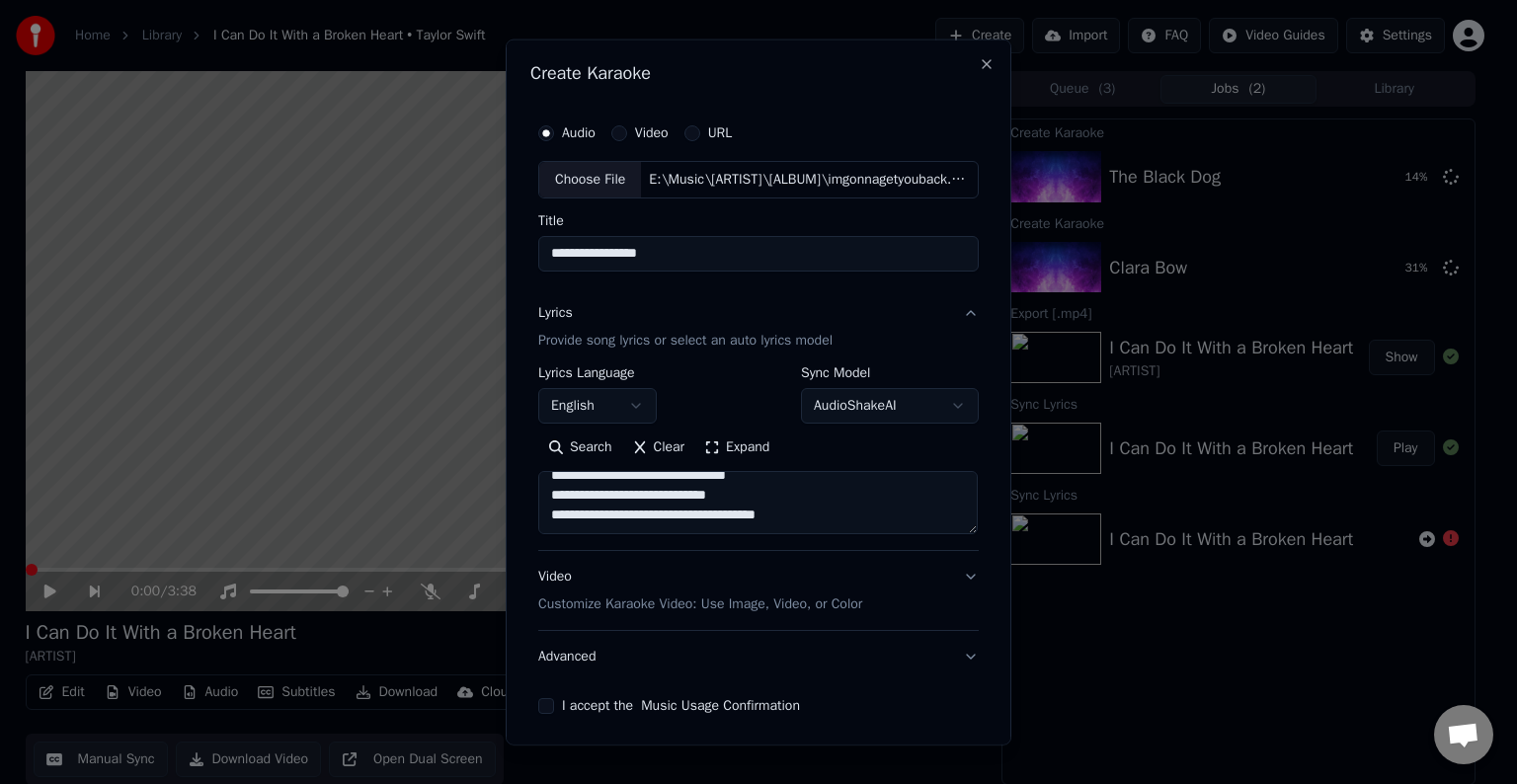 paste on "**********" 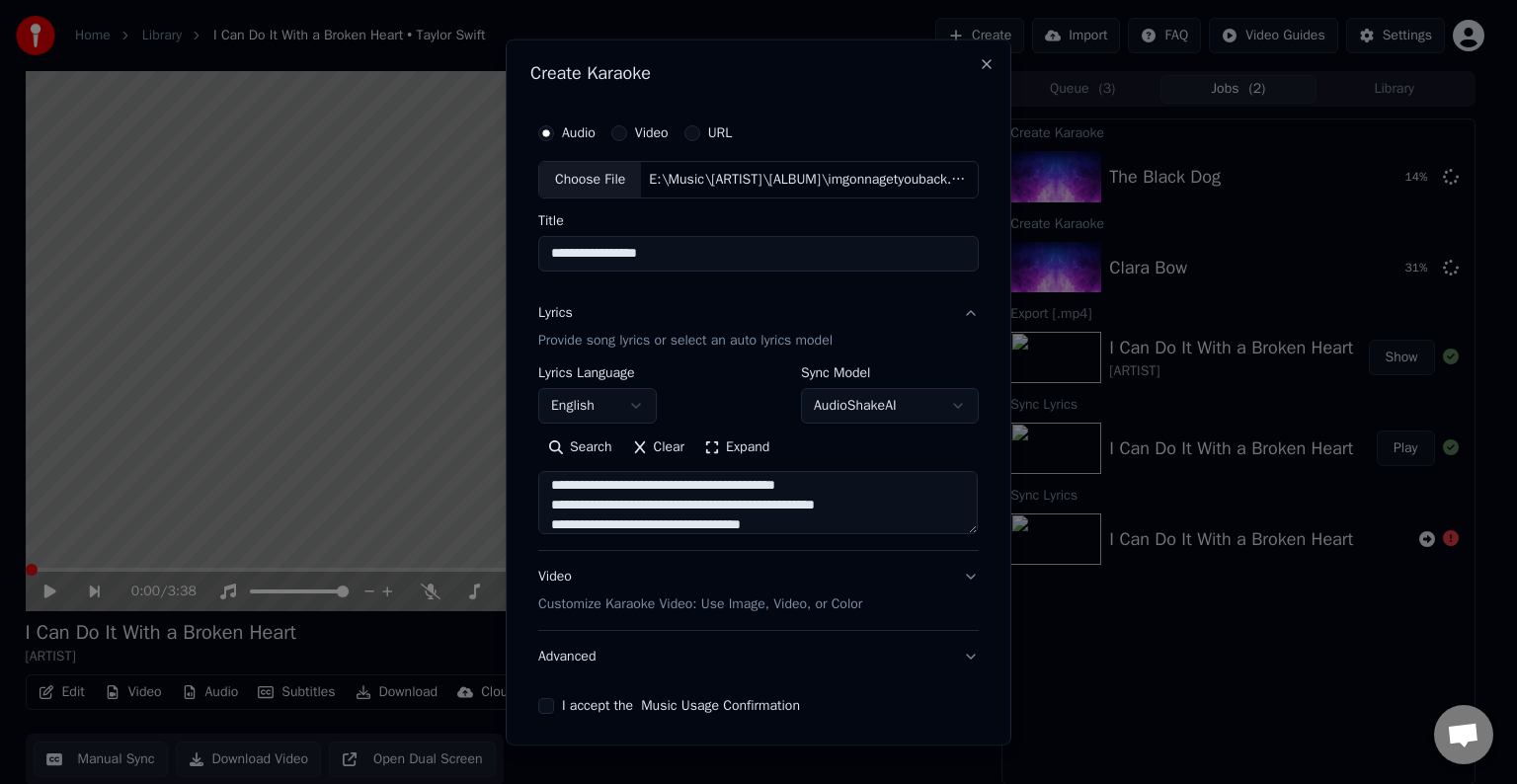 scroll, scrollTop: 399, scrollLeft: 0, axis: vertical 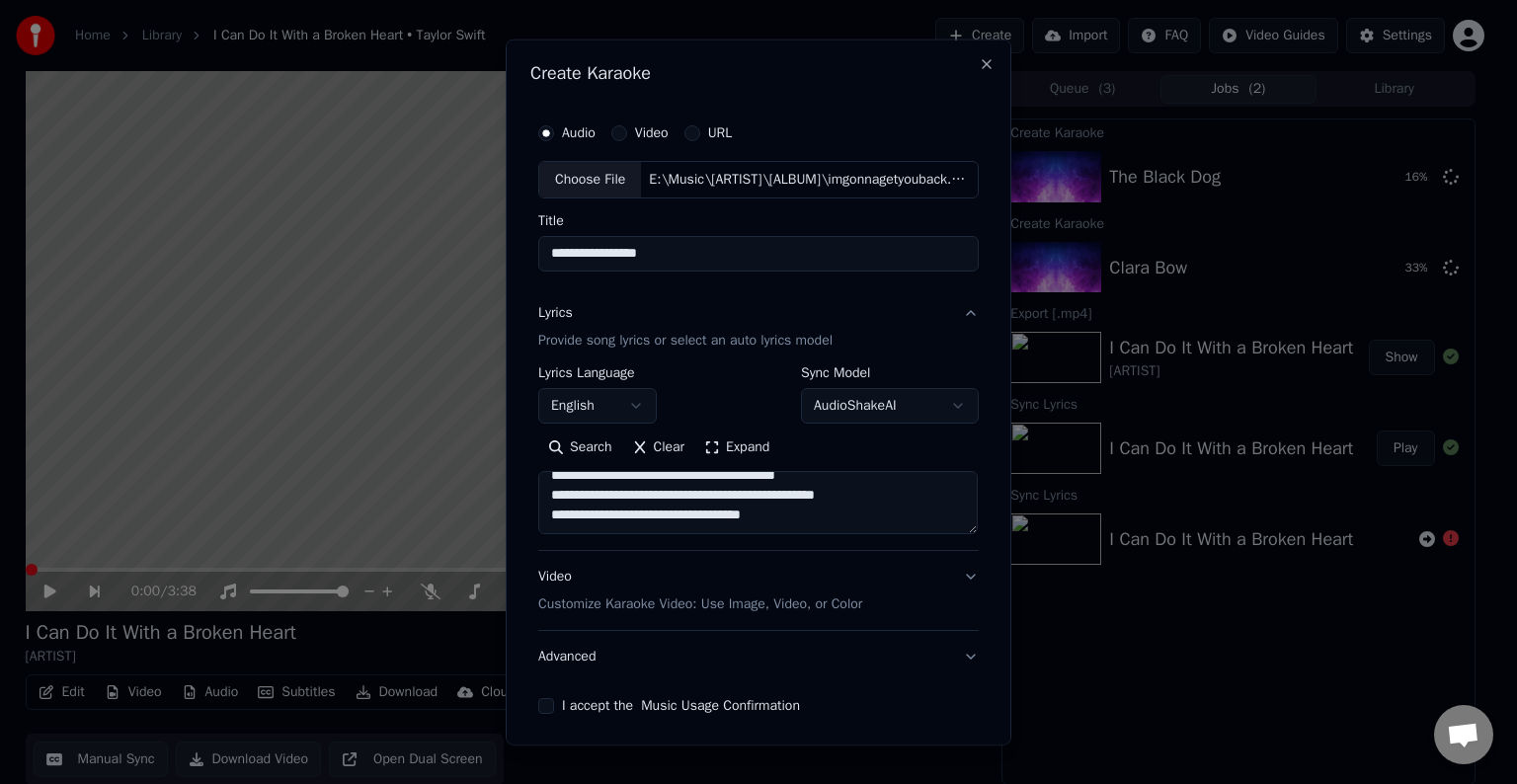 paste on "**********" 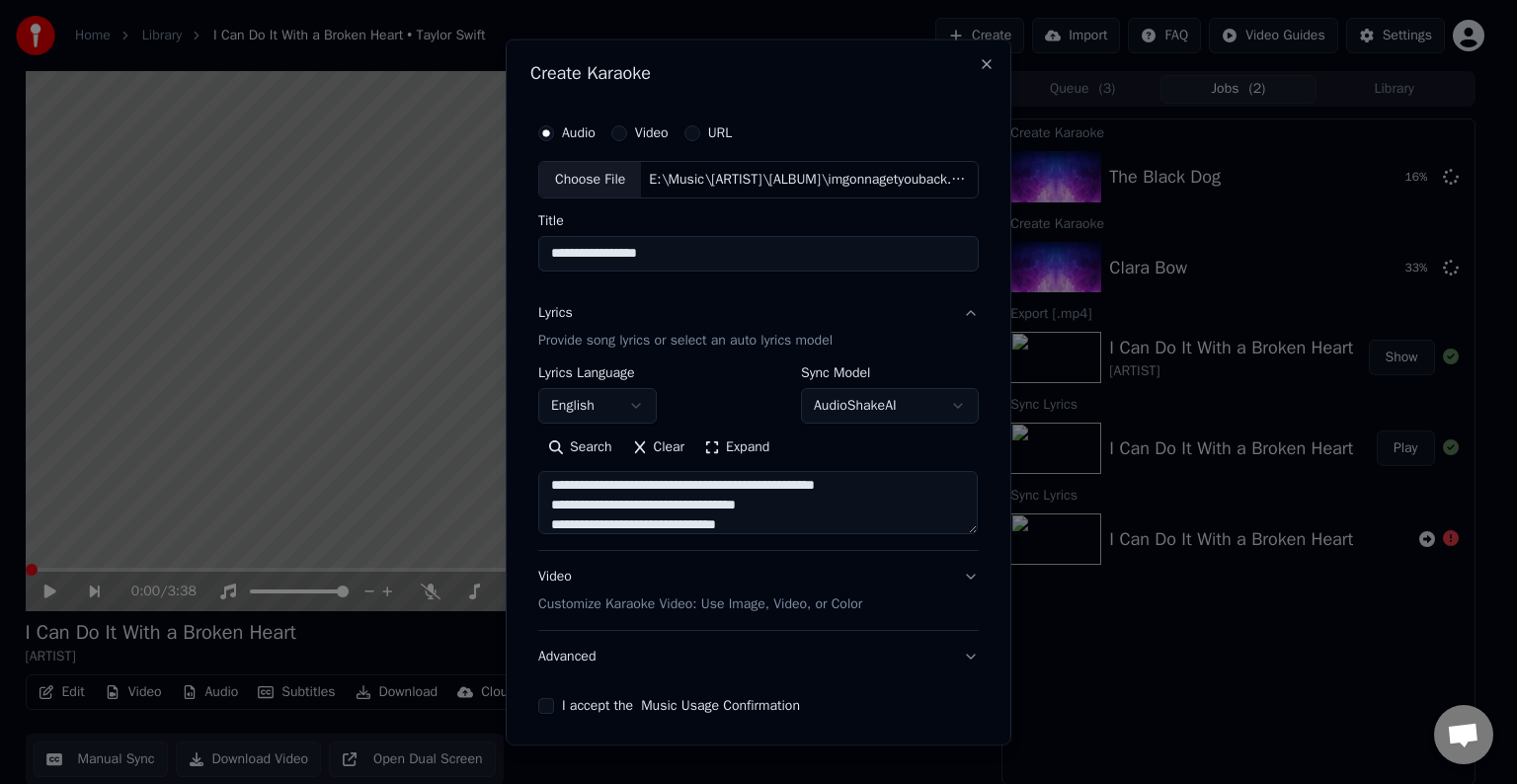 scroll, scrollTop: 517, scrollLeft: 0, axis: vertical 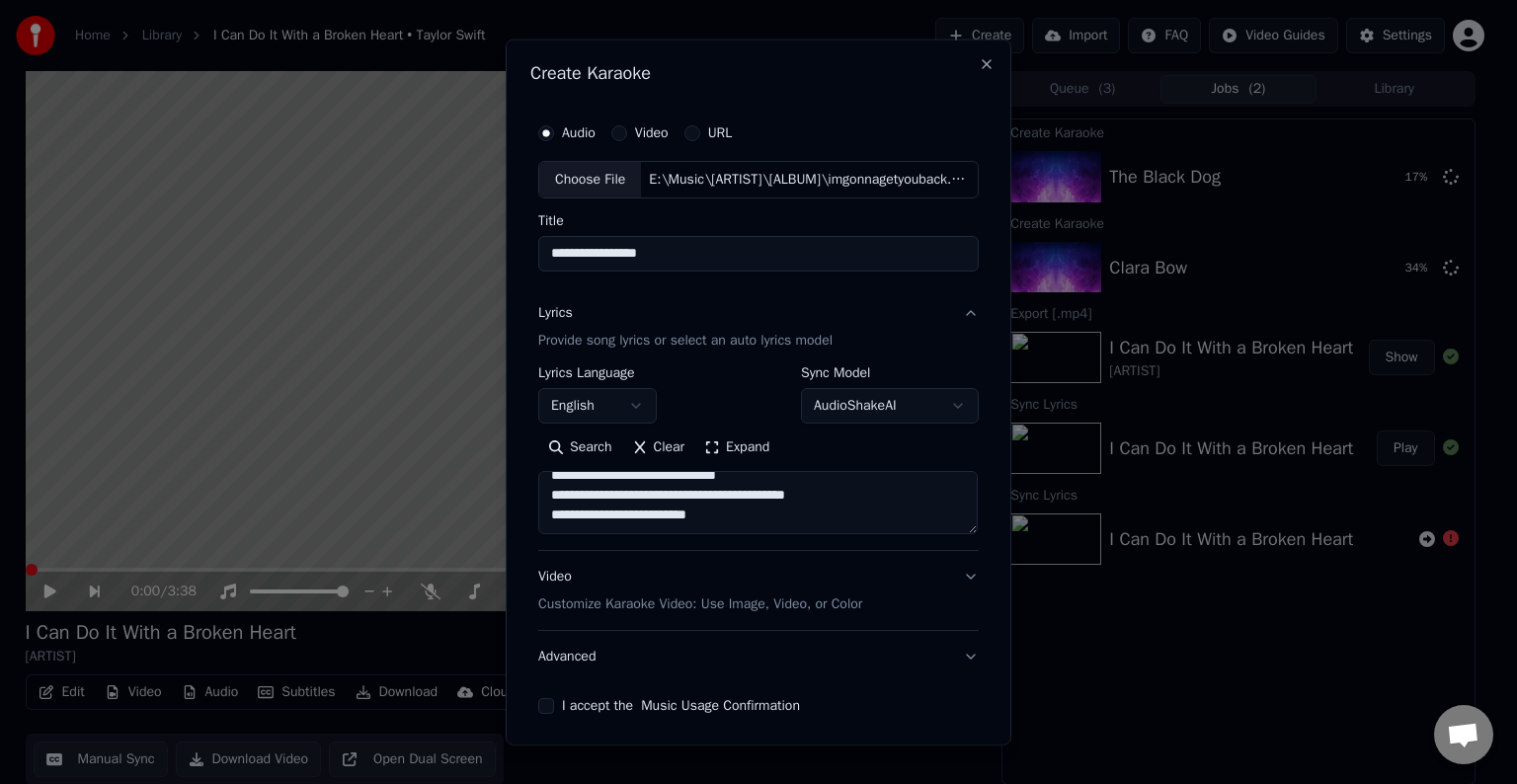 paste on "**********" 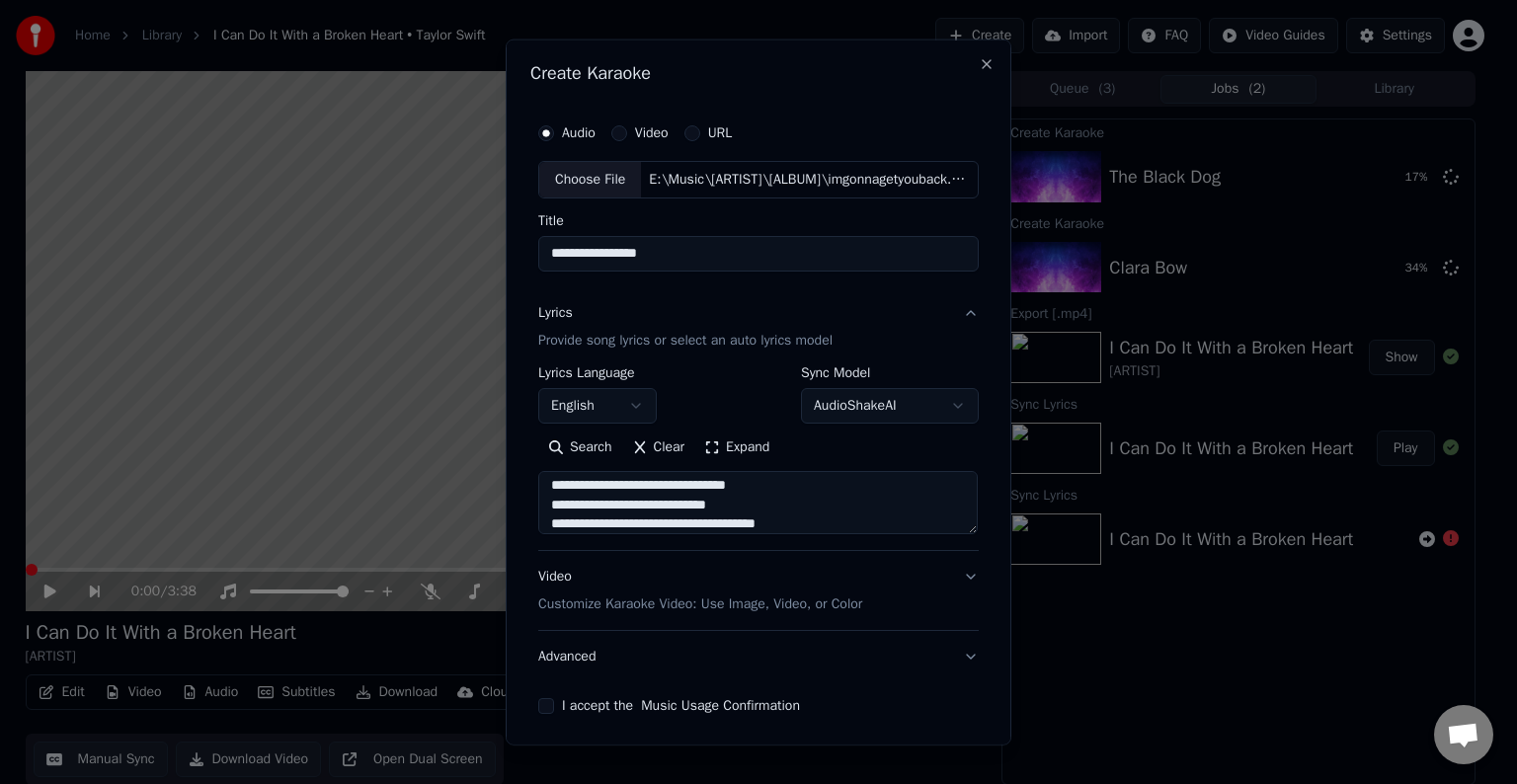 scroll, scrollTop: 577, scrollLeft: 0, axis: vertical 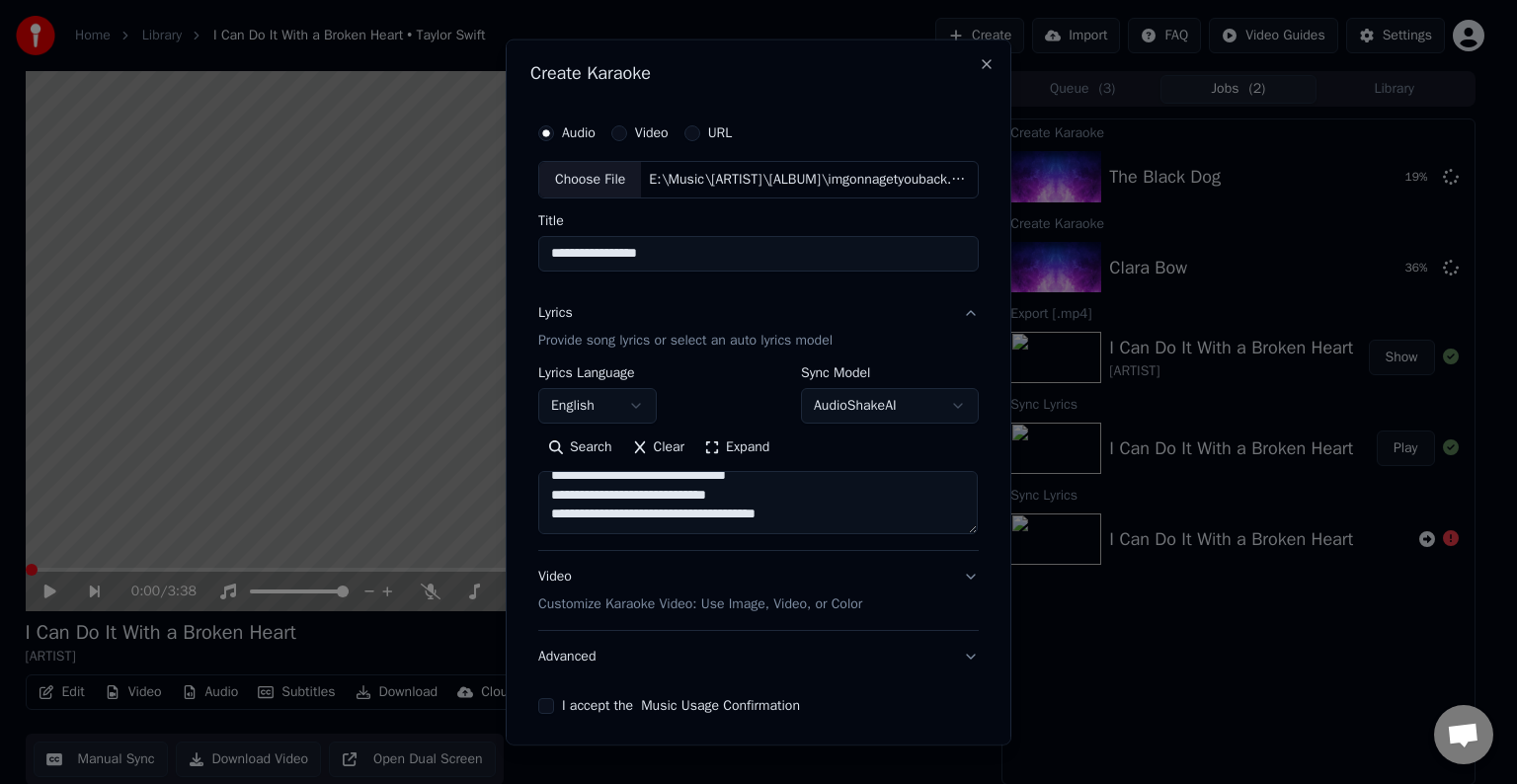 paste on "**********" 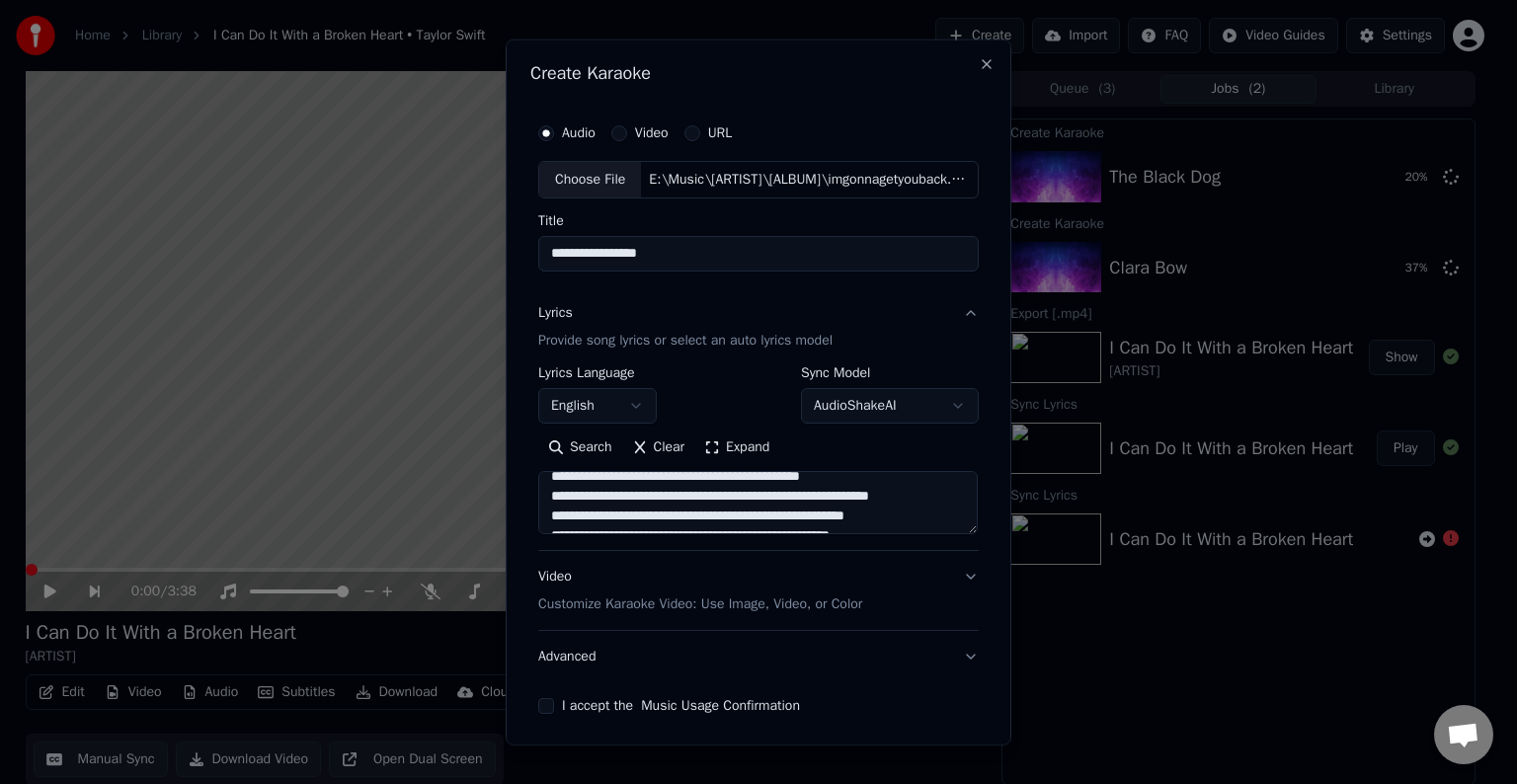 scroll, scrollTop: 683, scrollLeft: 0, axis: vertical 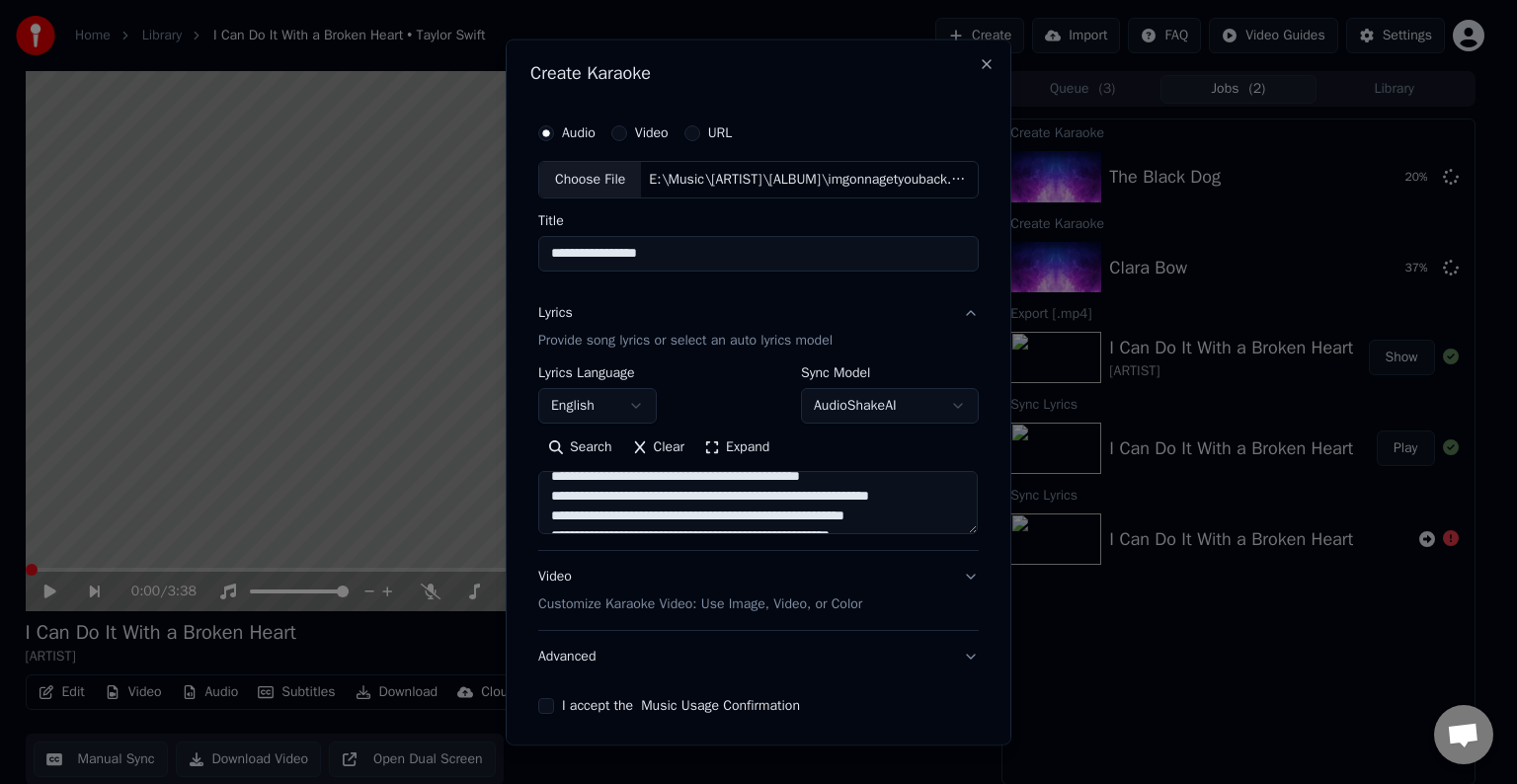 click at bounding box center [758, 503] 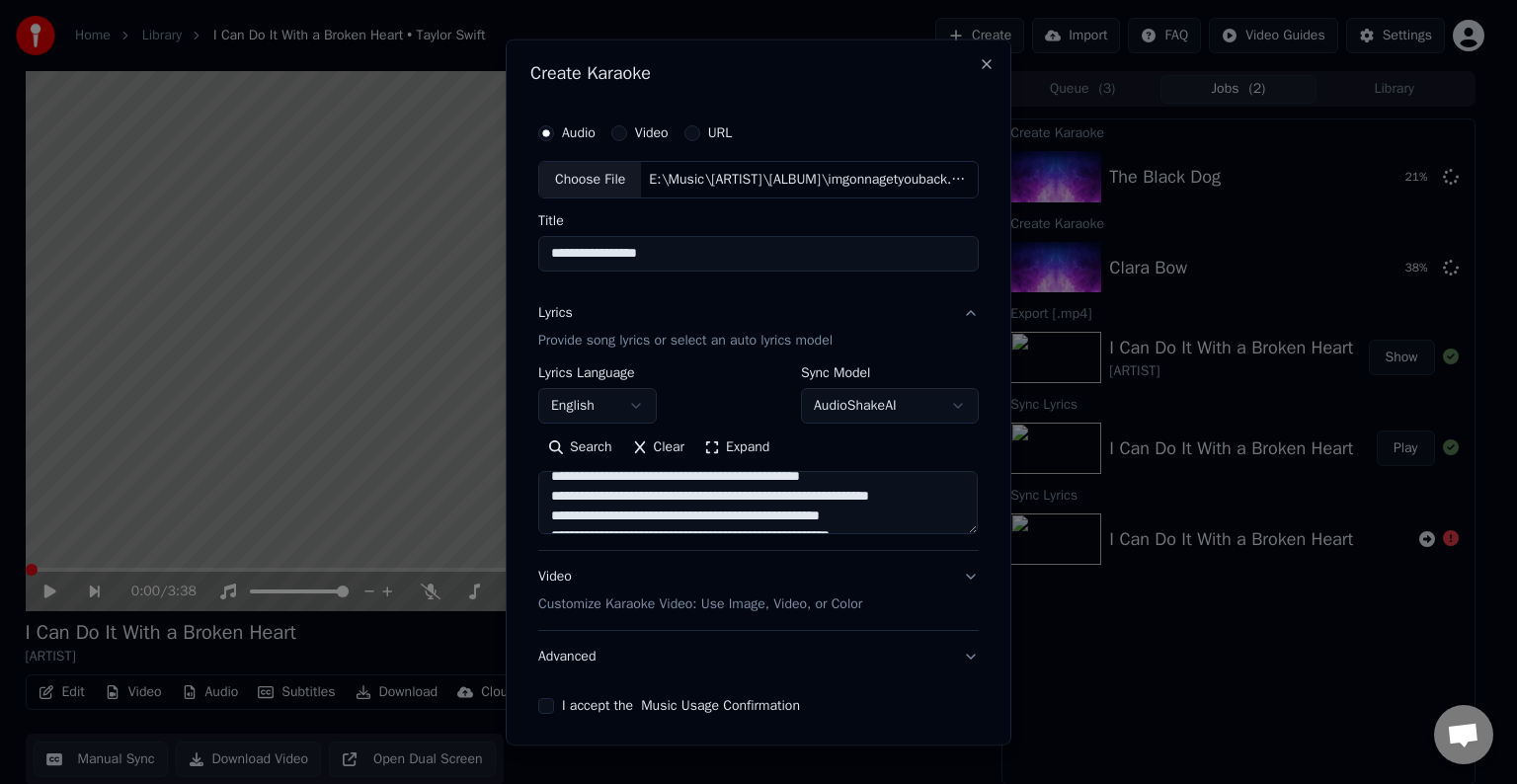 drag, startPoint x: 934, startPoint y: 497, endPoint x: 821, endPoint y: 499, distance: 113.0177 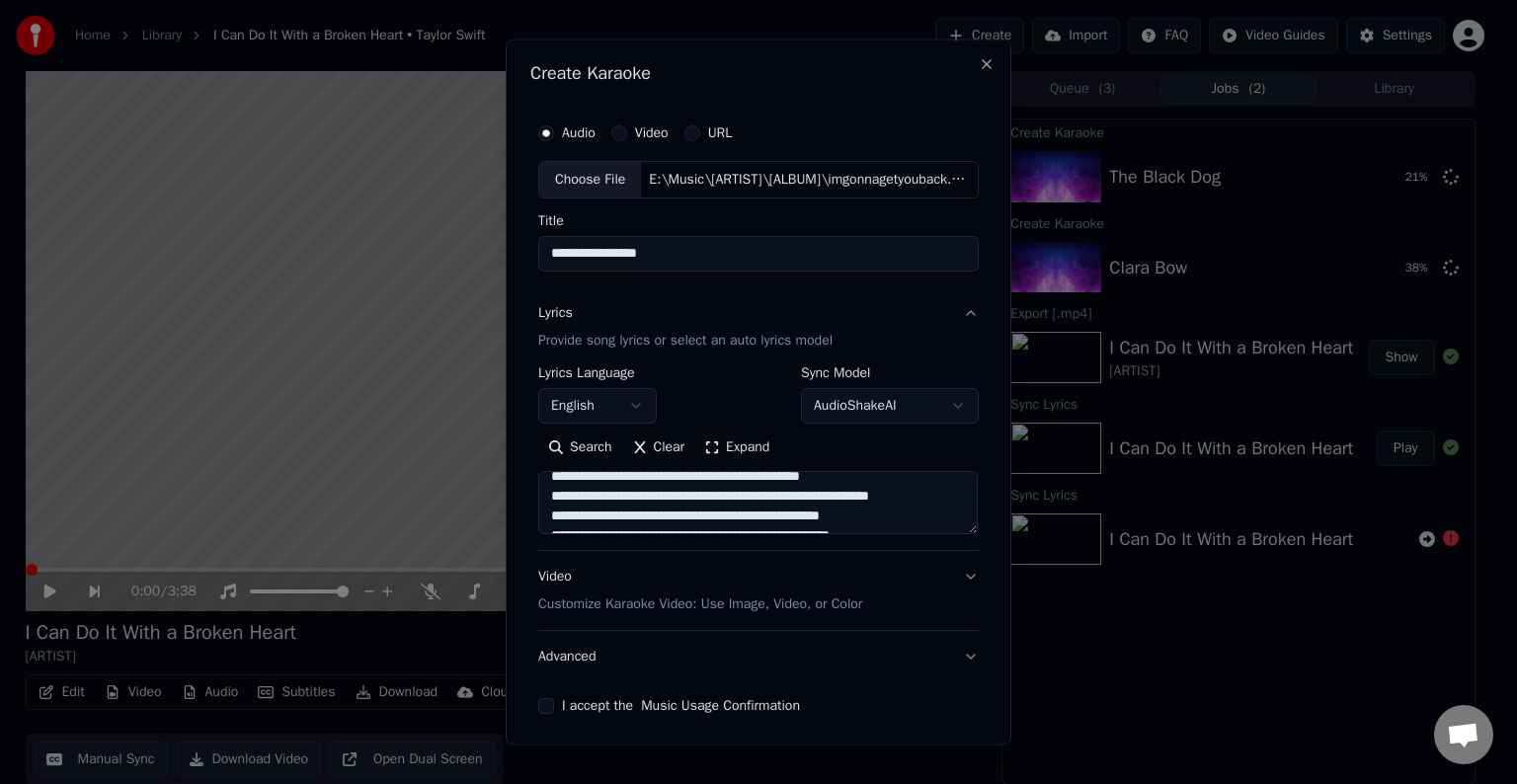 click at bounding box center (758, 503) 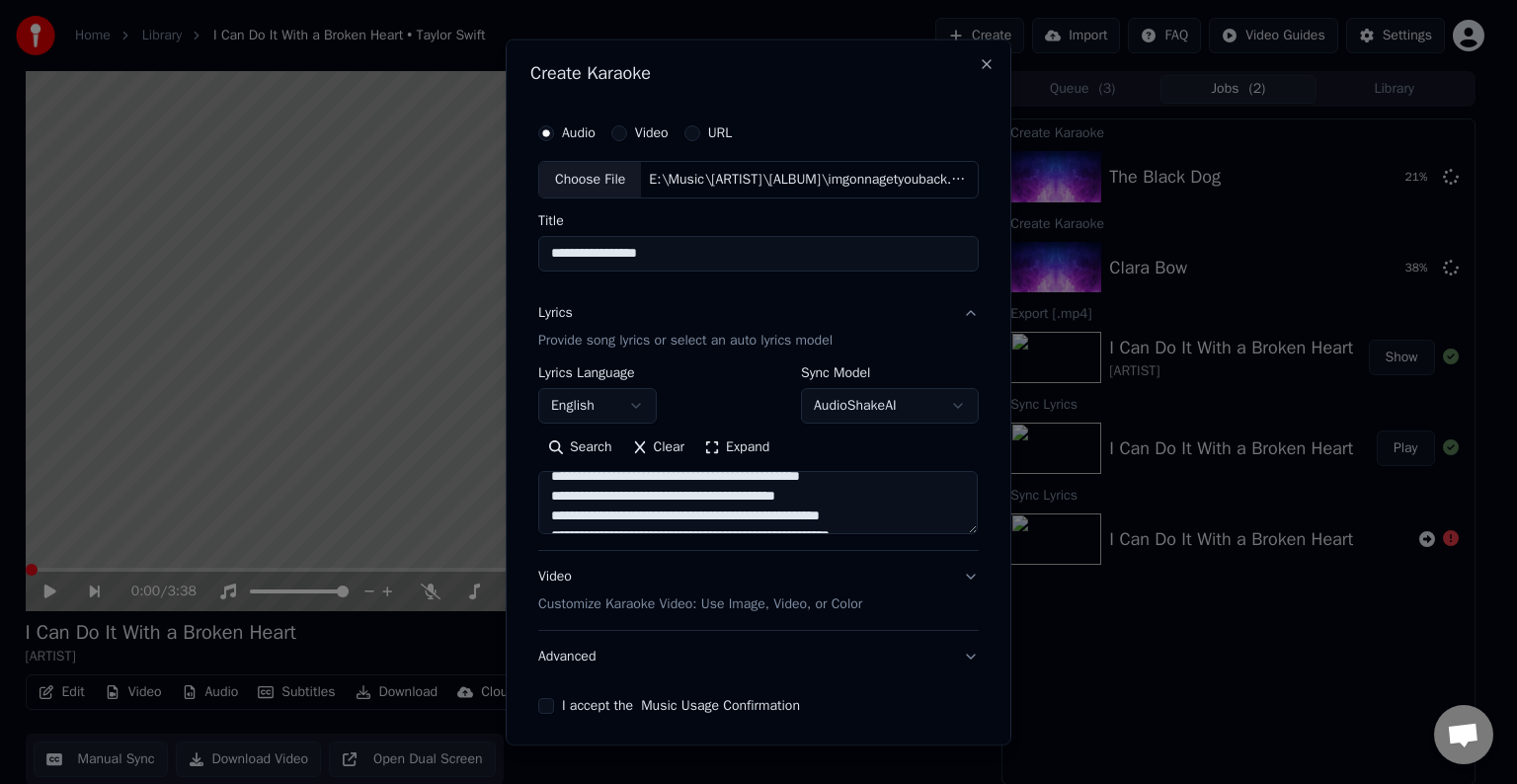 scroll, scrollTop: 743, scrollLeft: 0, axis: vertical 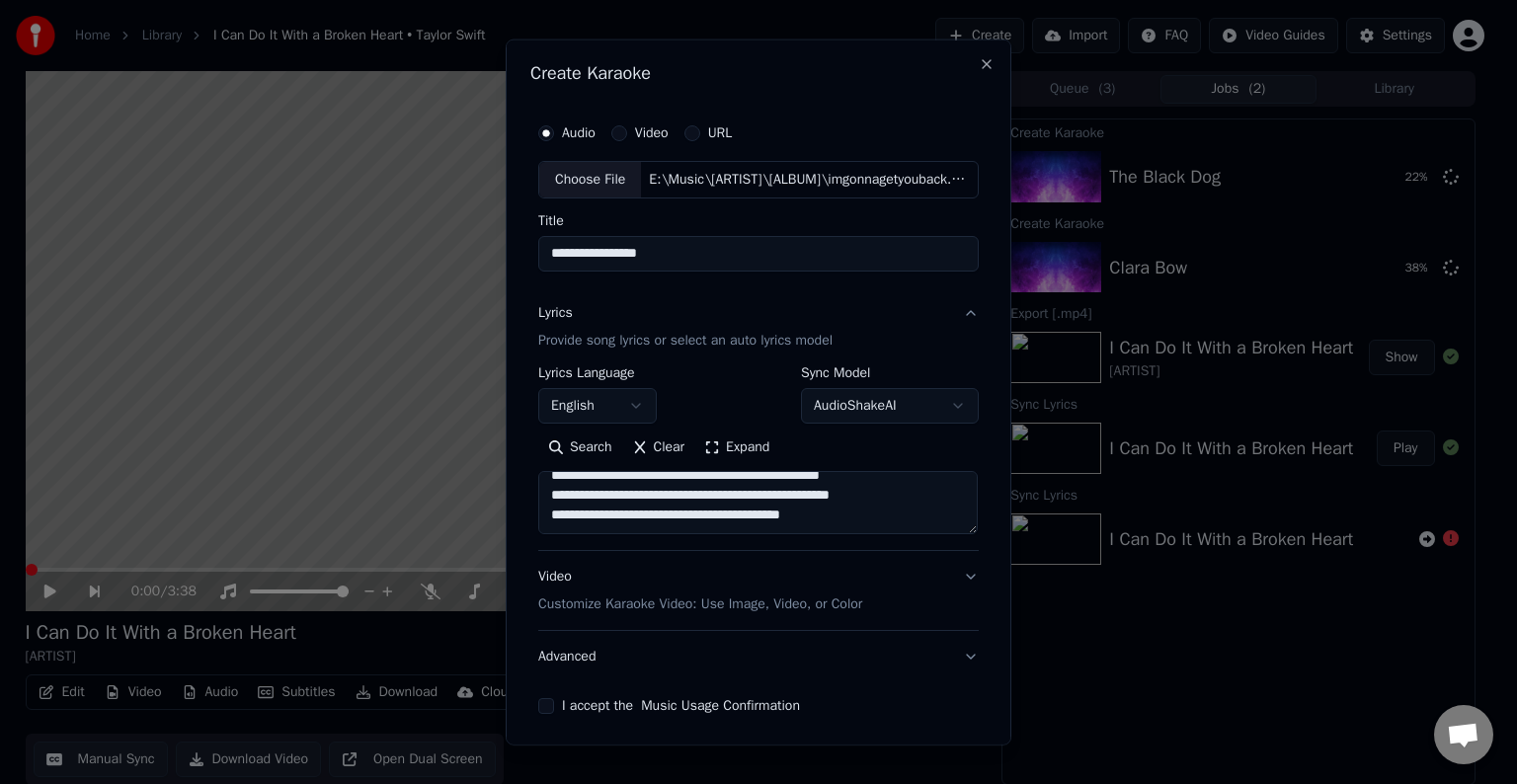 click at bounding box center (758, 503) 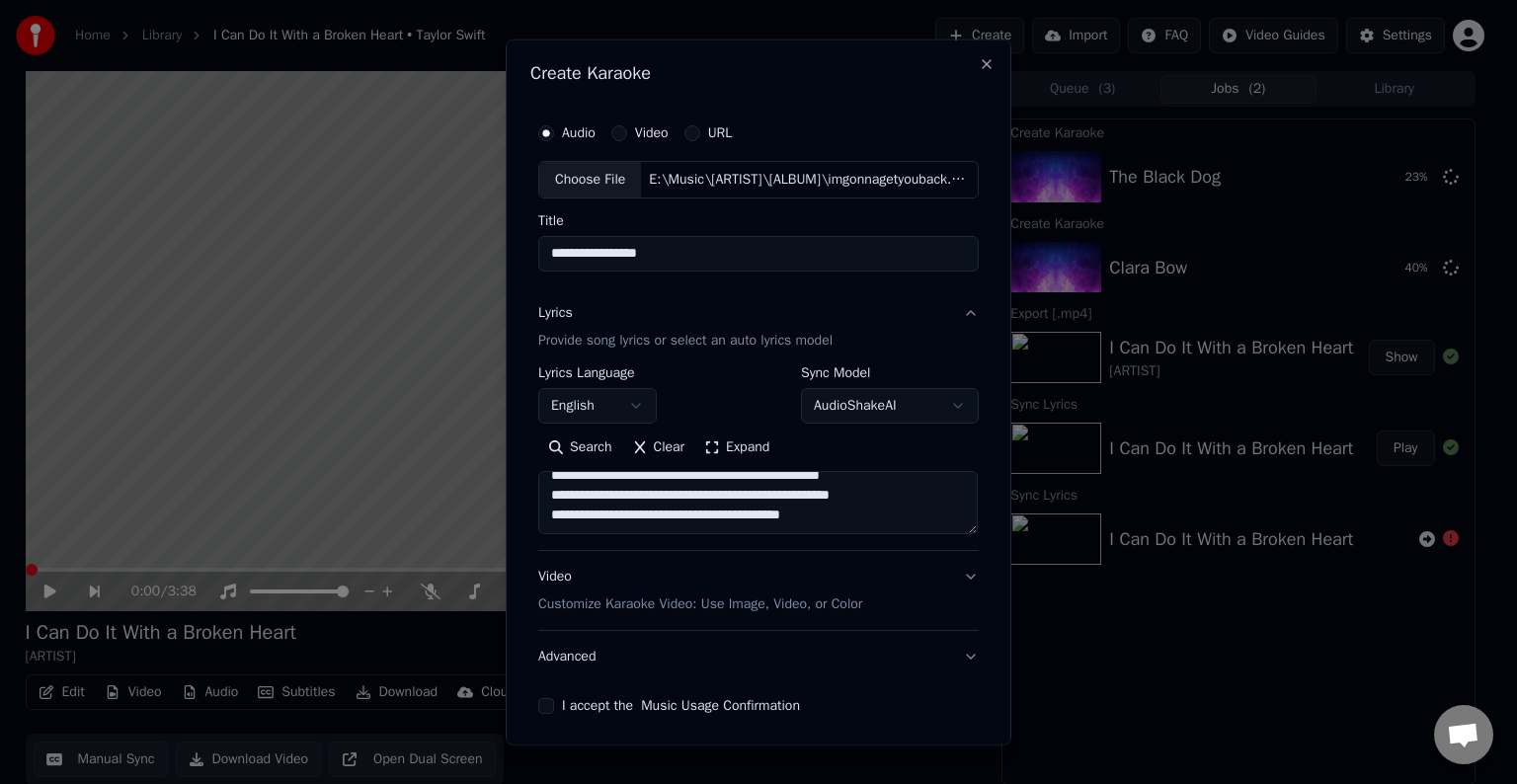 paste on "**********" 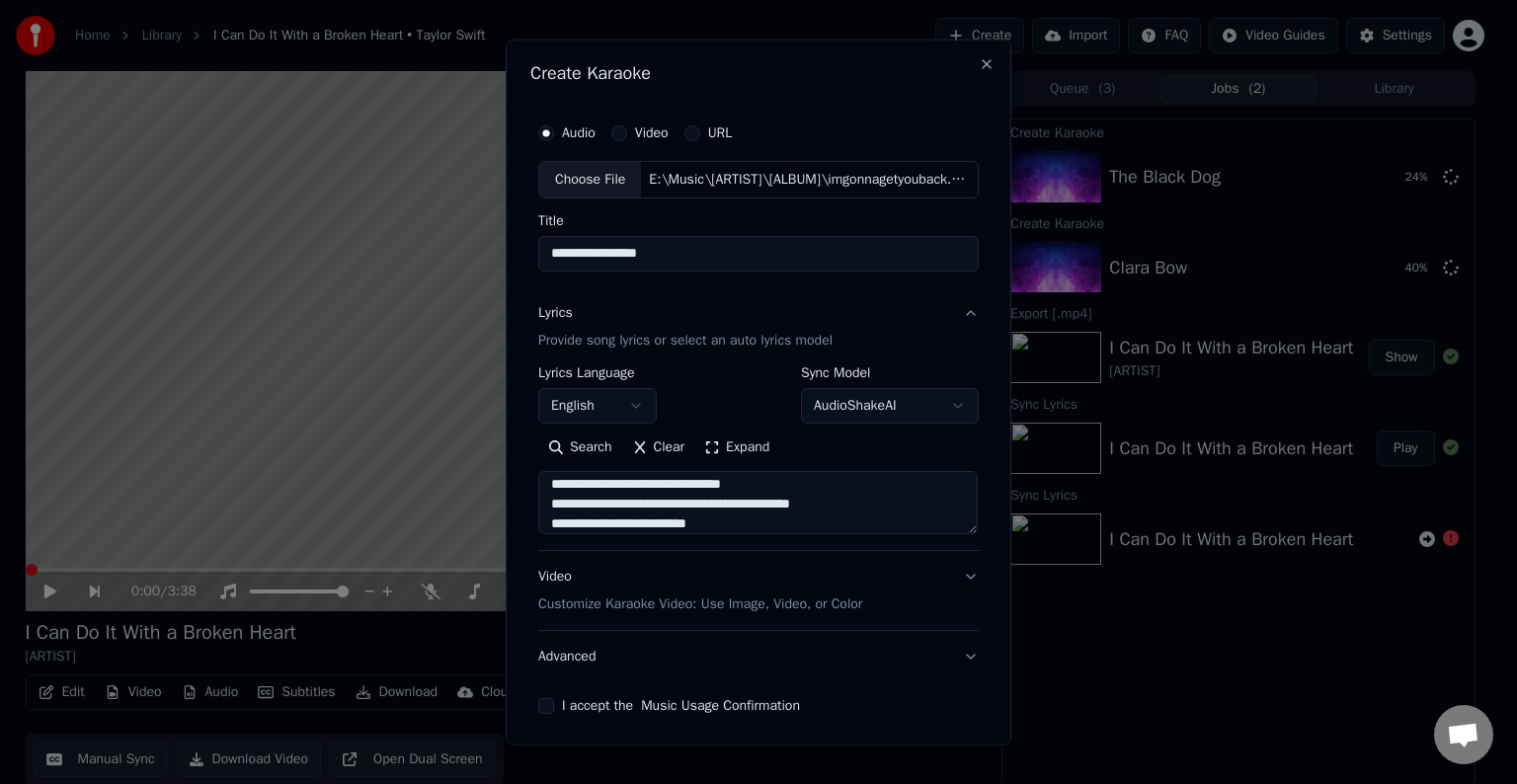 scroll, scrollTop: 853, scrollLeft: 0, axis: vertical 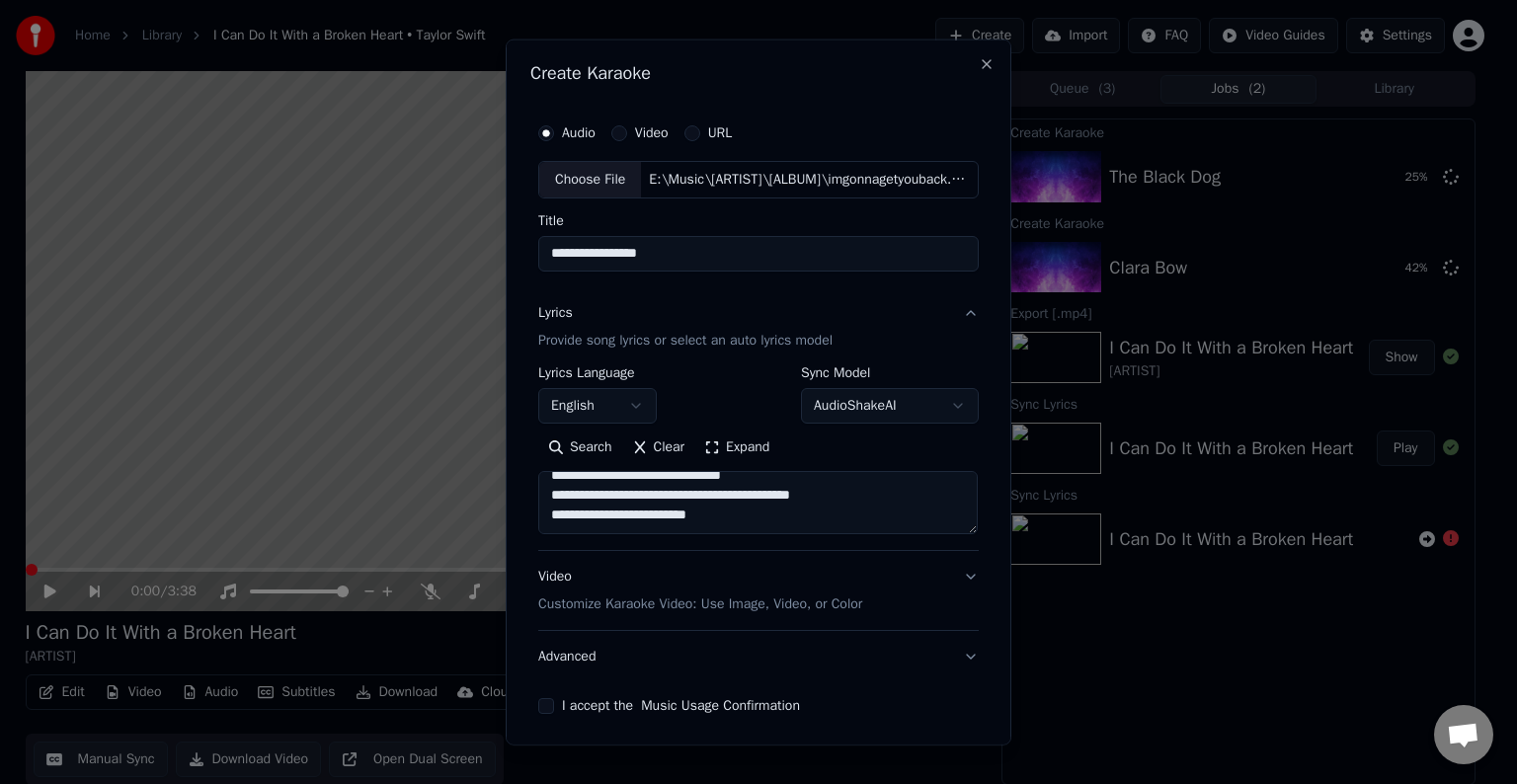 paste on "**********" 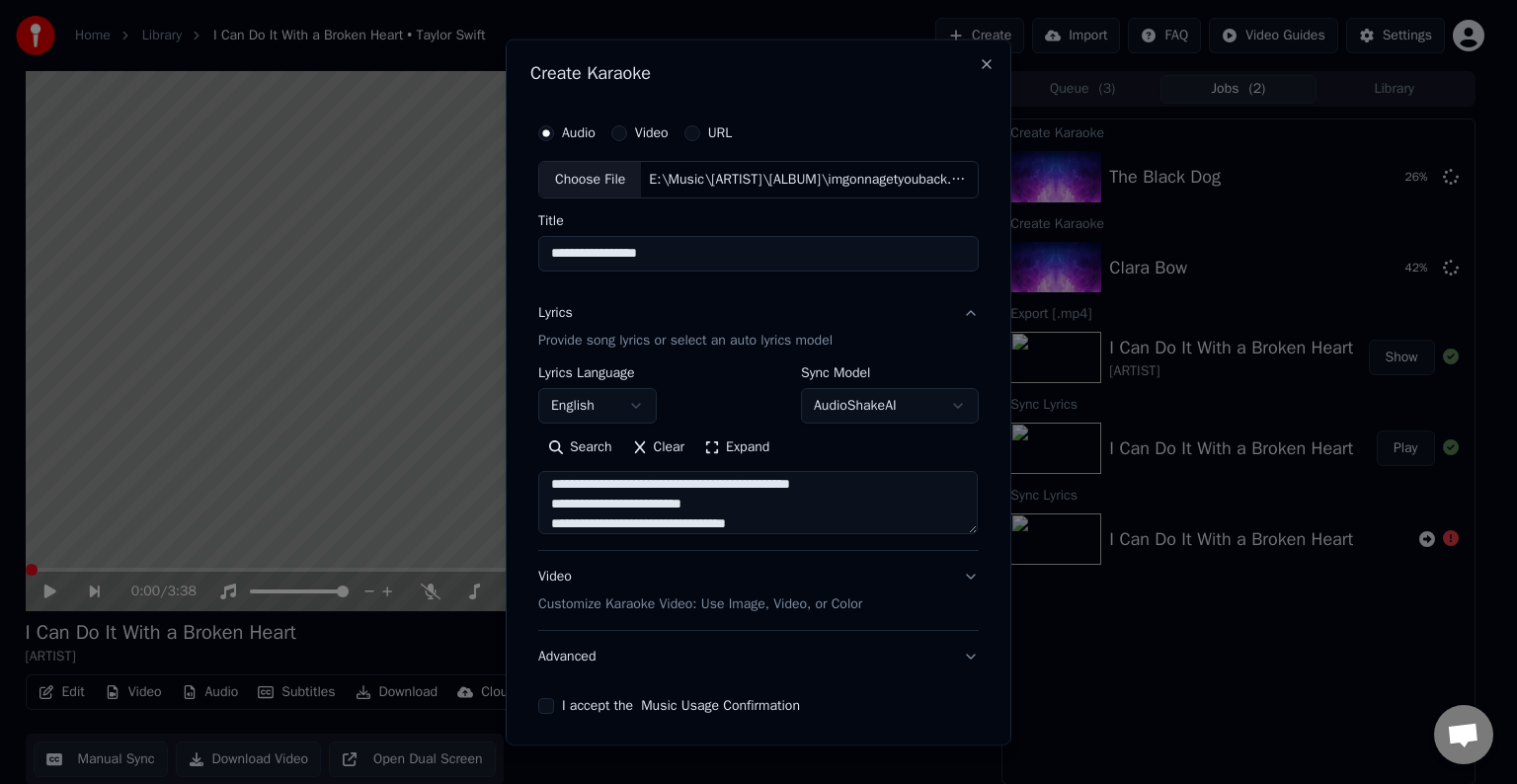 scroll, scrollTop: 912, scrollLeft: 0, axis: vertical 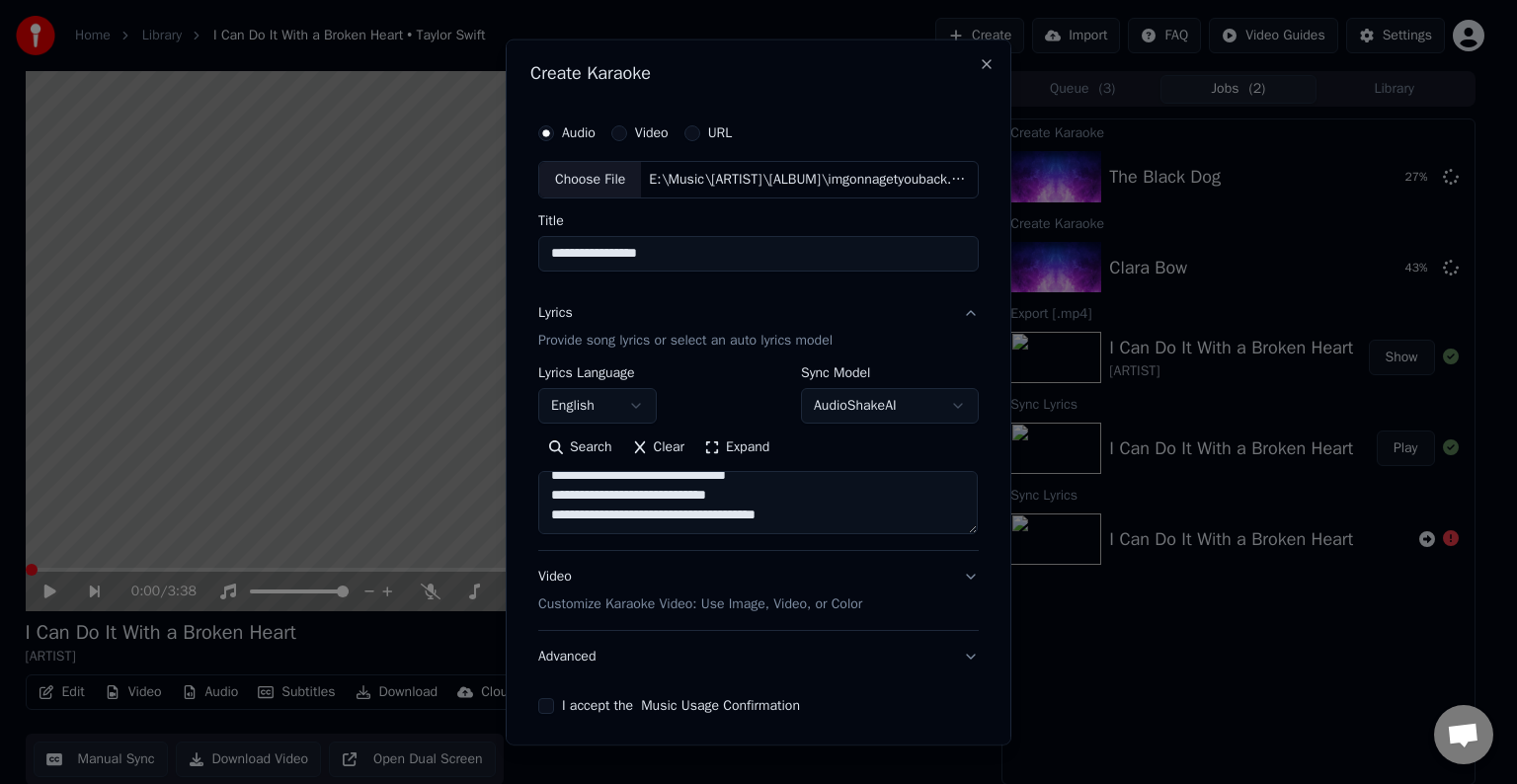 paste on "**********" 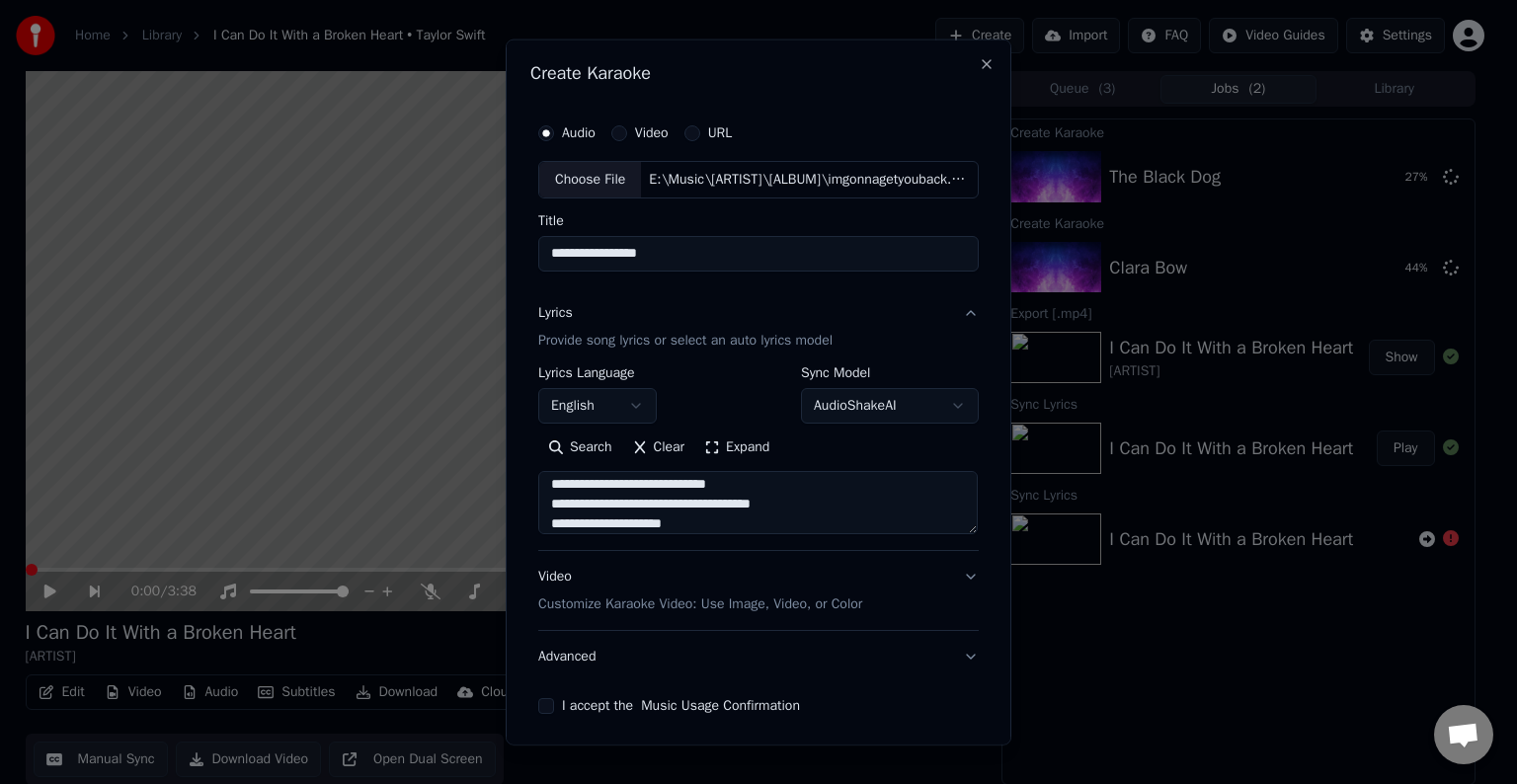 type on "**********" 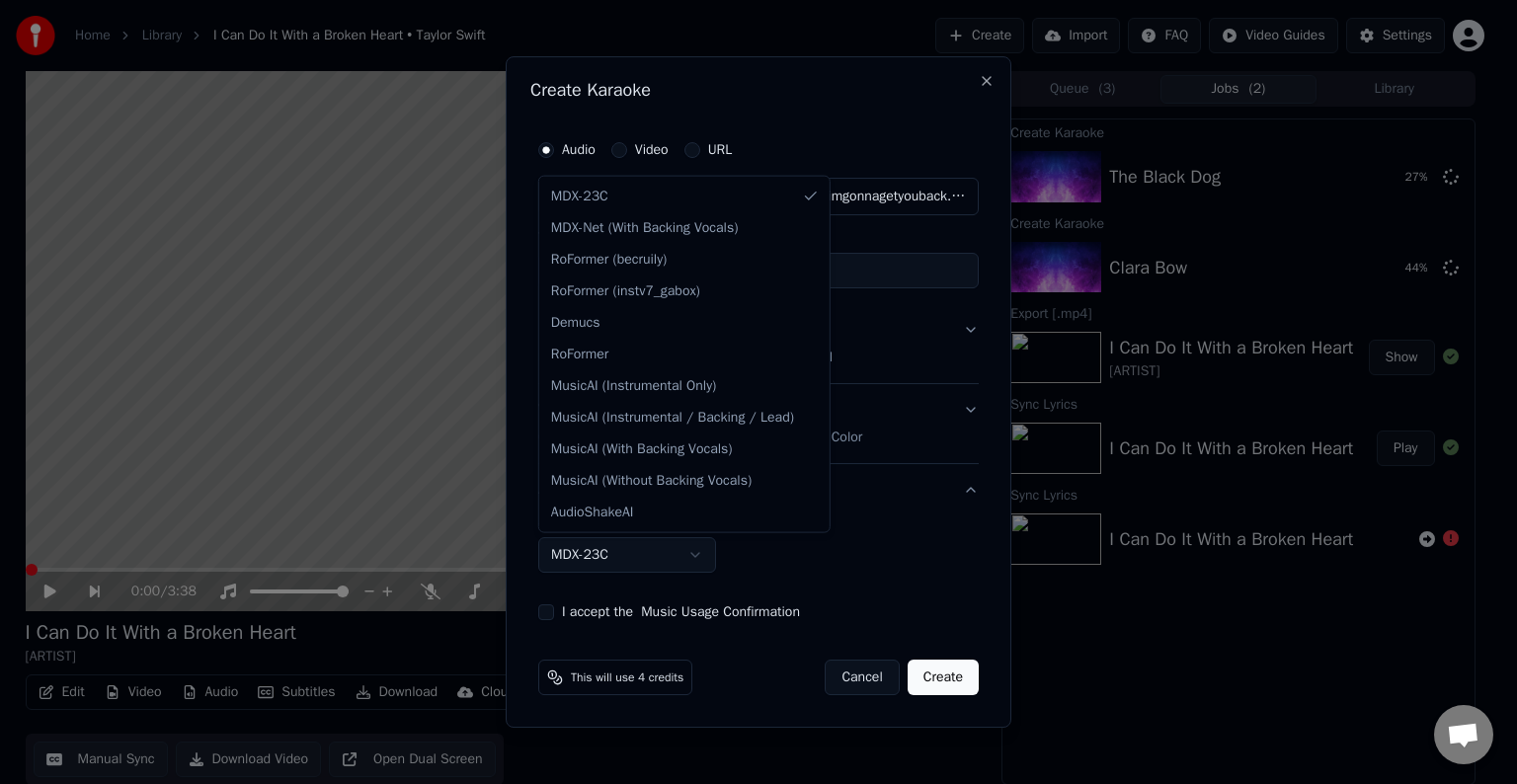 click on "**********" at bounding box center (750, 392) 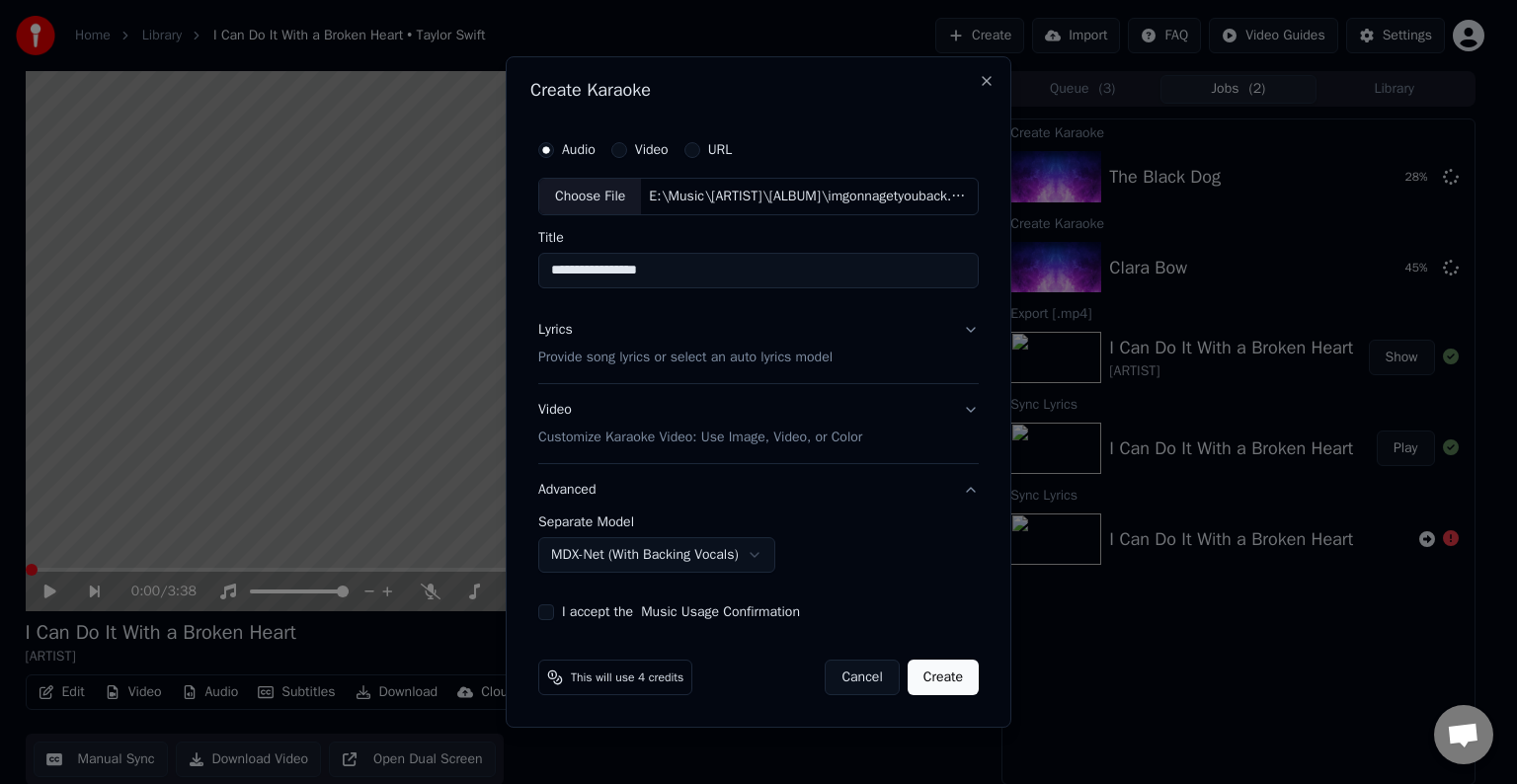 click on "I accept the   Music Usage Confirmation" at bounding box center [546, 612] 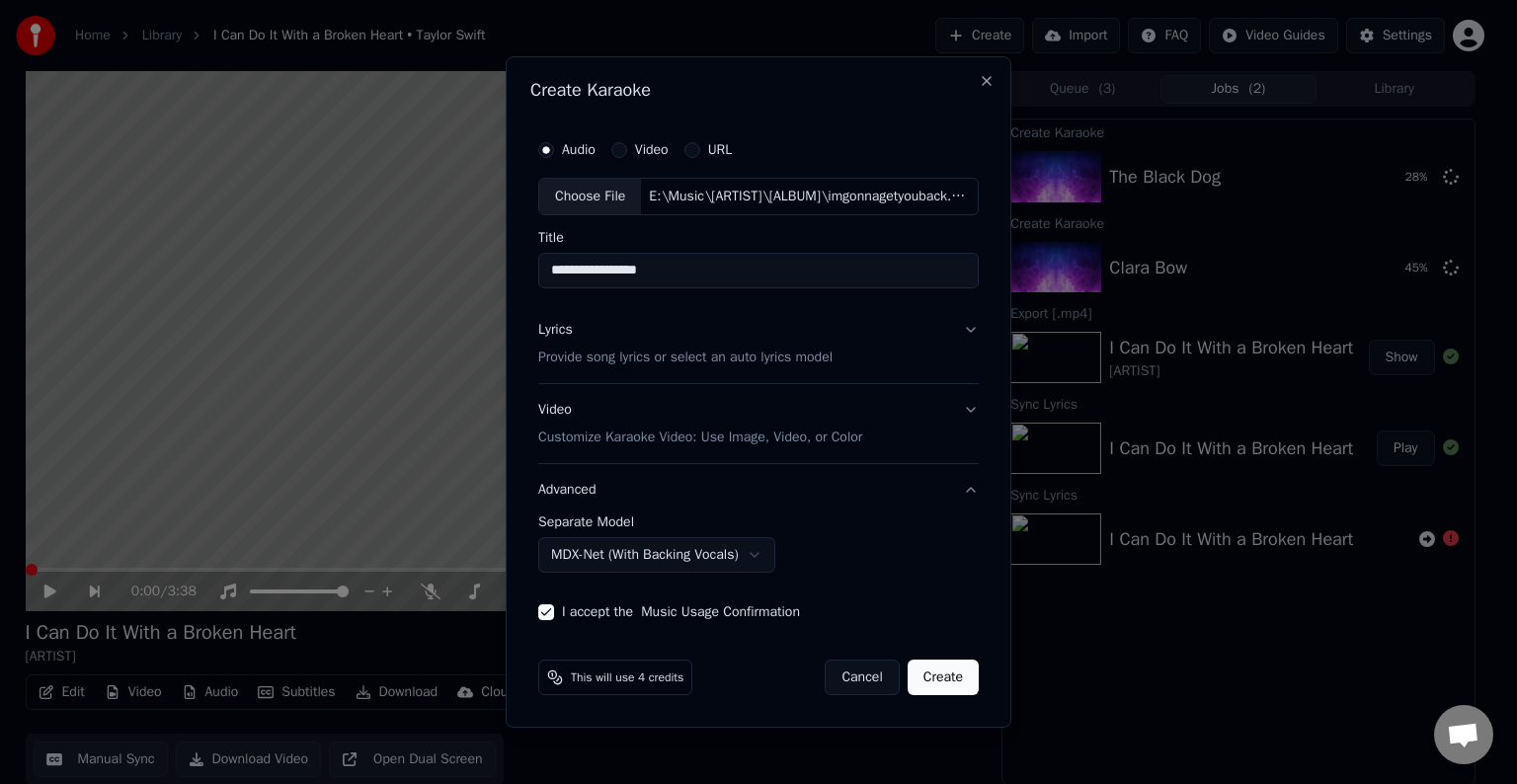 click on "Create" at bounding box center (943, 677) 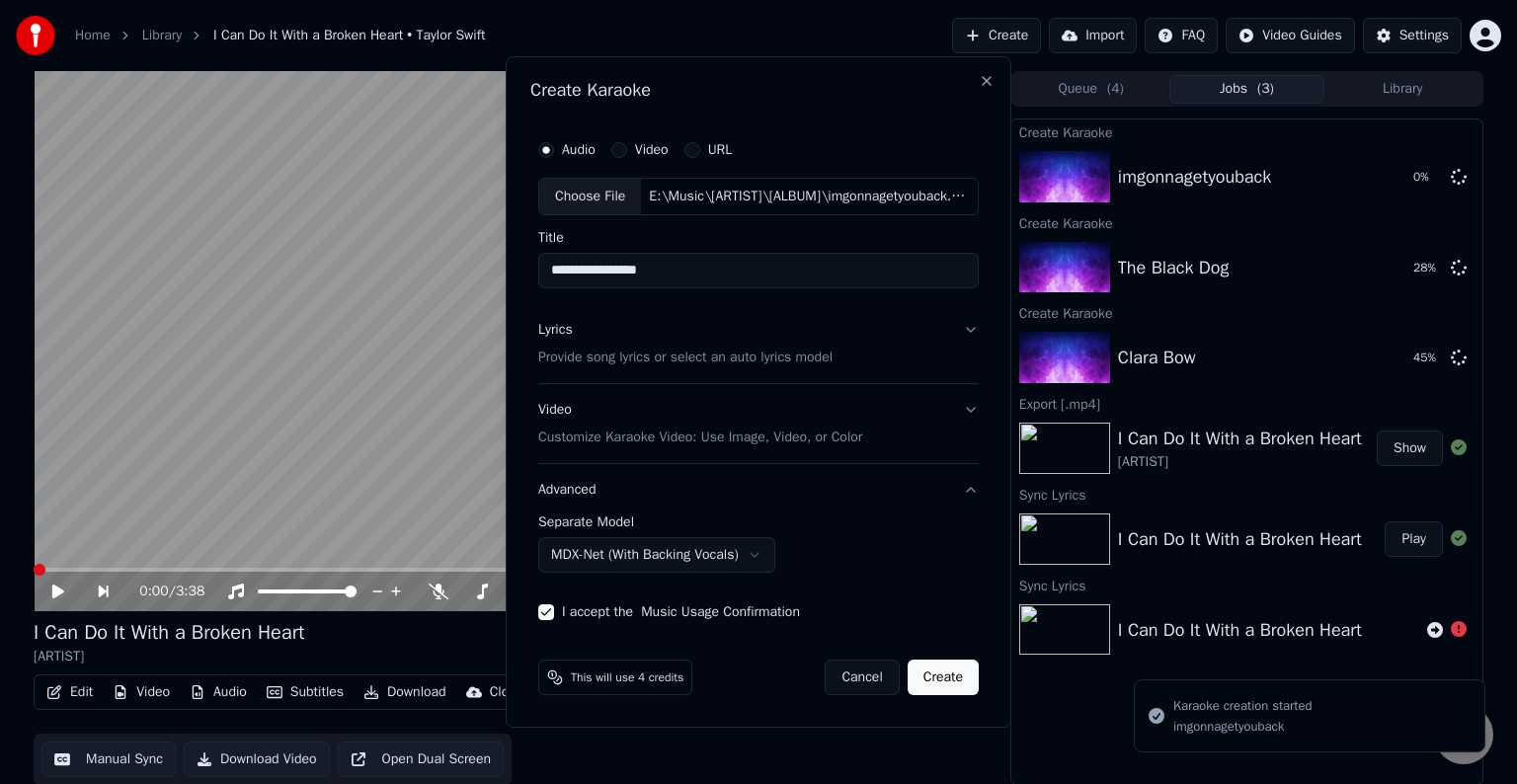 select on "******" 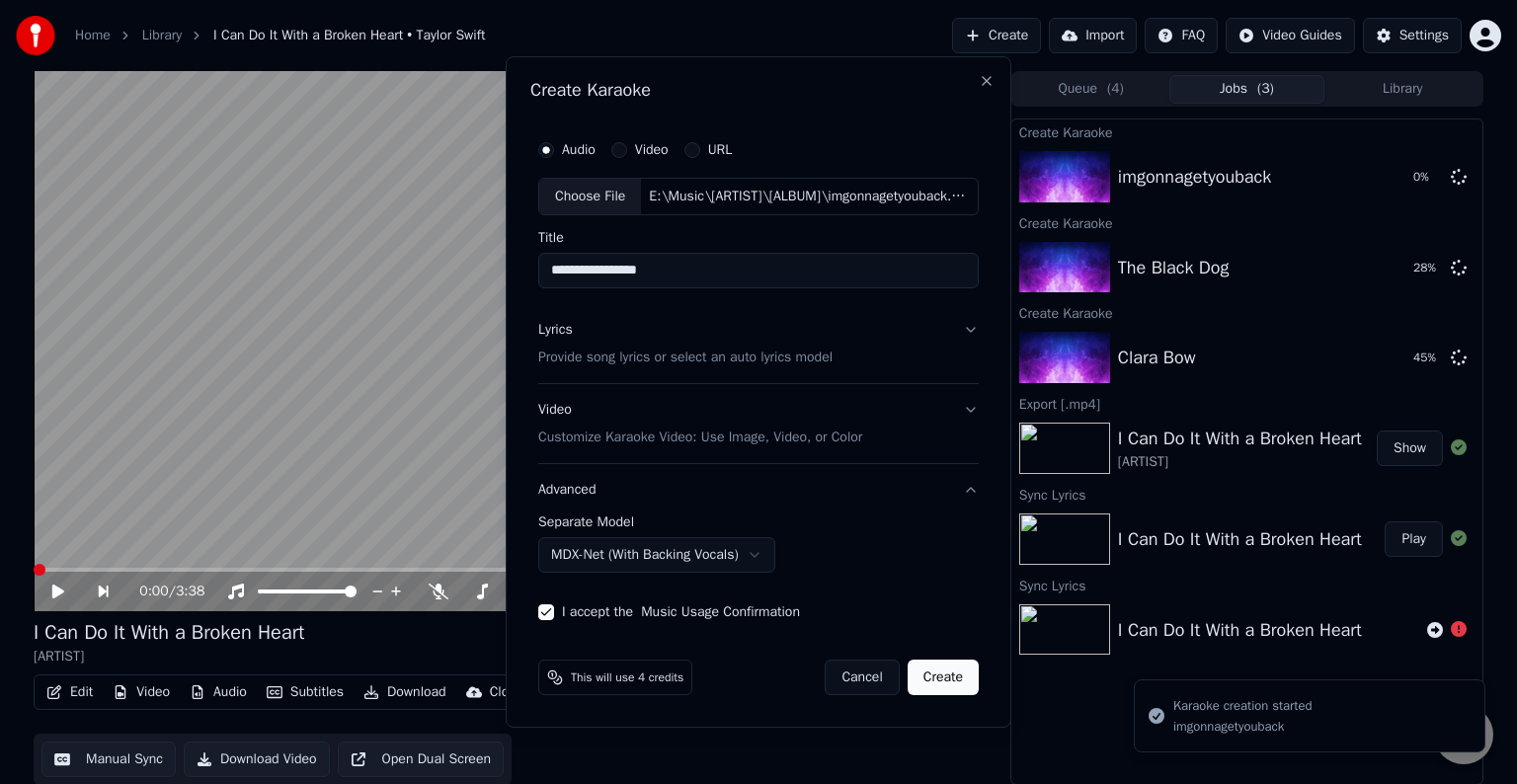 type 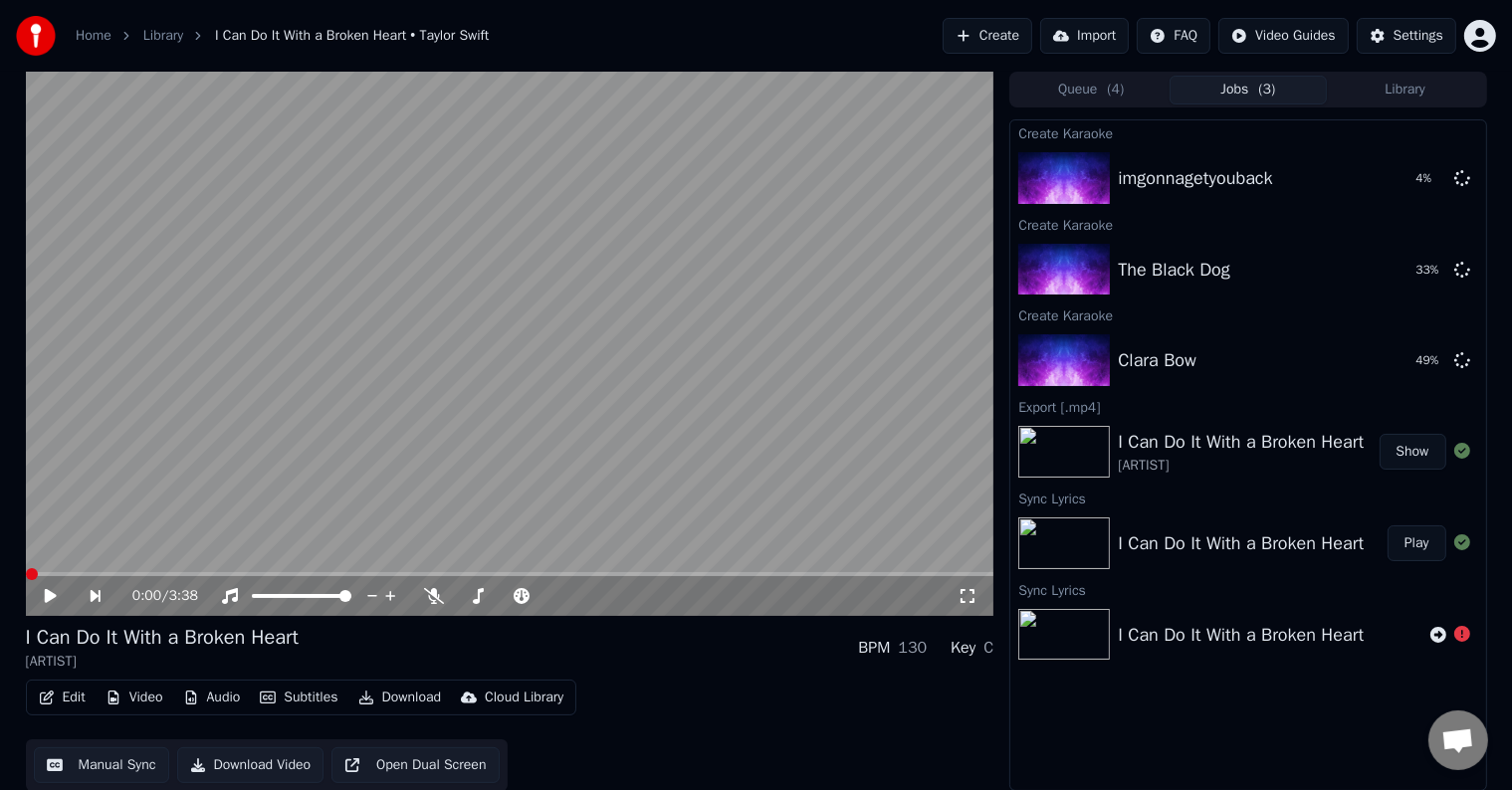 click on "Create" at bounding box center (987, 36) 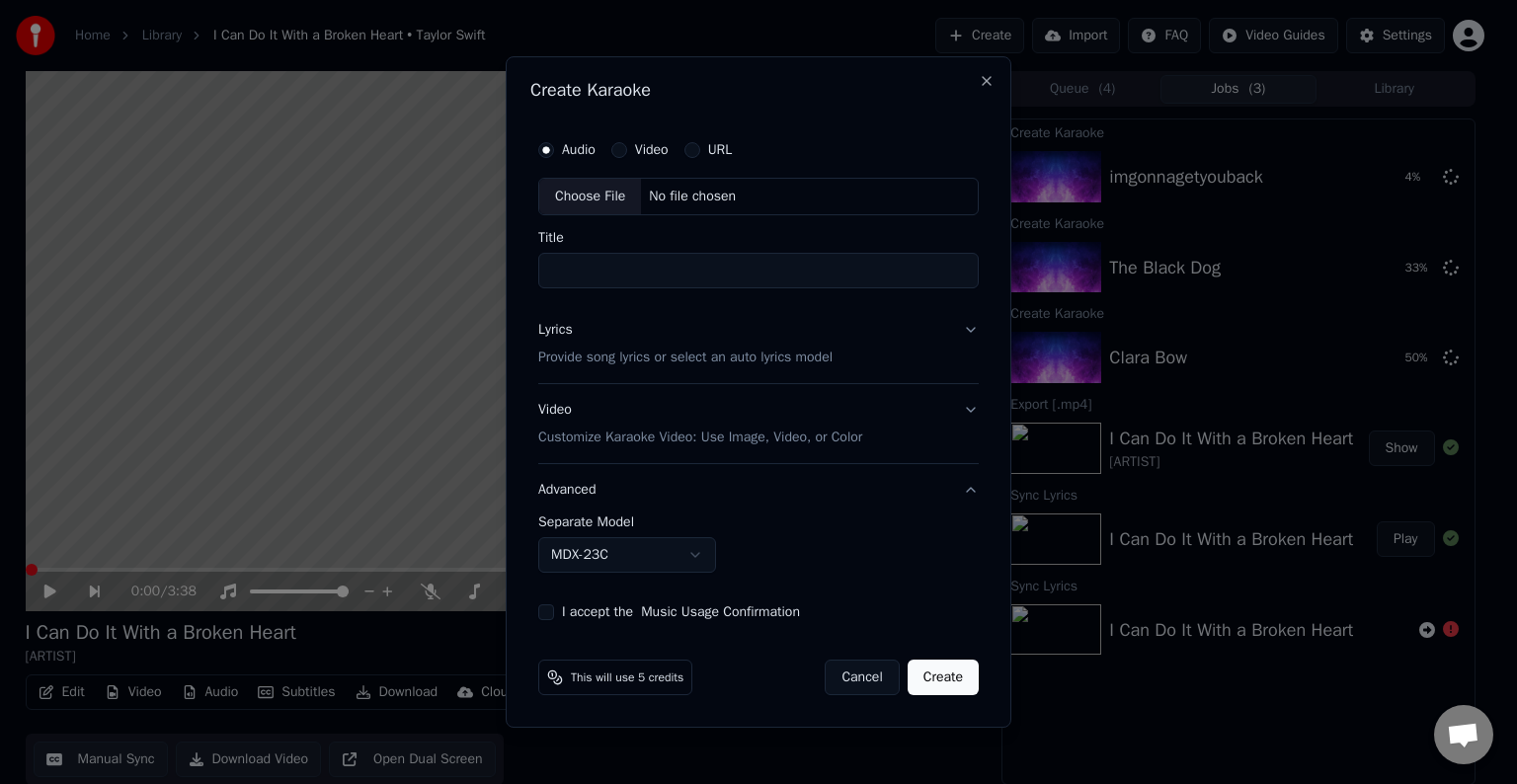 click on "Choose File" at bounding box center (590, 196) 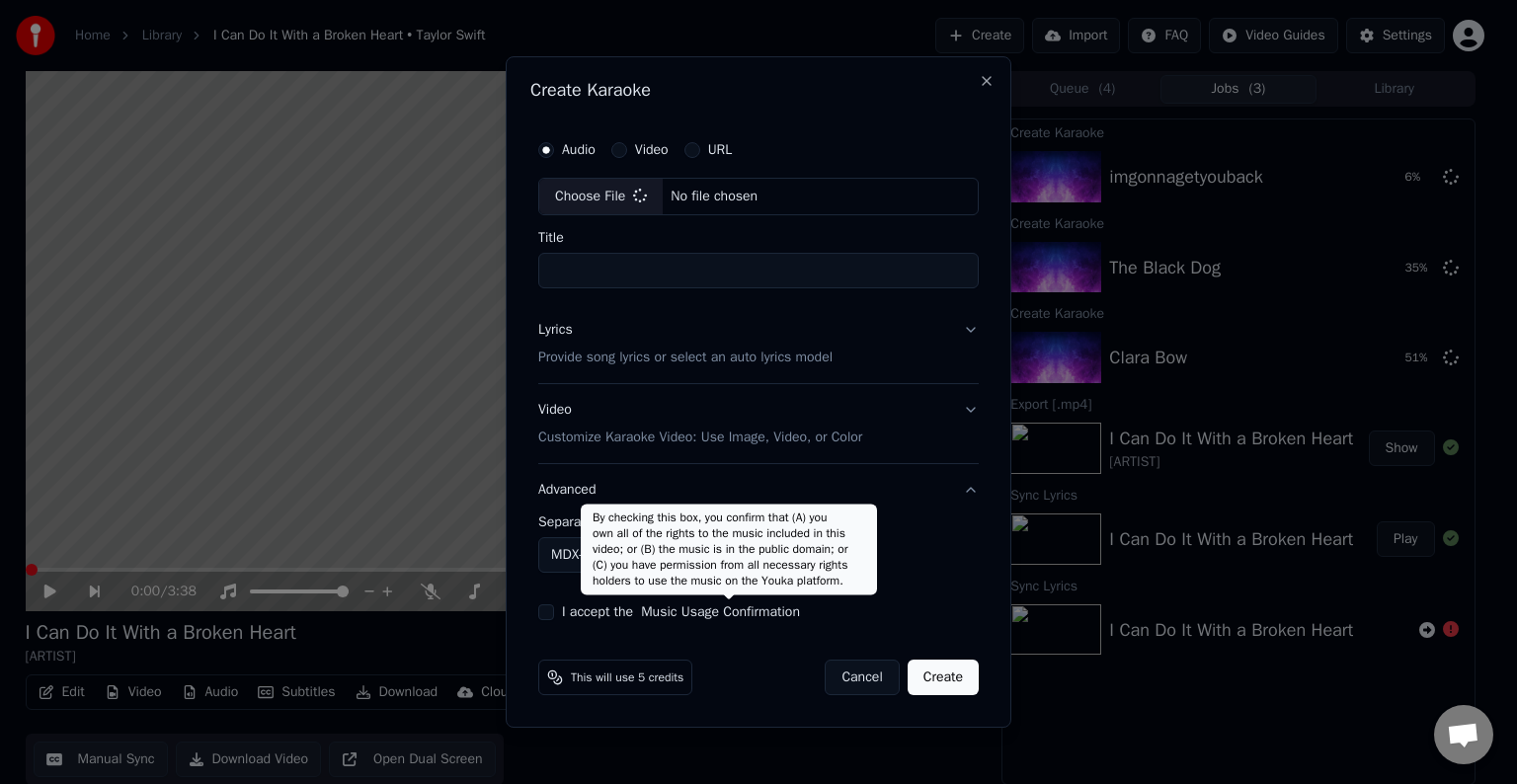 type on "**********" 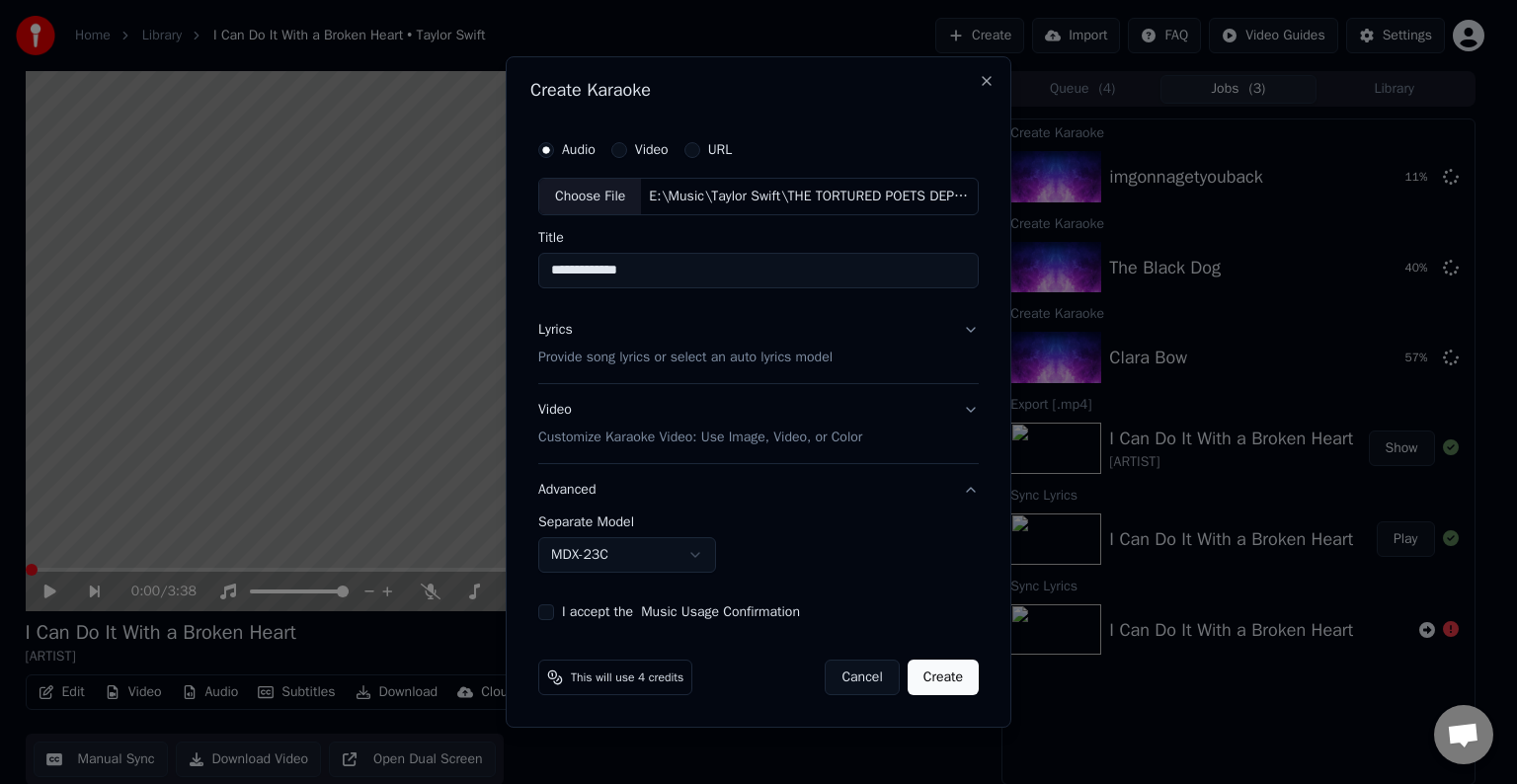 click on "Lyrics Provide song lyrics or select an auto lyrics model" at bounding box center (758, 344) 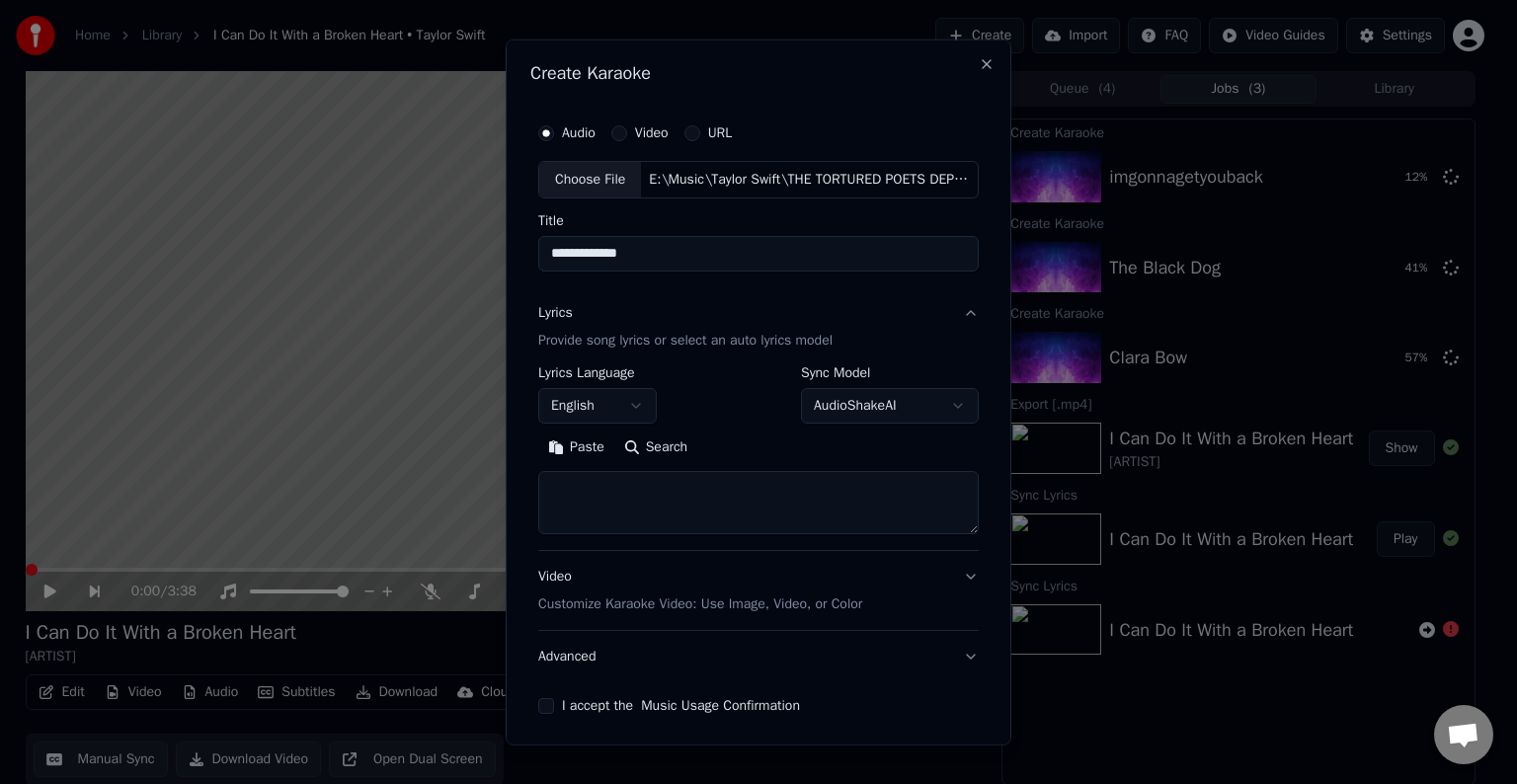 click at bounding box center [758, 503] 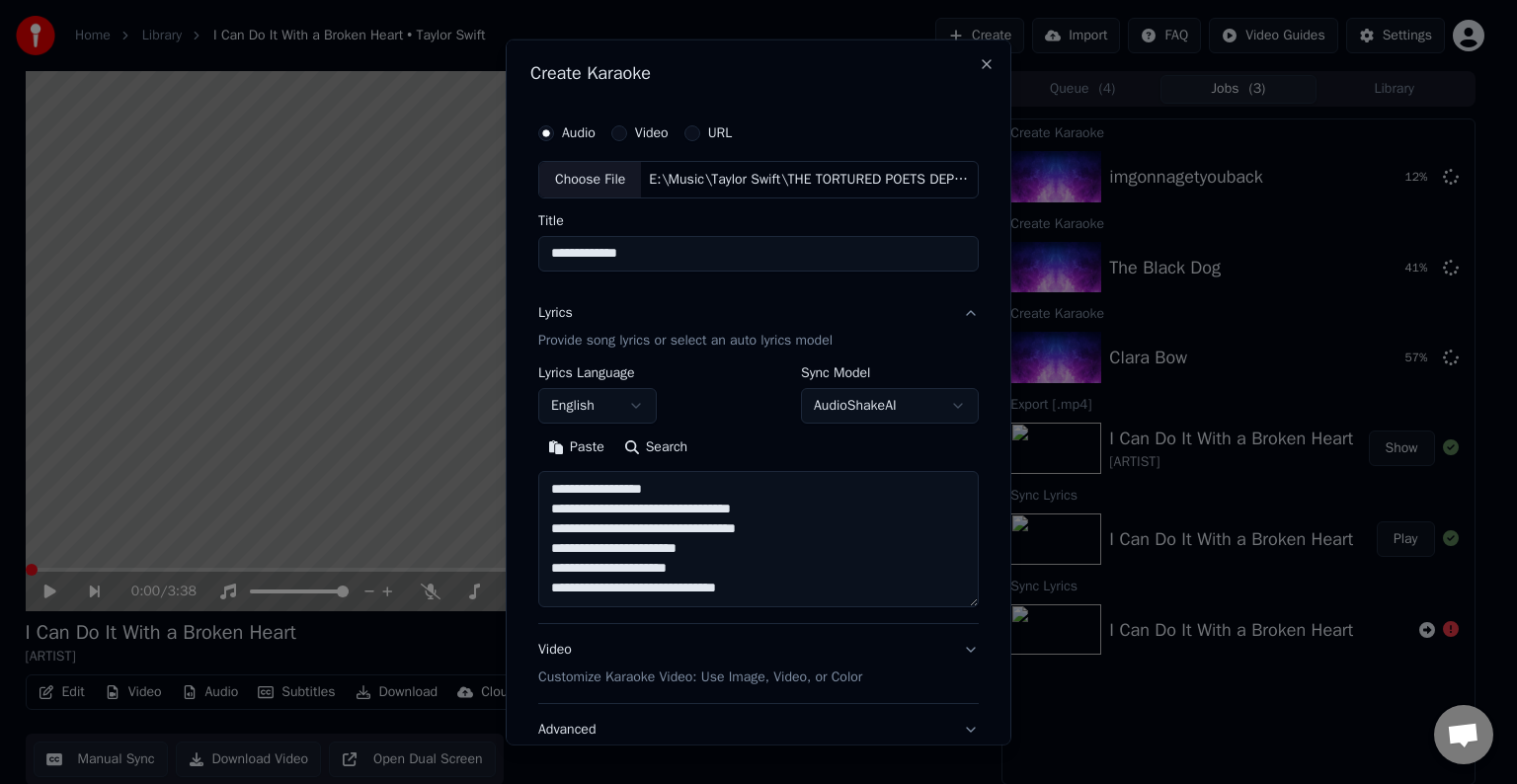 scroll, scrollTop: 83, scrollLeft: 0, axis: vertical 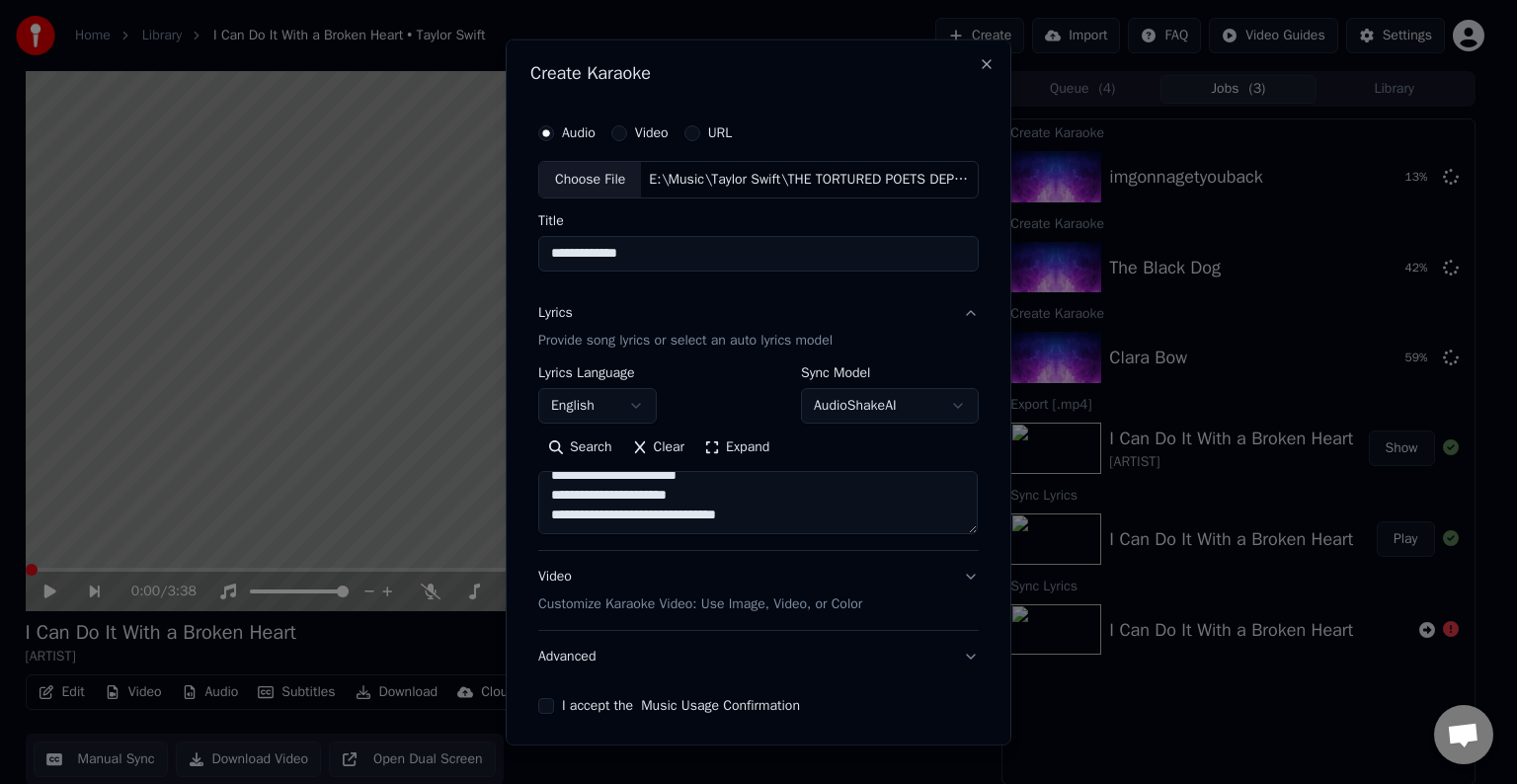paste on "**********" 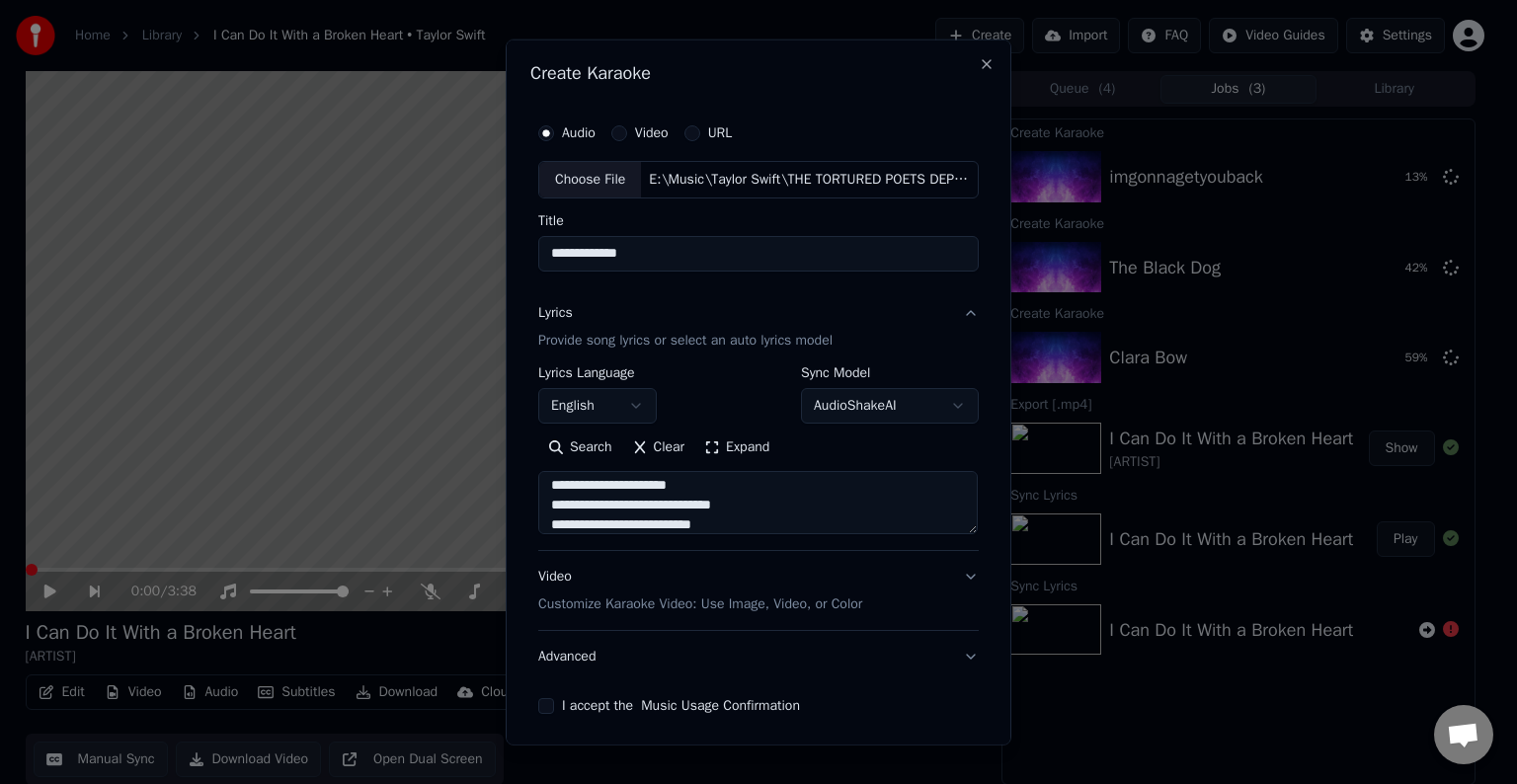 scroll, scrollTop: 162, scrollLeft: 0, axis: vertical 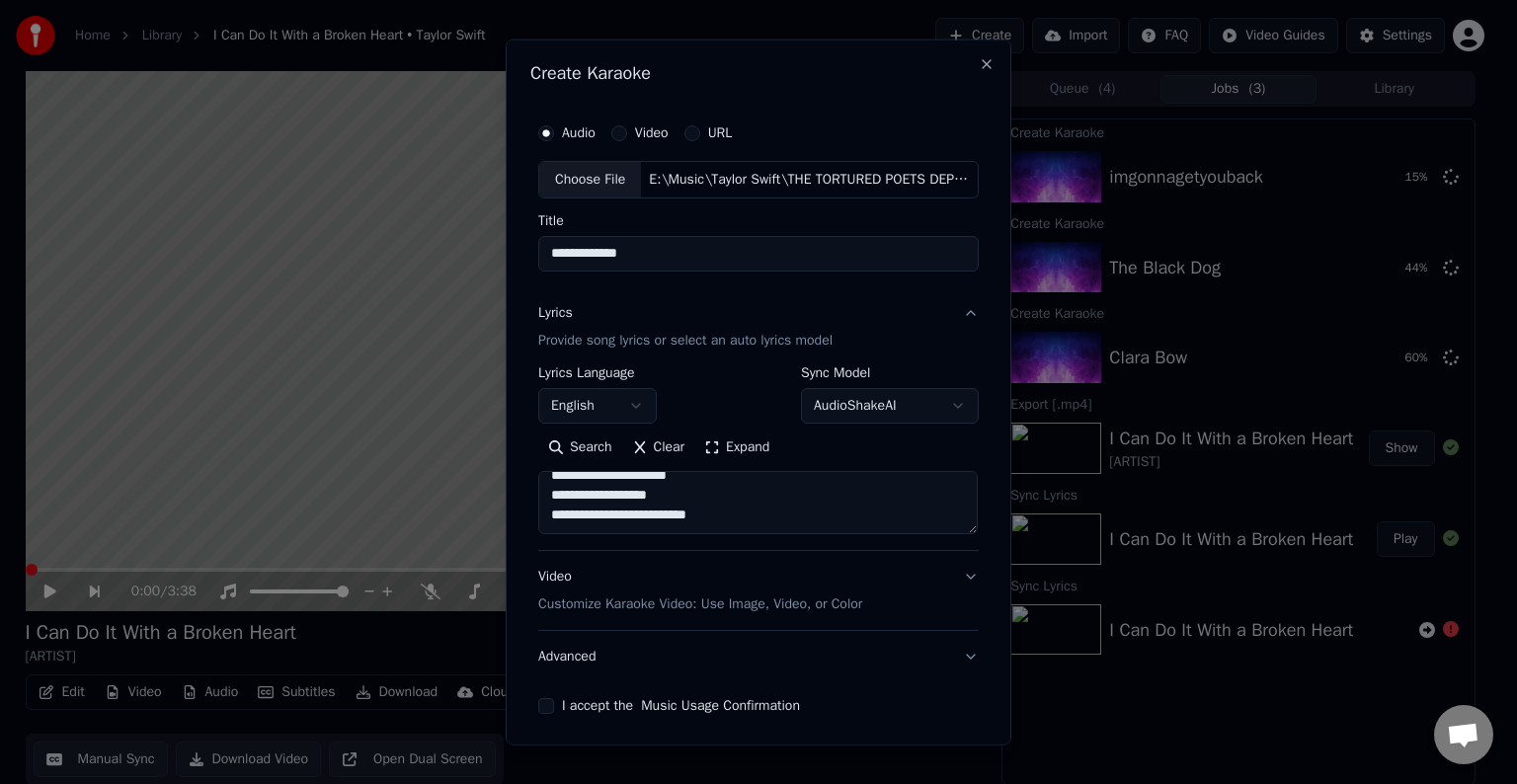 paste on "**********" 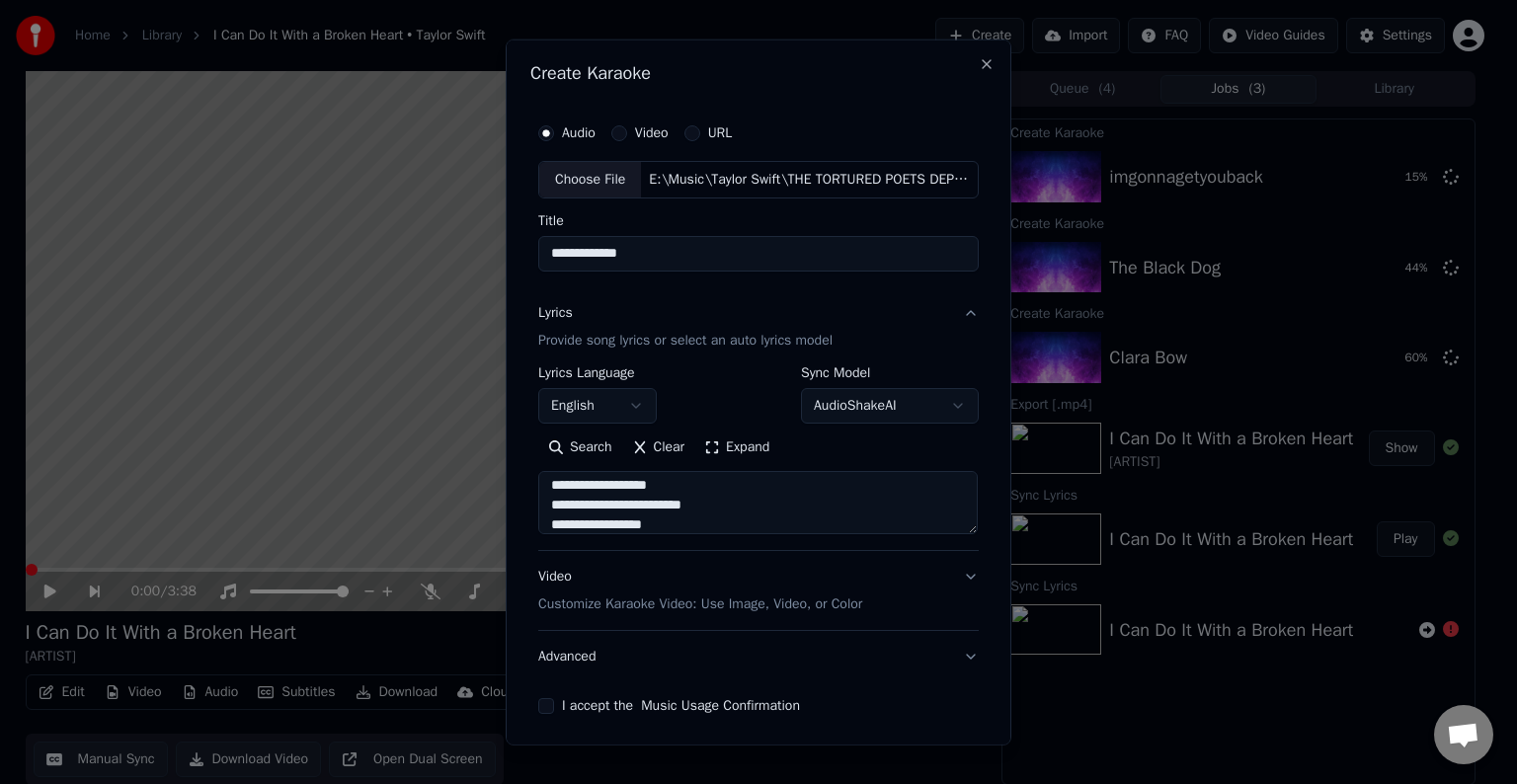 scroll, scrollTop: 280, scrollLeft: 0, axis: vertical 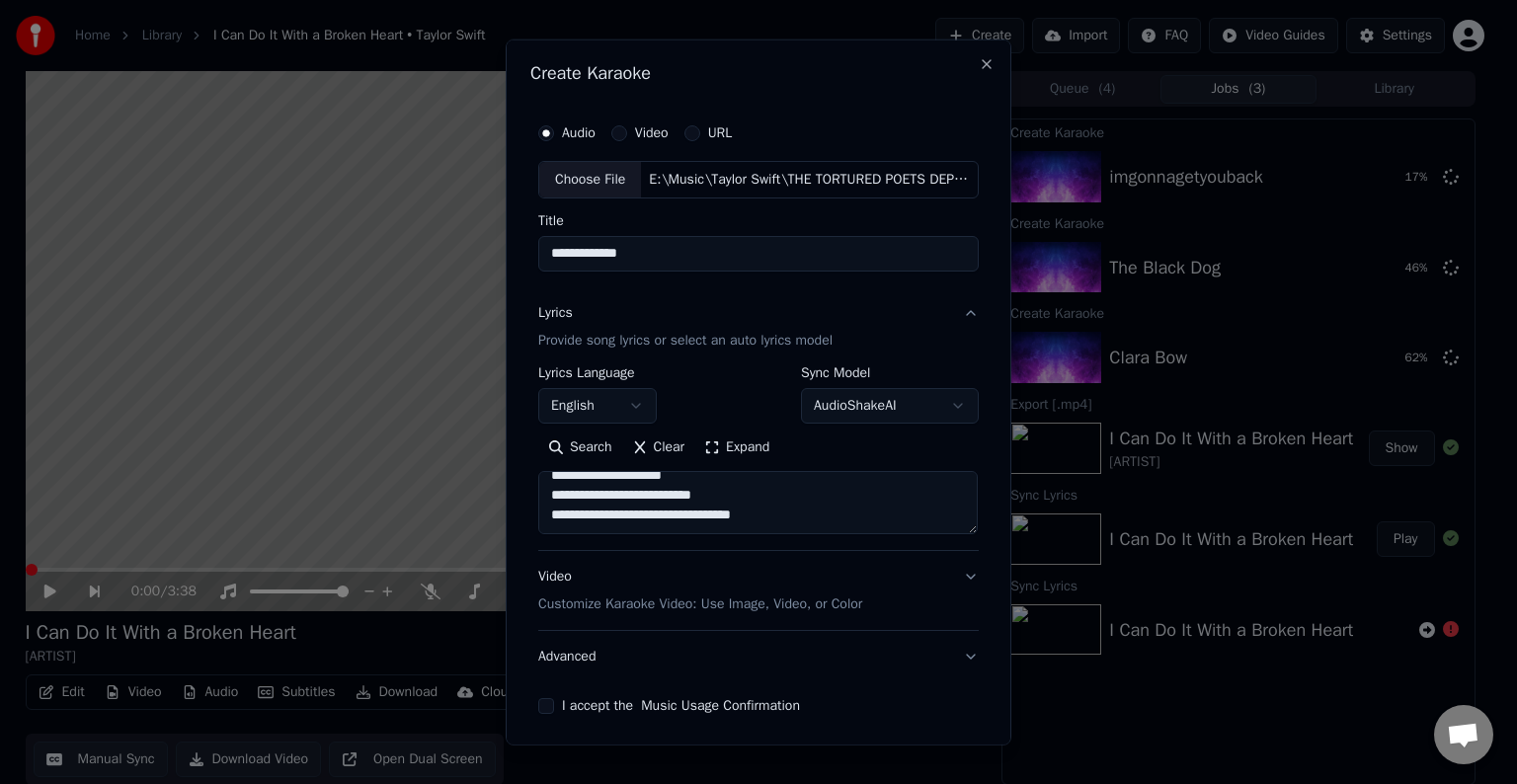 paste on "**********" 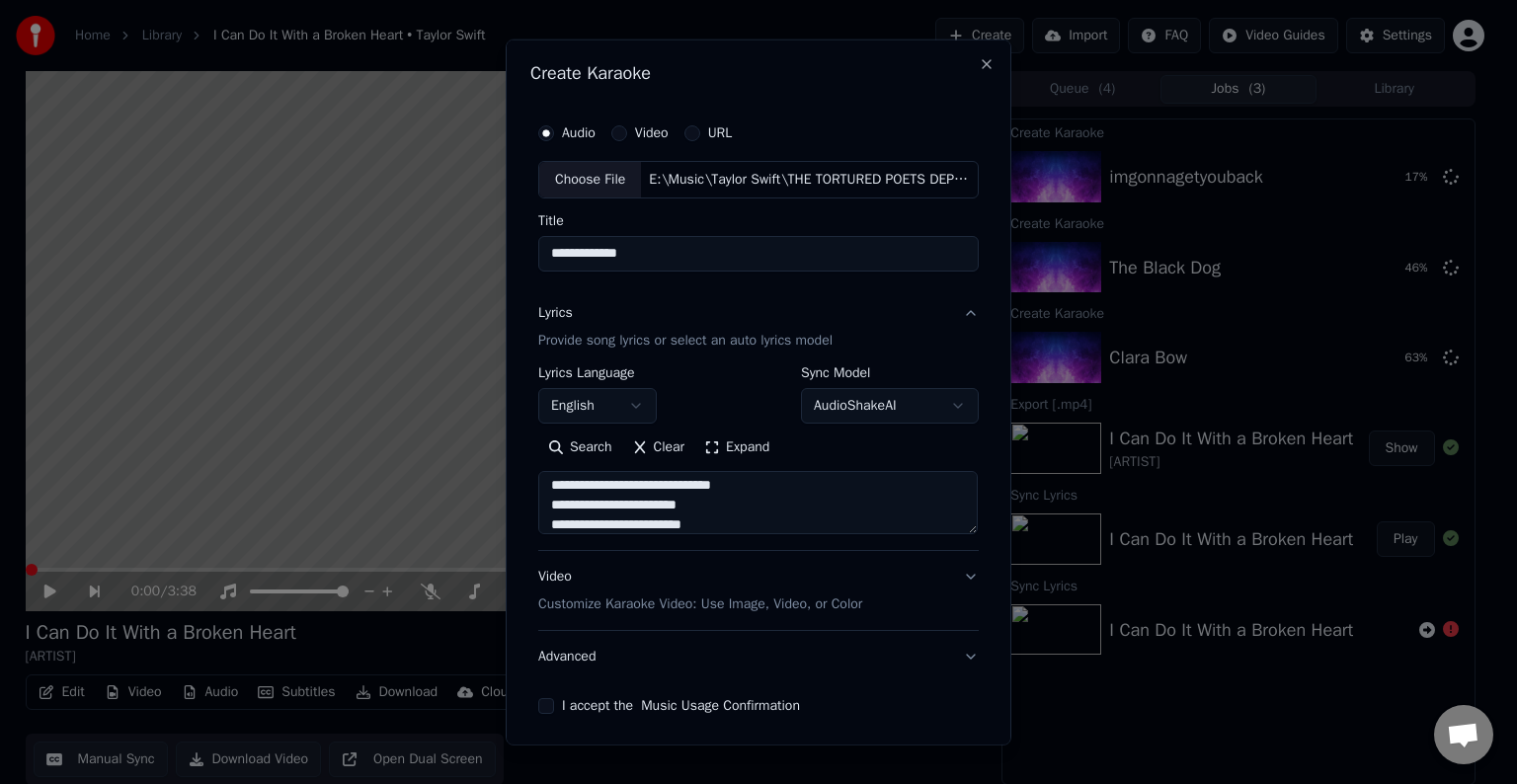 scroll, scrollTop: 438, scrollLeft: 0, axis: vertical 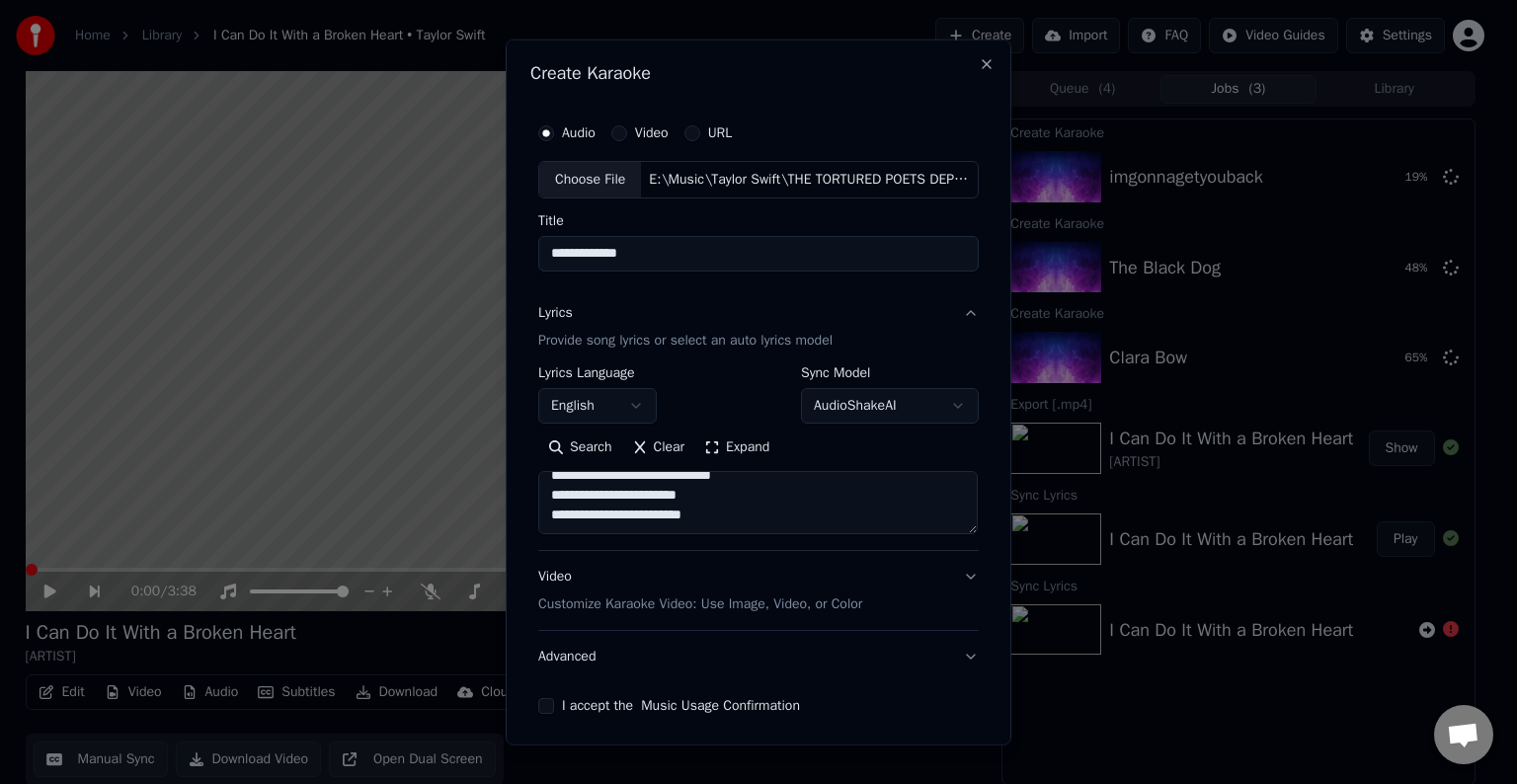 paste on "**********" 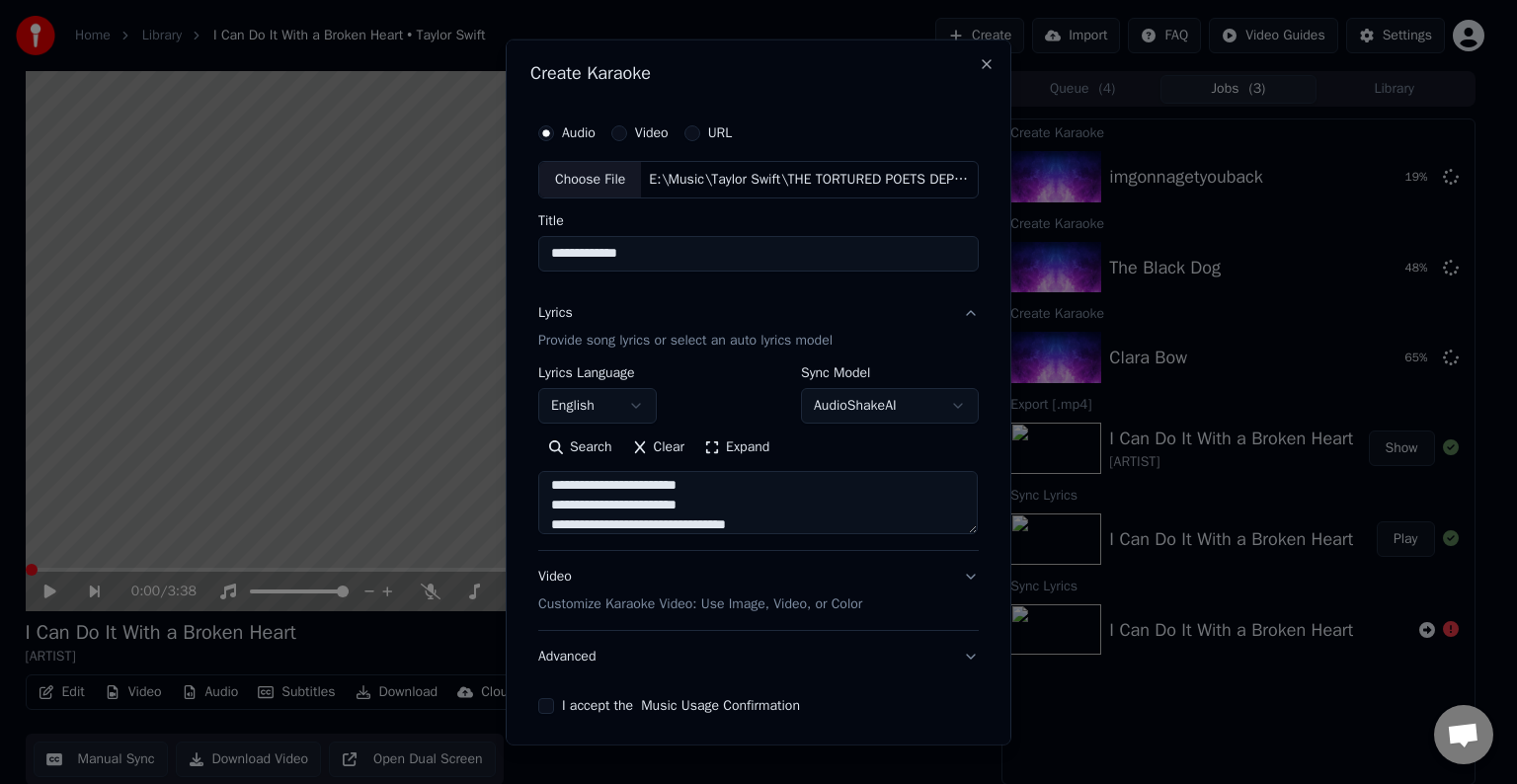 scroll, scrollTop: 517, scrollLeft: 0, axis: vertical 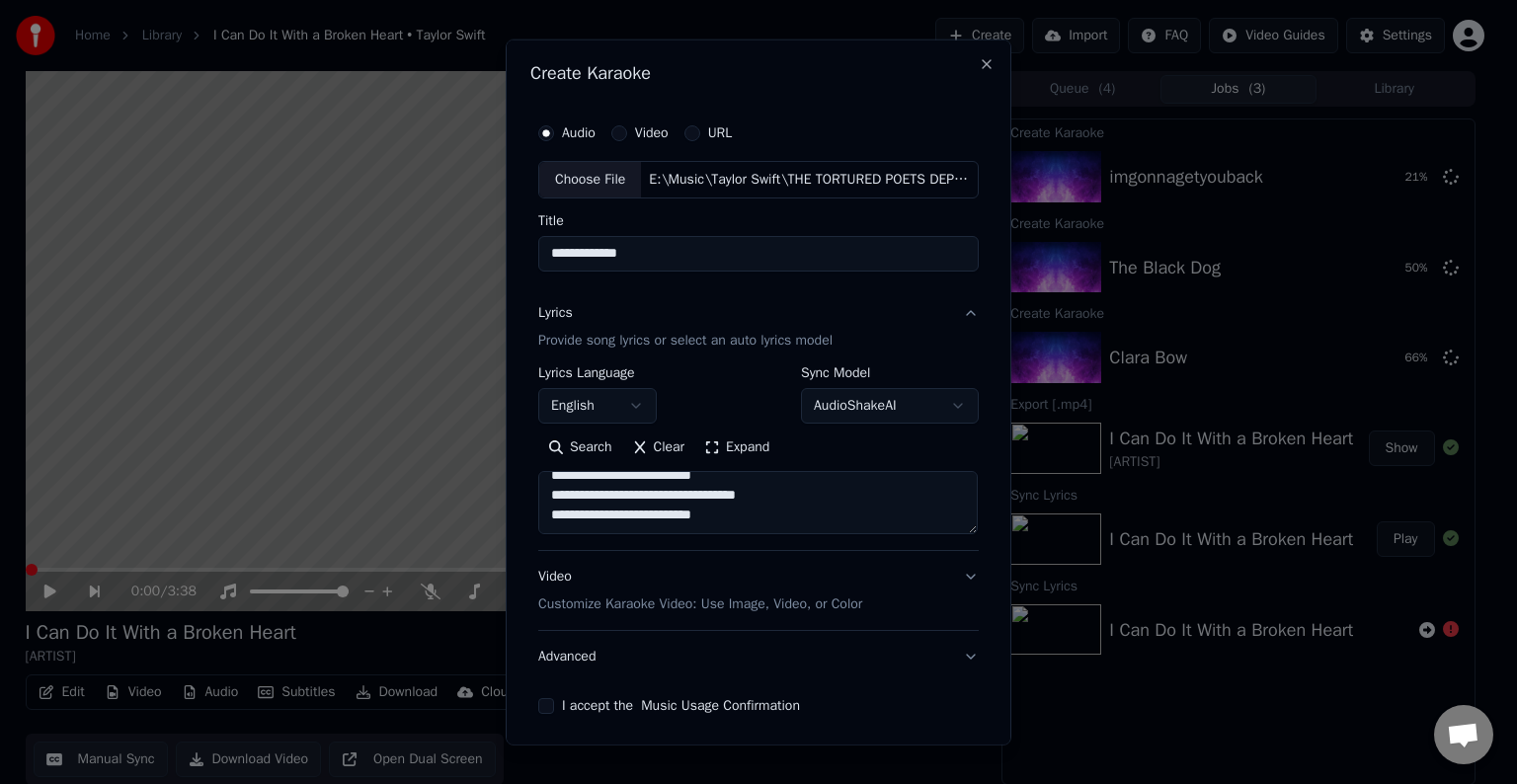 paste on "**********" 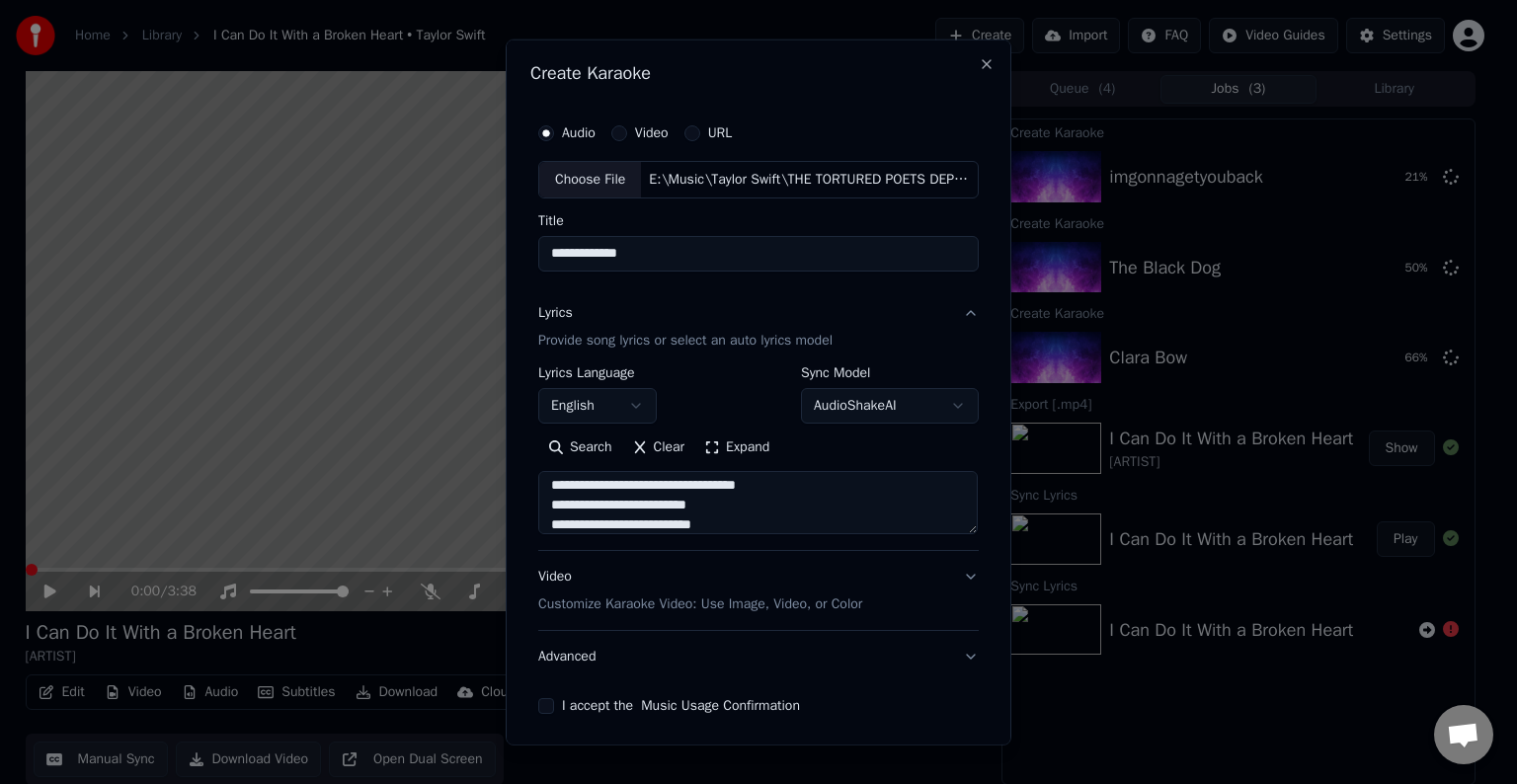 scroll, scrollTop: 656, scrollLeft: 0, axis: vertical 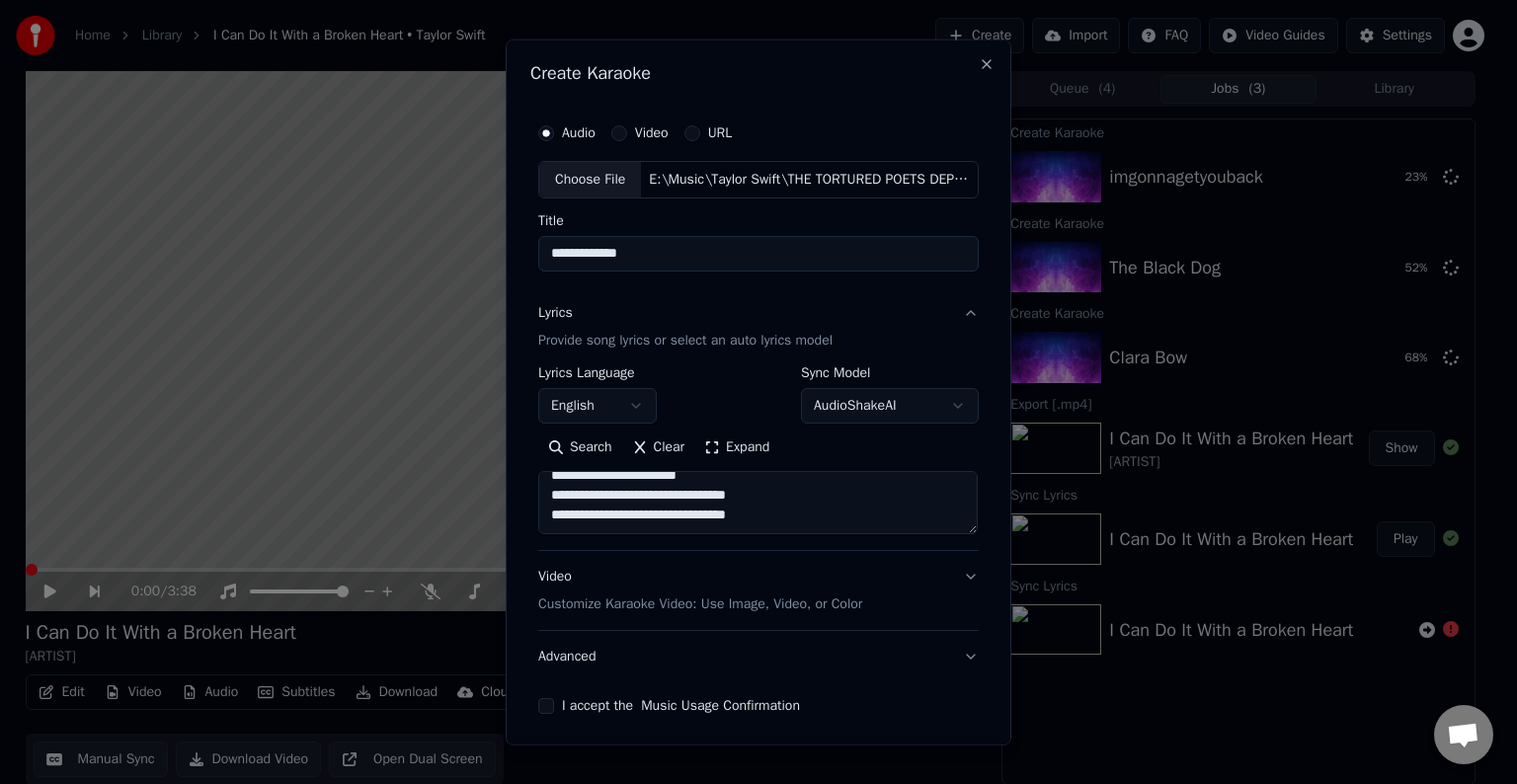 paste on "**********" 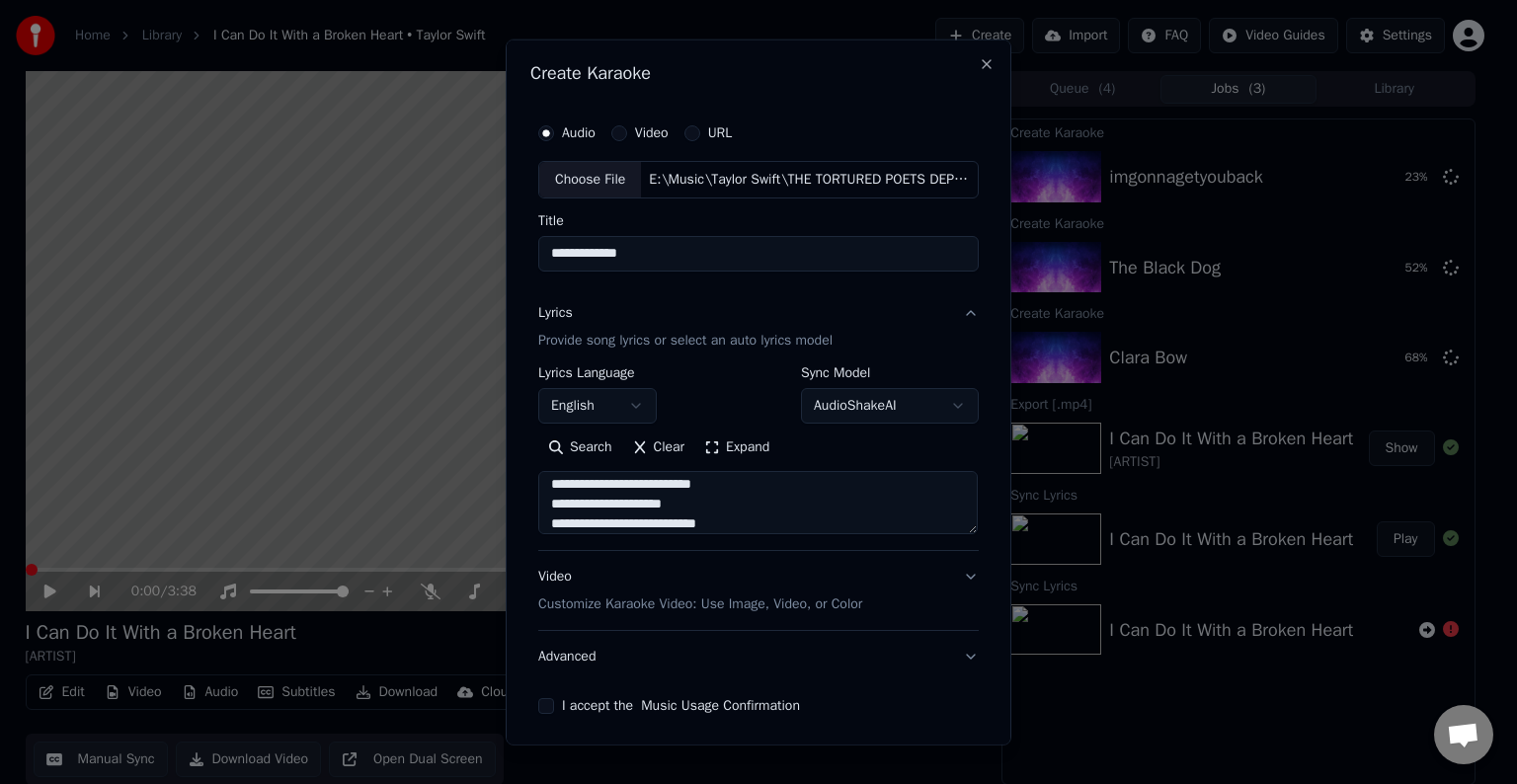 scroll, scrollTop: 814, scrollLeft: 0, axis: vertical 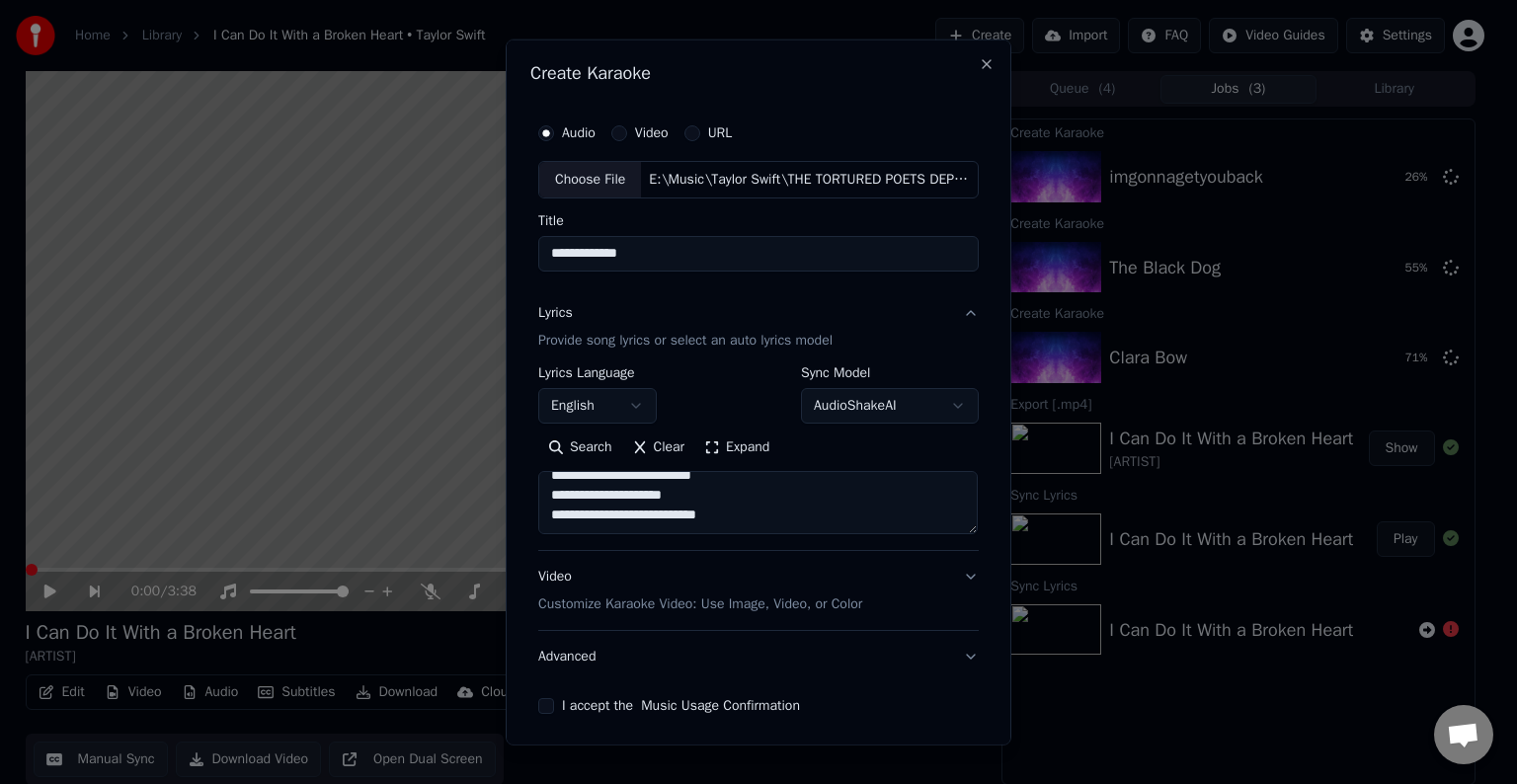 paste on "**********" 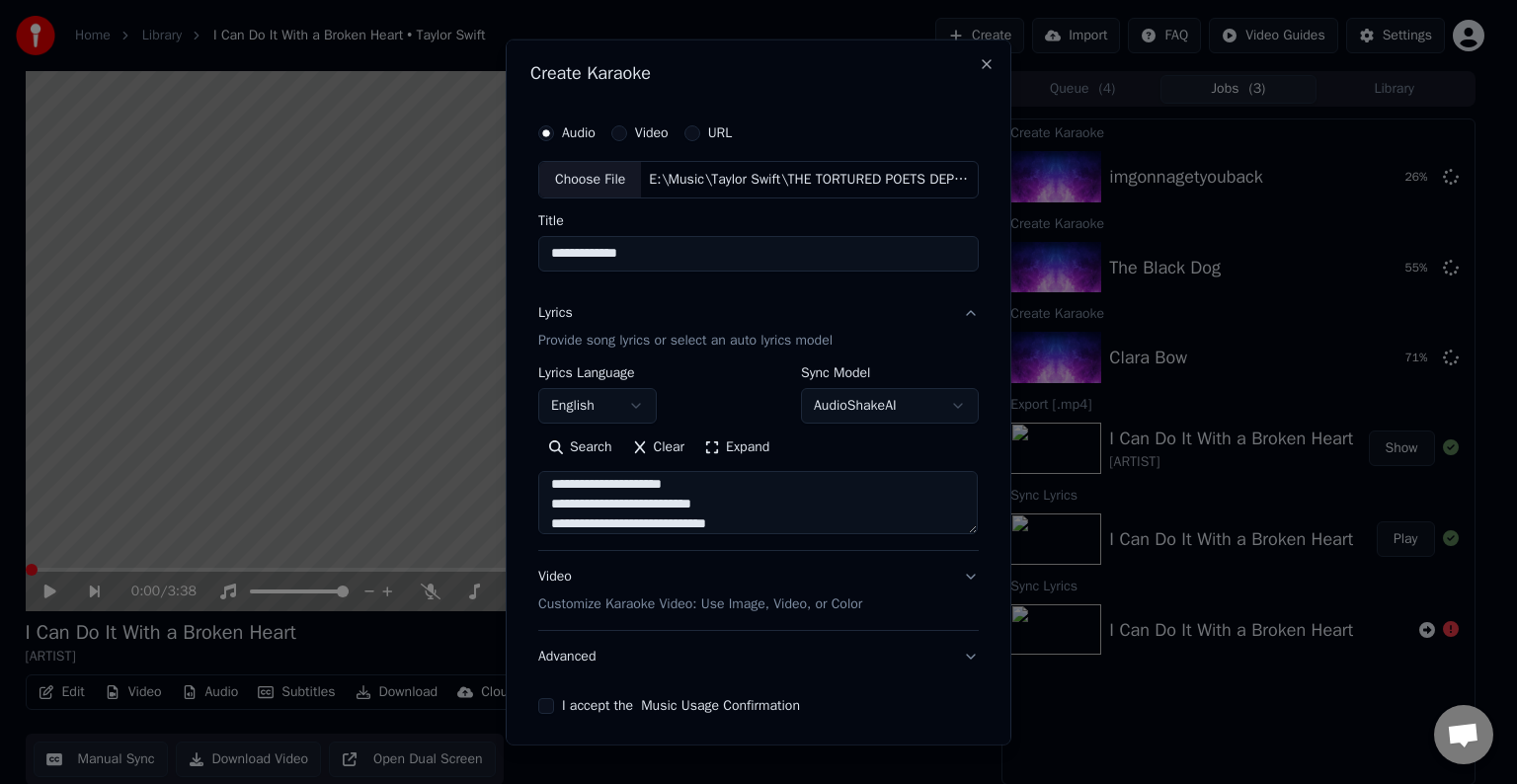 scroll, scrollTop: 853, scrollLeft: 0, axis: vertical 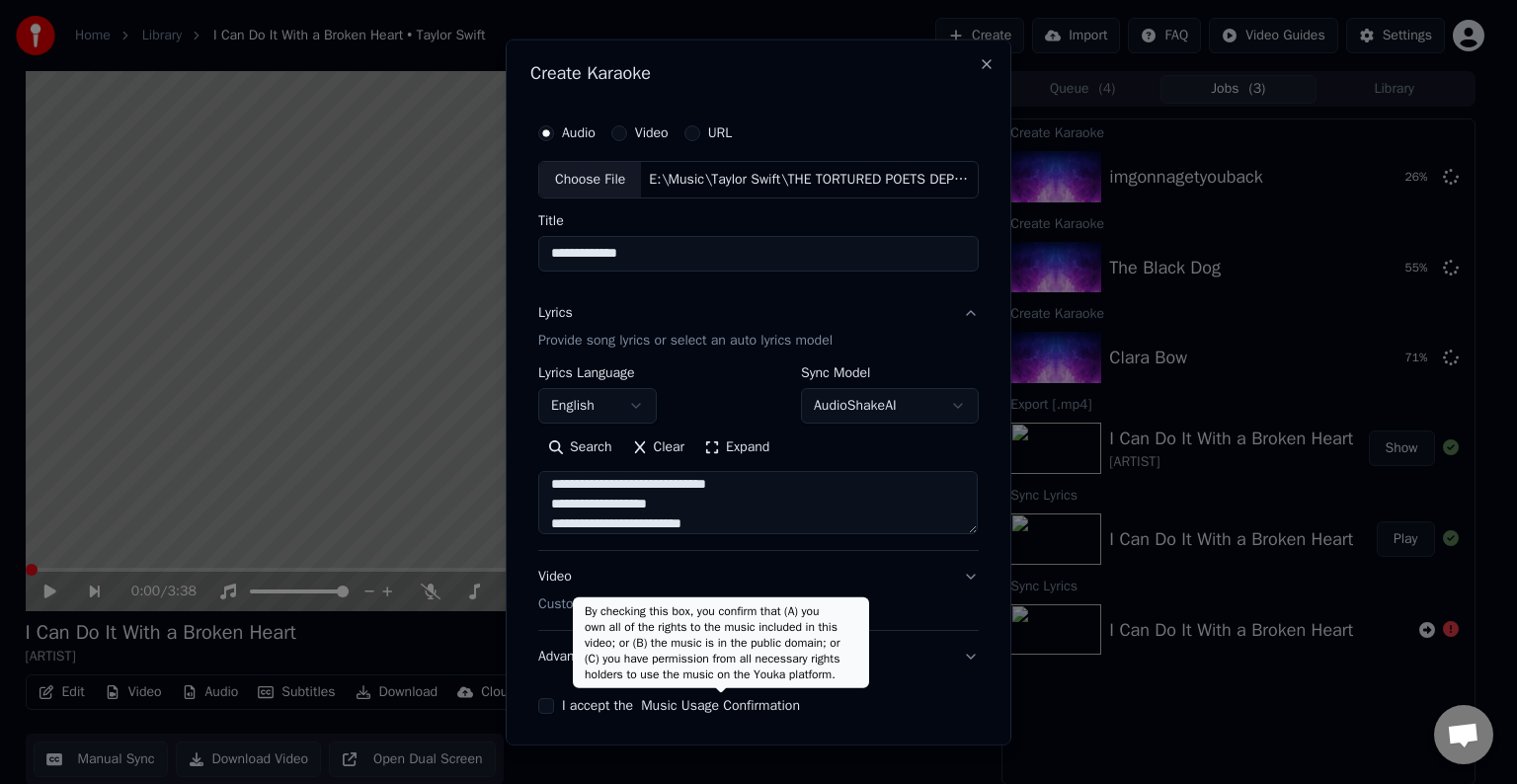type on "**********" 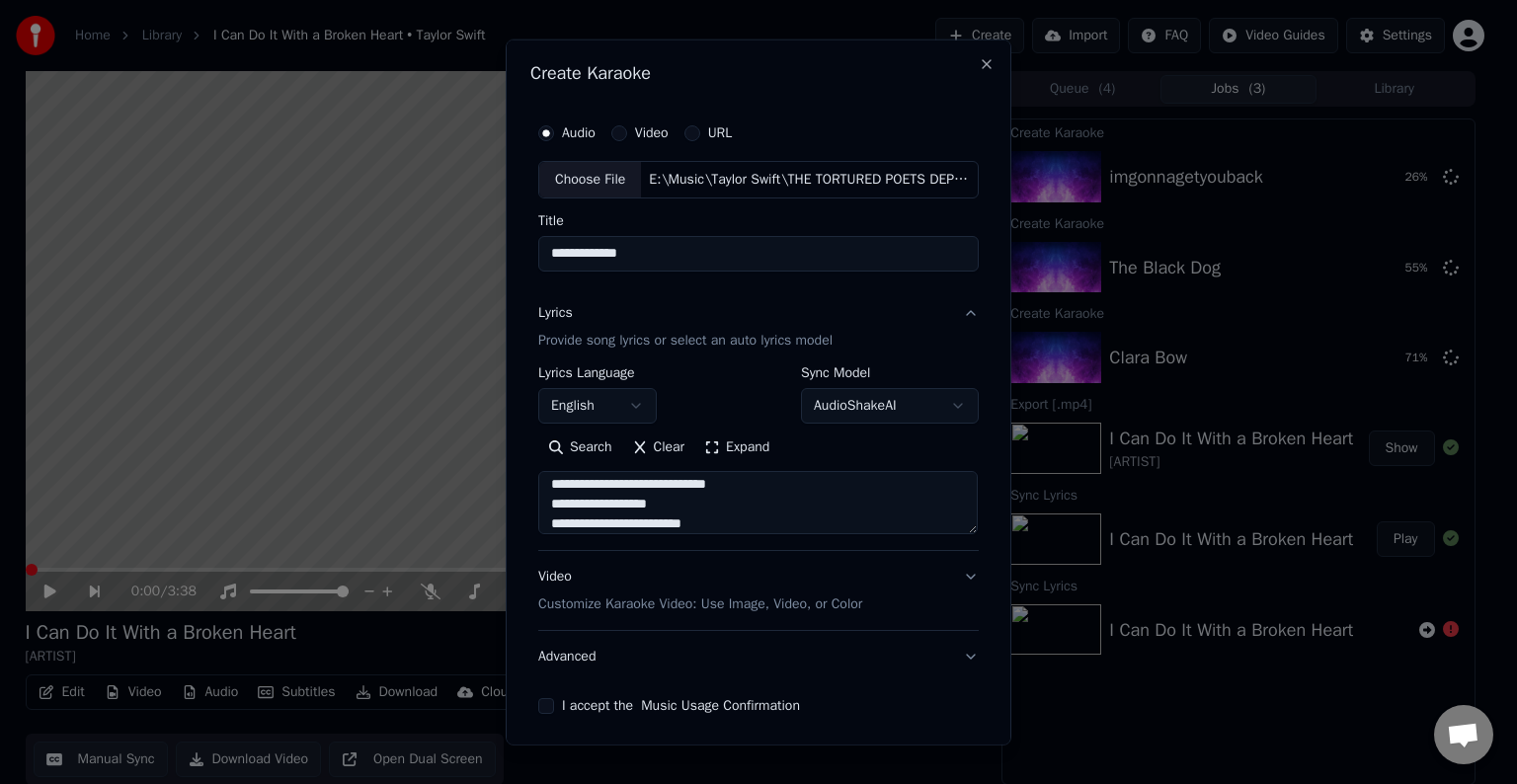 click on "Advanced" at bounding box center [758, 657] 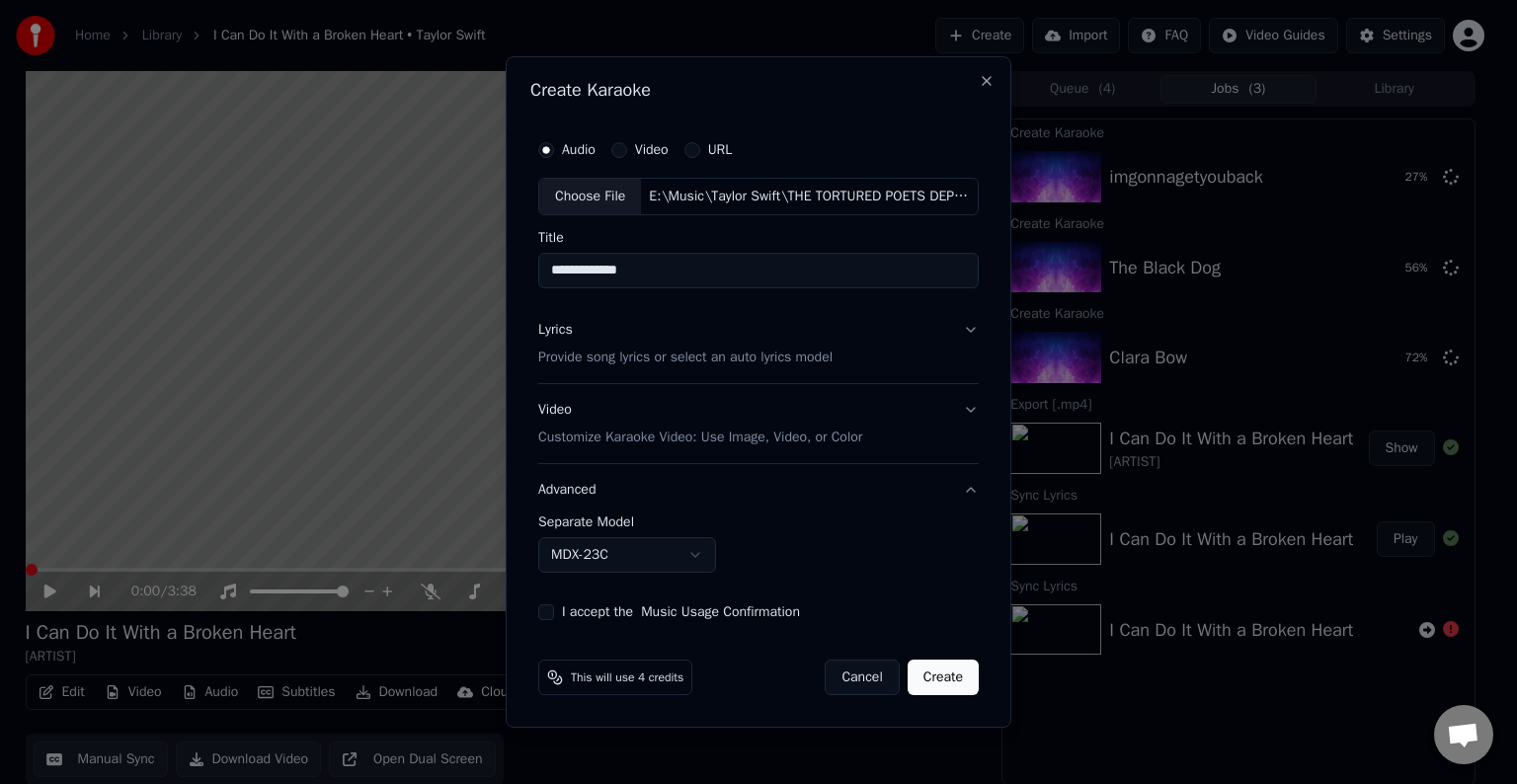 click on "**********" at bounding box center [750, 392] 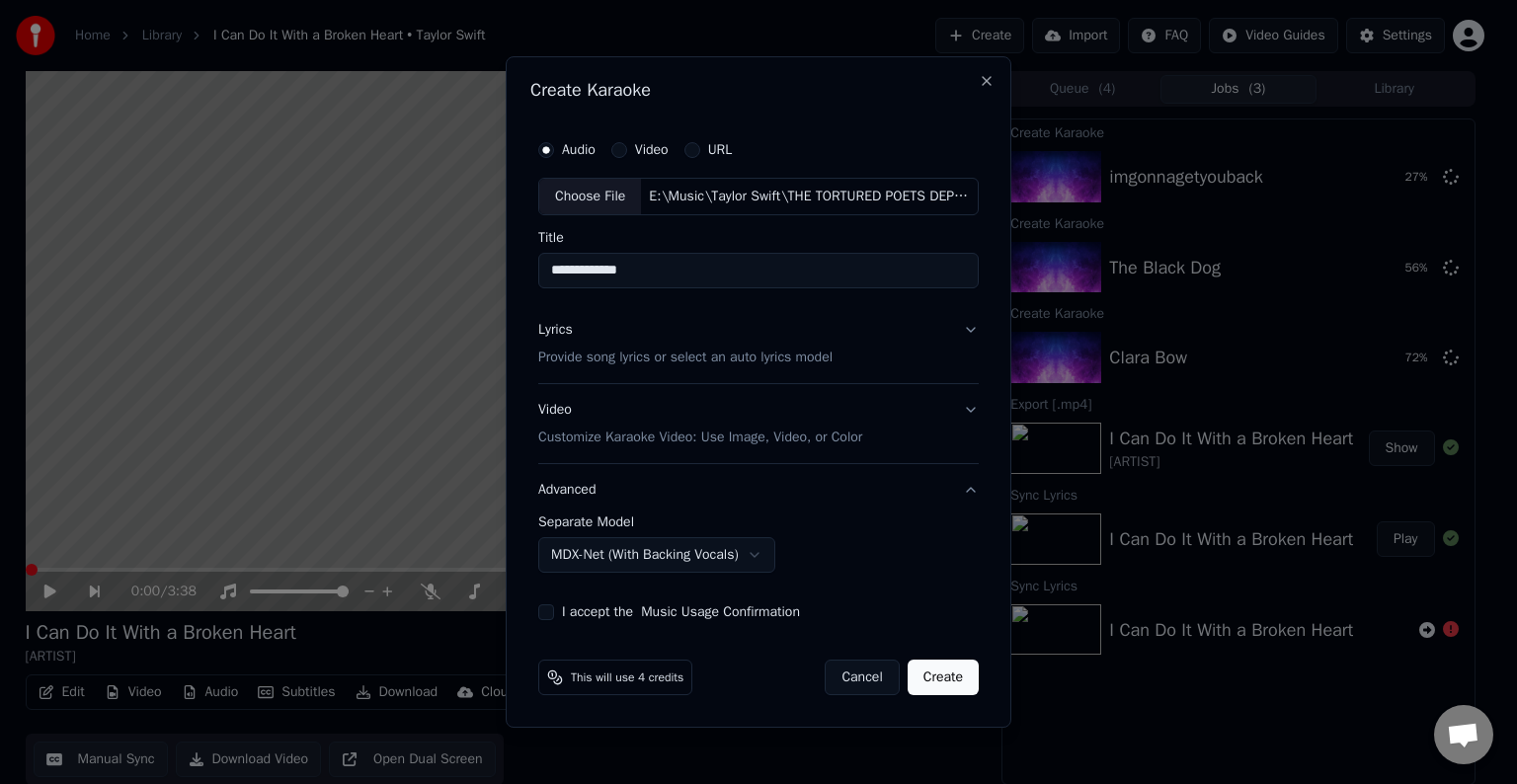 click on "I accept the   Music Usage Confirmation" at bounding box center [546, 612] 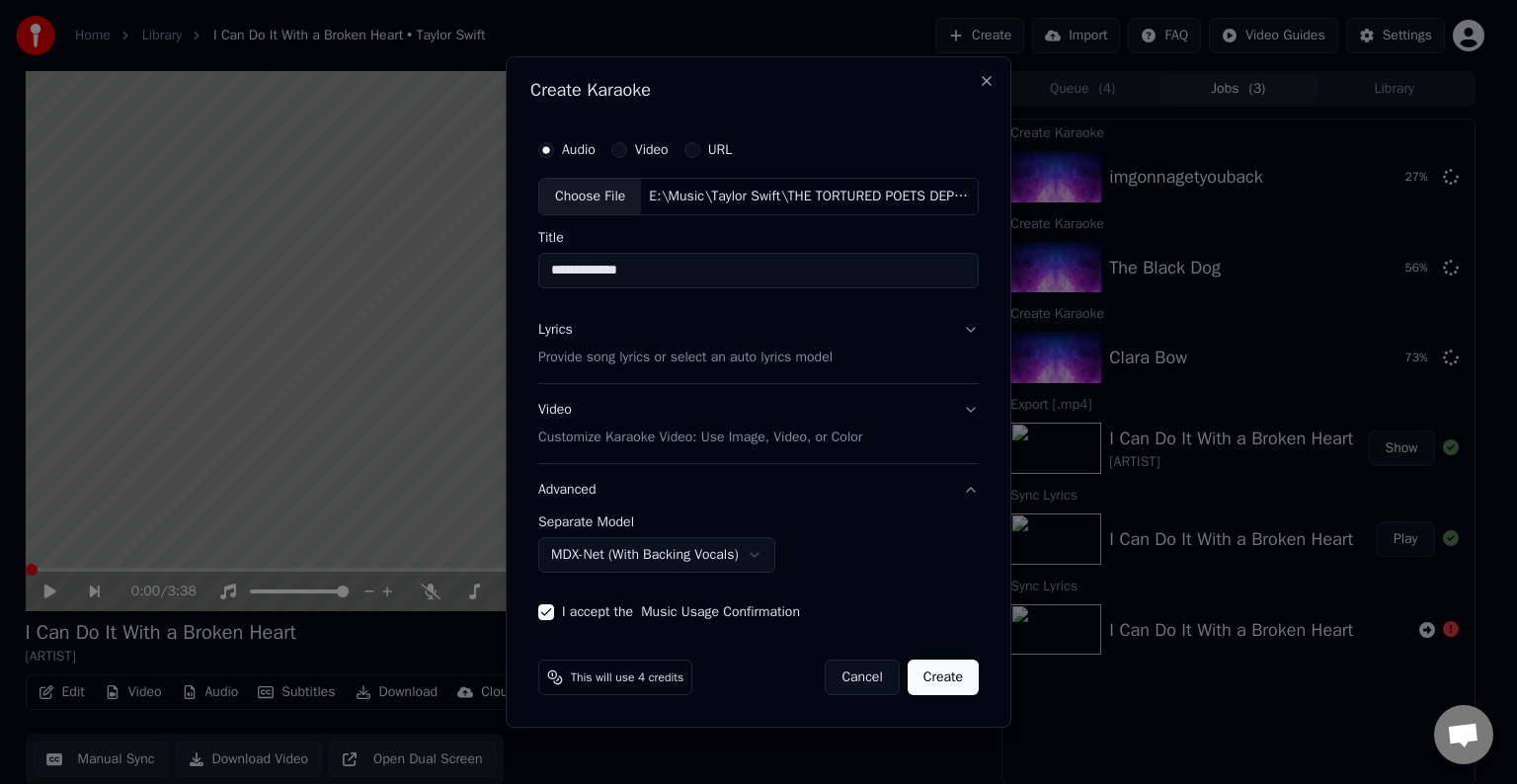 click on "Create" at bounding box center (943, 677) 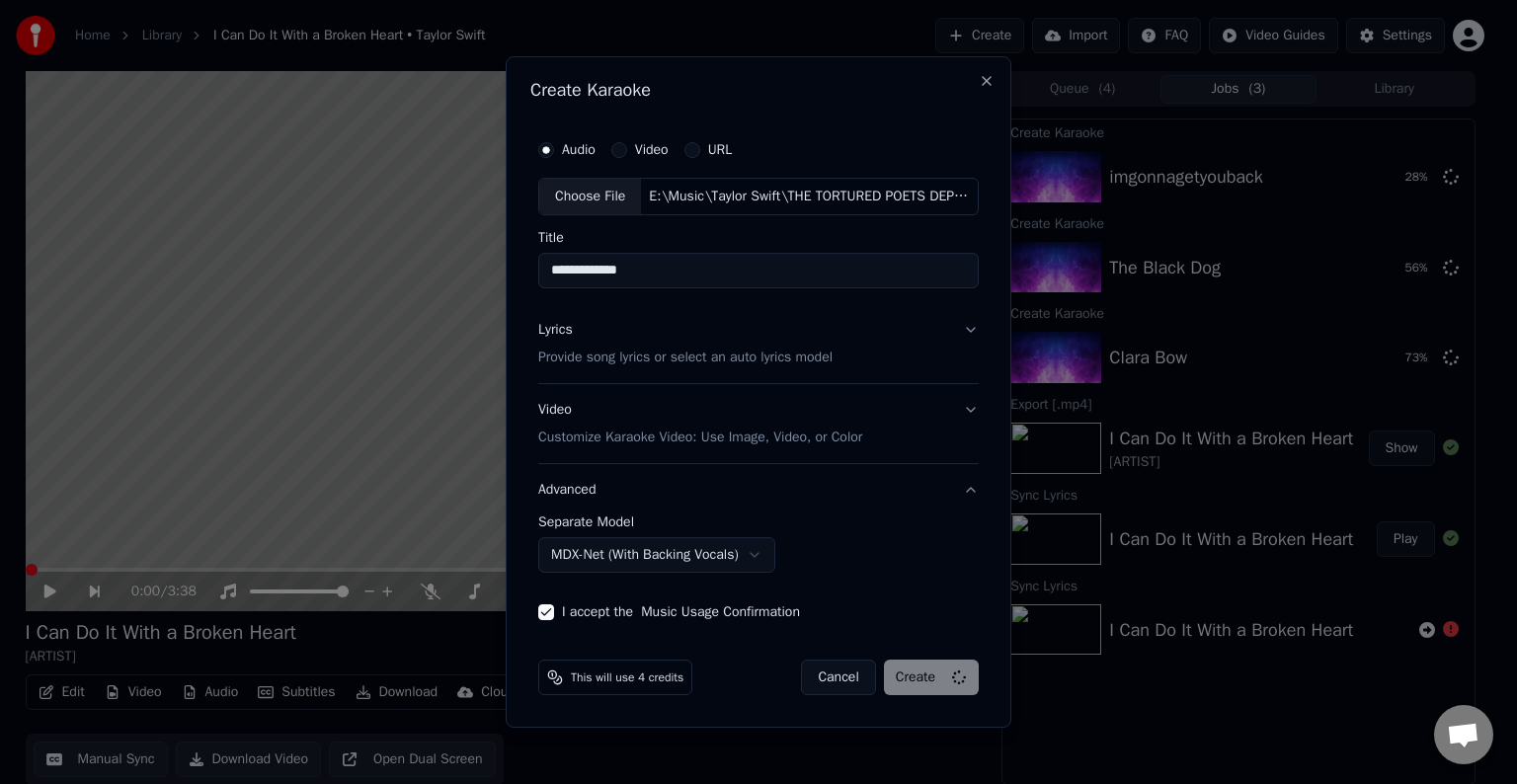 select on "******" 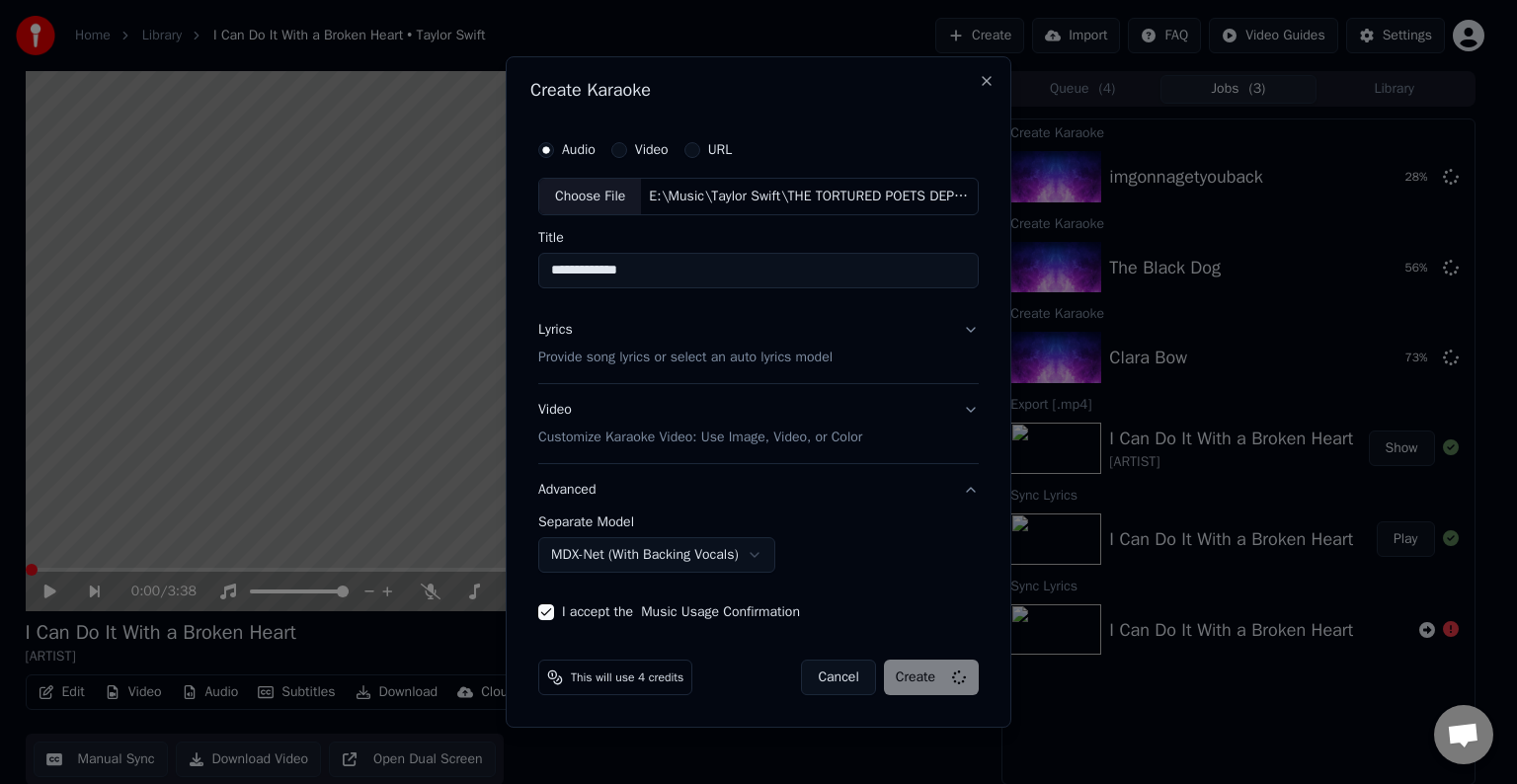 type 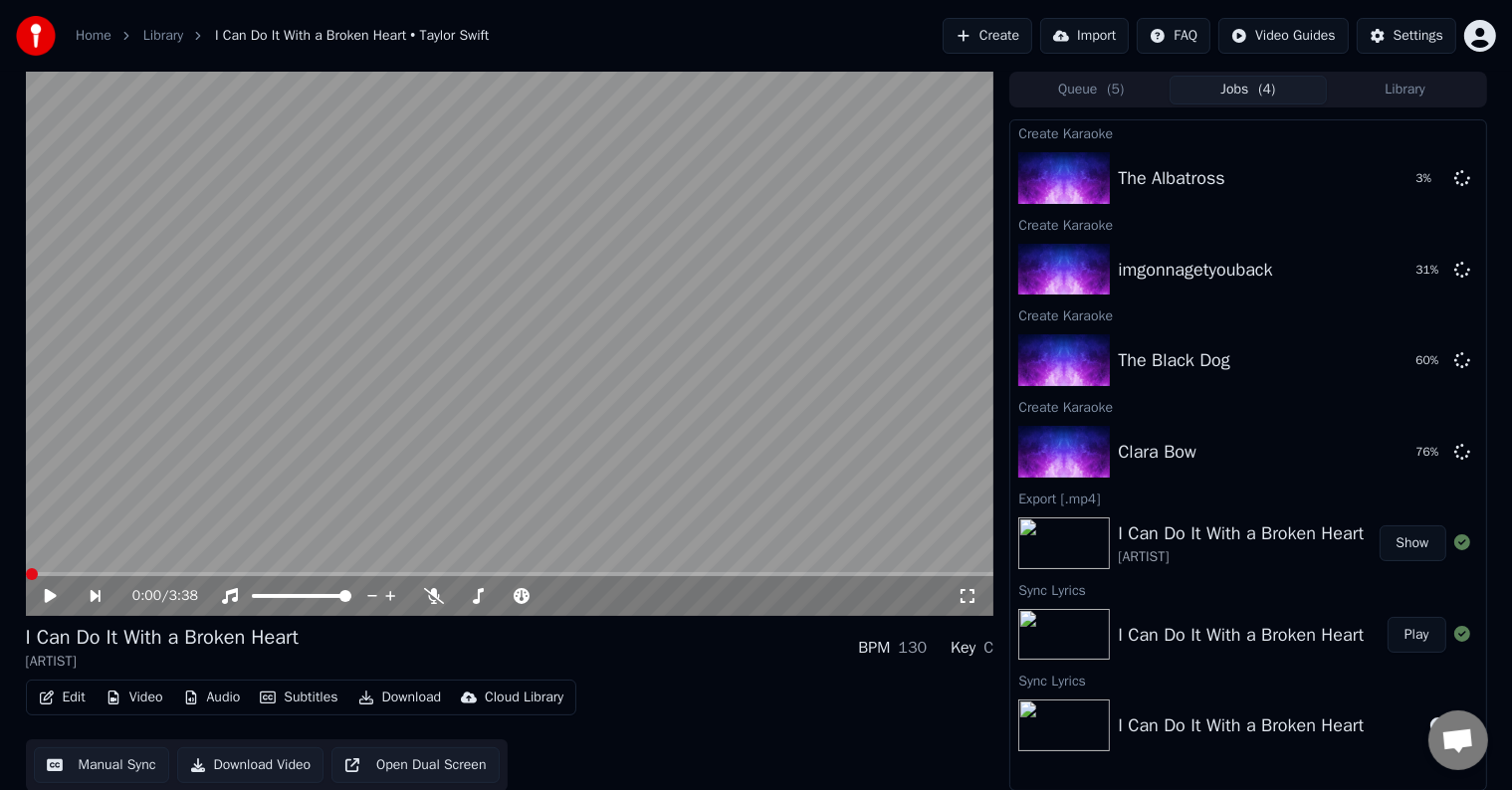 click on "Create" at bounding box center (987, 36) 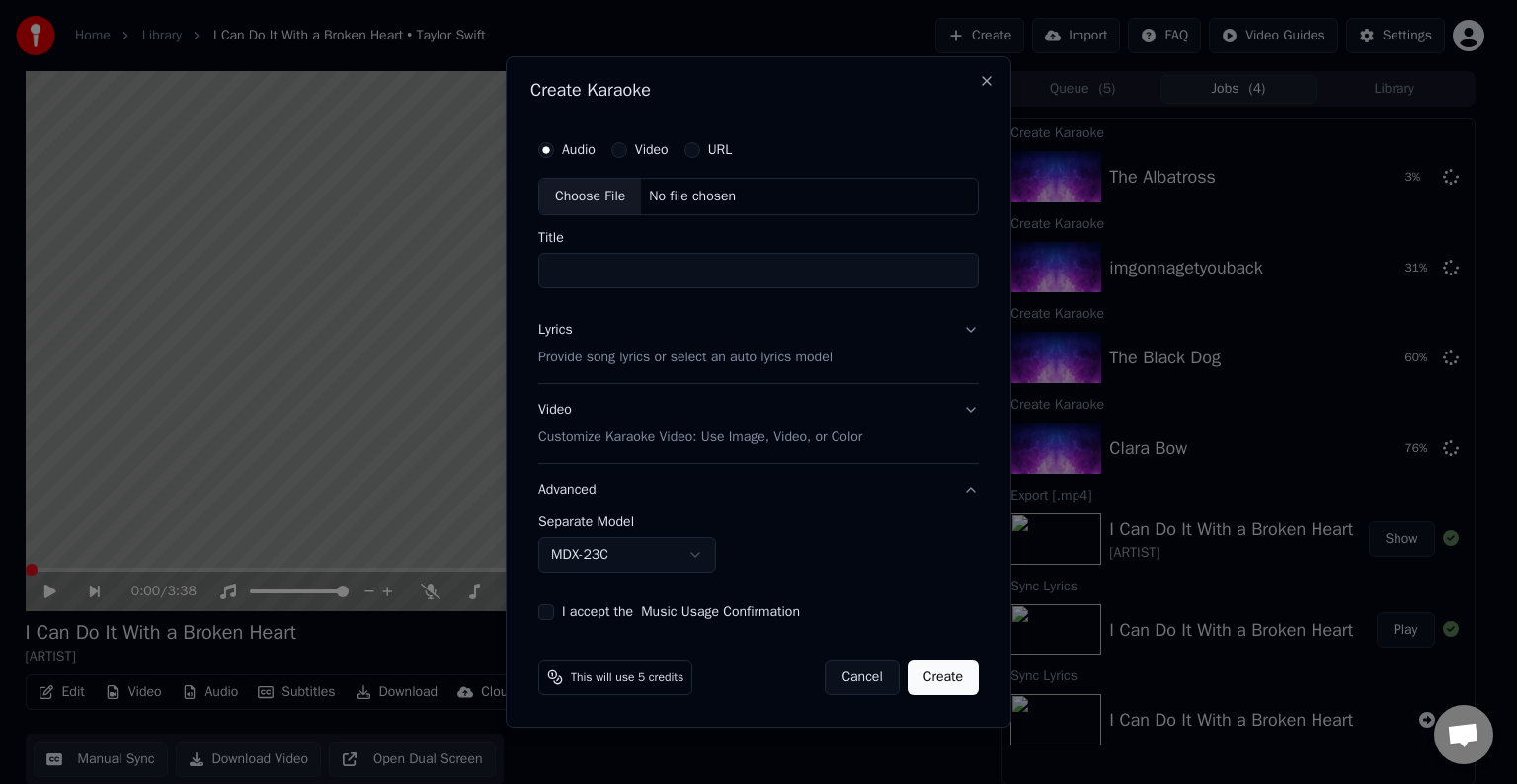 click on "Choose File" at bounding box center (590, 196) 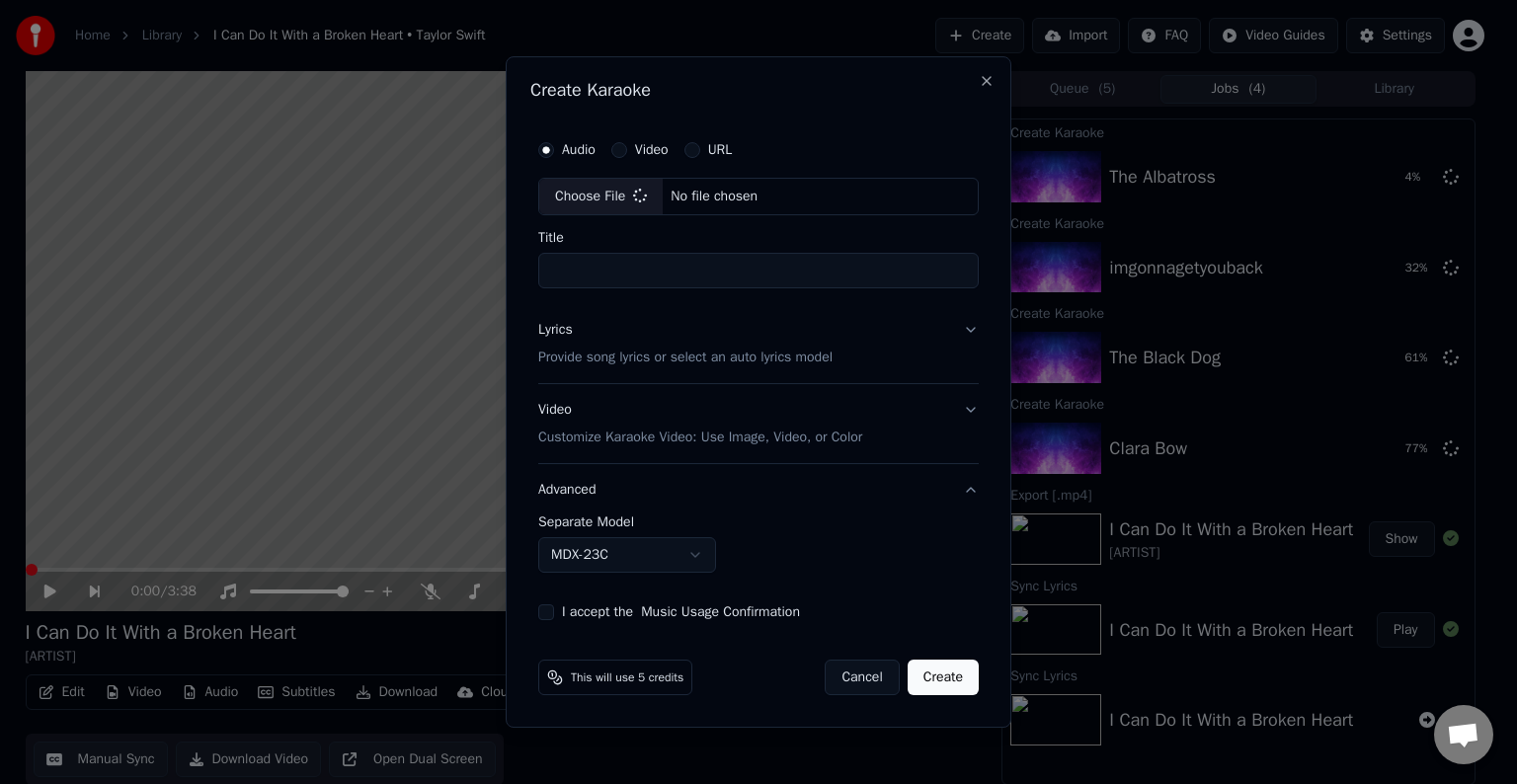 type on "**********" 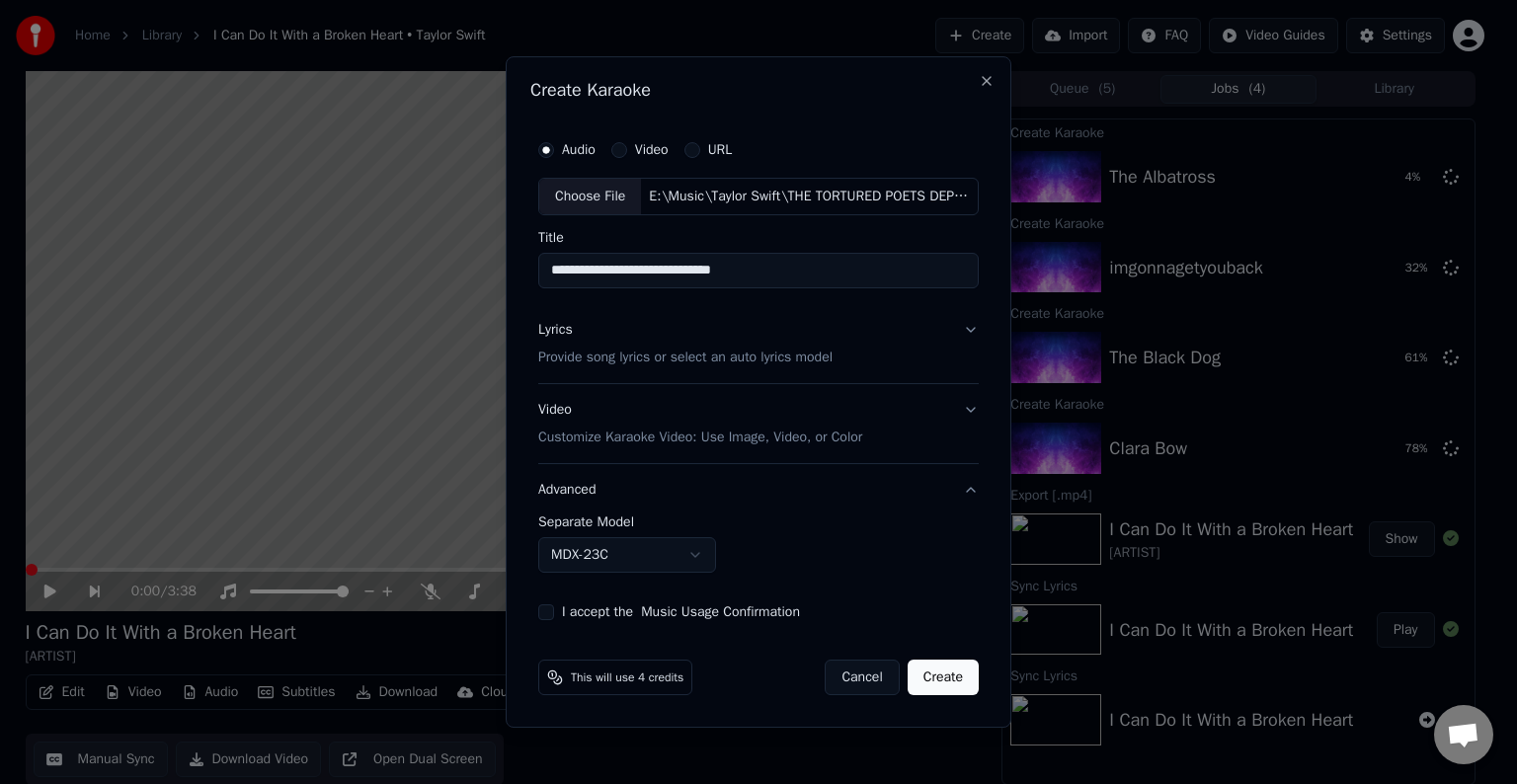 click on "Lyrics Provide song lyrics or select an auto lyrics model" at bounding box center (758, 344) 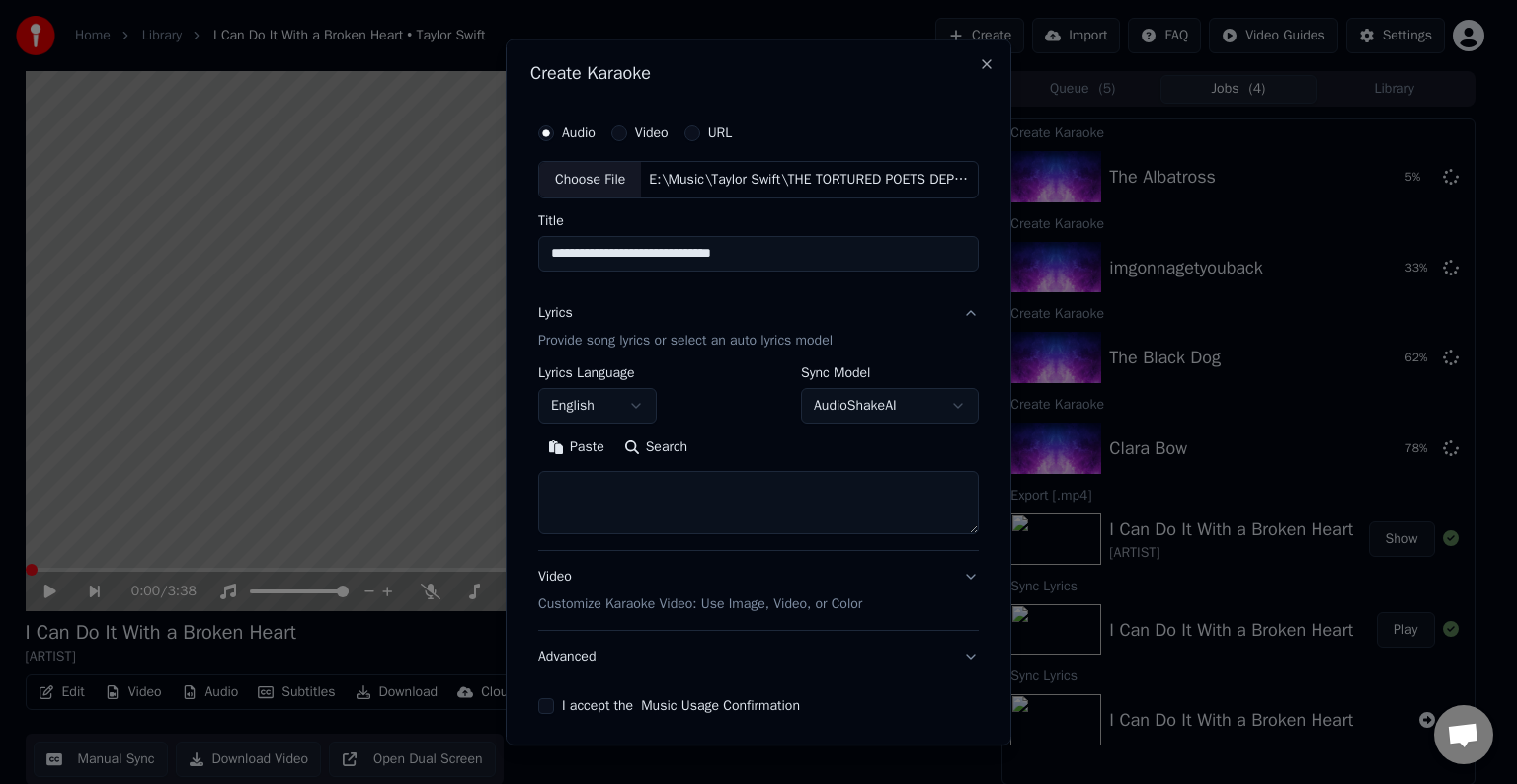 click at bounding box center (758, 503) 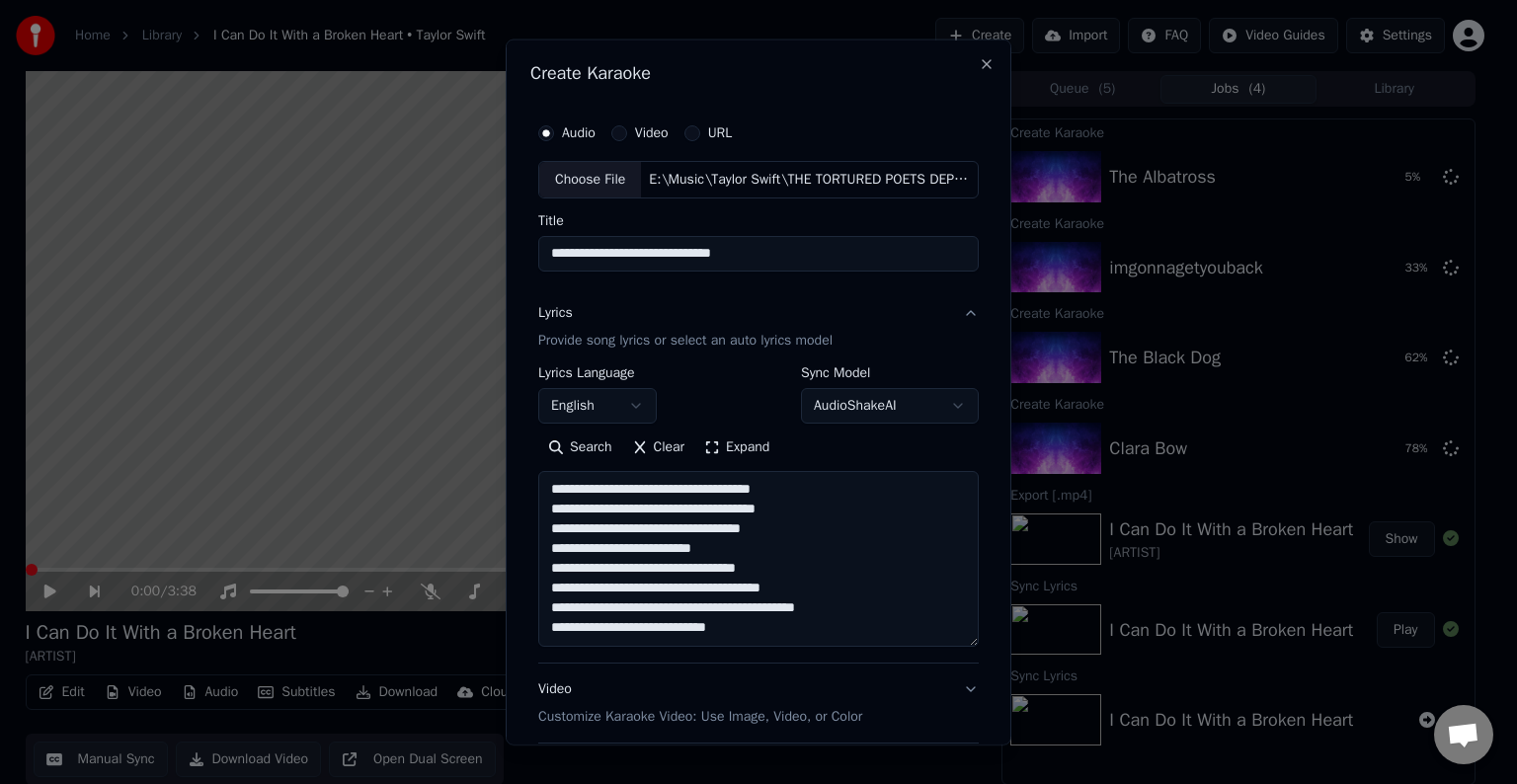 scroll, scrollTop: 122, scrollLeft: 0, axis: vertical 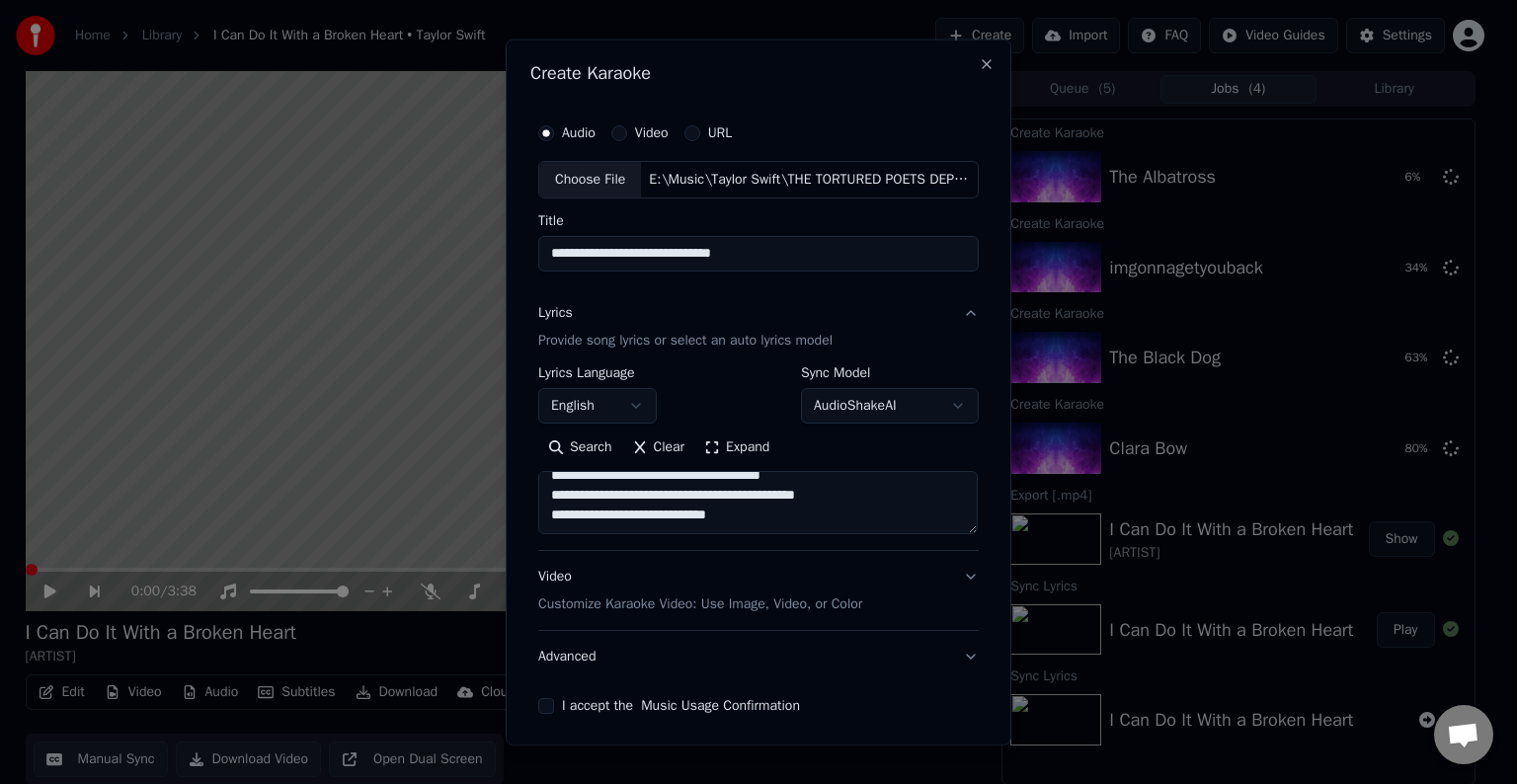 paste on "**********" 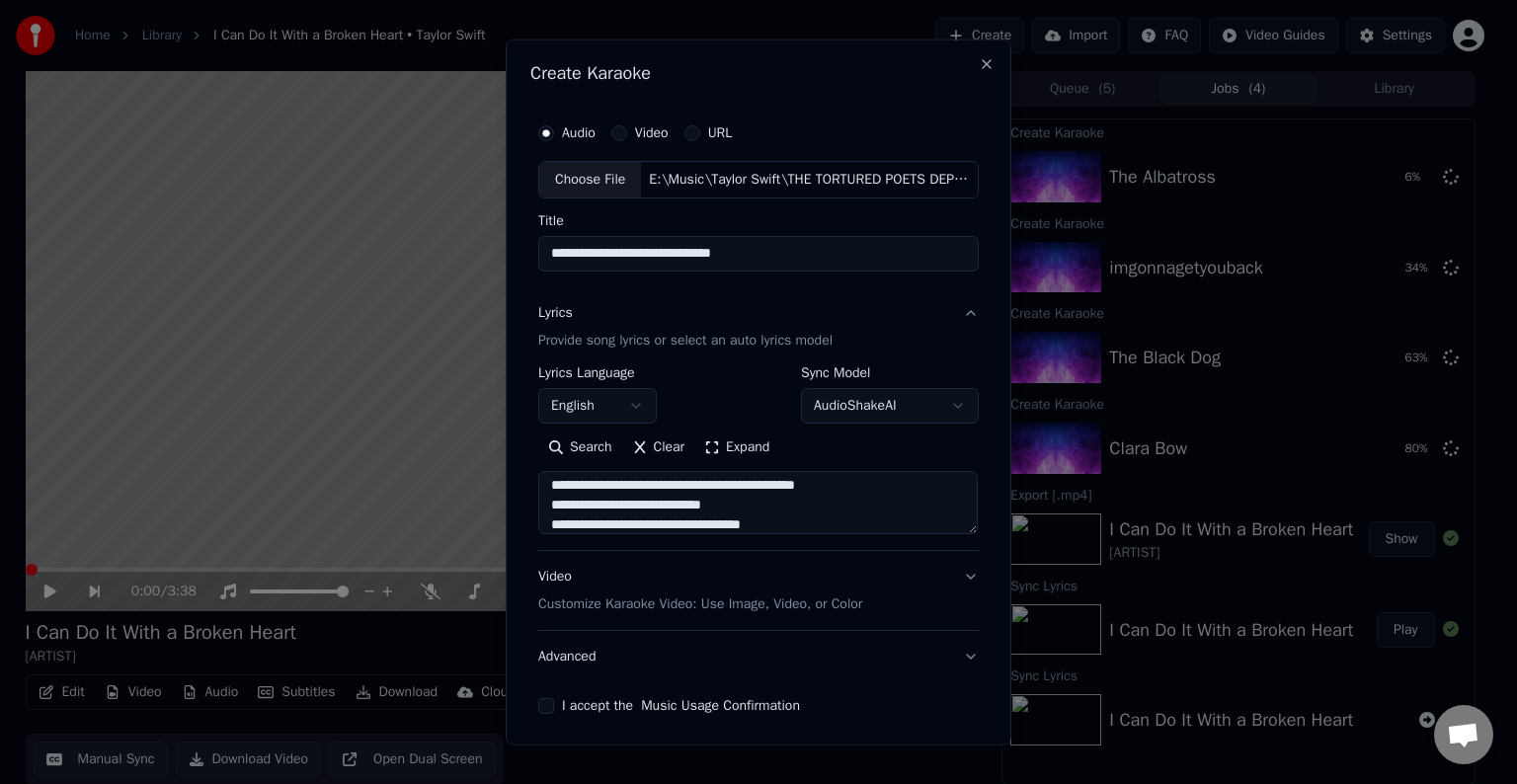 scroll, scrollTop: 201, scrollLeft: 0, axis: vertical 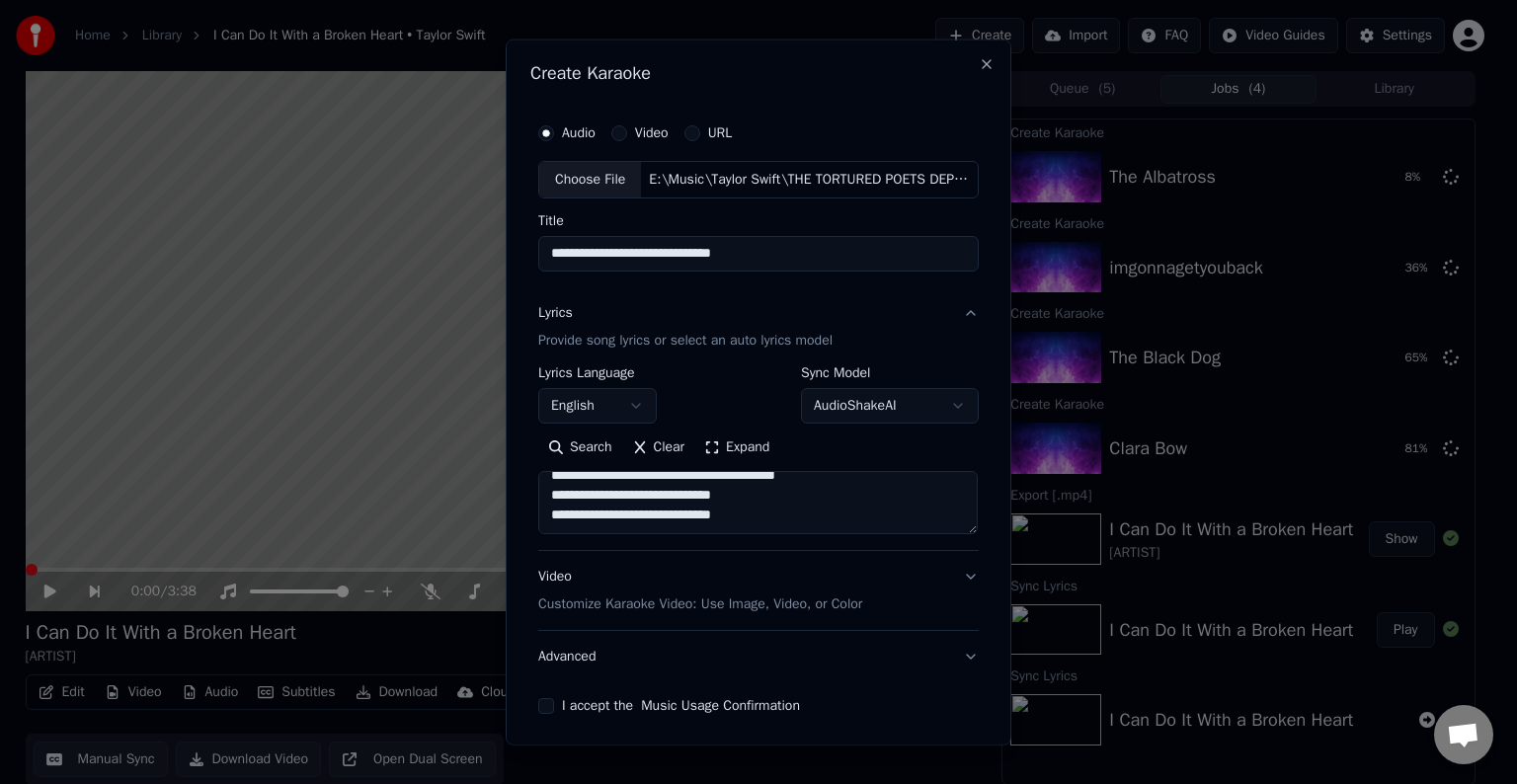 paste on "**********" 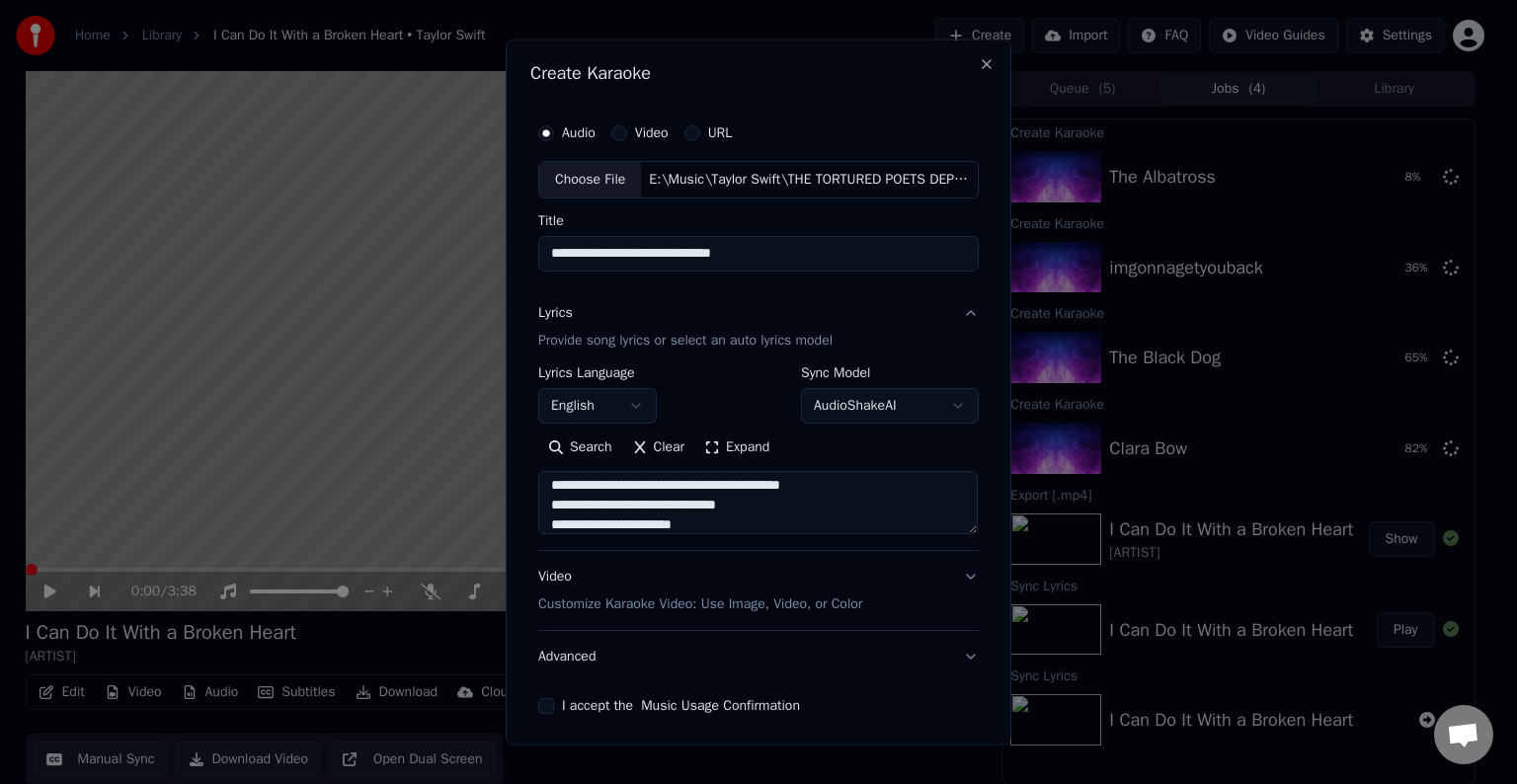 scroll, scrollTop: 359, scrollLeft: 0, axis: vertical 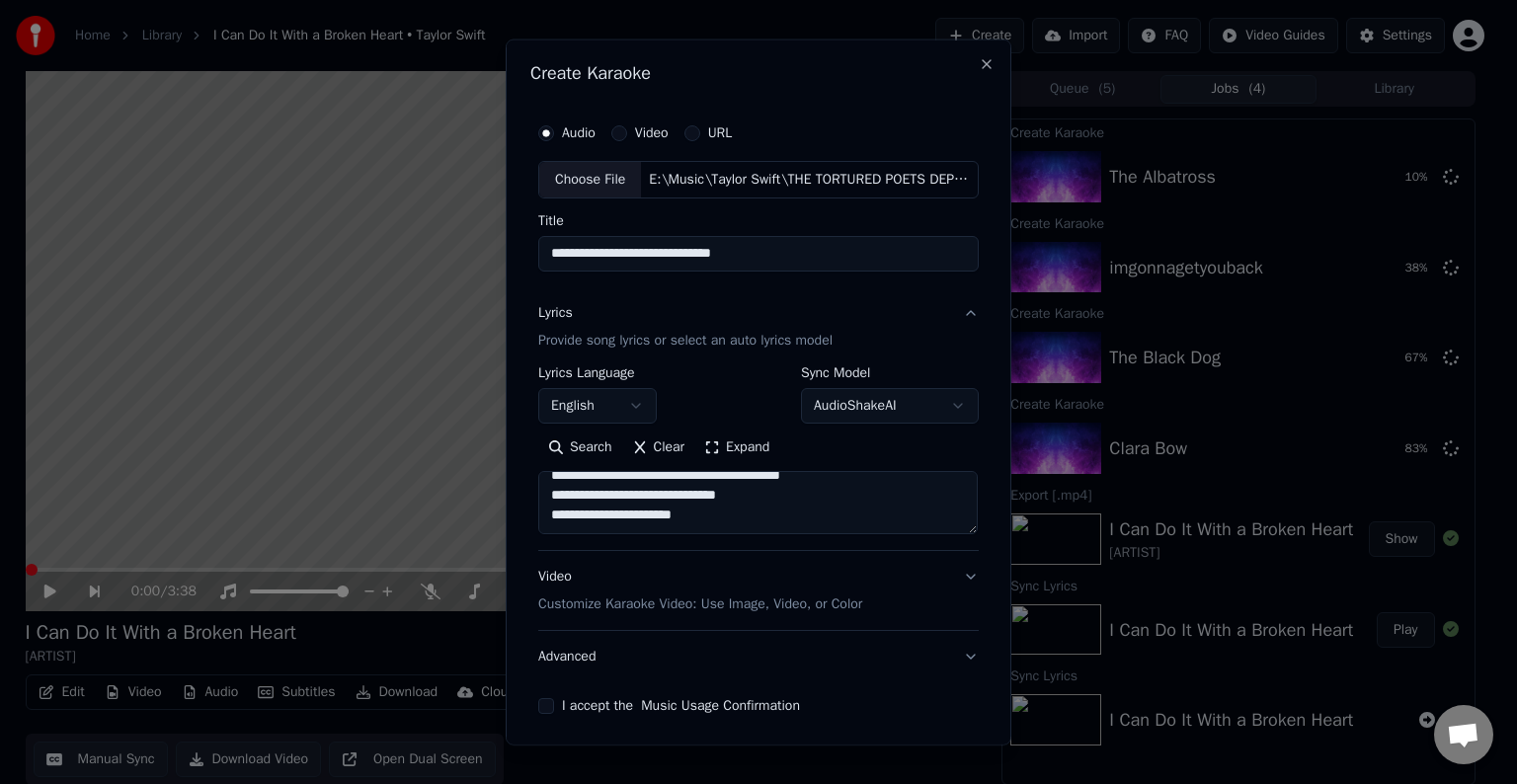 paste on "**********" 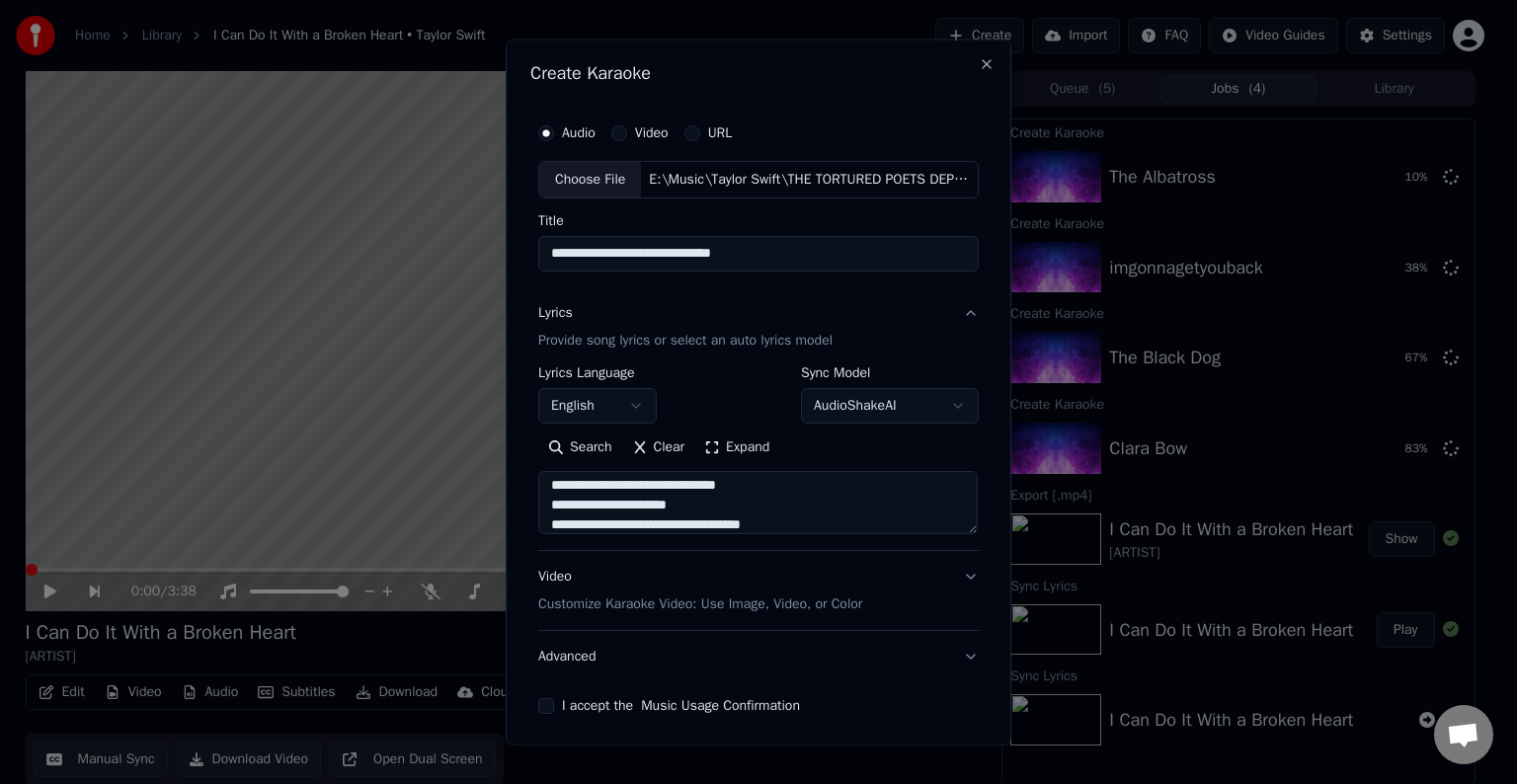 scroll, scrollTop: 438, scrollLeft: 0, axis: vertical 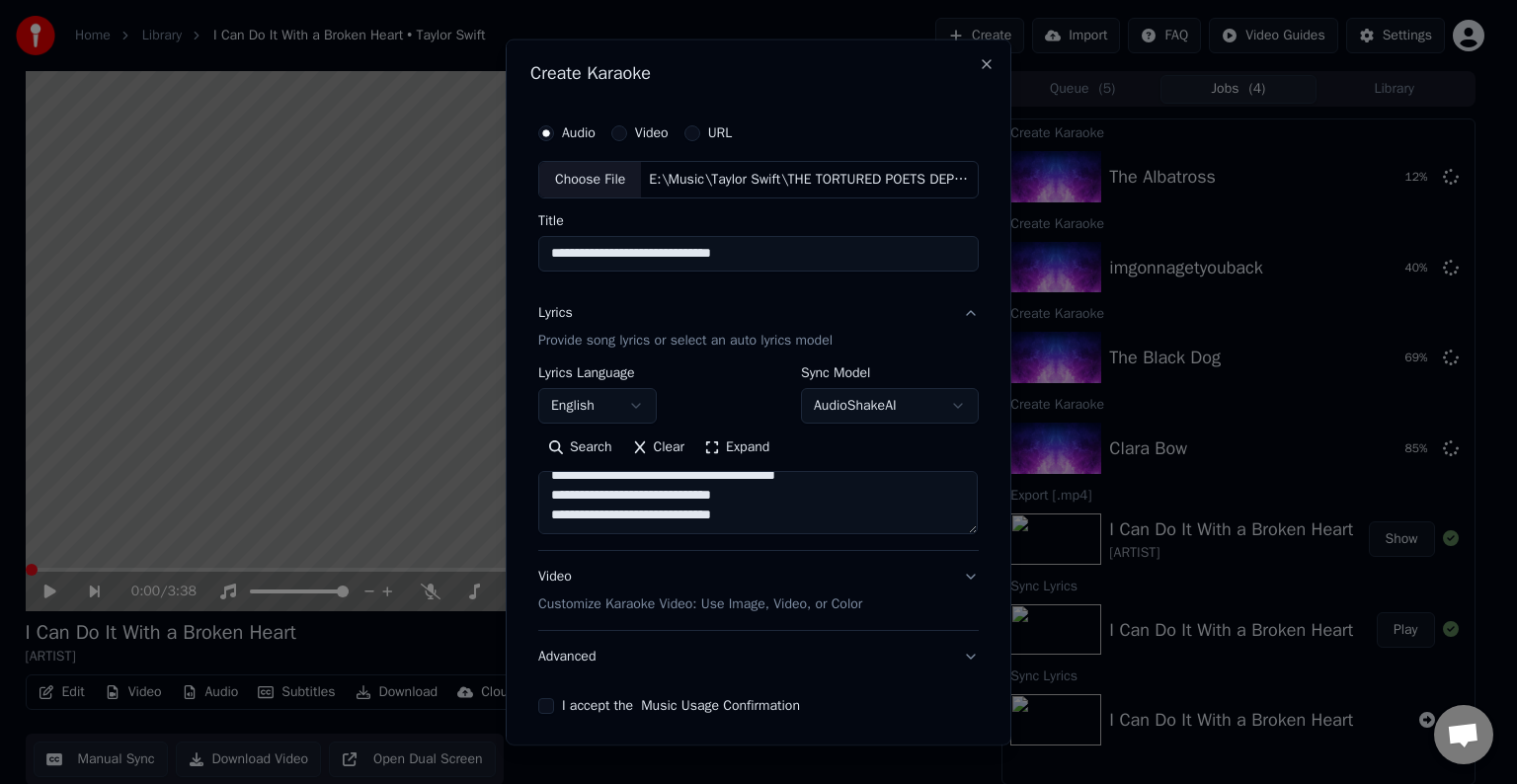 paste on "**********" 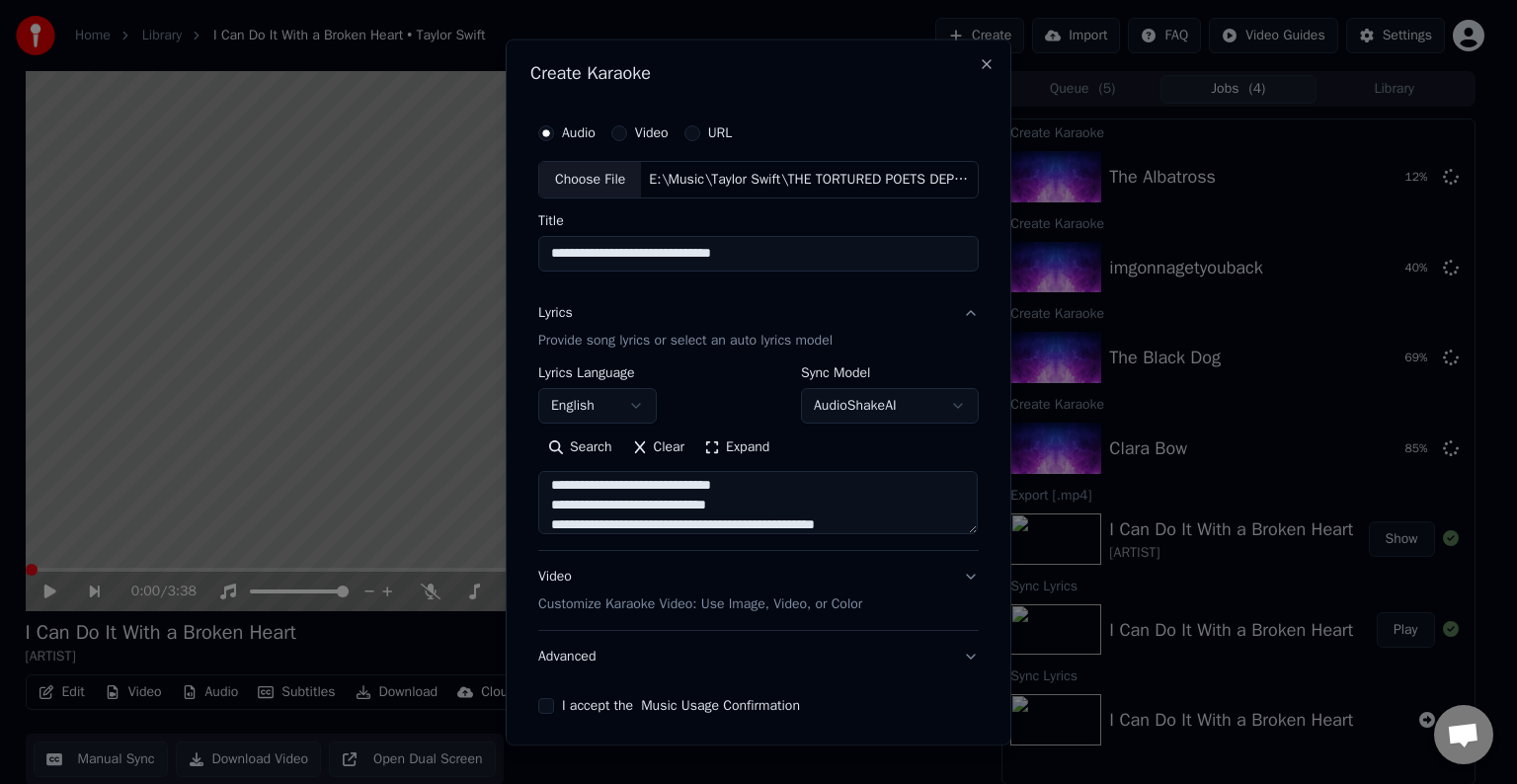 scroll, scrollTop: 517, scrollLeft: 0, axis: vertical 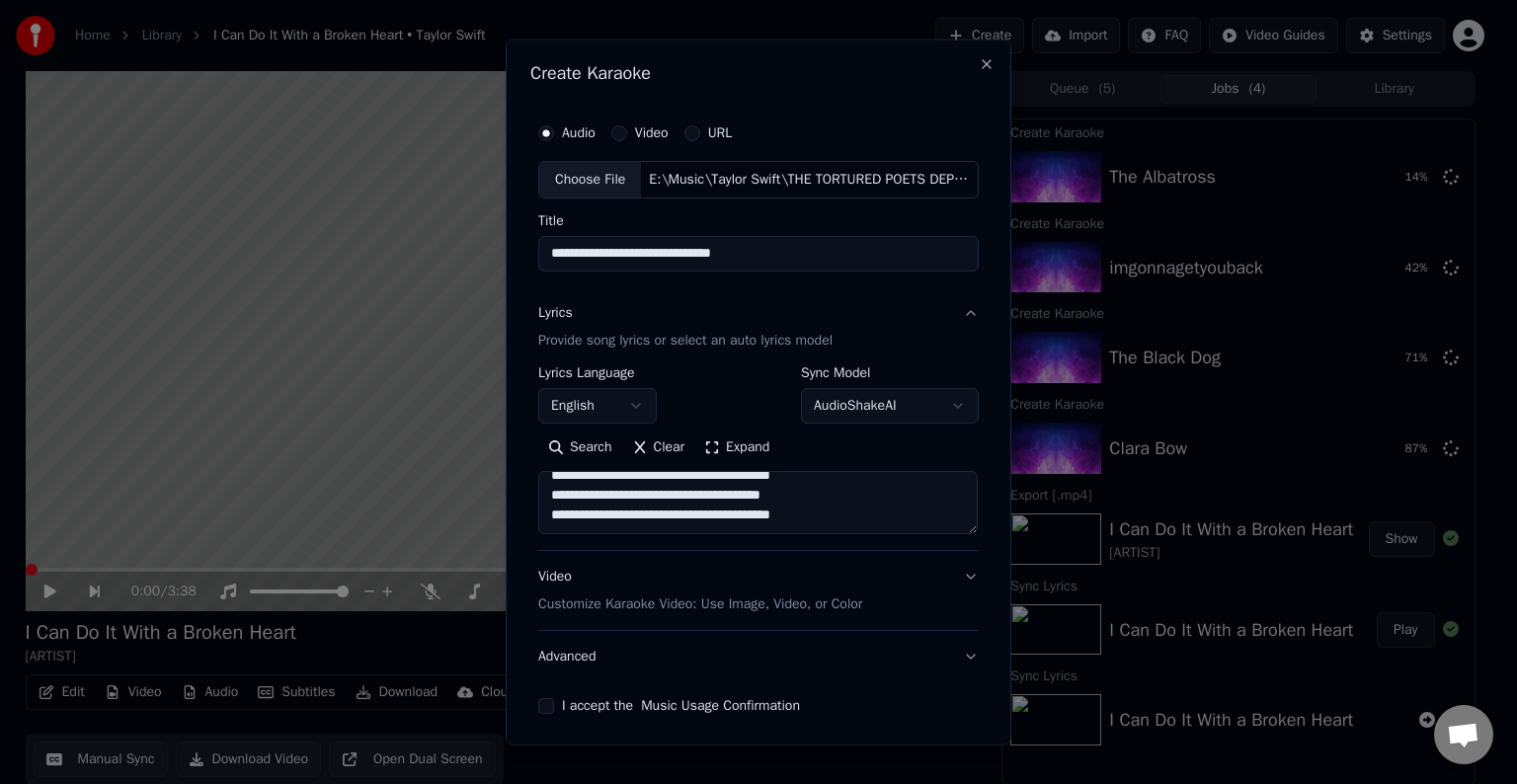 paste on "**********" 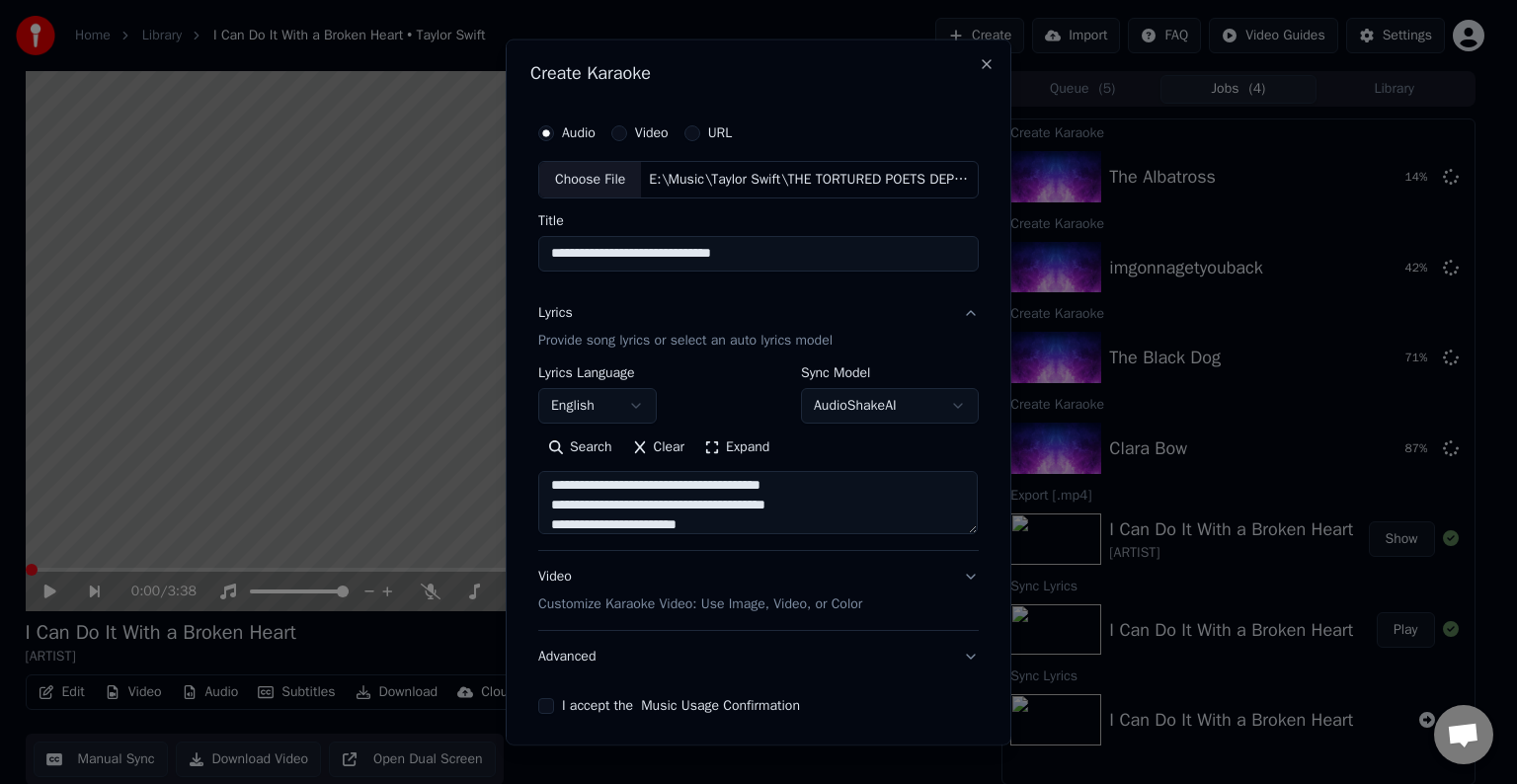scroll, scrollTop: 675, scrollLeft: 0, axis: vertical 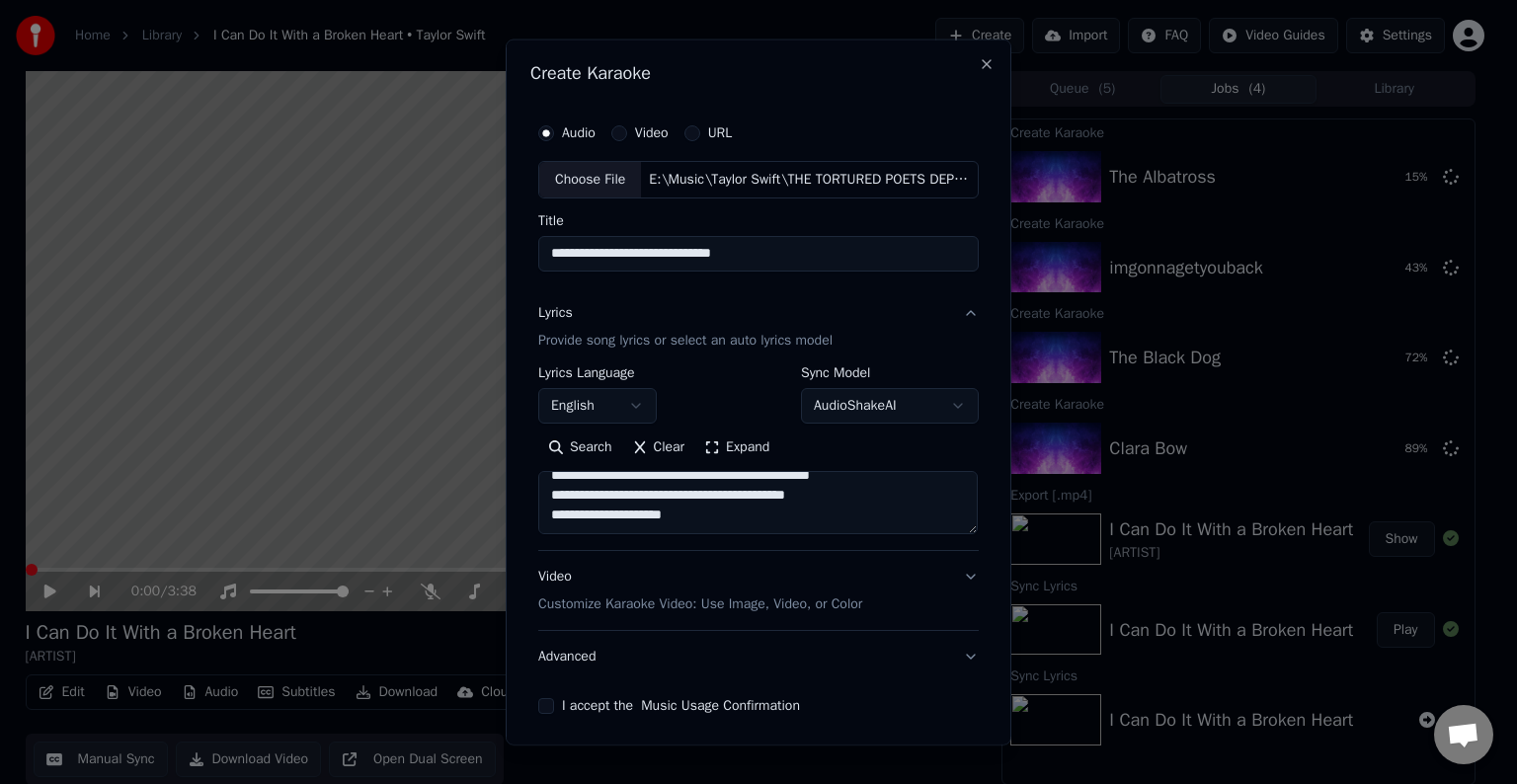 paste on "**********" 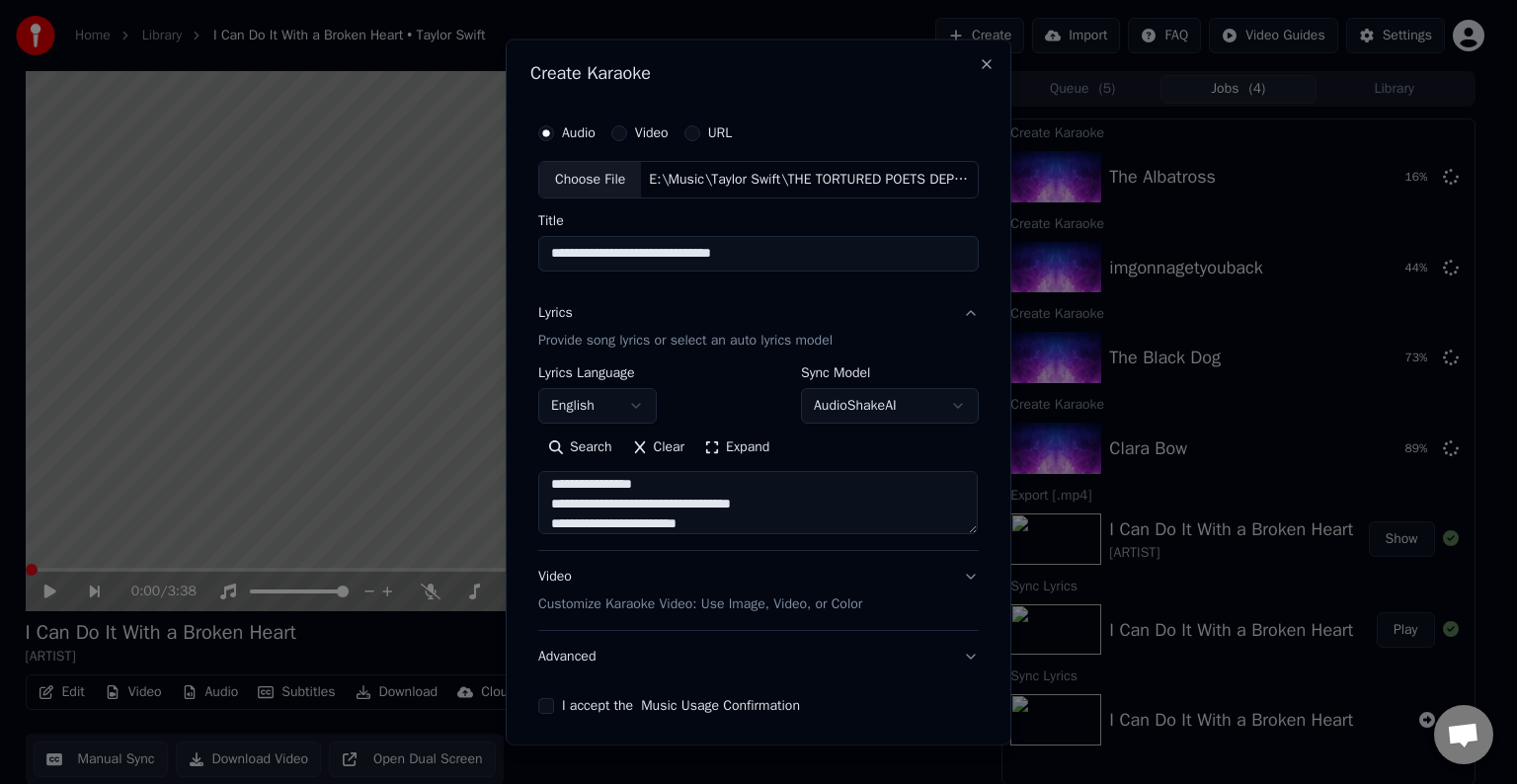 scroll, scrollTop: 754, scrollLeft: 0, axis: vertical 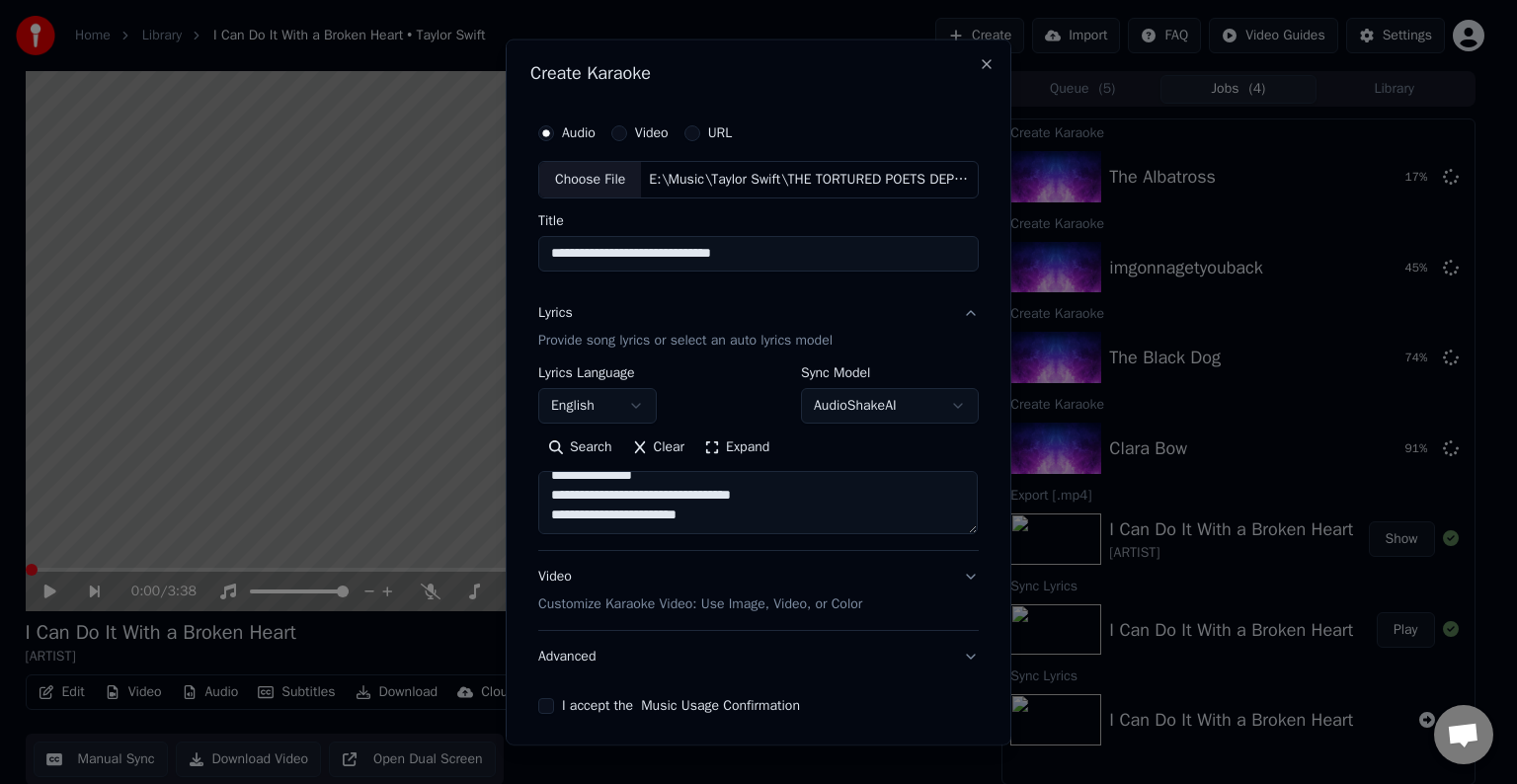 paste on "**********" 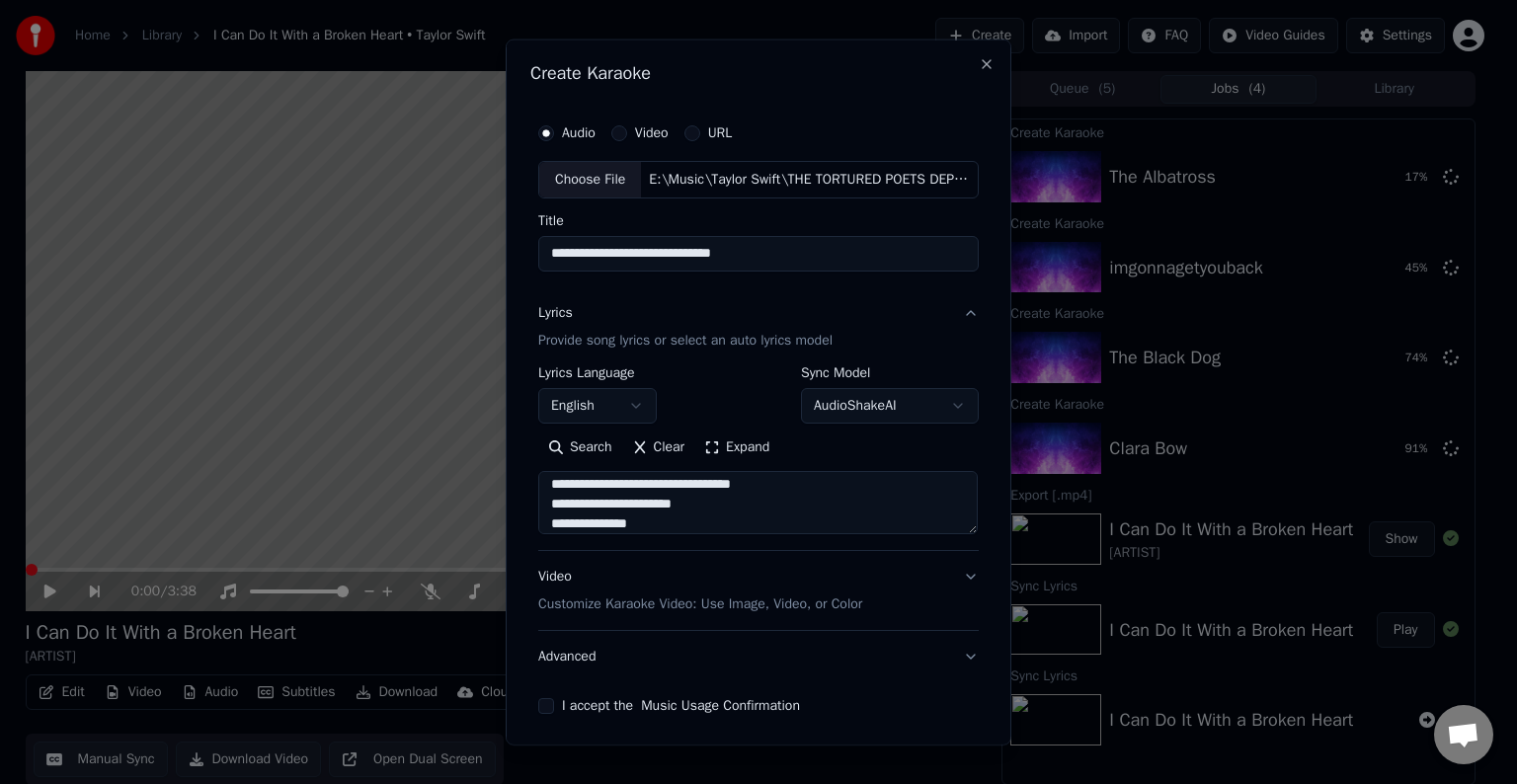 scroll, scrollTop: 794, scrollLeft: 0, axis: vertical 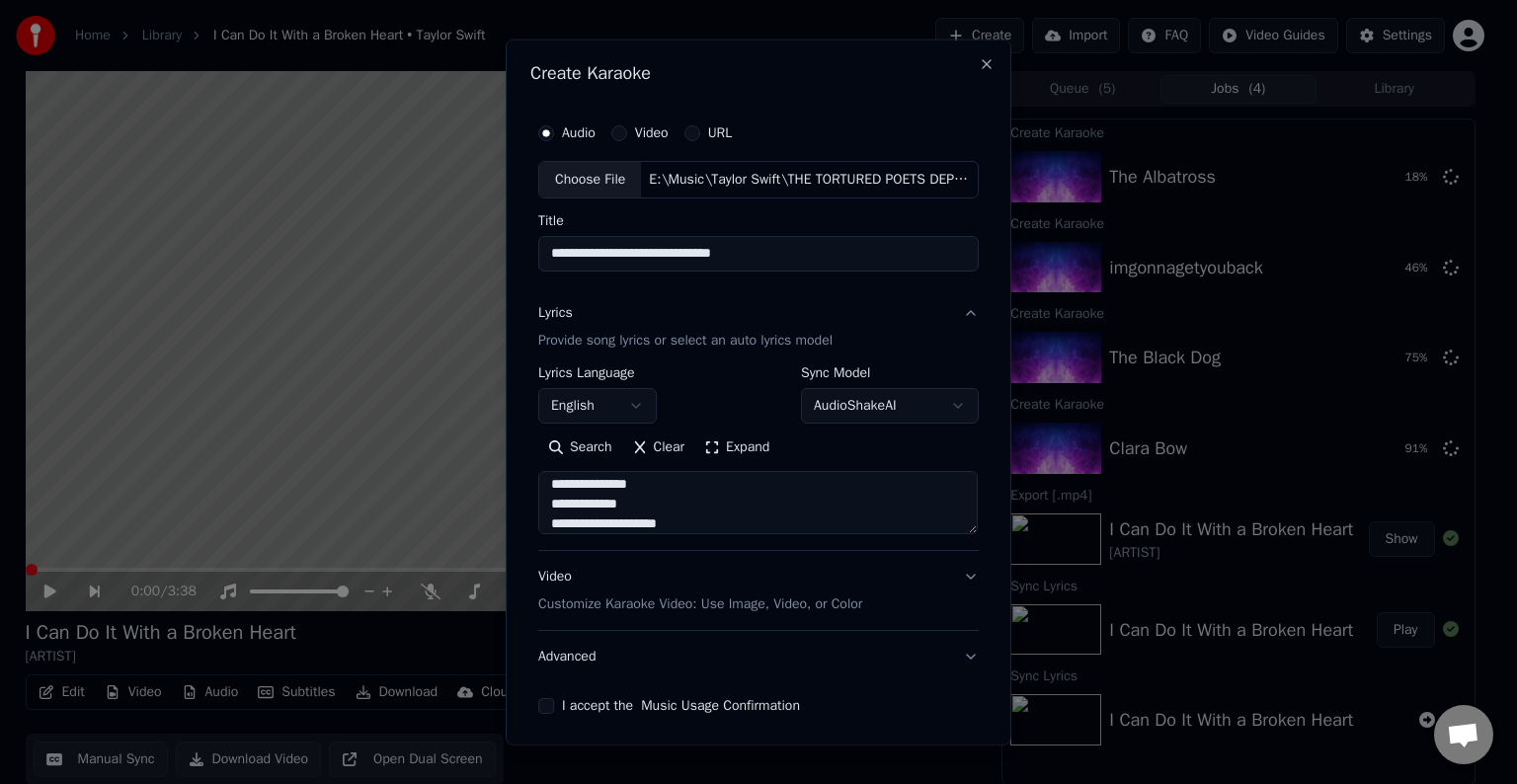 type on "**********" 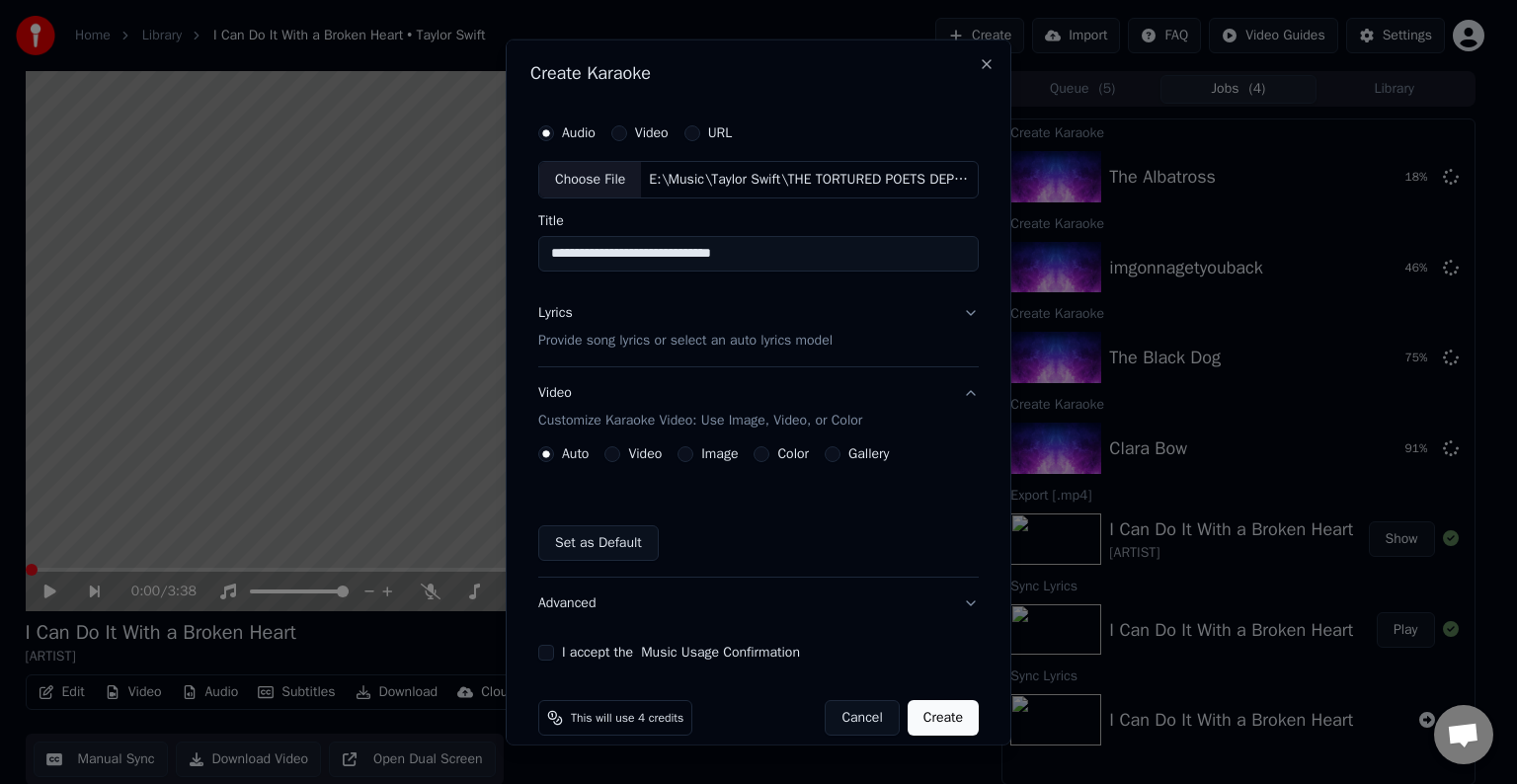 click on "Advanced" at bounding box center [758, 603] 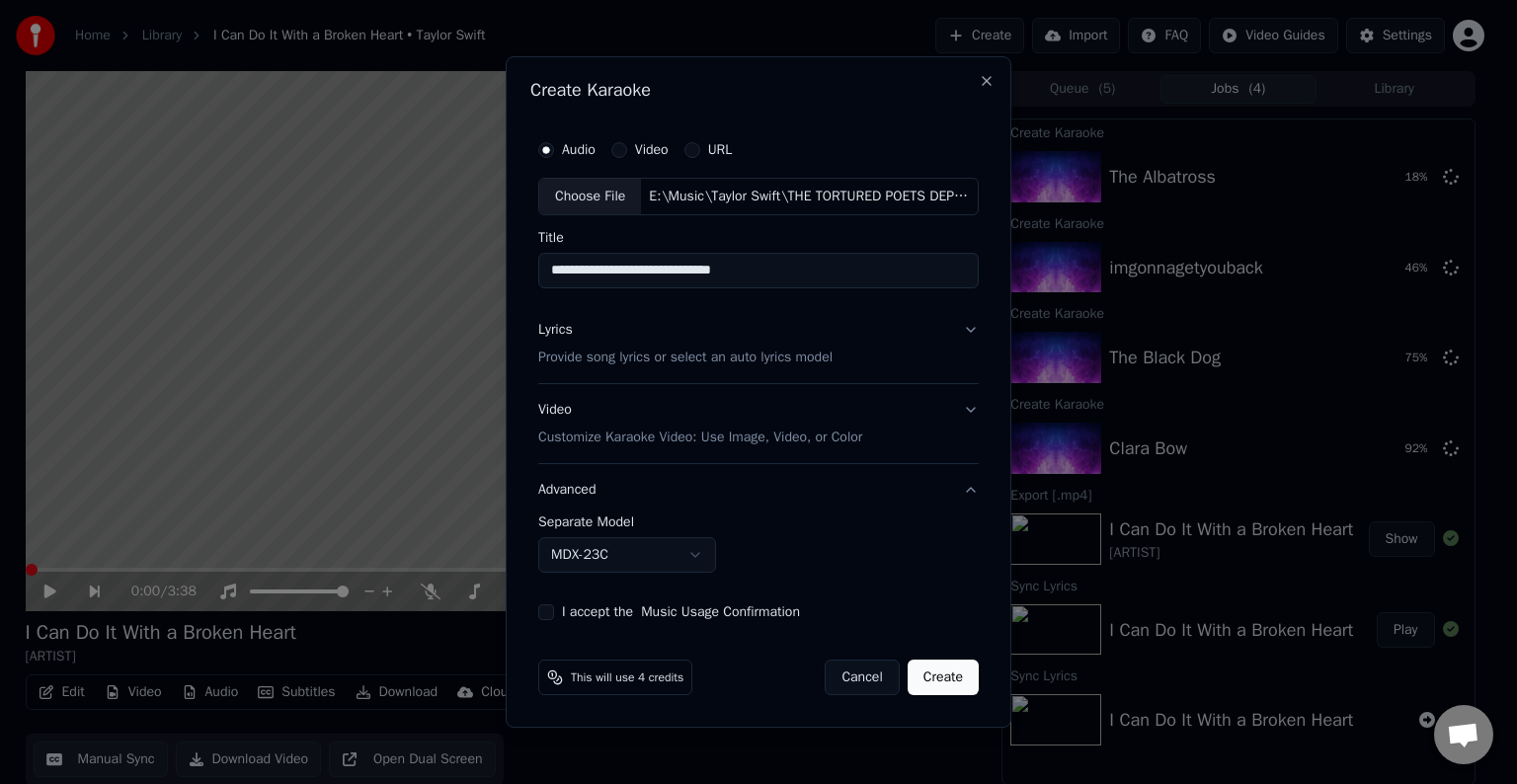 click on "I accept the   Music Usage Confirmation" at bounding box center (546, 612) 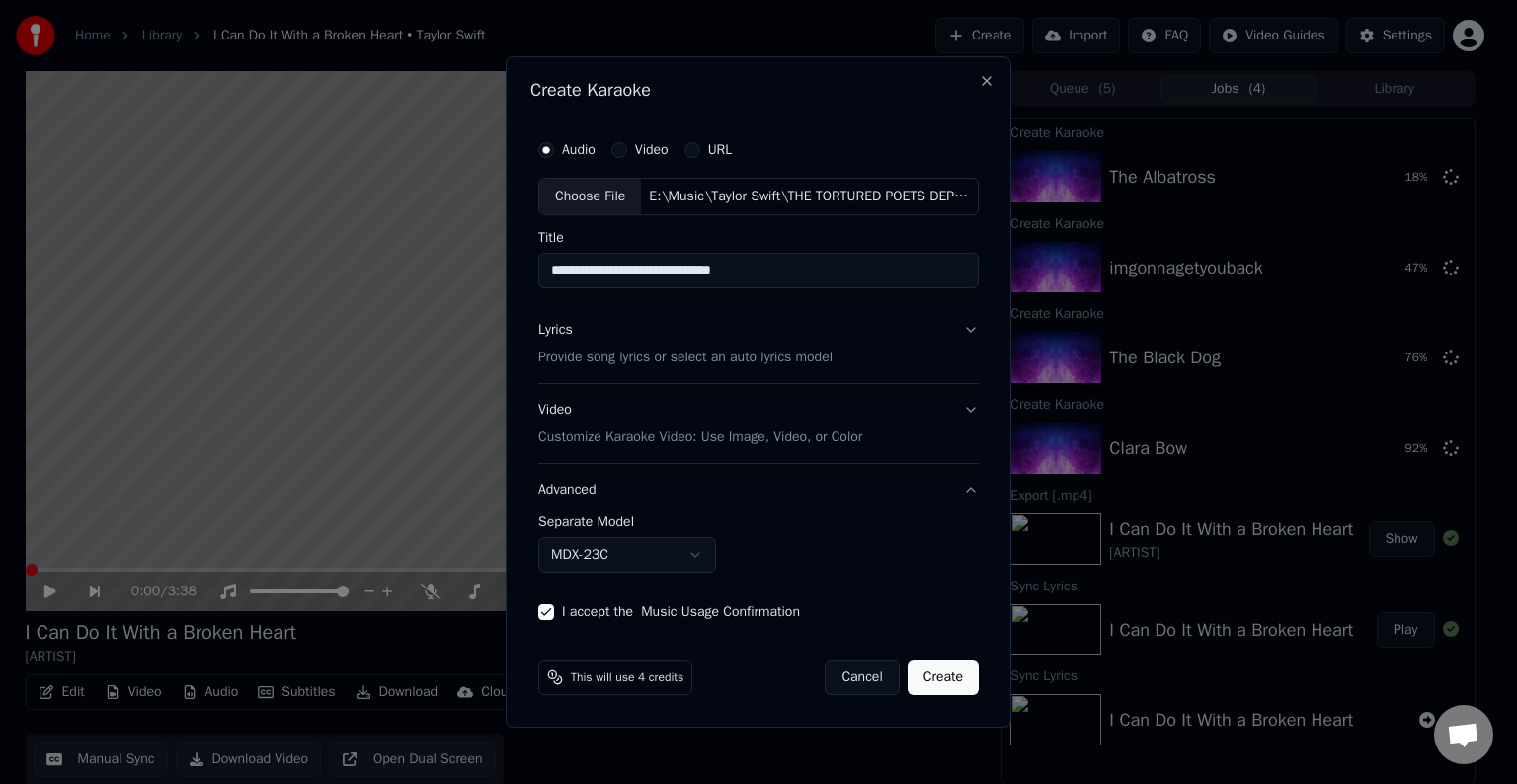 click on "**********" at bounding box center (750, 392) 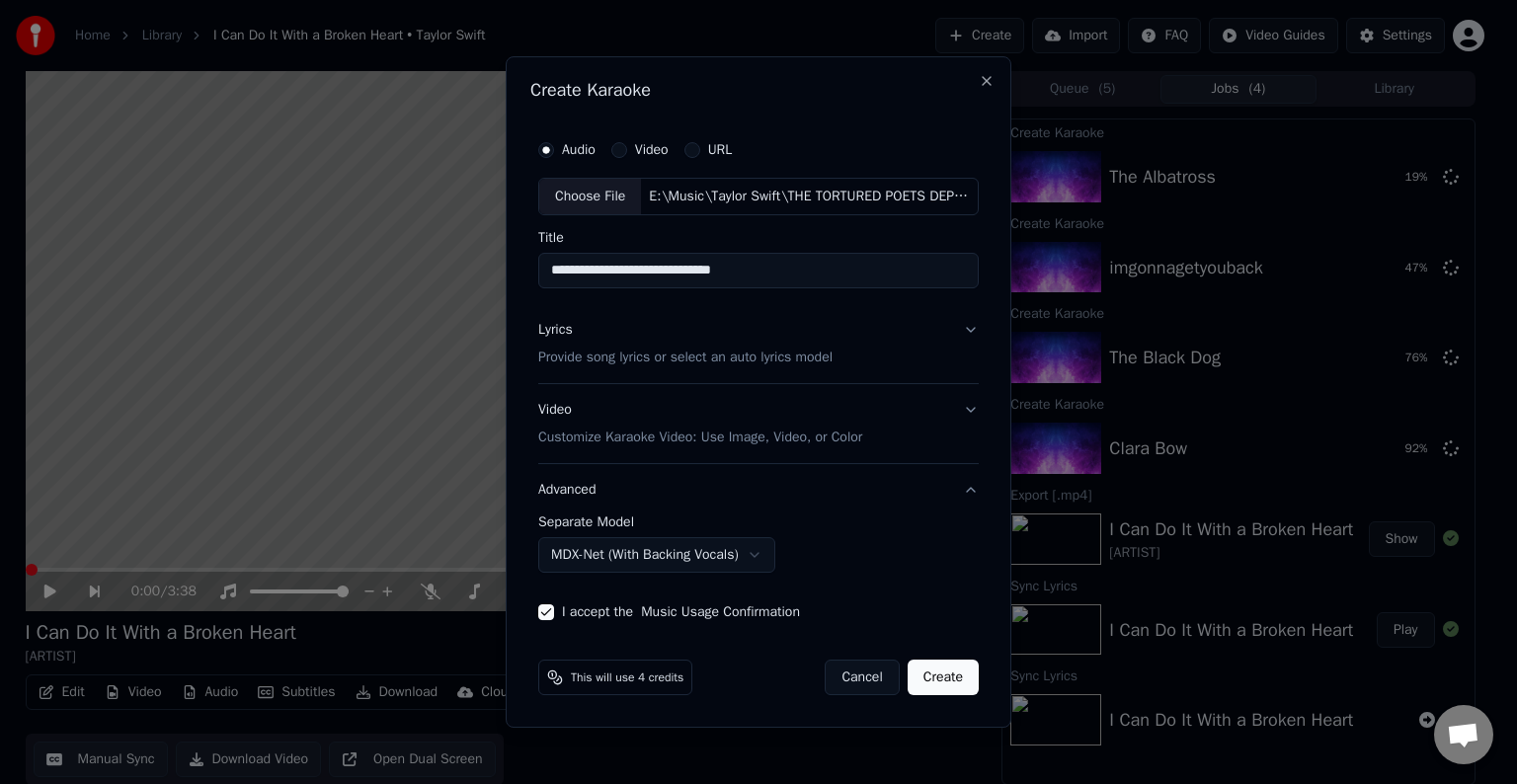 click on "Create" at bounding box center [943, 677] 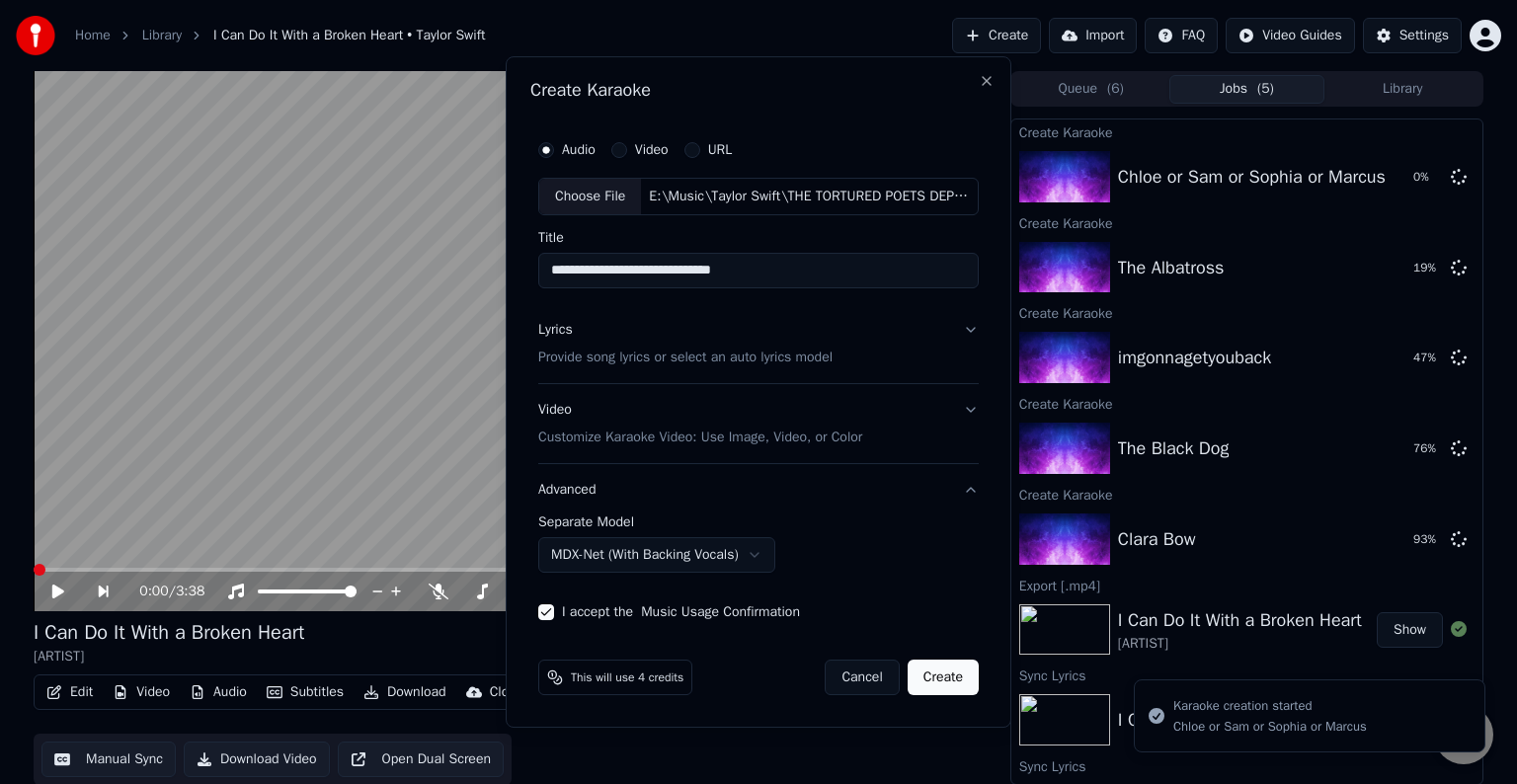 select on "******" 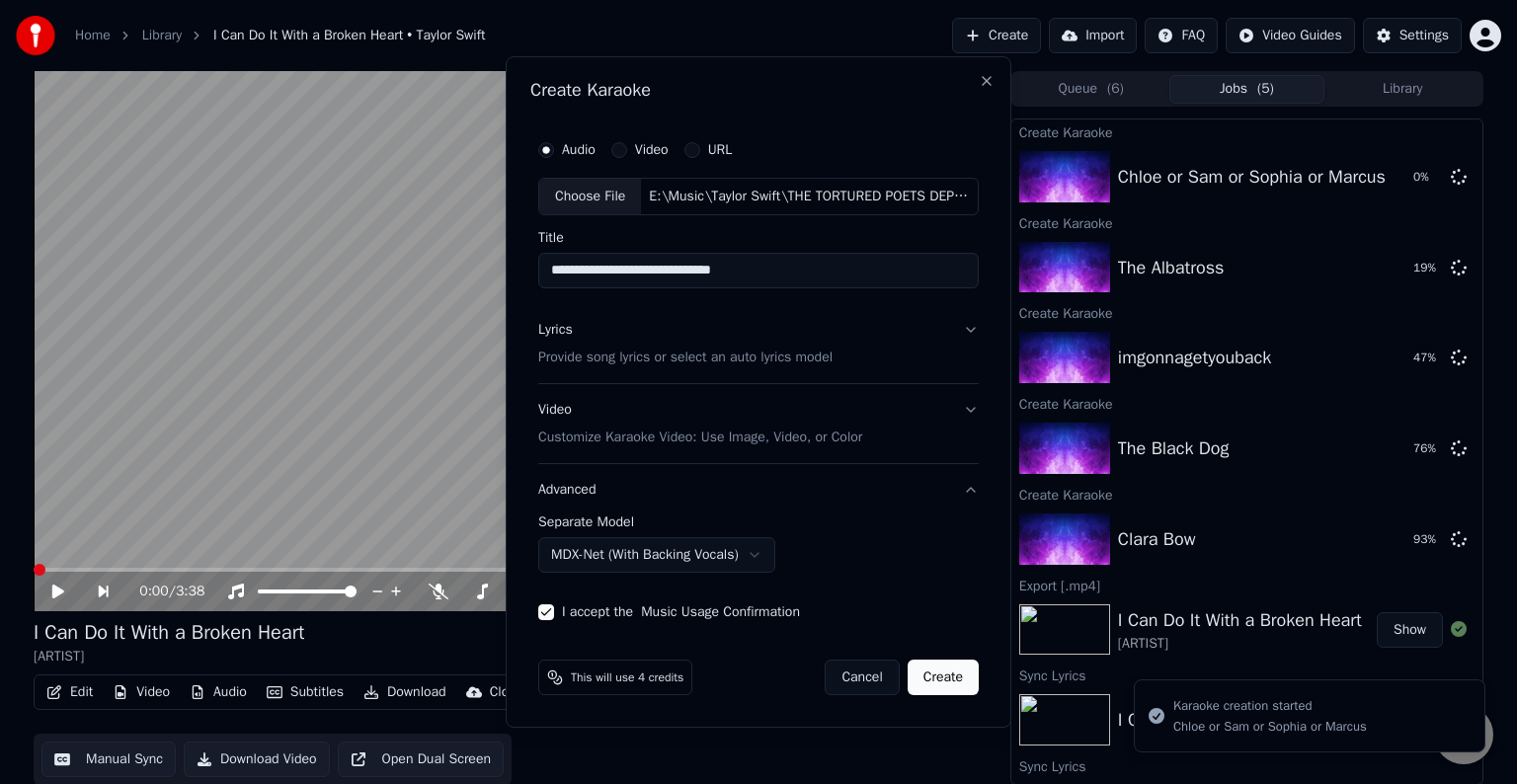 type 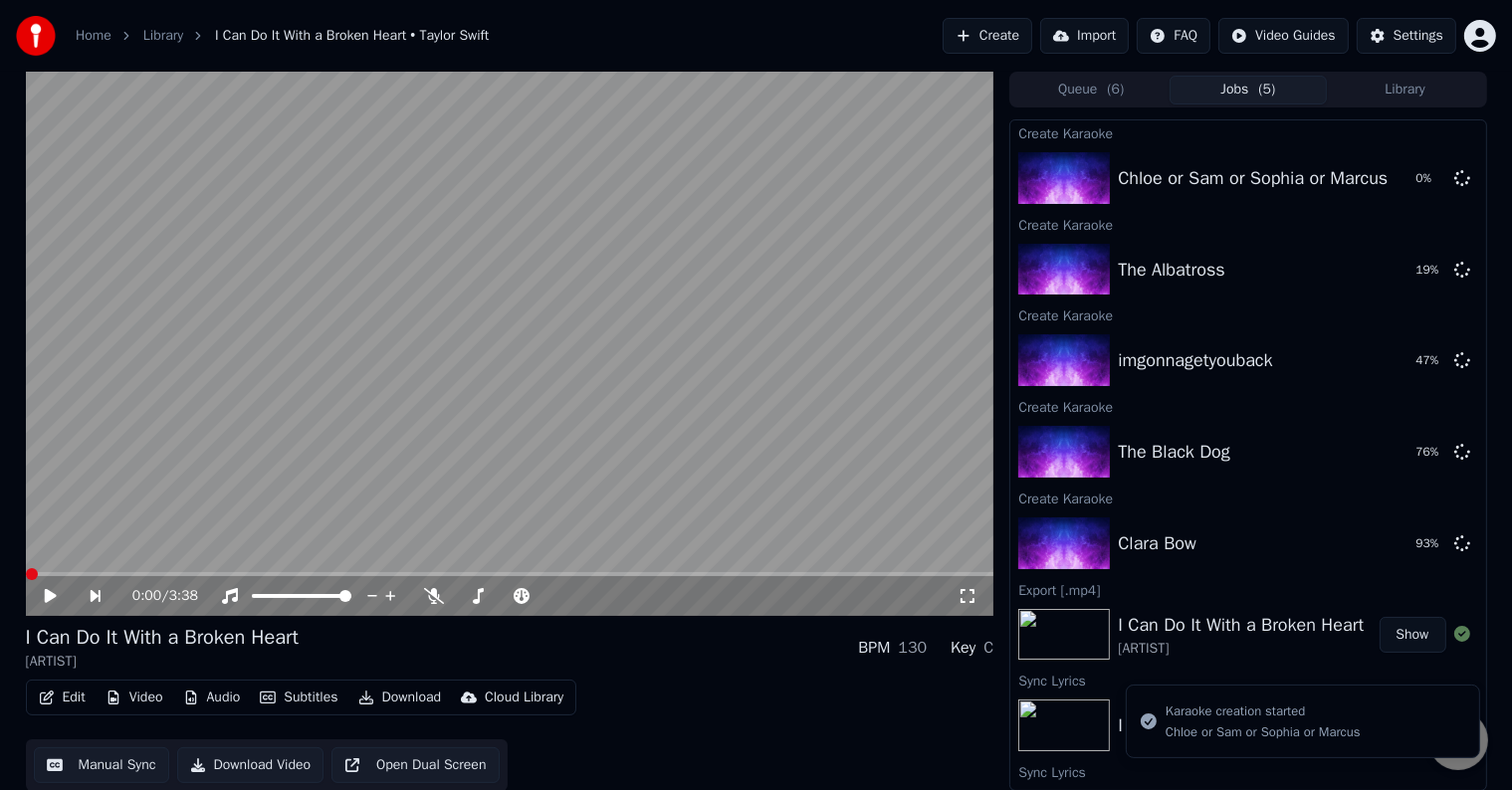 click on "Create" at bounding box center (987, 36) 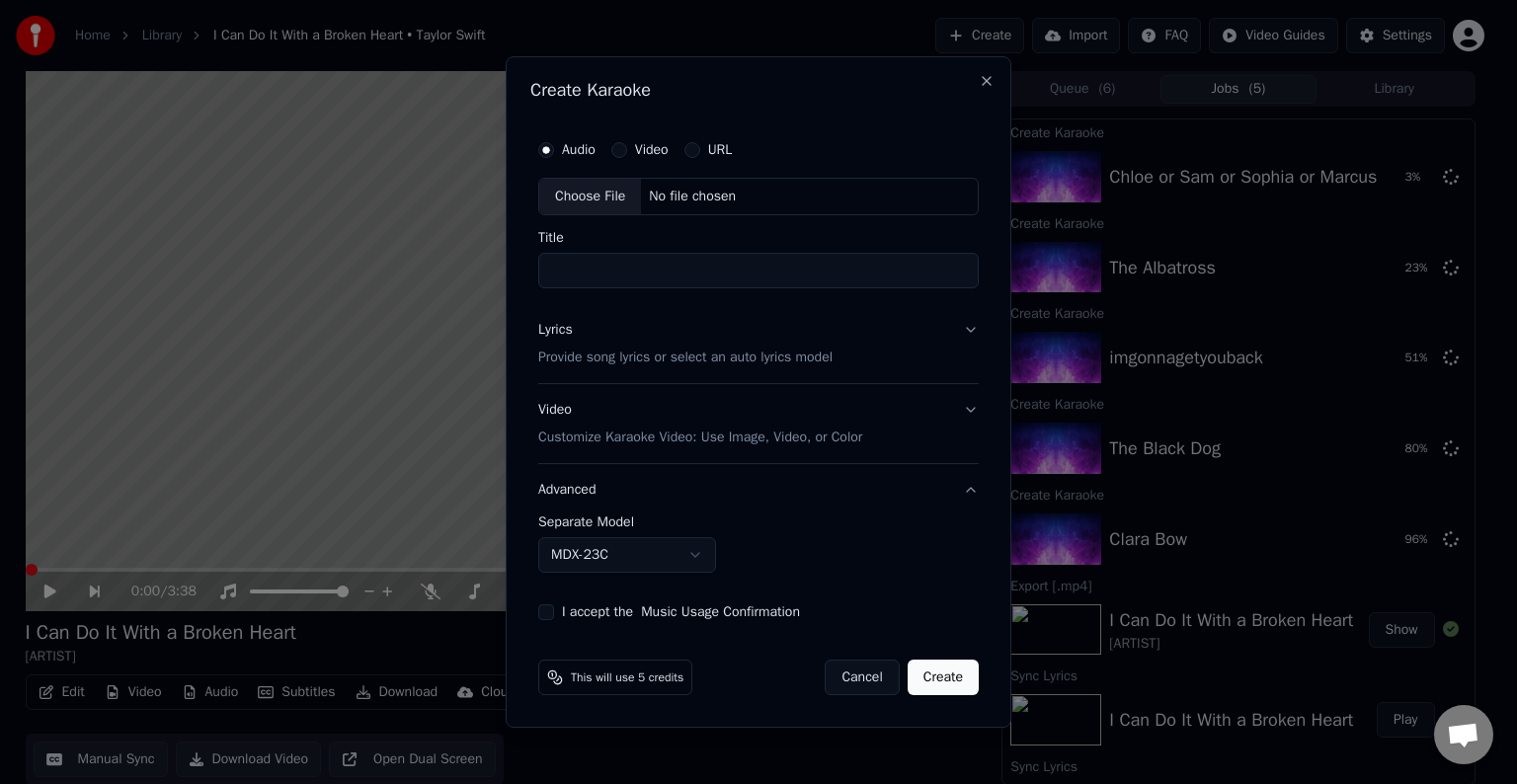 click on "Choose File" at bounding box center [590, 196] 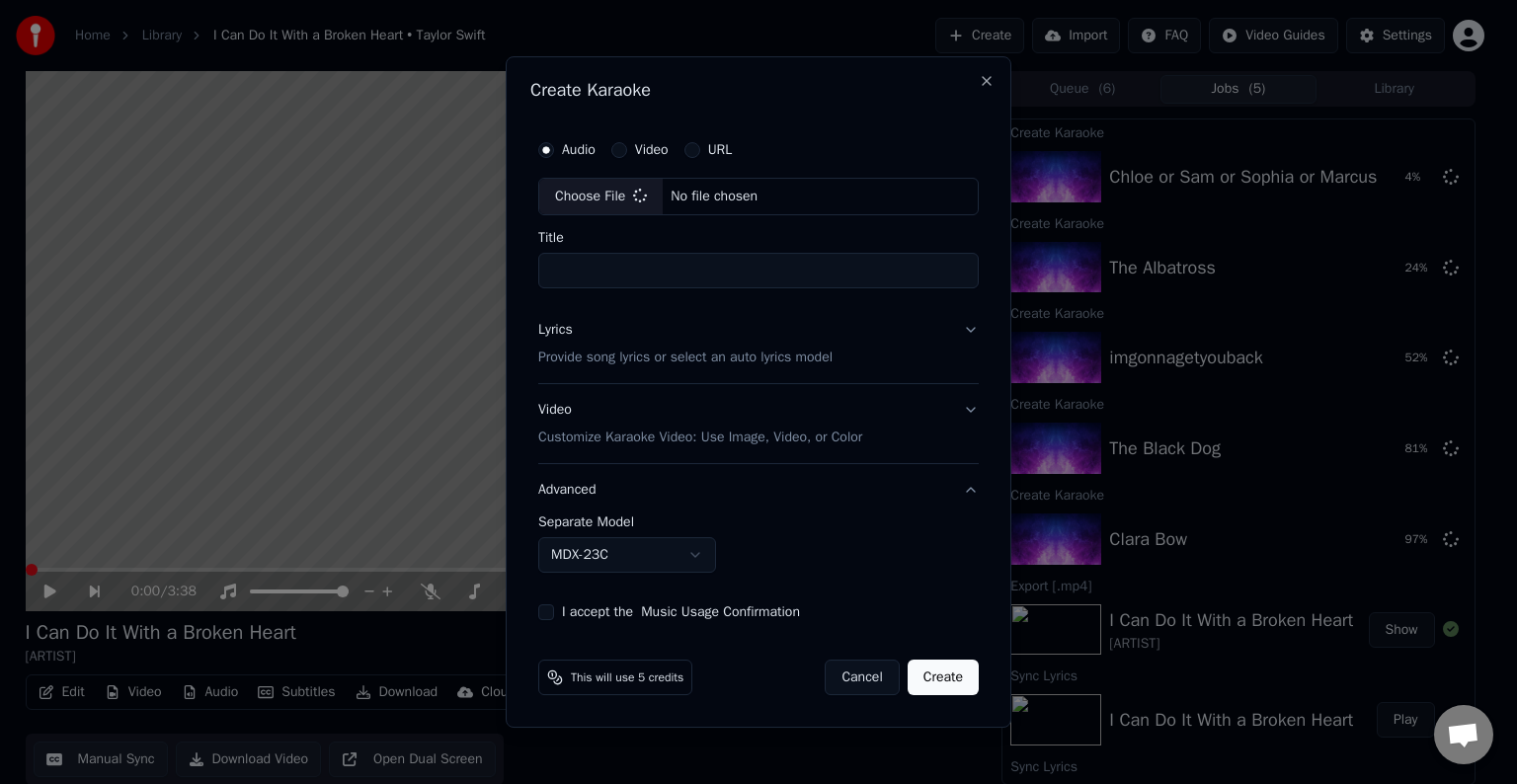 type on "**********" 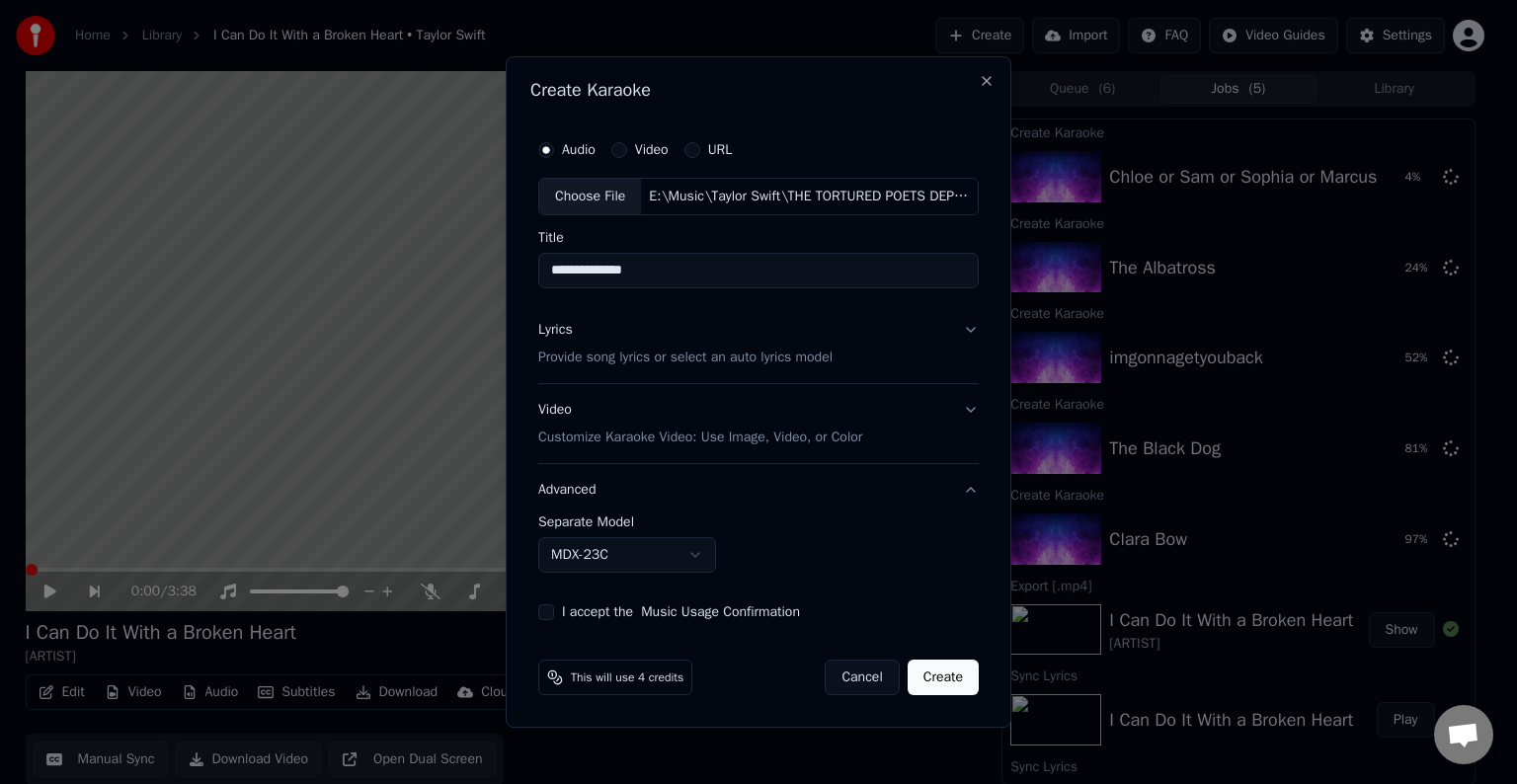 click on "Lyrics Provide song lyrics or select an auto lyrics model" at bounding box center [758, 344] 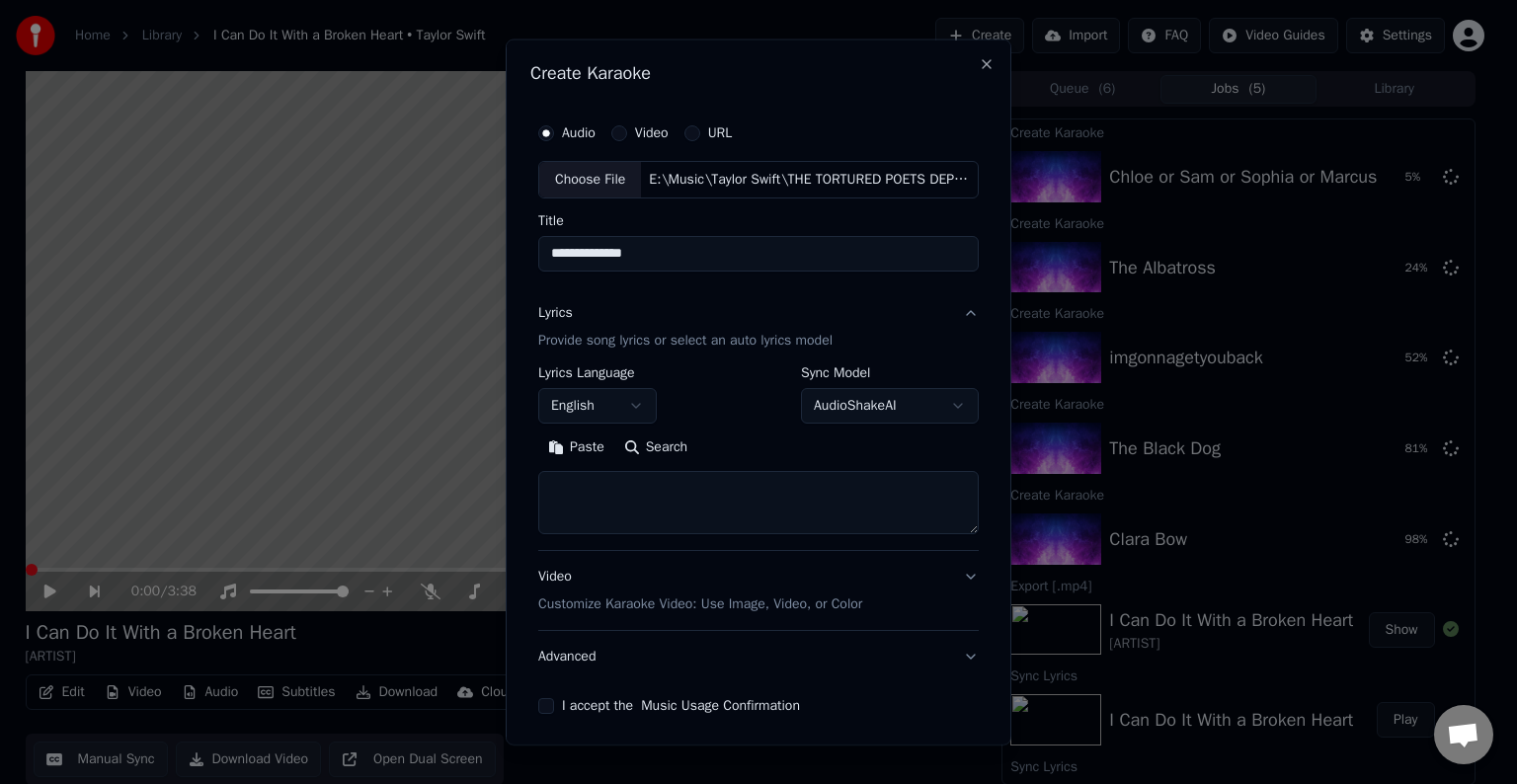 click at bounding box center (758, 503) 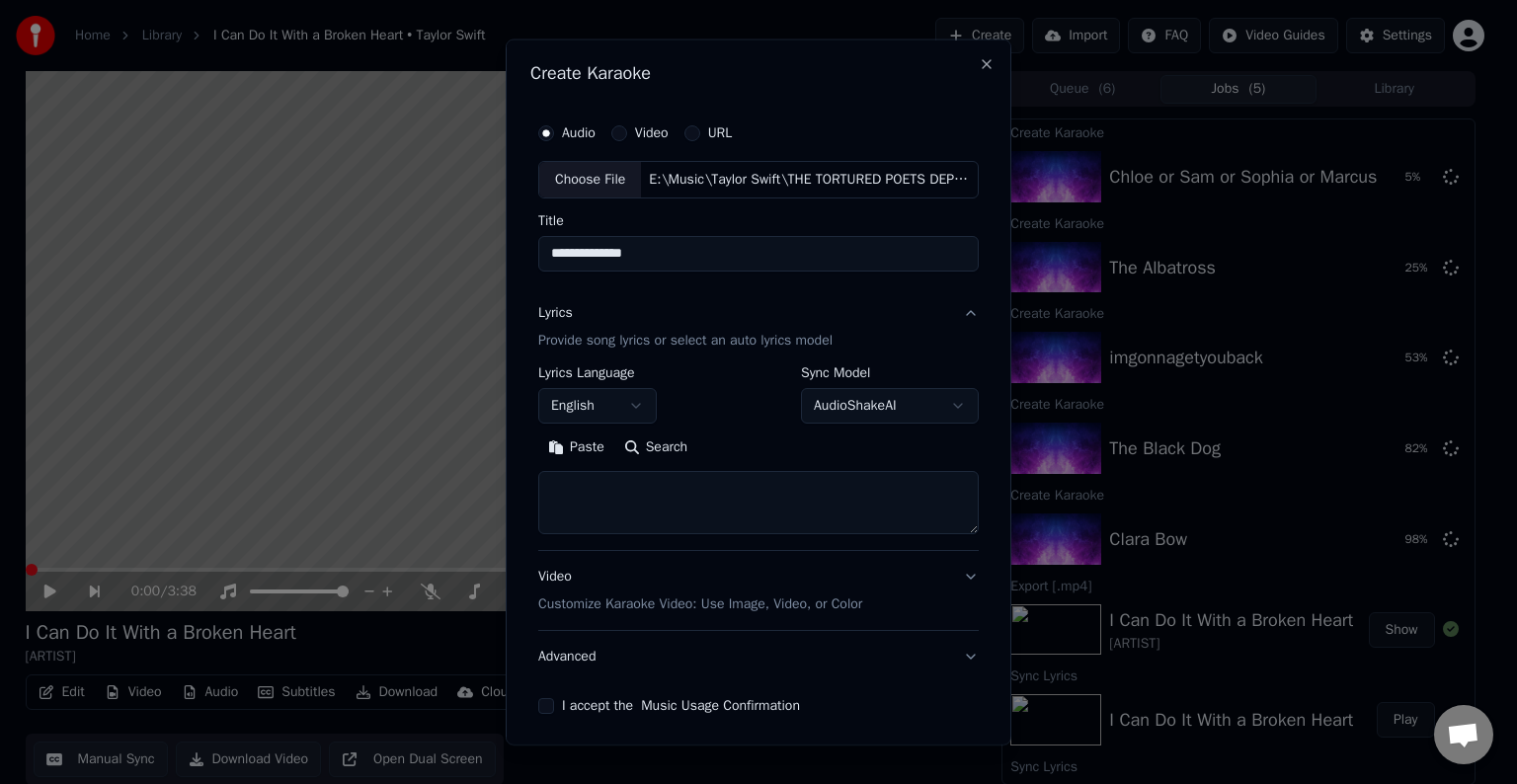 paste on "**********" 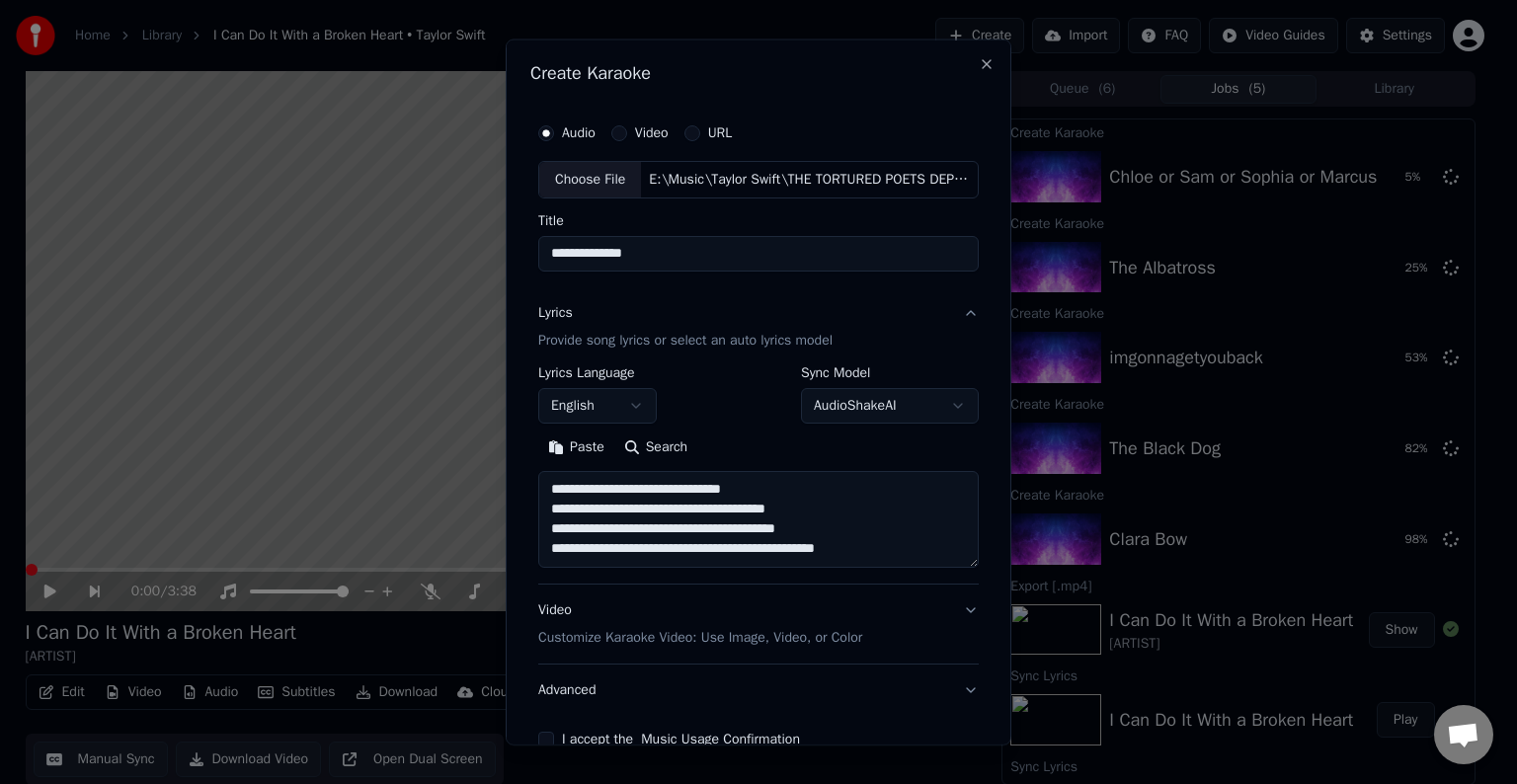 scroll, scrollTop: 43, scrollLeft: 0, axis: vertical 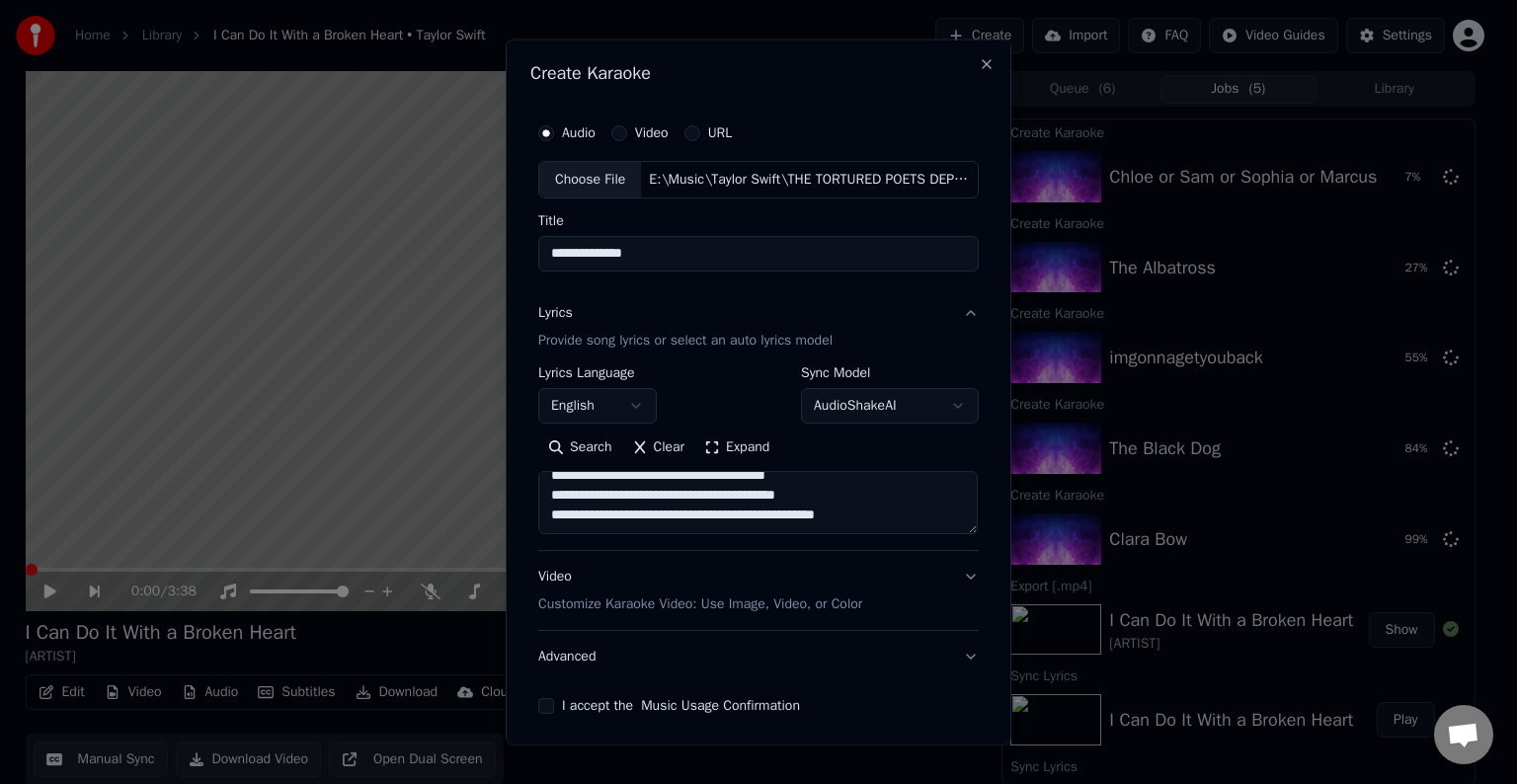 paste on "**********" 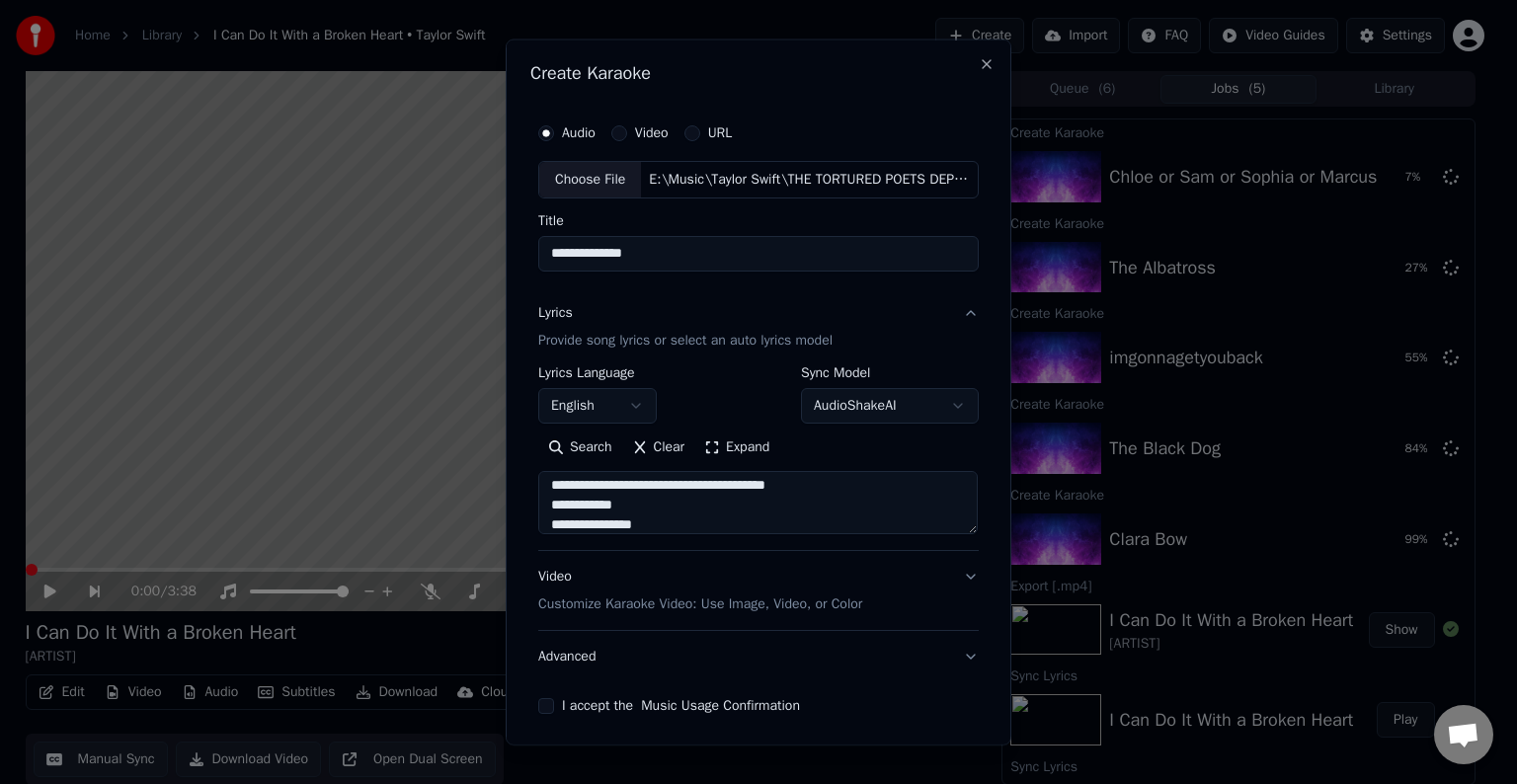 scroll, scrollTop: 142, scrollLeft: 0, axis: vertical 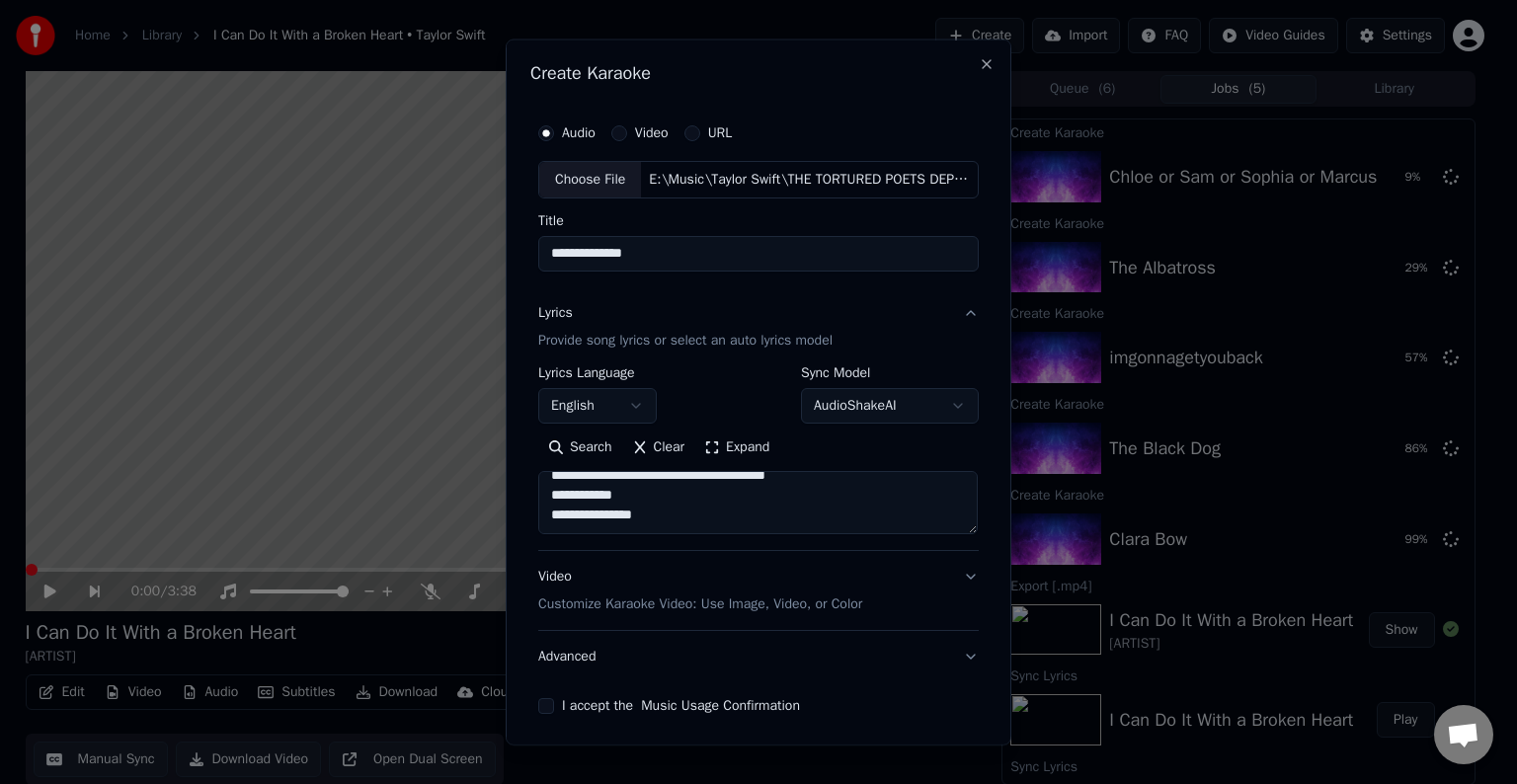paste on "**********" 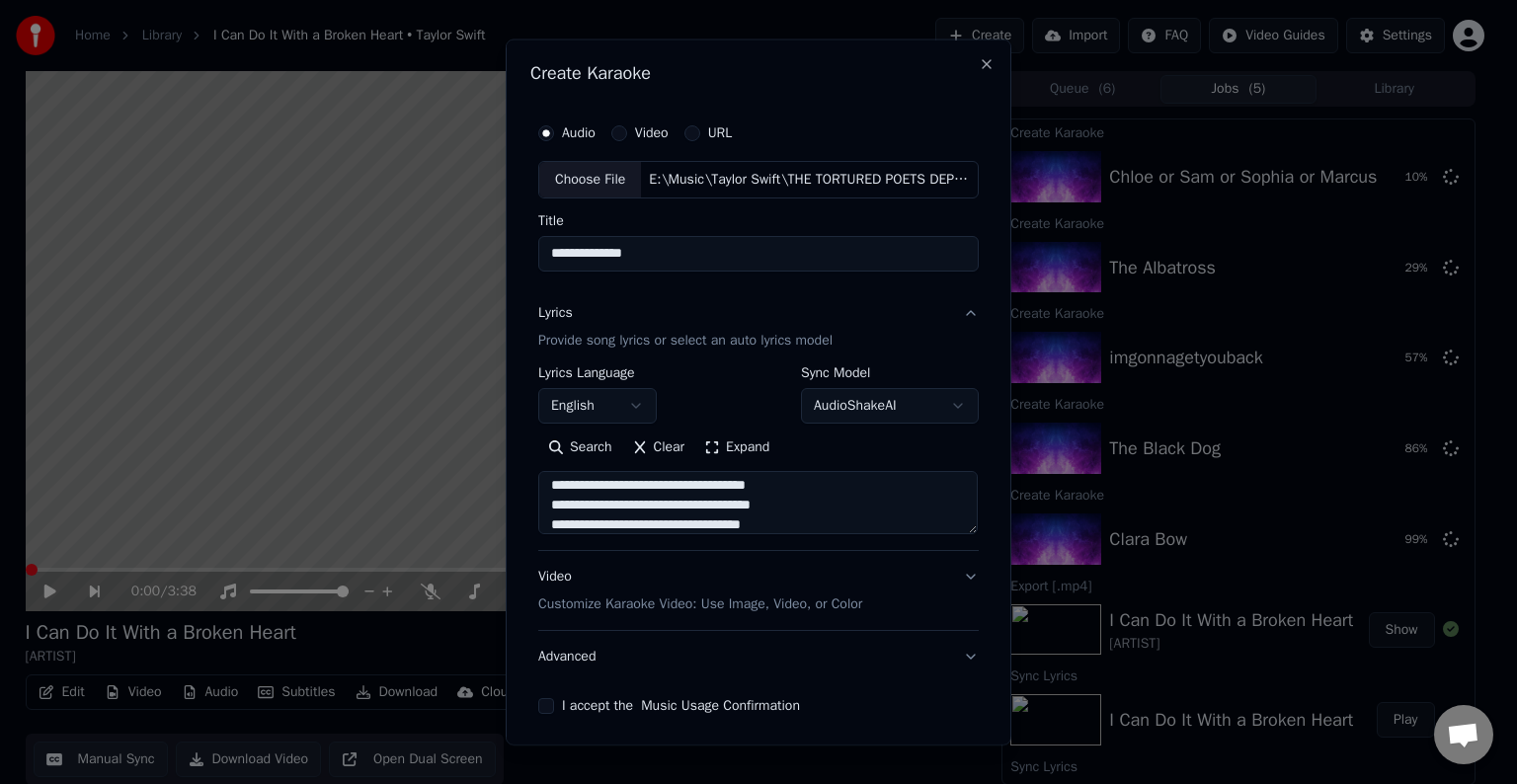 scroll, scrollTop: 280, scrollLeft: 0, axis: vertical 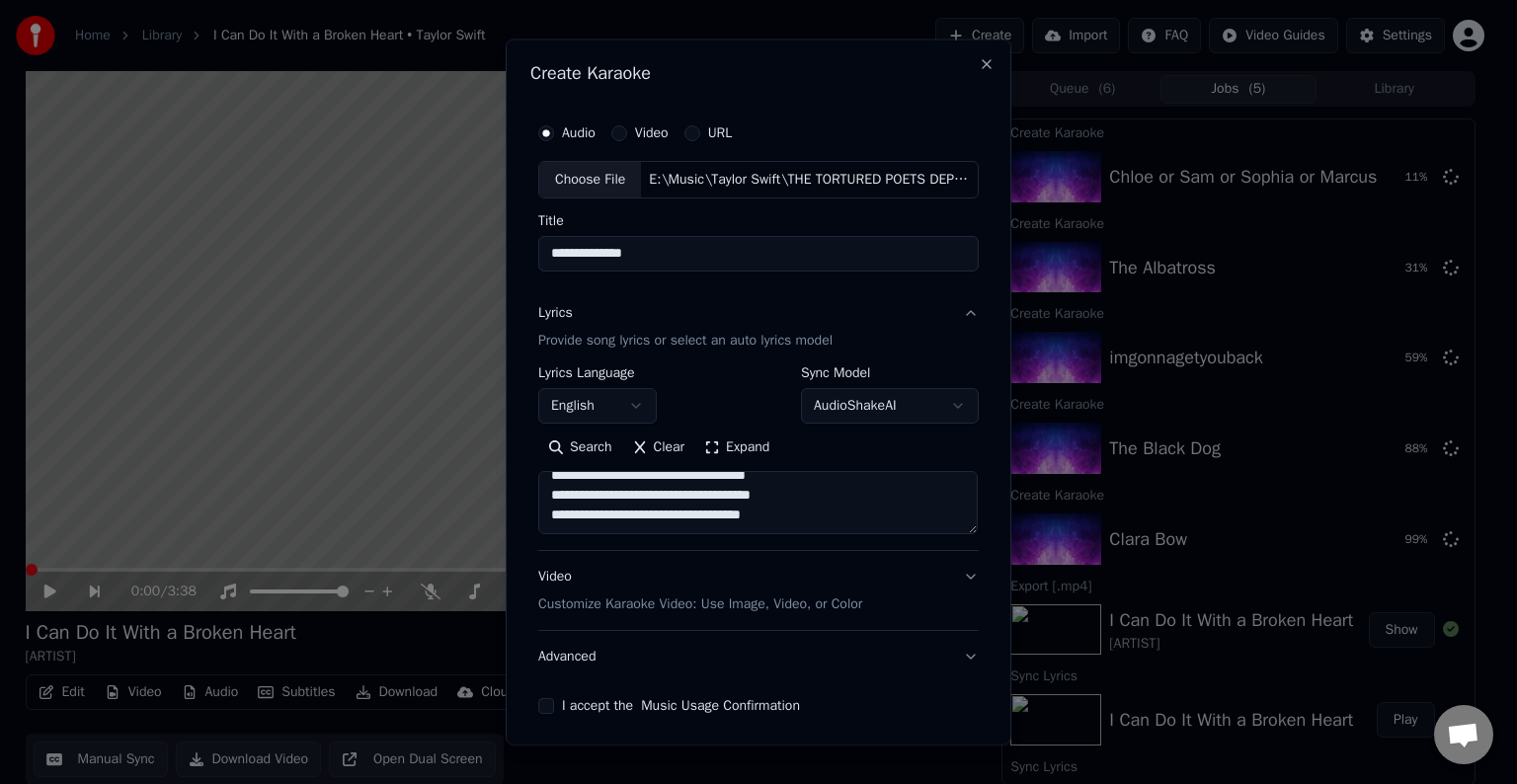 paste on "**********" 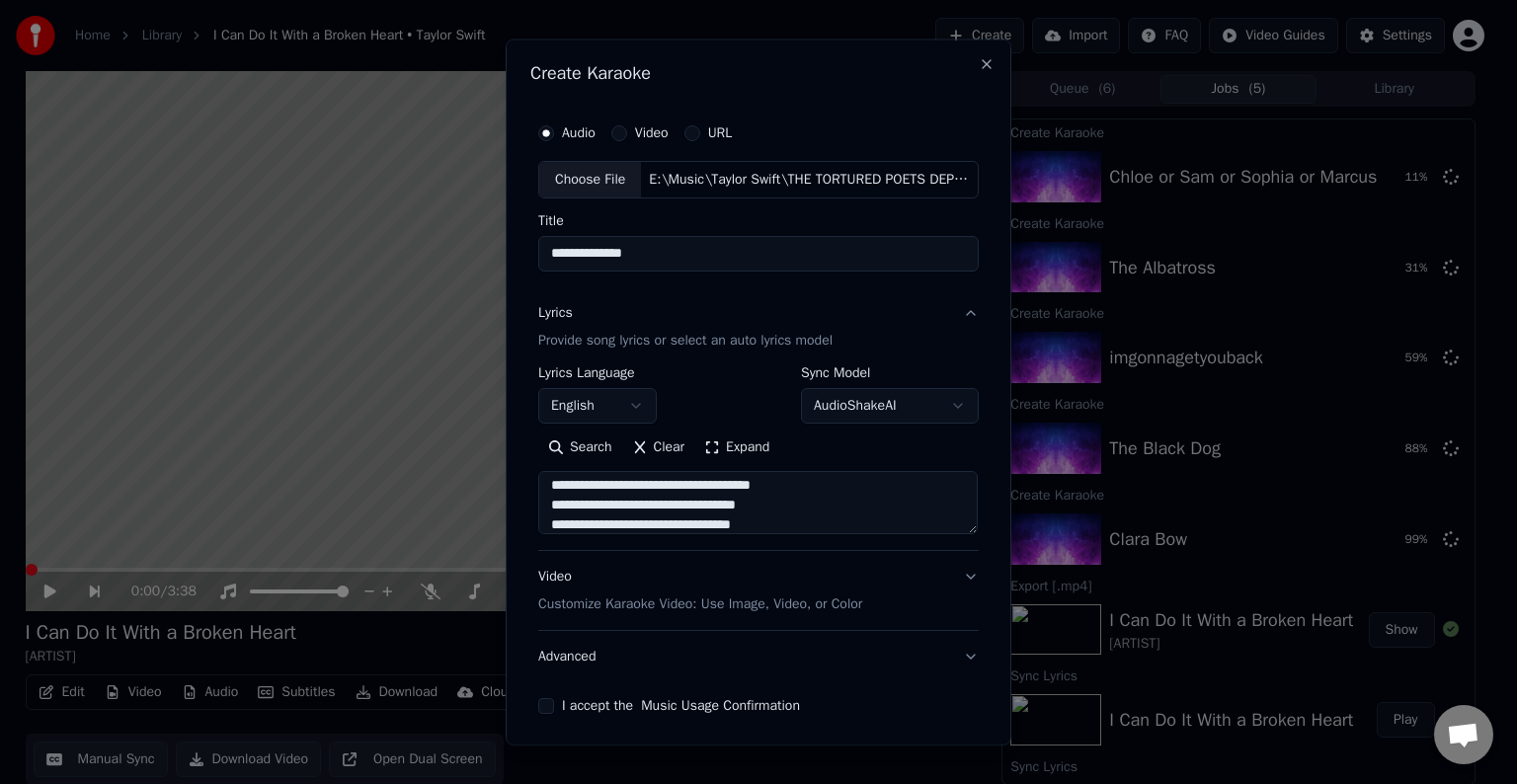 scroll, scrollTop: 379, scrollLeft: 0, axis: vertical 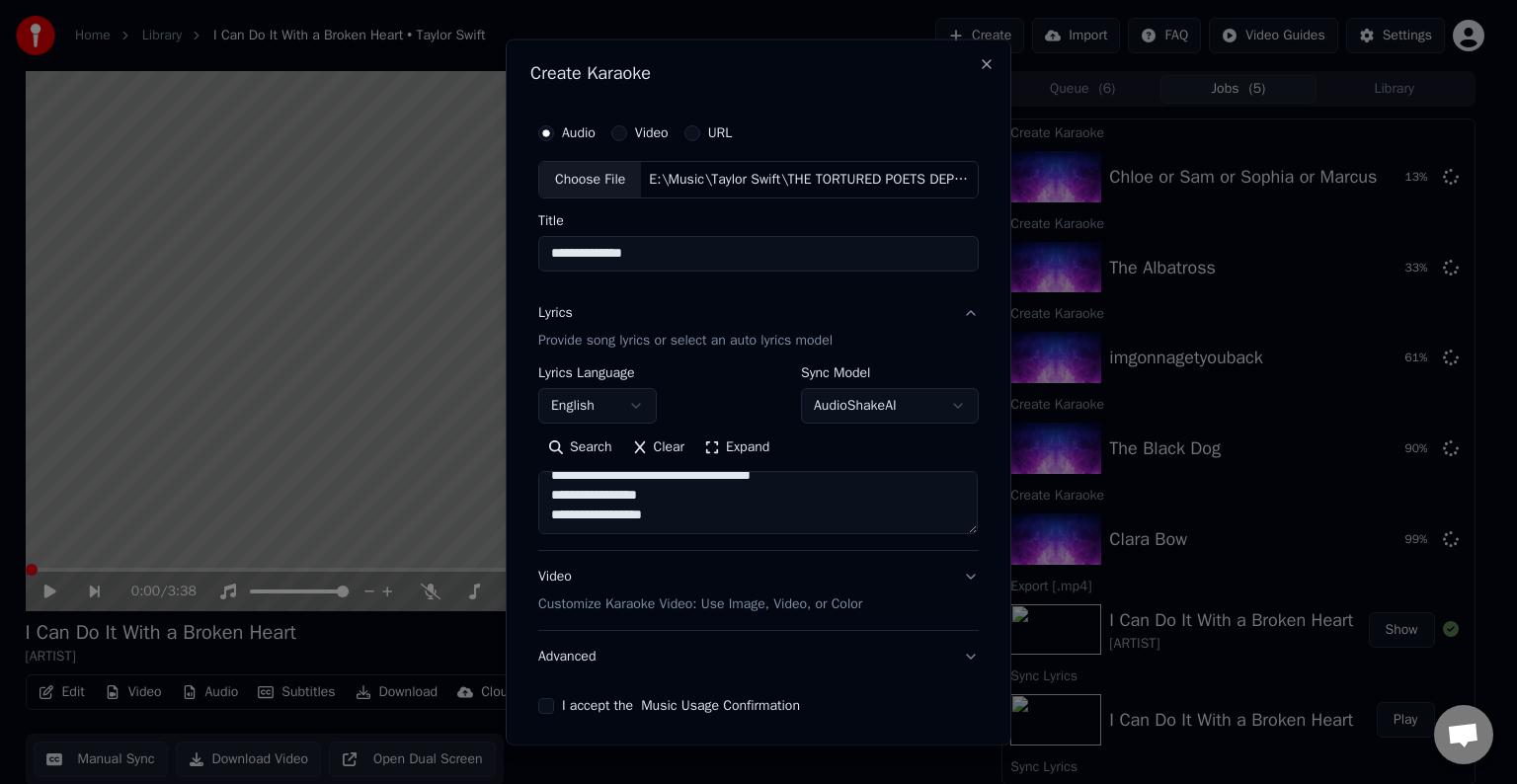 paste on "**********" 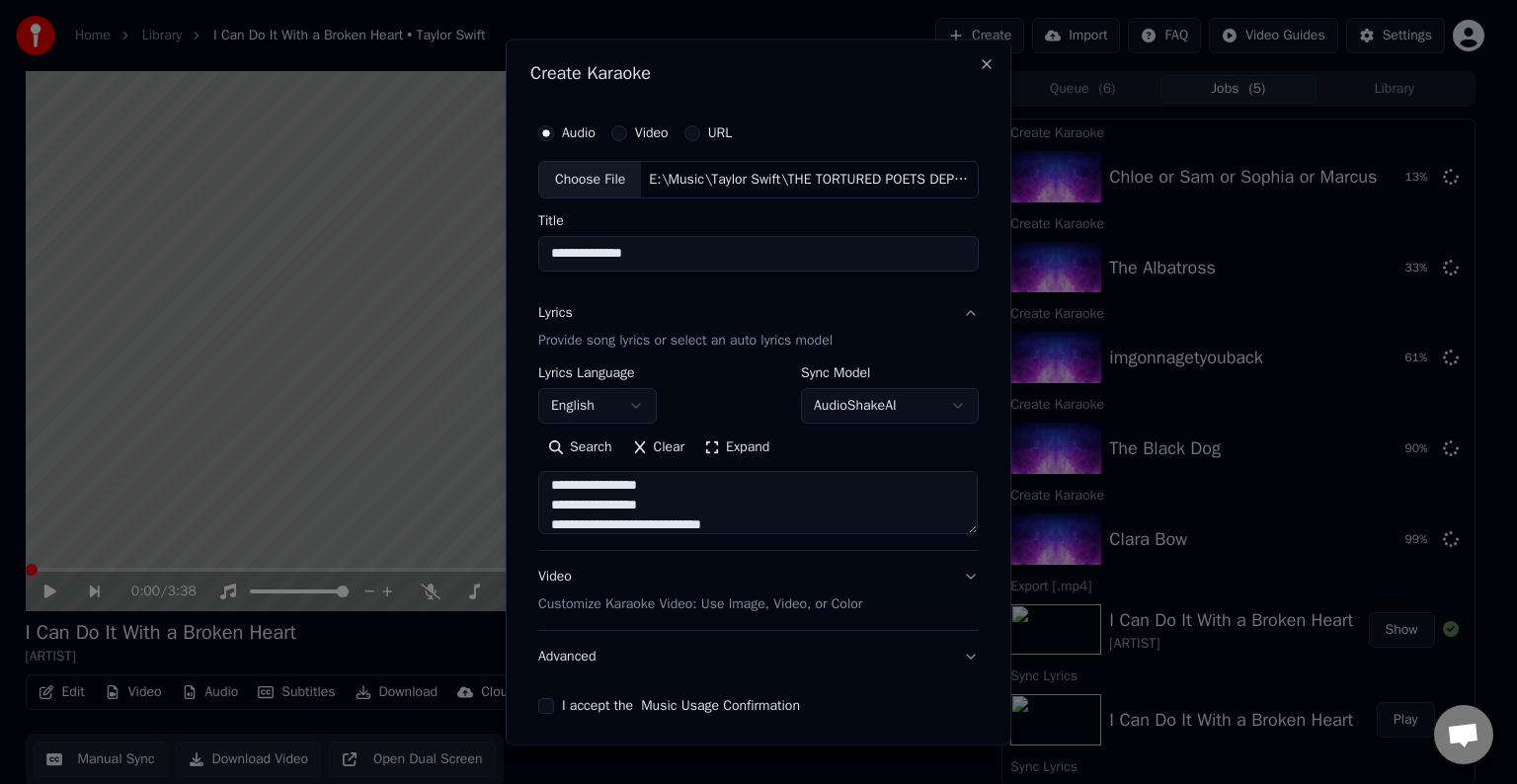 scroll, scrollTop: 537, scrollLeft: 0, axis: vertical 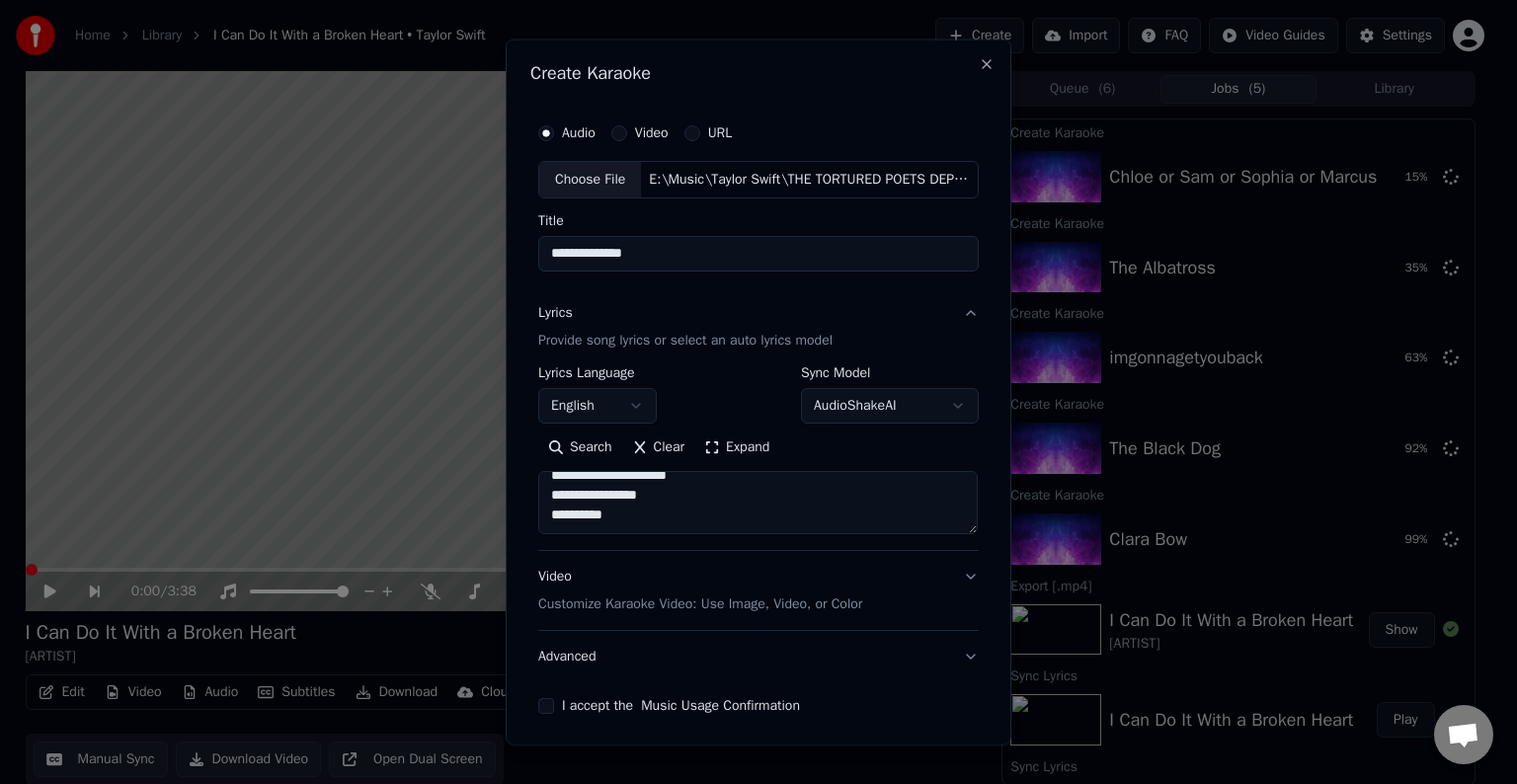 paste on "**********" 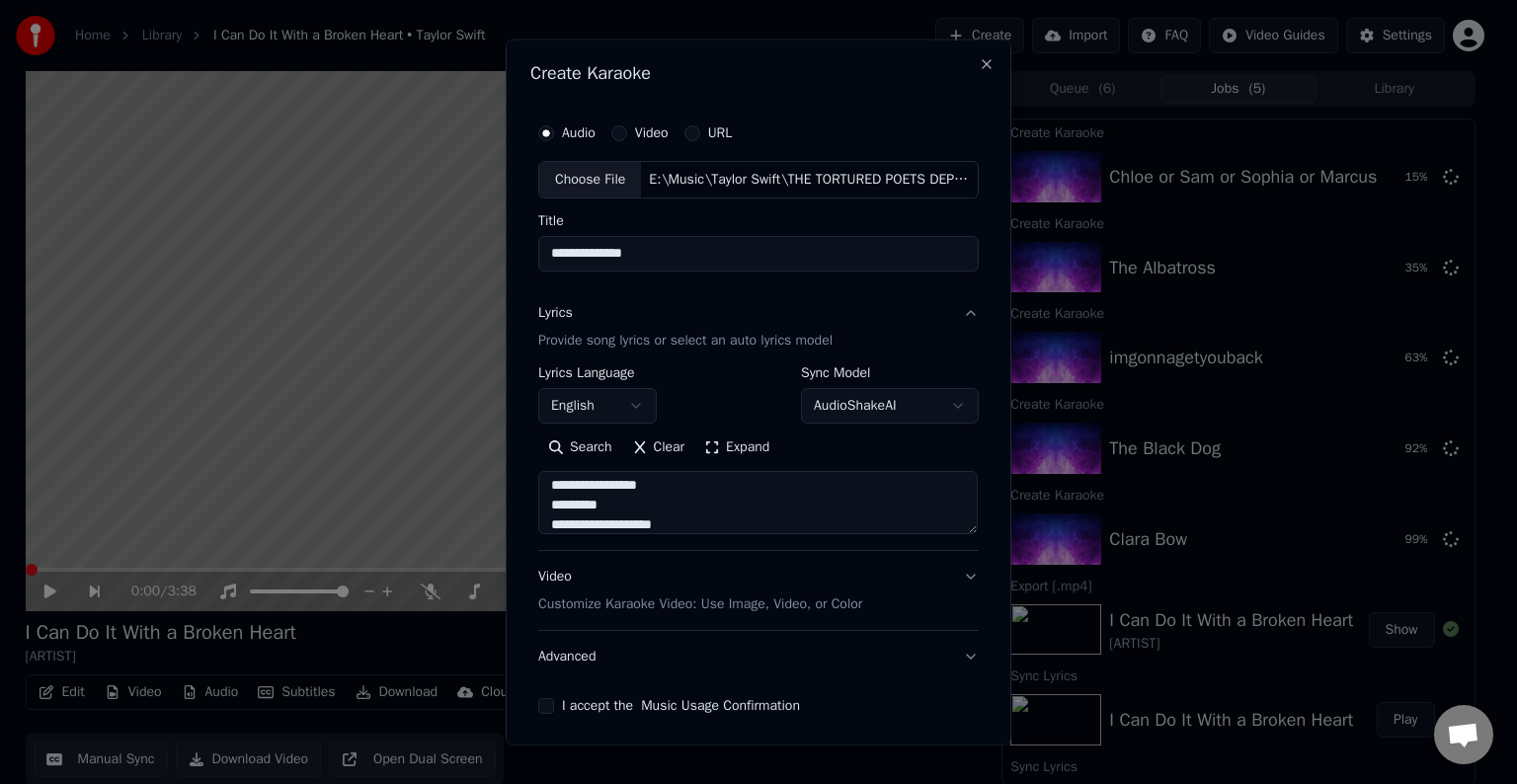 scroll, scrollTop: 616, scrollLeft: 0, axis: vertical 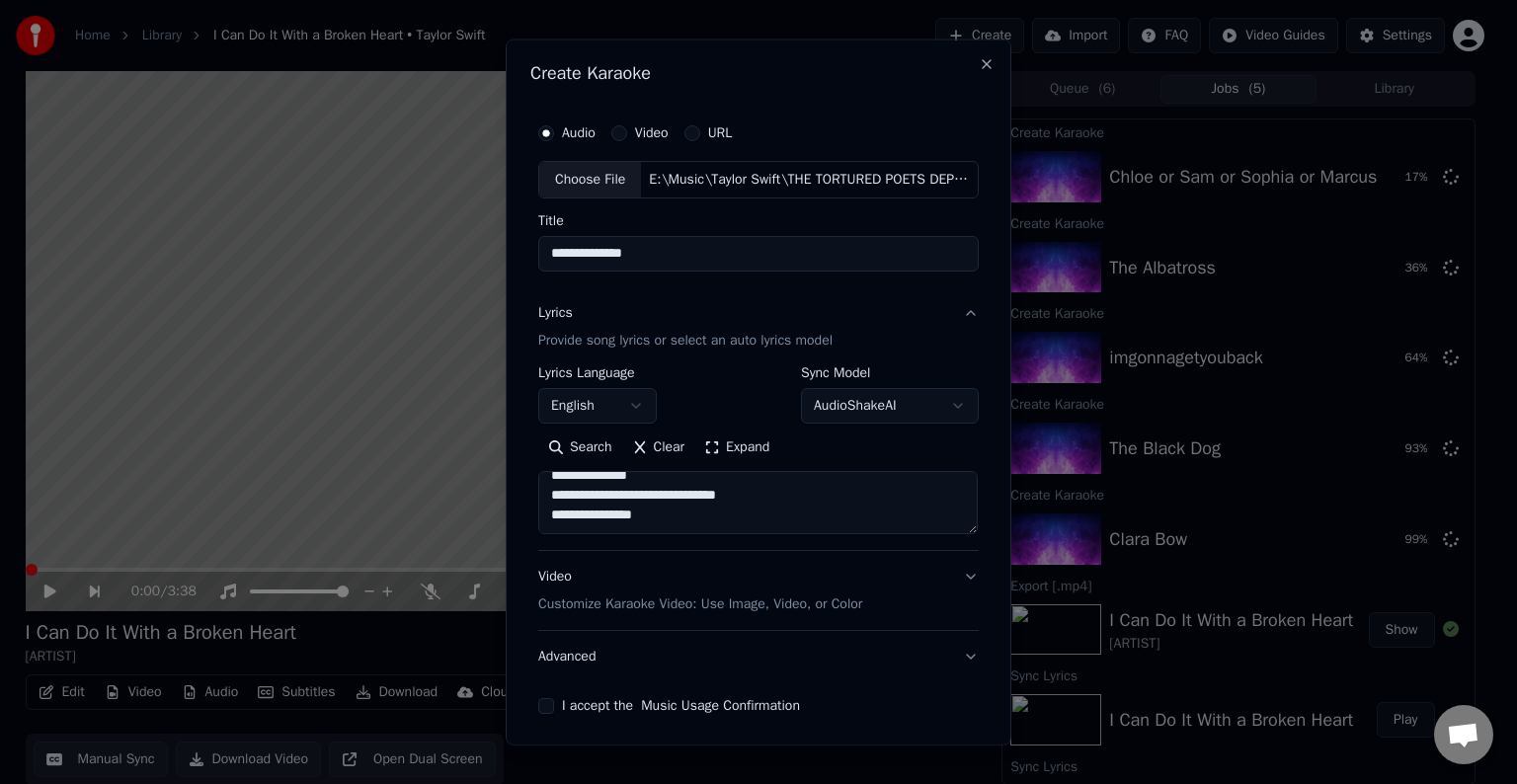paste on "**********" 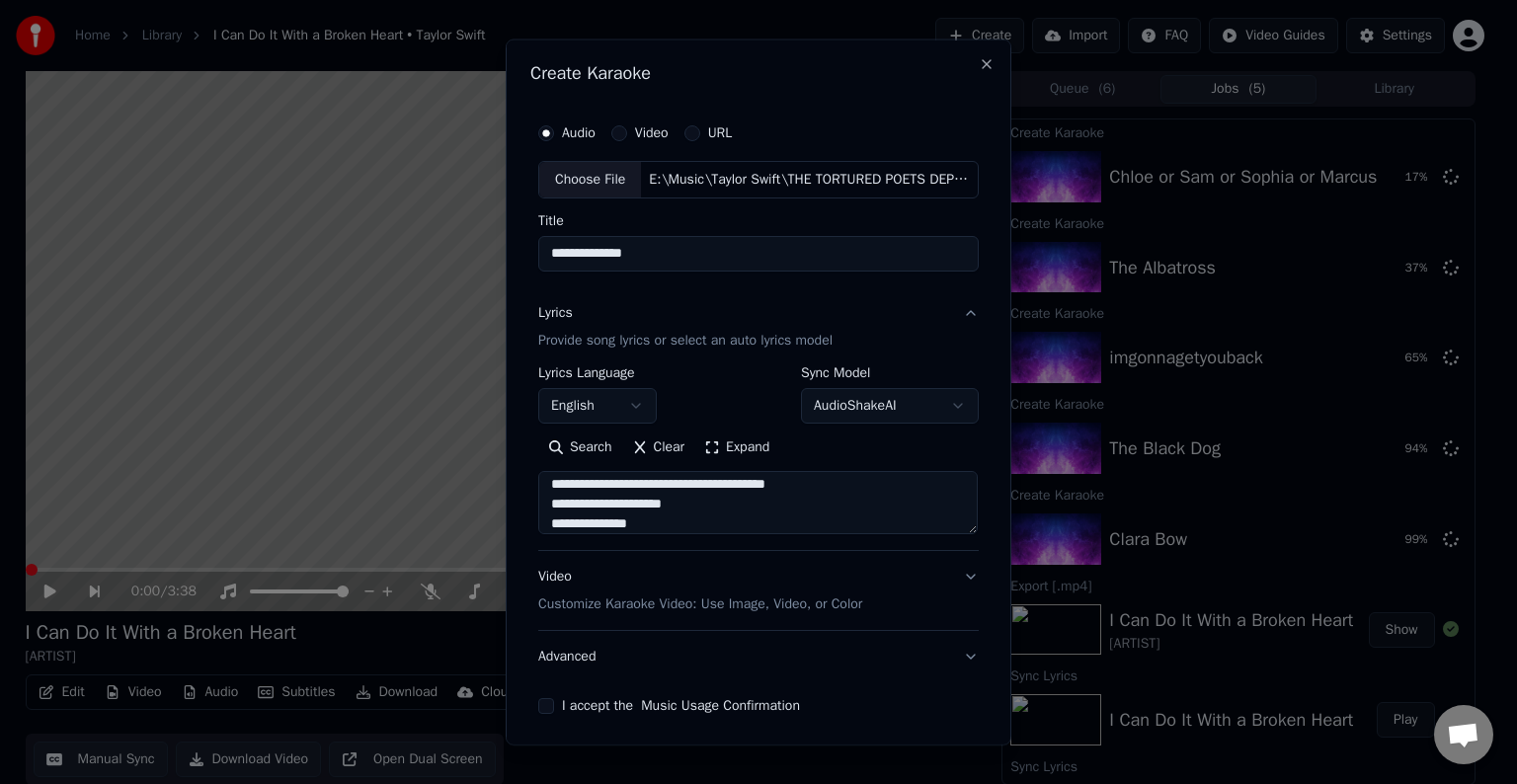 scroll, scrollTop: 715, scrollLeft: 0, axis: vertical 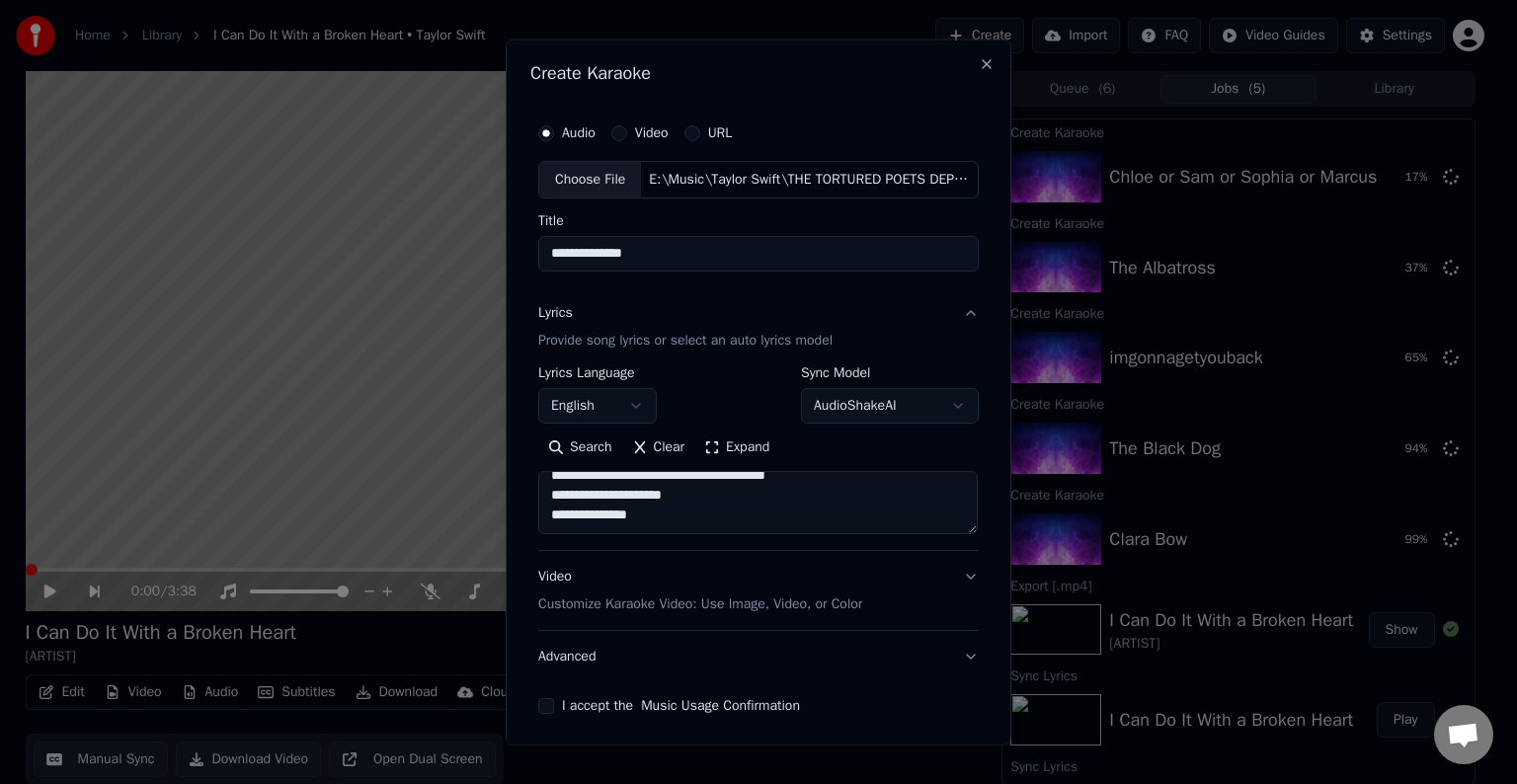 type on "**********" 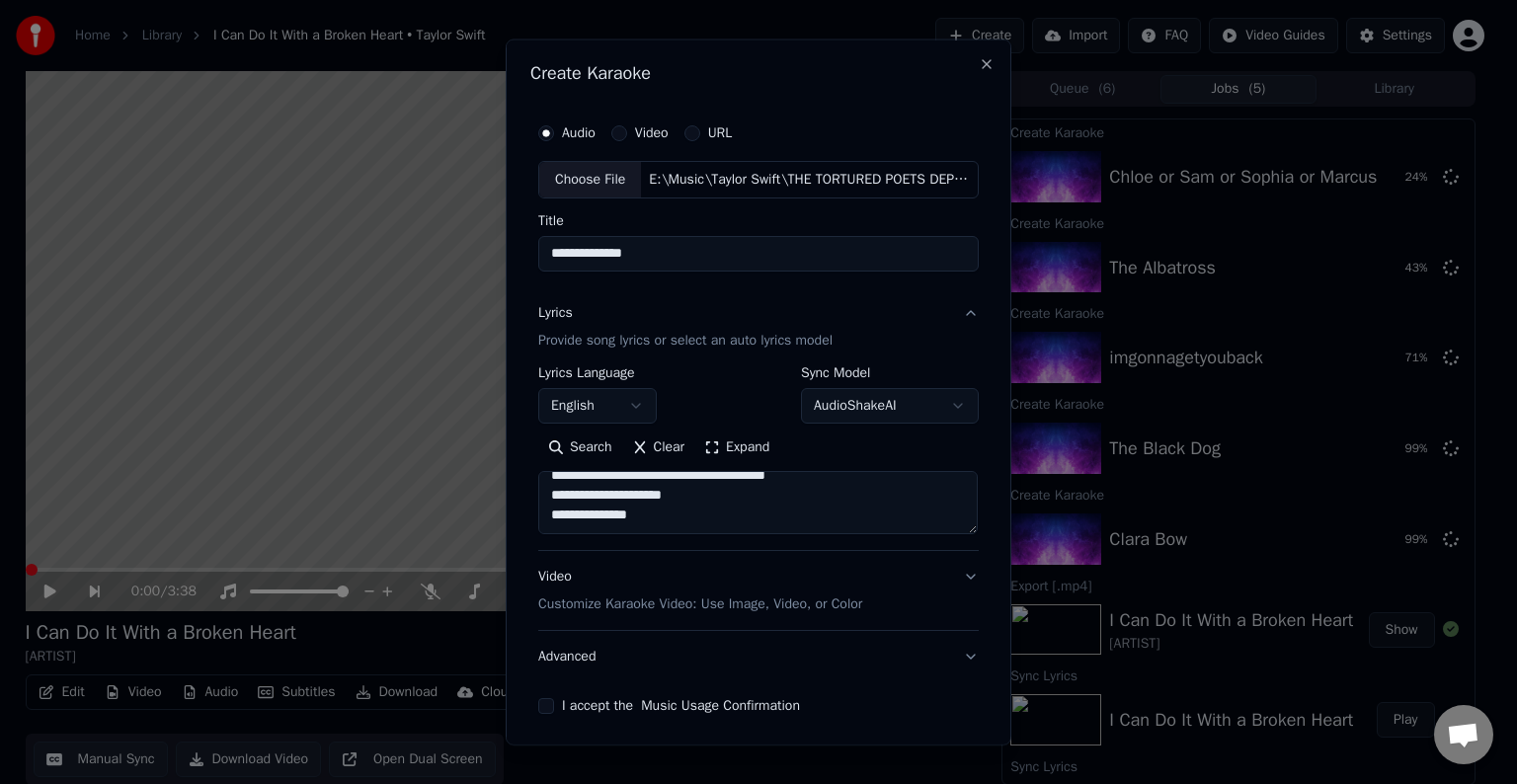 click on "Advanced" at bounding box center (758, 657) 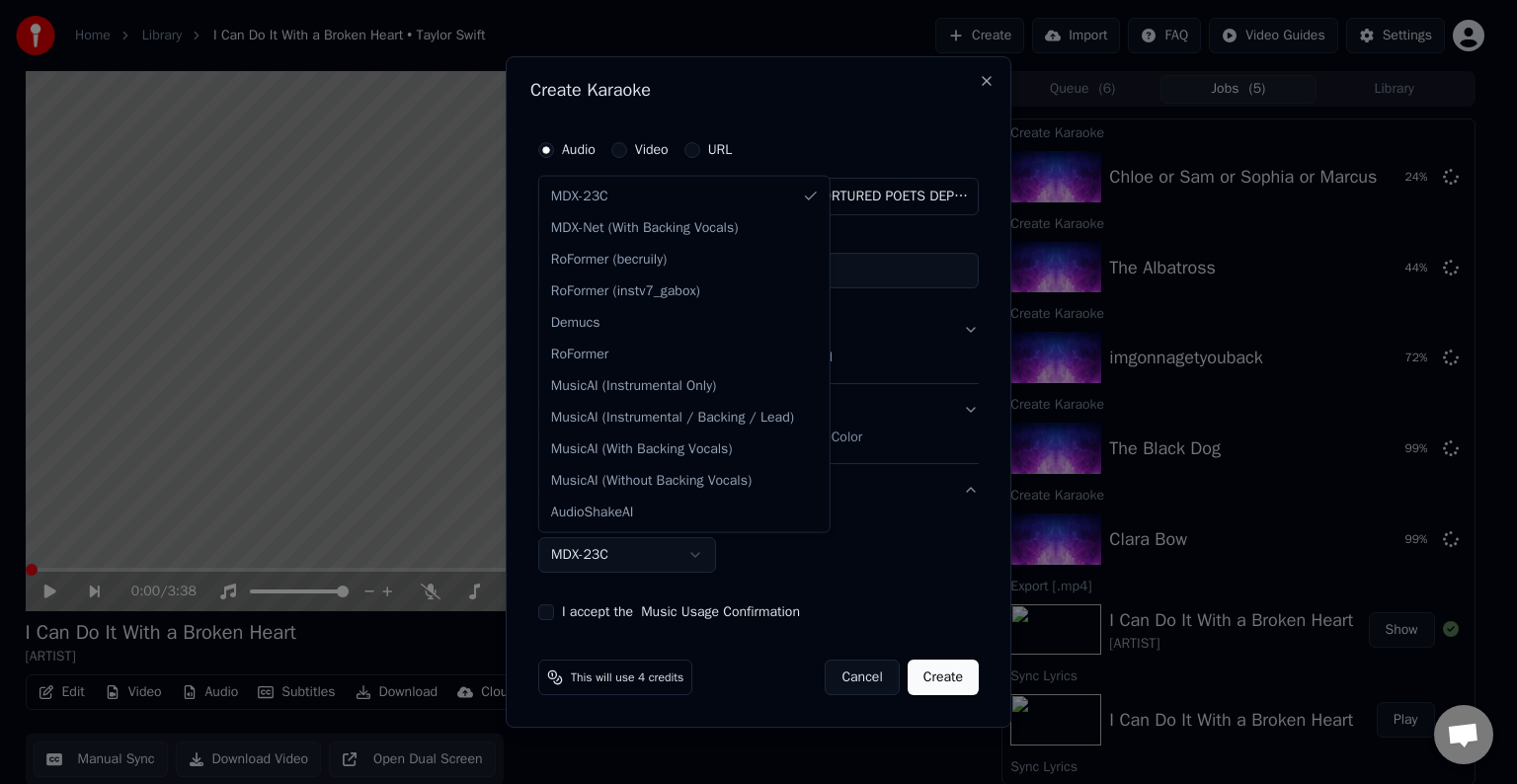 click on "**********" at bounding box center (750, 392) 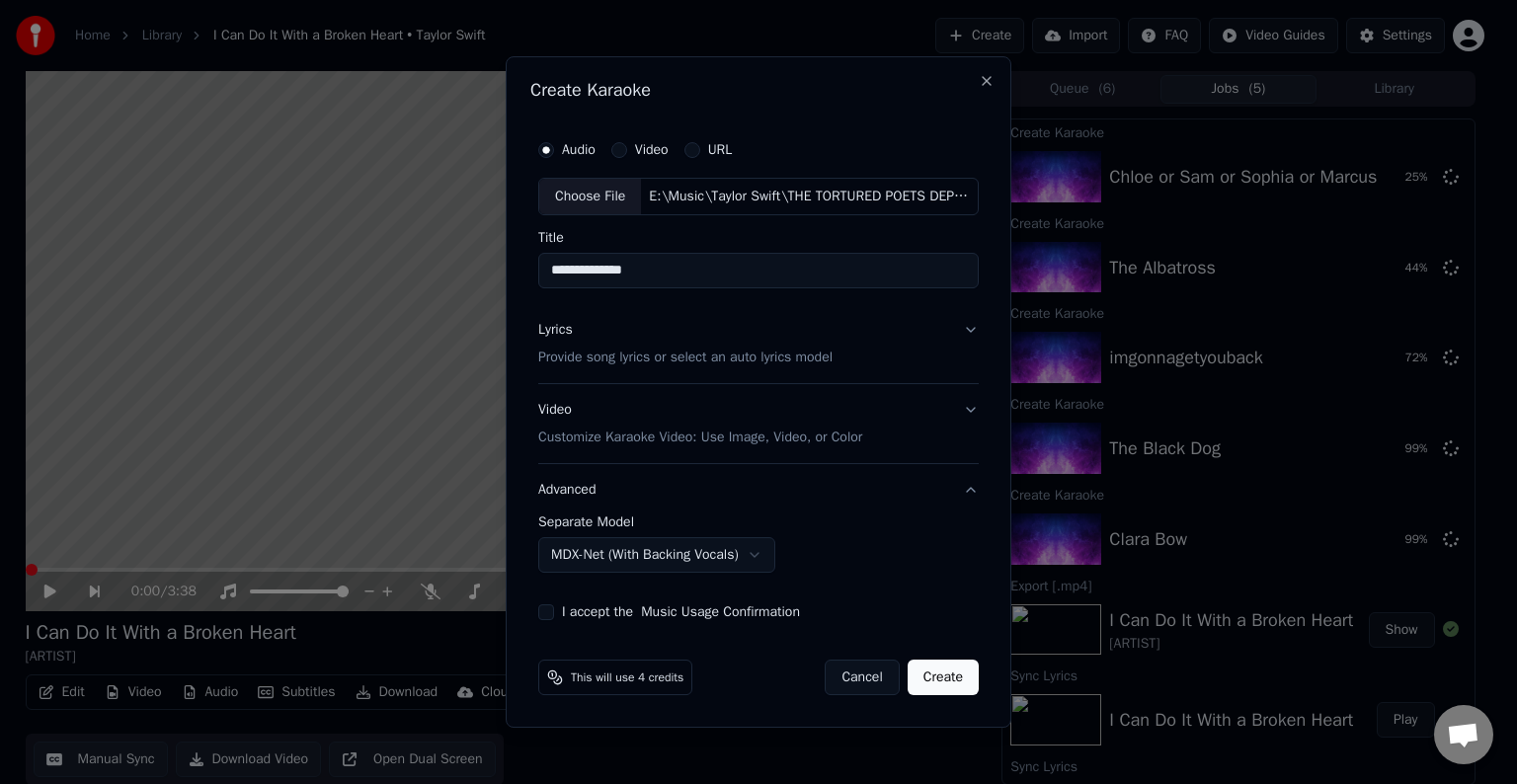 click on "I accept the   Music Usage Confirmation" at bounding box center [546, 612] 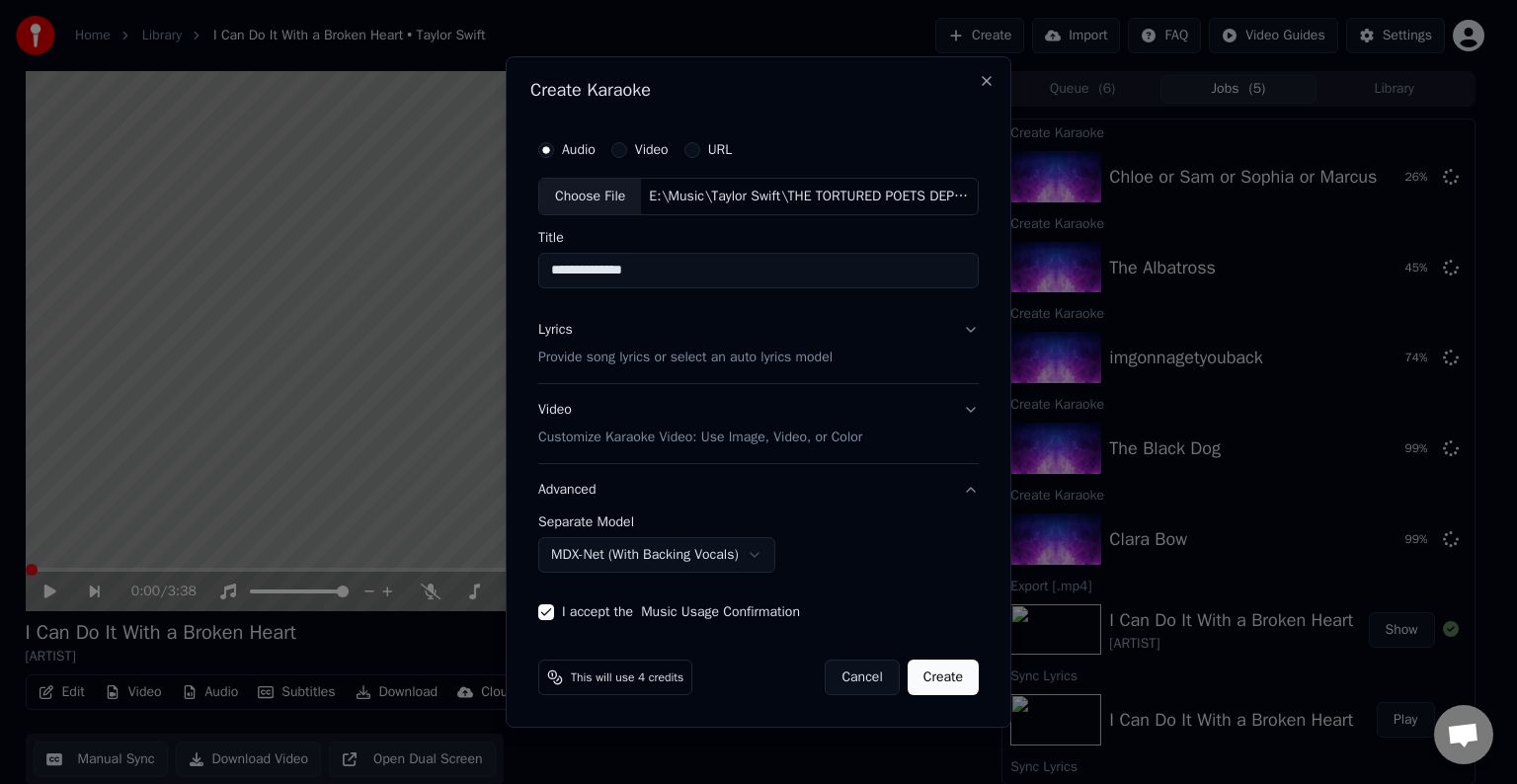click on "Create" at bounding box center [943, 677] 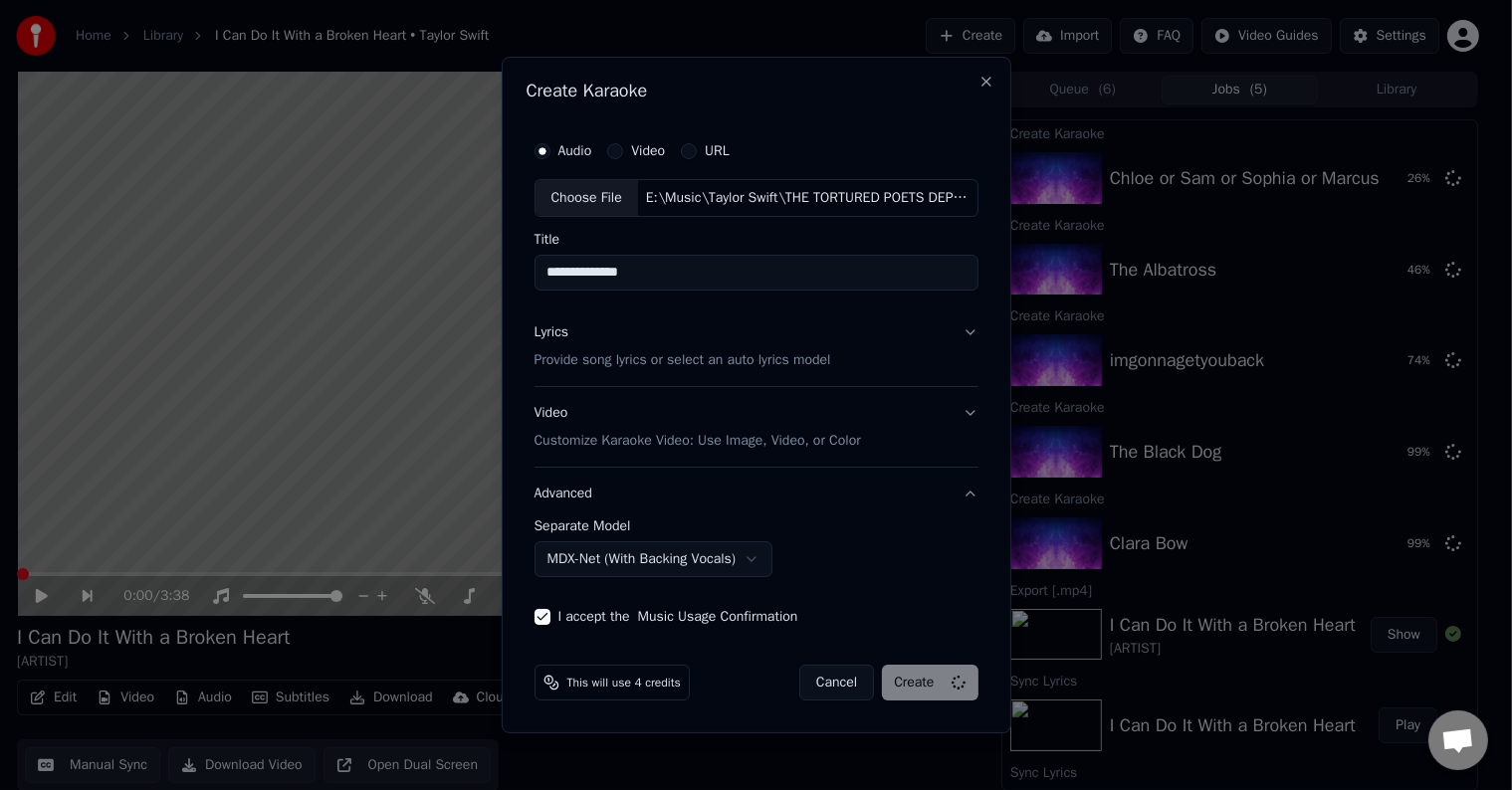 select on "******" 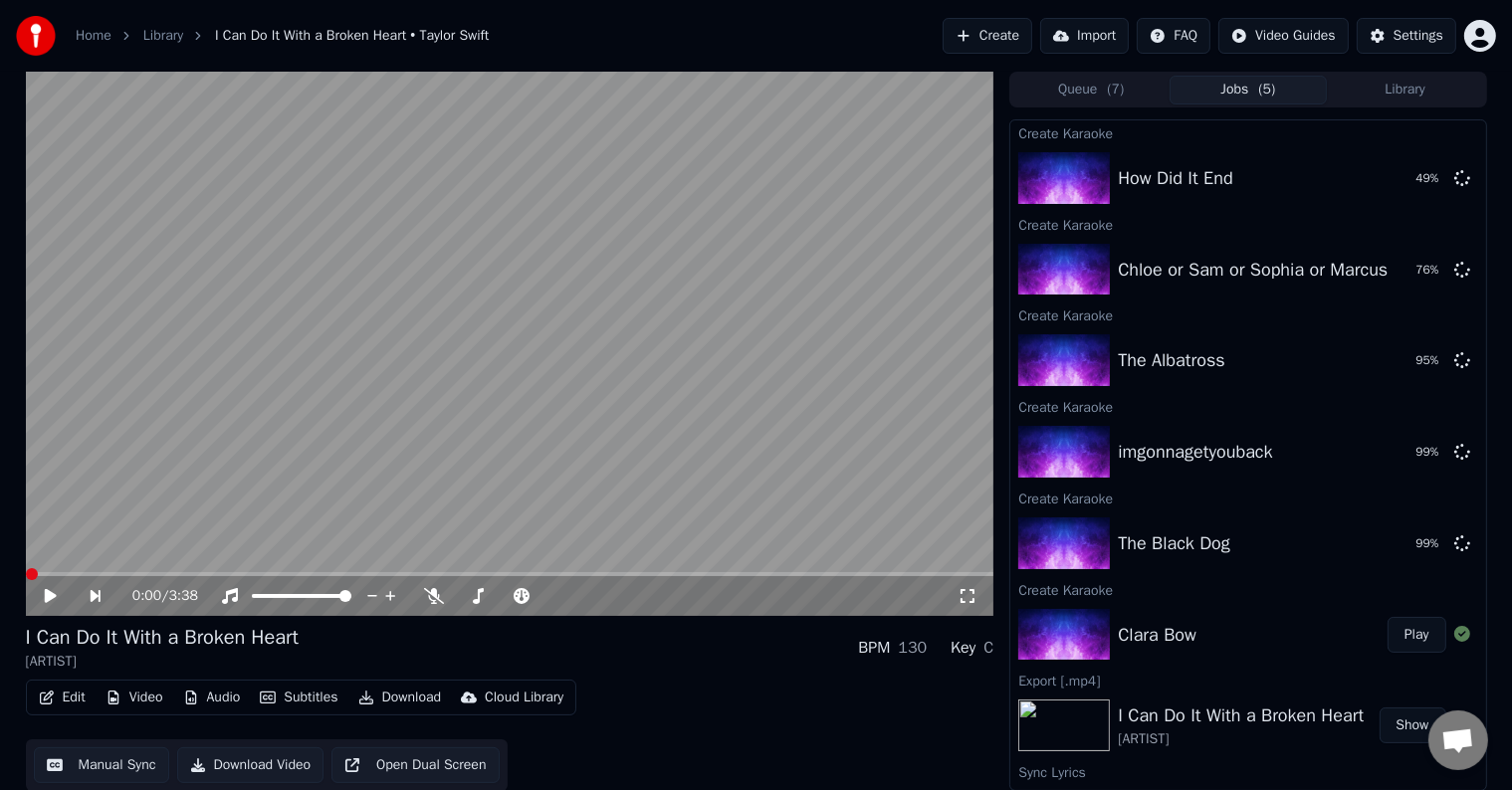 click on "Play" at bounding box center (1416, 635) 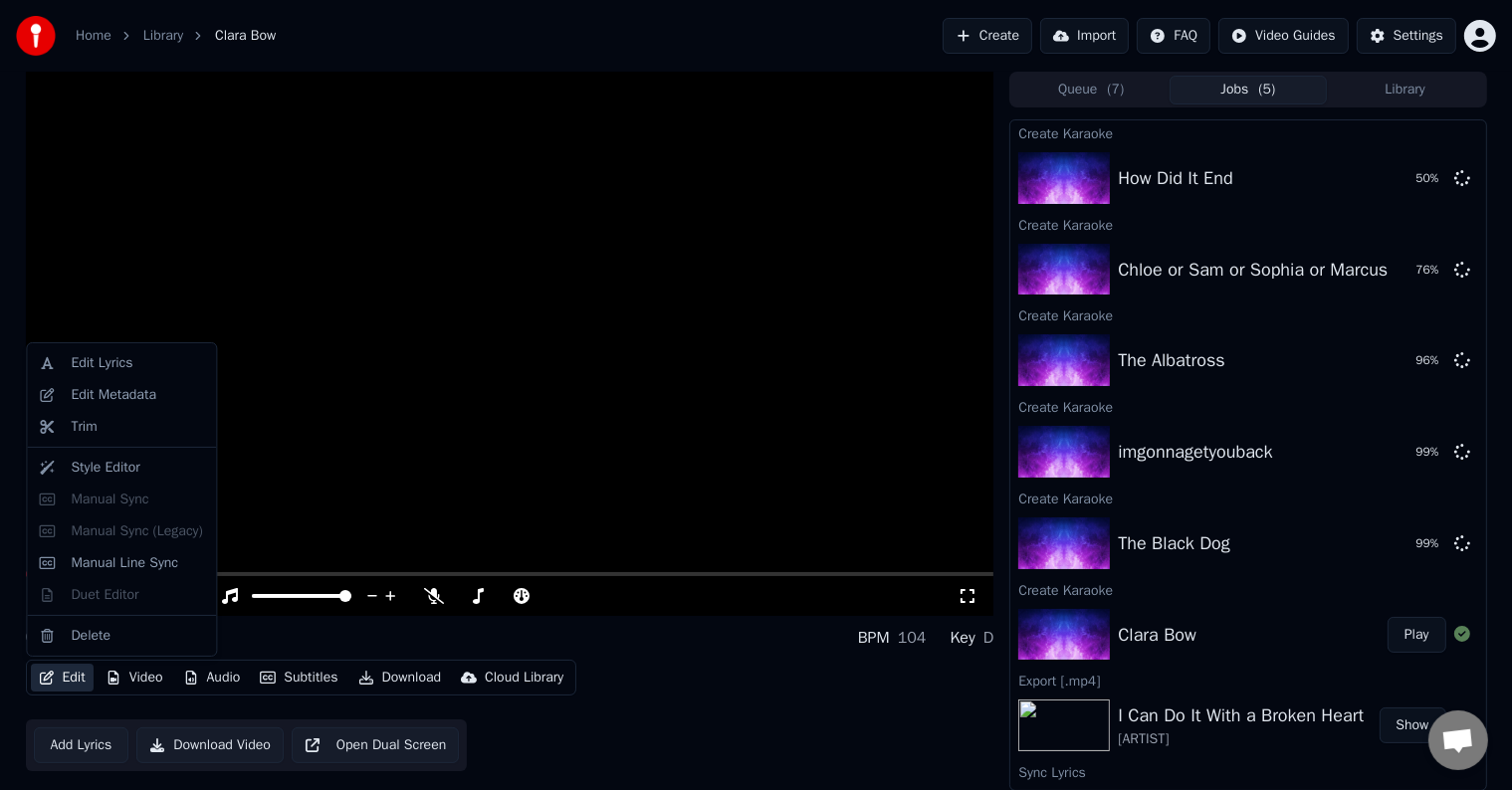 click on "Edit" at bounding box center [62, 678] 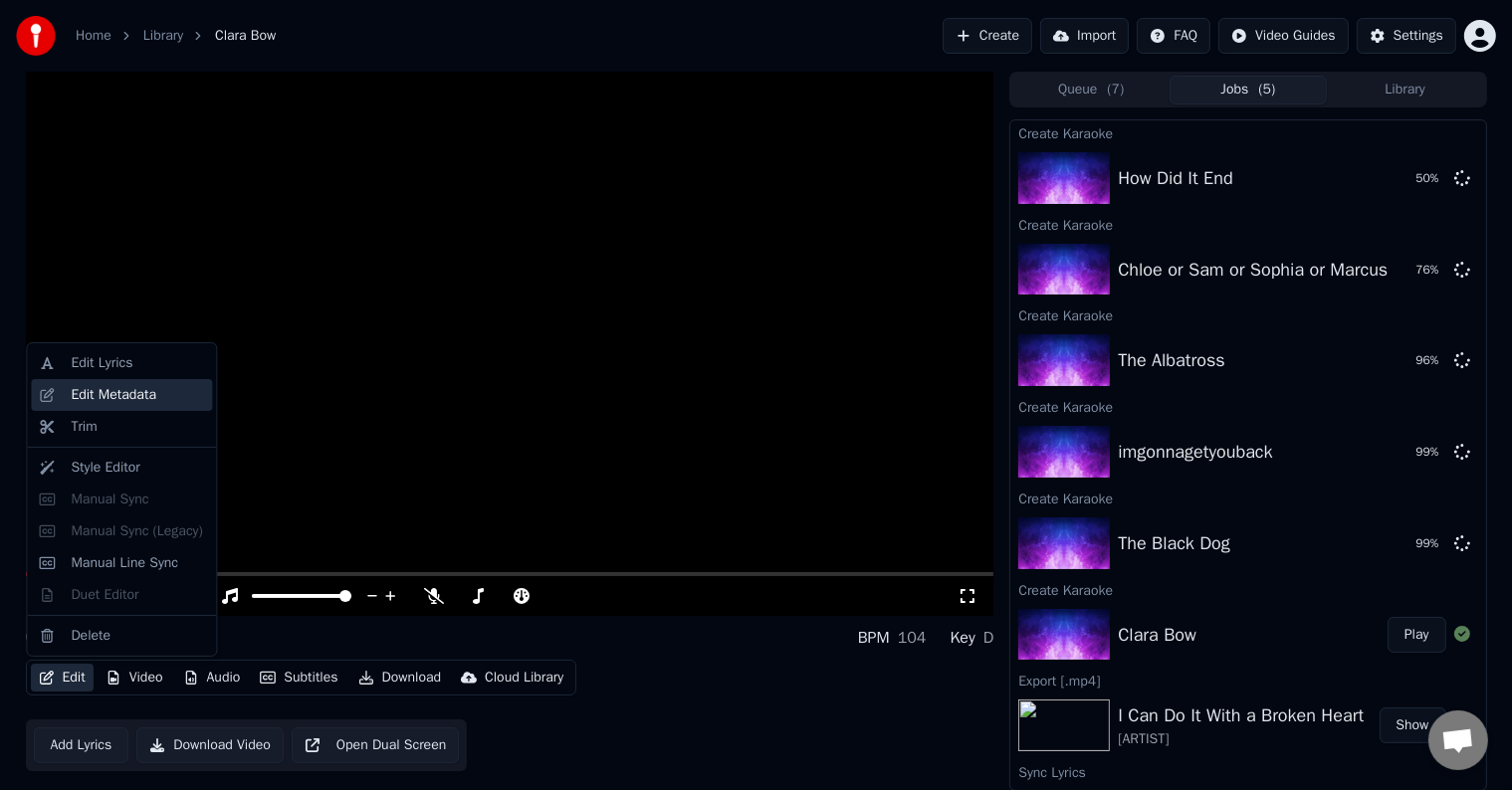 click on "Edit Metadata" at bounding box center [113, 395] 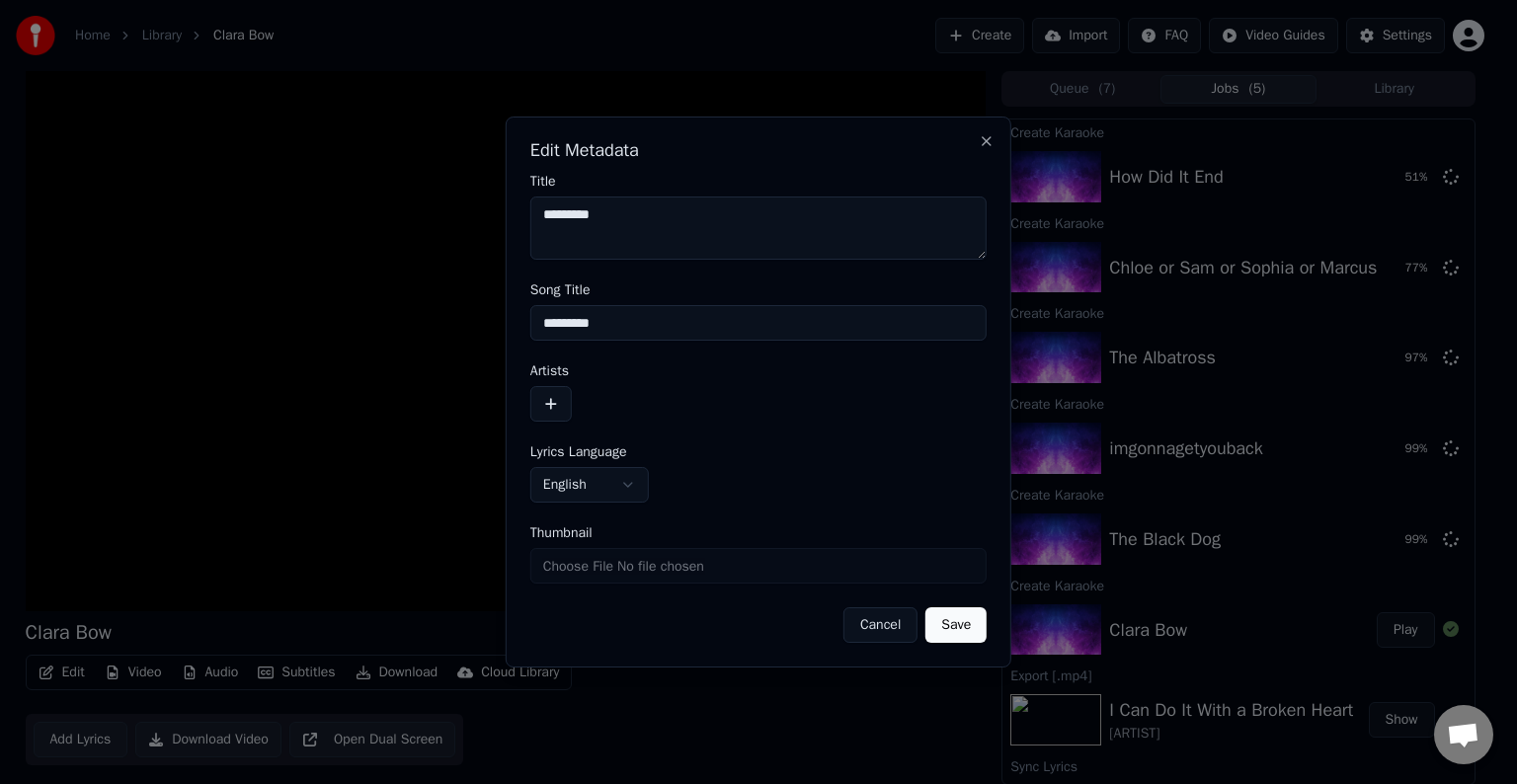 click on "Cancel" at bounding box center (880, 625) 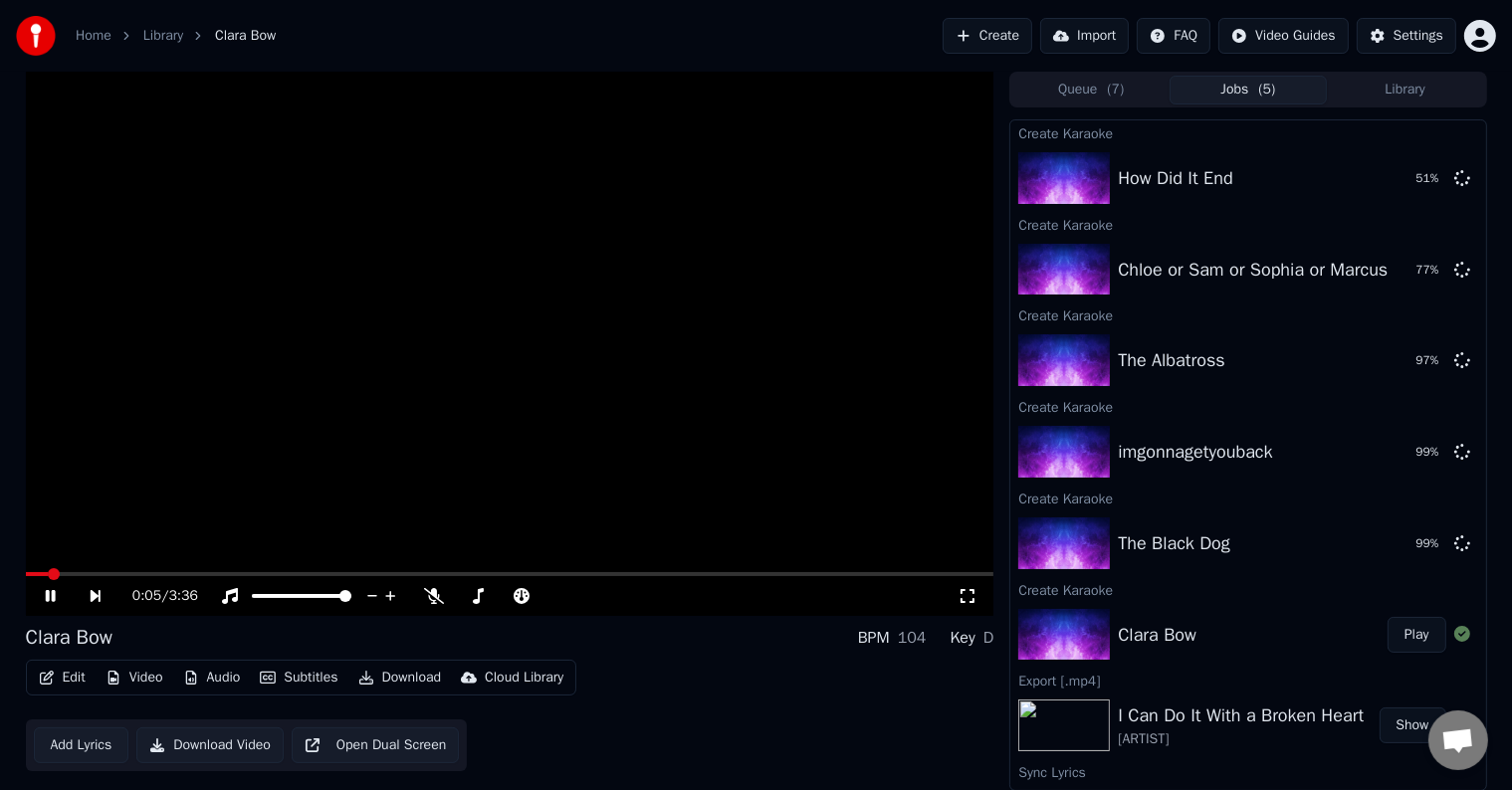 click on "Edit" at bounding box center [62, 678] 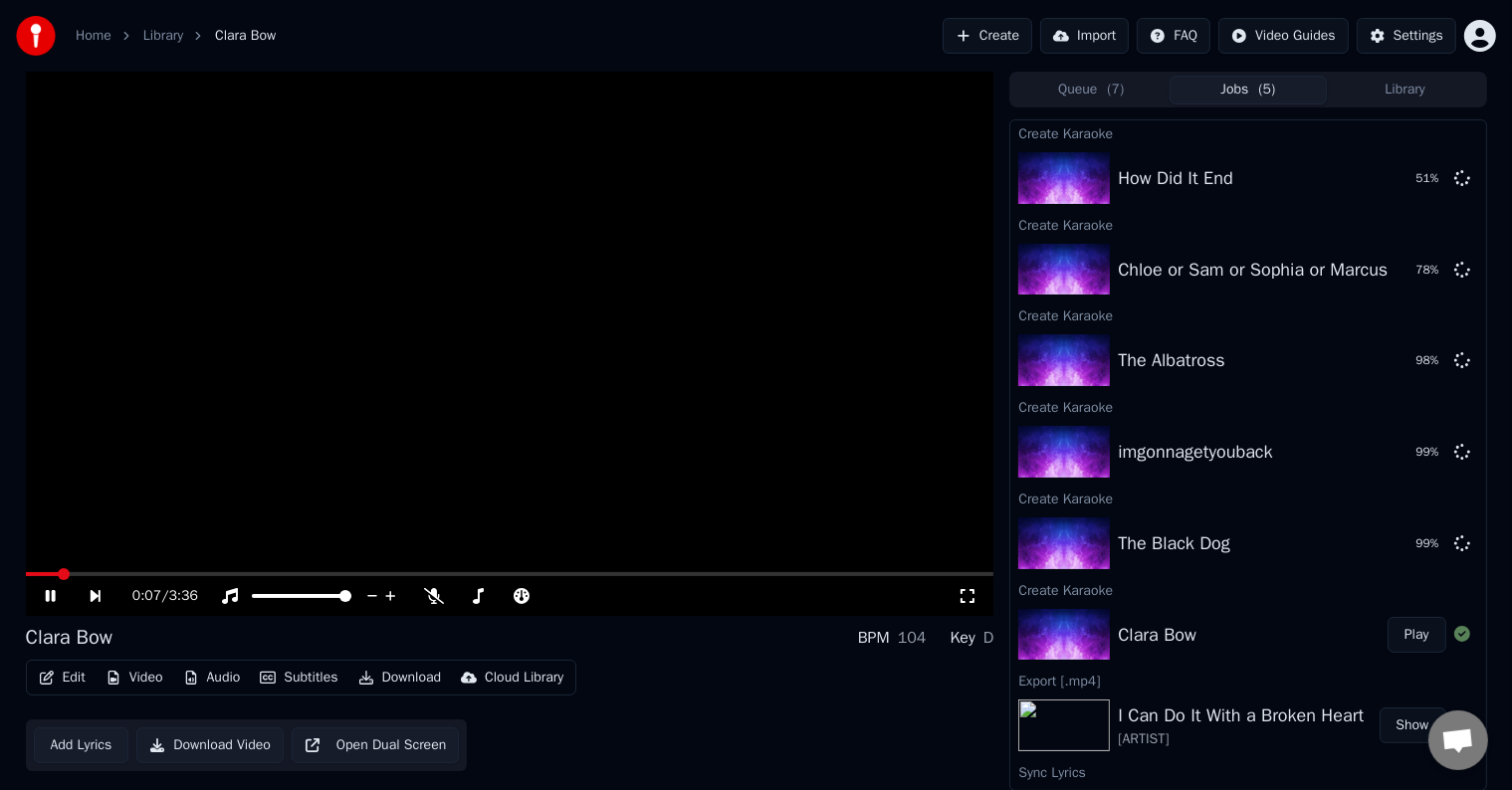 click on "Add Lyrics" at bounding box center (82, 745) 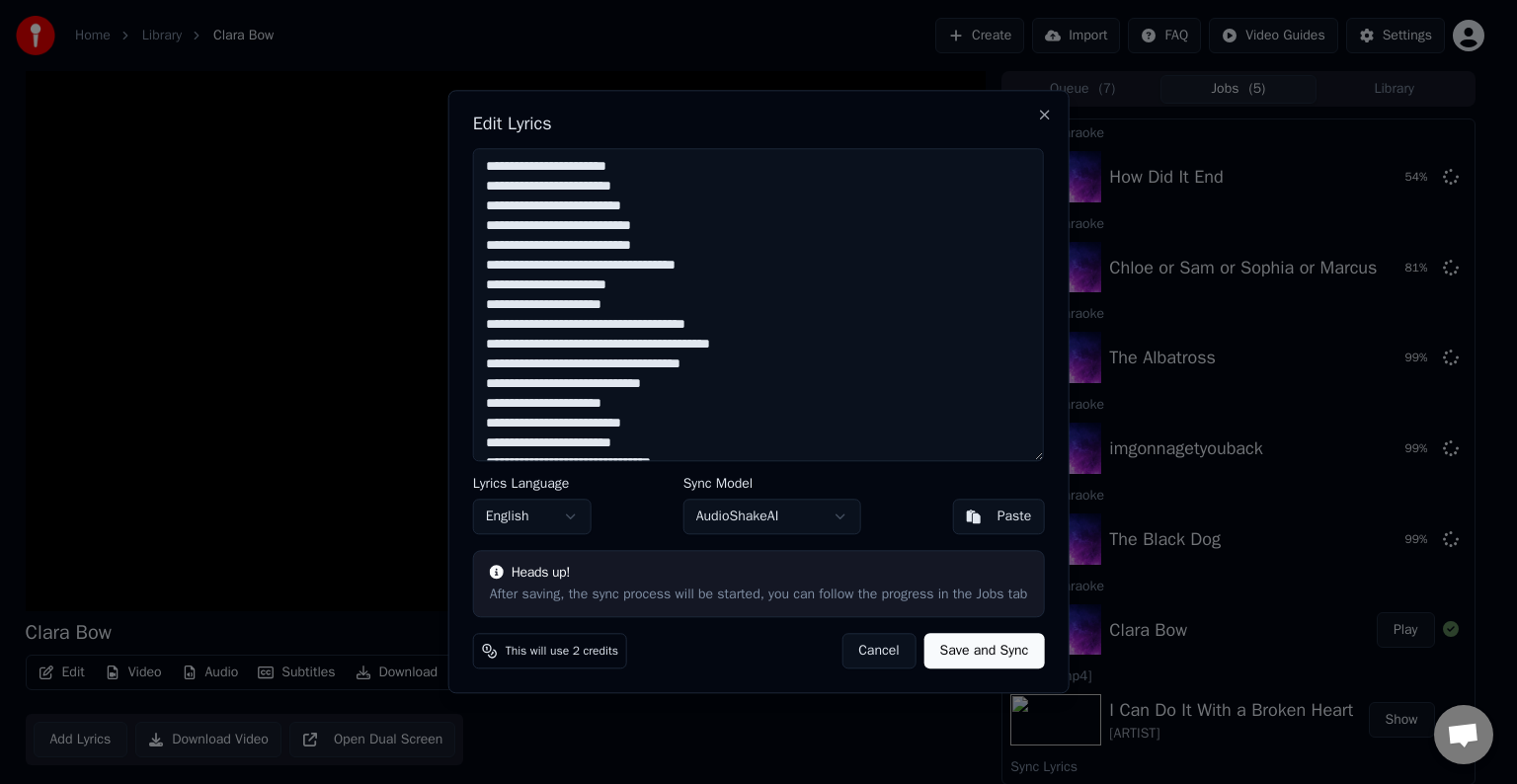 click on "Save and Sync" at bounding box center (985, 652) 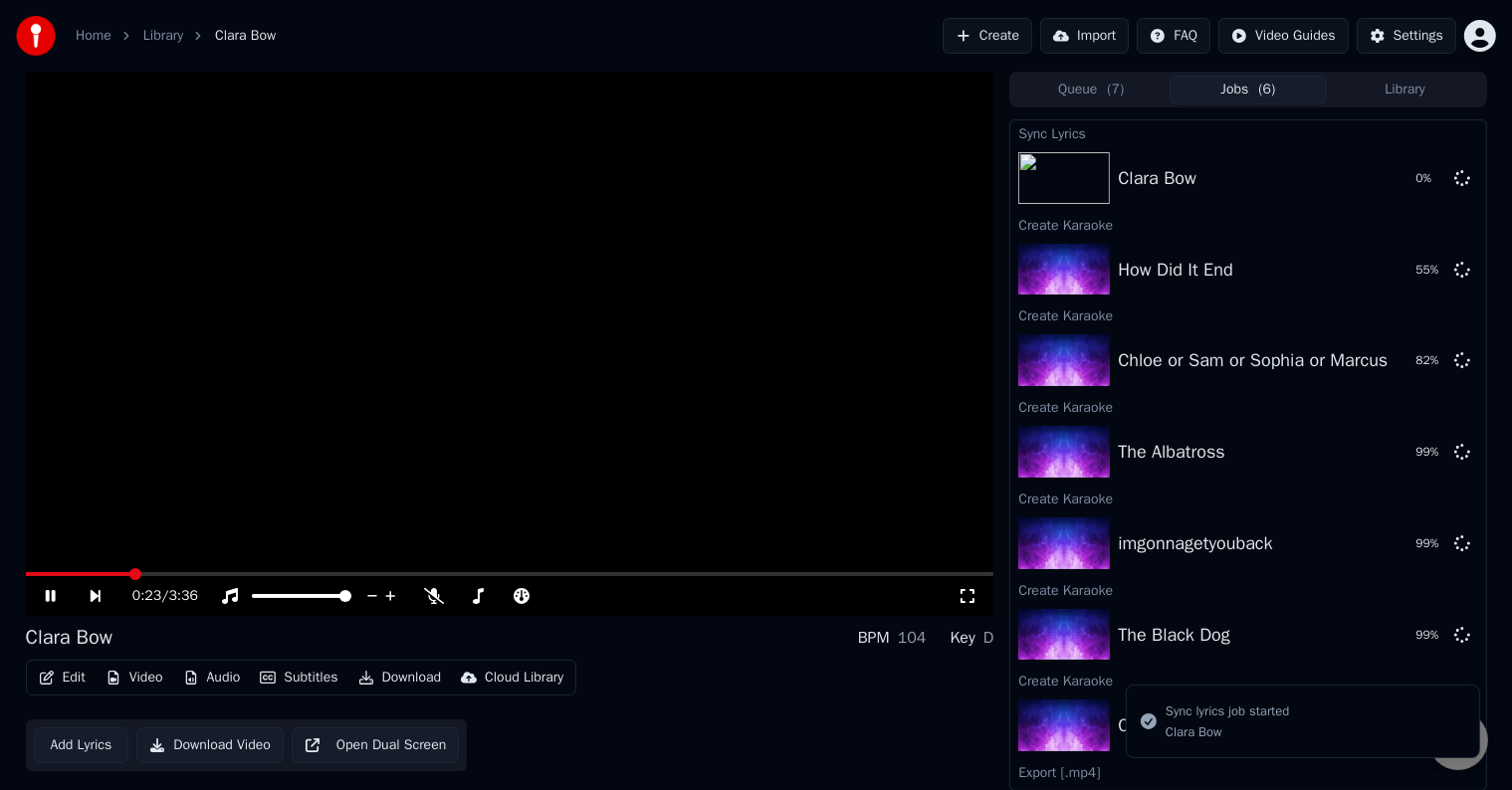 click 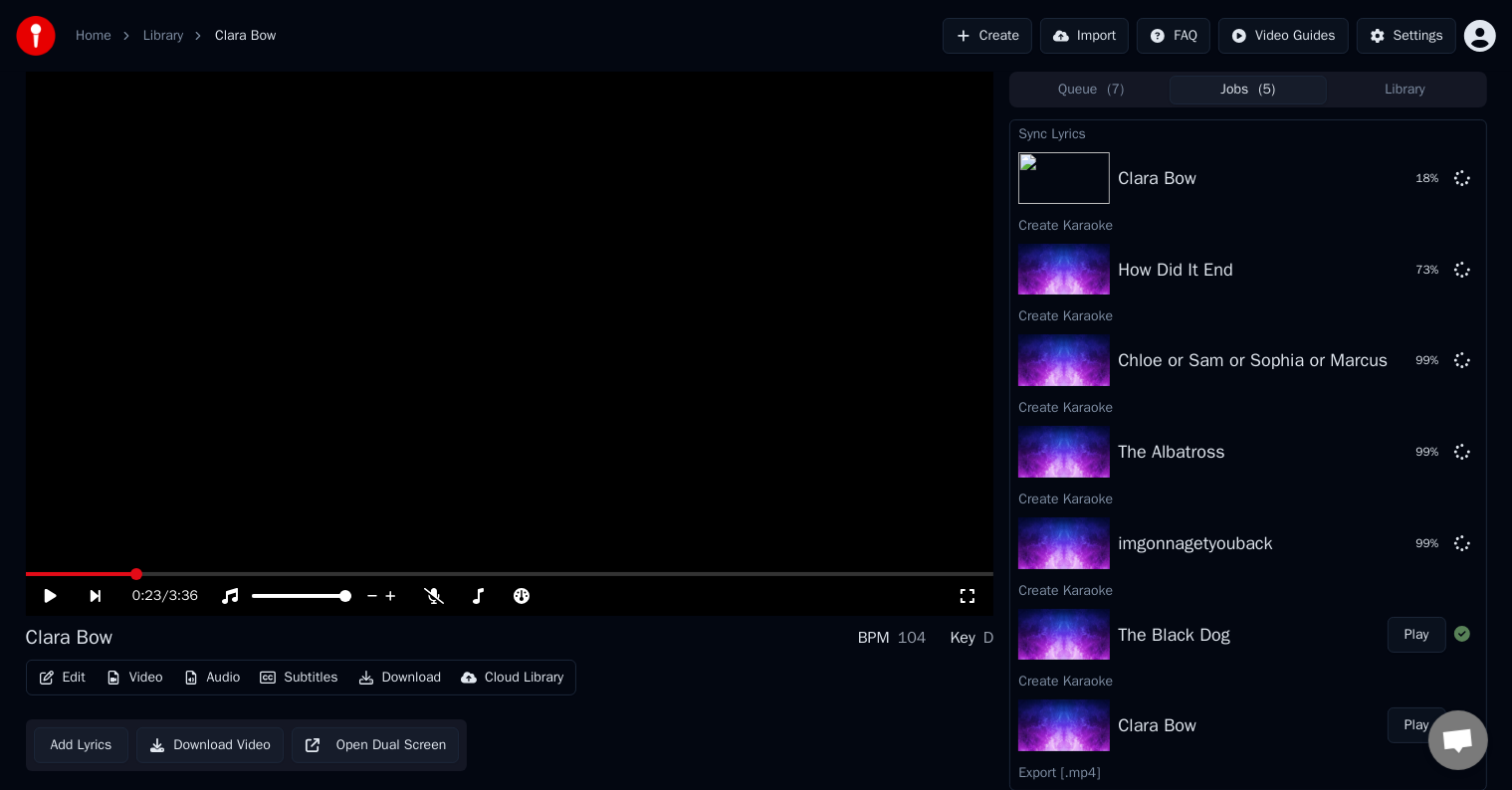 click on "Play" at bounding box center [1416, 635] 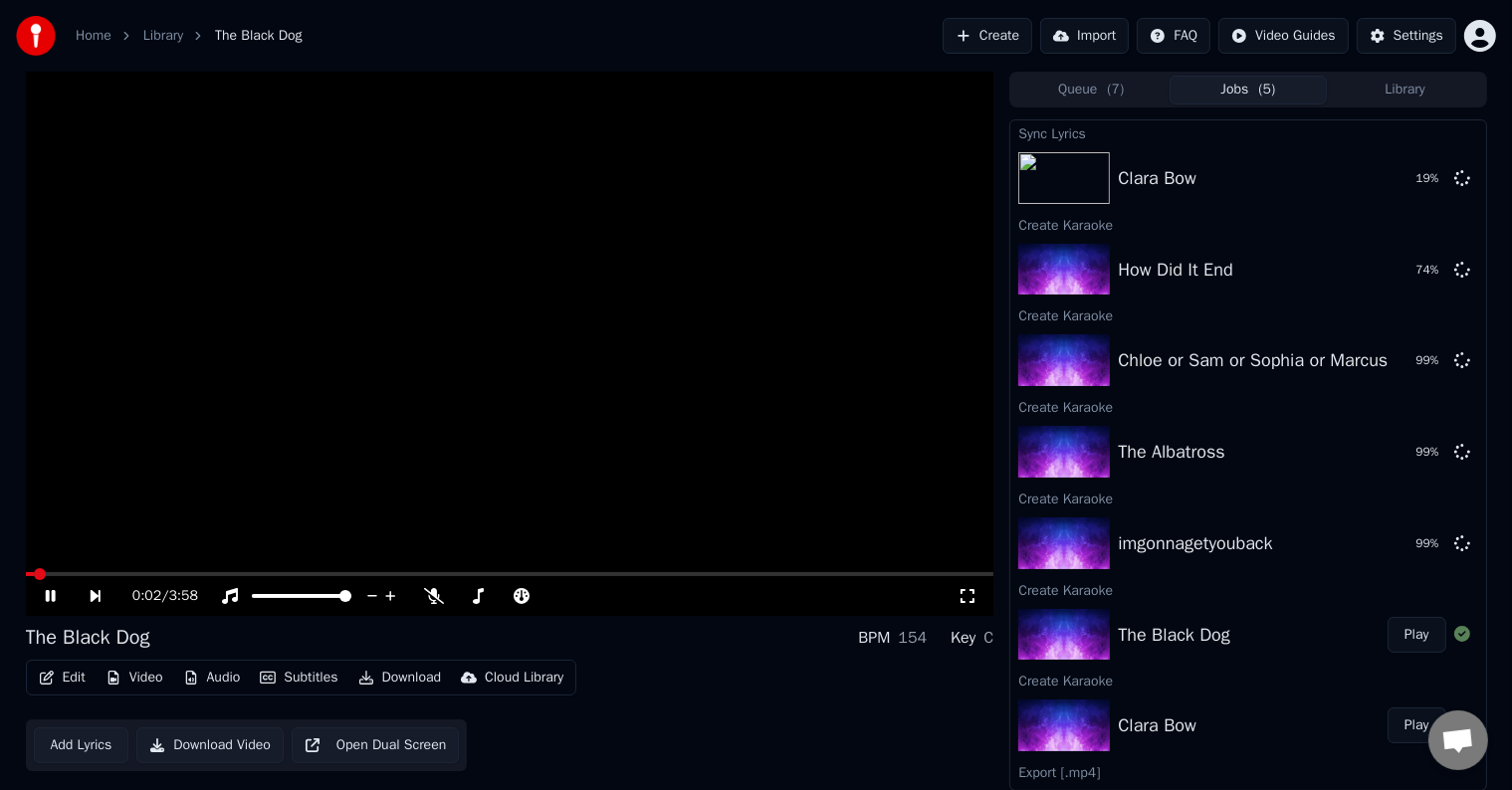click 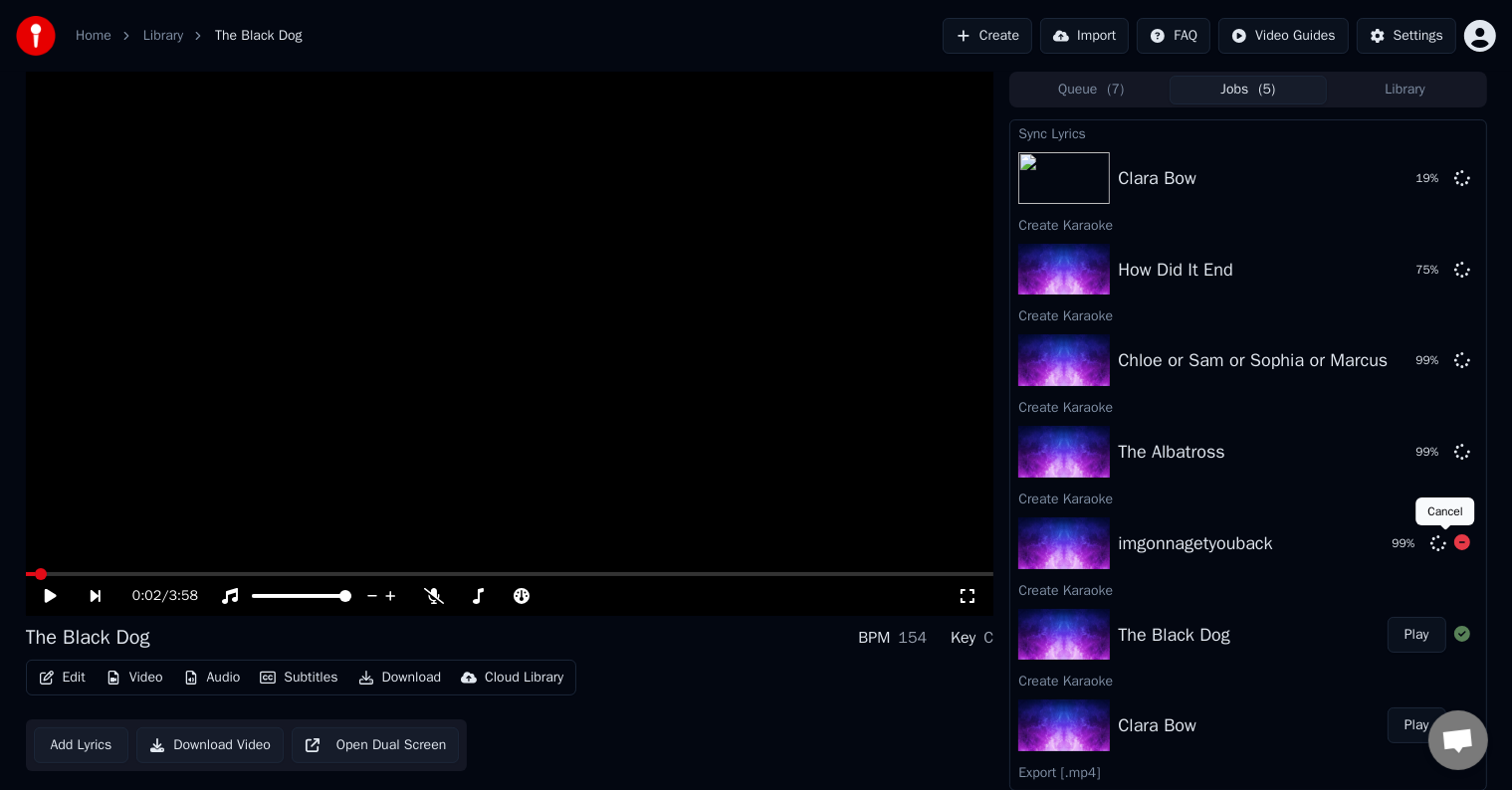 click 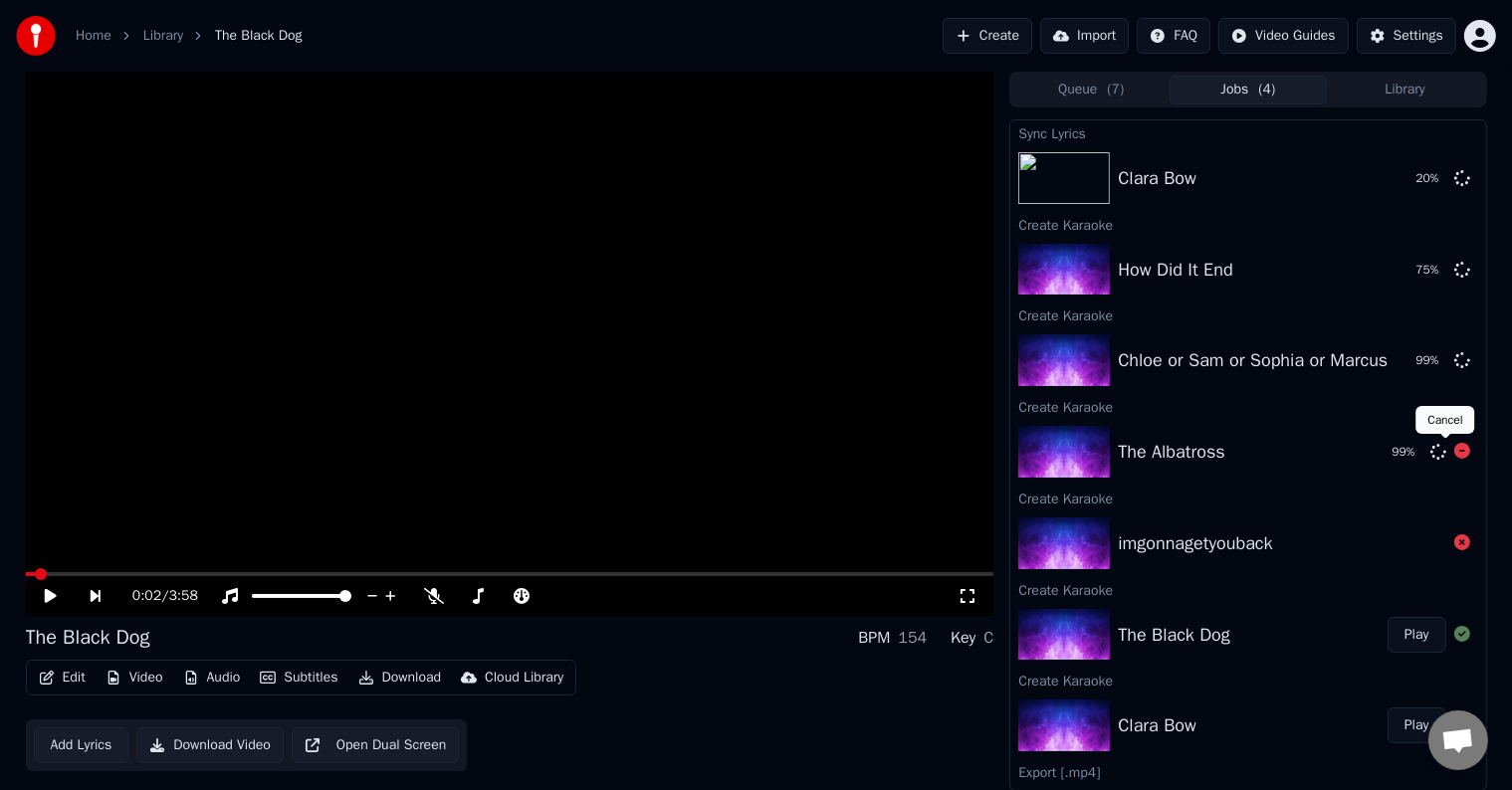 click 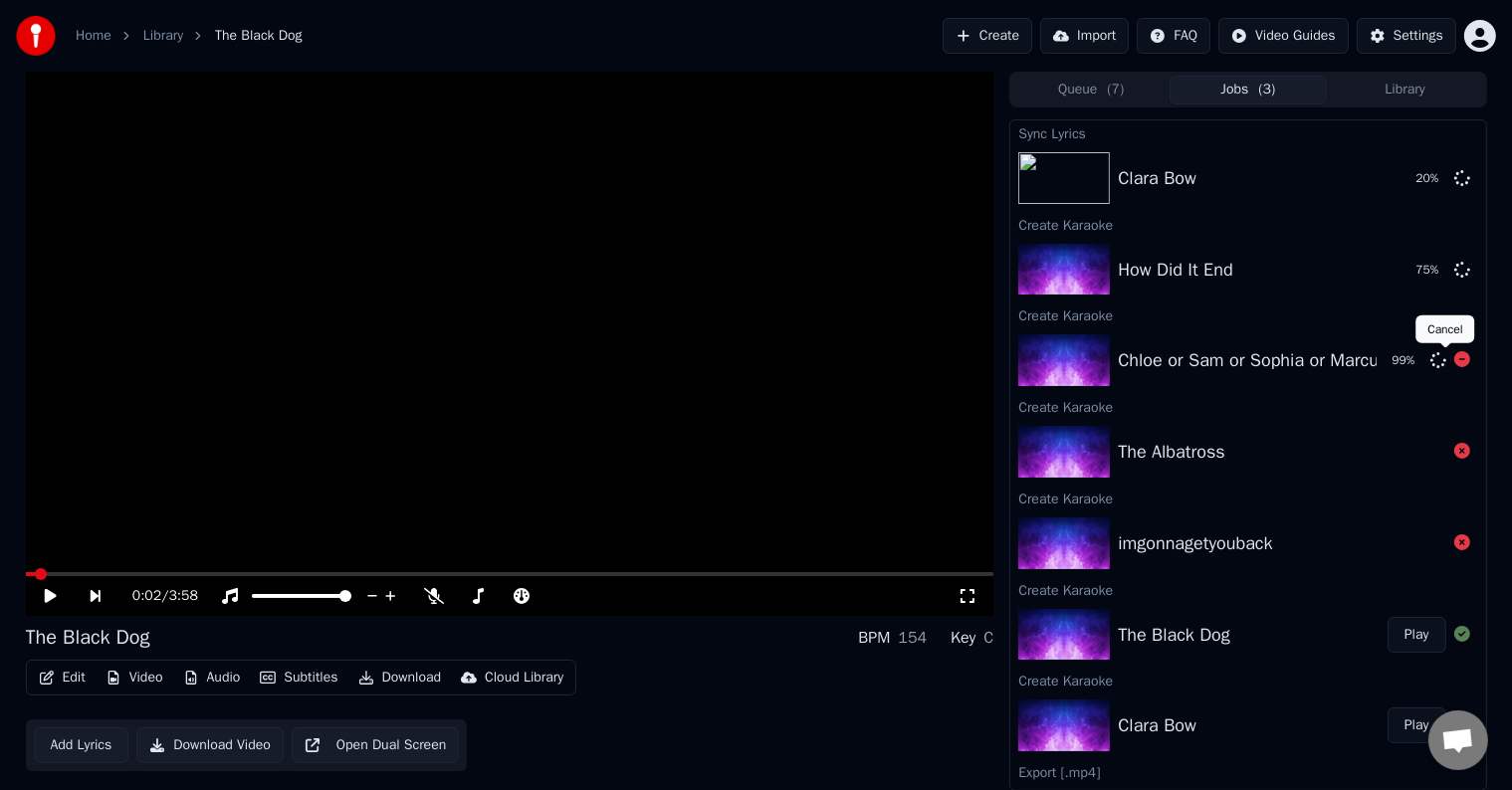 click 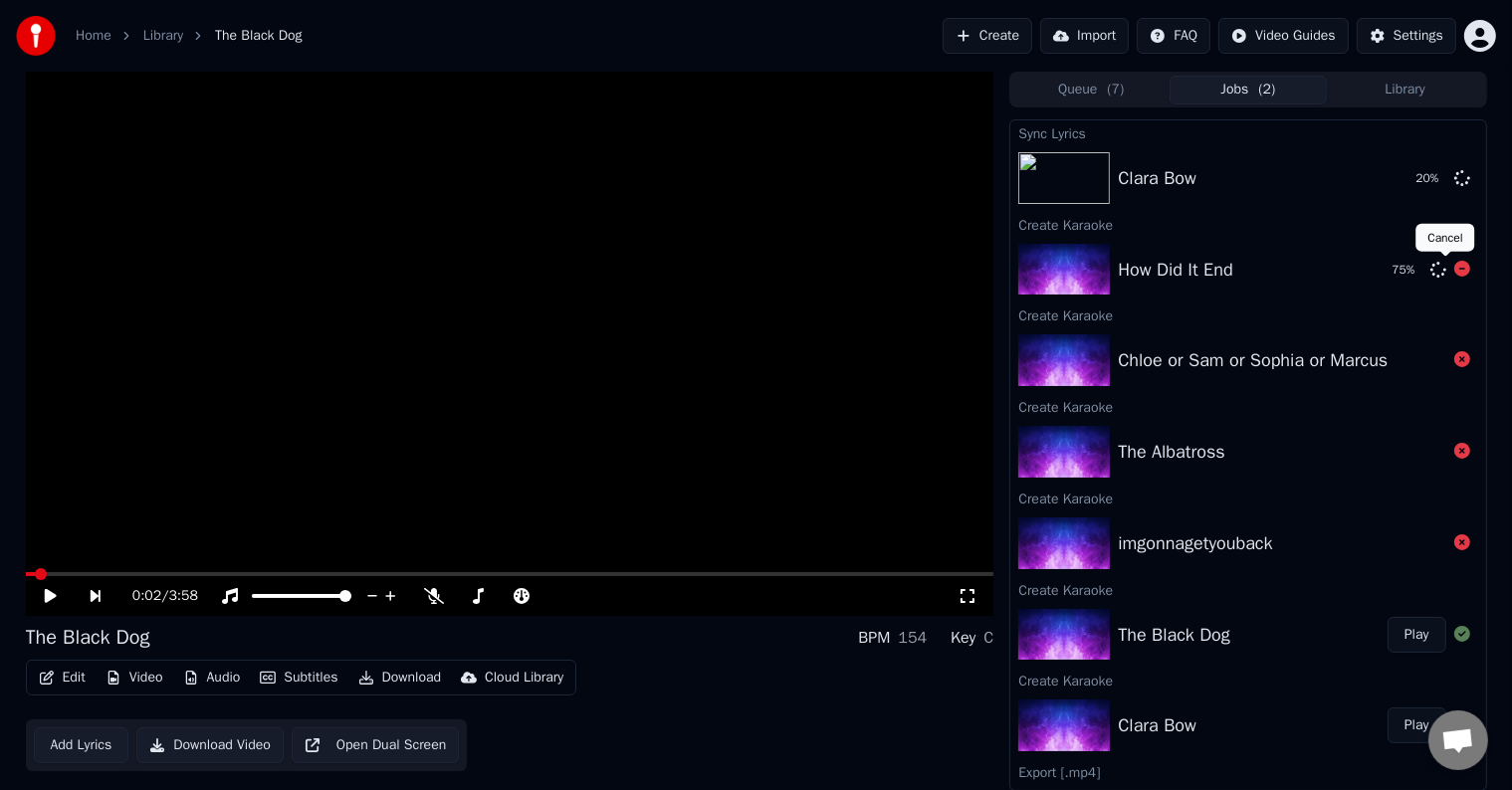click 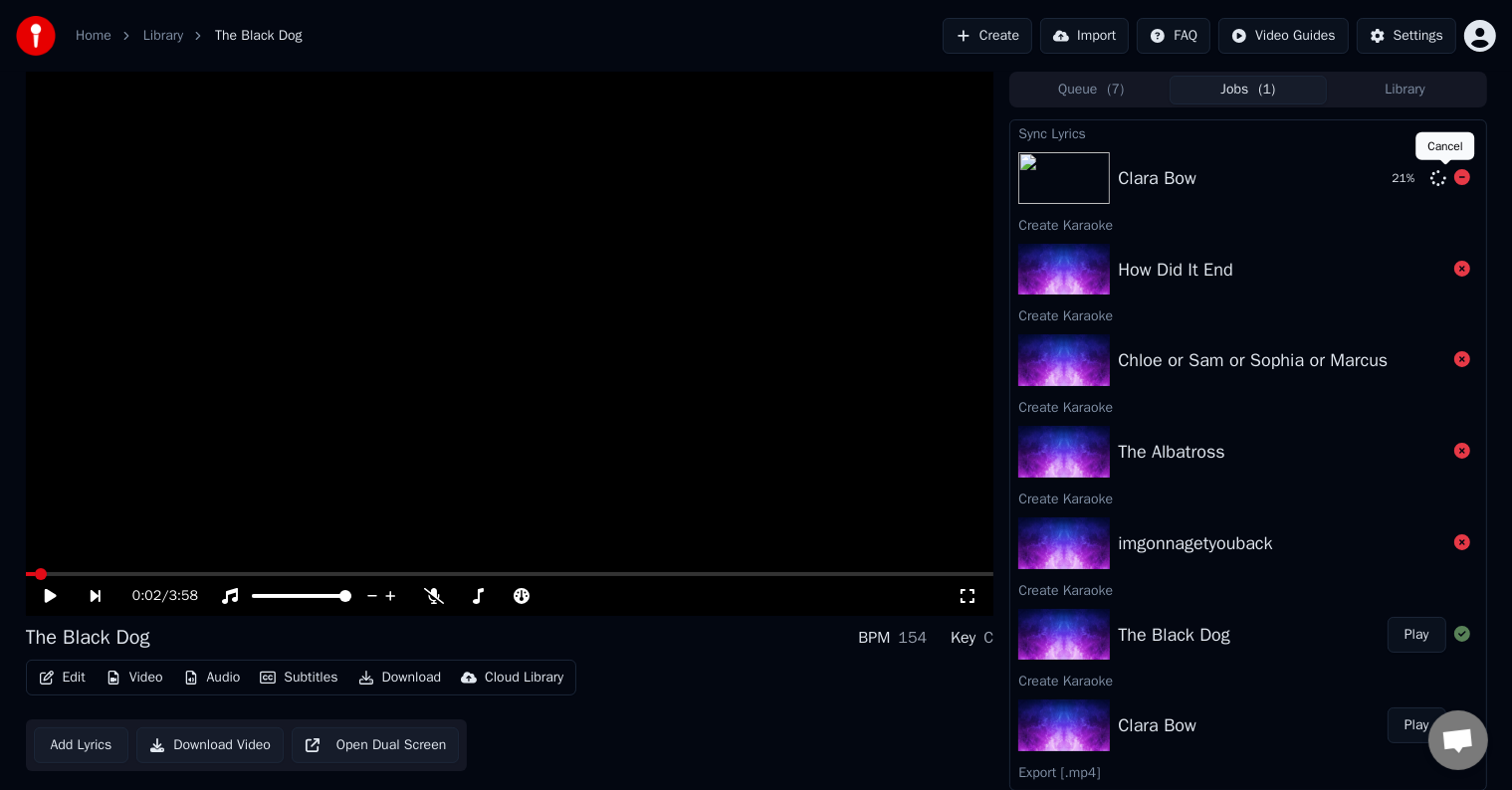 click 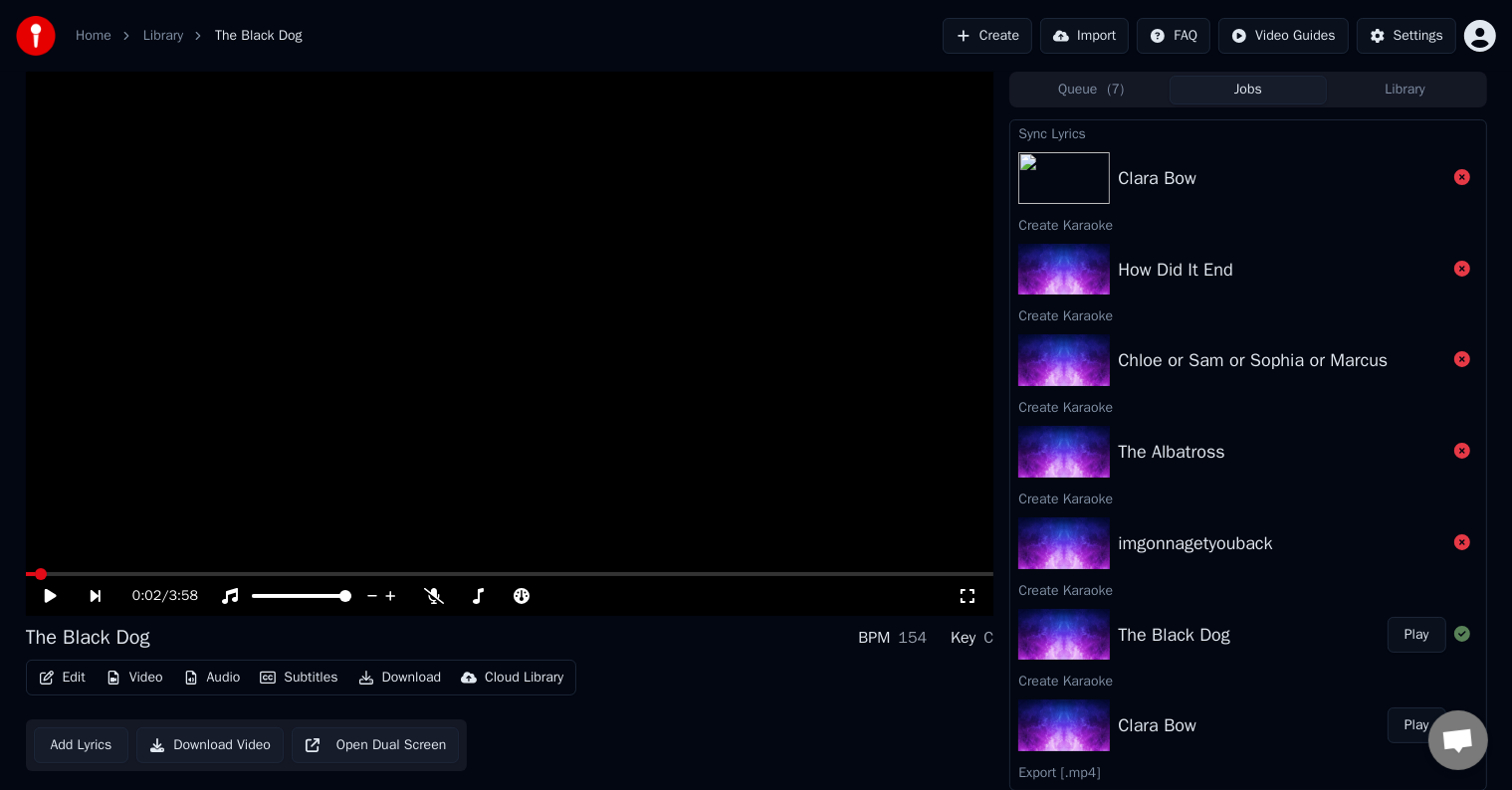 click on "Home" at bounding box center [94, 36] 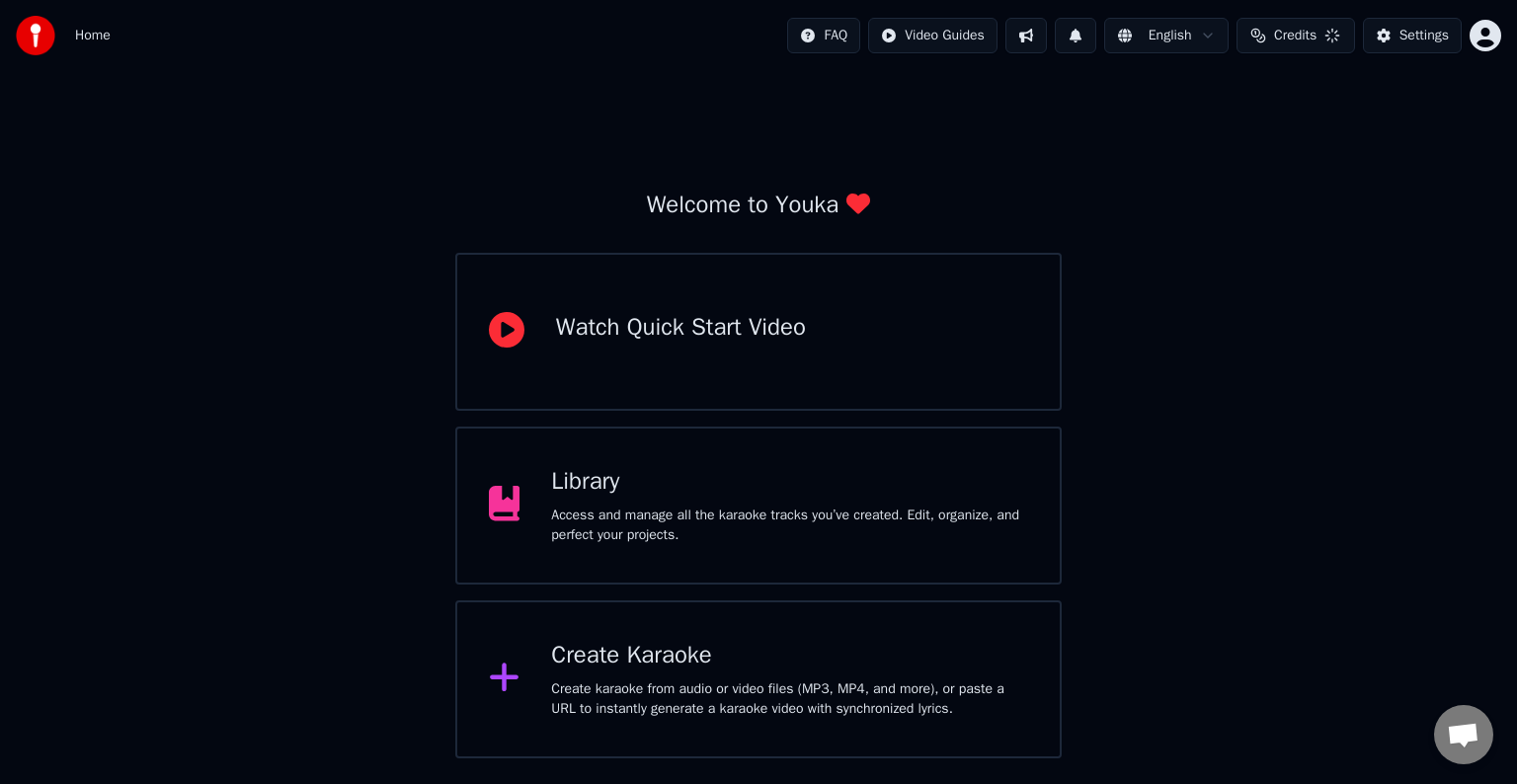 click on "Credits" at bounding box center (1295, 36) 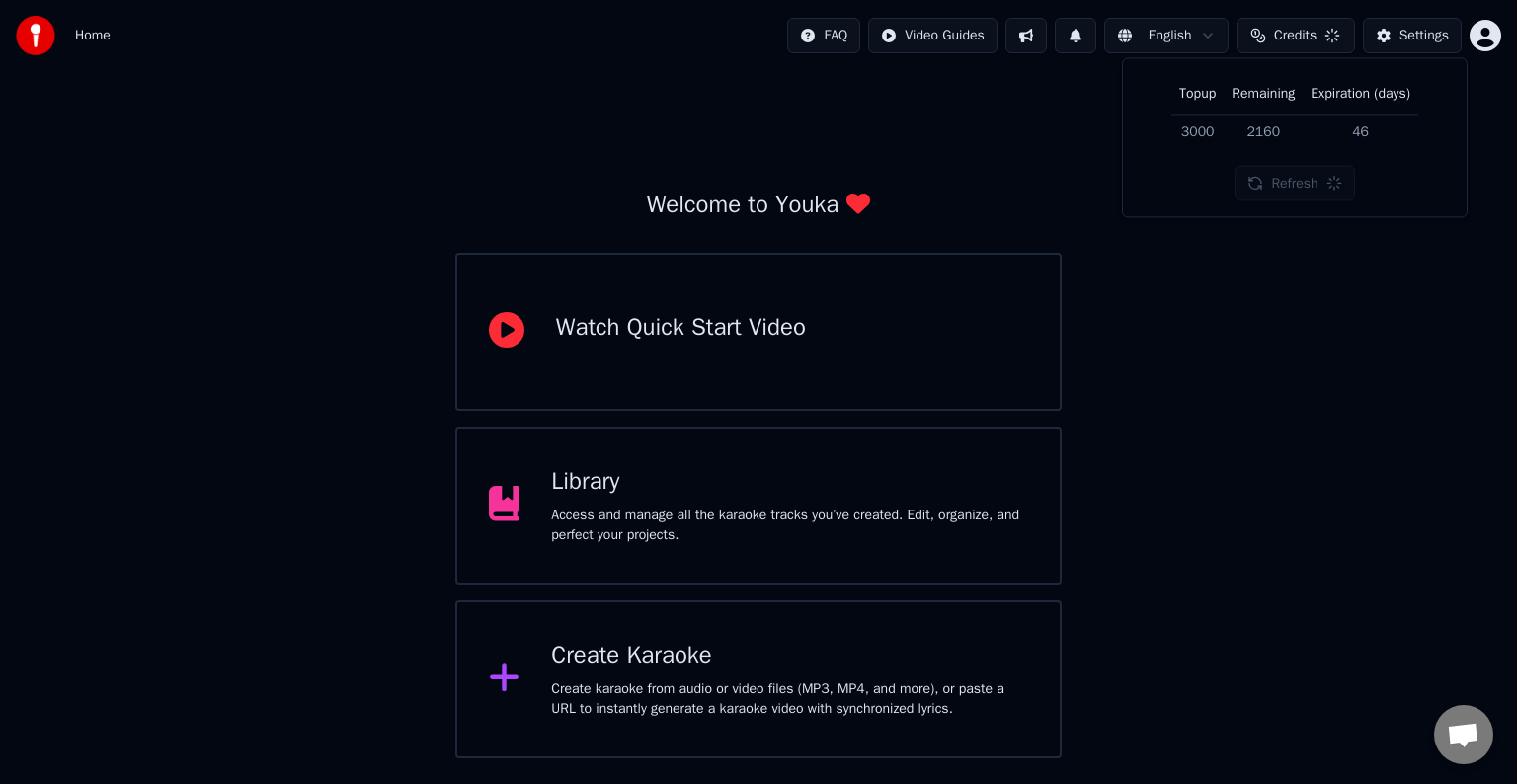 click on "Welcome to Youka Watch Quick Start Video Library Access and manage all the karaoke tracks you’ve created. Edit, organize, and perfect your projects. Create Karaoke Create karaoke from audio or video files (MP3, MP4, and more), or paste a URL to instantly generate a karaoke video with synchronized lyrics." at bounding box center [758, 415] 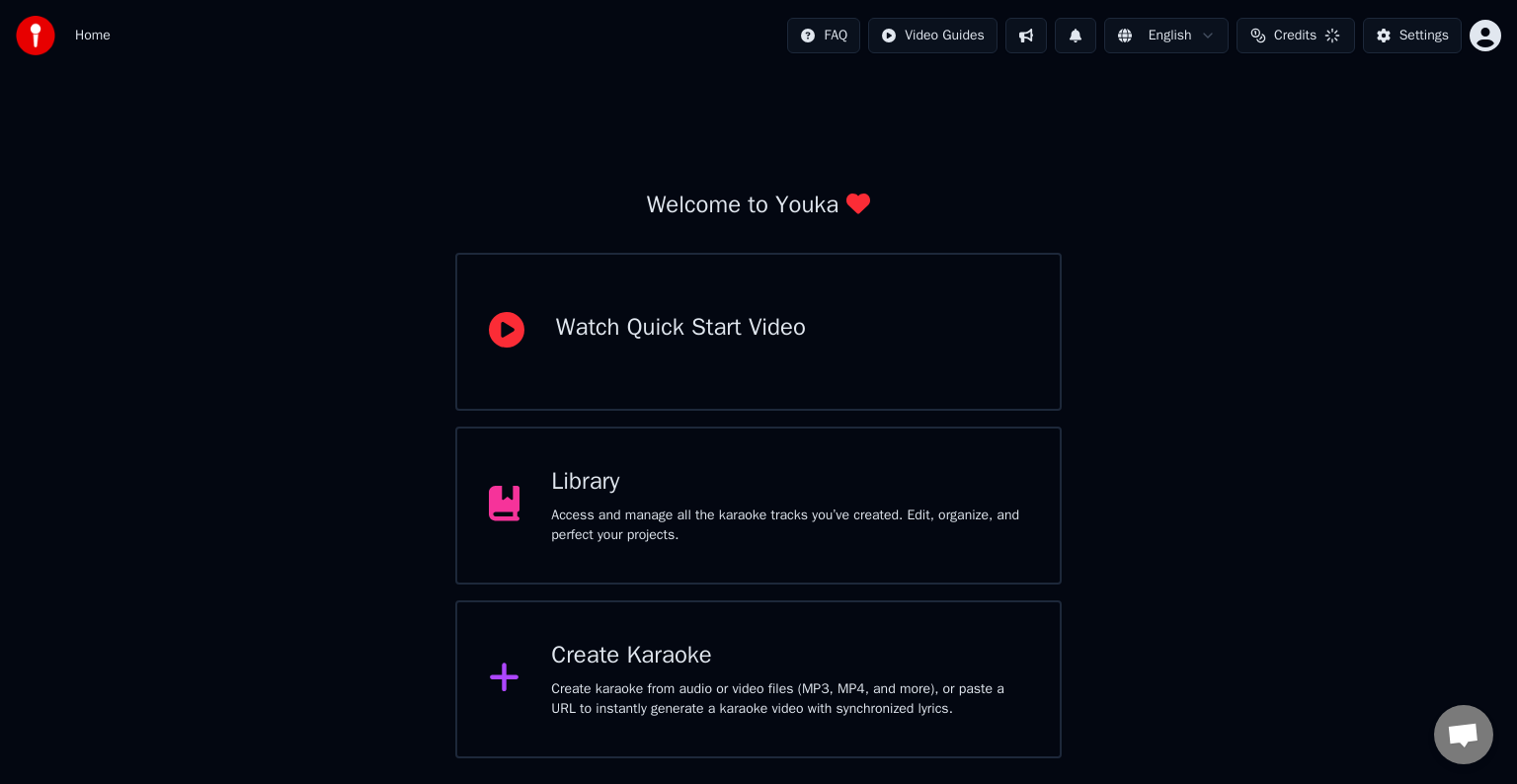 click on "Credits" at bounding box center (1295, 36) 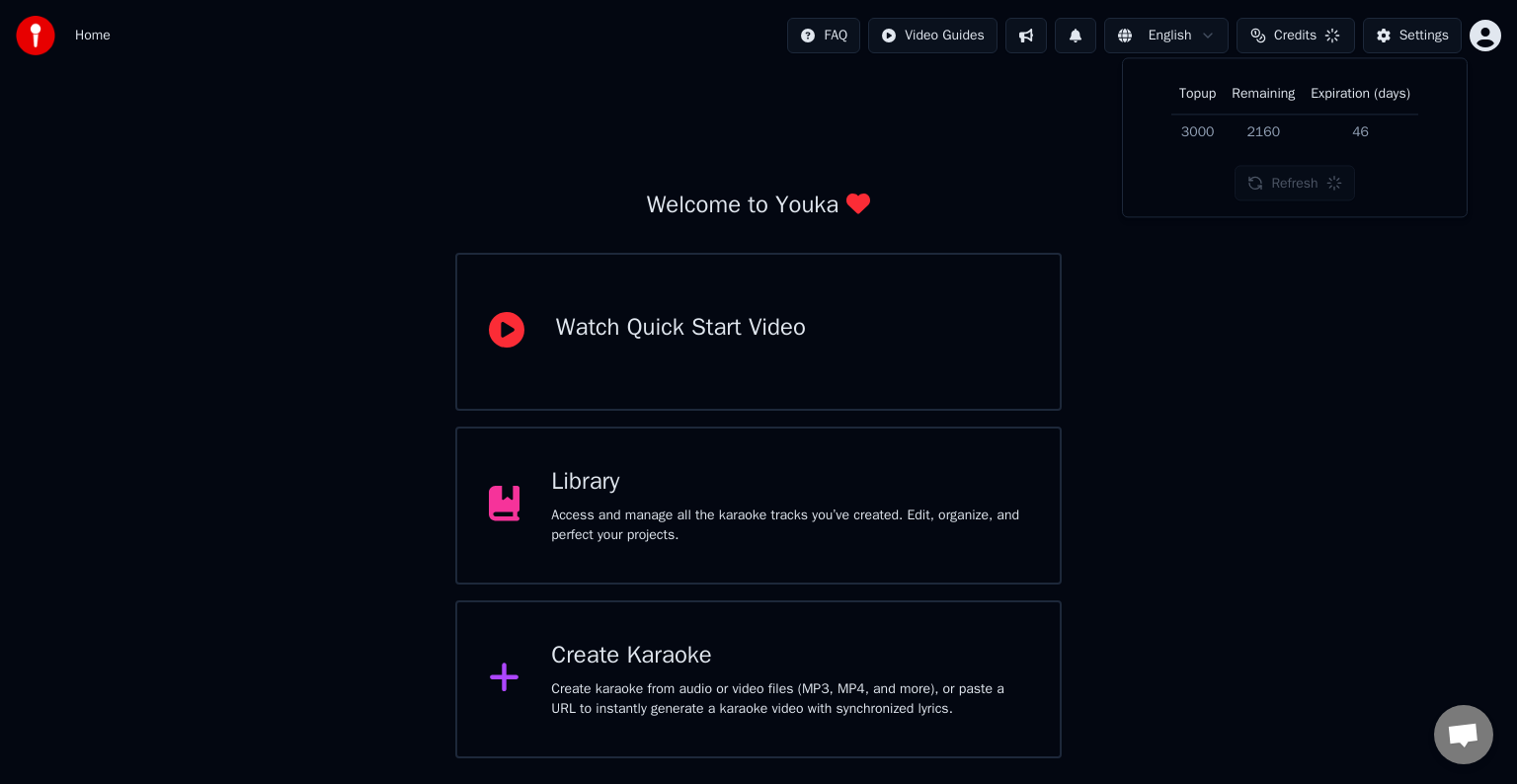 click on "Access and manage all the karaoke tracks you’ve created. Edit, organize, and perfect your projects." at bounding box center [789, 525] 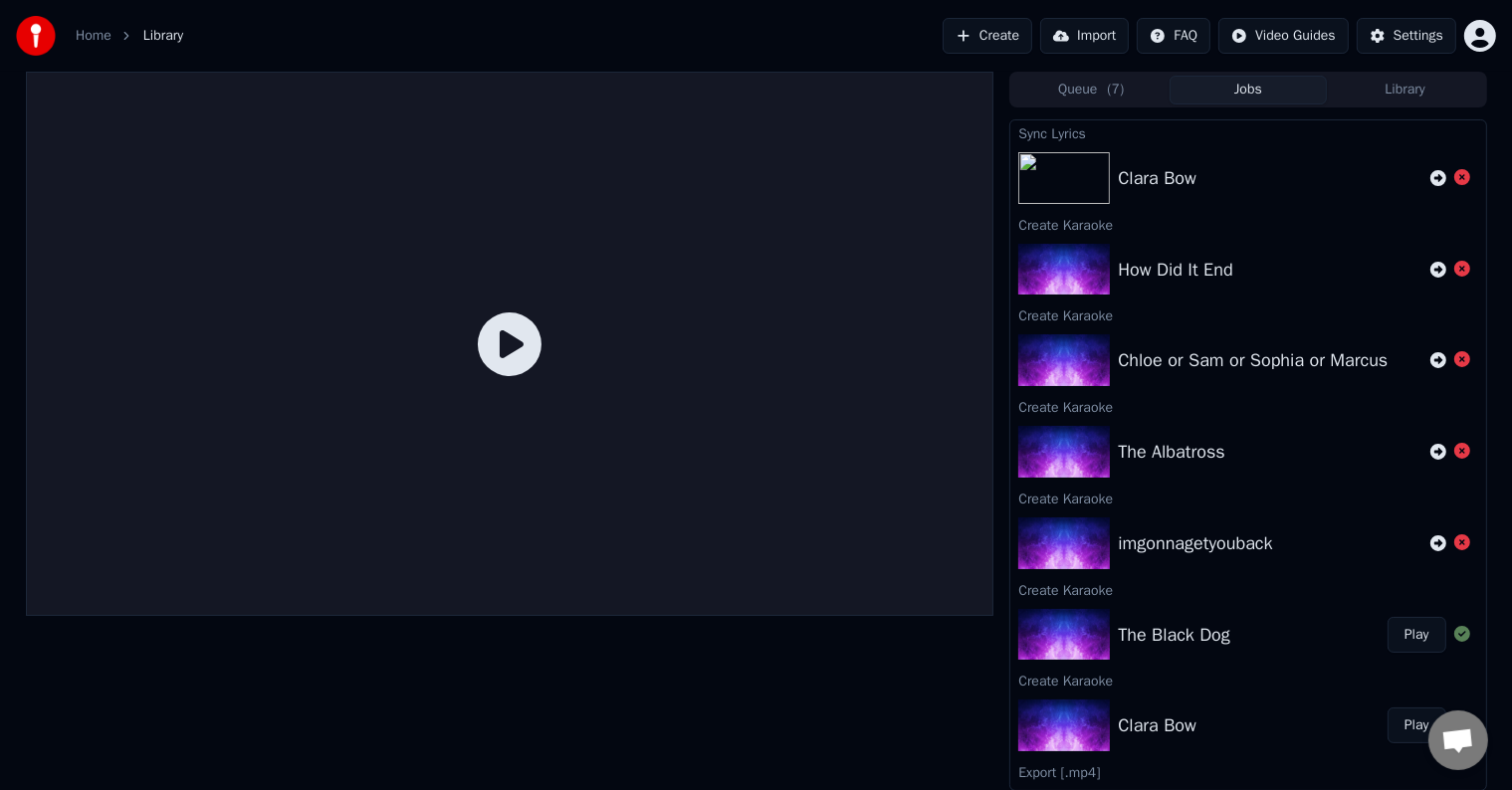 click on "Home" at bounding box center [94, 36] 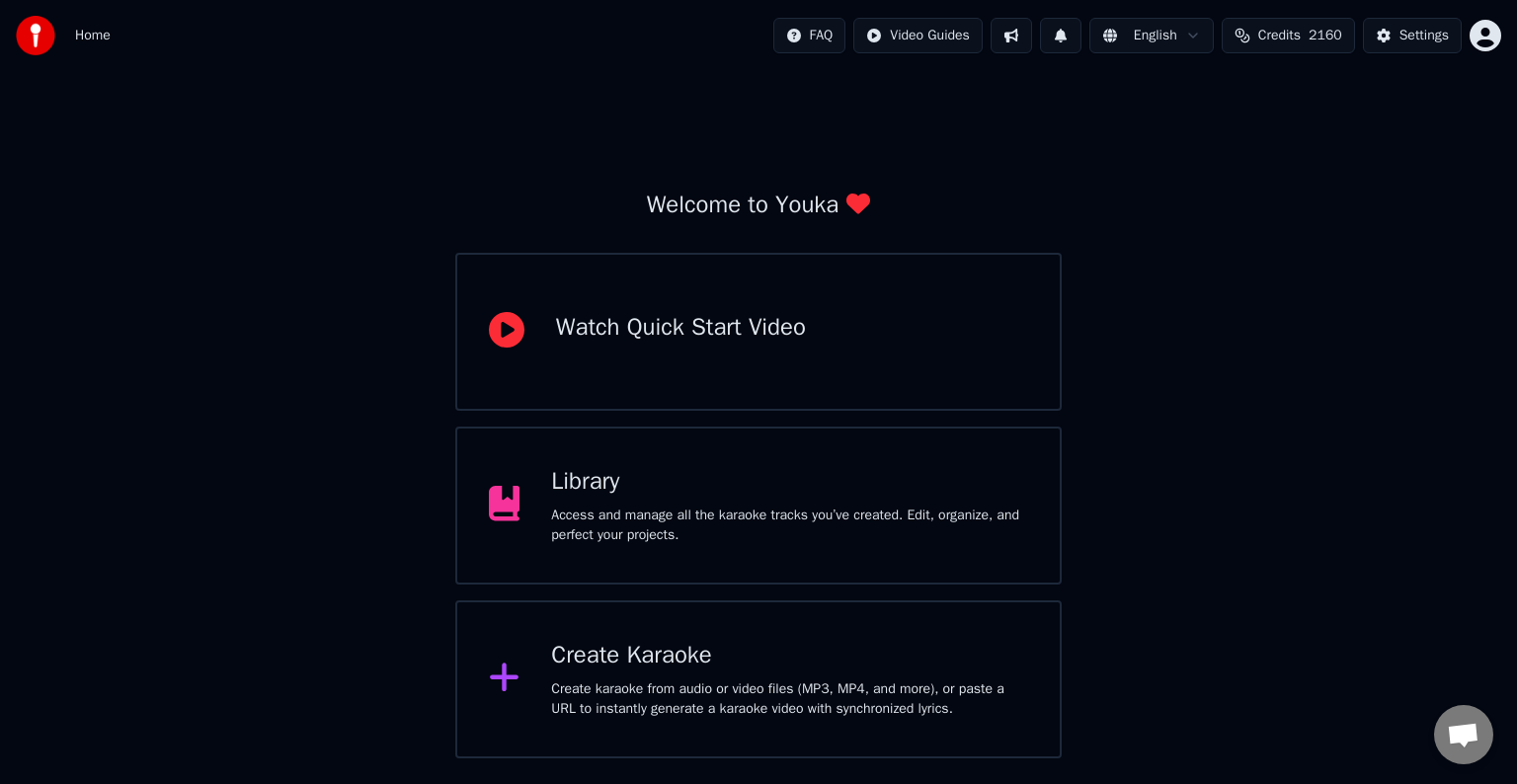 click on "Credits" at bounding box center [1279, 36] 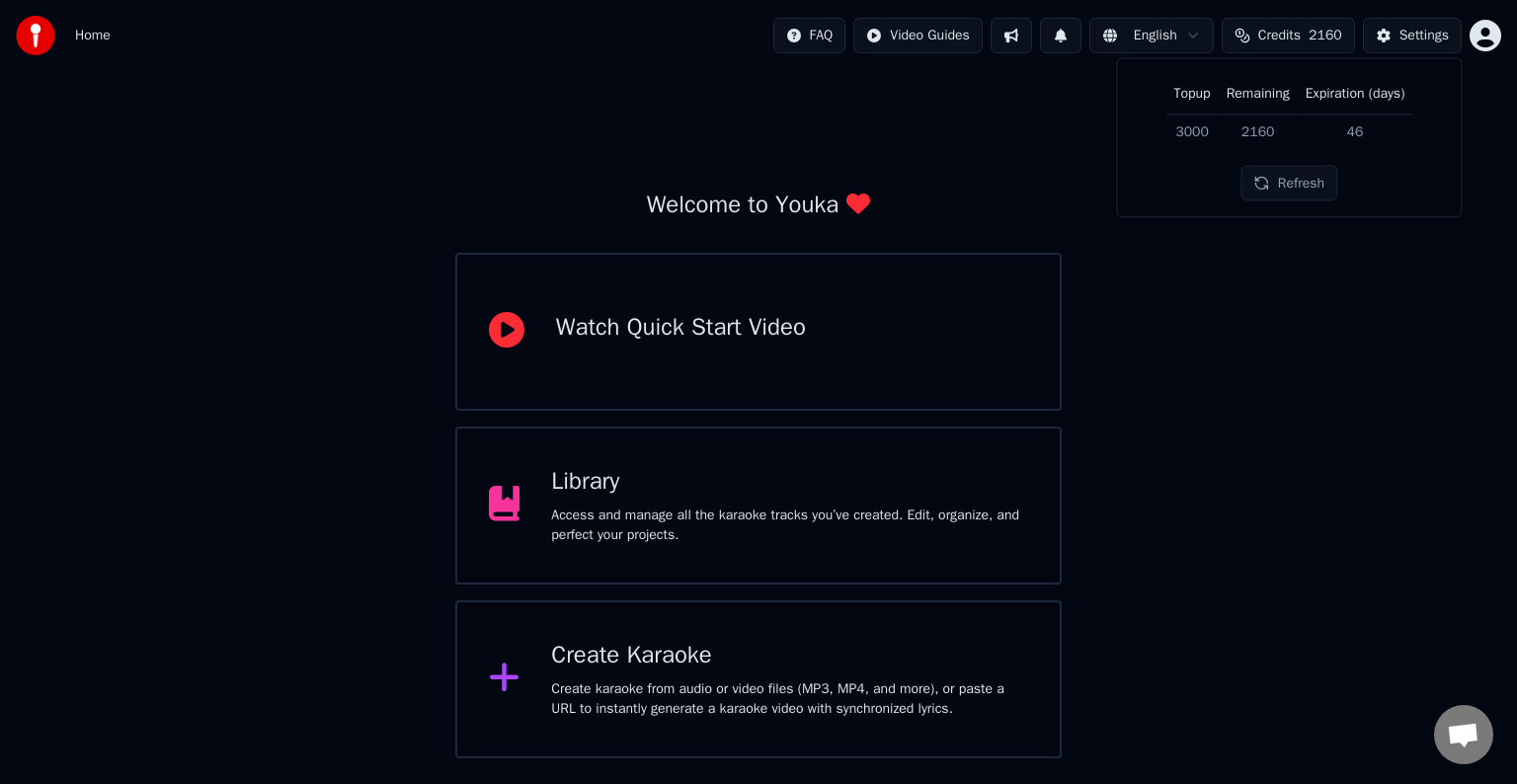 click on "Refresh" at bounding box center [1289, 184] 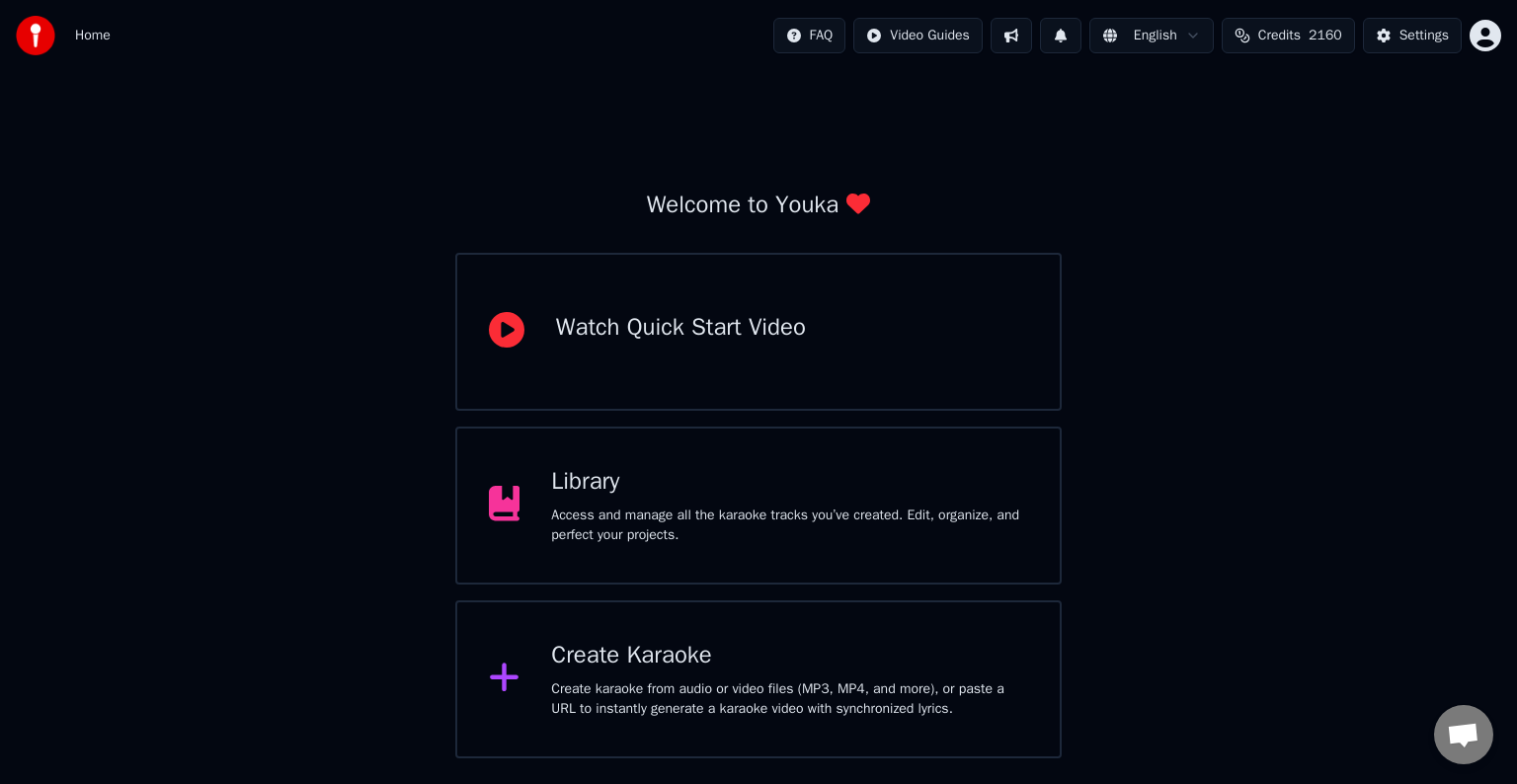 click on "Access and manage all the karaoke tracks you’ve created. Edit, organize, and perfect your projects." at bounding box center [789, 525] 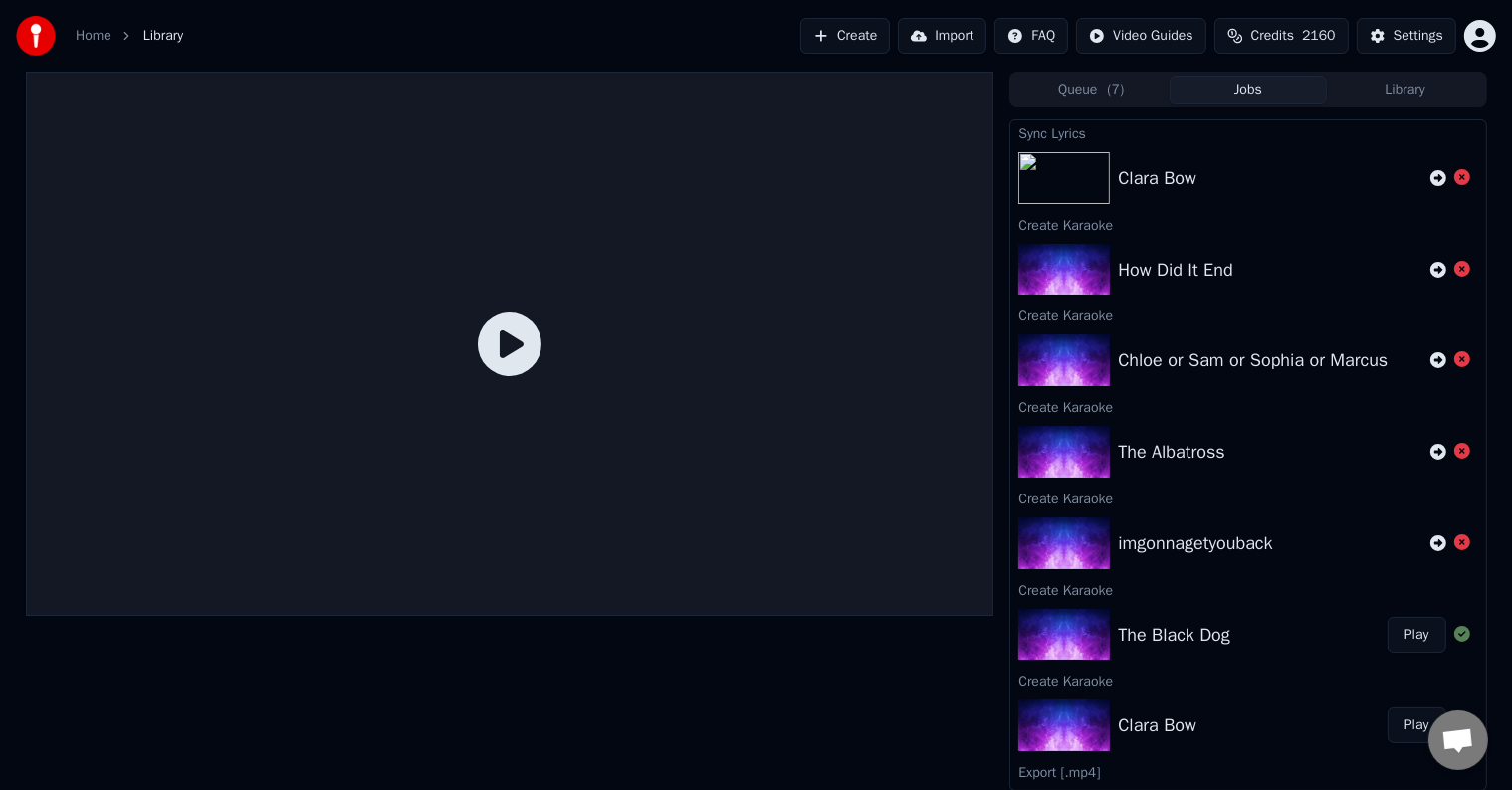click on "Play" at bounding box center (1416, 635) 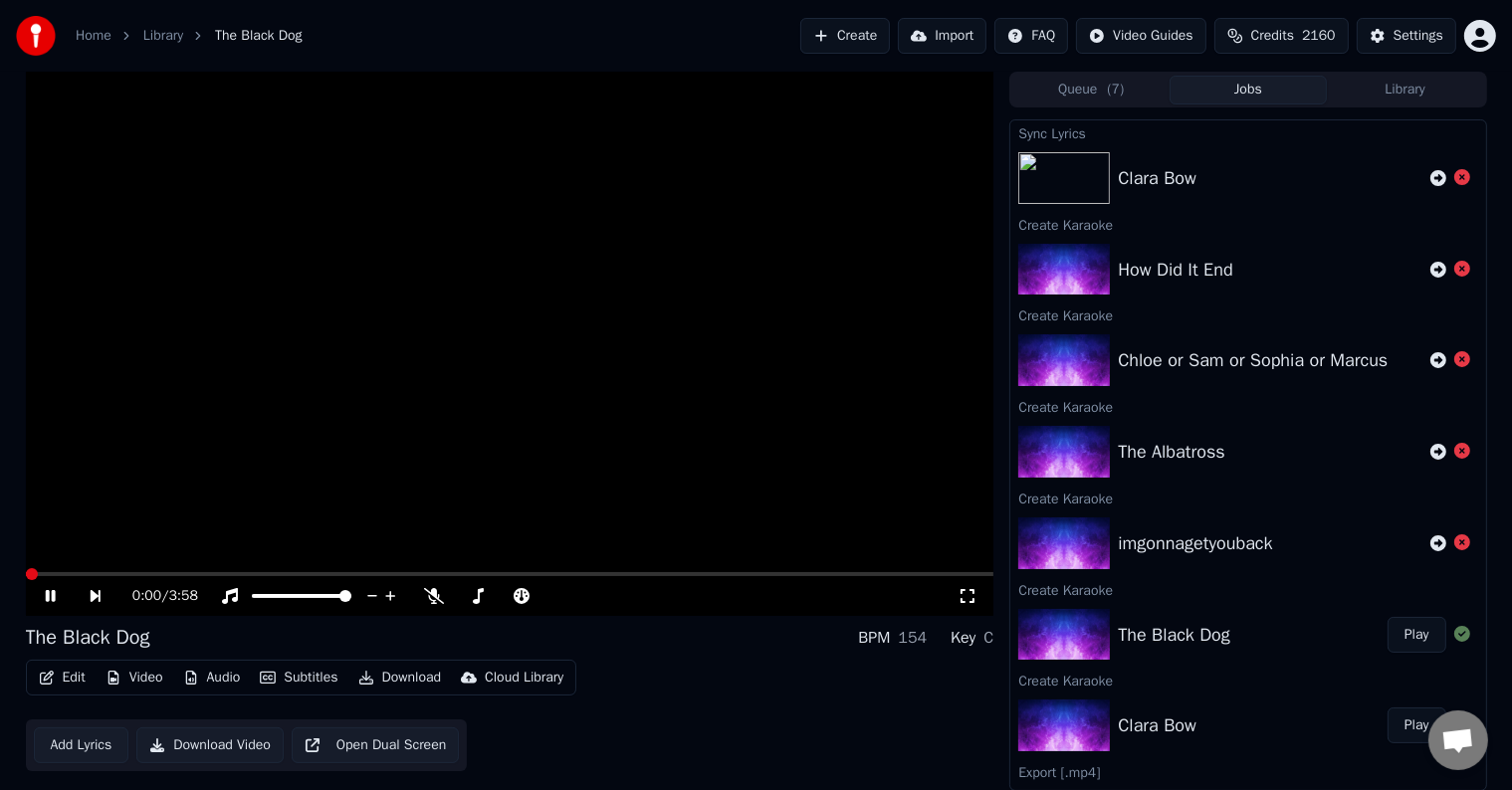 click on "Add Lyrics" at bounding box center (82, 745) 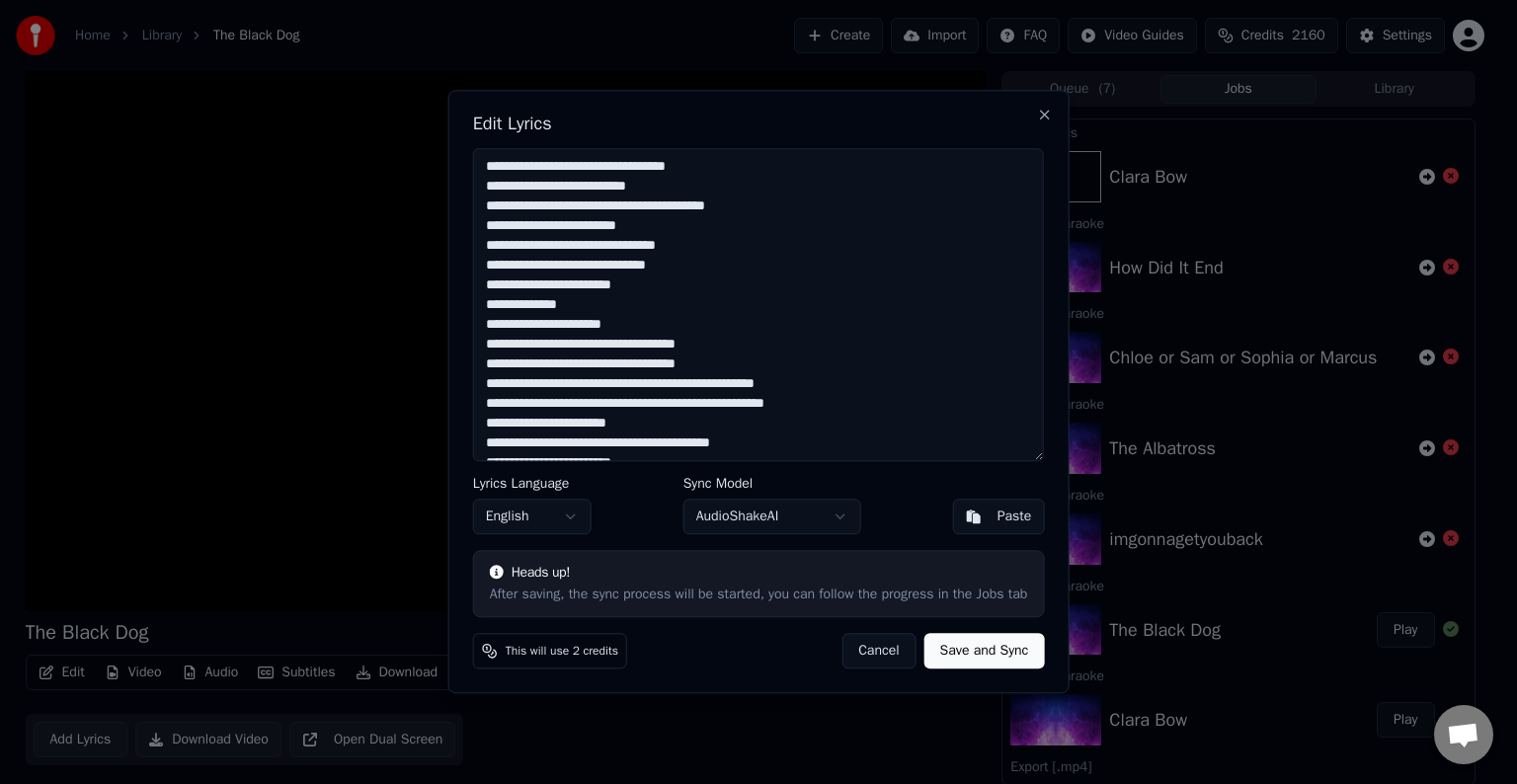 click on "Cancel" at bounding box center (878, 652) 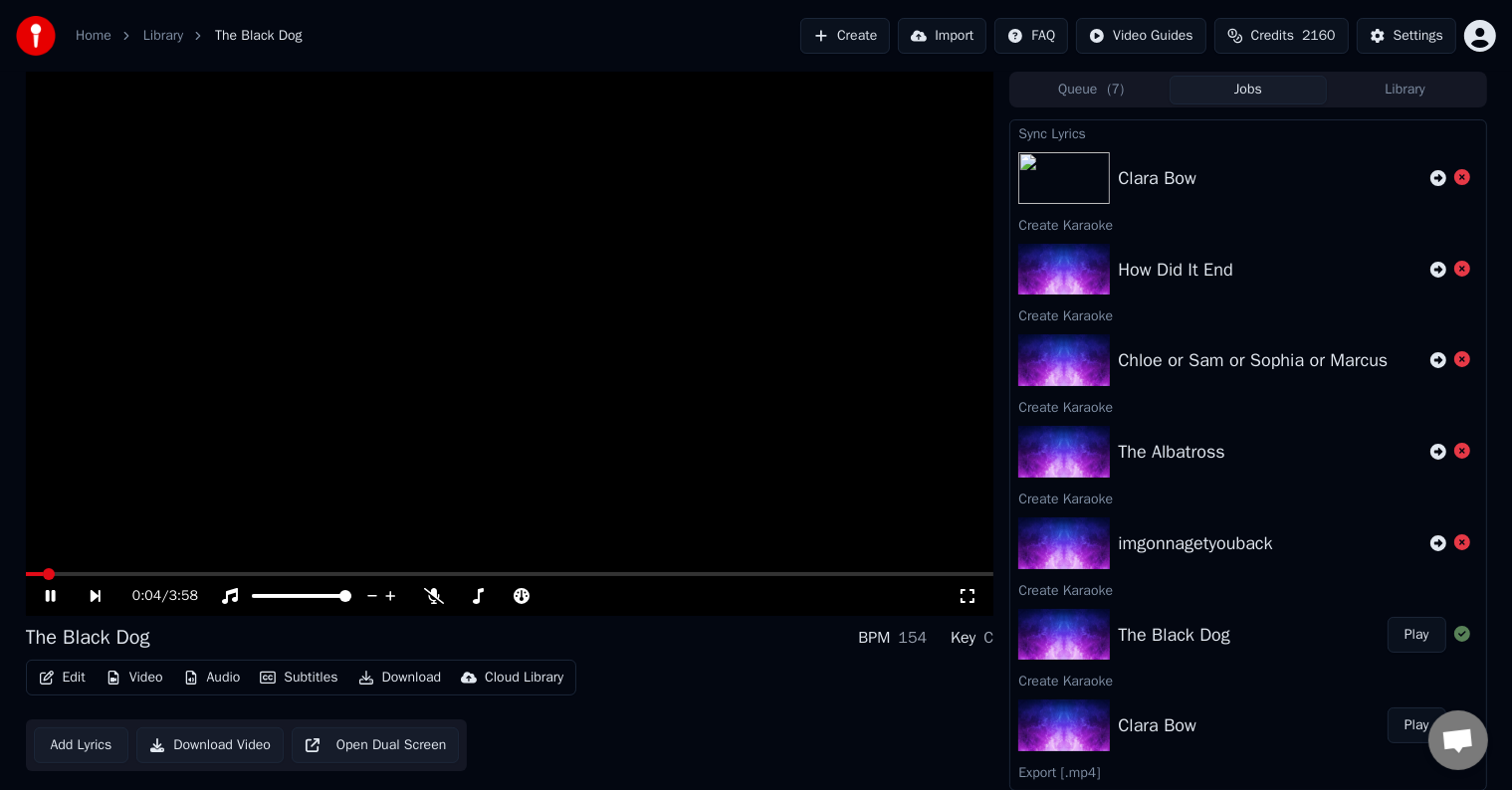 click 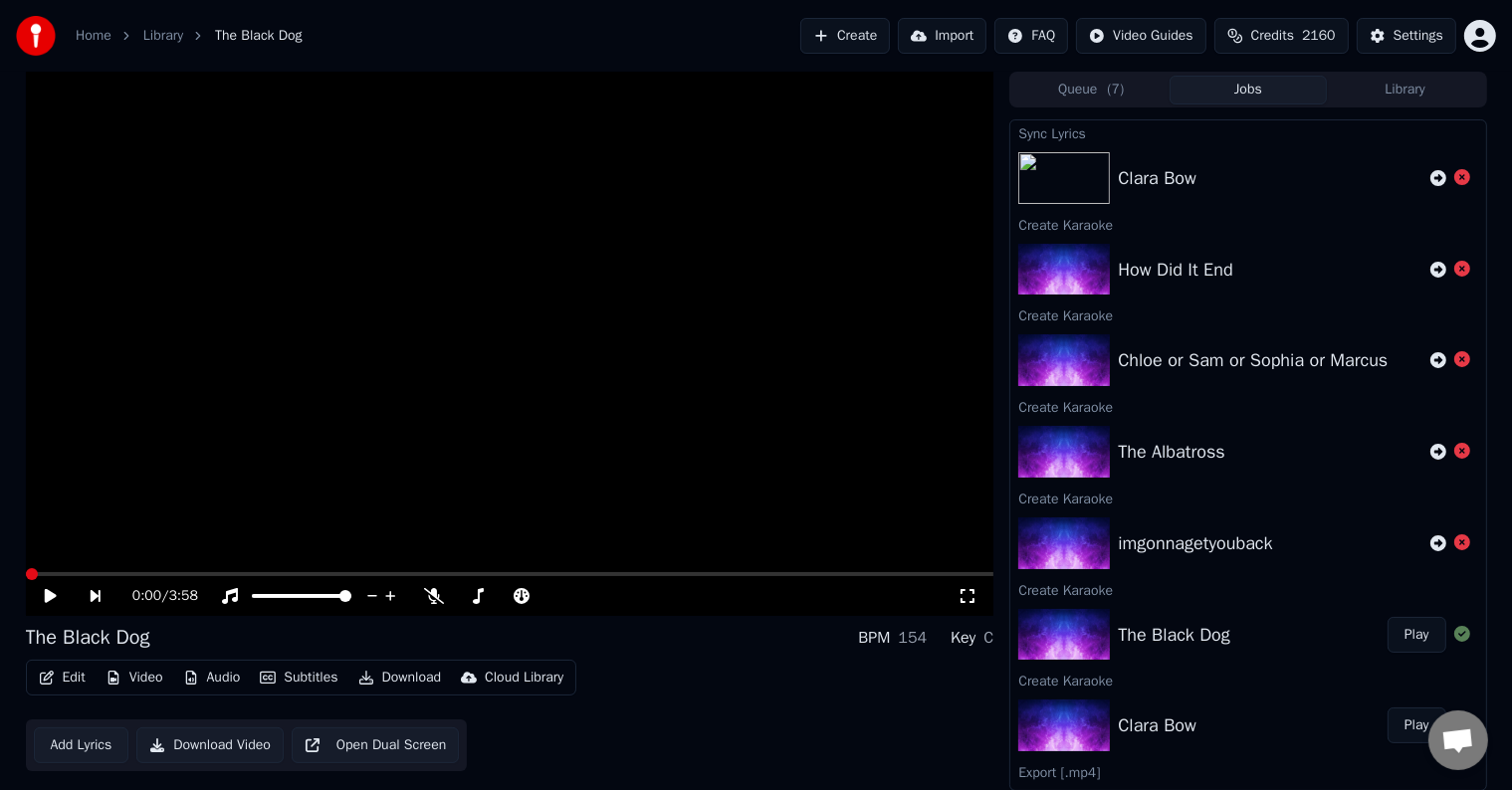 click at bounding box center [32, 574] 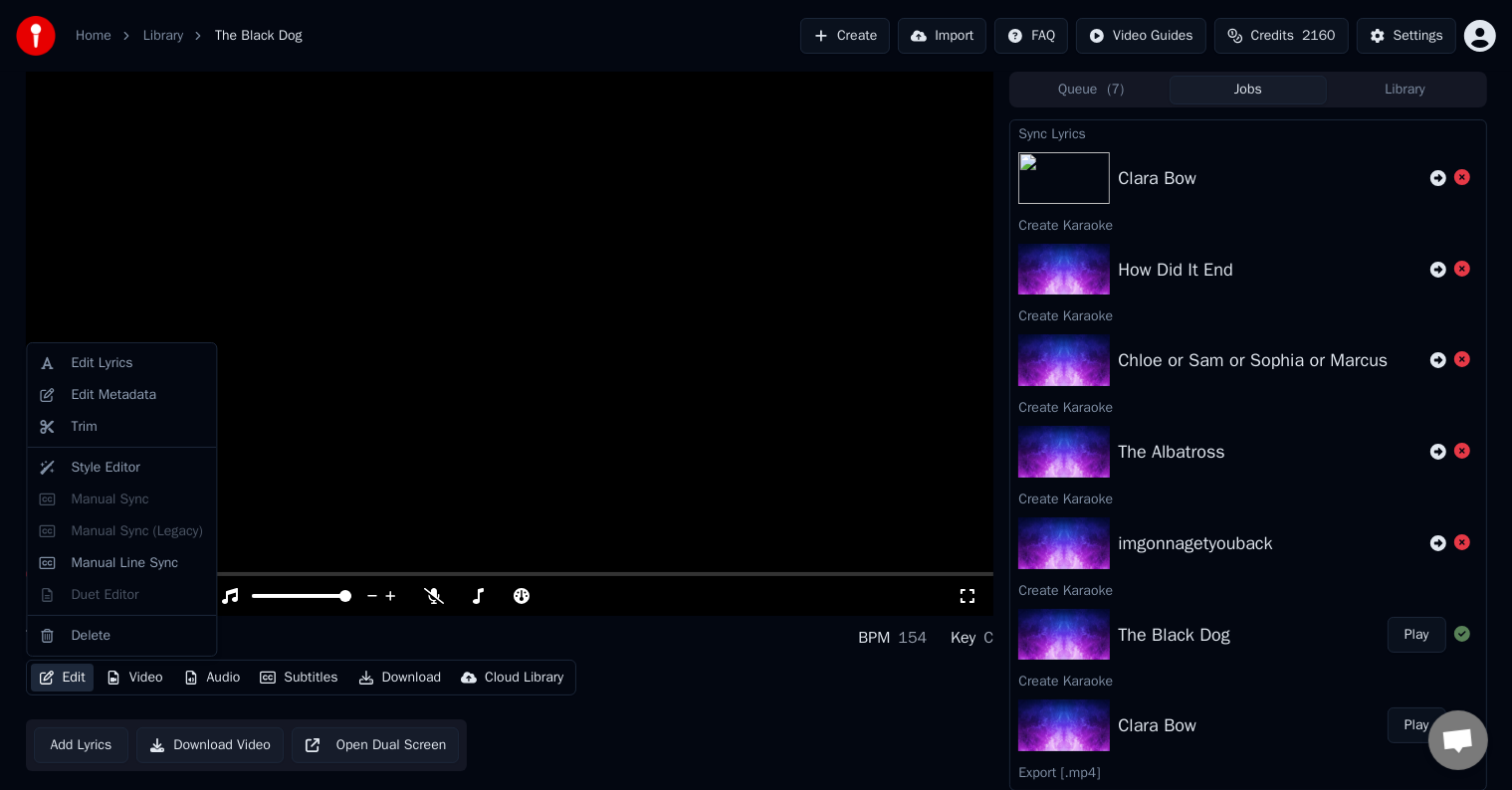 click 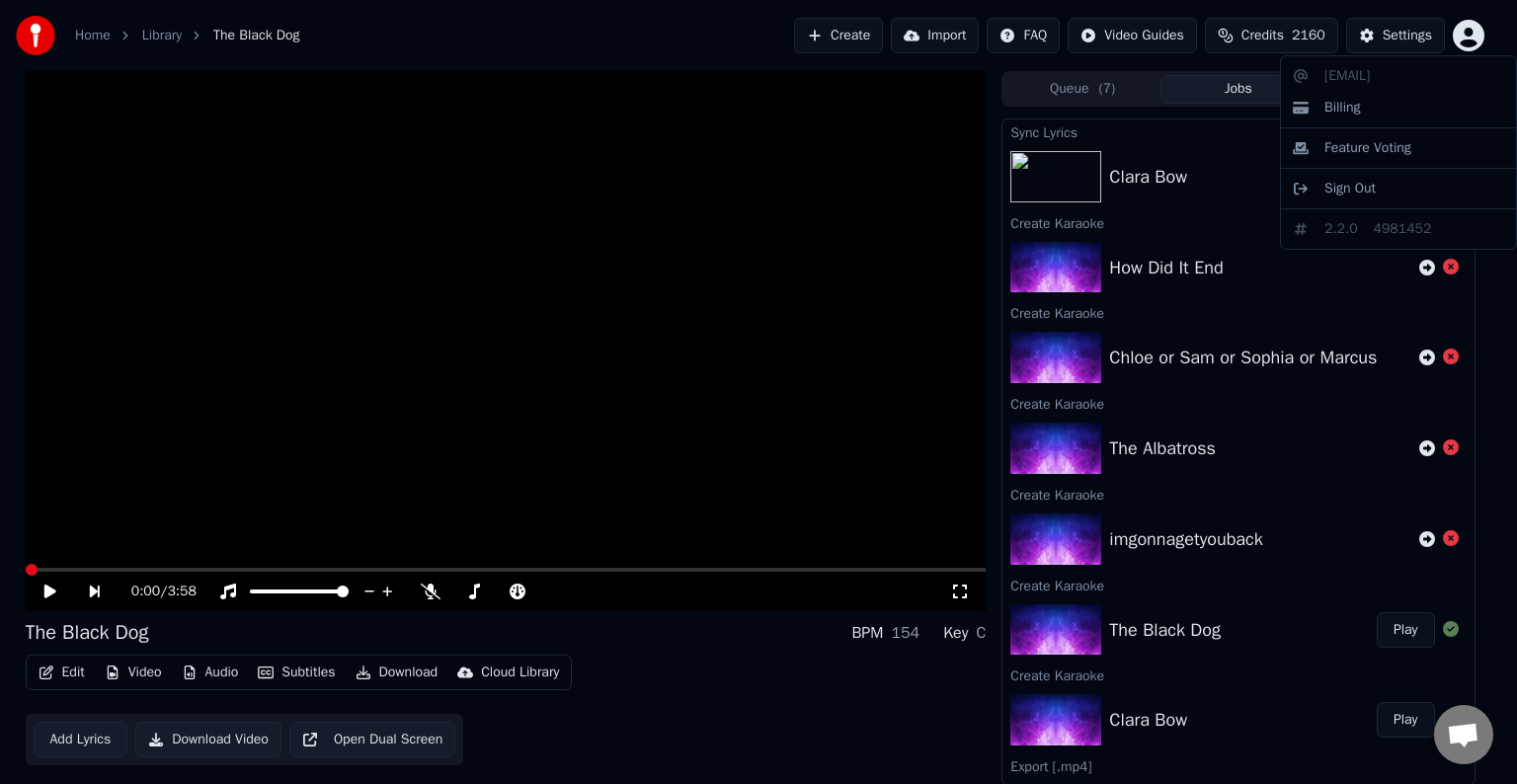 click on "Home Library The Black Dog Create Import FAQ Video Guides Credits 2160 Settings 0:00  /  3:58 The Black Dog BPM 154 Key C Edit Video Audio Subtitles Download Cloud Library Add Lyrics Download Video Open Dual Screen Queue ( 7 ) Jobs Library Sync Lyrics Clara Bow Create Karaoke How Did It End Create Karaoke Chloe or Sam or Sophia or Marcus Create Karaoke The Albatross Create Karaoke imgonnagetyouback Create Karaoke The Black Dog Play Create Karaoke Clara Bow Play Export [.mp4] I Can Do It With a Broken Heart Taylor Swift Show Sync Lyrics I Can Do It With a Broken Heart Play Sync Lyrics I Can Do It With a Broken Heart pbisson2003@gmail.com Billing Feature Voting Sign Out 2.2.0 4981452" at bounding box center [758, 392] 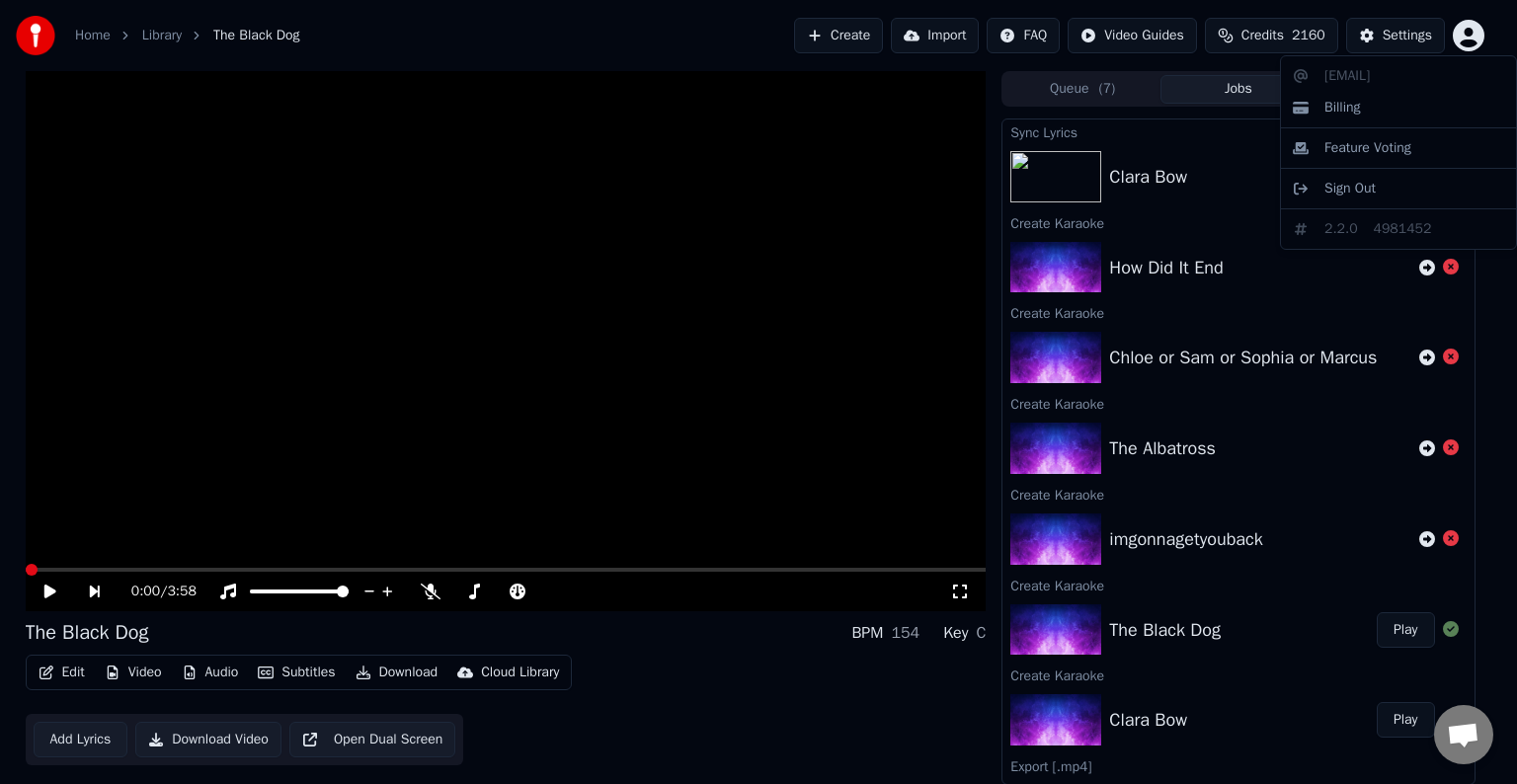 click on "Home Library The Black Dog Create Import FAQ Video Guides Credits 2160 Settings 0:00  /  3:58 The Black Dog BPM 154 Key C Edit Video Audio Subtitles Download Cloud Library Add Lyrics Download Video Open Dual Screen Queue ( 7 ) Jobs Library Sync Lyrics Clara Bow Create Karaoke How Did It End Create Karaoke Chloe or Sam or Sophia or Marcus Create Karaoke The Albatross Create Karaoke imgonnagetyouback Create Karaoke The Black Dog Play Create Karaoke Clara Bow Play Export [.mp4] I Can Do It With a Broken Heart Taylor Swift Show Sync Lyrics I Can Do It With a Broken Heart Play Sync Lyrics I Can Do It With a Broken Heart pbisson2003@gmail.com Billing Feature Voting Sign Out 2.2.0 4981452" at bounding box center [758, 392] 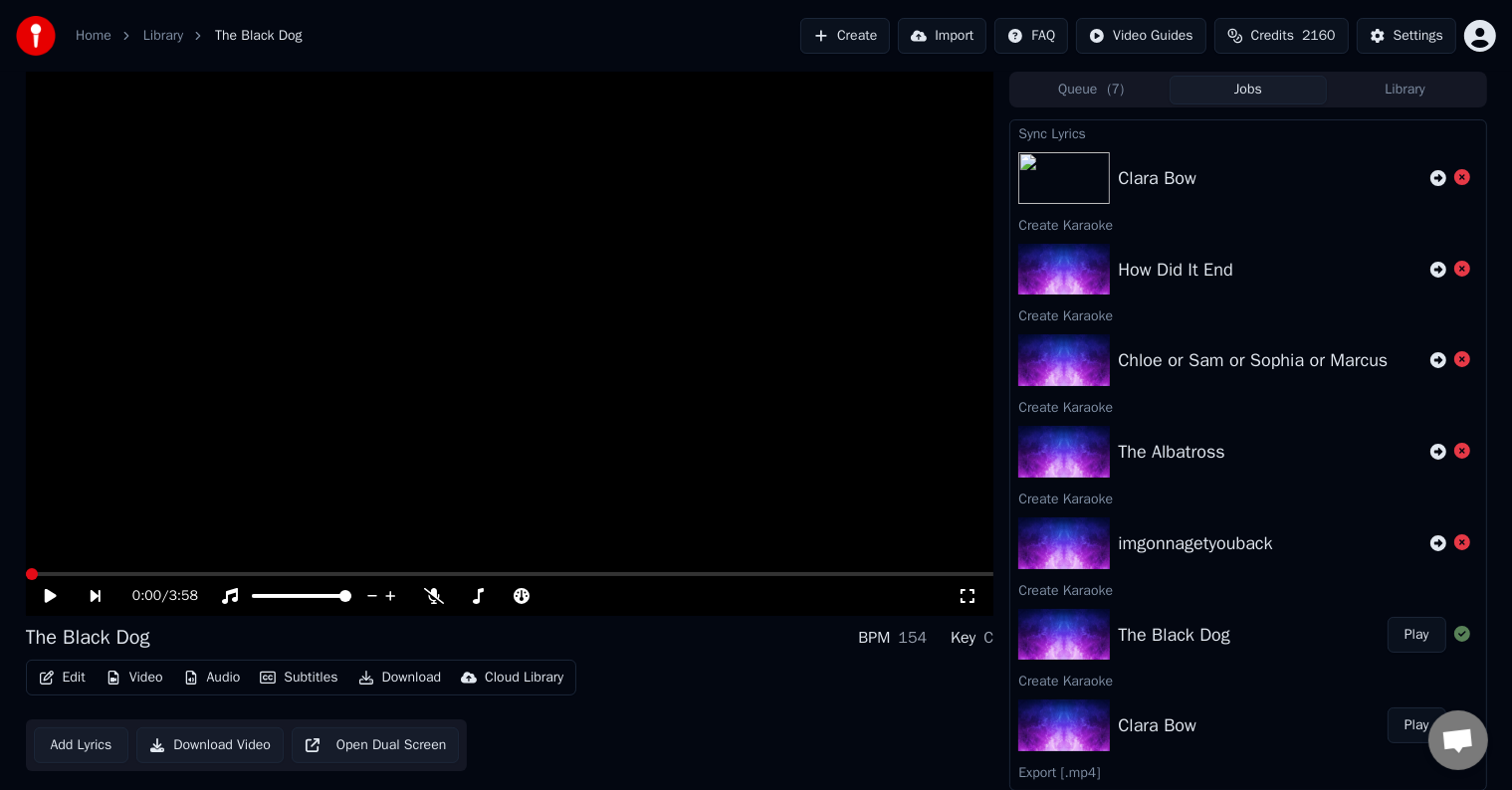 click on "Settings" at bounding box center [1418, 36] 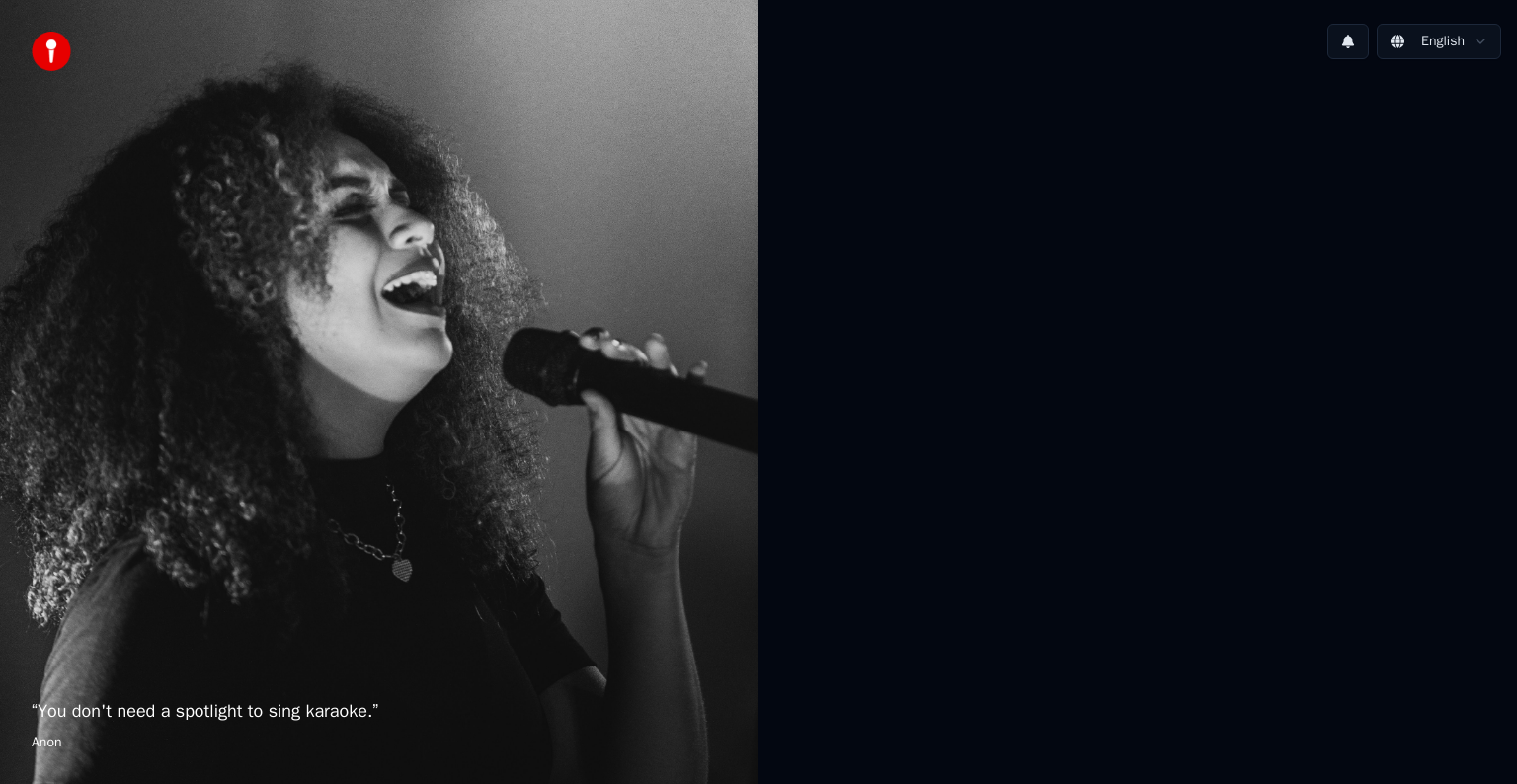 scroll, scrollTop: 0, scrollLeft: 0, axis: both 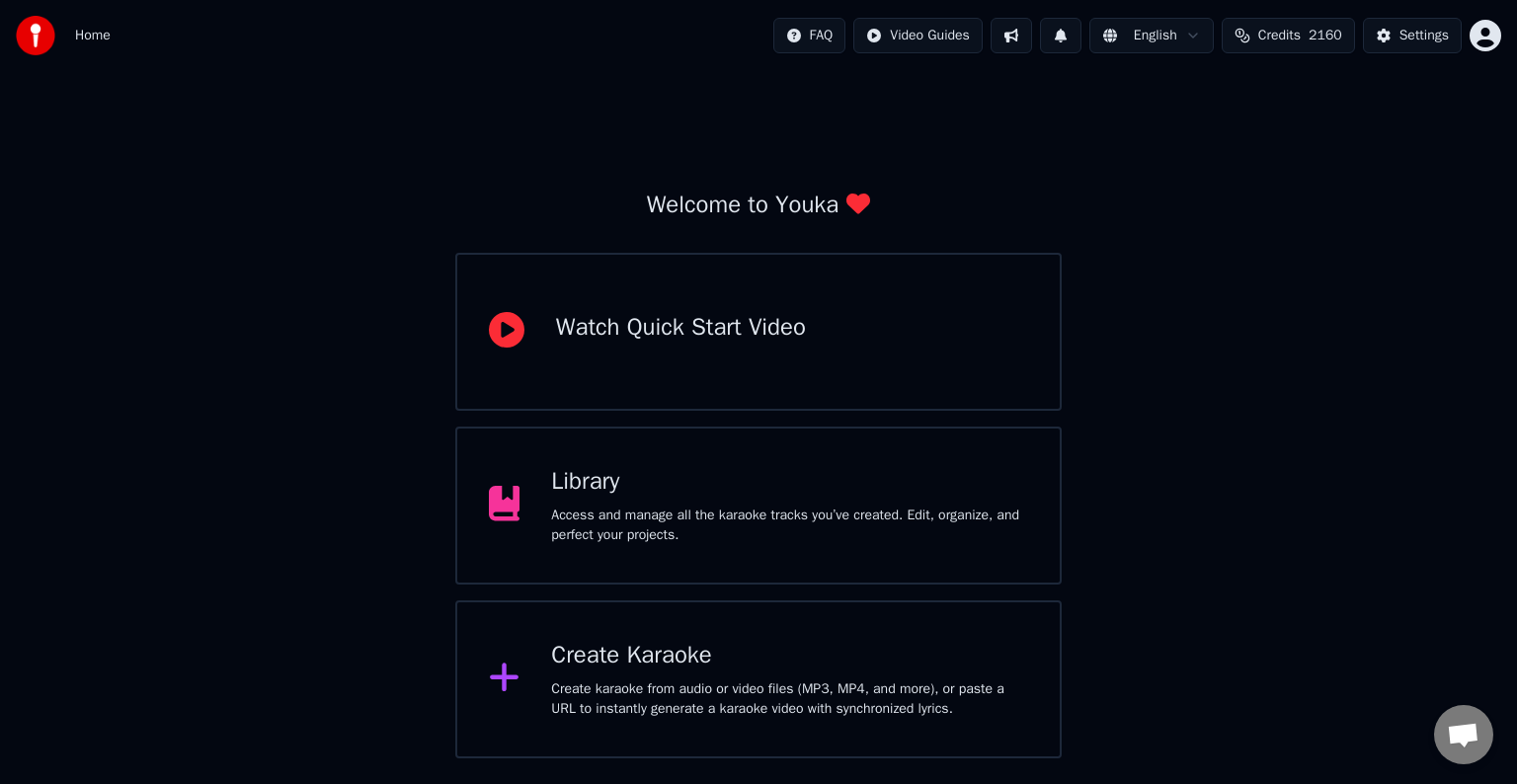 click at bounding box center (1464, 735) 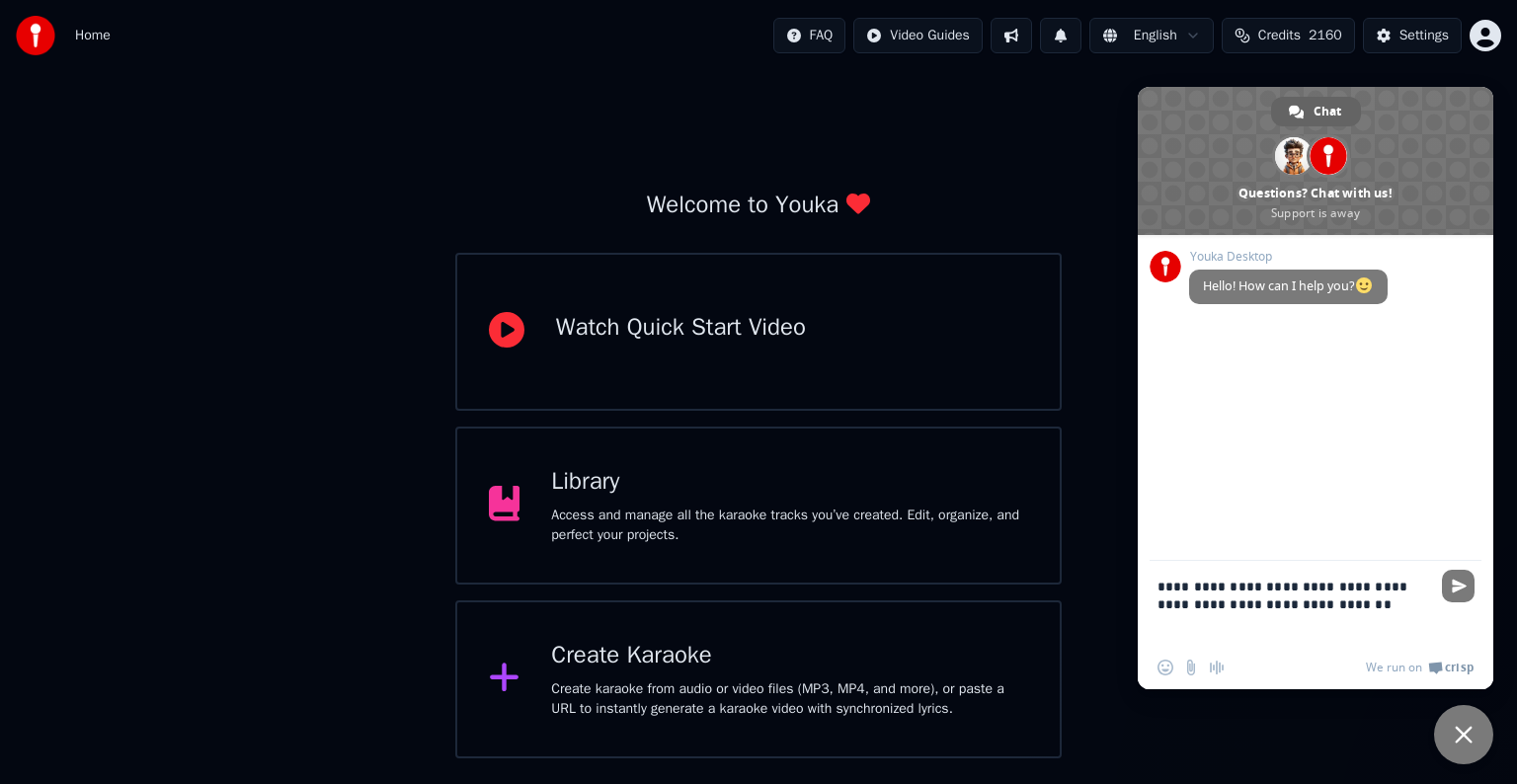 click on "**********" at bounding box center (1296, 603) 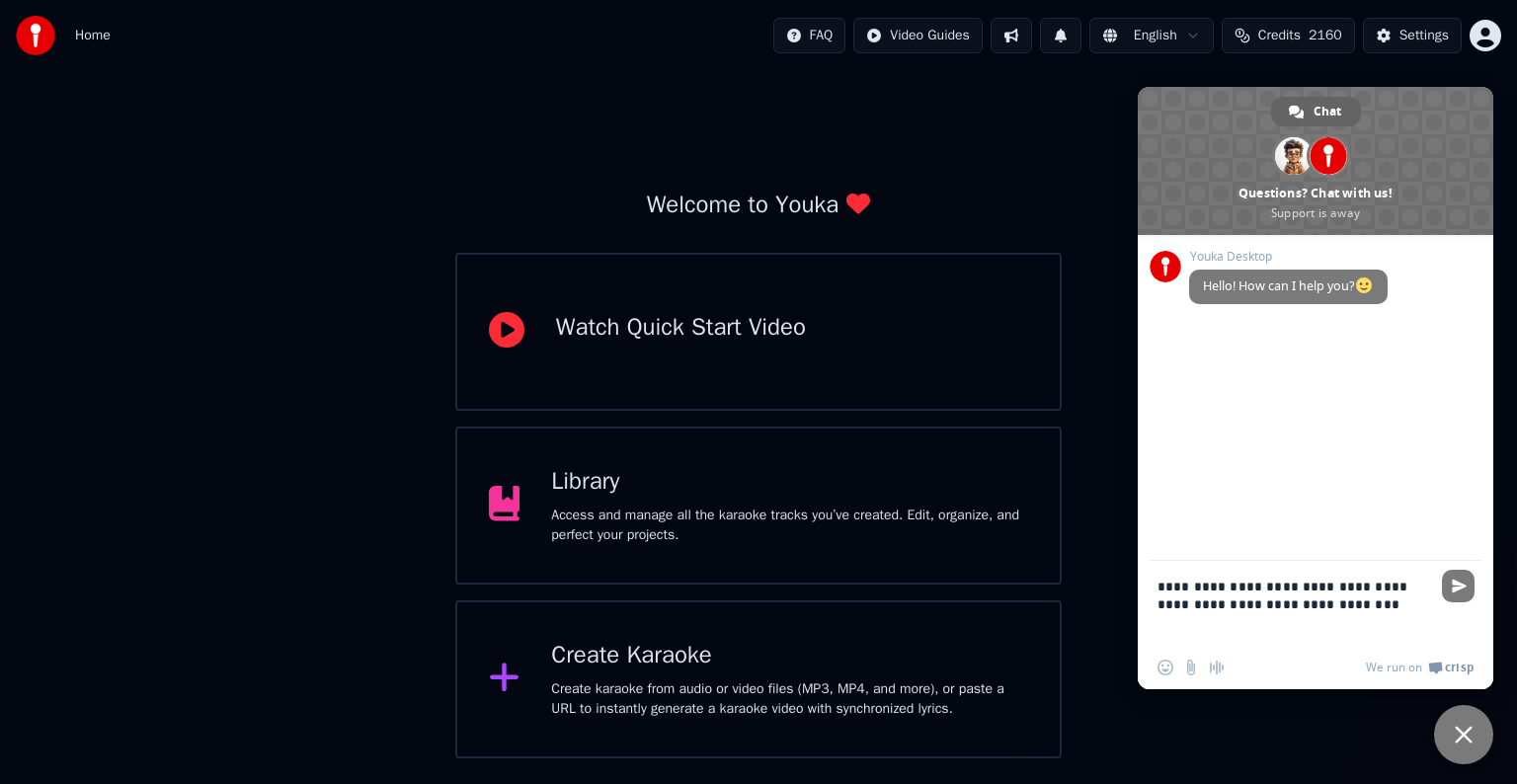 click on "**********" at bounding box center [1296, 603] 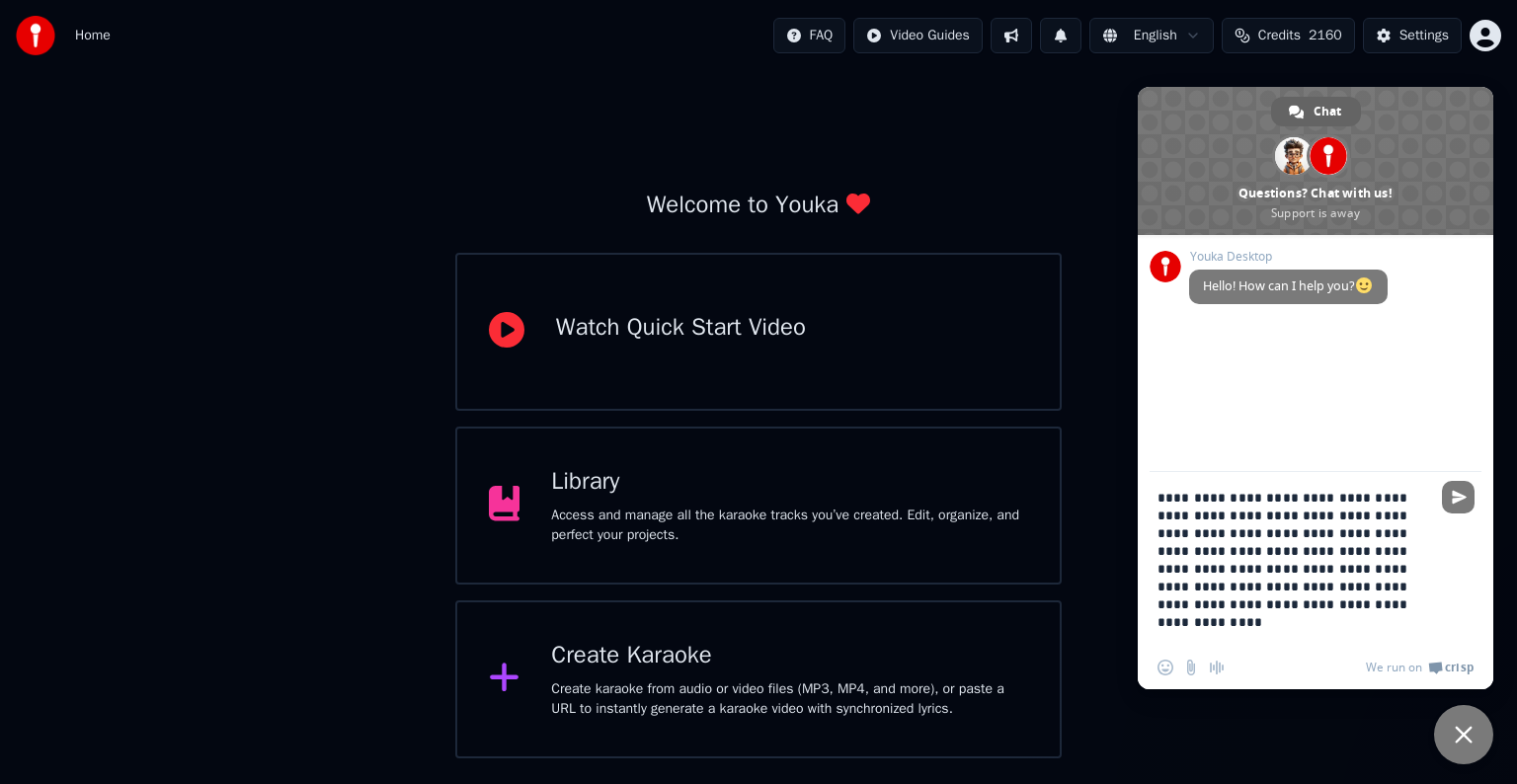 type on "**********" 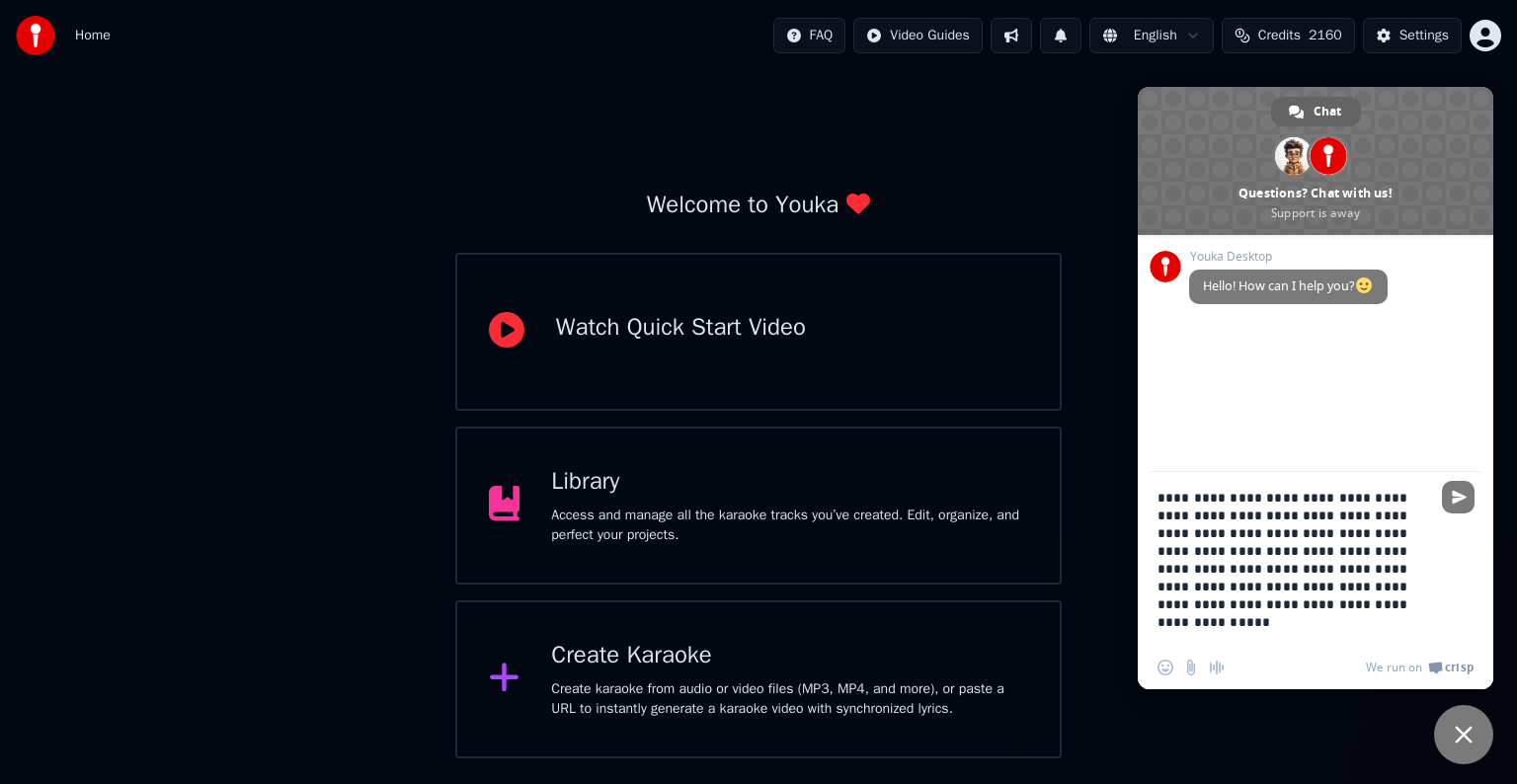 type 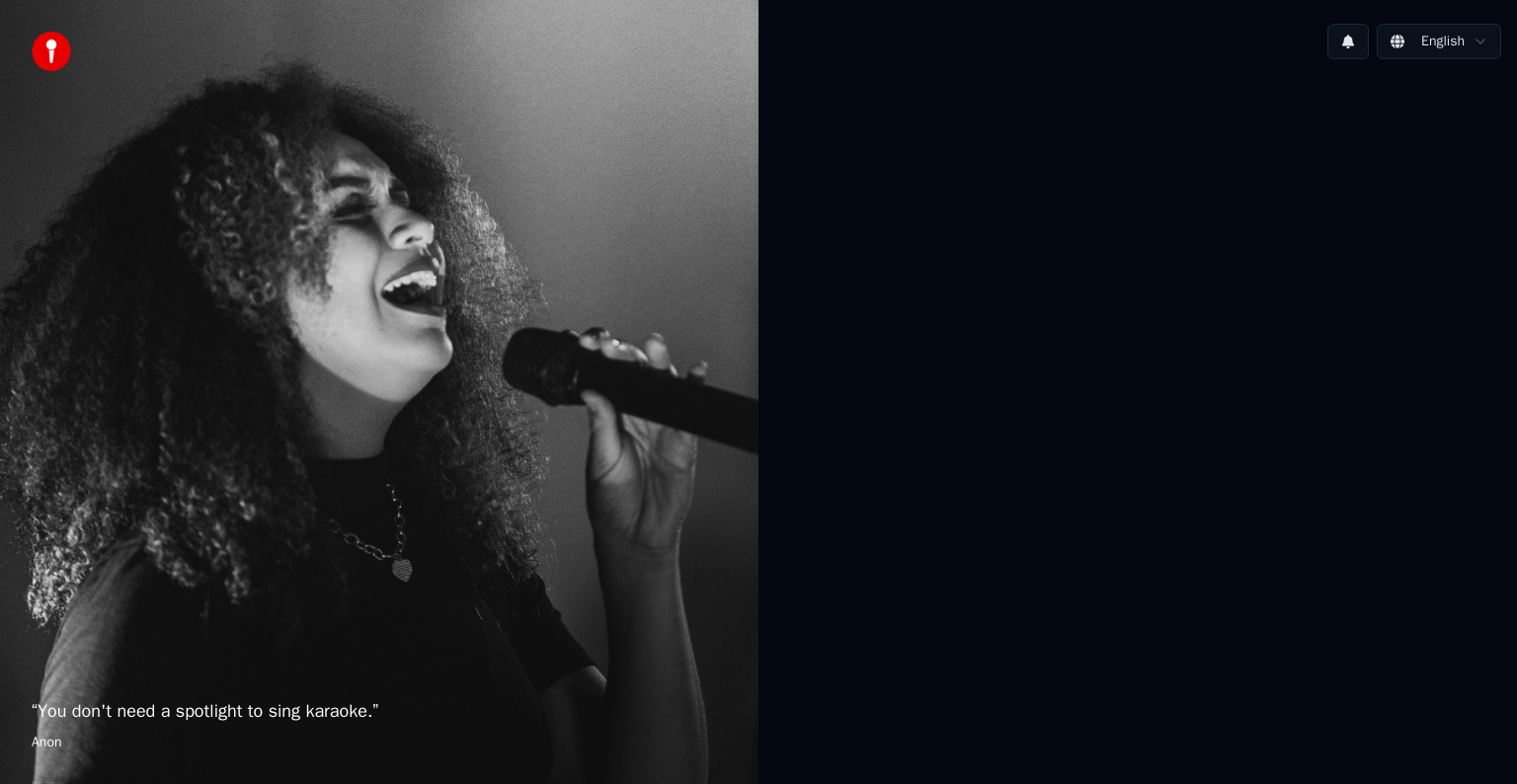 scroll, scrollTop: 0, scrollLeft: 0, axis: both 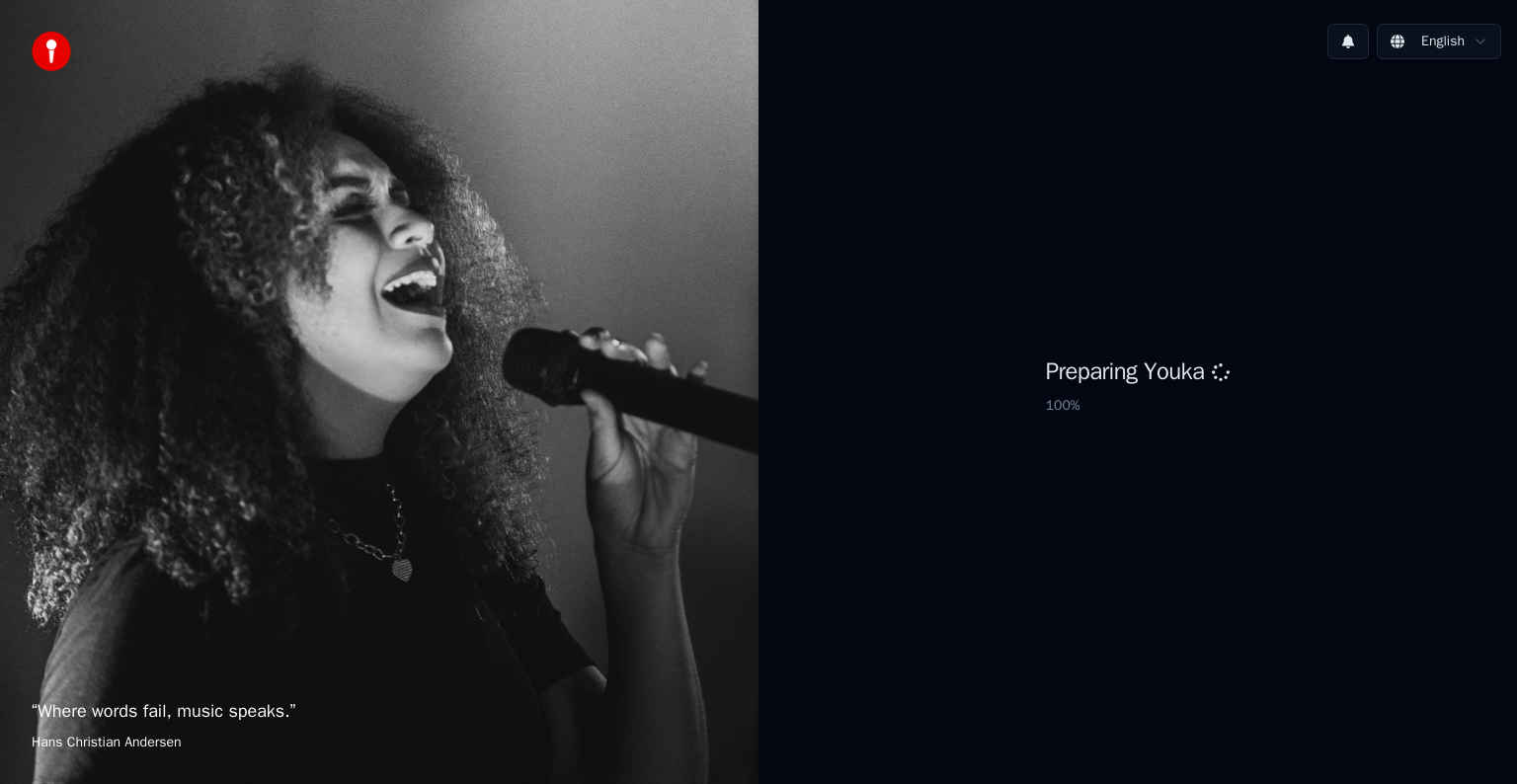 click at bounding box center [1348, 41] 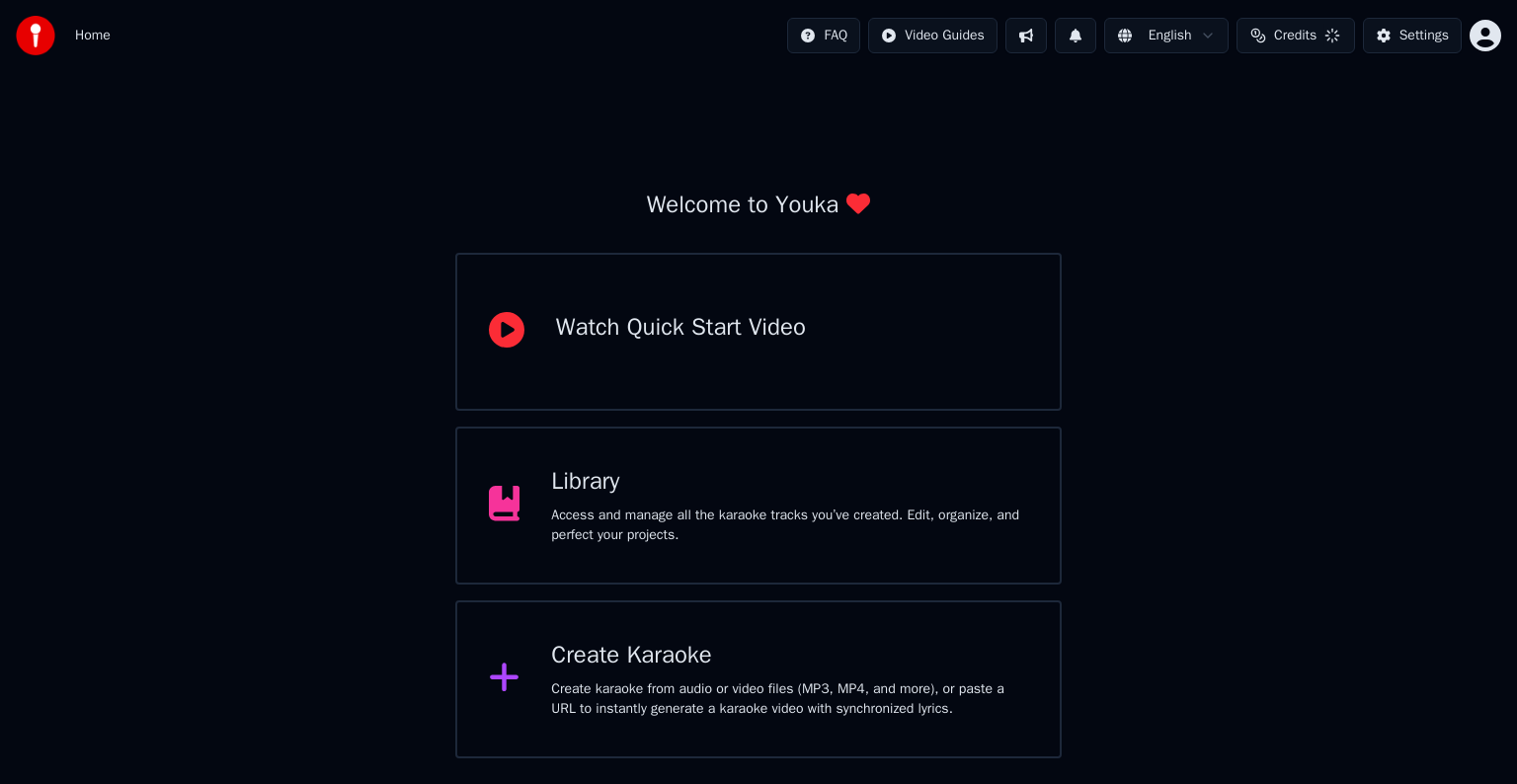 click on "Credits" at bounding box center [1296, 36] 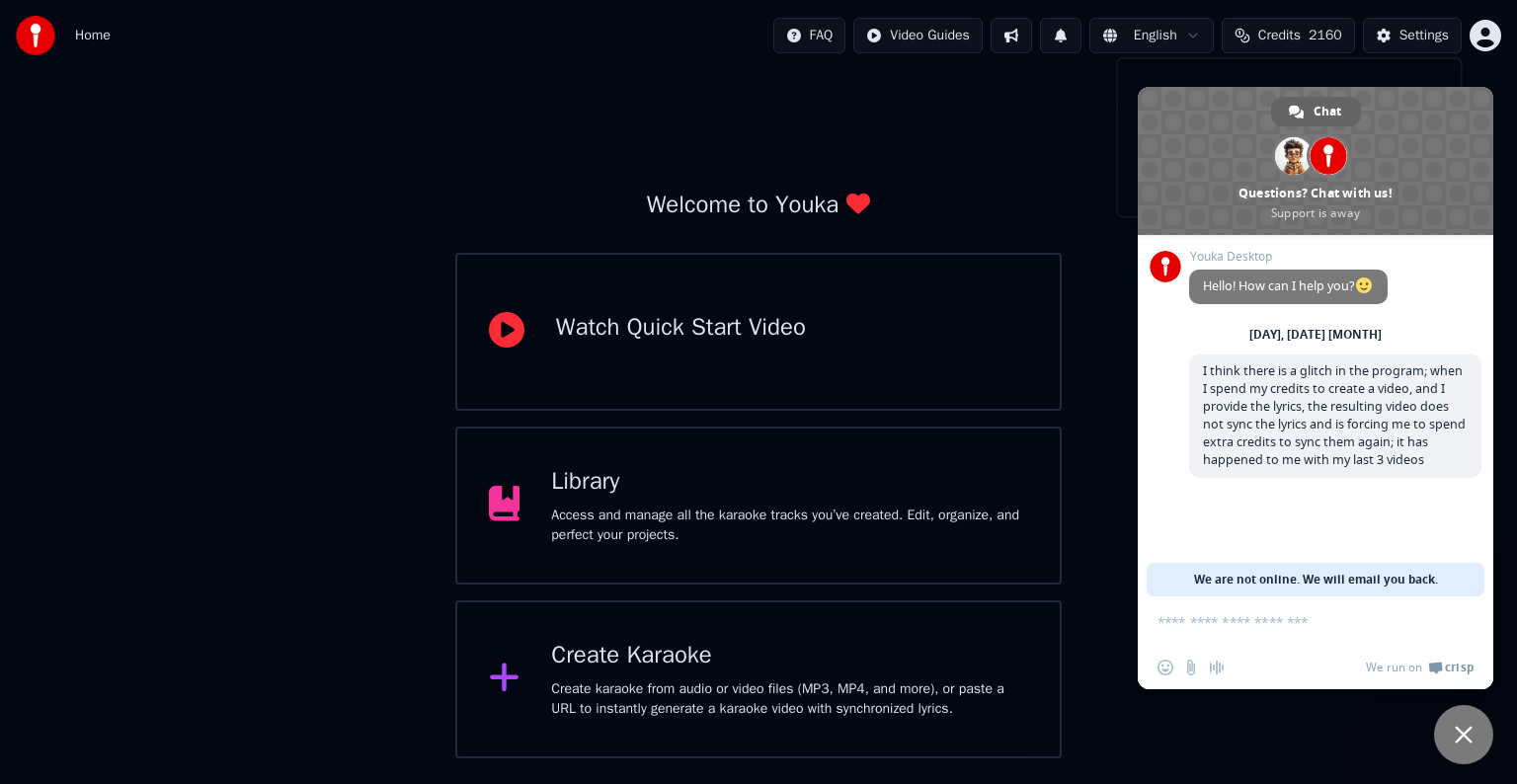 click on "Welcome to Youka Watch Quick Start Video Library Access and manage all the karaoke tracks you’ve created. Edit, organize, and perfect your projects. Create Karaoke Create karaoke from audio or video files (MP3, MP4, and more), or paste a URL to instantly generate a karaoke video with synchronized lyrics." at bounding box center (758, 415) 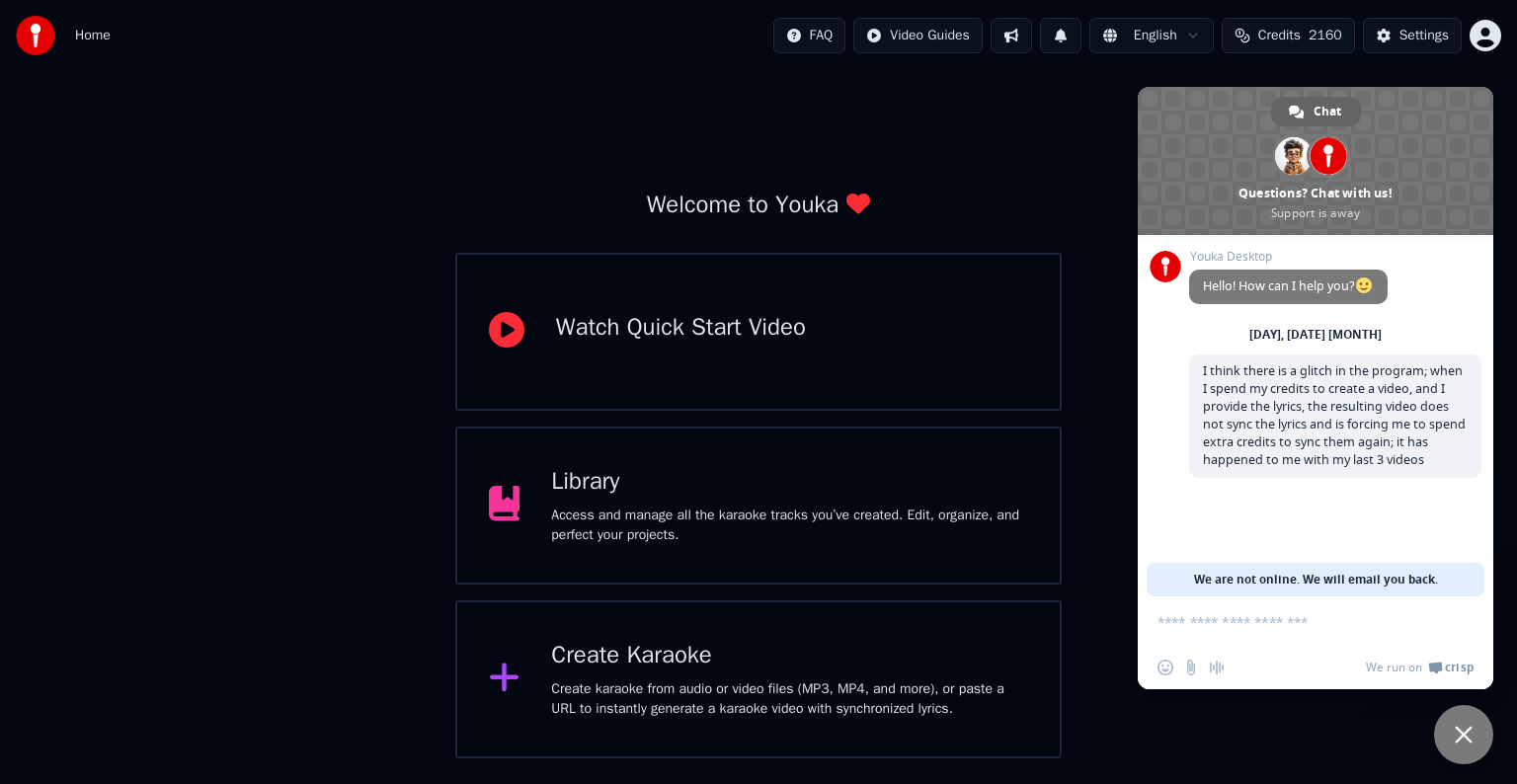 click on "Access and manage all the karaoke tracks you’ve created. Edit, organize, and perfect your projects." at bounding box center [789, 525] 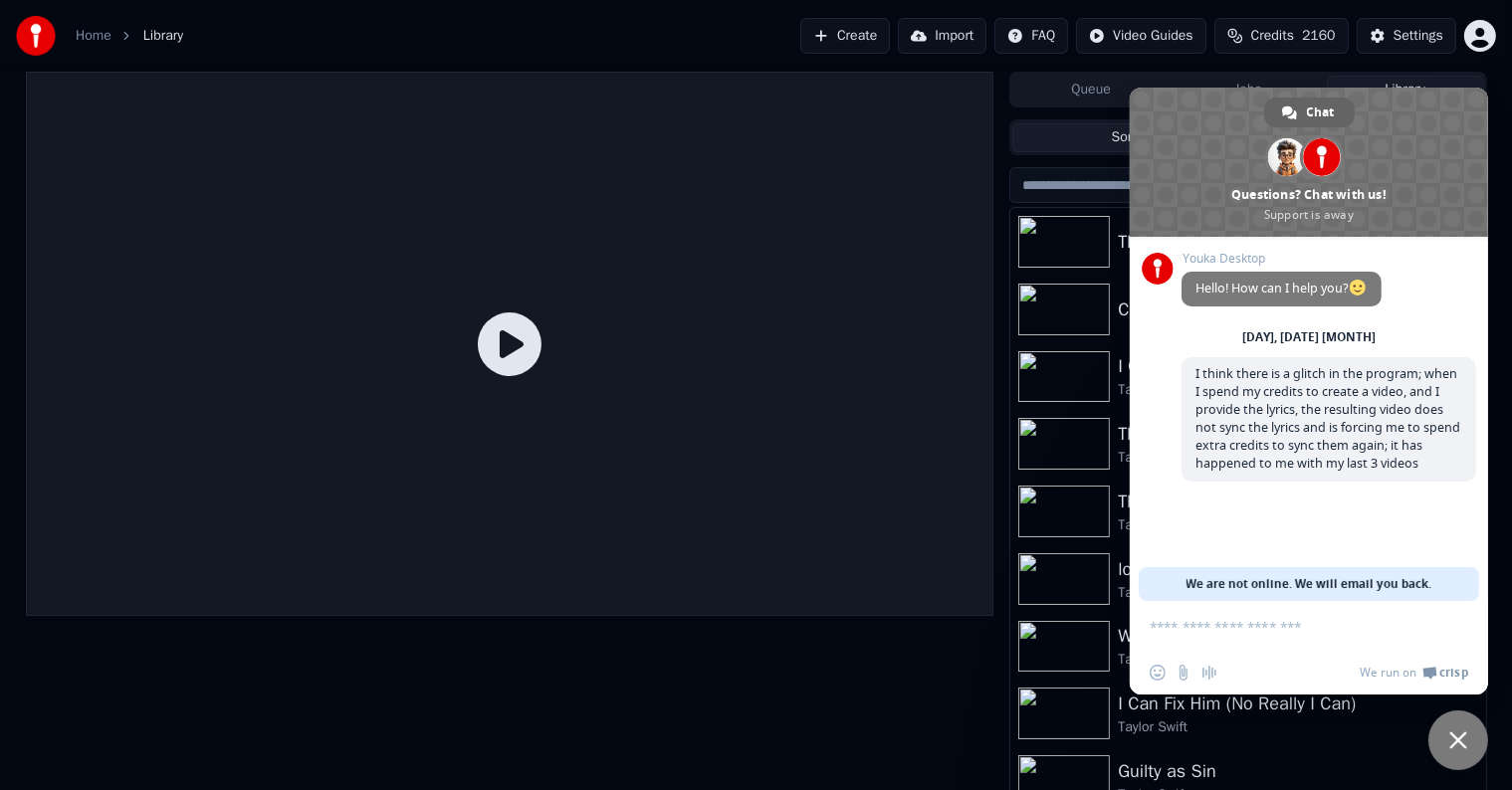 click at bounding box center (1458, 740) 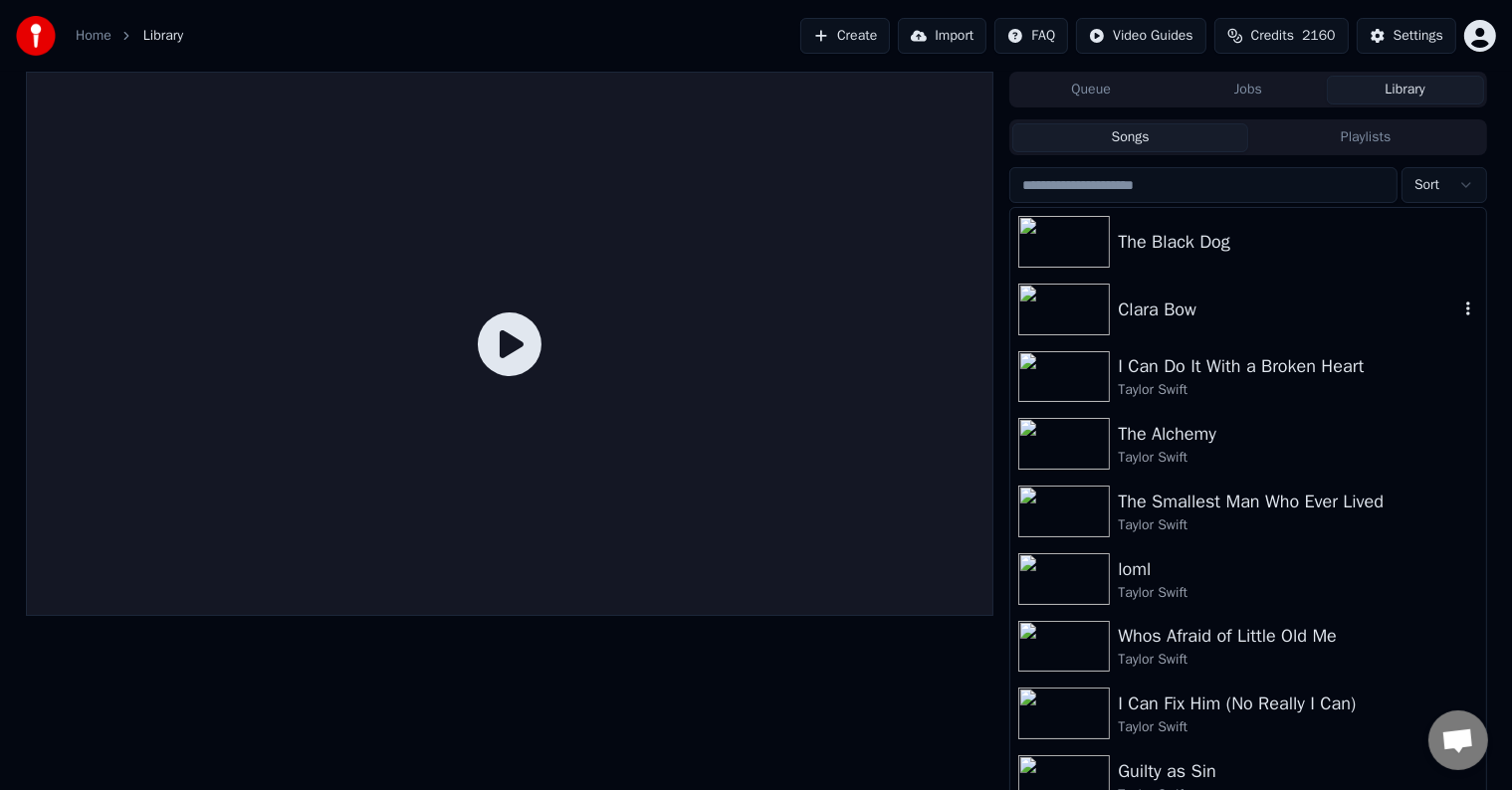 click on "Clara Bow" at bounding box center (1287, 309) 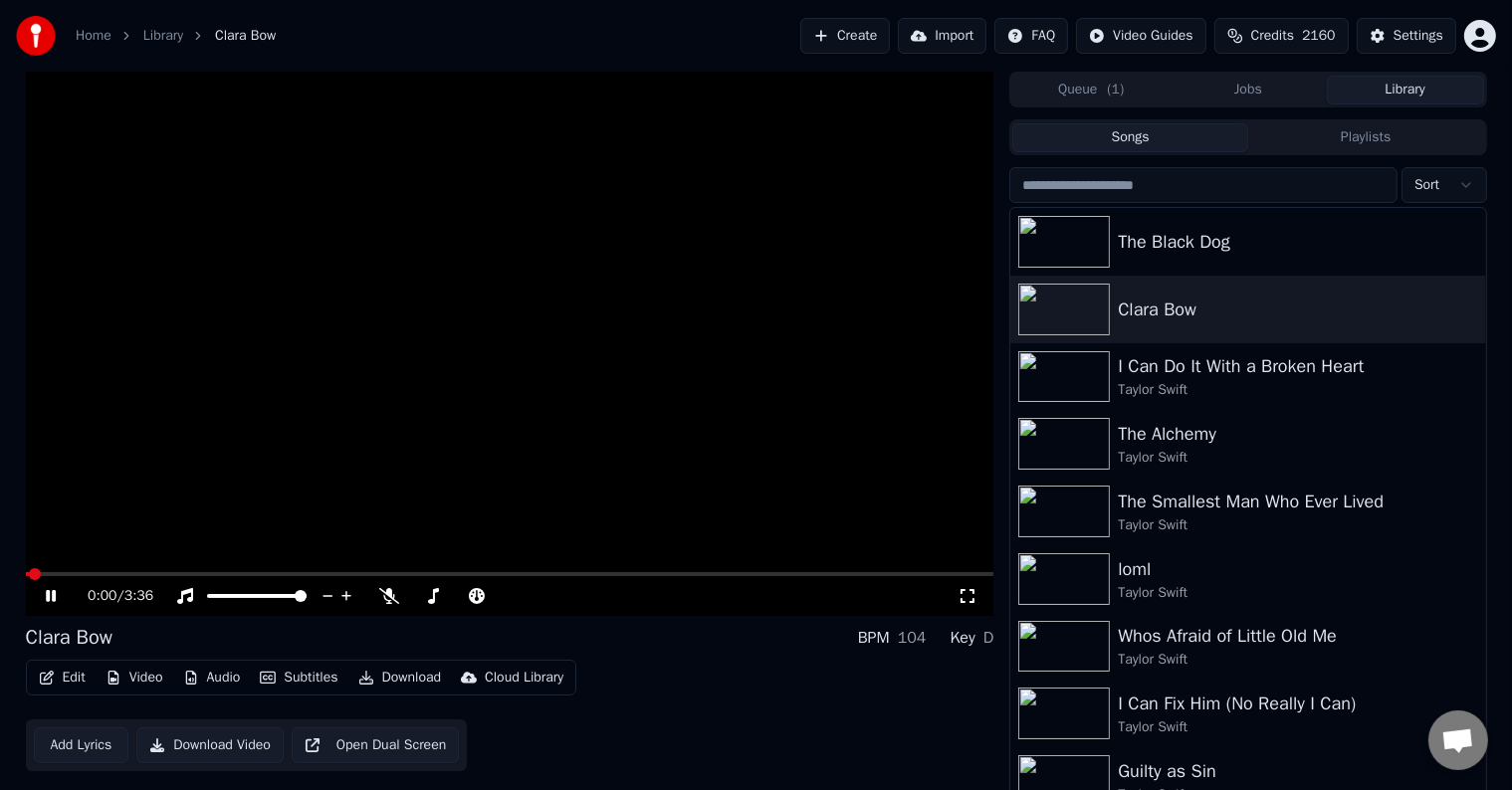 click on "Add Lyrics" at bounding box center (82, 745) 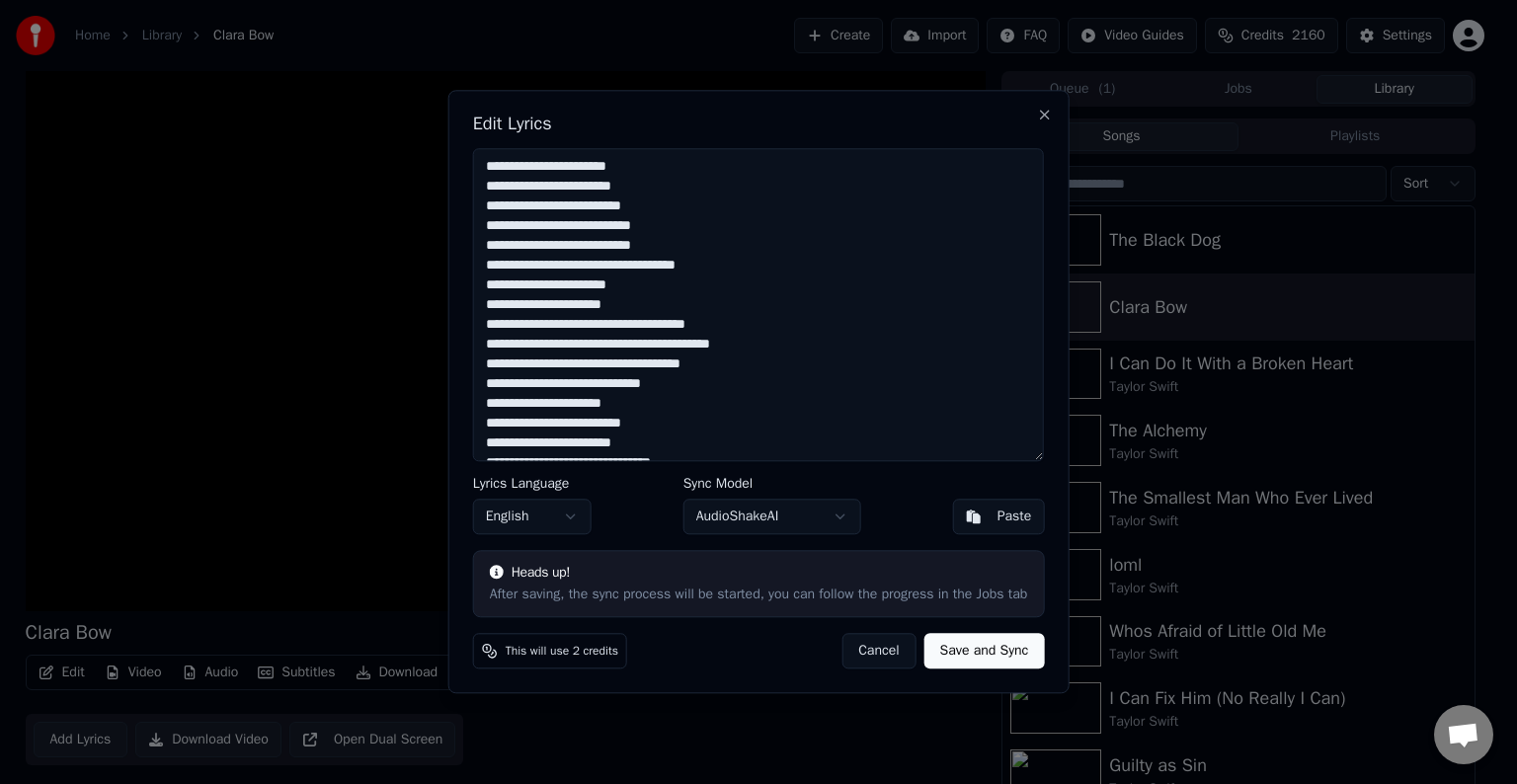click on "Cancel" at bounding box center (878, 652) 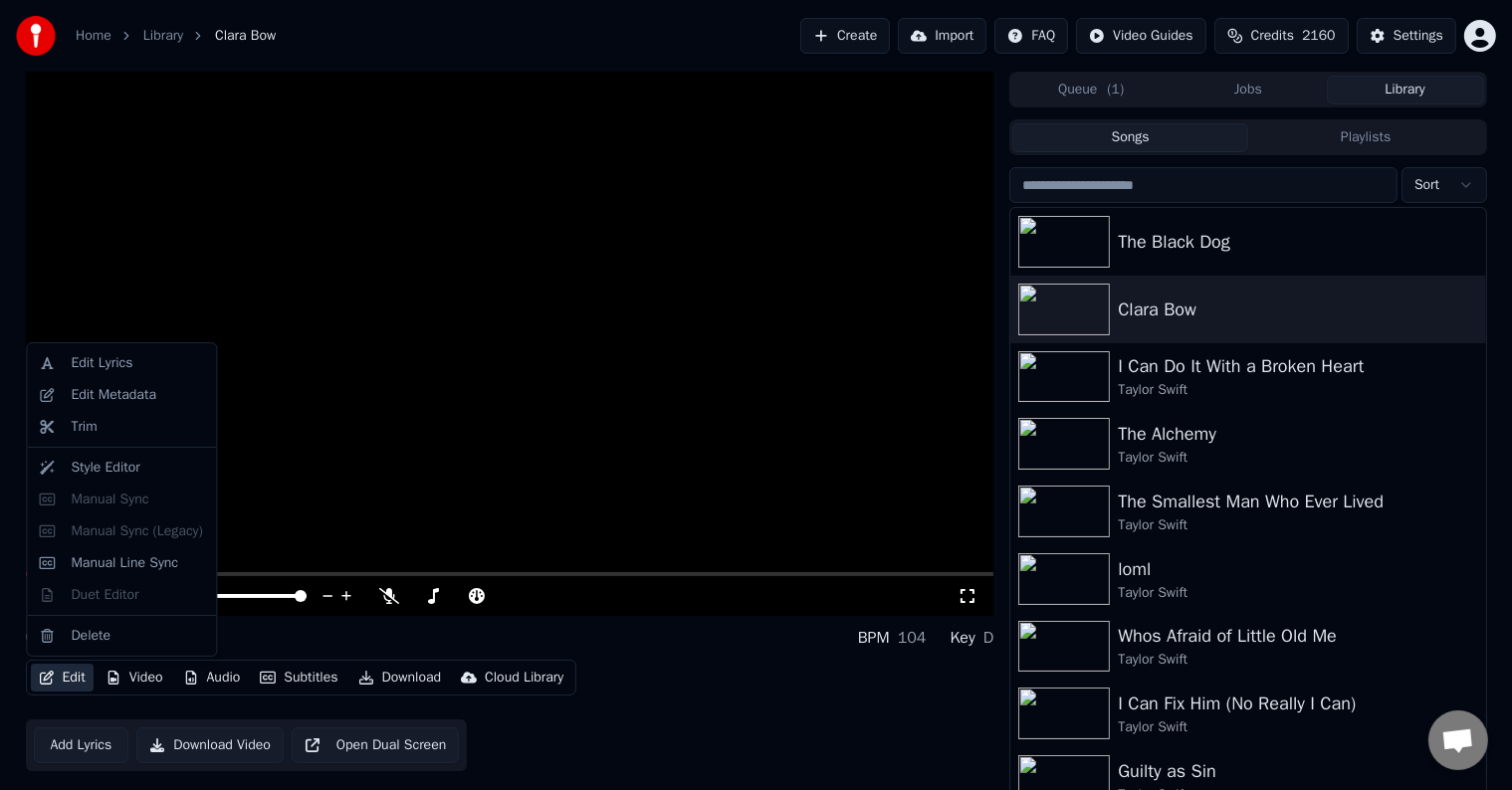click on "Edit" at bounding box center [62, 678] 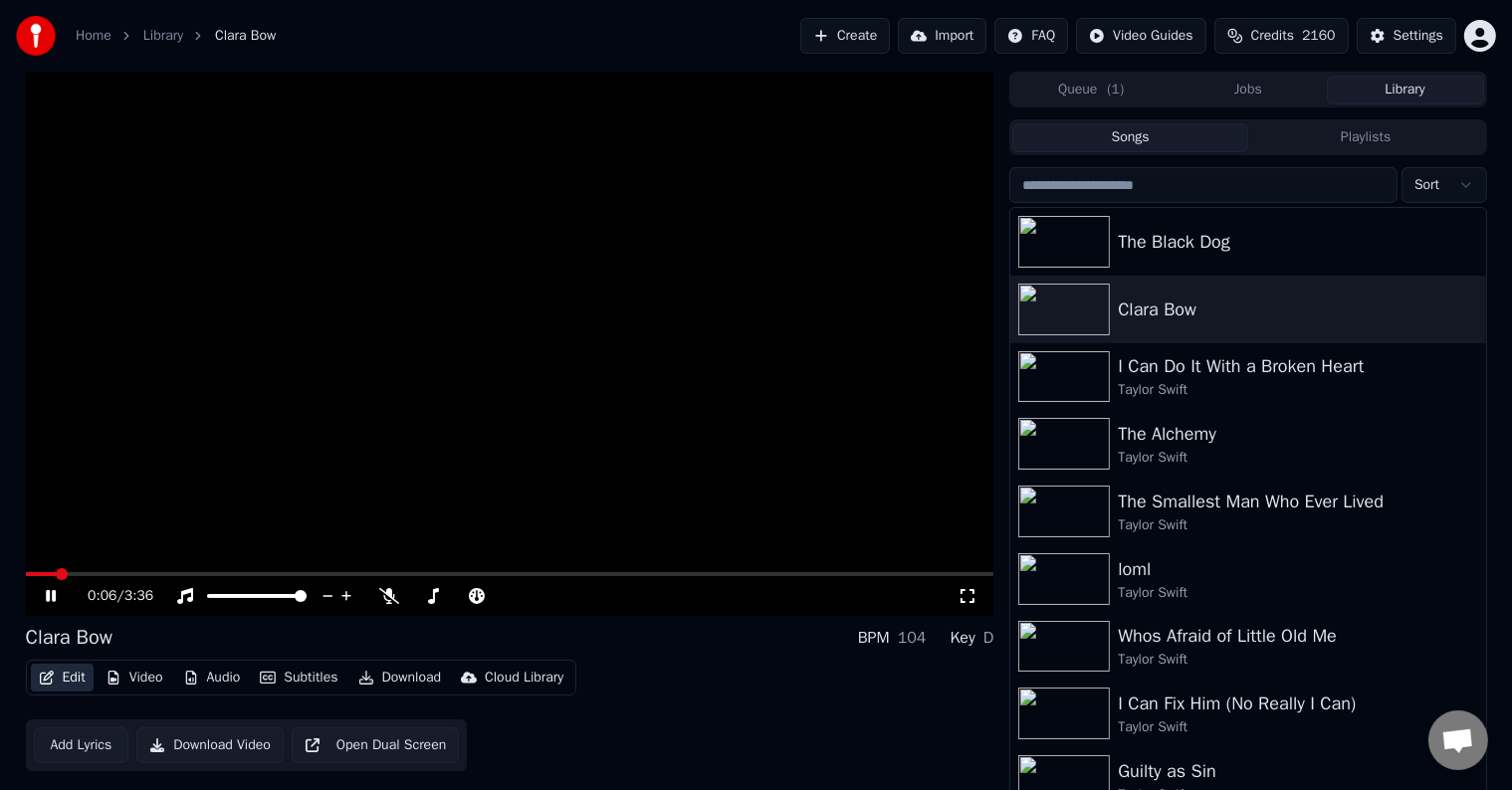 click on "Edit" at bounding box center (62, 678) 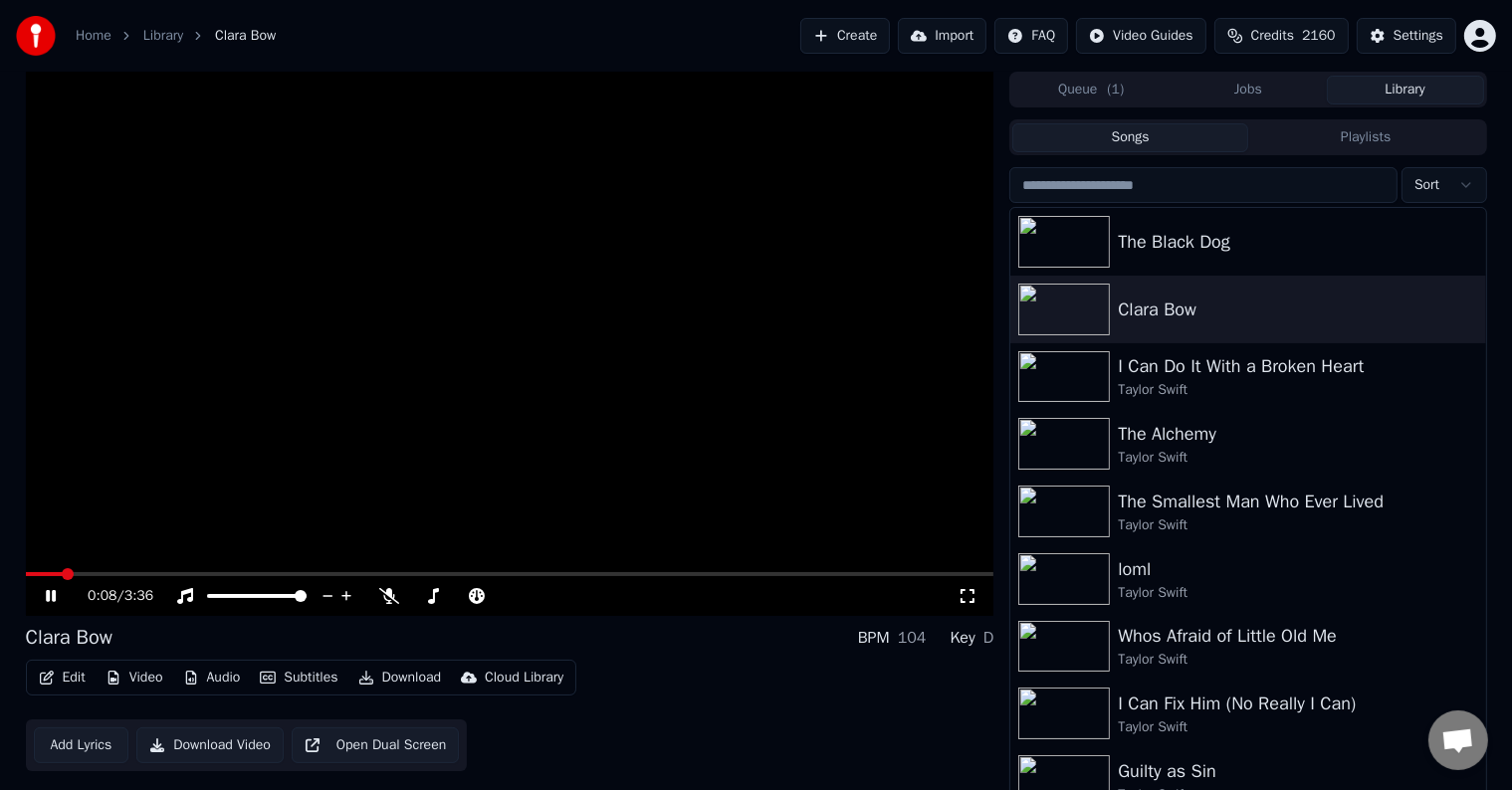 click 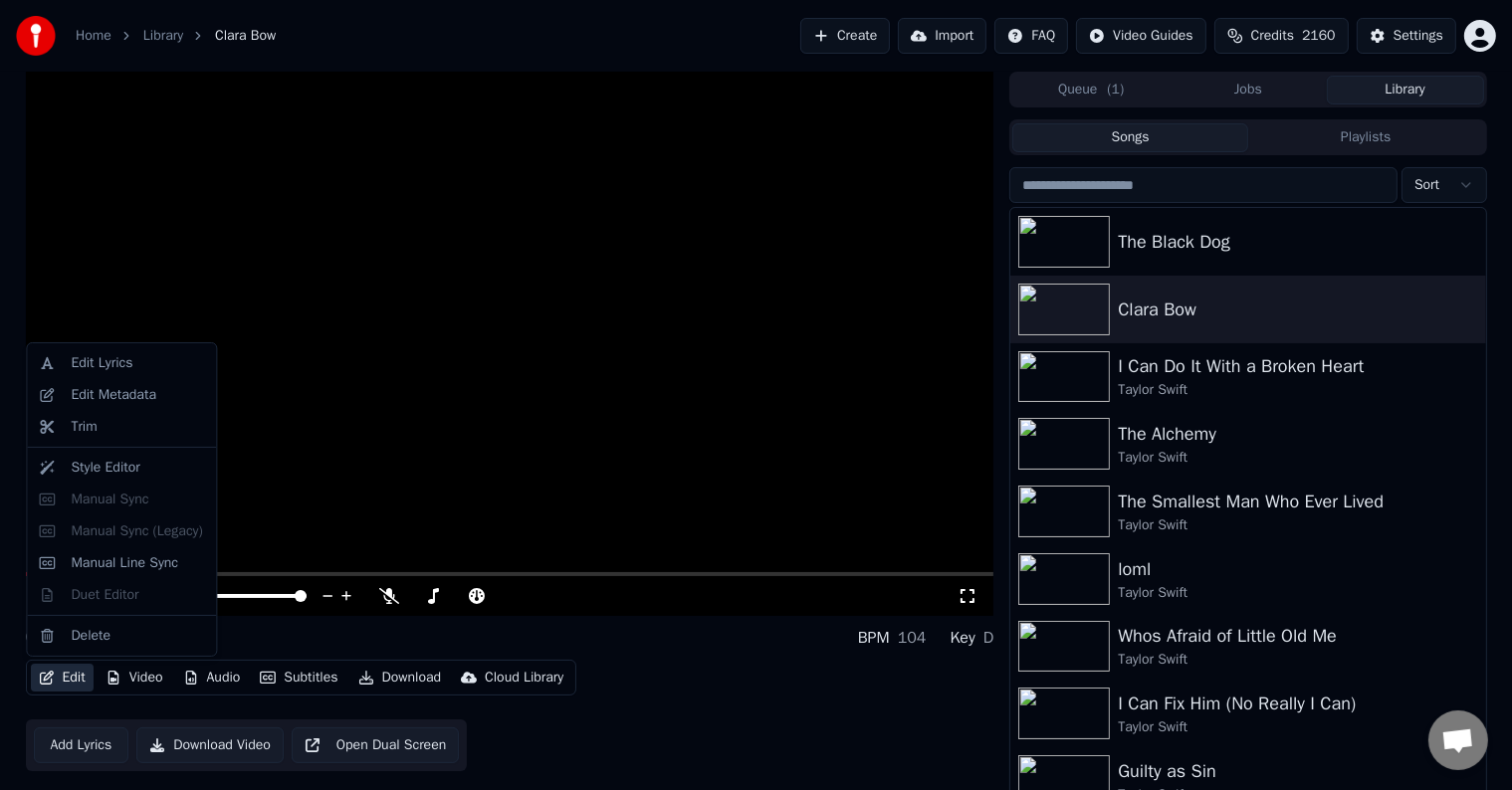 click on "Edit" at bounding box center (62, 678) 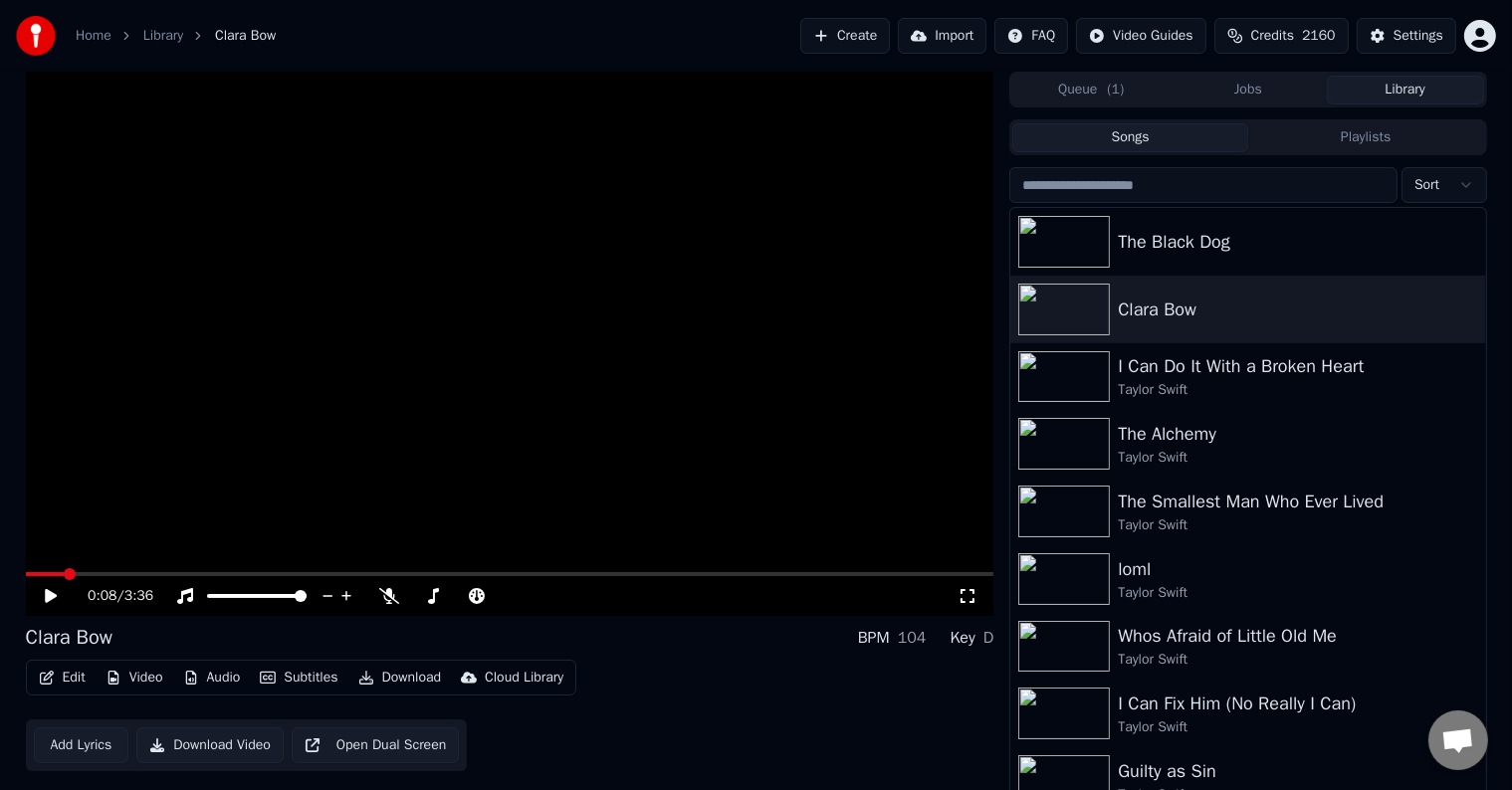 click on "Edit Video Audio Subtitles Download Cloud Library Add Lyrics Download Video Open Dual Screen" at bounding box center [510, 715] 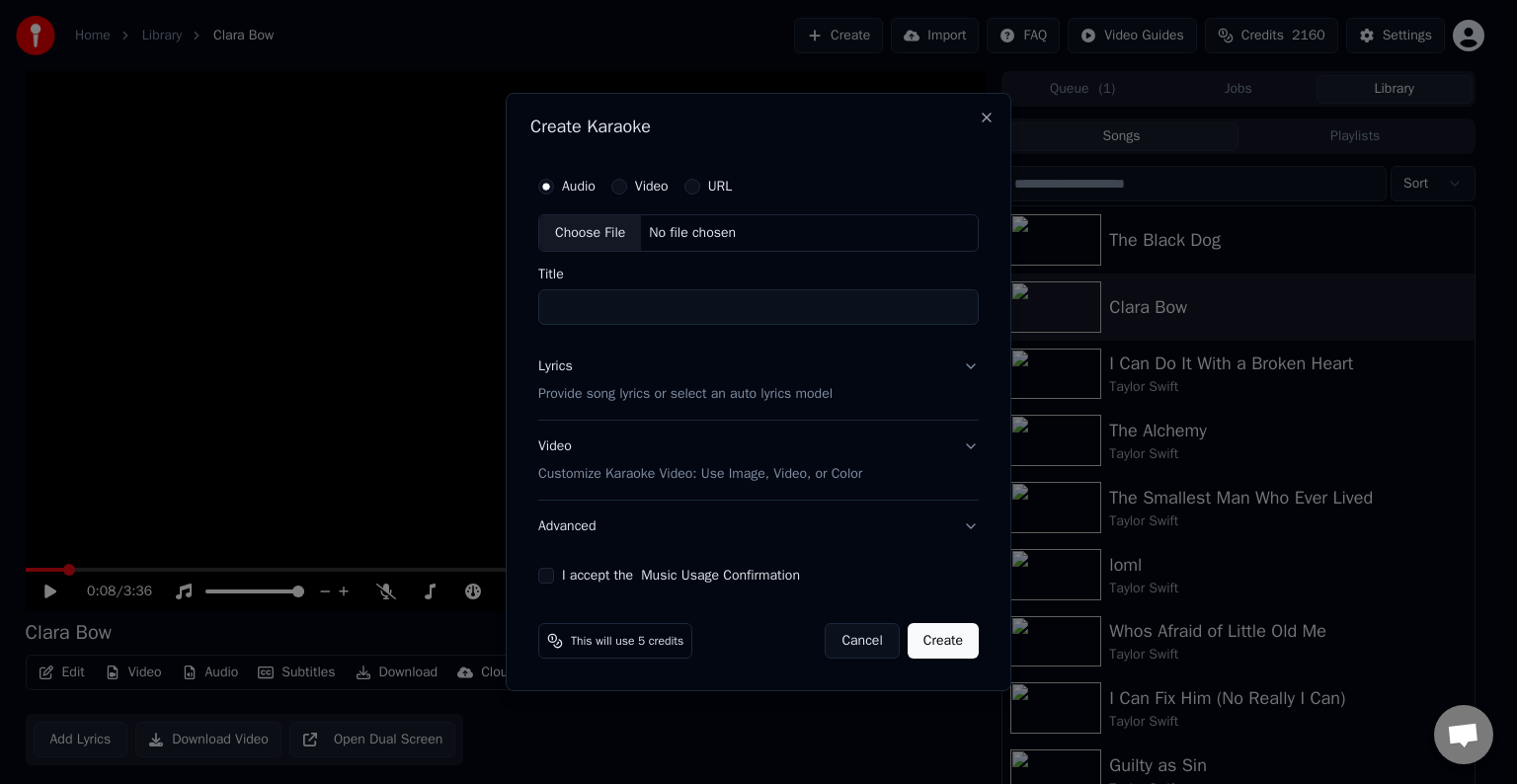 click on "Lyrics Provide song lyrics or select an auto lyrics model" at bounding box center [758, 380] 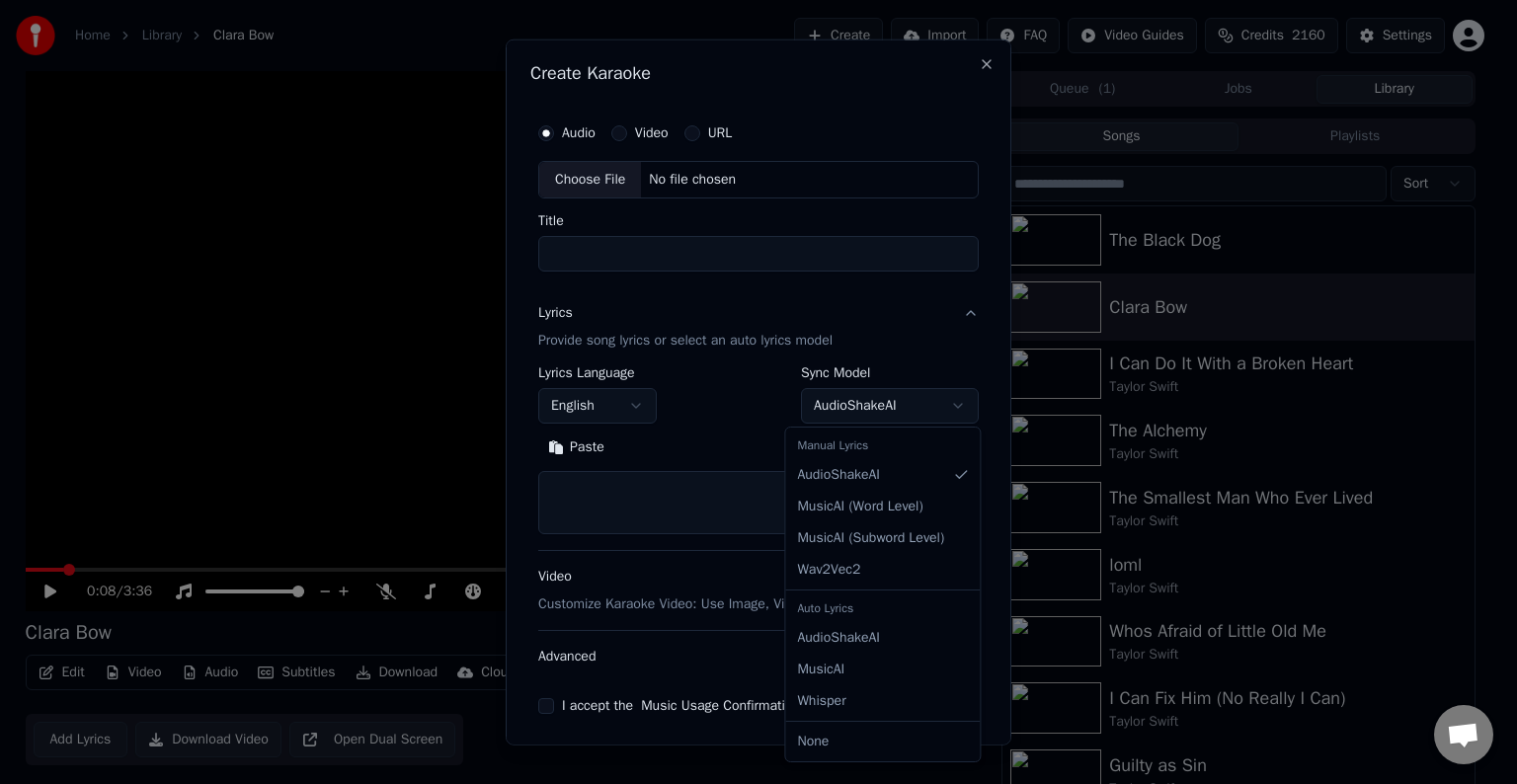 click on "Home Library Clara Bow Create Import FAQ Video Guides Credits 2160 Settings 0:08 / 3:36 Clara Bow BPM 104 Key D Edit Video Audio Subtitles Download Cloud Library Add Lyrics Download Video Open Dual Screen Queue ( 1 ) Jobs Library Songs Playlists Sort The Black Dog Clara Bow I Can Do It With a Broken Heart Taylor Swift The Alchemy Taylor Swift The Smallest Man Who Ever Lived Taylor Swift loml Taylor Swift Whos Afraid of Little Old Me Taylor Swift I Can Fix Him (No Really I Can) Taylor Swift Guilty as Sin Taylor Swift Florida Taylor Swift • Florence + The Machine Fresh Out The Slammer Taylor Swift But Daddy I Love Him Taylor Swift Chat Adam Questions? Chat with us! Support is away Network offline. Reconnecting... No messages can be received or sent for now. Youka Desktop Hello! How can I help you? [DAY], [DATE] [MONTH] minutes ago Send a file We are not online. We will email you back. Insert an emoji Send a file Audio message We run on Crisp Create Karaoke Audio Video URL Choose File No file chosen Title ****" at bounding box center [750, 392] 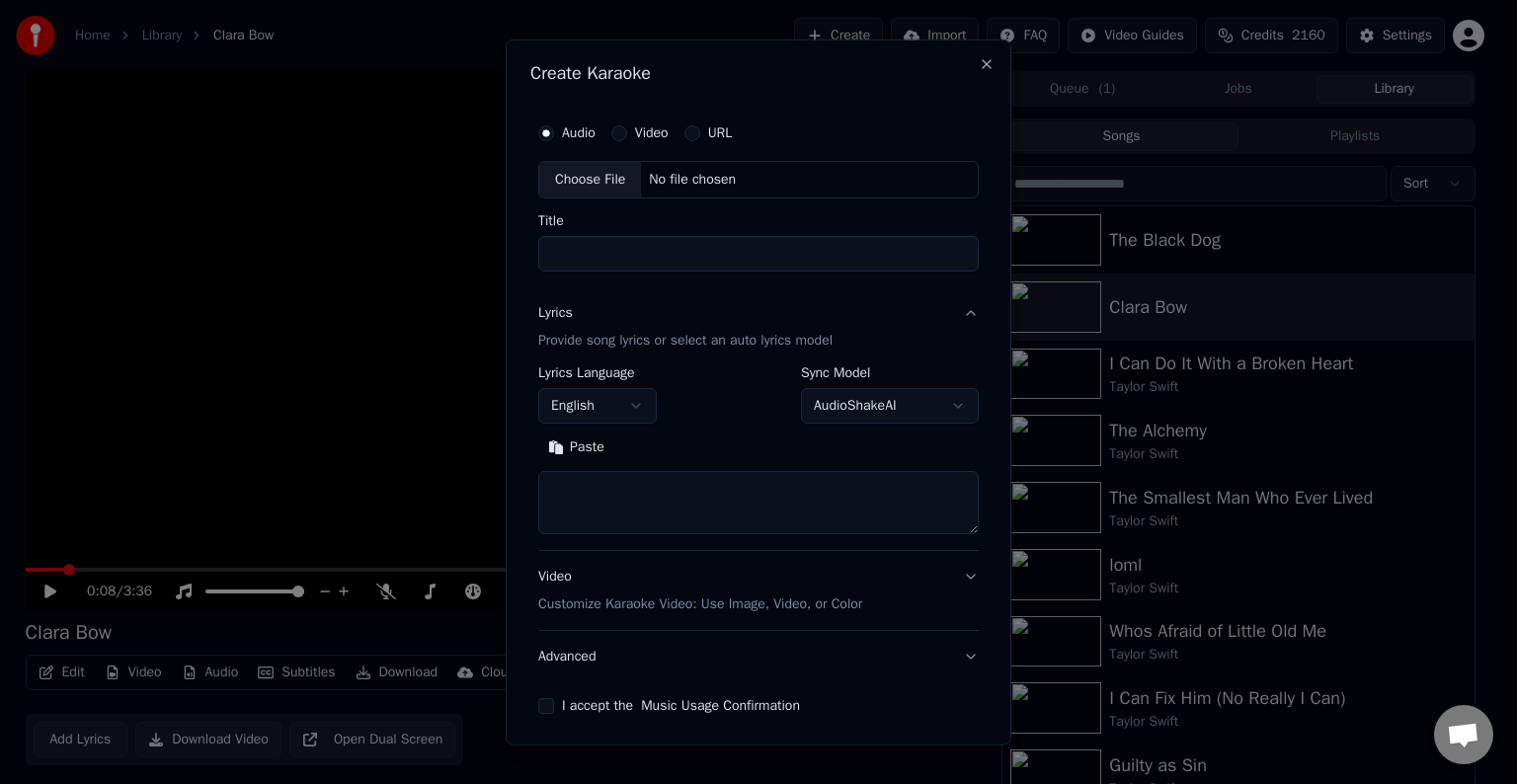 click on "Home Library Clara Bow Create Import FAQ Video Guides Credits 2160 Settings 0:08 / 3:36 Clara Bow BPM 104 Key D Edit Video Audio Subtitles Download Cloud Library Add Lyrics Download Video Open Dual Screen Queue ( 1 ) Jobs Library Songs Playlists Sort The Black Dog Clara Bow I Can Do It With a Broken Heart Taylor Swift The Alchemy Taylor Swift The Smallest Man Who Ever Lived Taylor Swift loml Taylor Swift Whos Afraid of Little Old Me Taylor Swift I Can Fix Him (No Really I Can) Taylor Swift Guilty as Sin Taylor Swift Florida Taylor Swift • Florence + The Machine Fresh Out The Slammer Taylor Swift But Daddy I Love Him Taylor Swift Chat Adam Questions? Chat with us! Support is away Network offline. Reconnecting... No messages can be received or sent for now. Youka Desktop Hello! How can I help you? [DAY], [DATE] [MONTH] minutes ago Send a file We are not online. We will email you back. Insert an emoji Send a file Audio message We run on Crisp Create Karaoke Audio Video URL Choose File No file chosen Title ****" at bounding box center (750, 392) 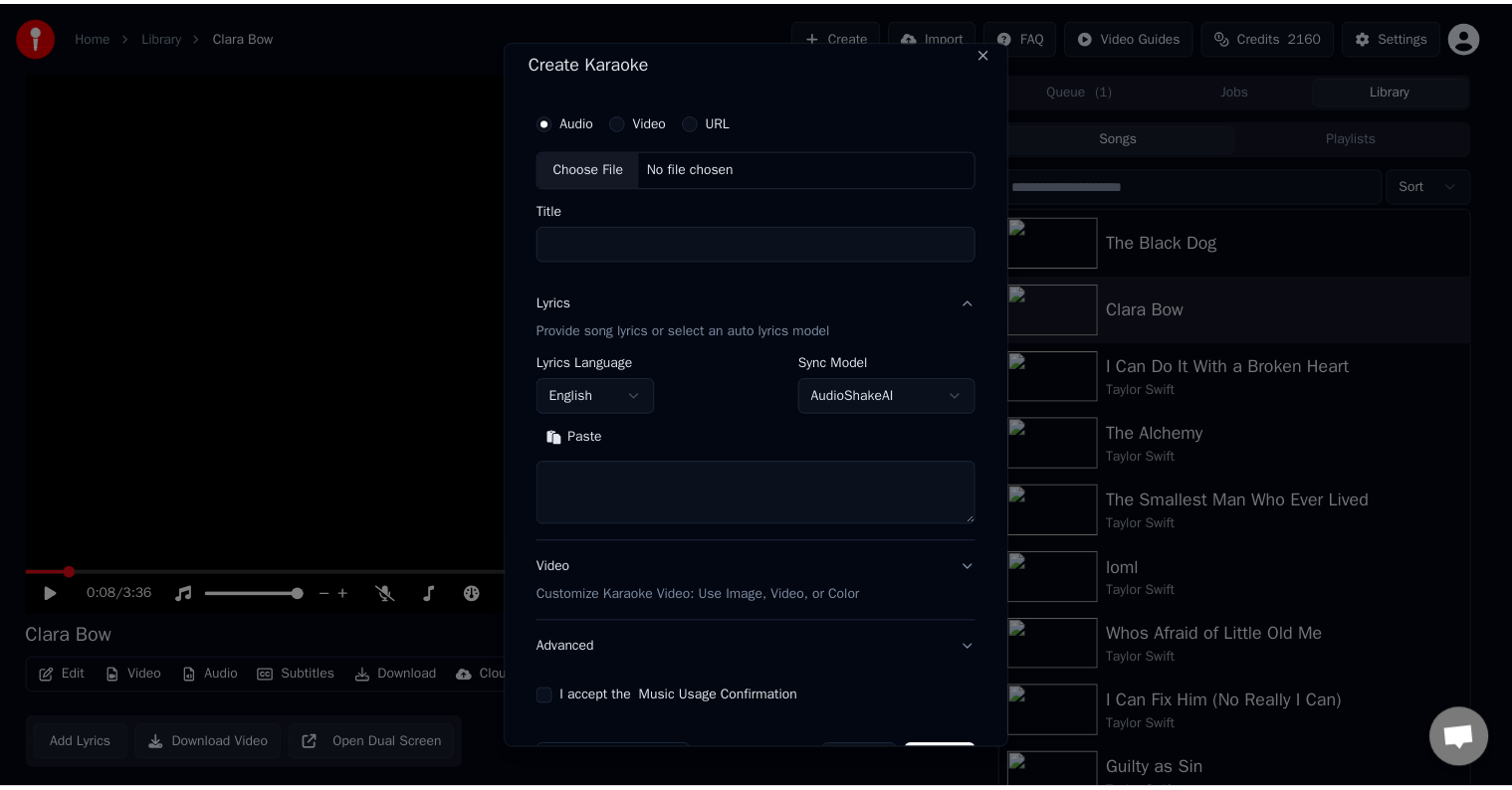 scroll, scrollTop: 0, scrollLeft: 0, axis: both 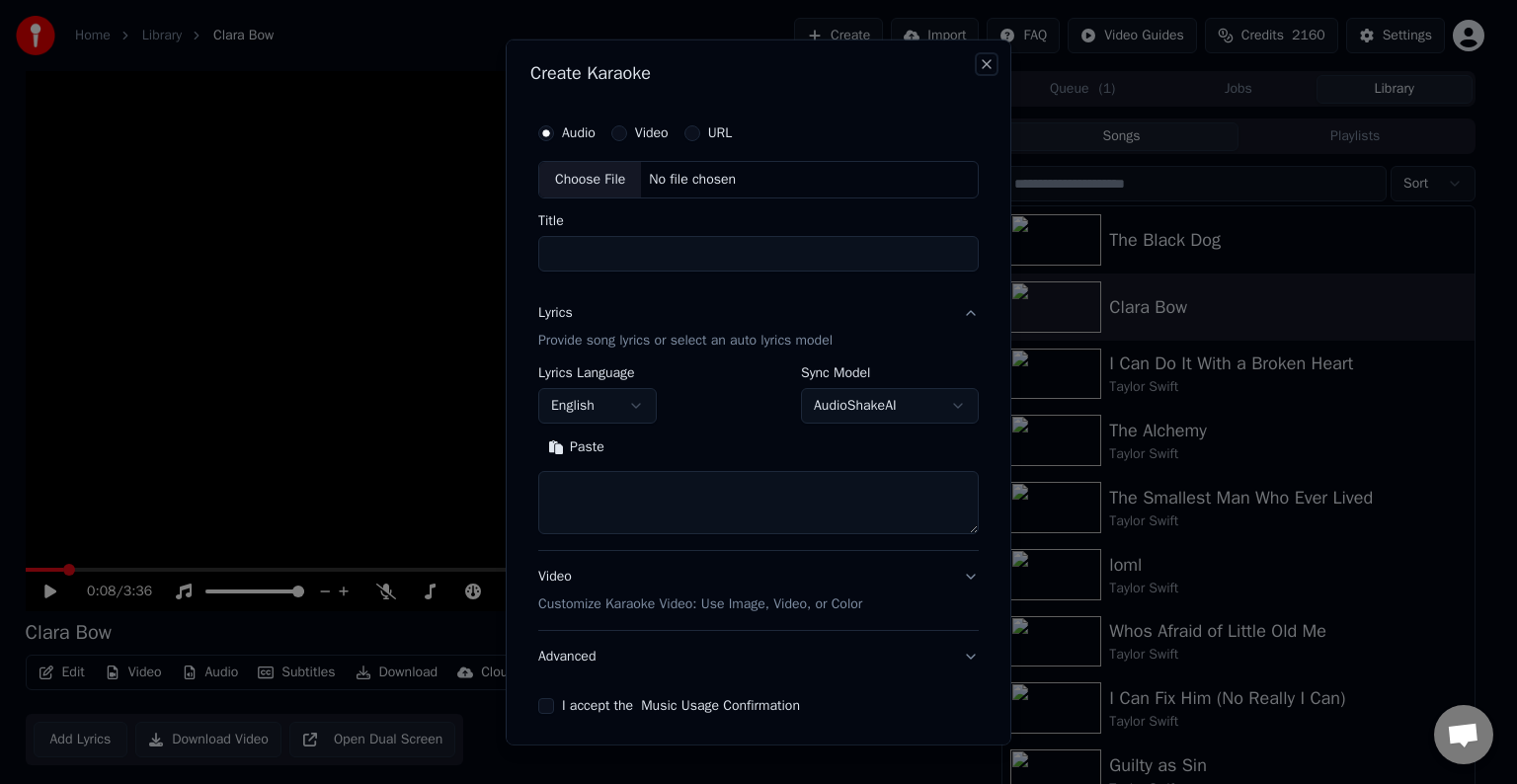 click on "Close" at bounding box center [987, 64] 